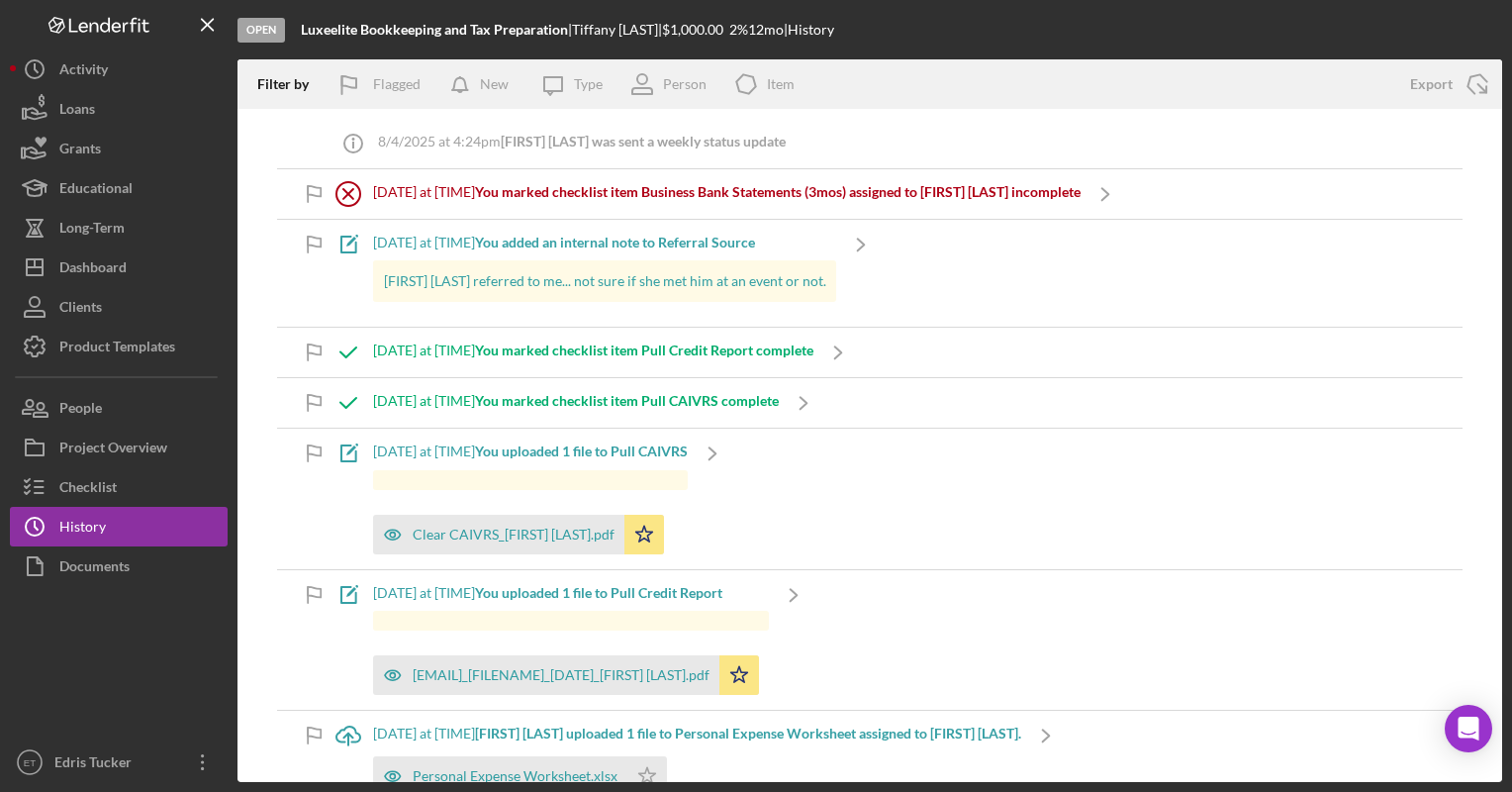 scroll, scrollTop: 0, scrollLeft: 0, axis: both 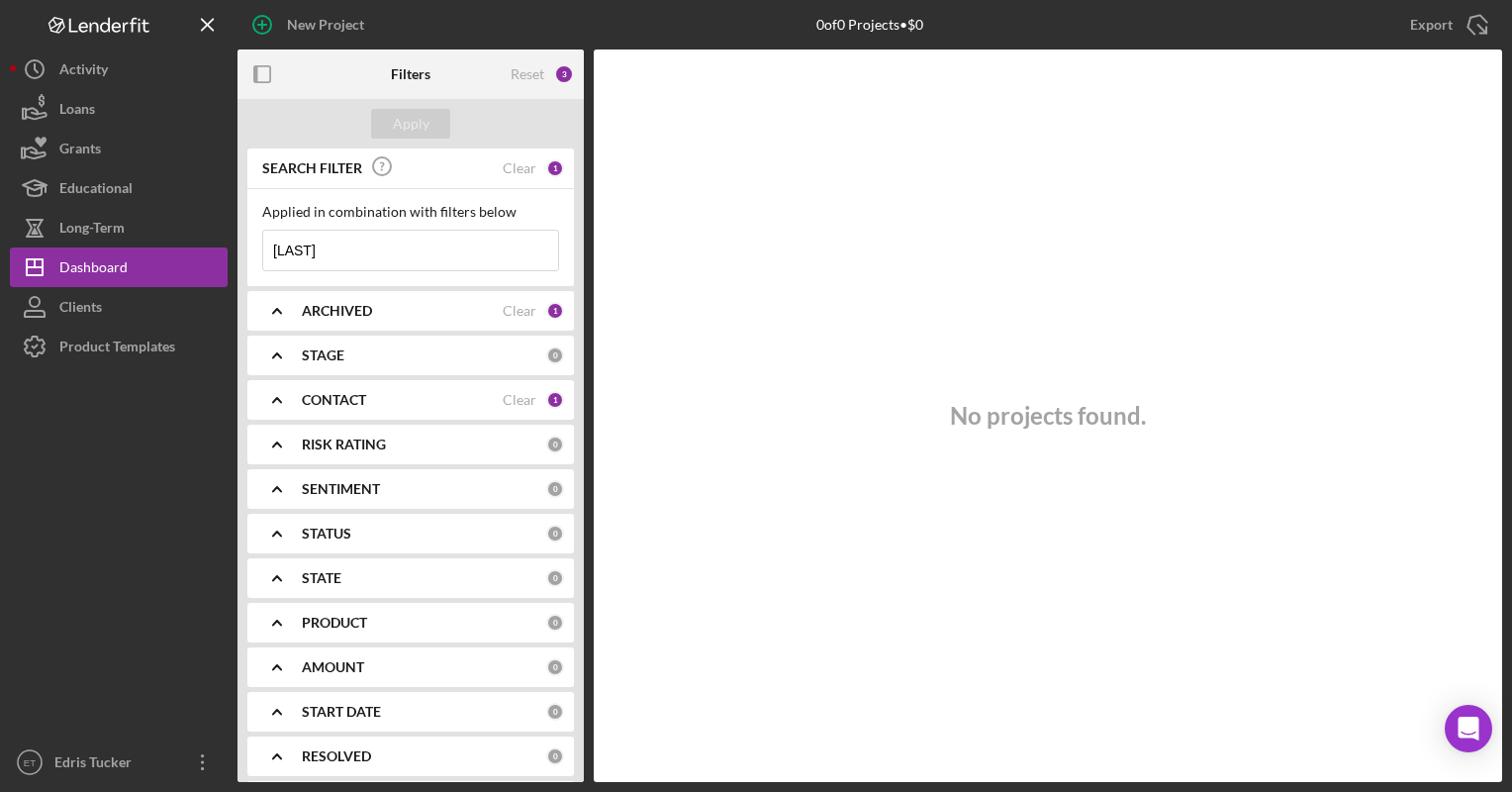 type 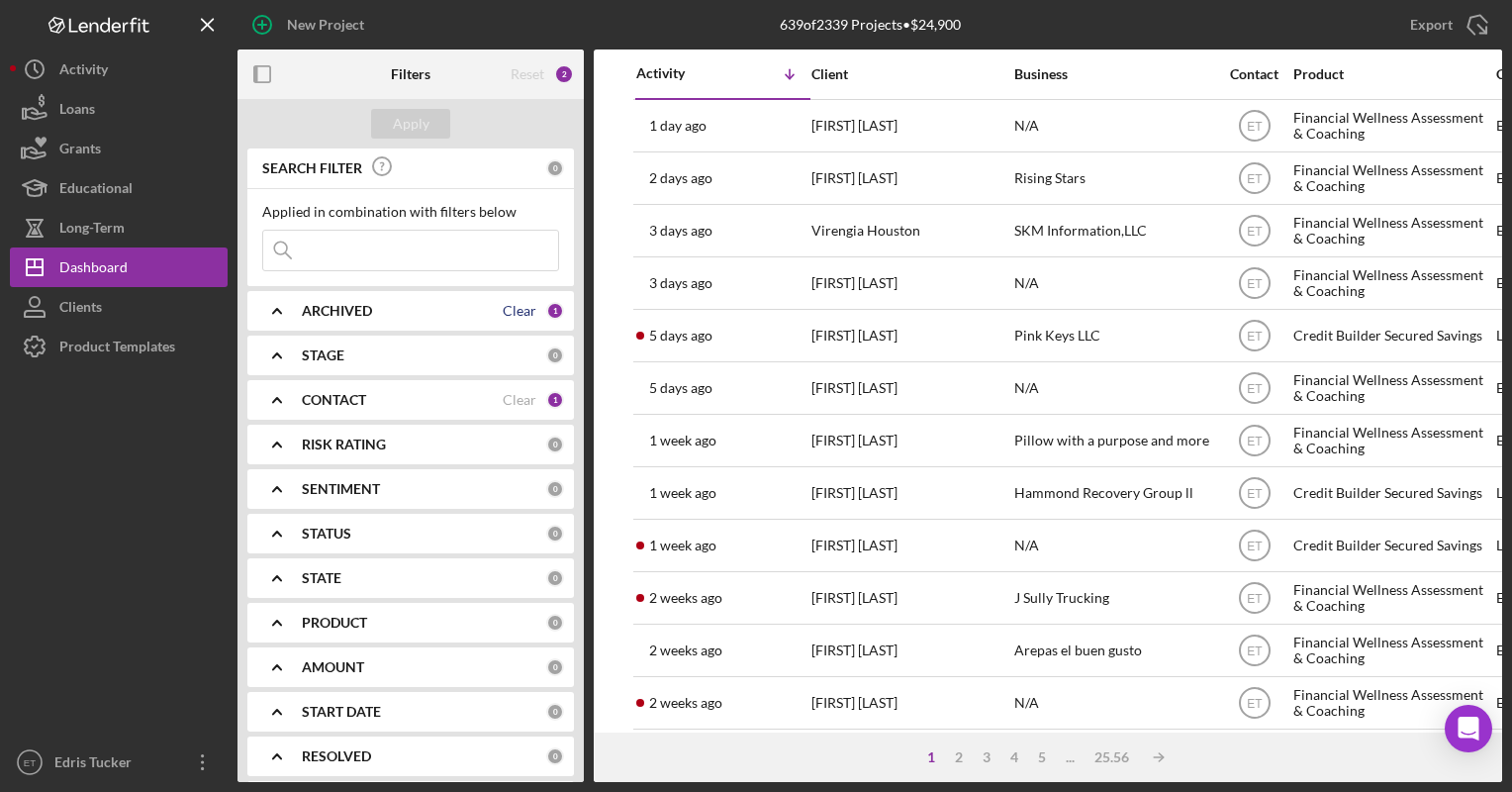 click on "Clear" at bounding box center [520, 311] 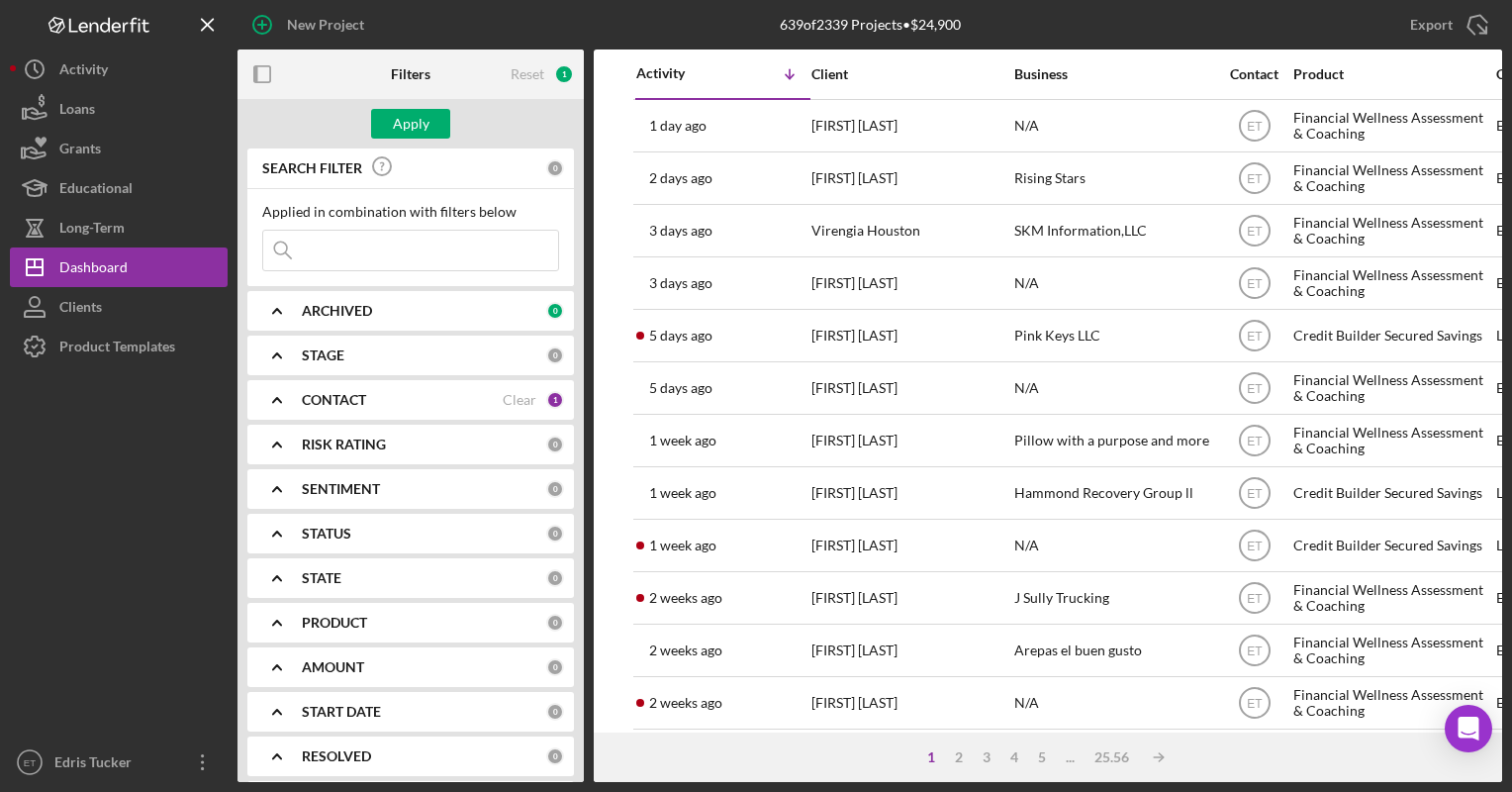 click on "ARCHIVED" at bounding box center (424, 311) 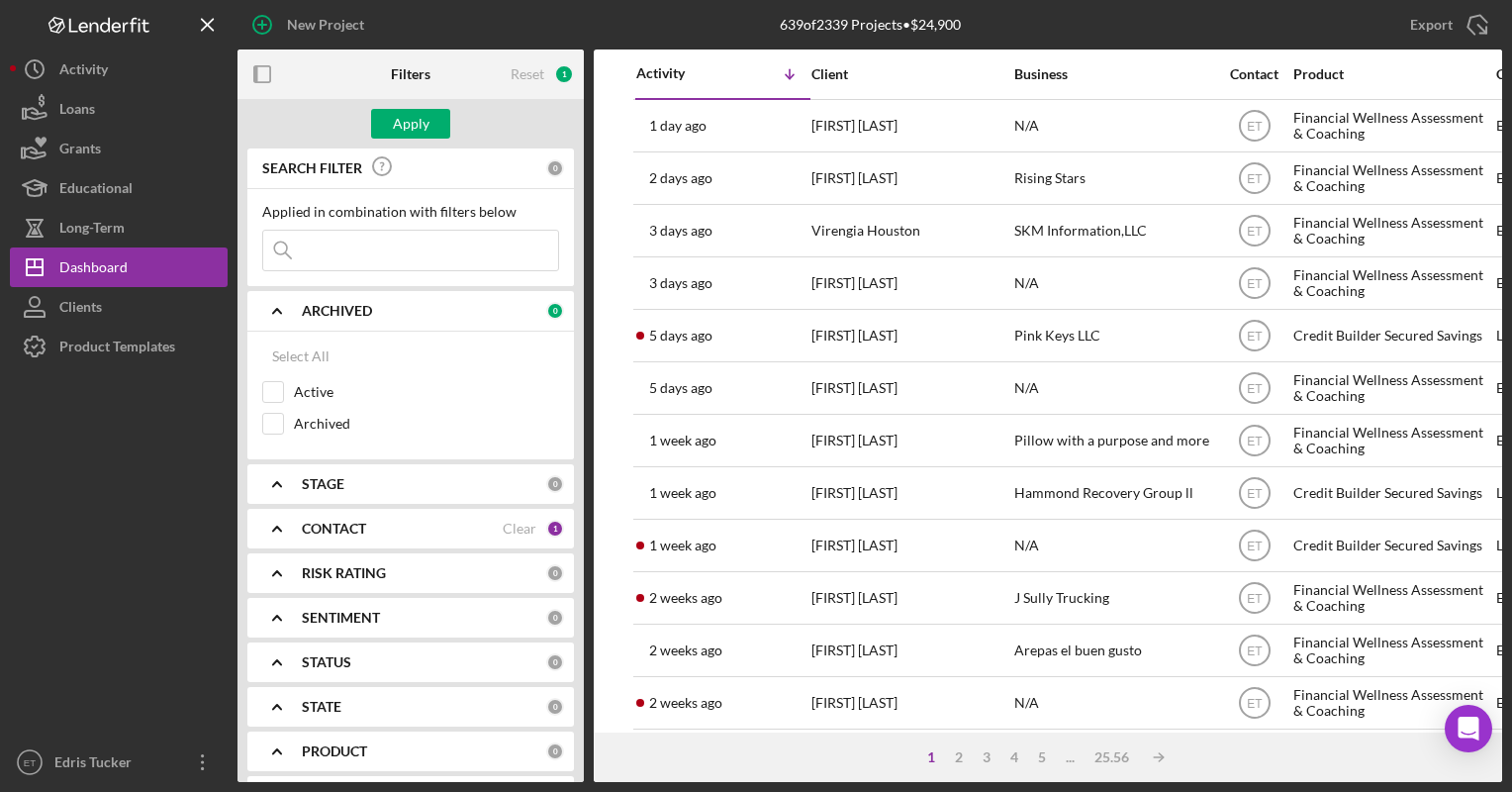 click on "CONTACT" at bounding box center (402, 529) 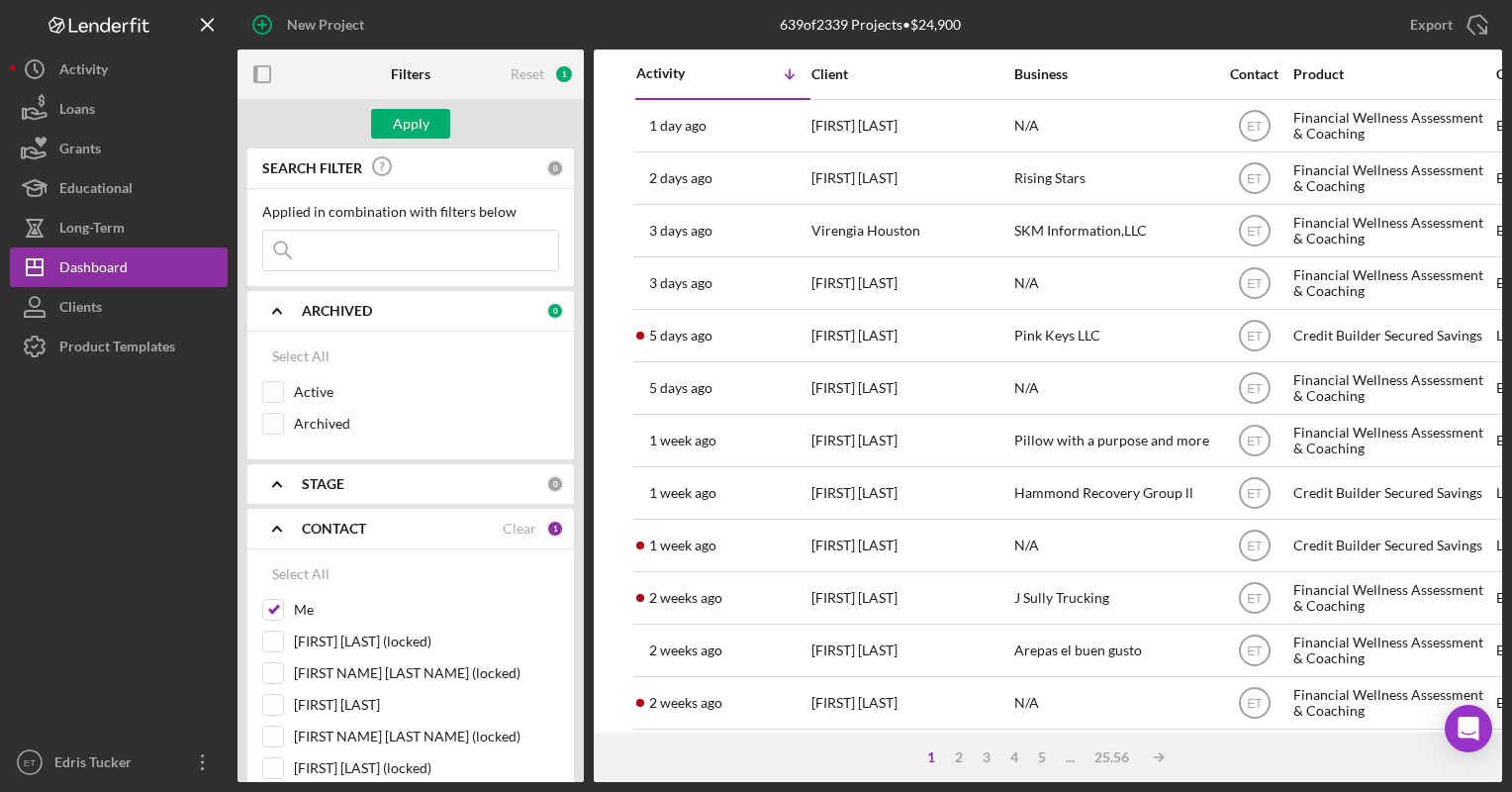 click on "Select All" at bounding box center [411, 574] 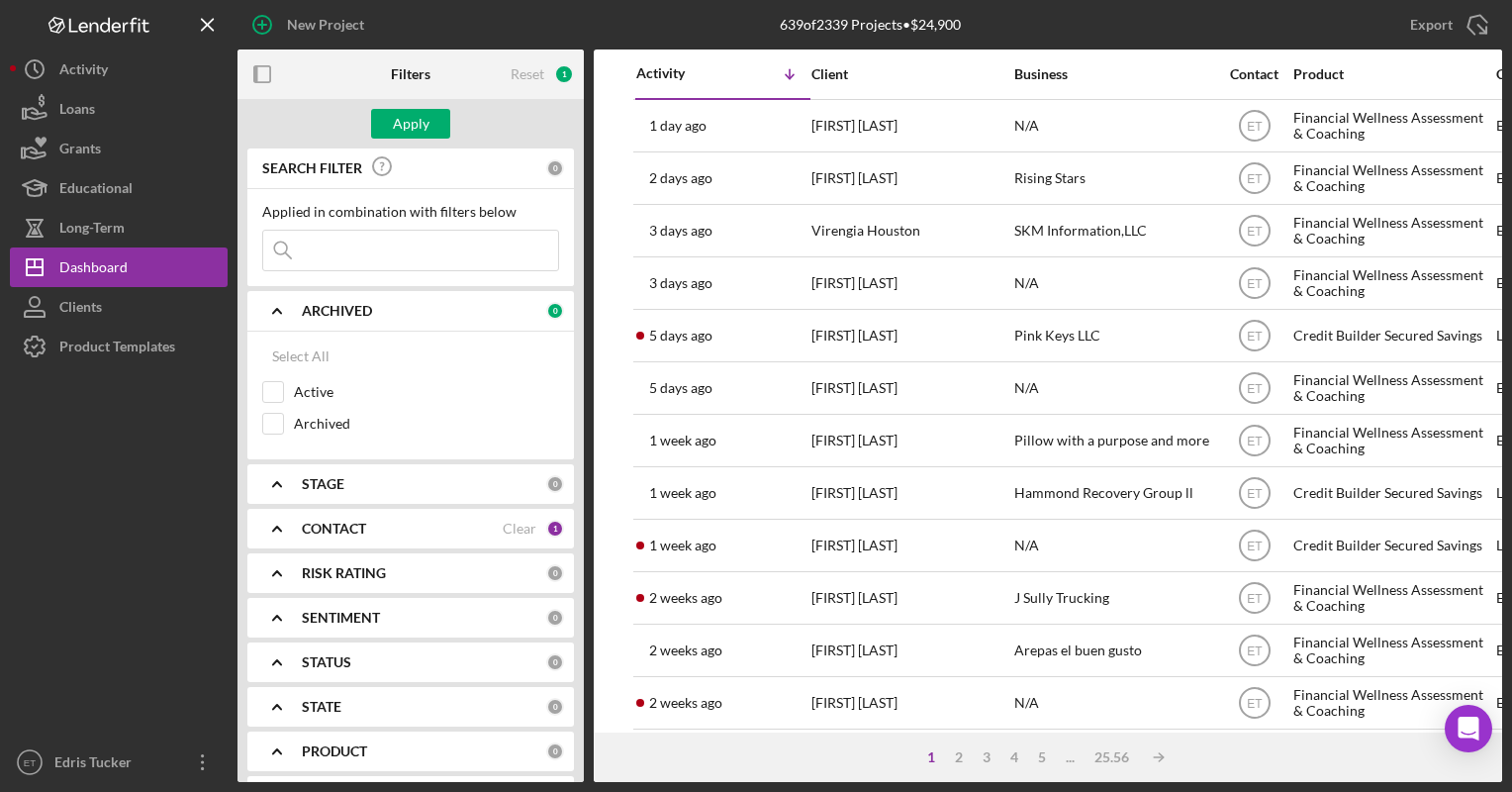 click on "ARCHIVED" at bounding box center (424, 311) 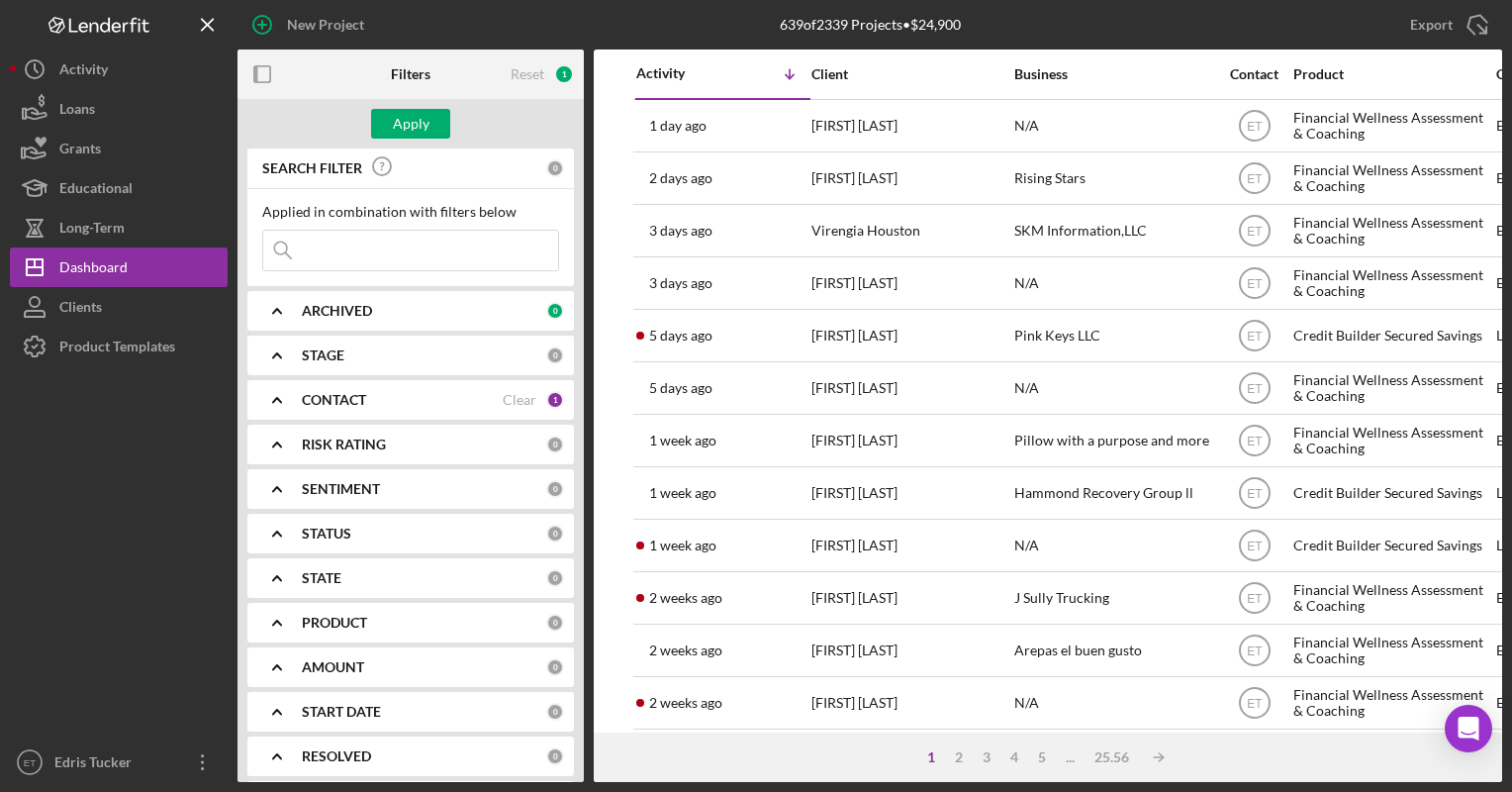 click on "PRODUCT" at bounding box center [334, 623] 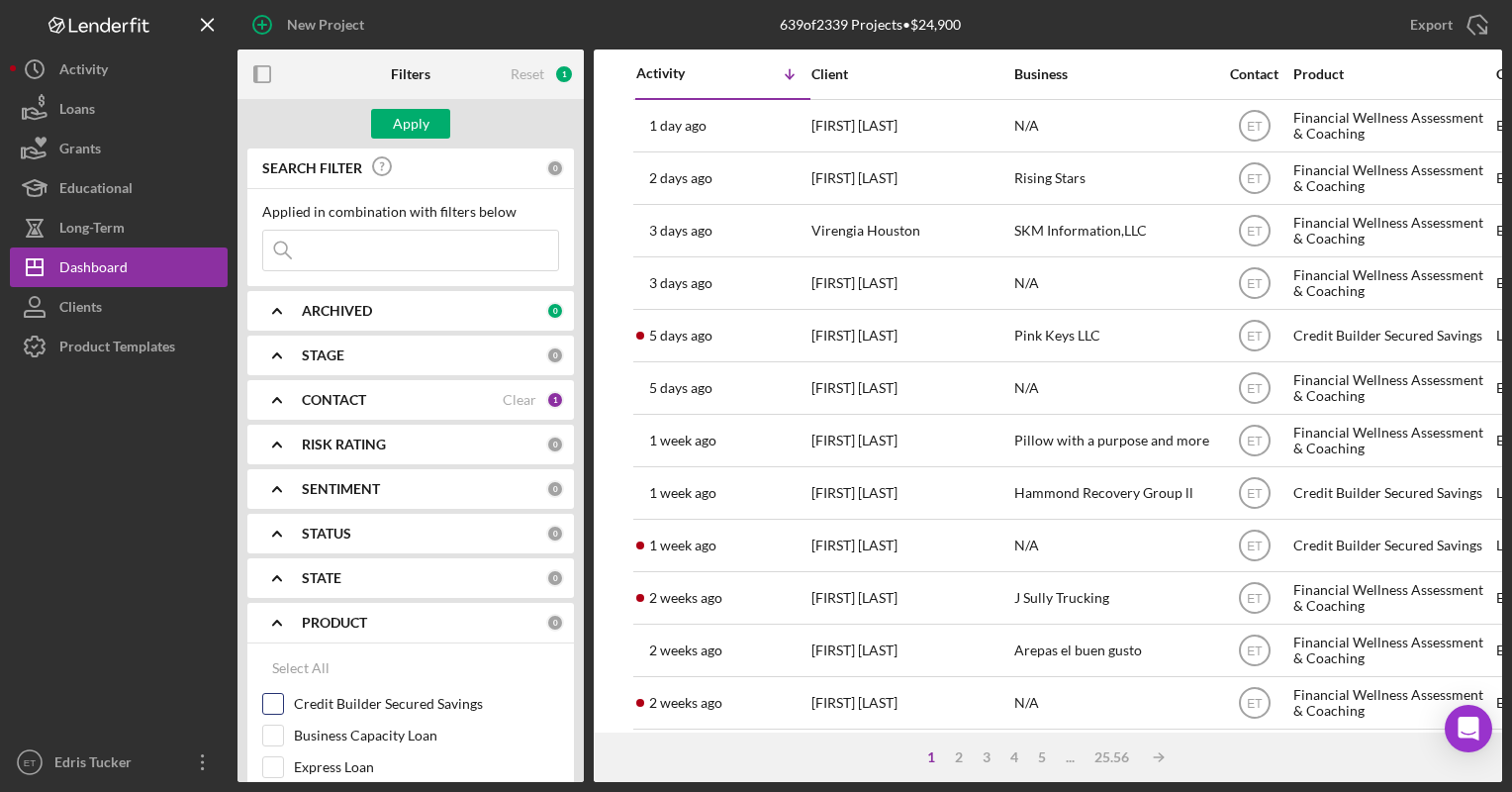 click on "Credit Builder Secured Savings" at bounding box center [273, 704] 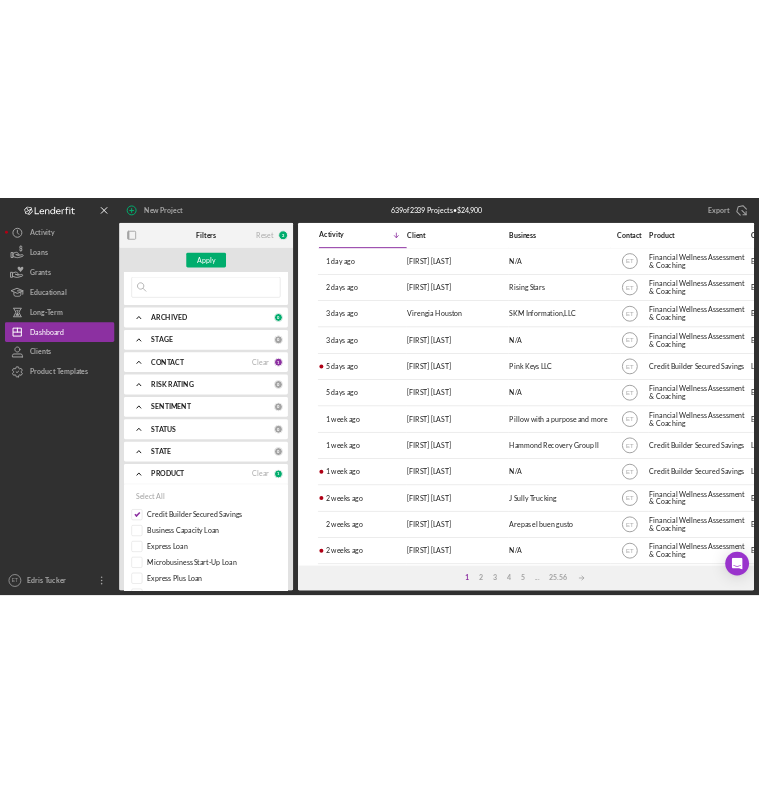 scroll, scrollTop: 68, scrollLeft: 0, axis: vertical 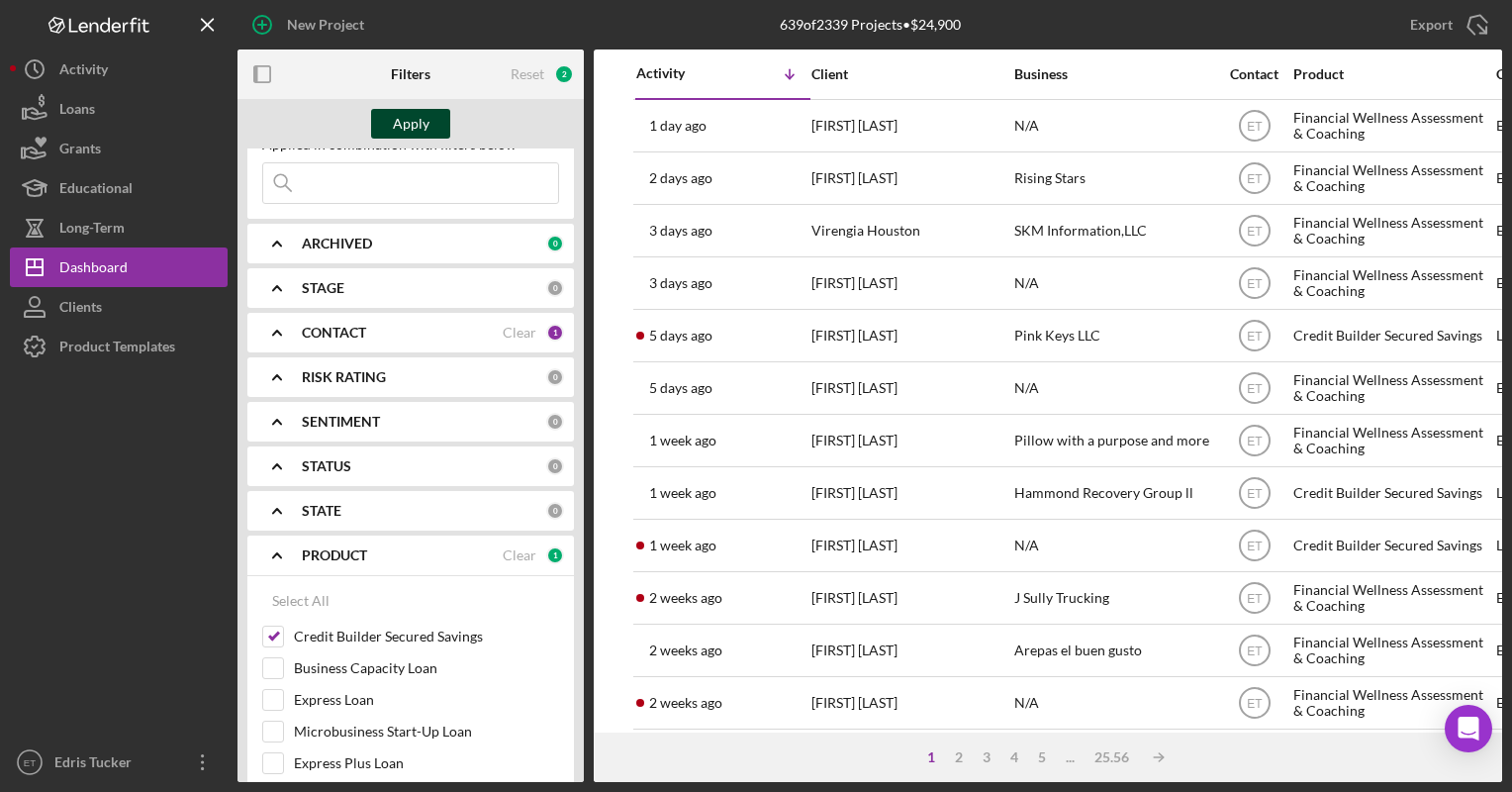 click on "Apply" at bounding box center (411, 124) 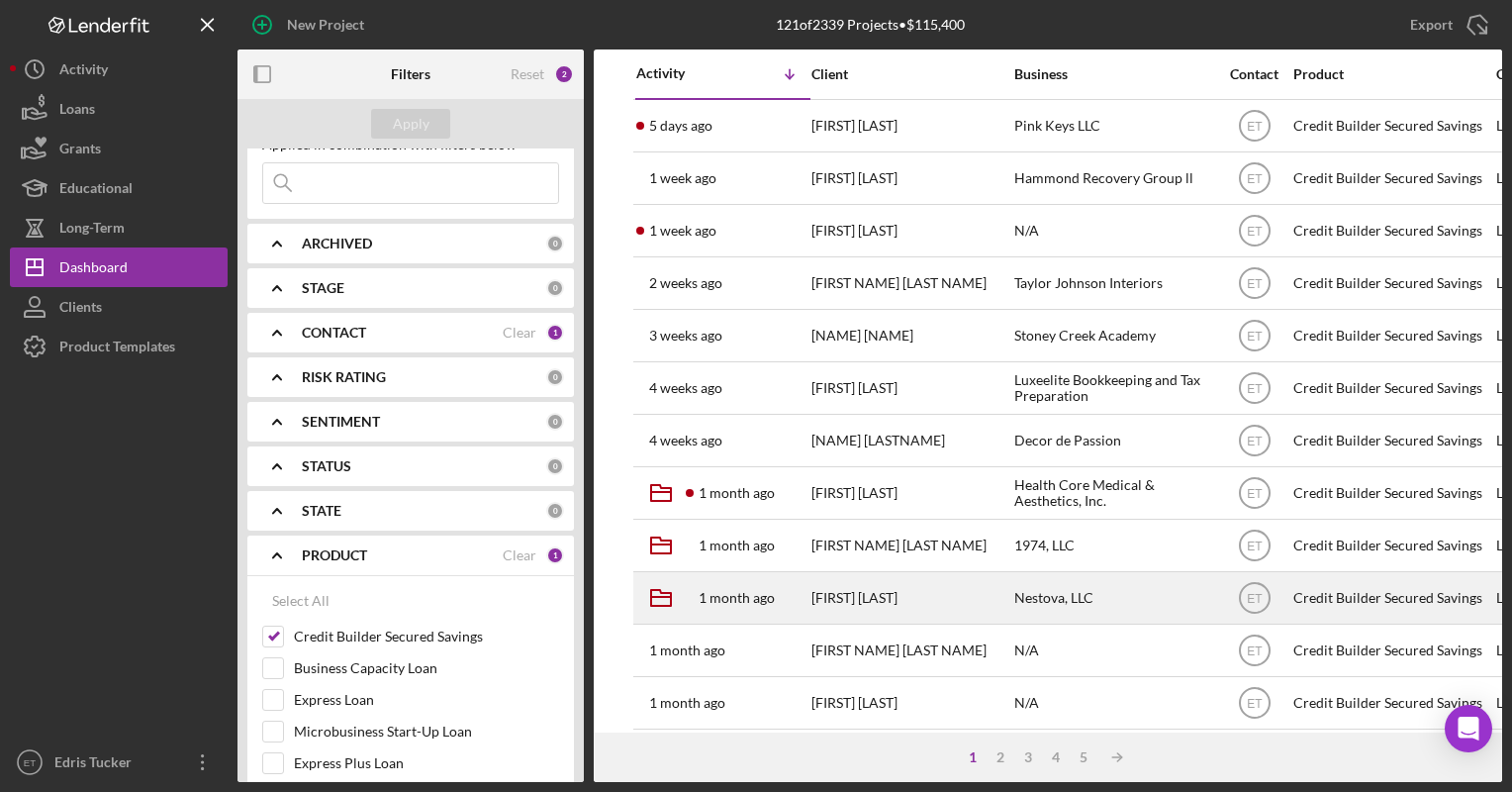 click on "[FIRST] [LAST]" at bounding box center [910, 598] 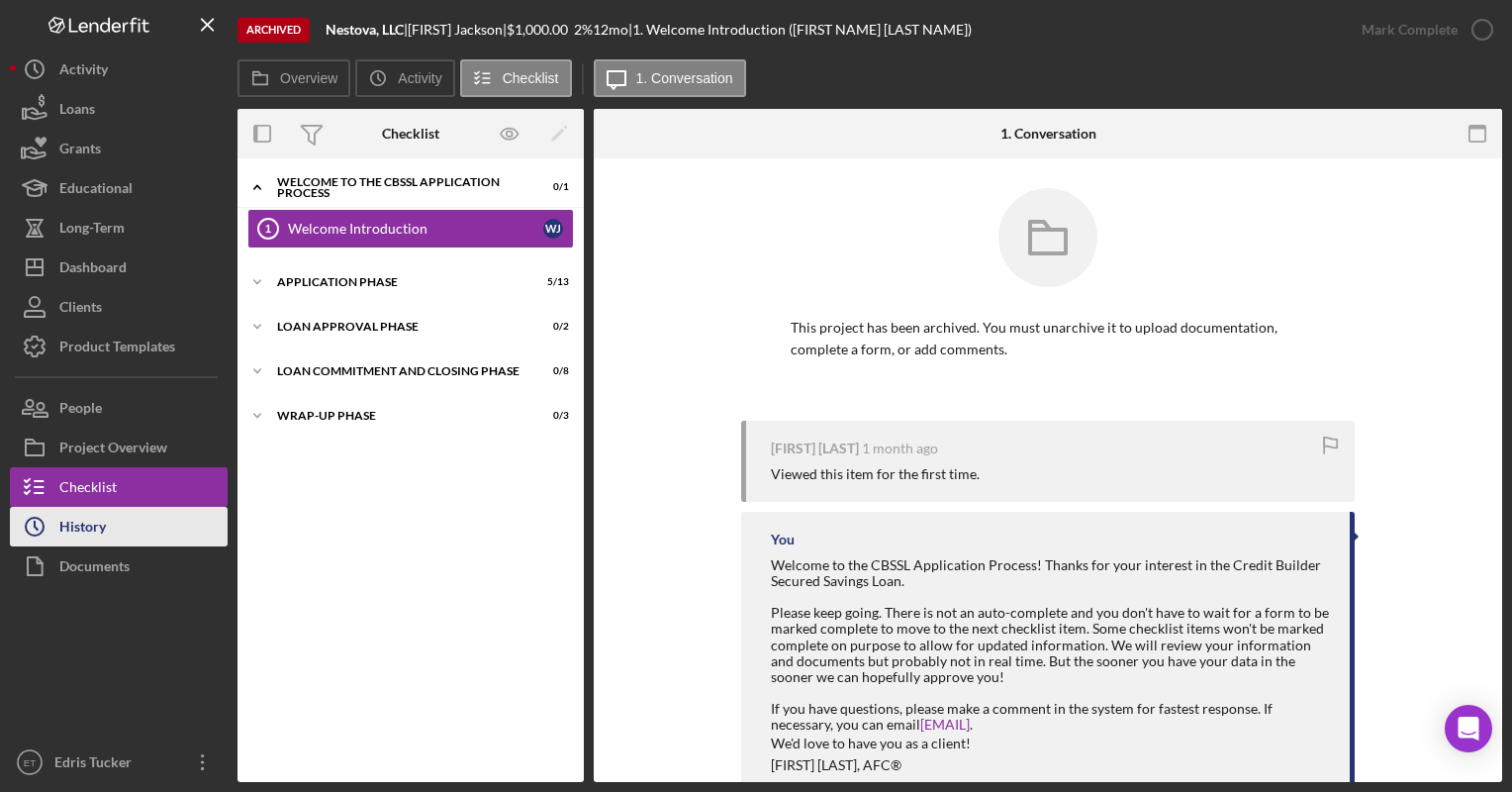 click on "History" at bounding box center (82, 529) 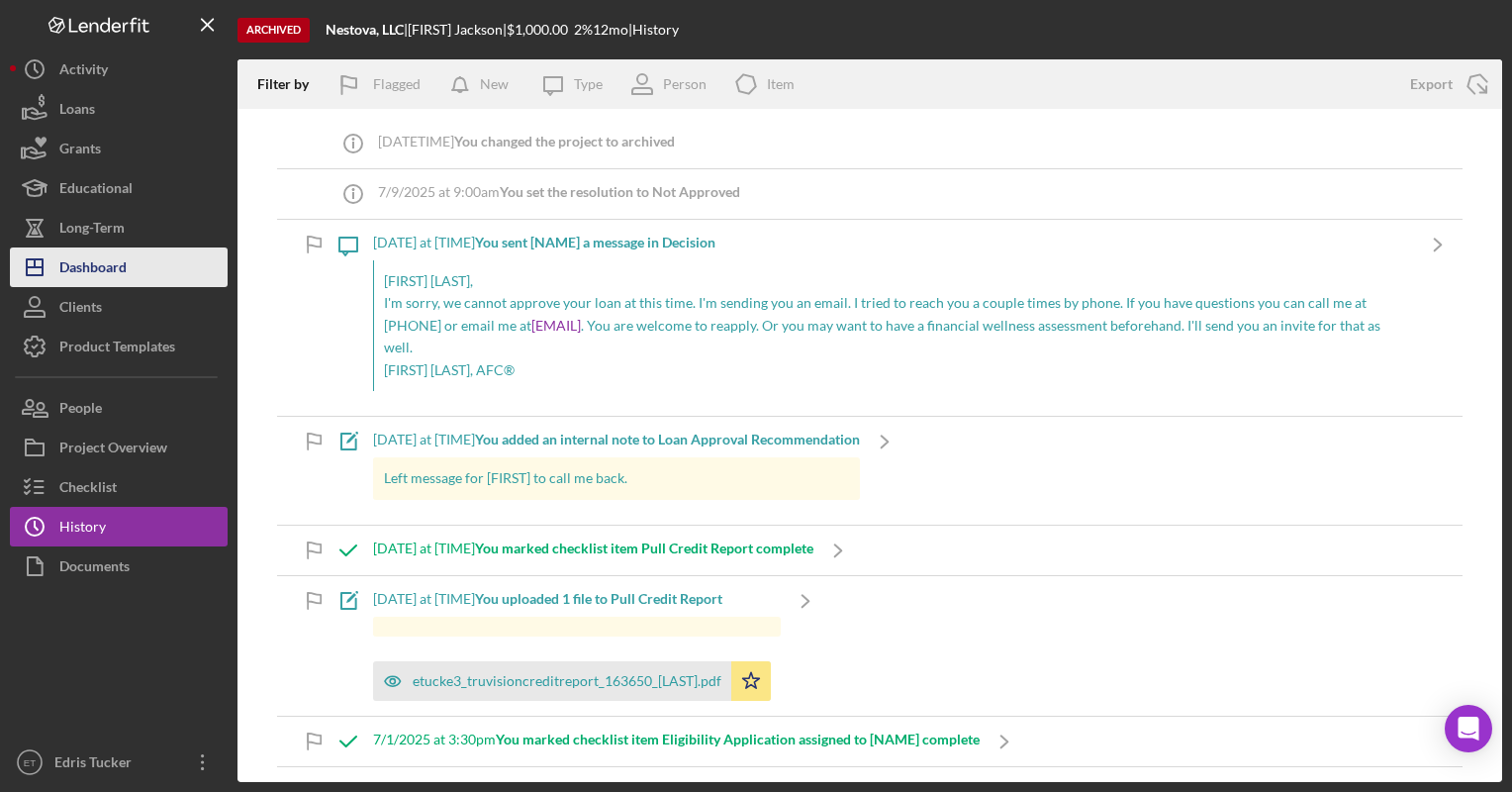 click on "Dashboard" at bounding box center (93, 269) 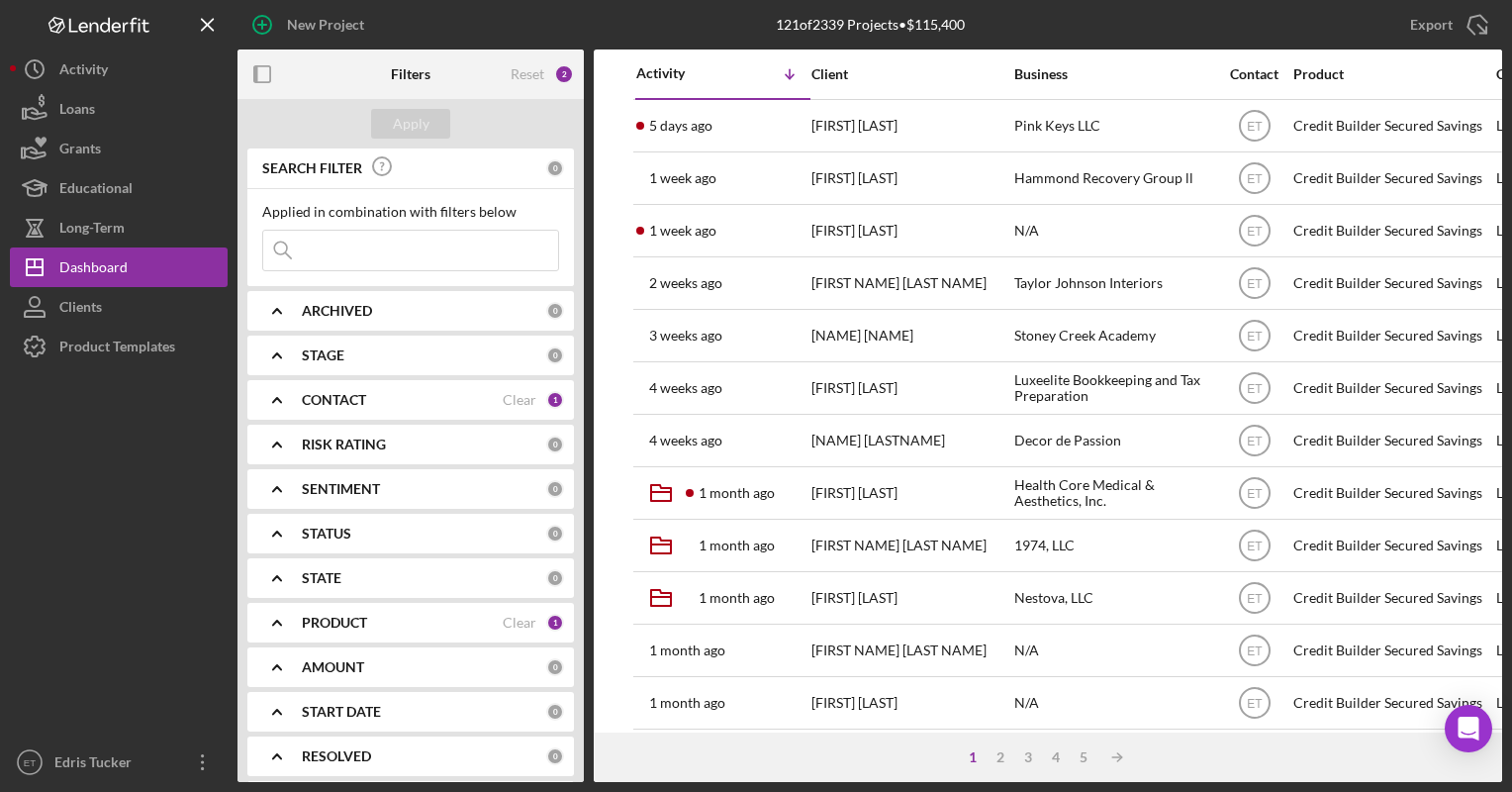 click at bounding box center (411, 250) 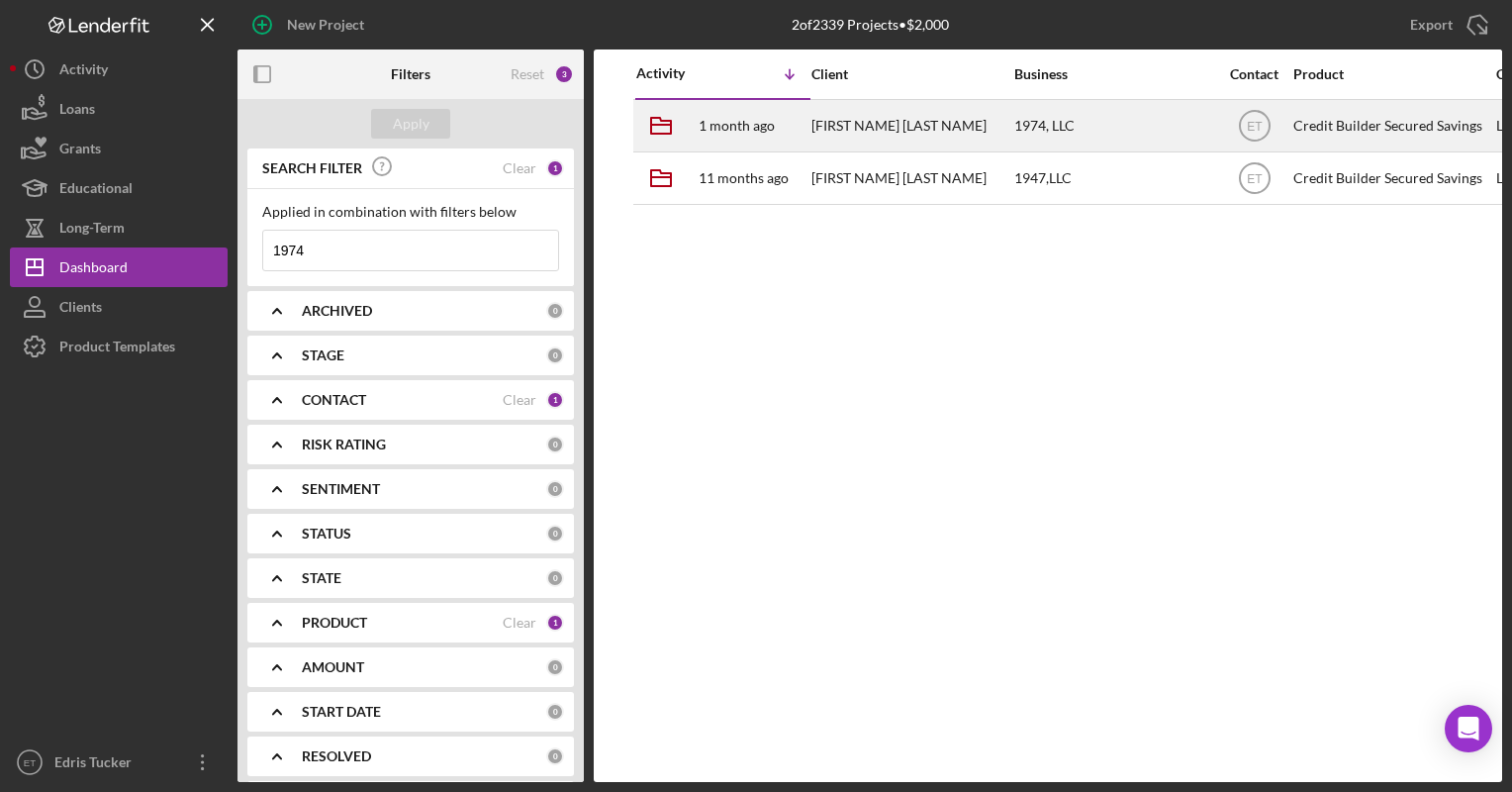 type on "1974" 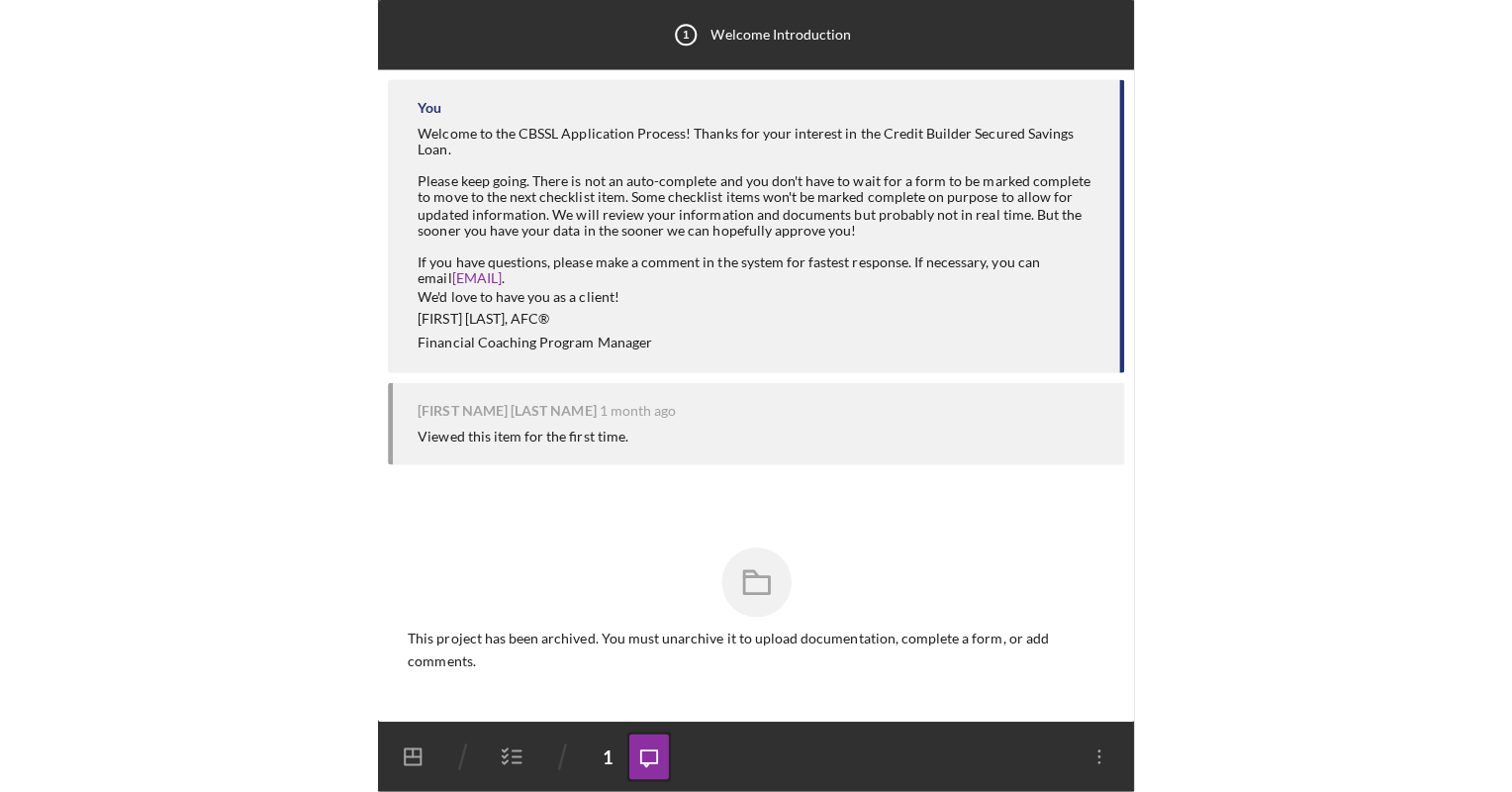 scroll, scrollTop: 0, scrollLeft: 0, axis: both 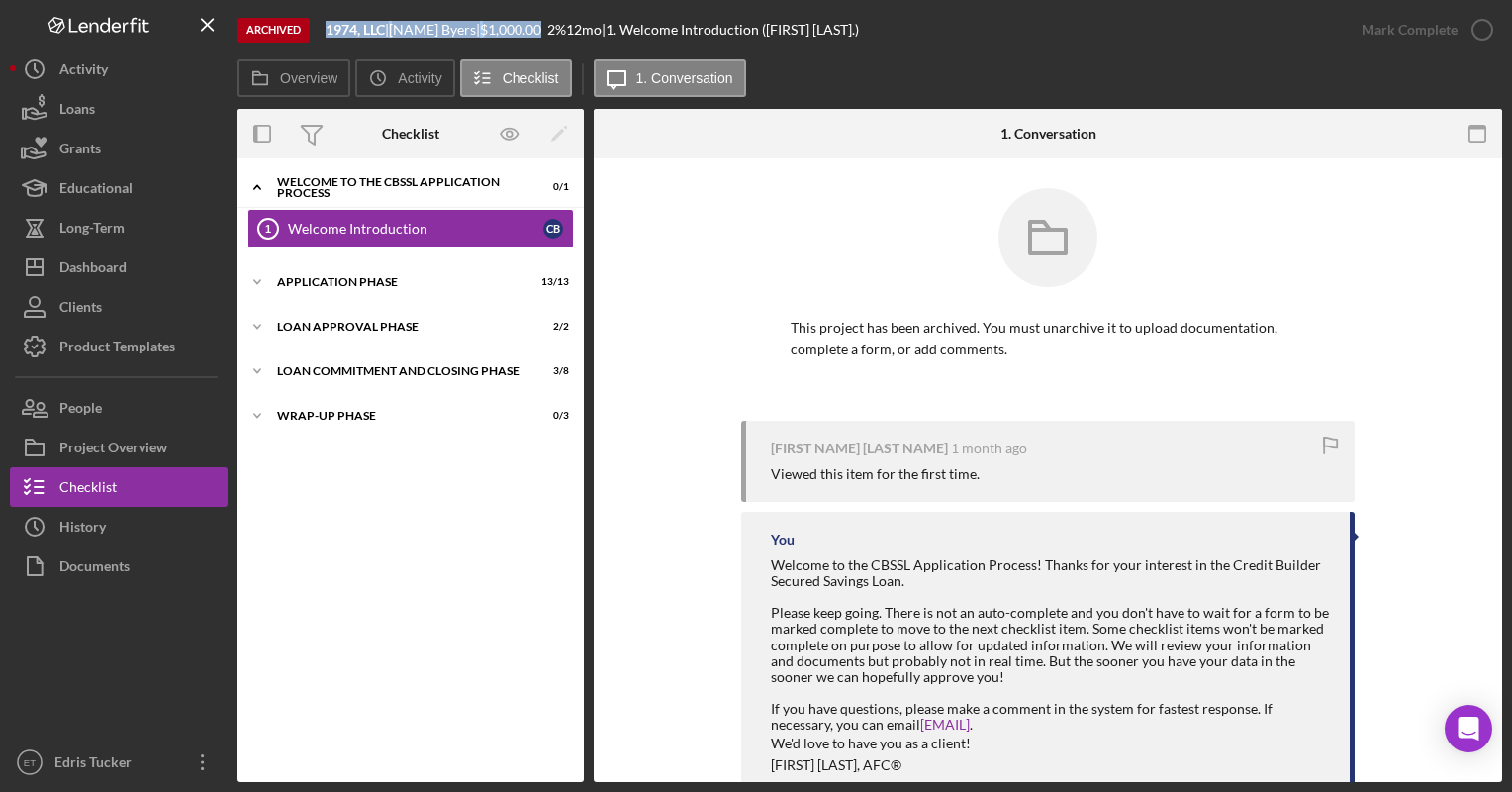 drag, startPoint x: 554, startPoint y: 27, endPoint x: 326, endPoint y: 30, distance: 228.01974 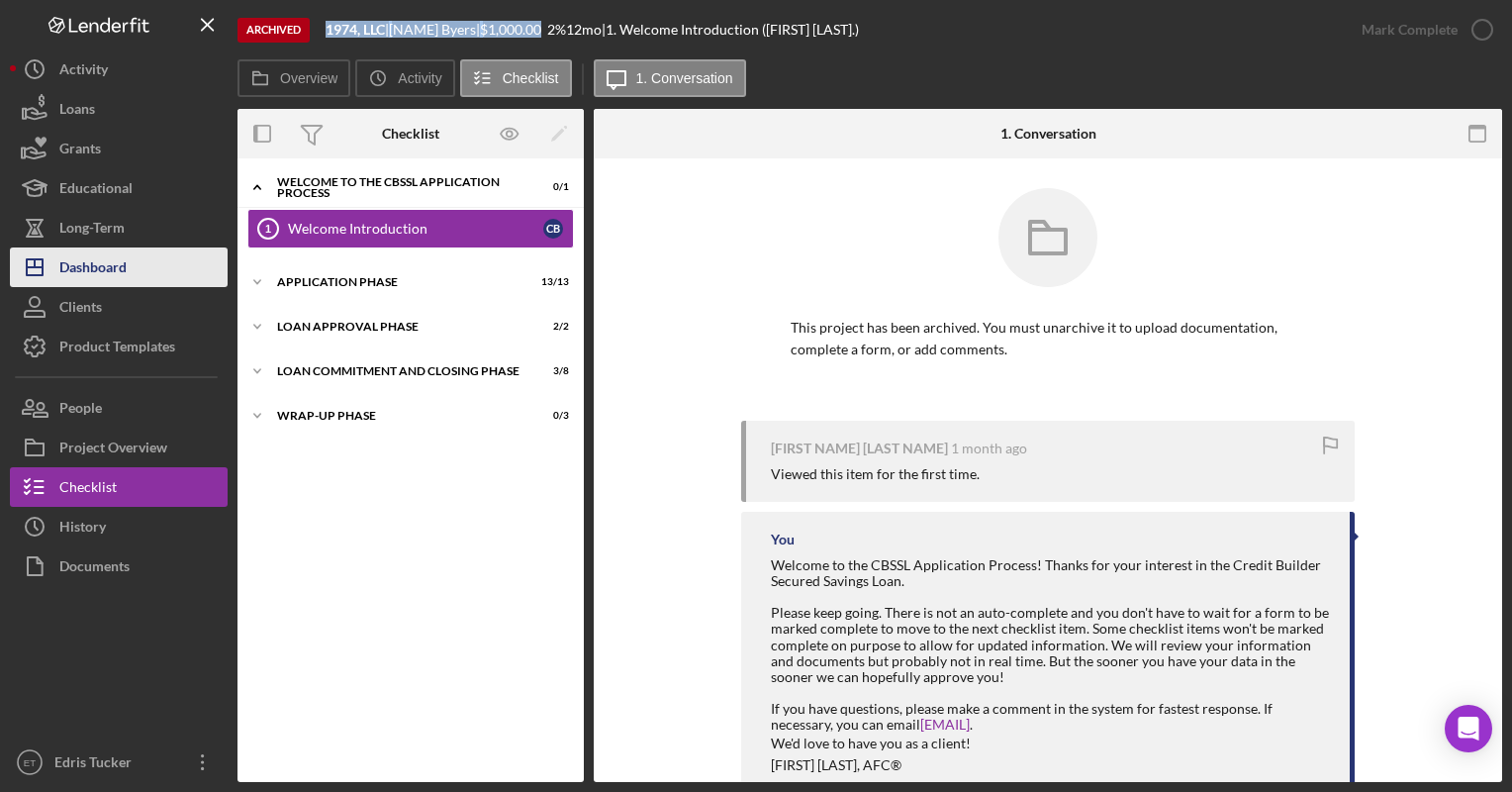 click on "Dashboard" at bounding box center (93, 269) 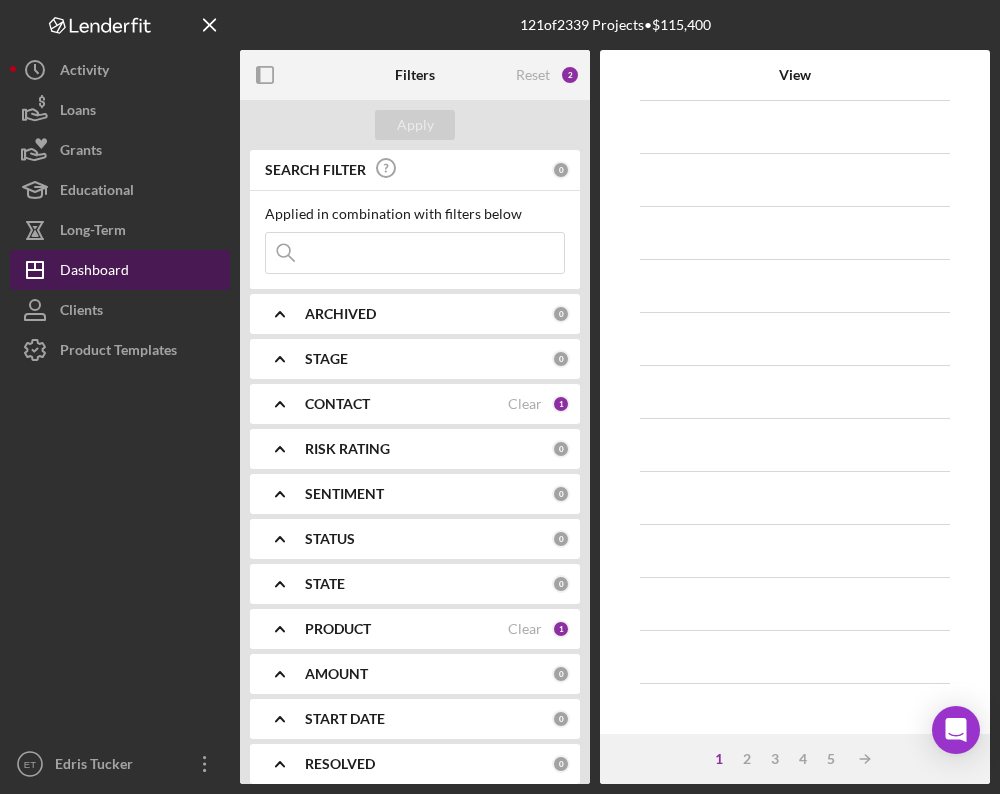 click on "Dashboard" at bounding box center [94, 272] 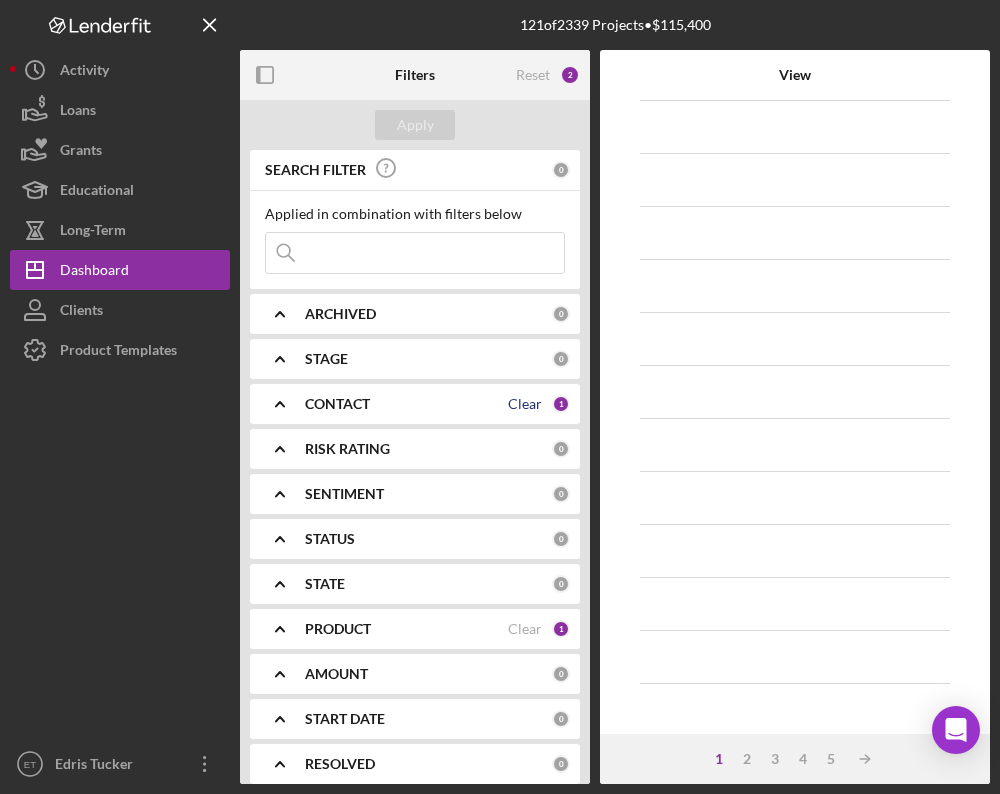 click on "Clear" at bounding box center [525, 404] 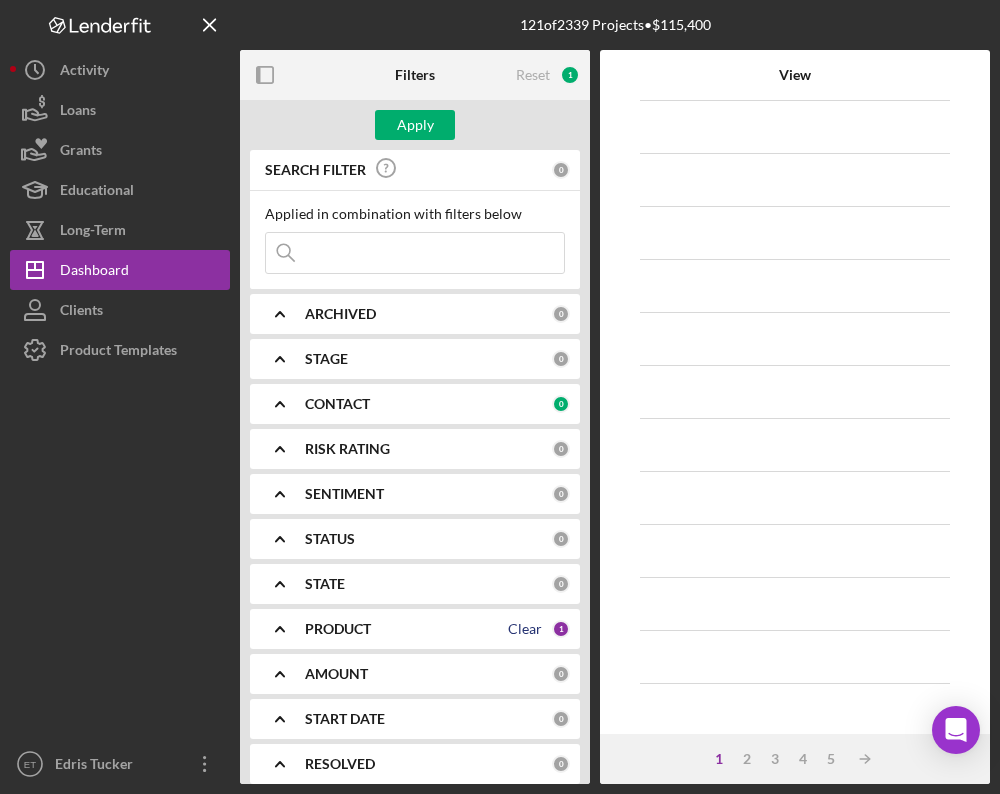 click on "Clear" at bounding box center [525, 629] 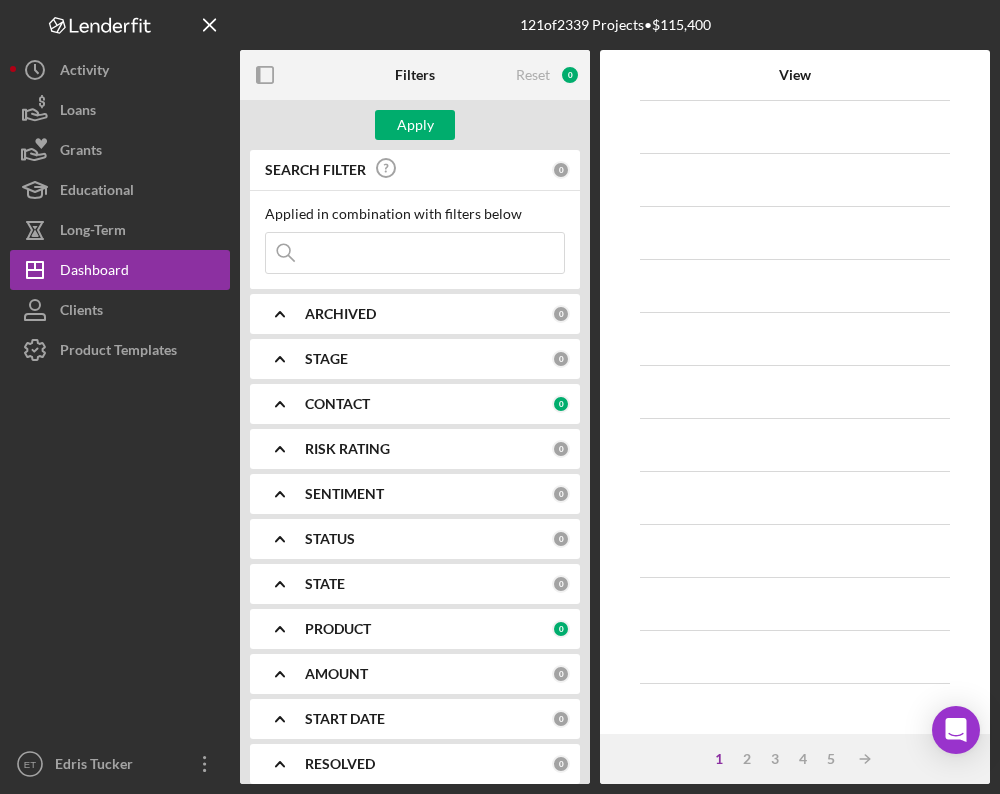 click at bounding box center (415, 253) 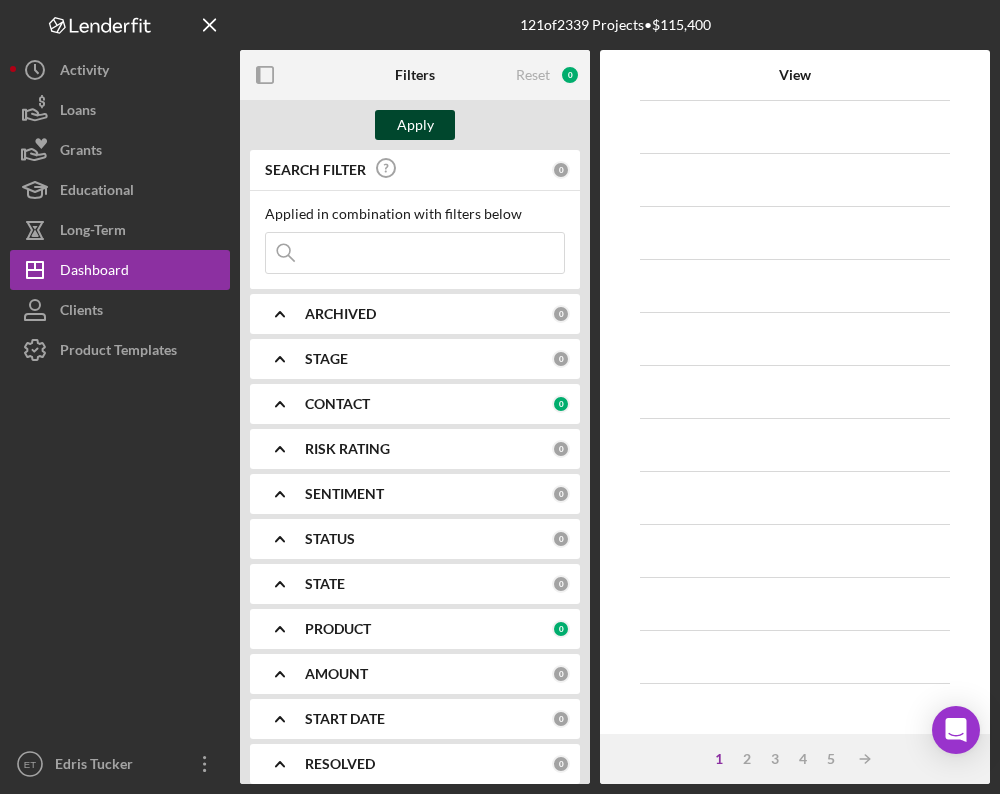 click on "Apply" at bounding box center (415, 125) 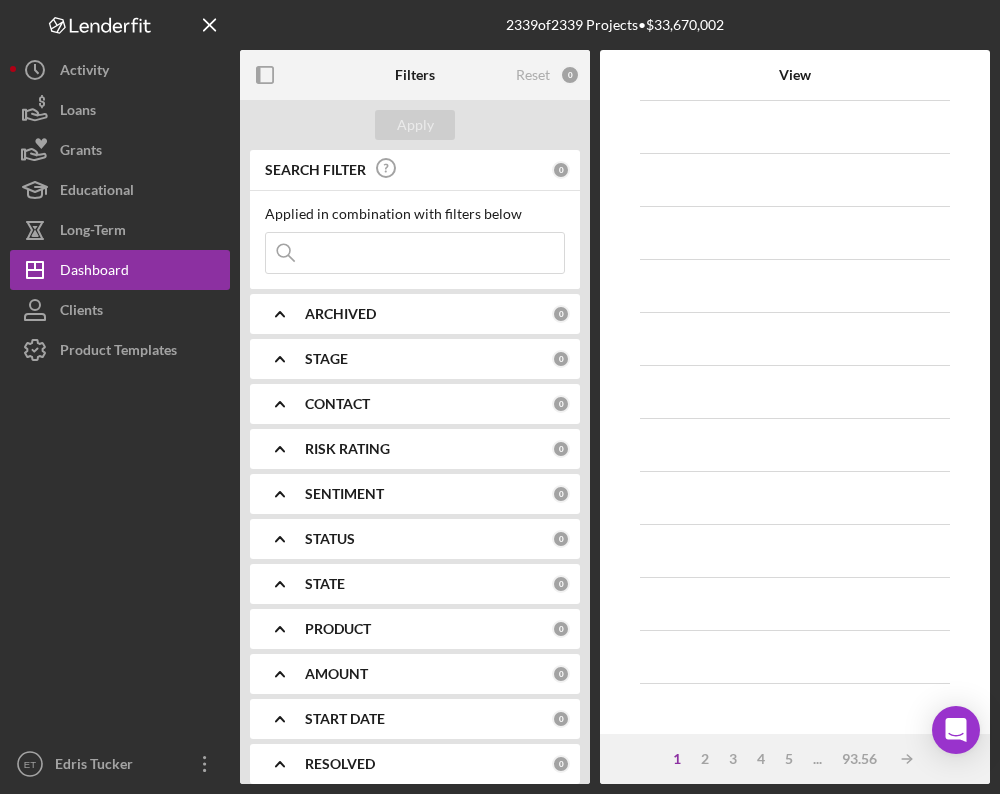 click at bounding box center (415, 253) 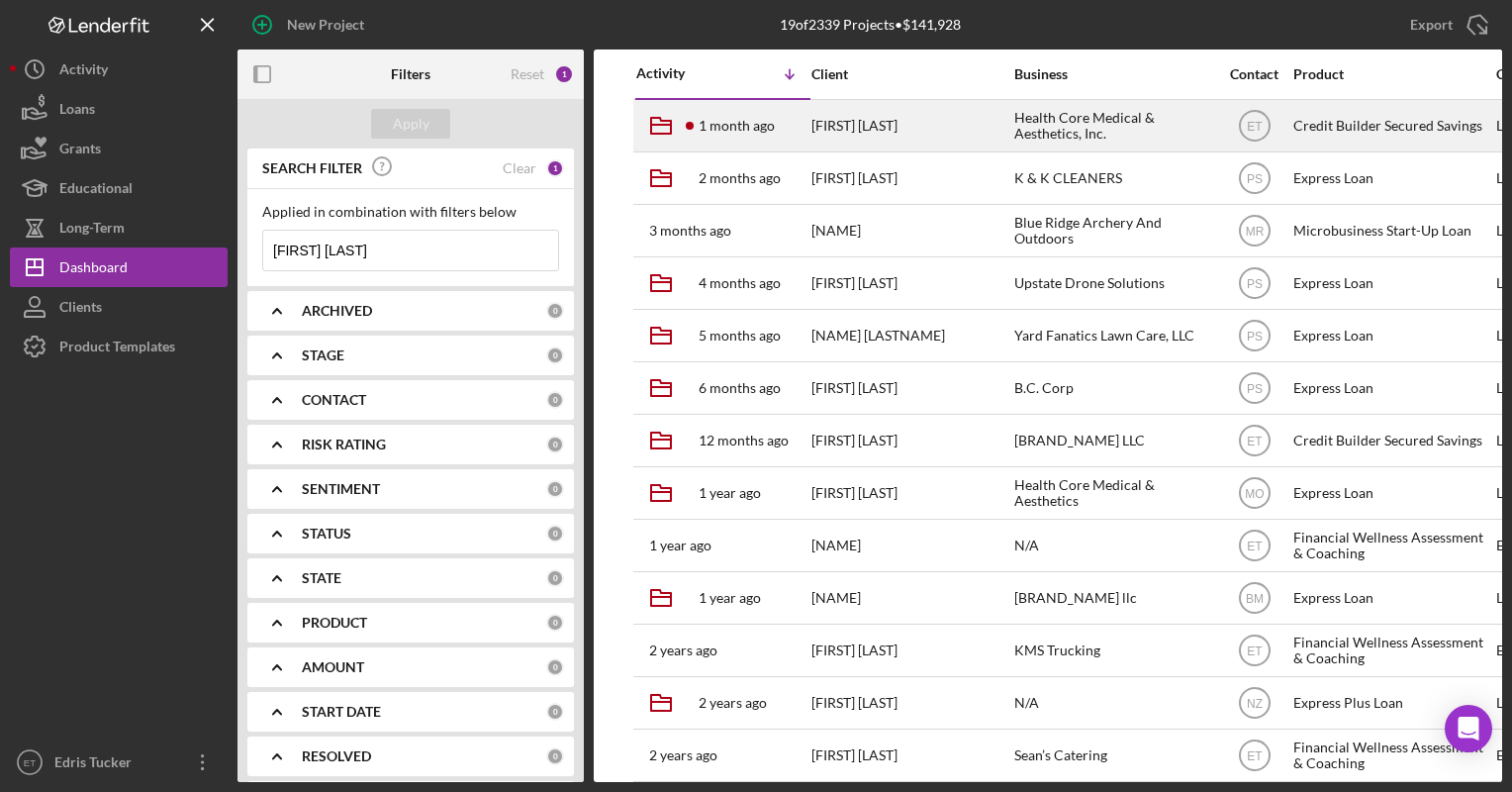 type on "[FIRST] [LAST]" 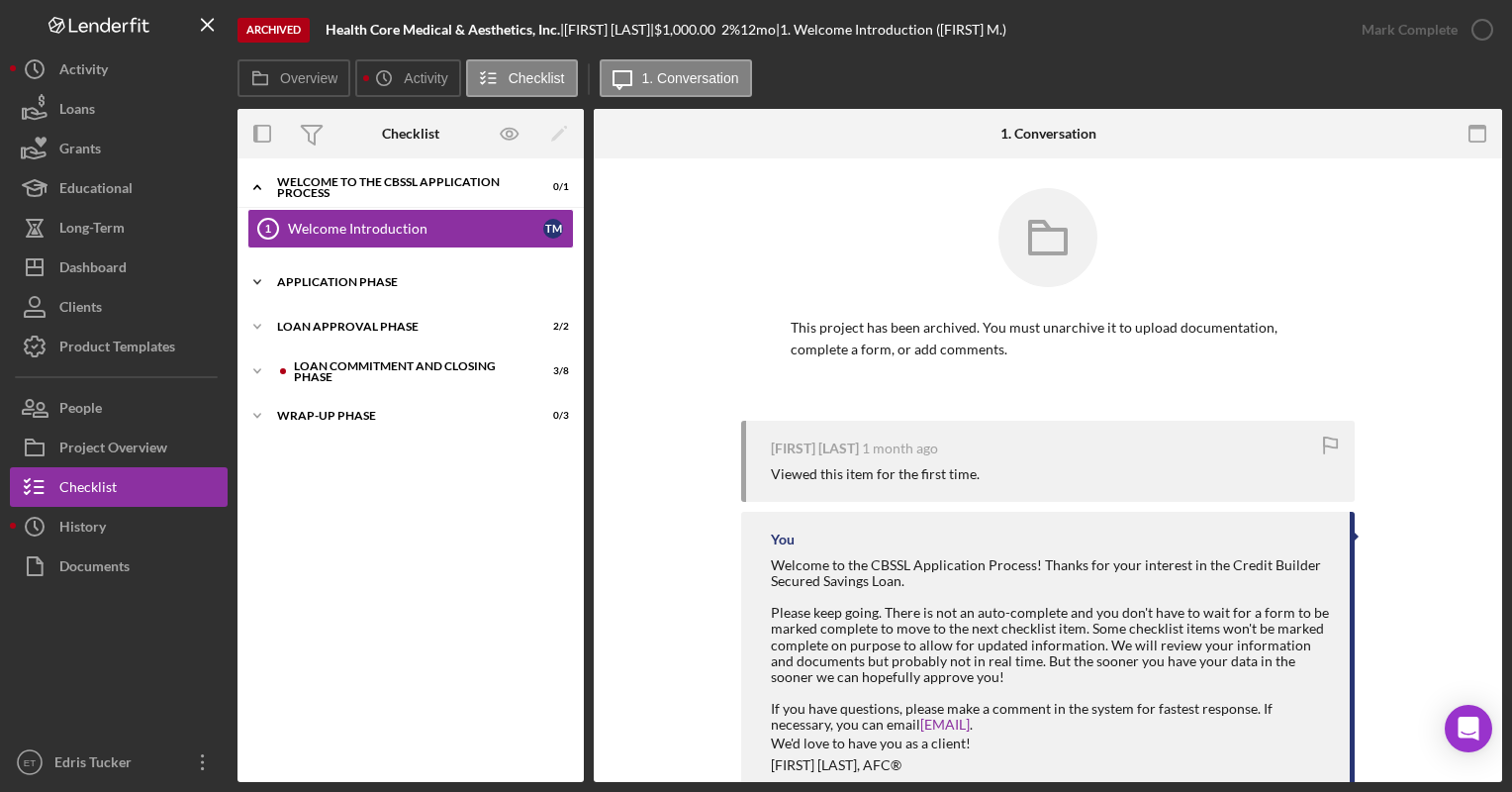 click on "Application Phase" at bounding box center (418, 282) 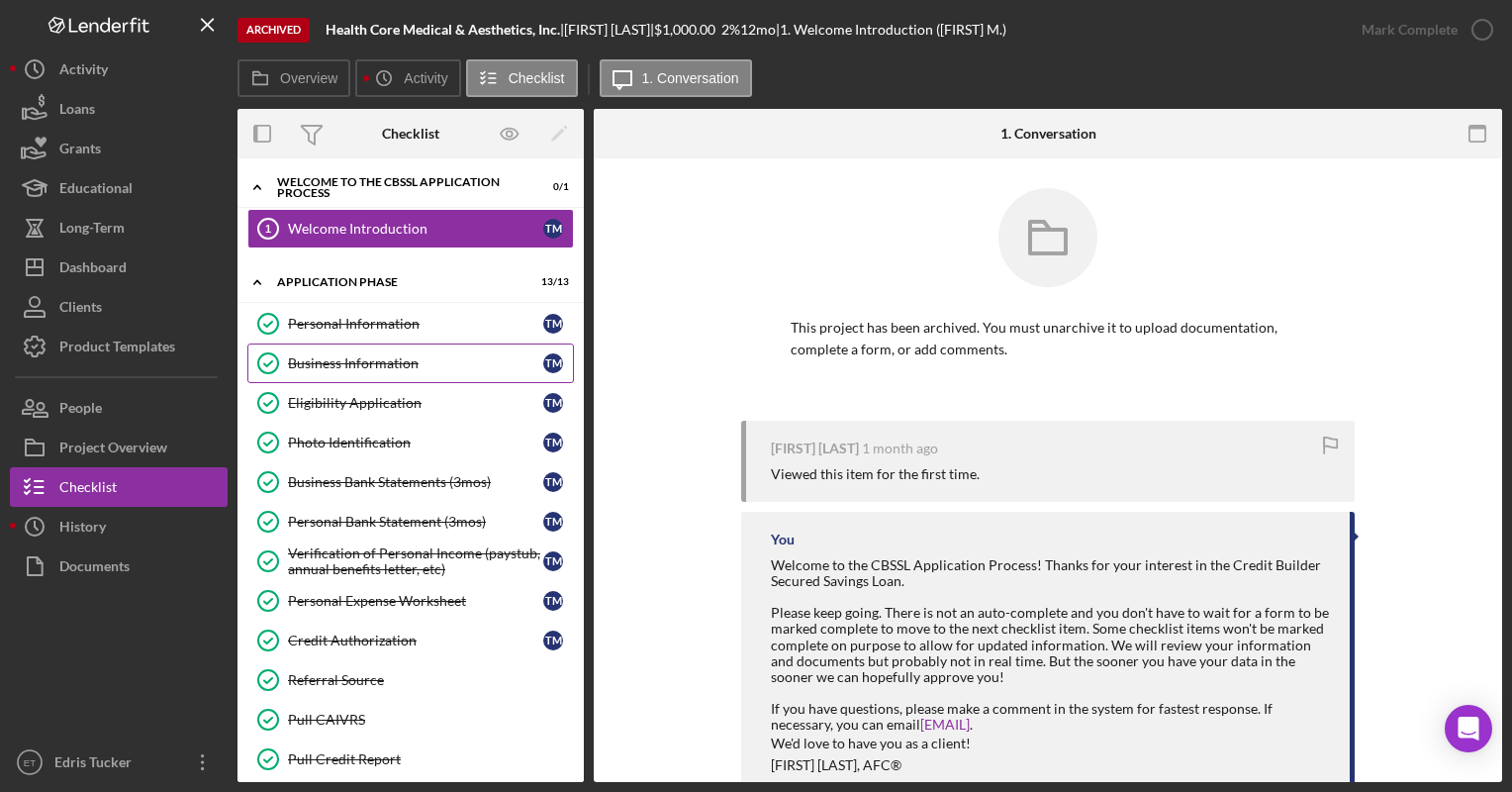 click on "Business Information" at bounding box center [416, 363] 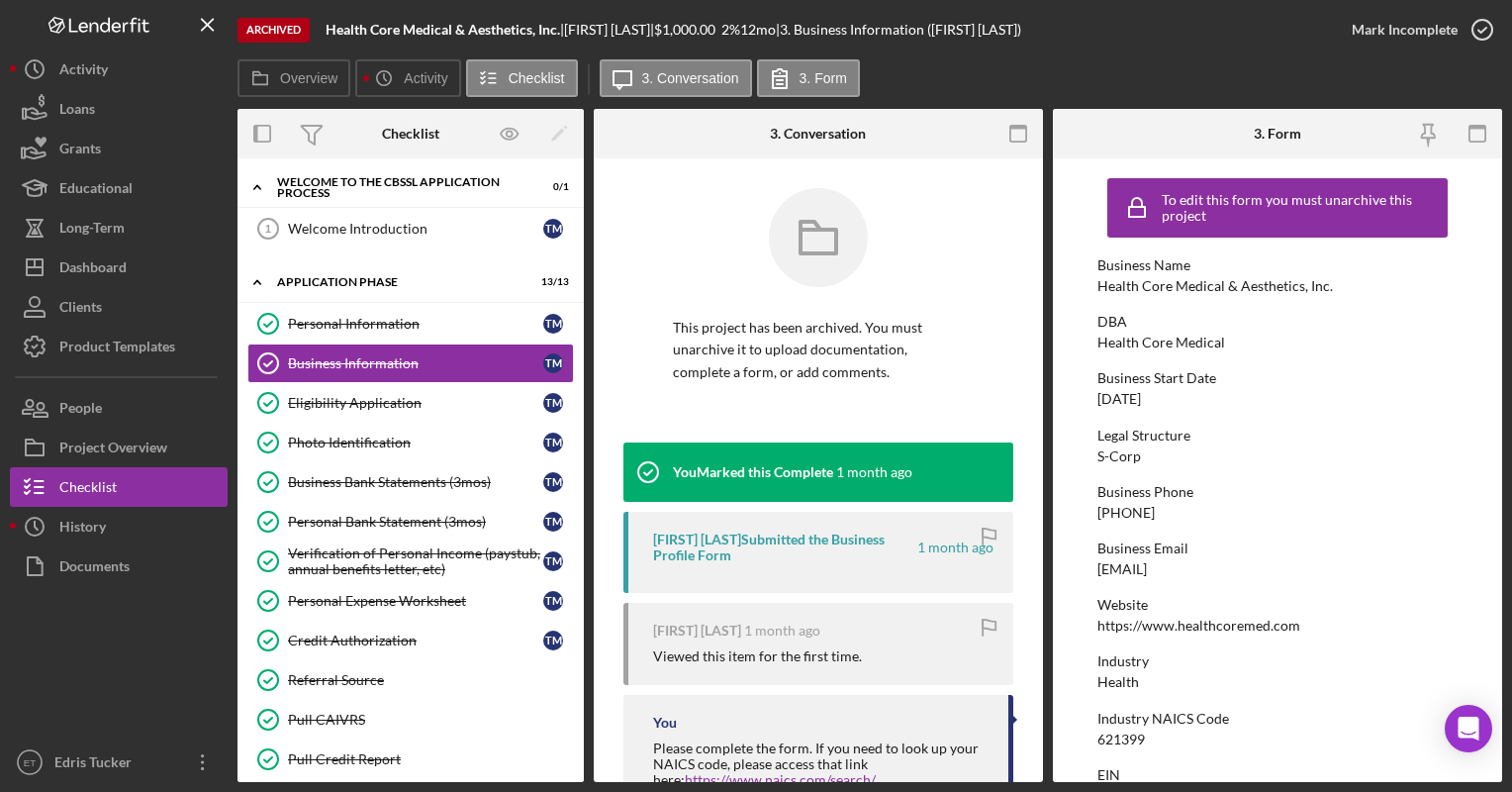 click on "[EMAIL]" at bounding box center [1122, 569] 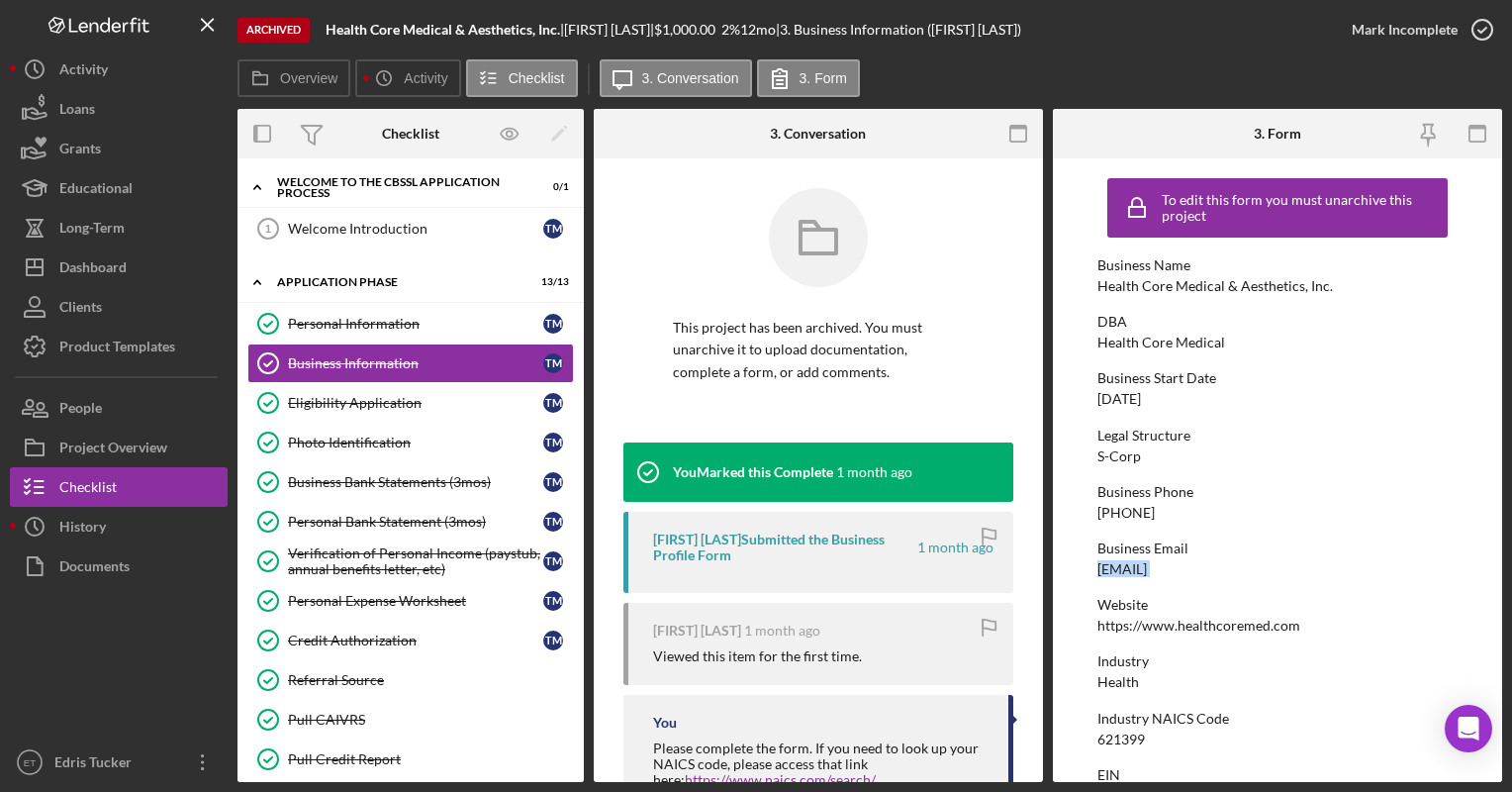 copy on "[EMAIL]" 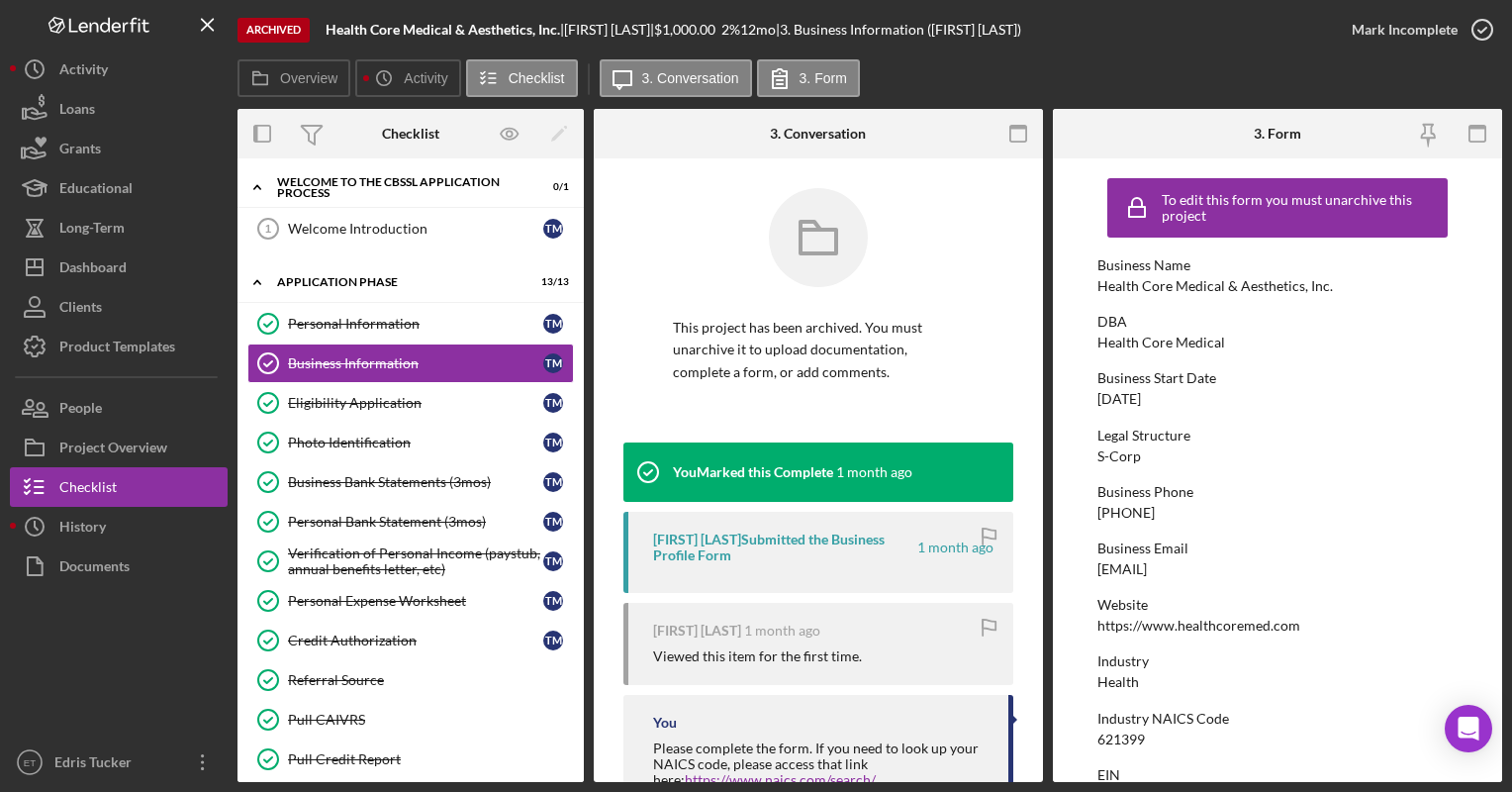 click on "This project has been archived. You must unarchive it to upload documentation, complete a form, or add comments." at bounding box center [818, 315] 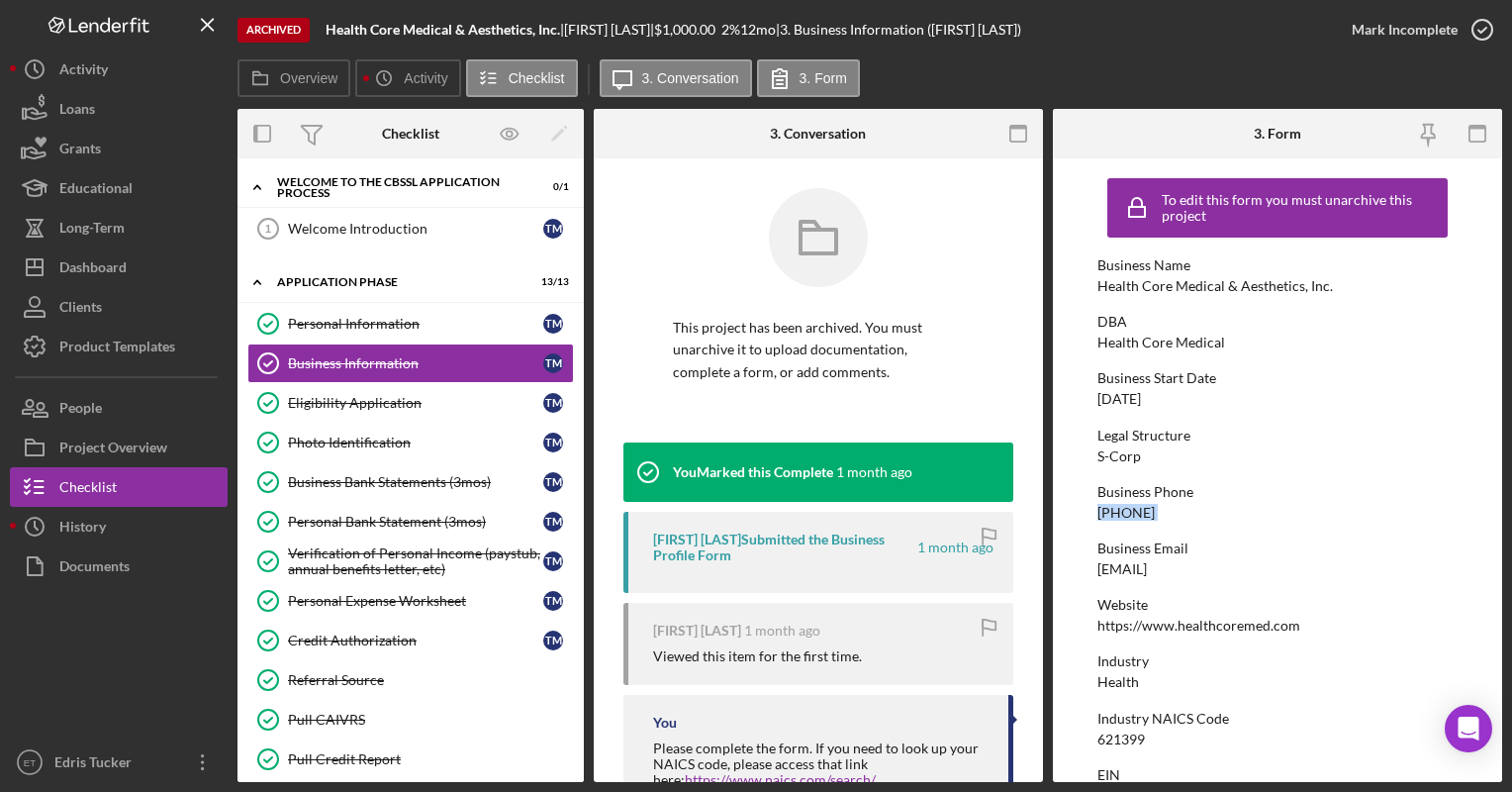 copy on "[PHONE]" 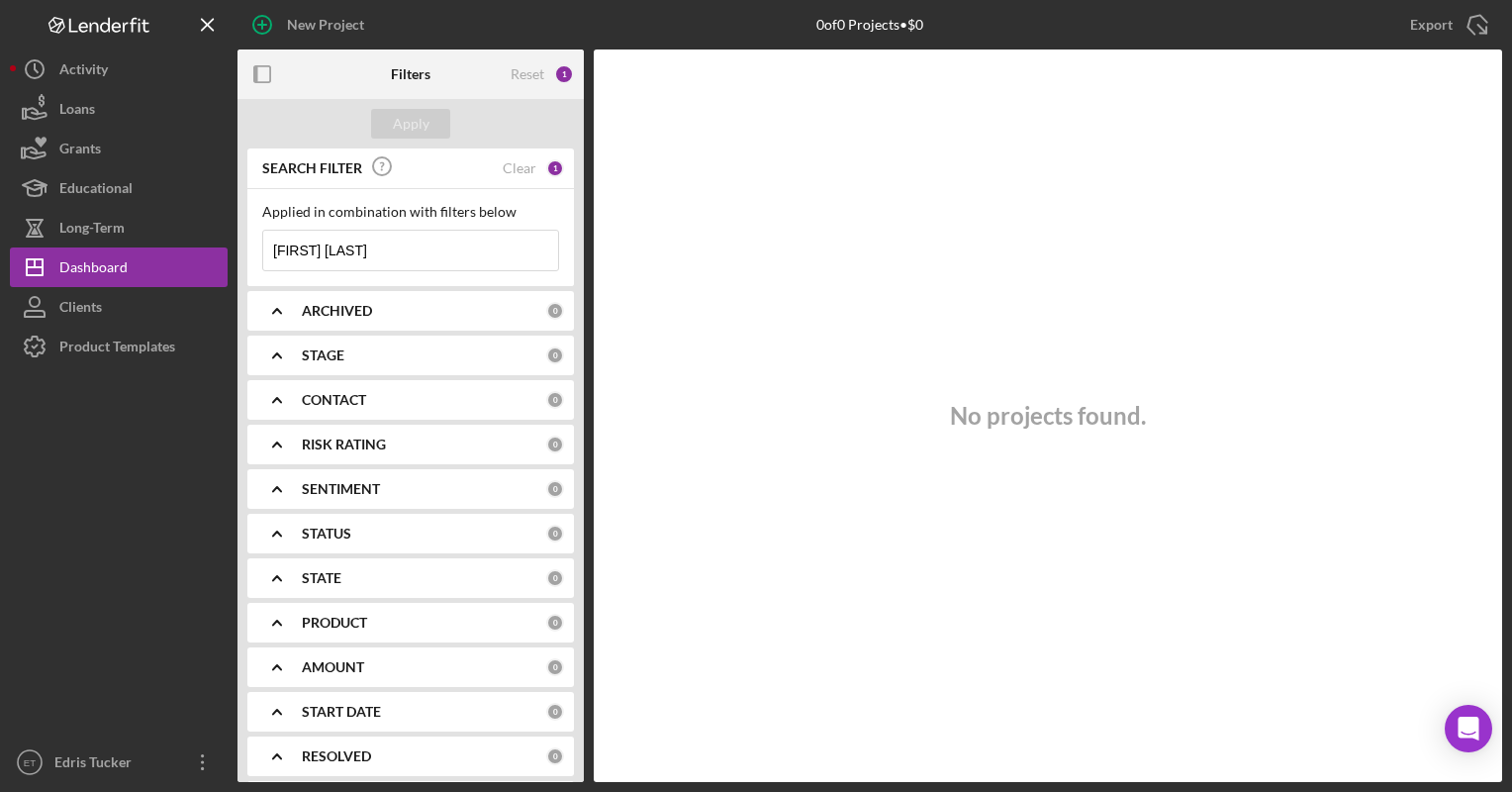 type 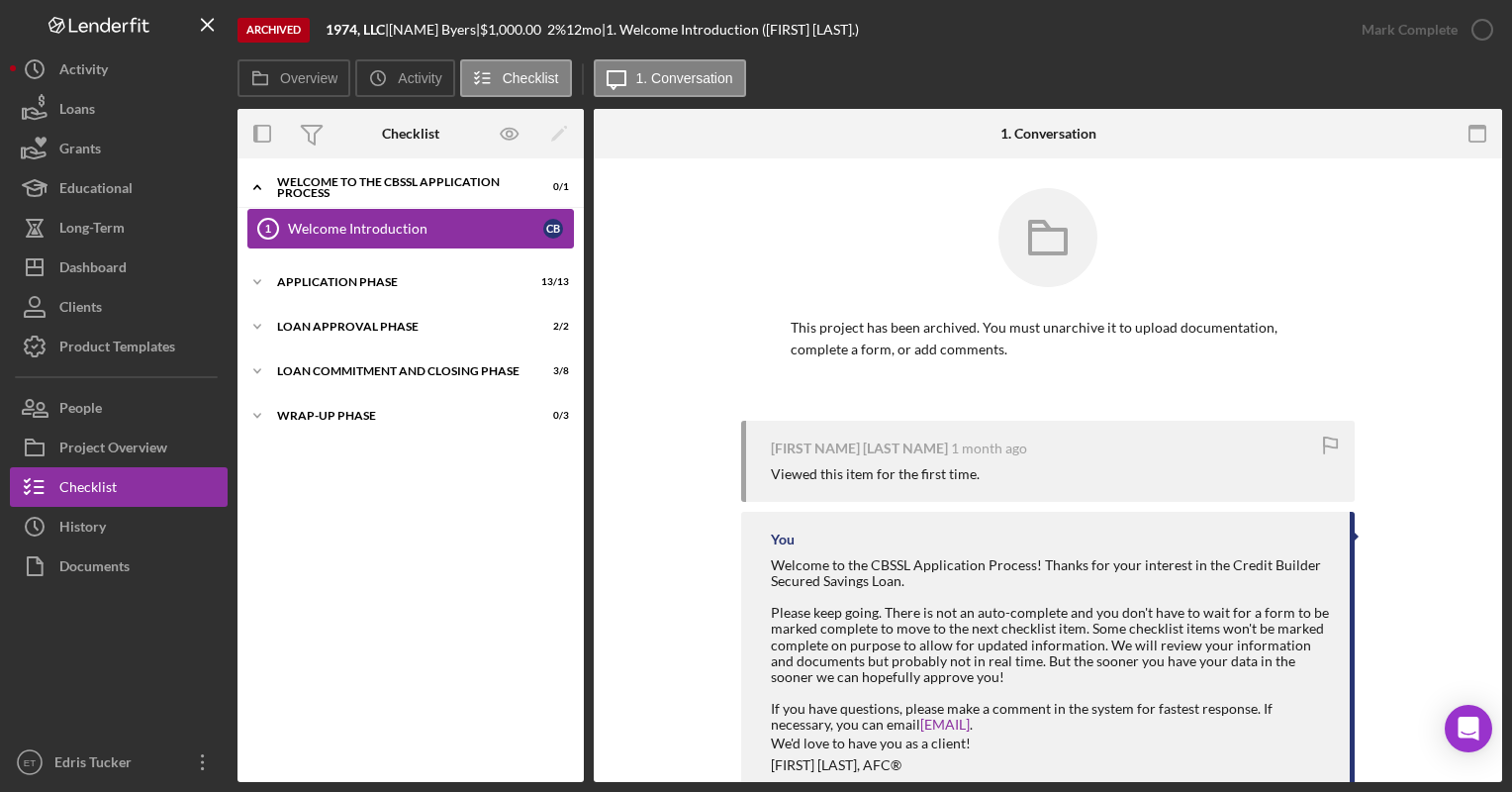 click on "Welcome Introduction" at bounding box center (416, 229) 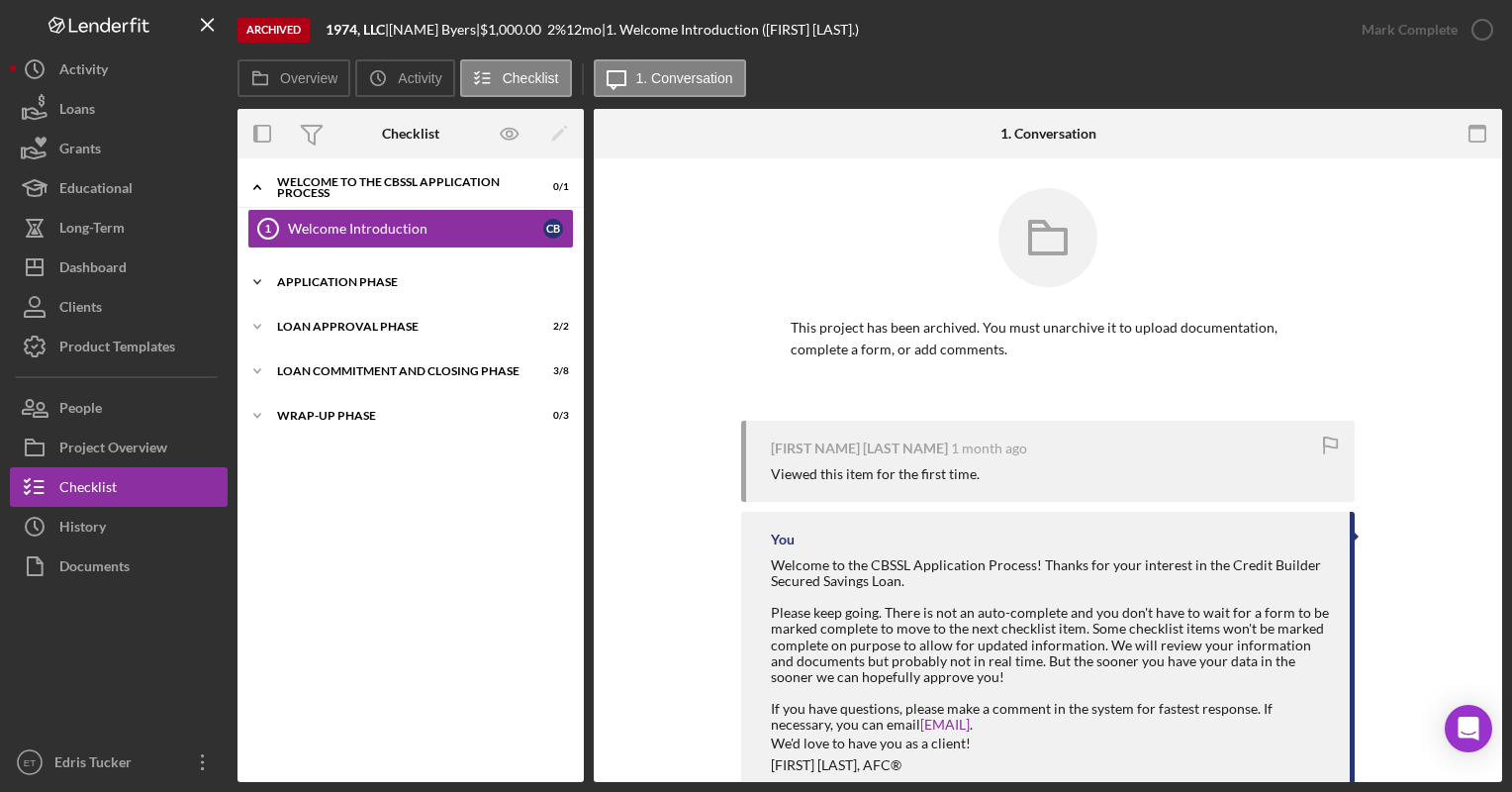 click on "Application Phase" at bounding box center [418, 282] 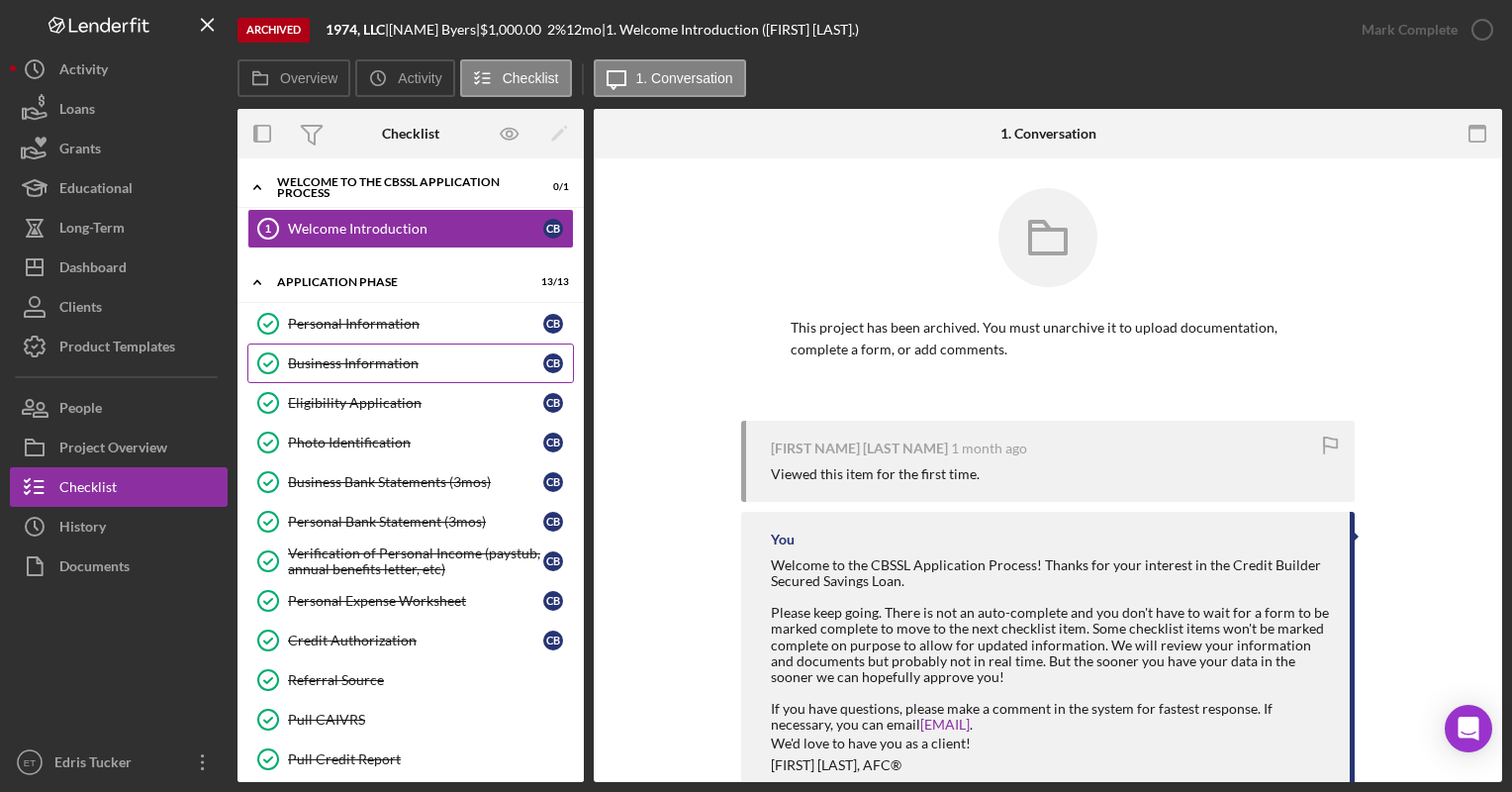 click on "Business Information" at bounding box center (416, 363) 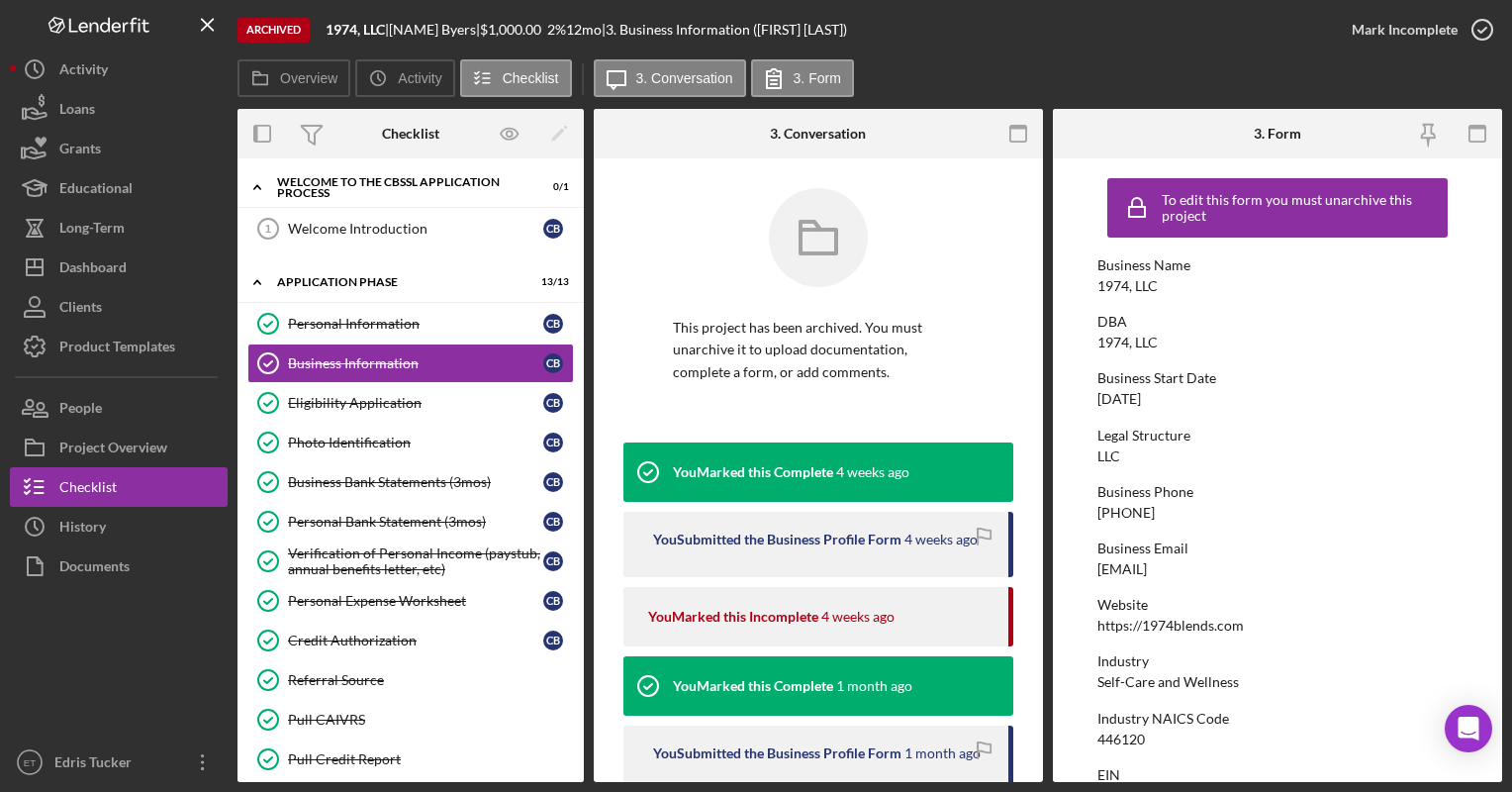 click on "[EMAIL]" at bounding box center [1122, 569] 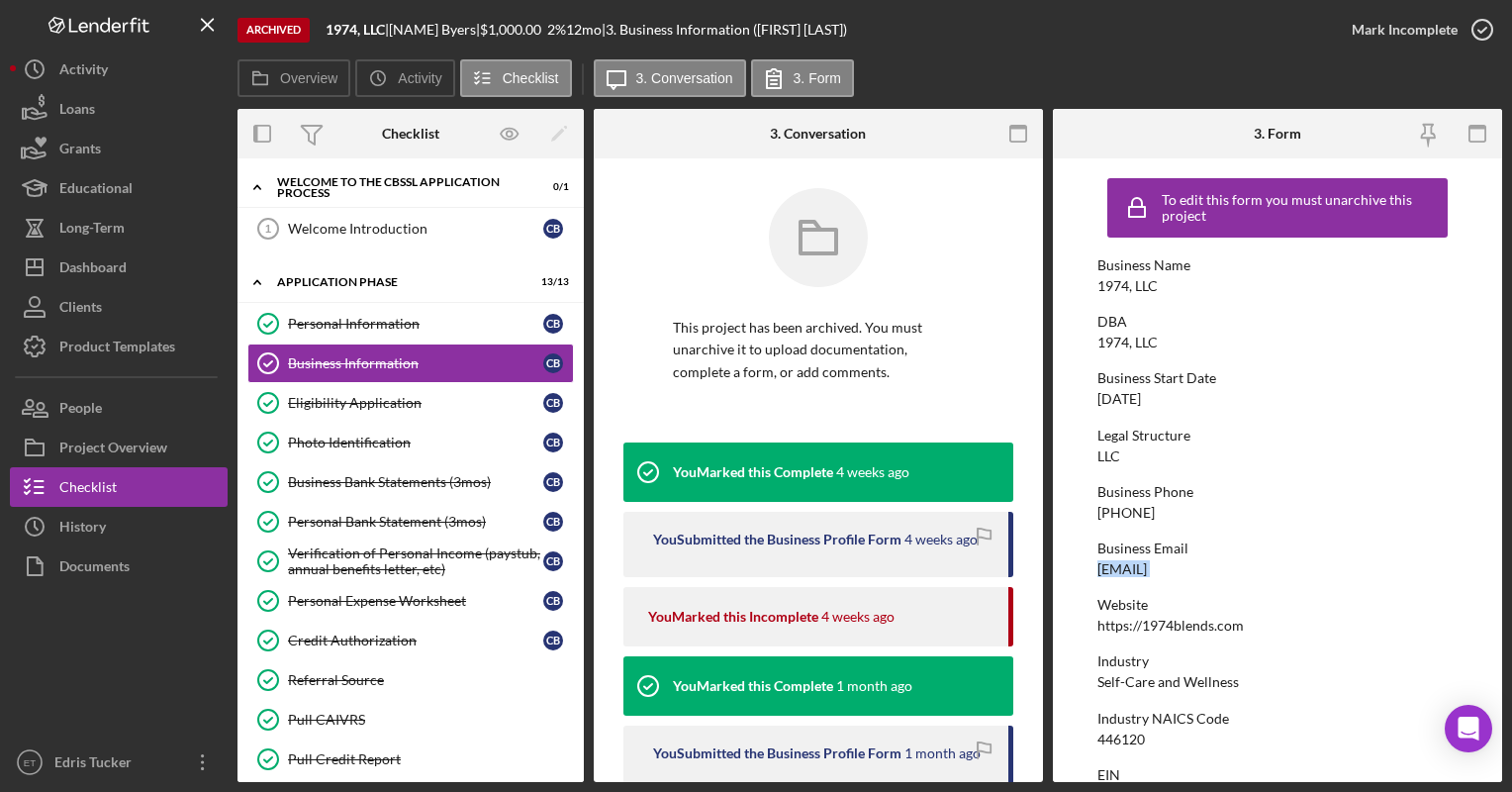 copy on "[EMAIL]" 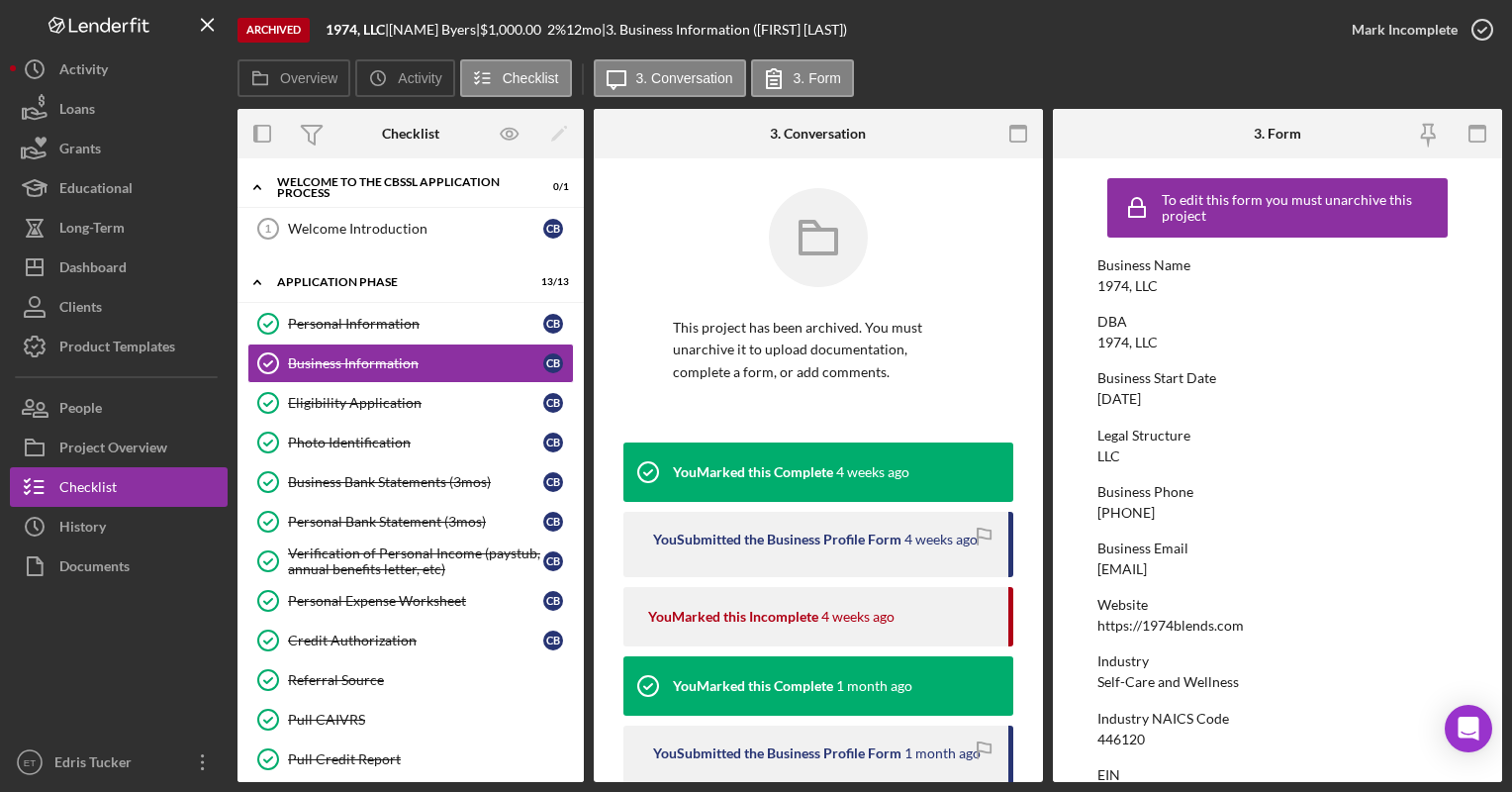 click on "This project has been archived. You must unarchive it to upload documentation, complete a form, or add comments." at bounding box center [818, 315] 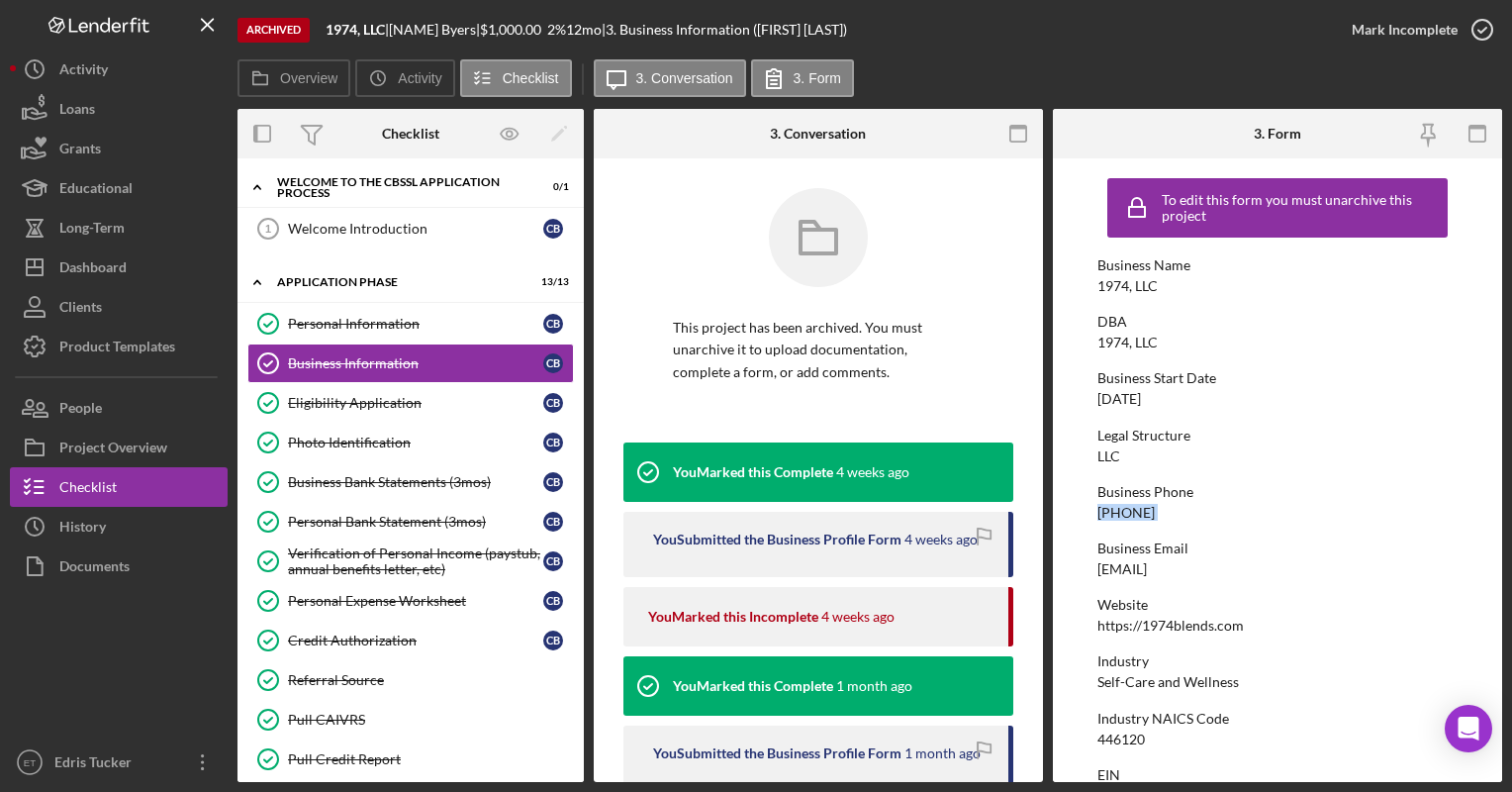 copy on "[PHONE]" 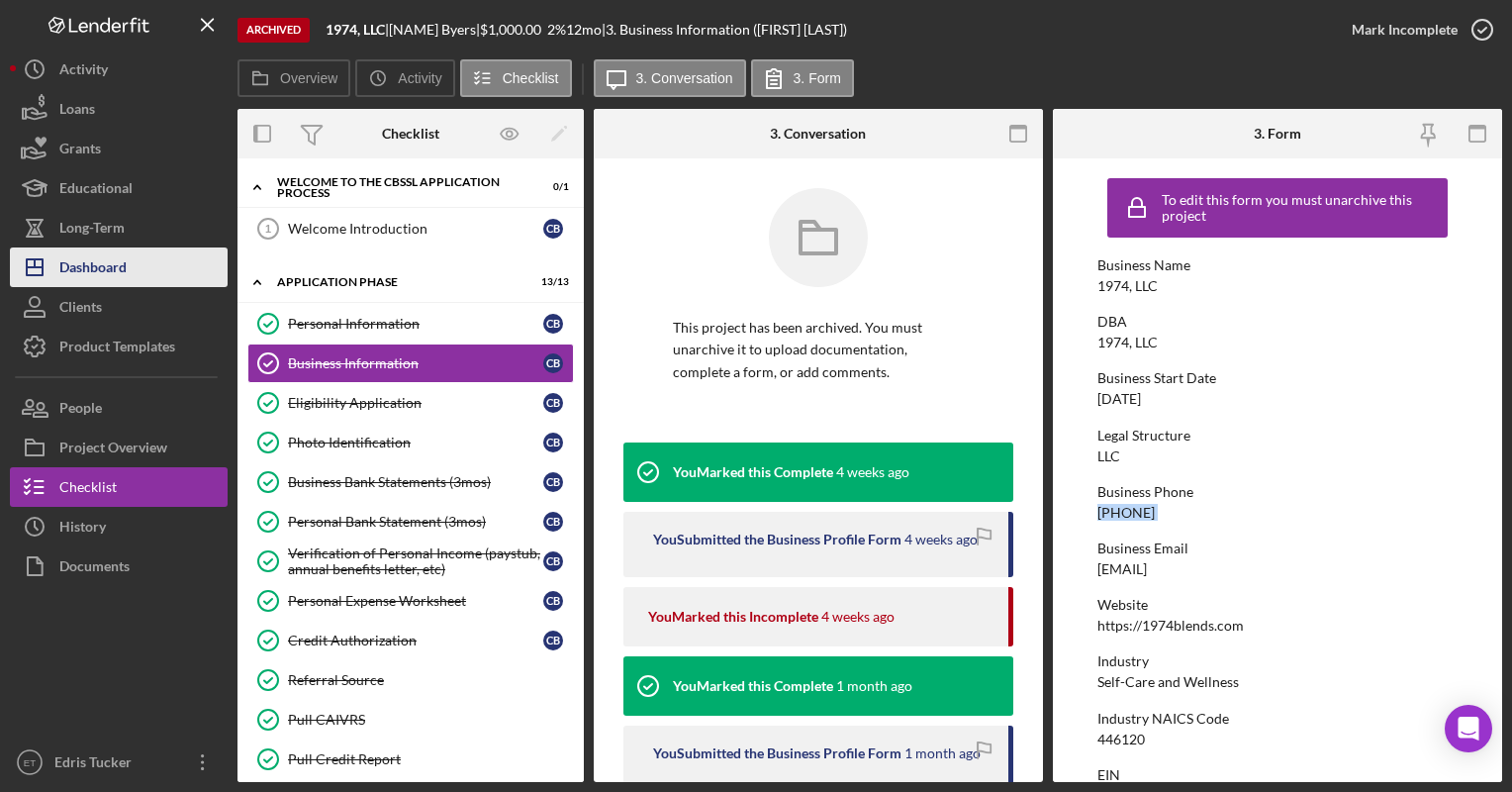 click on "Dashboard" at bounding box center [93, 269] 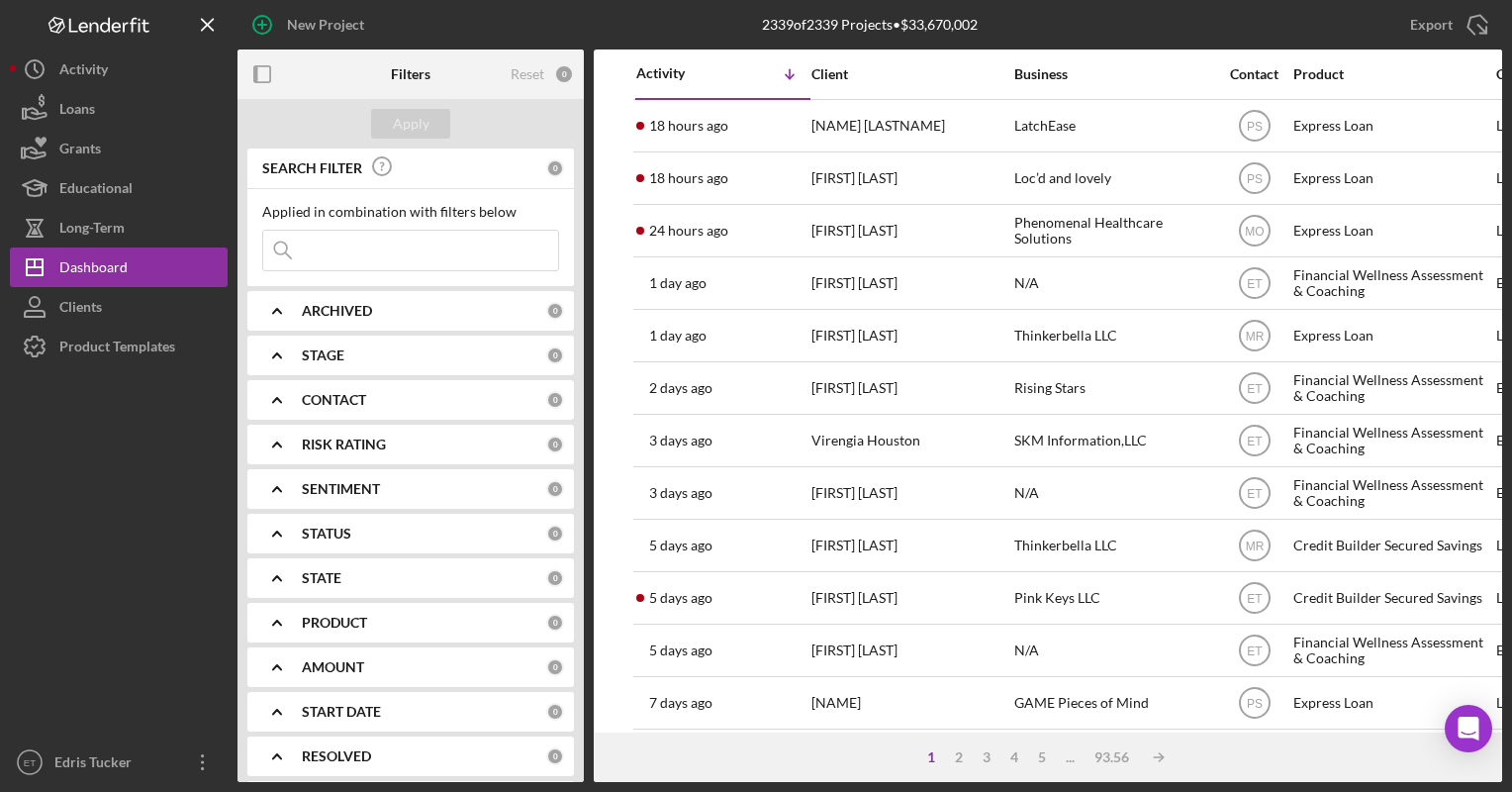 click at bounding box center [411, 250] 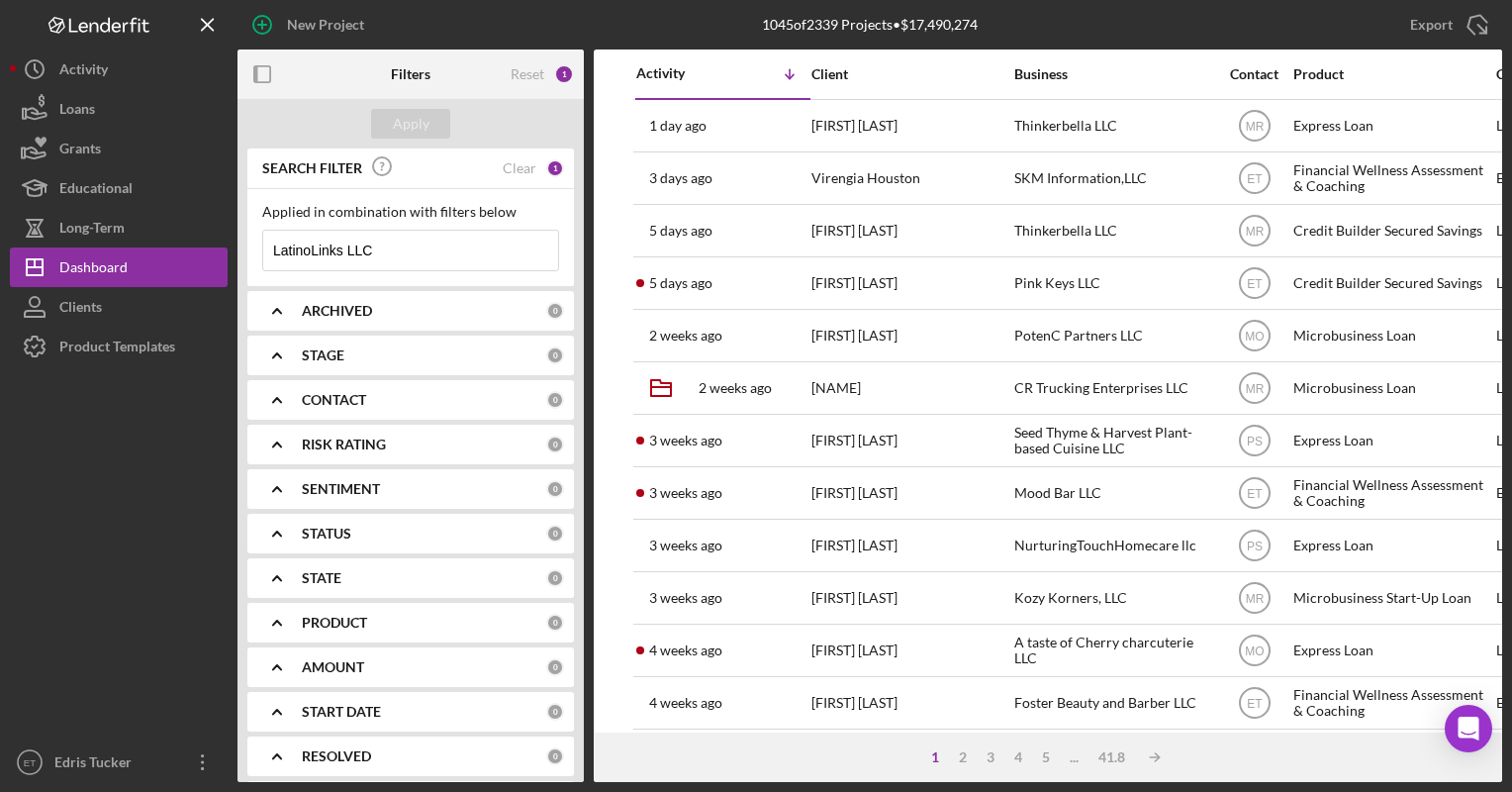click on "LatinoLinks LLC" at bounding box center [411, 250] 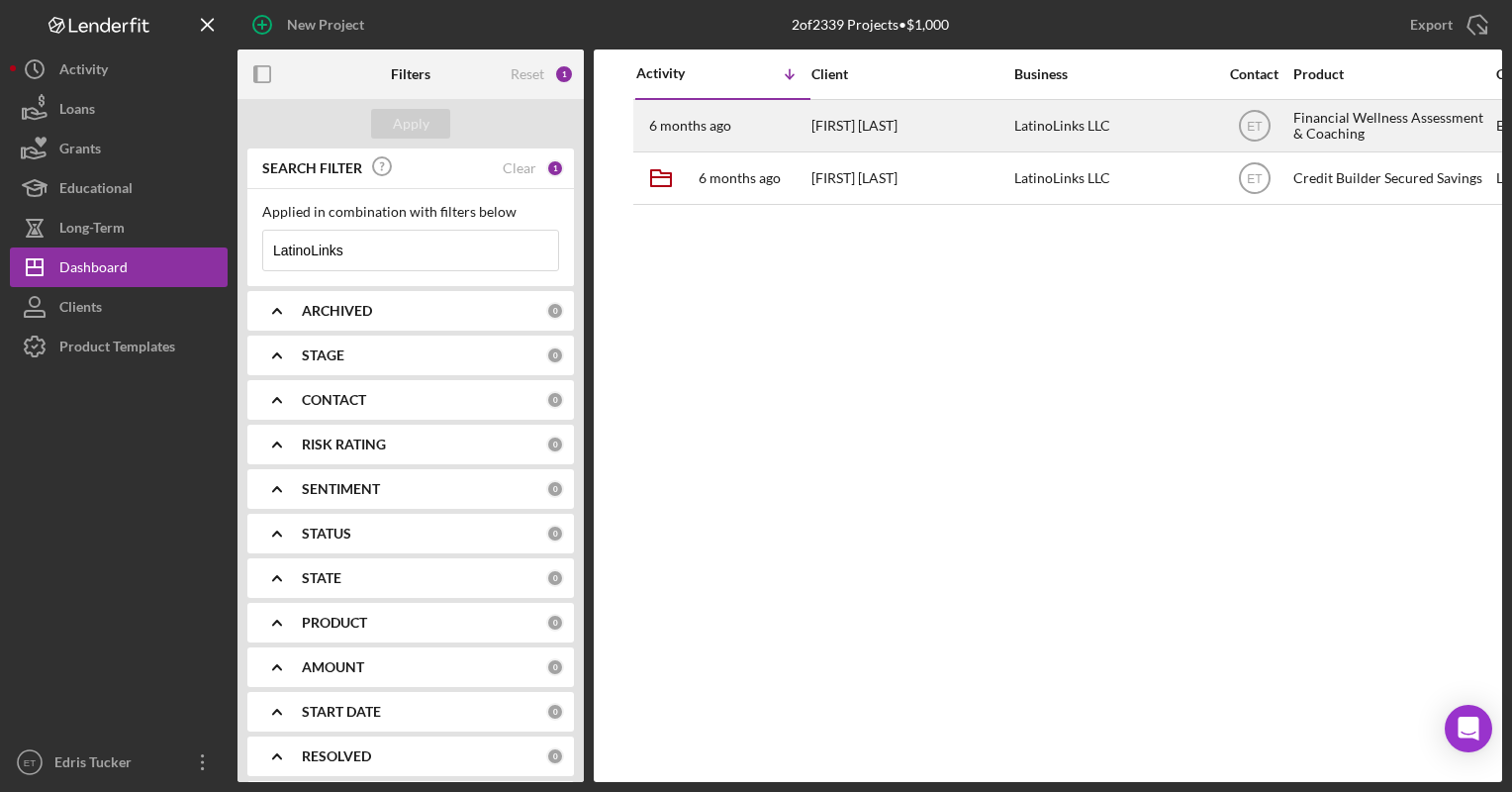 type on "LatinoLinks" 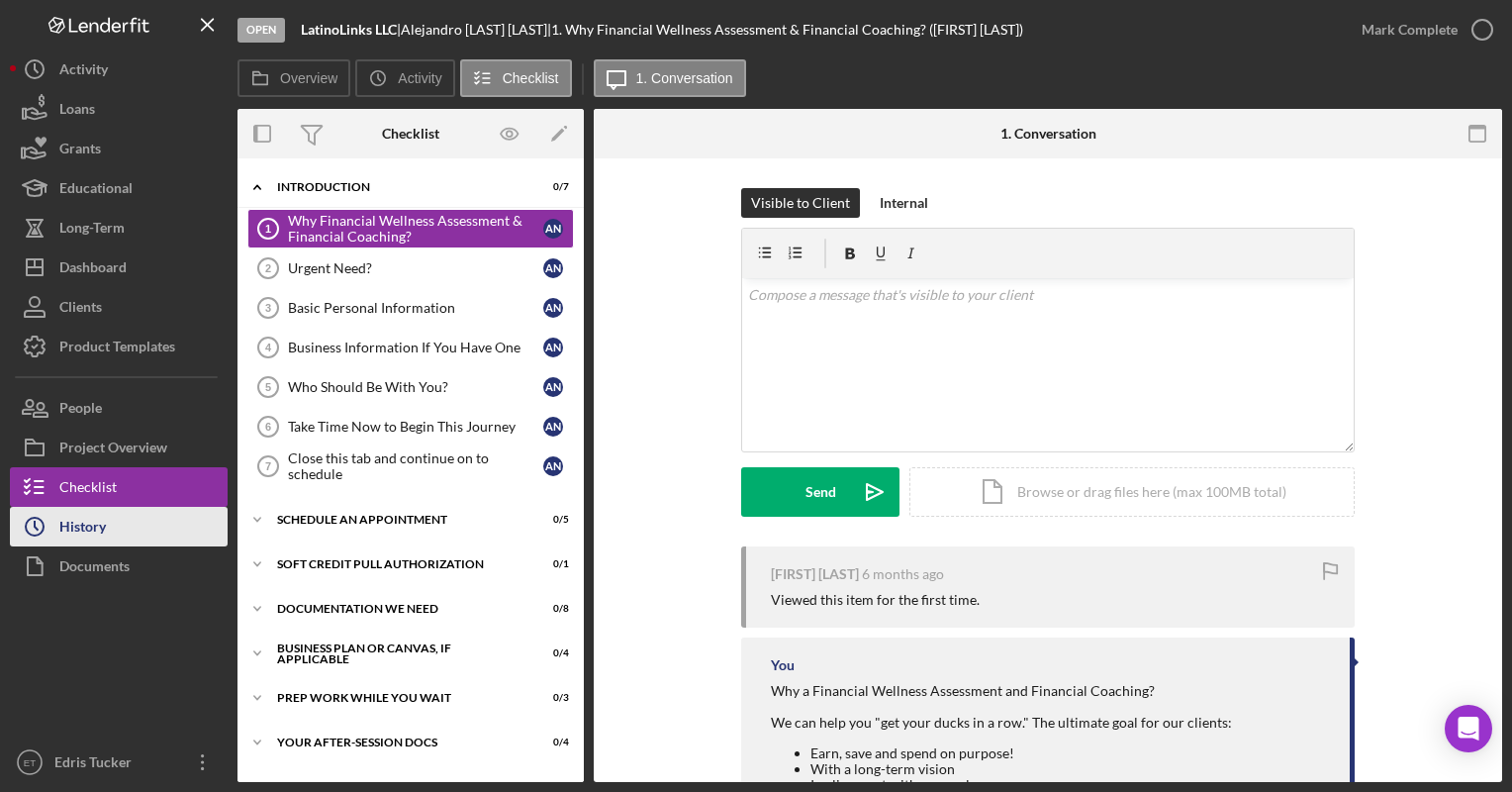 click on "History" at bounding box center (82, 529) 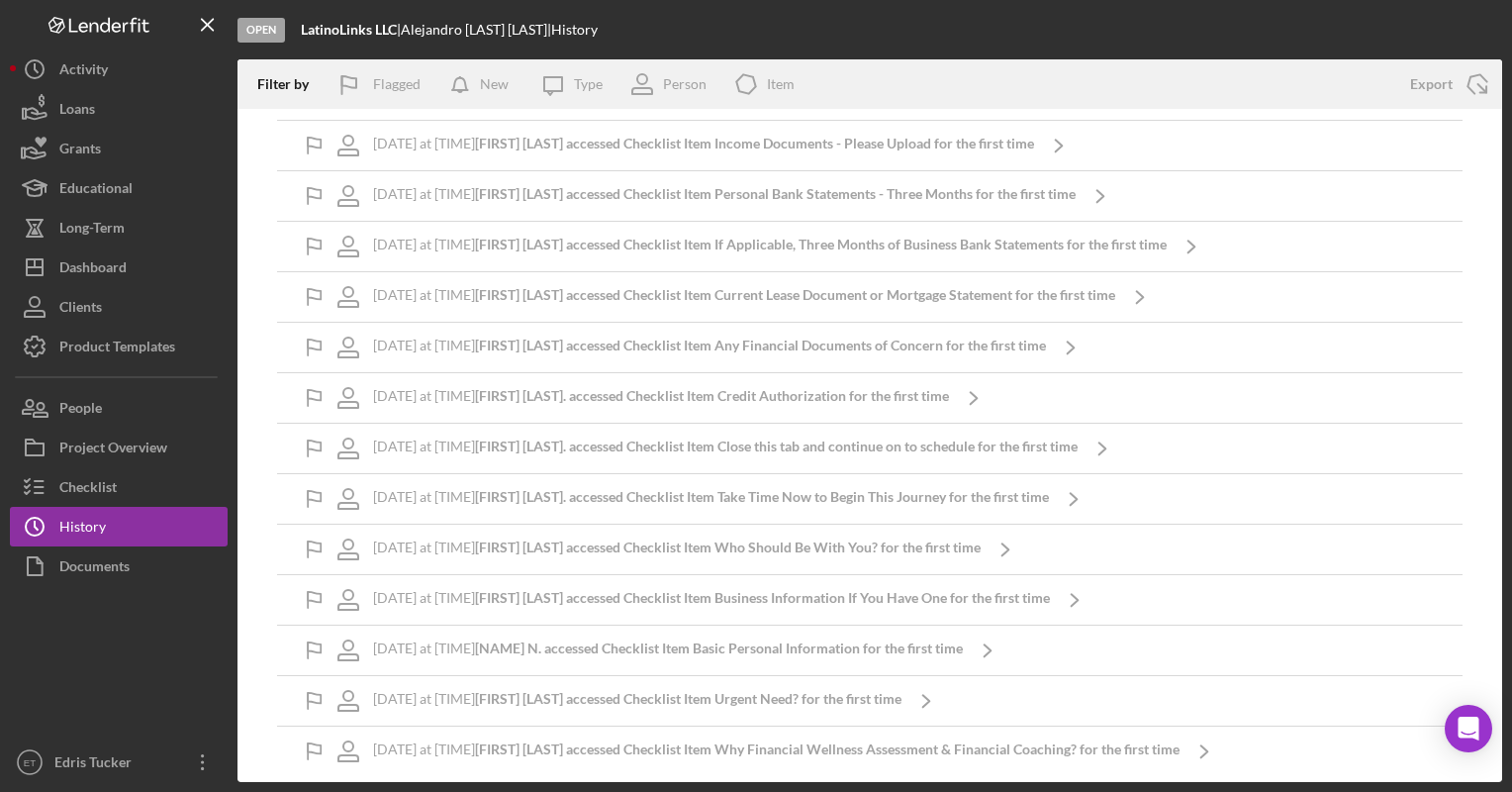 scroll, scrollTop: 0, scrollLeft: 0, axis: both 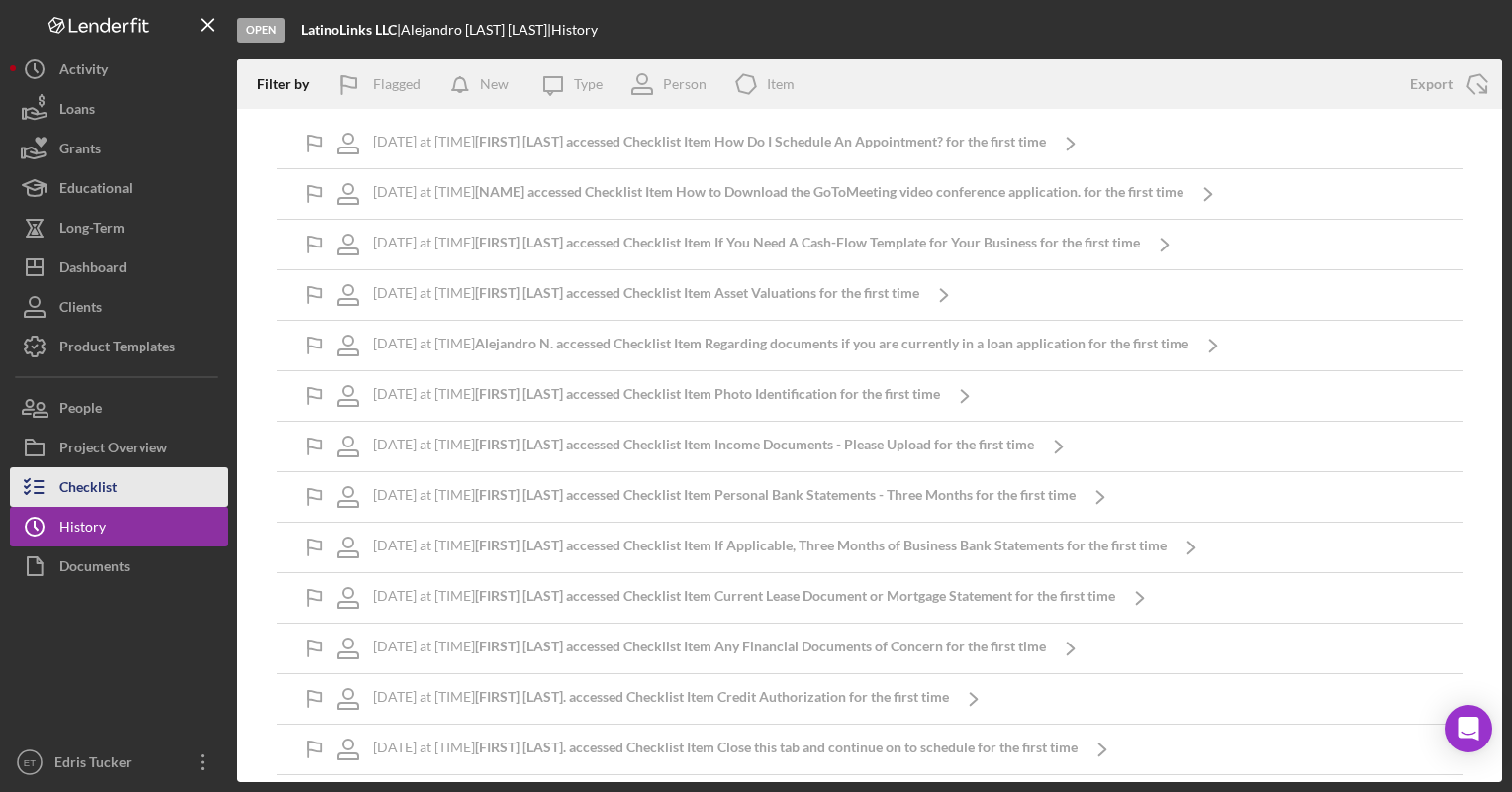 click on "Checklist" at bounding box center [88, 489] 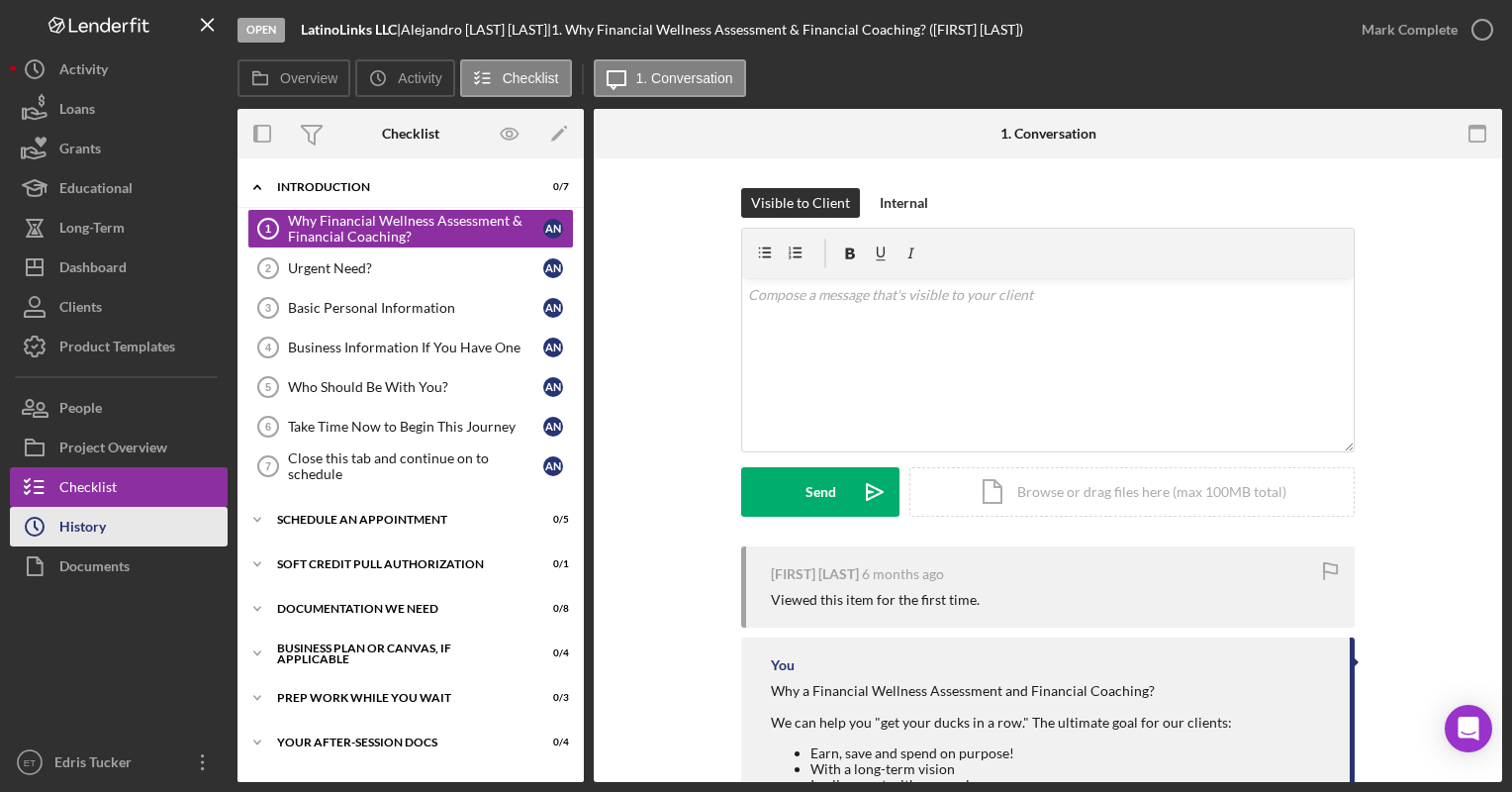 click on "History" at bounding box center (82, 529) 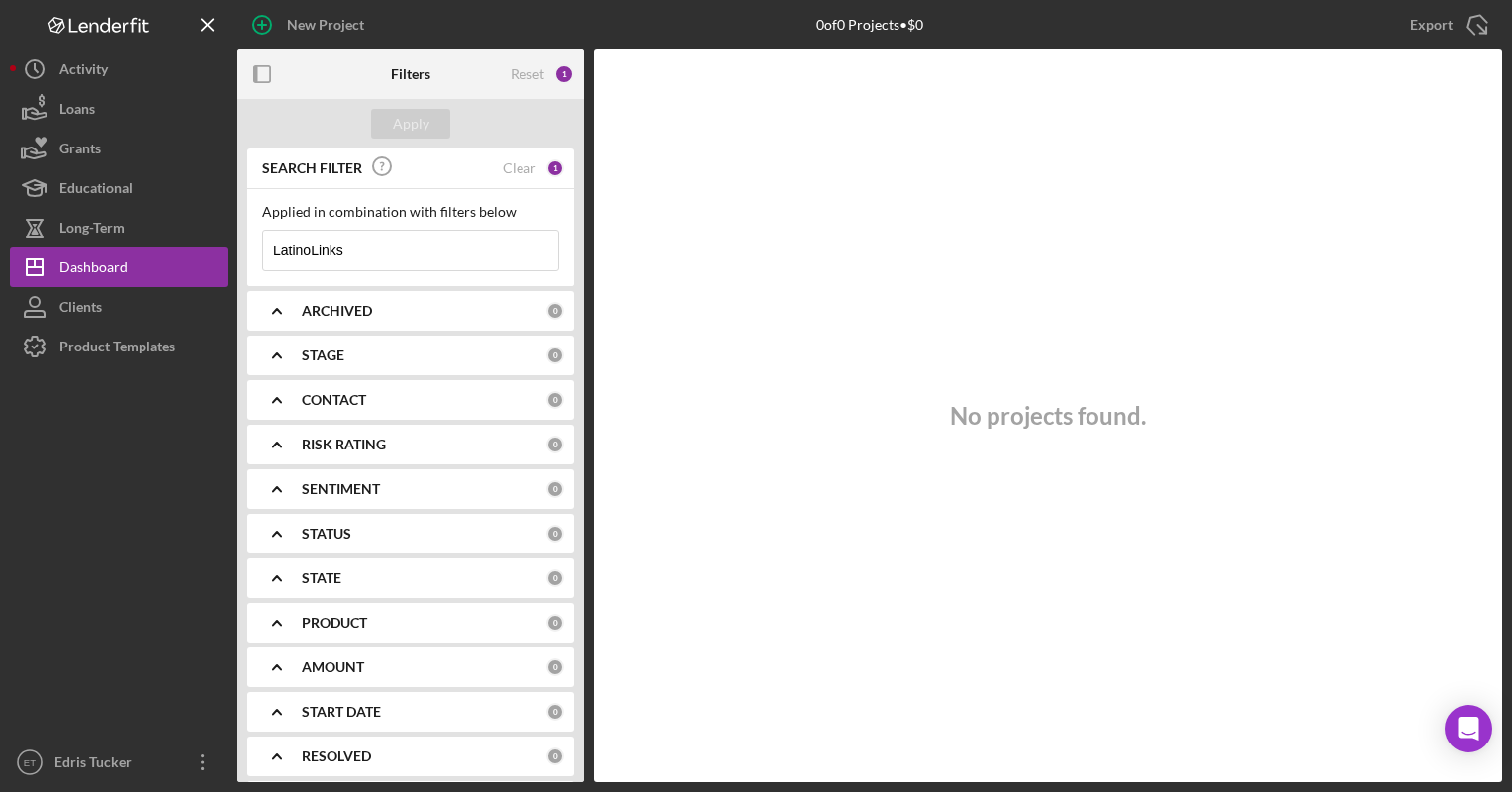 type 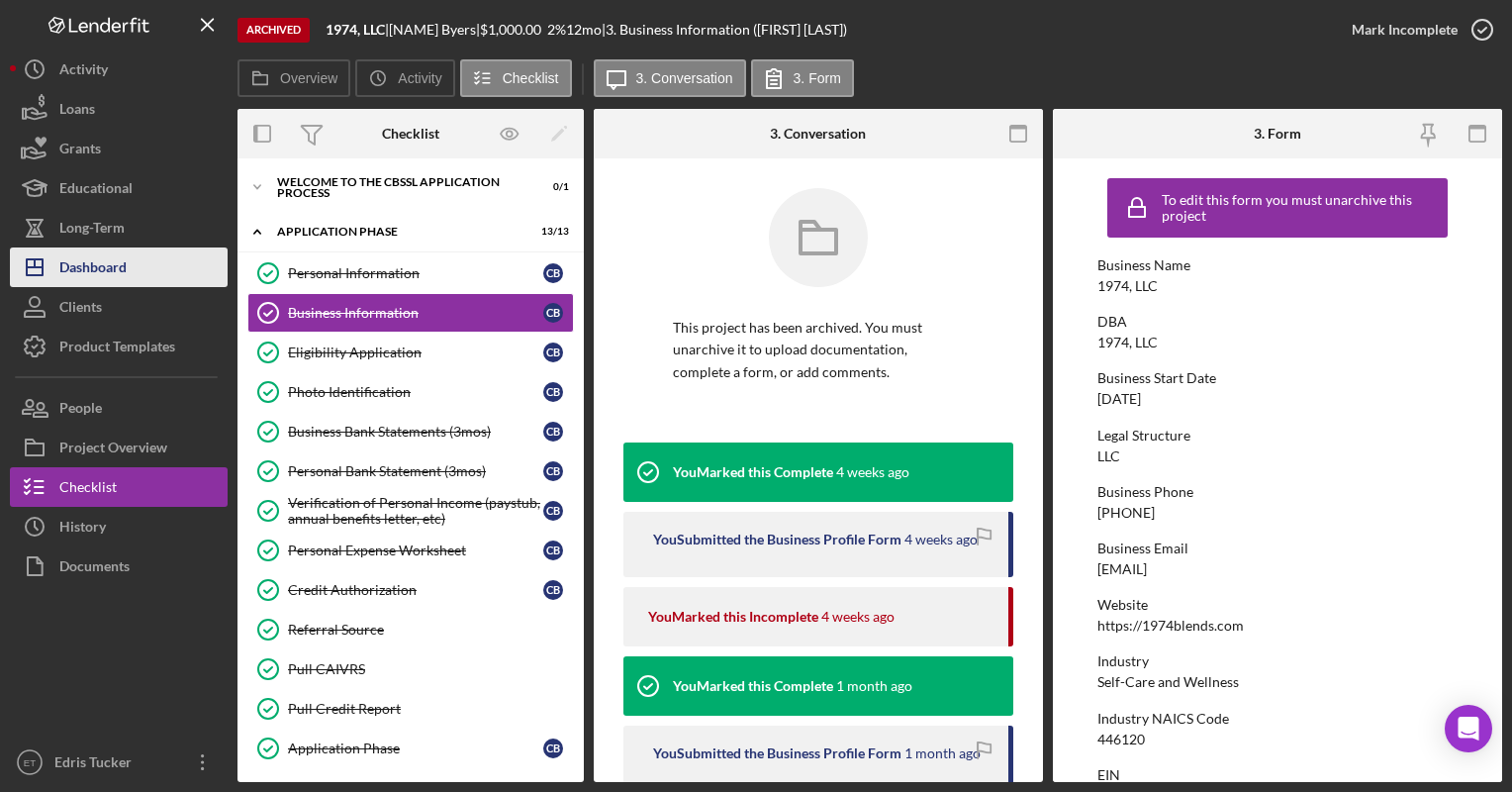 click on "Dashboard" at bounding box center (93, 269) 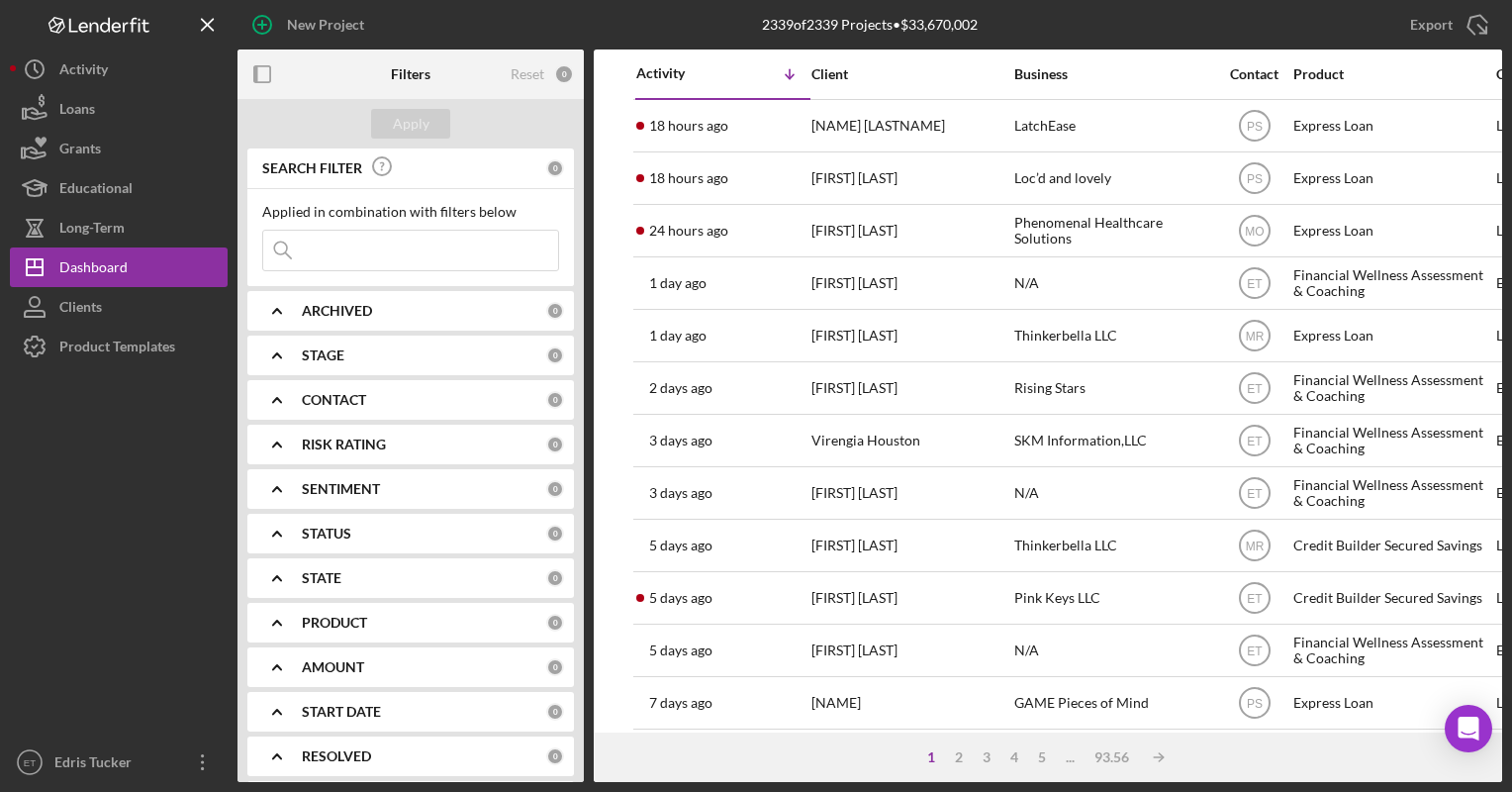click at bounding box center (411, 250) 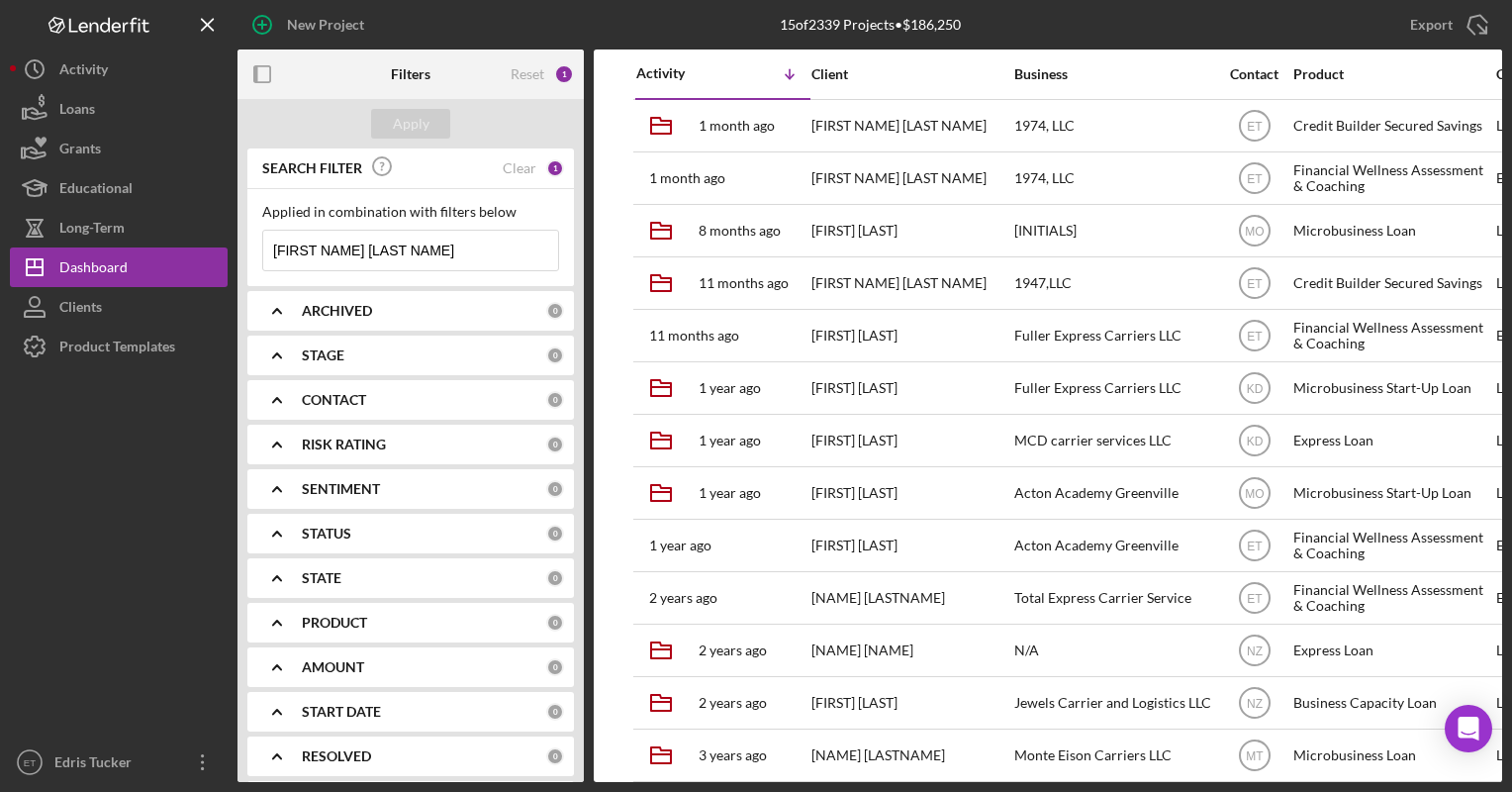 click on "[FIRST NAME] [LAST NAME]" at bounding box center [411, 250] 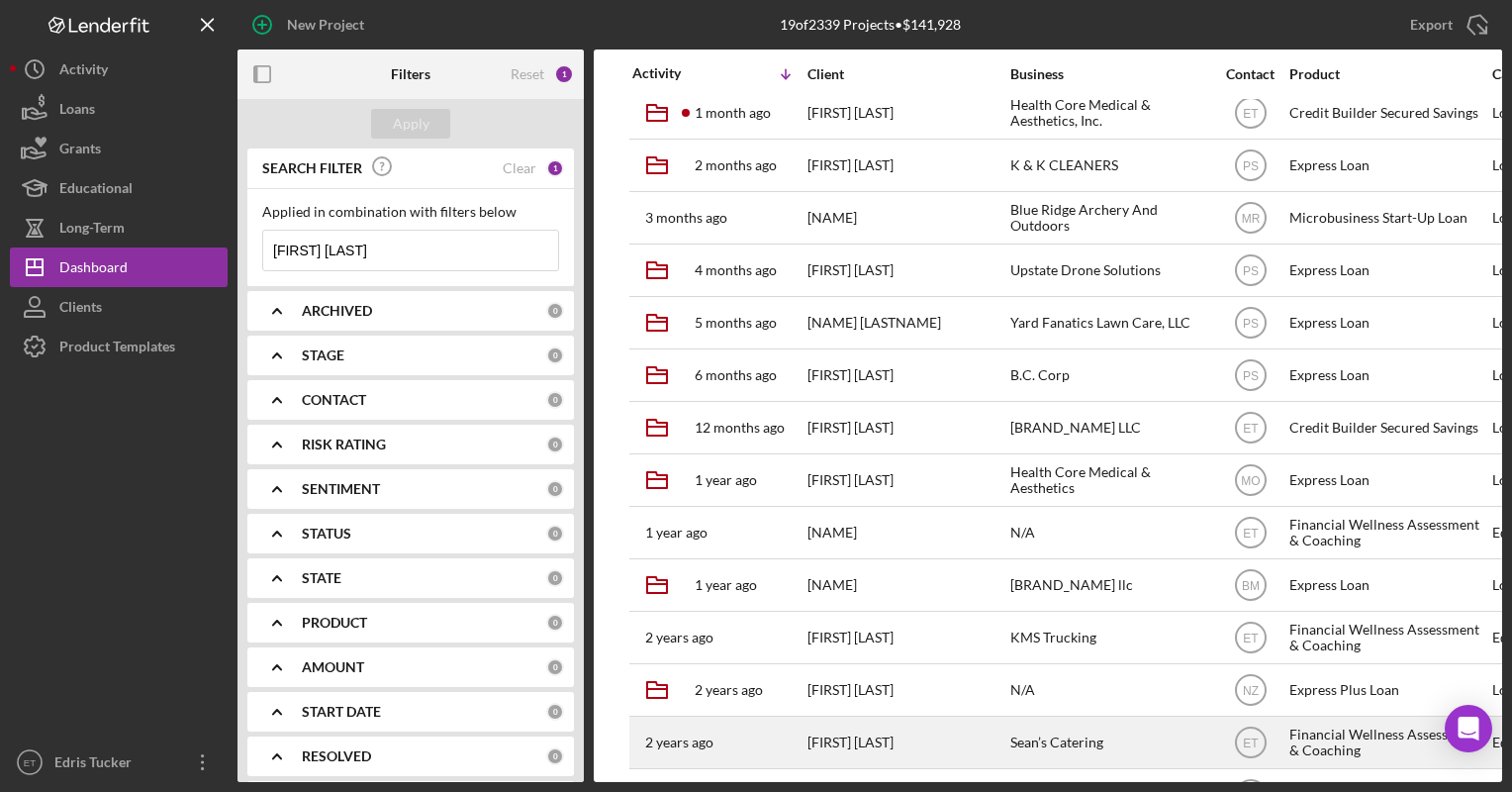 scroll, scrollTop: 0, scrollLeft: 4, axis: horizontal 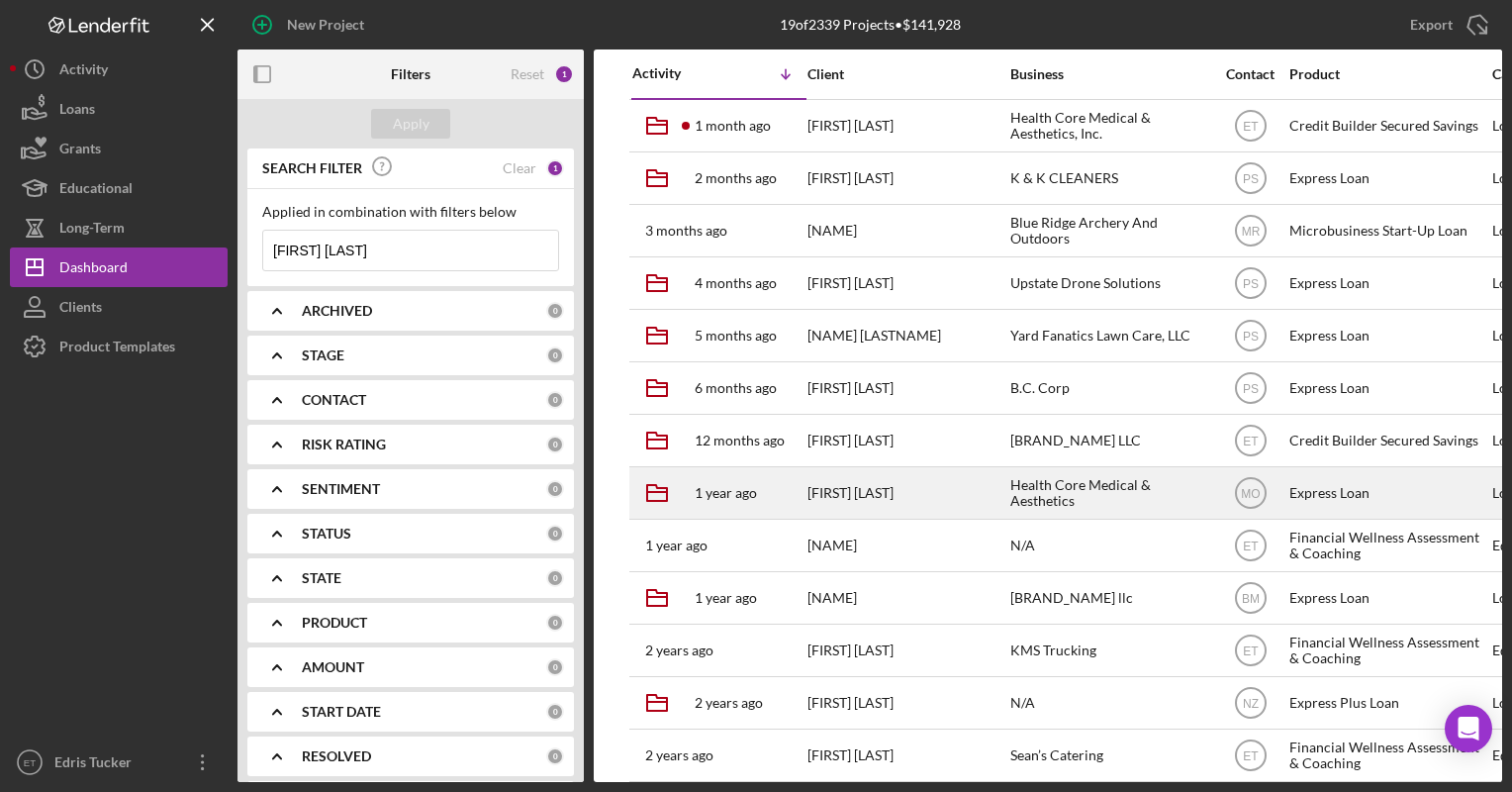 type on "[FIRST] [LAST]" 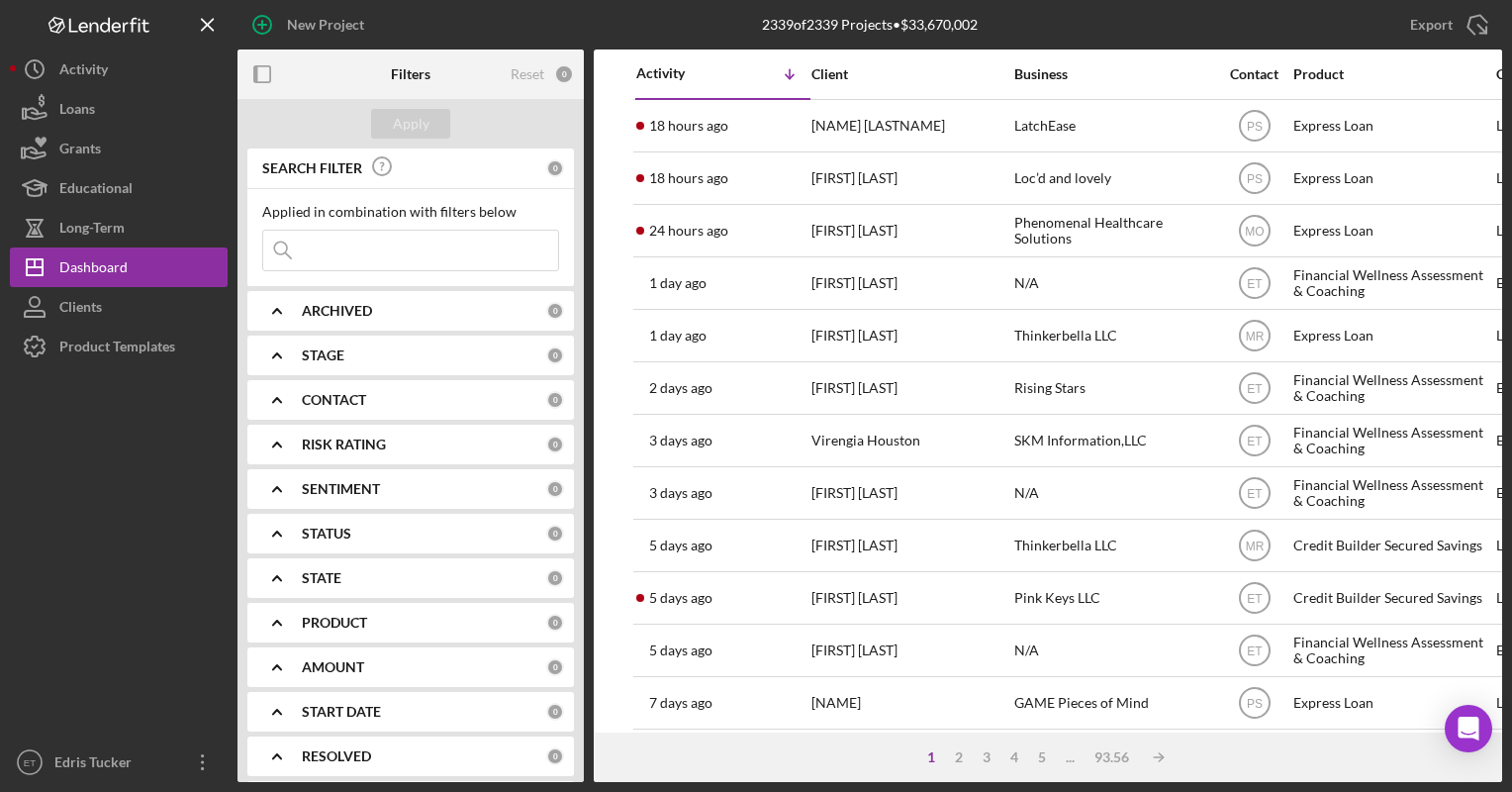 click at bounding box center (411, 250) 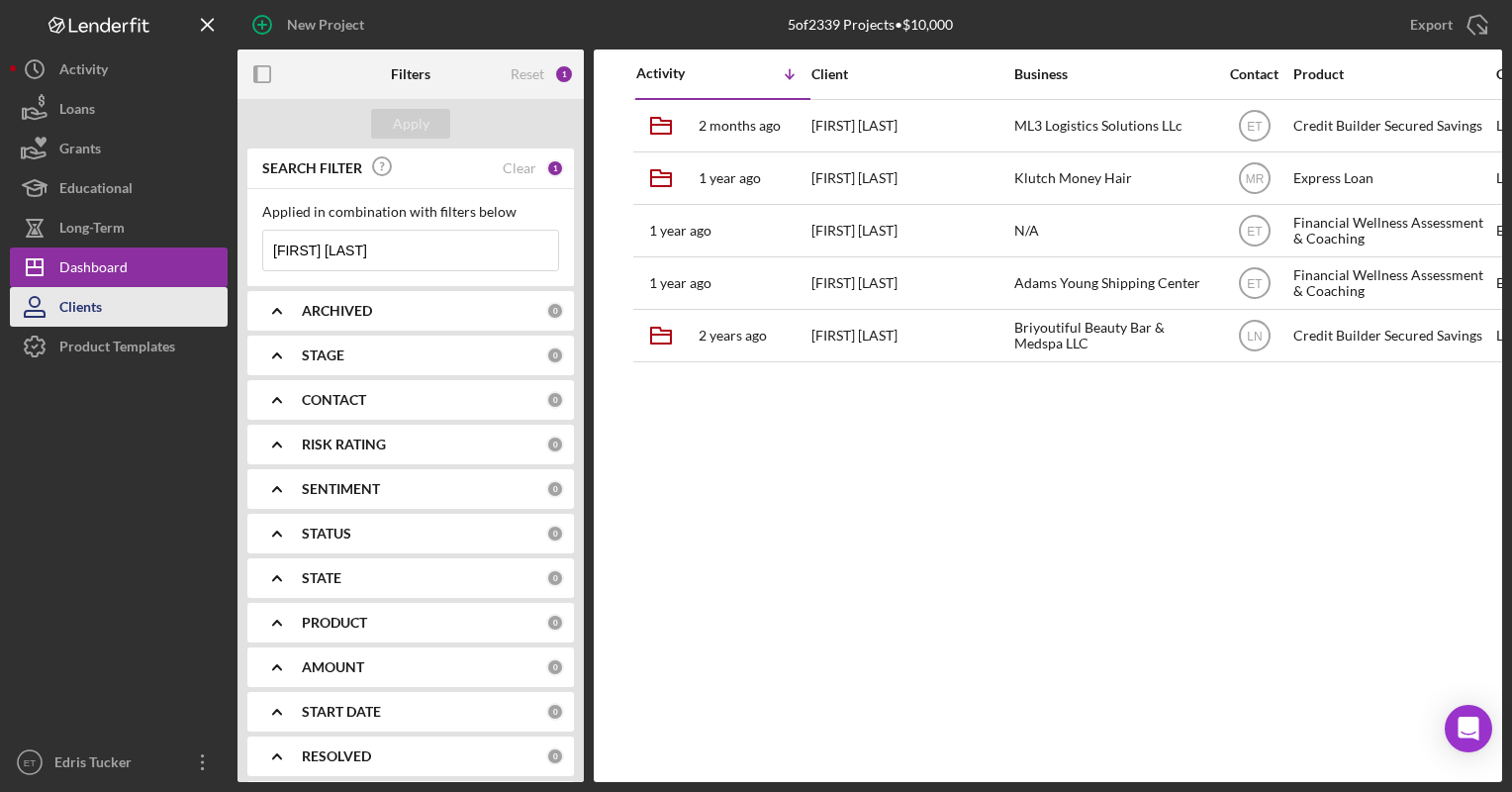 type on "[FIRST] [LAST]" 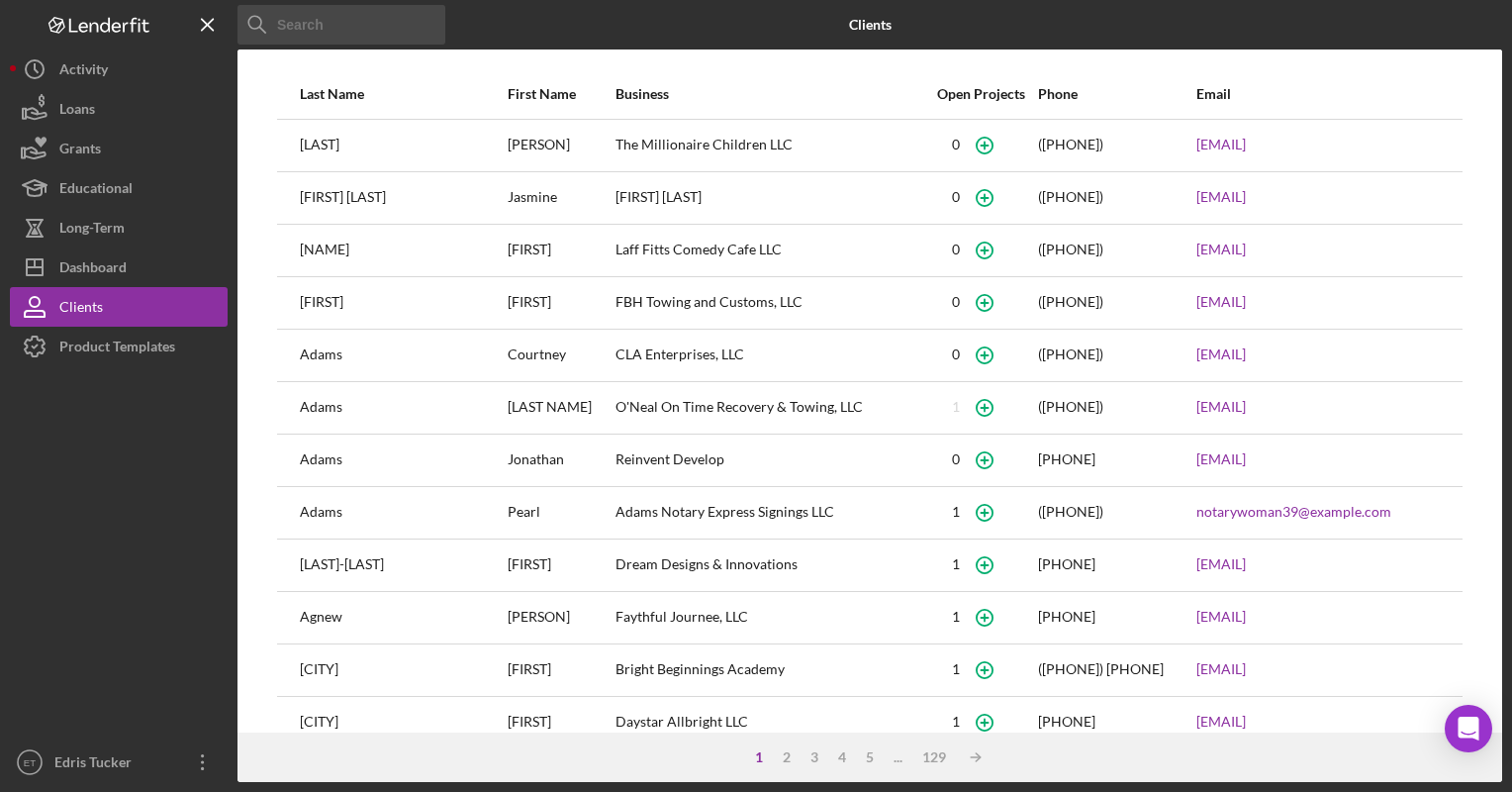 click at bounding box center (341, 25) 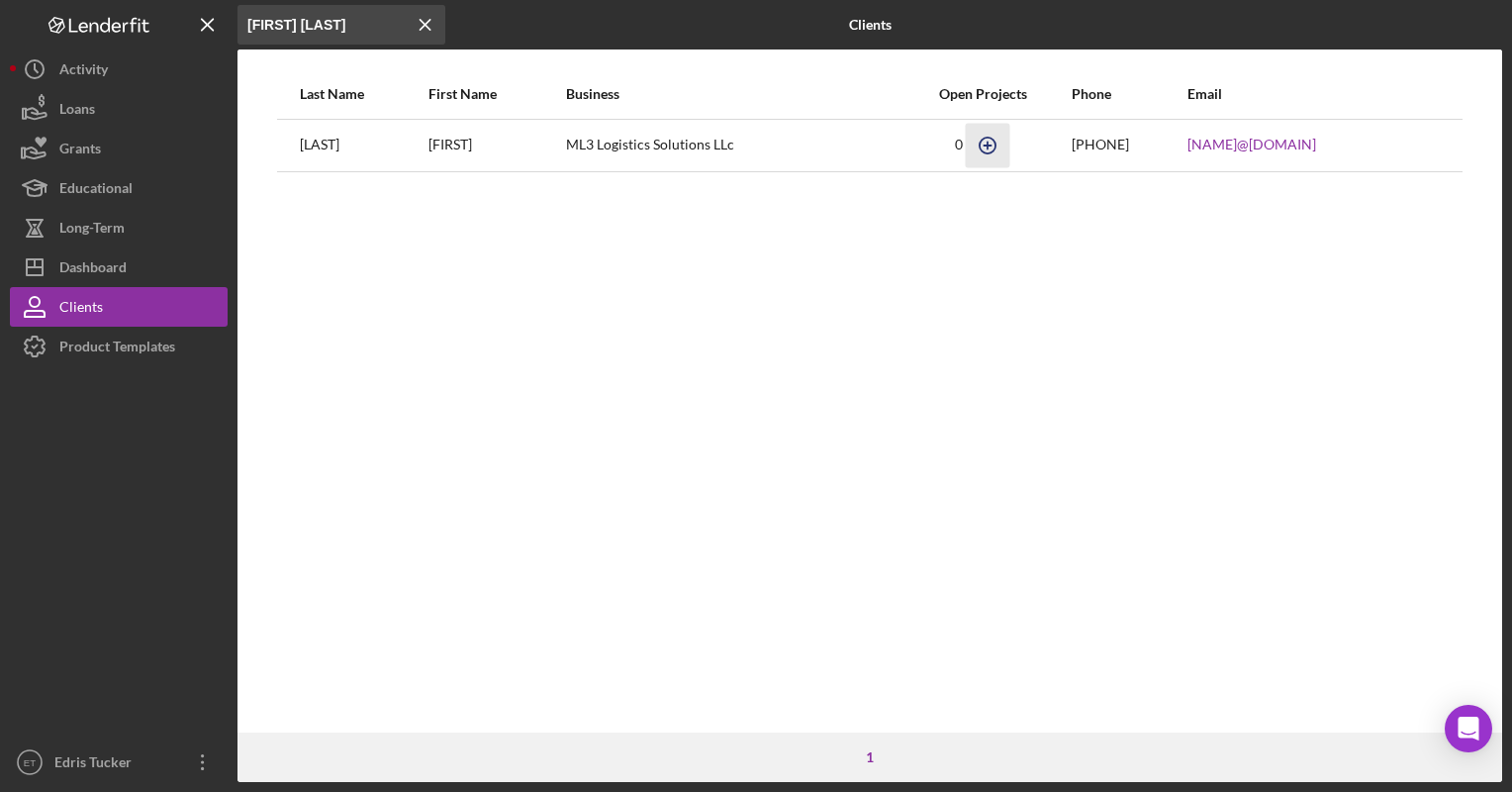 type on "[FIRST] [LAST]" 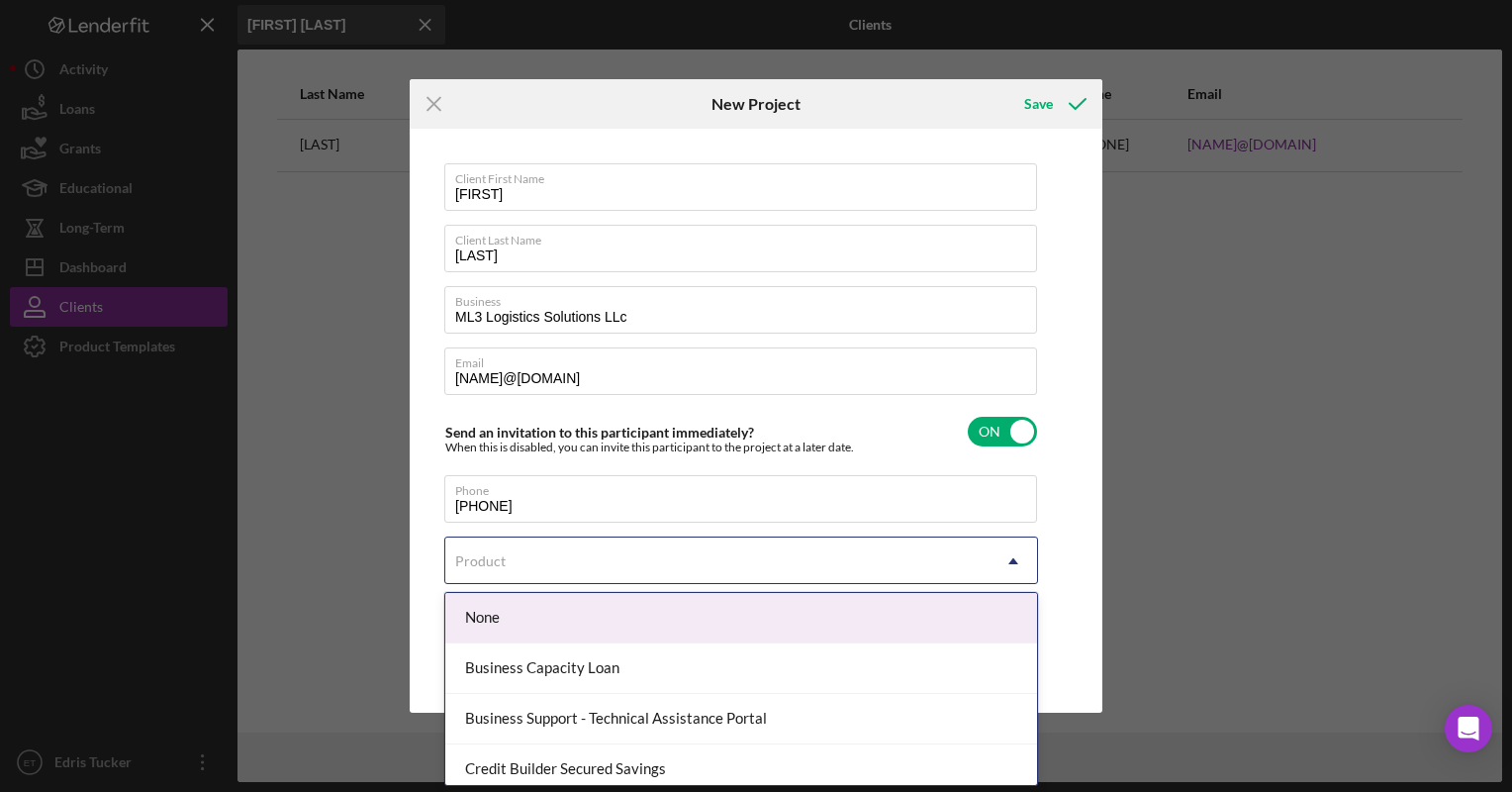 click on "Product" at bounding box center [717, 561] 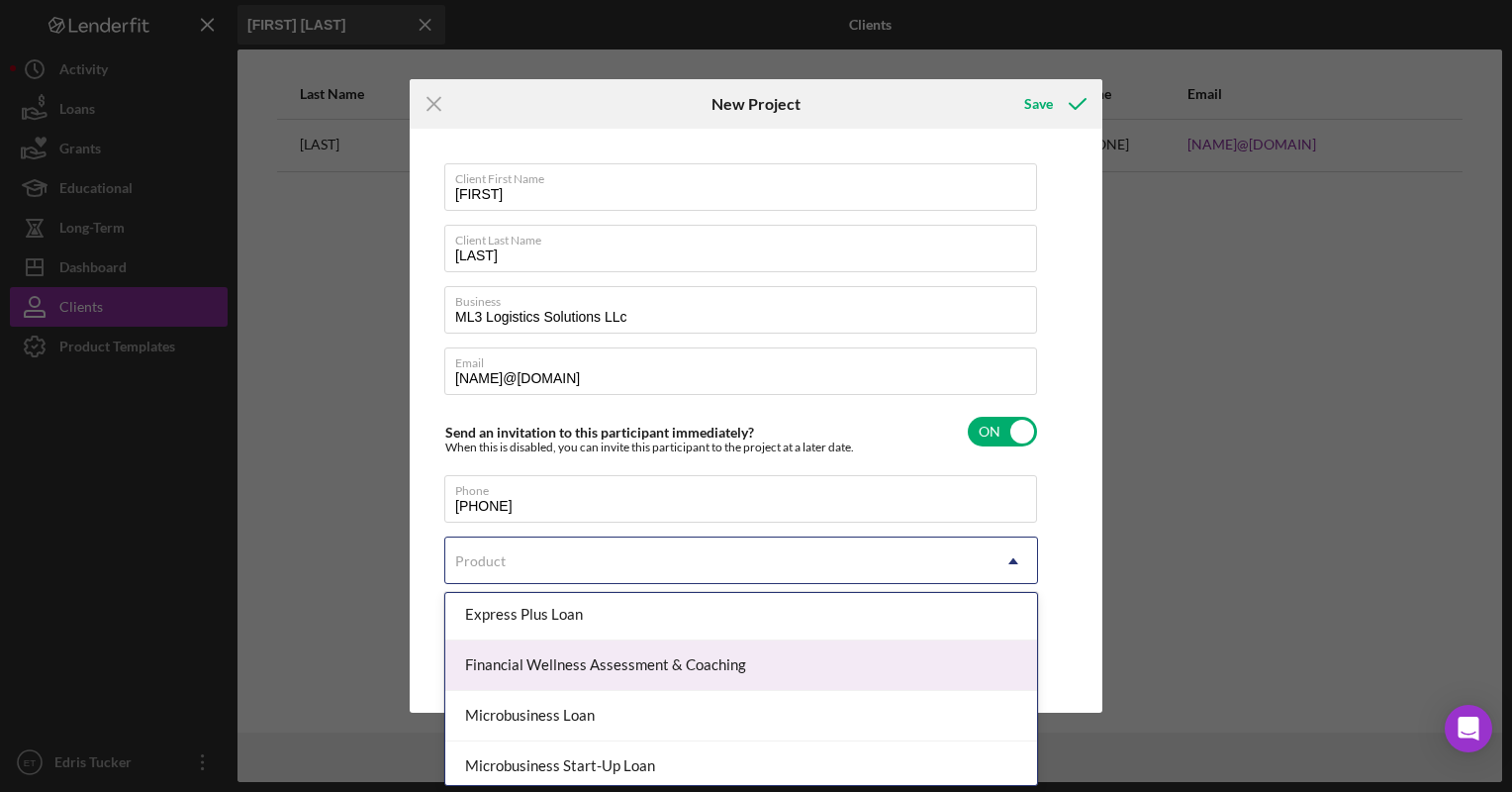 scroll, scrollTop: 260, scrollLeft: 0, axis: vertical 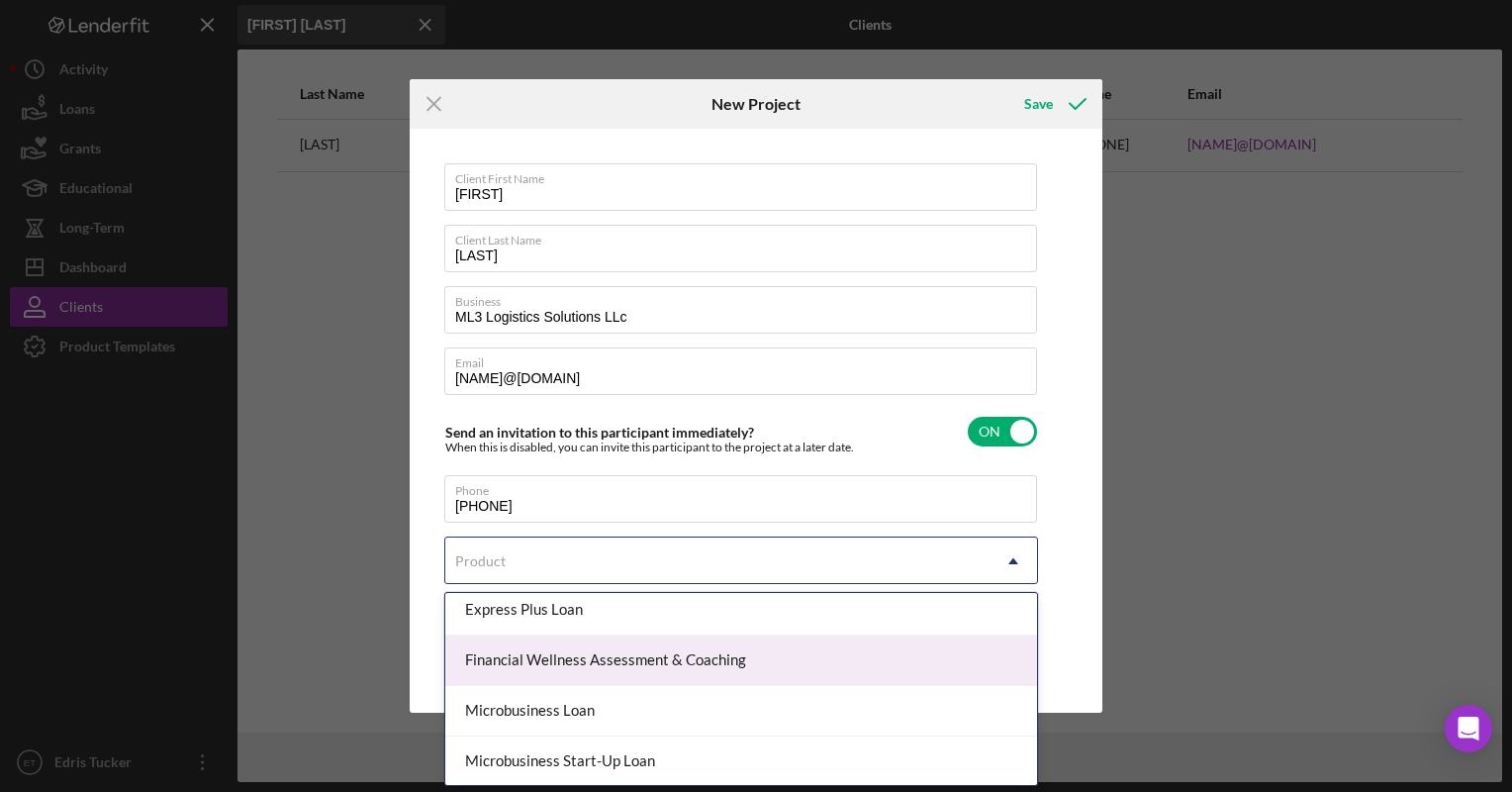 click on "Financial Wellness Assessment & Coaching" at bounding box center (741, 660) 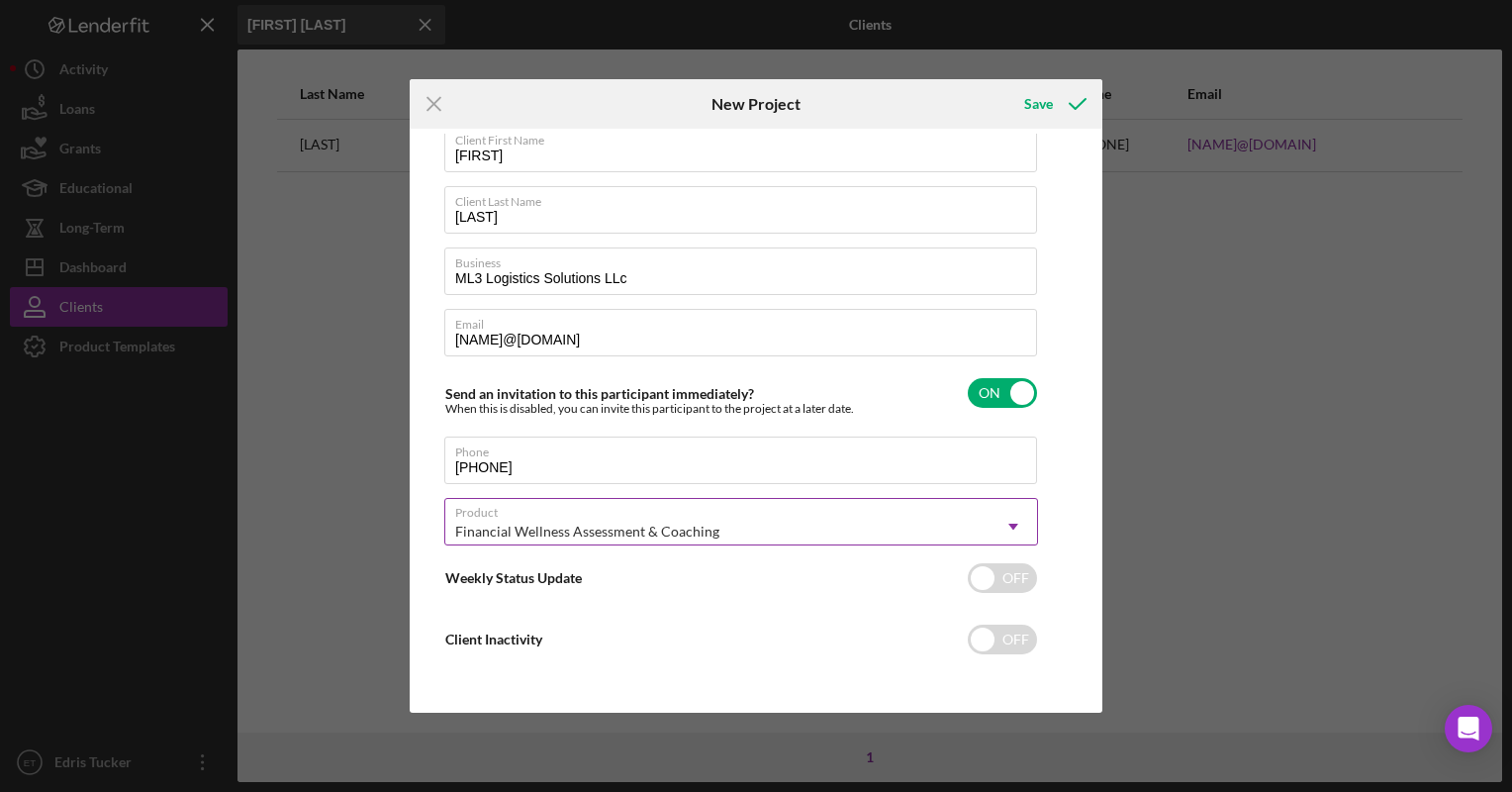 scroll, scrollTop: 0, scrollLeft: 0, axis: both 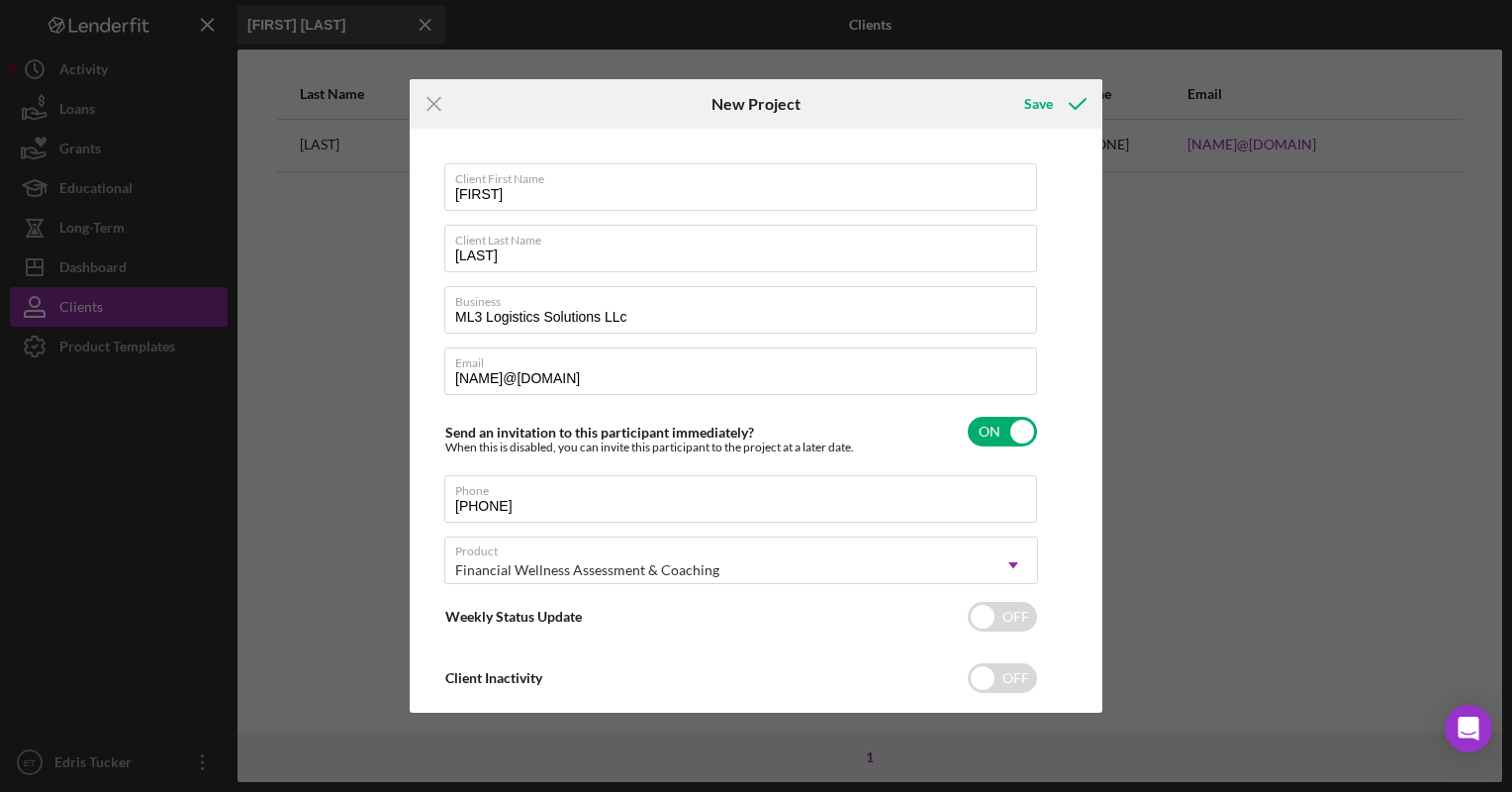 click on "Client First Name [NAME] Client Last Name [NAME] Business ML3 Logistics Solutions LLc Email [EMAIL] Send an invitation to this participant immediately? When this is disabled, you can invite this participant to the project at a later date. ON Phone [PHONE] Product Financial Wellness Assessment & Coaching Icon/Dropdown Arrow Weekly Status Update OFF Client Inactivity OFF" at bounding box center [756, 421] 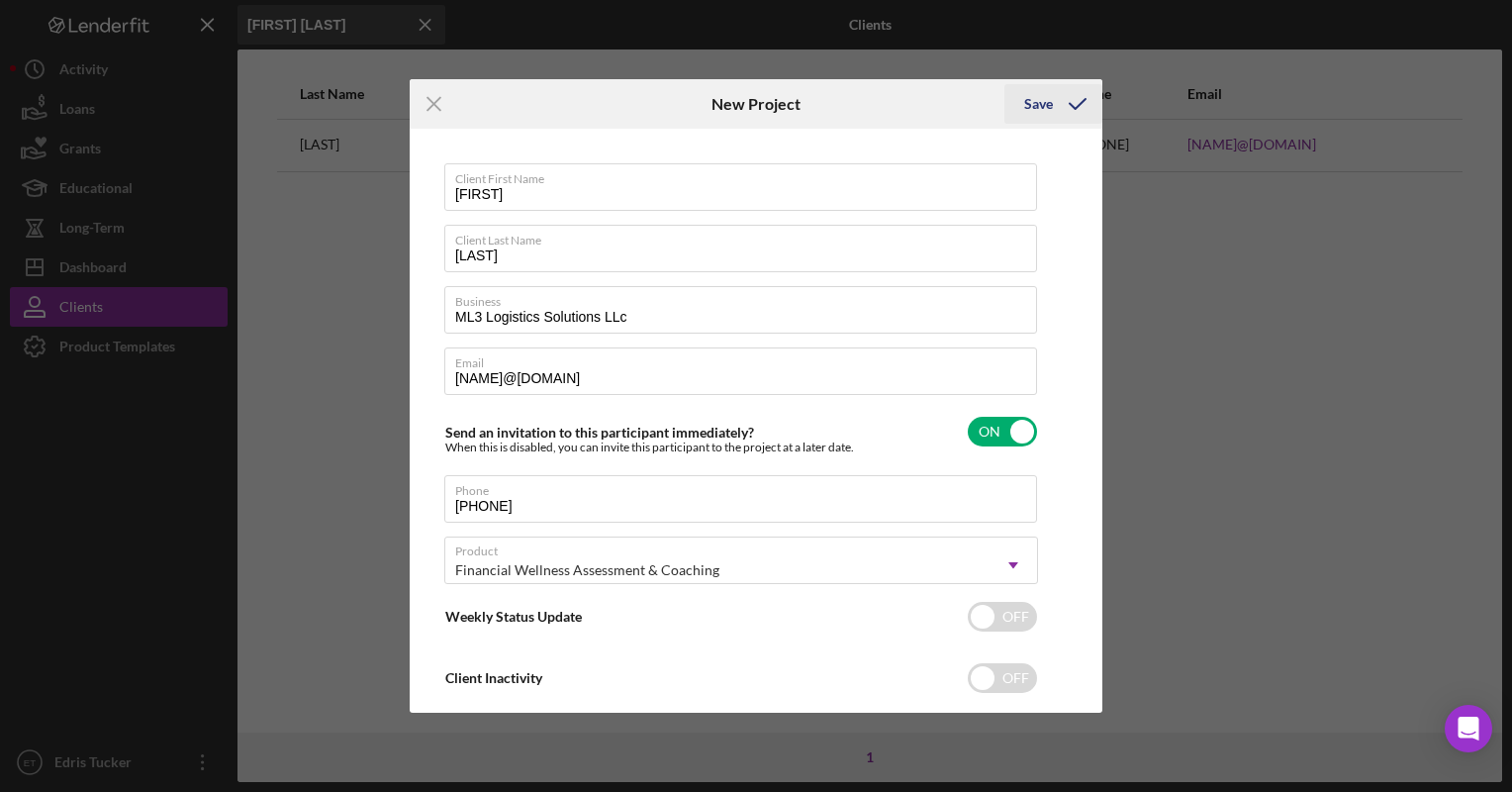 click on "Save" at bounding box center (1038, 104) 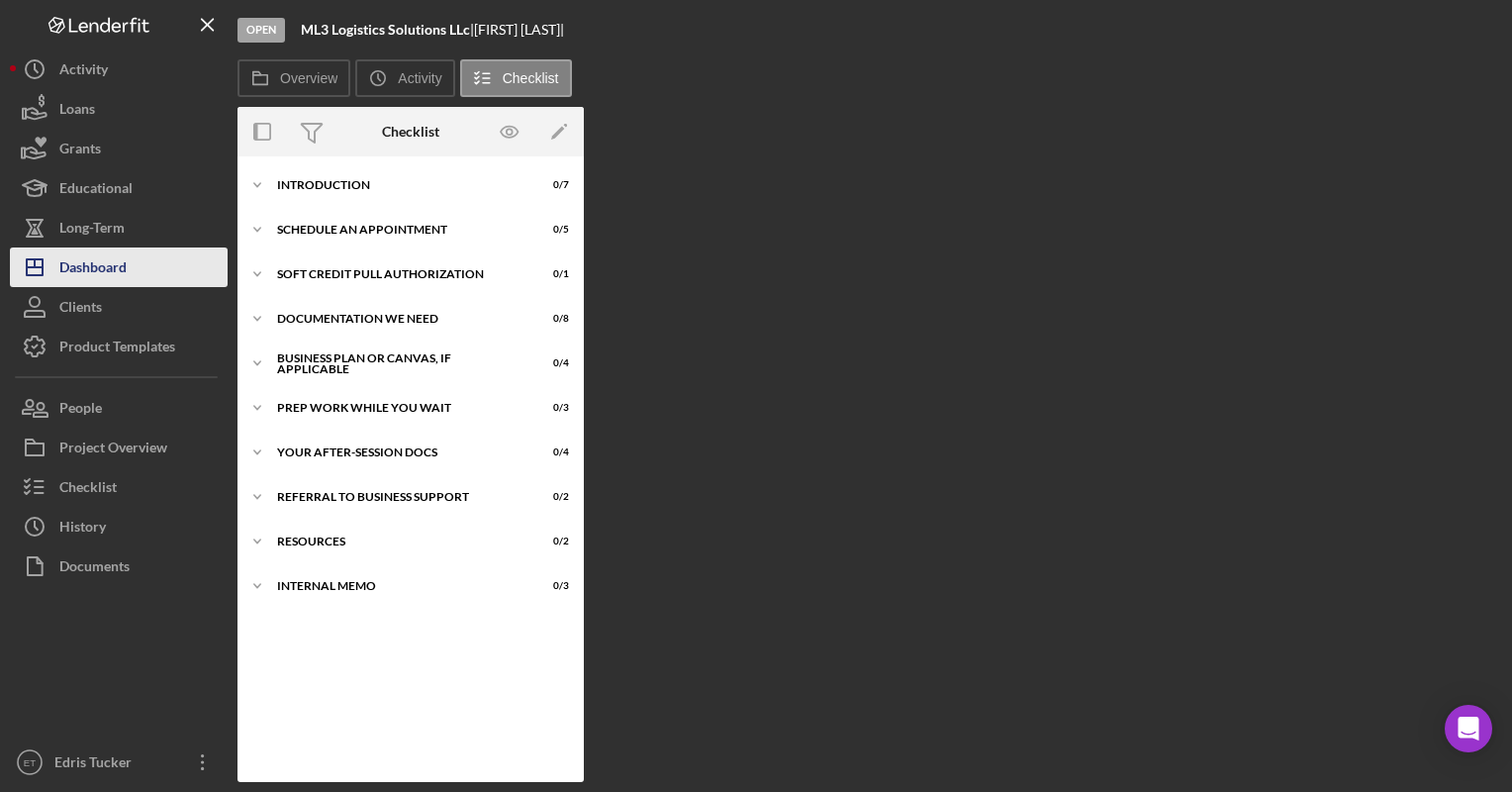 click on "Dashboard" at bounding box center [93, 269] 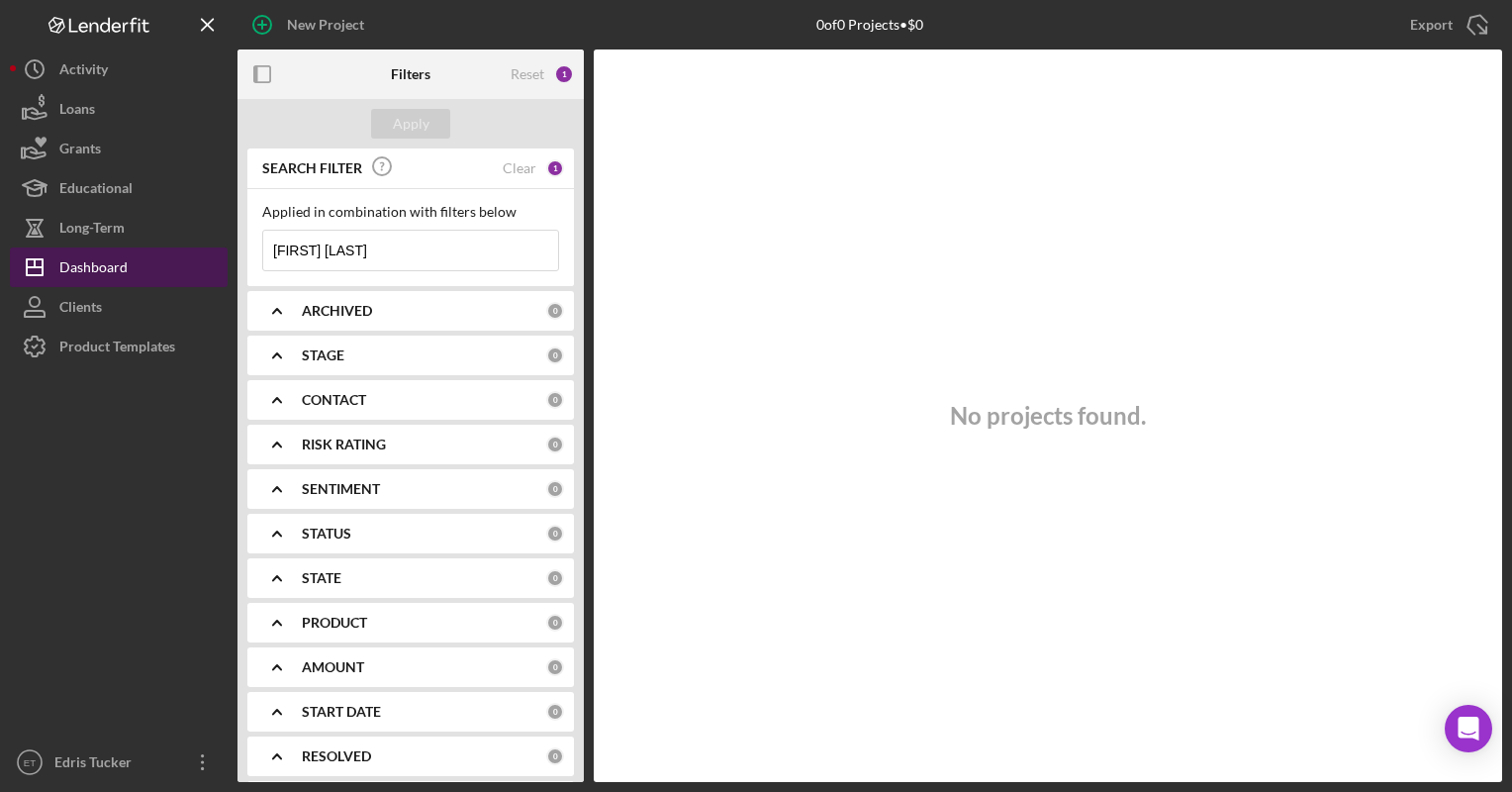 type 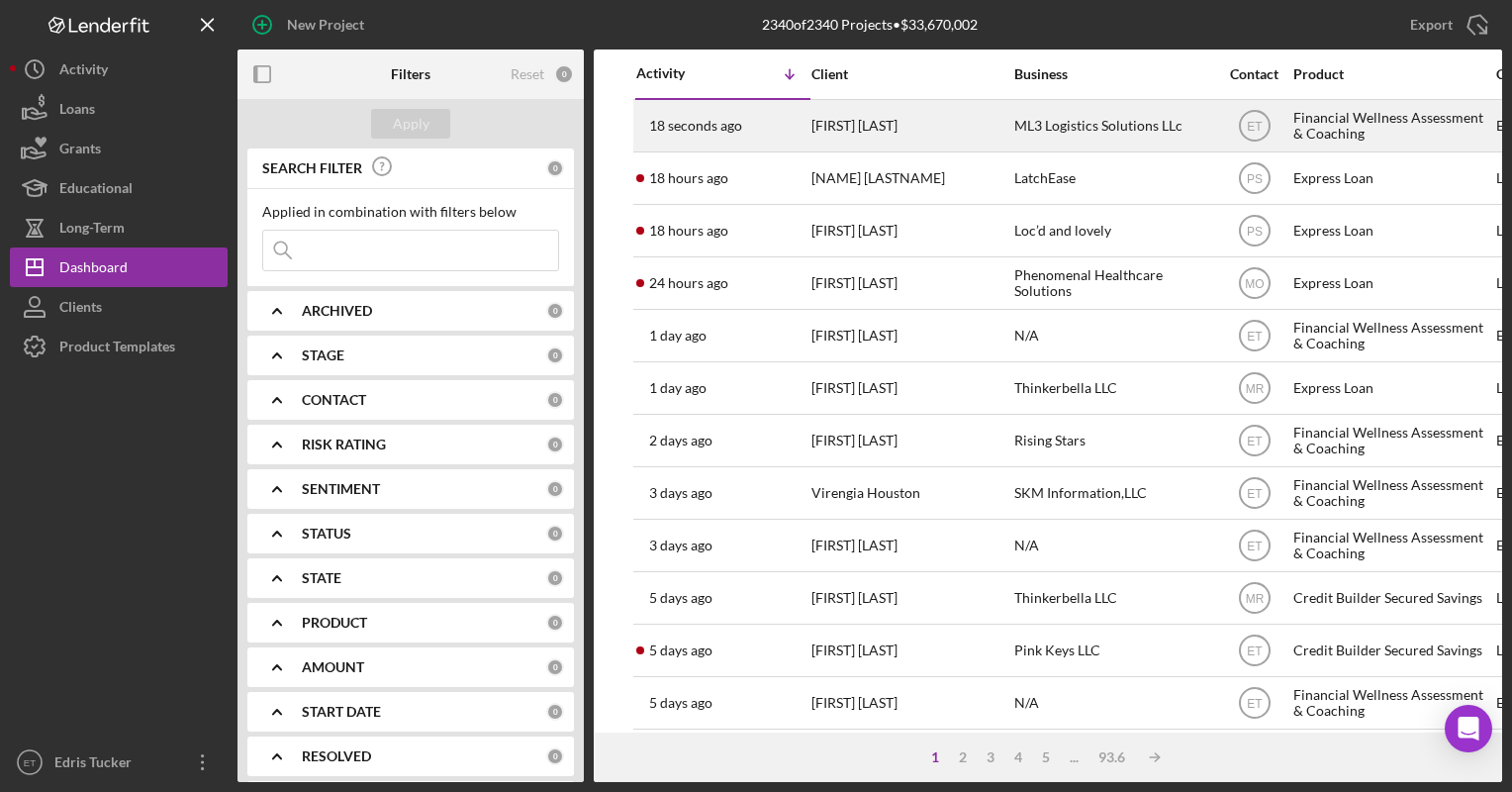 click on "[FIRST] [LAST]" at bounding box center (910, 126) 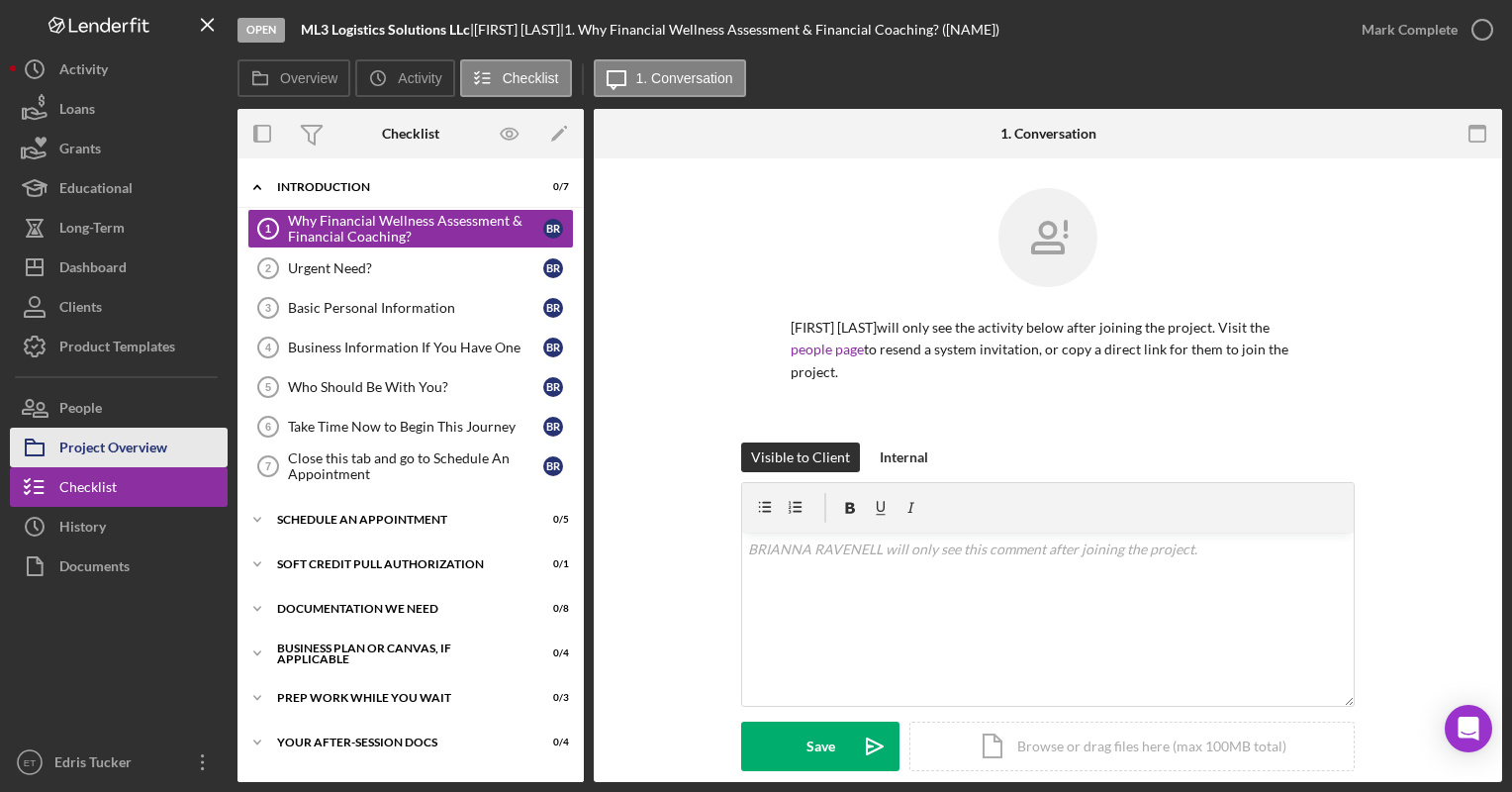 click on "Project Overview" at bounding box center [113, 449] 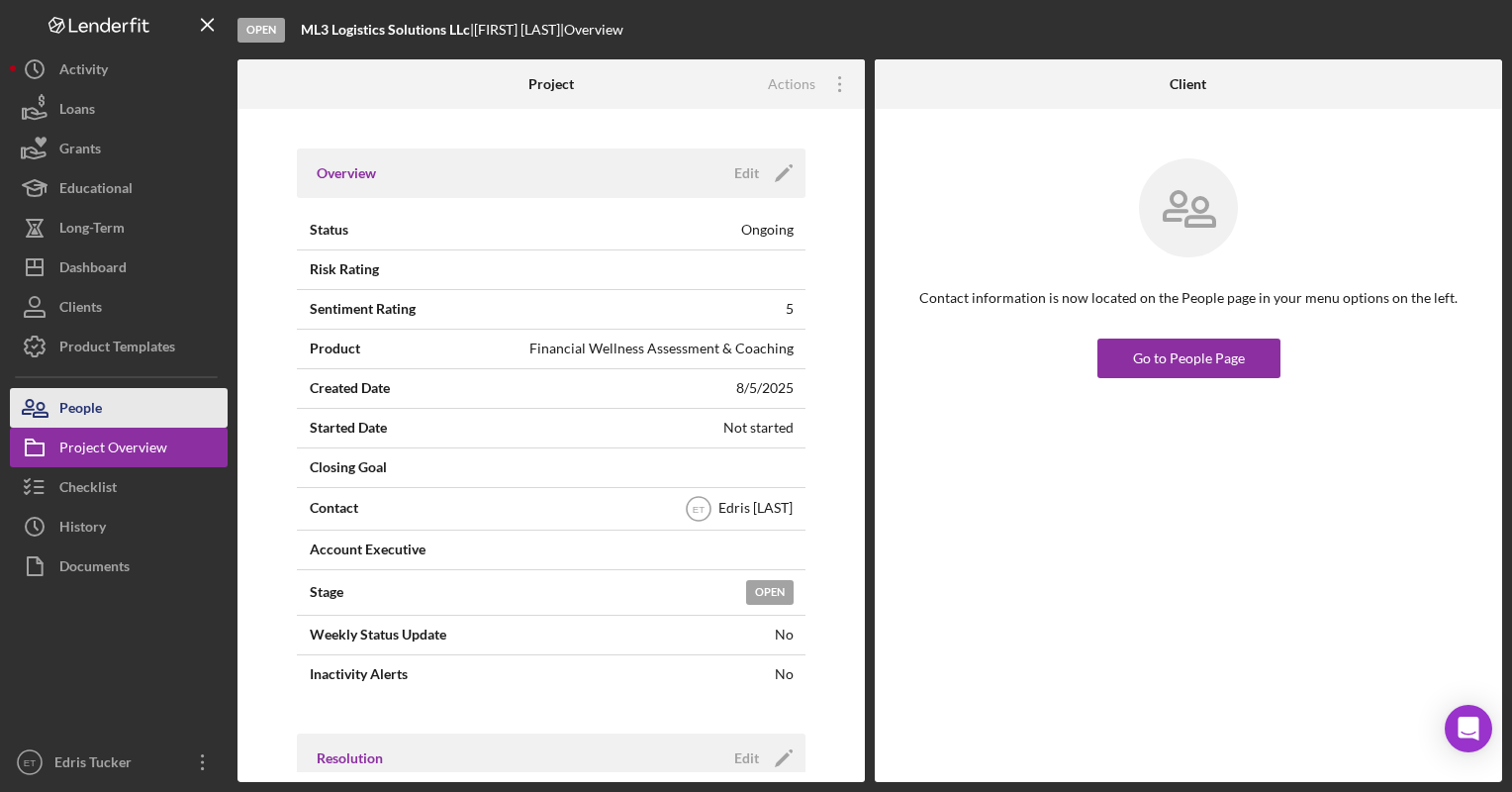 click on "People" at bounding box center (119, 408) 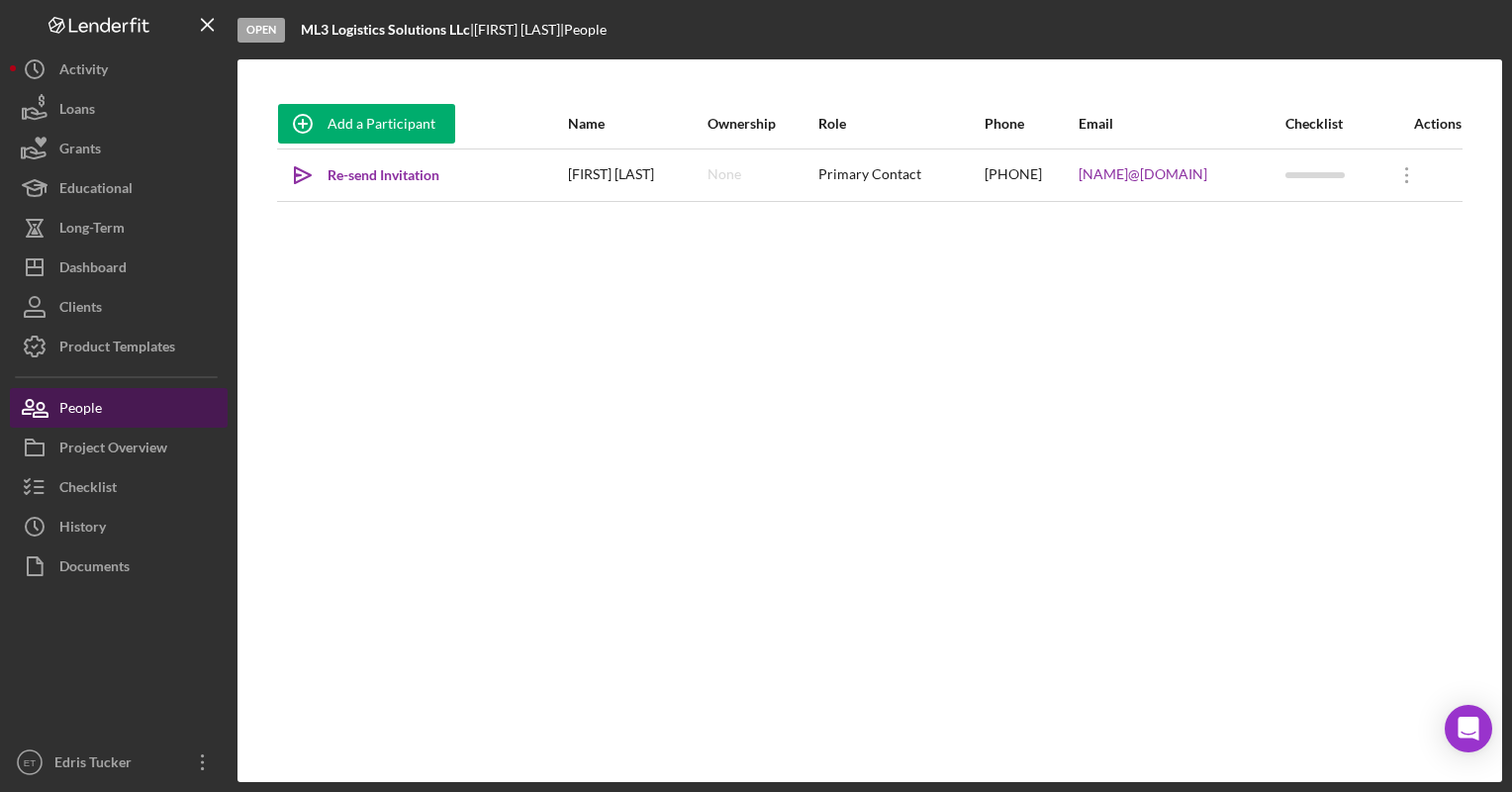 click on "People" at bounding box center (119, 408) 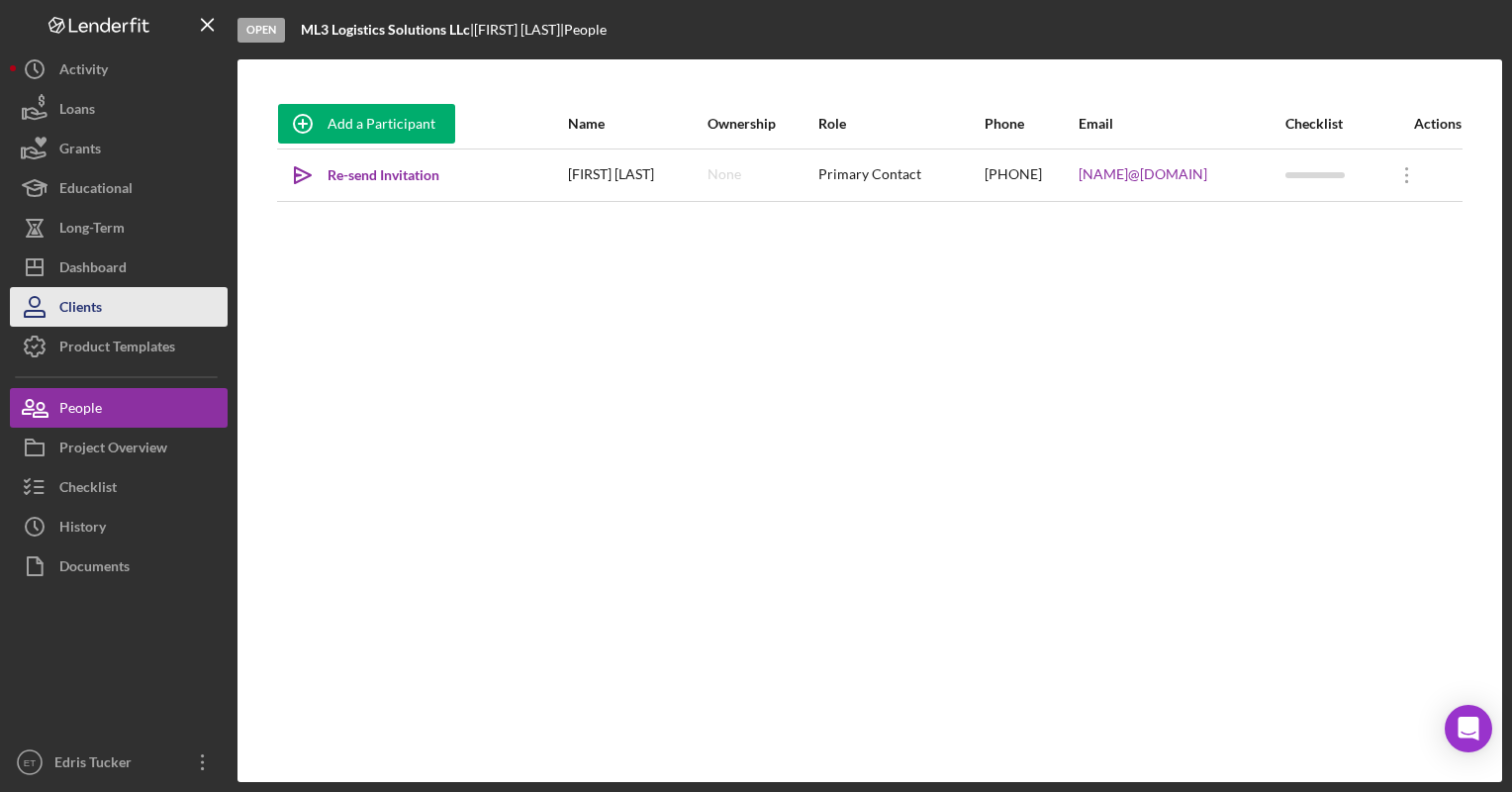 click on "Clients" at bounding box center (80, 309) 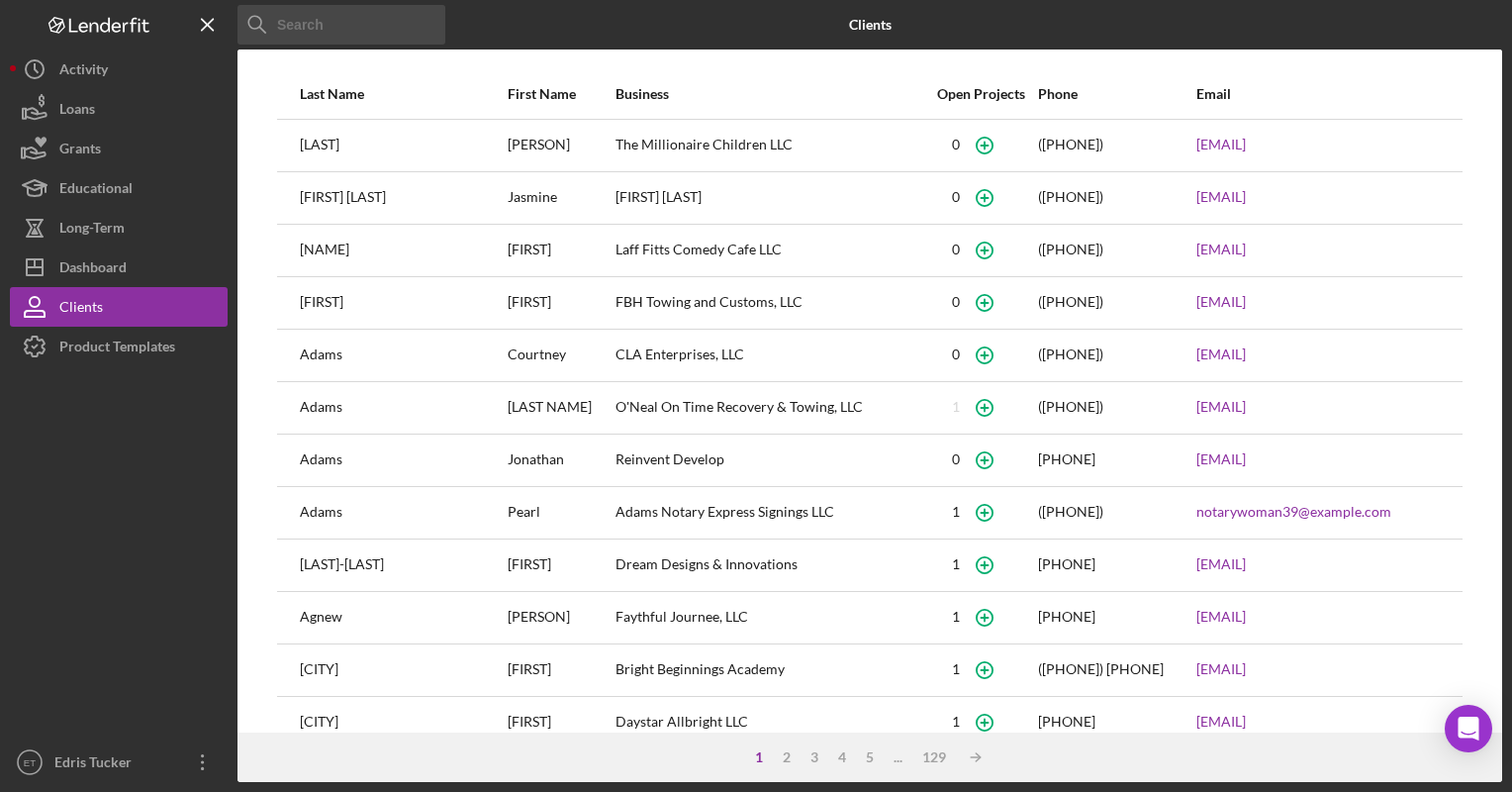 click at bounding box center [341, 25] 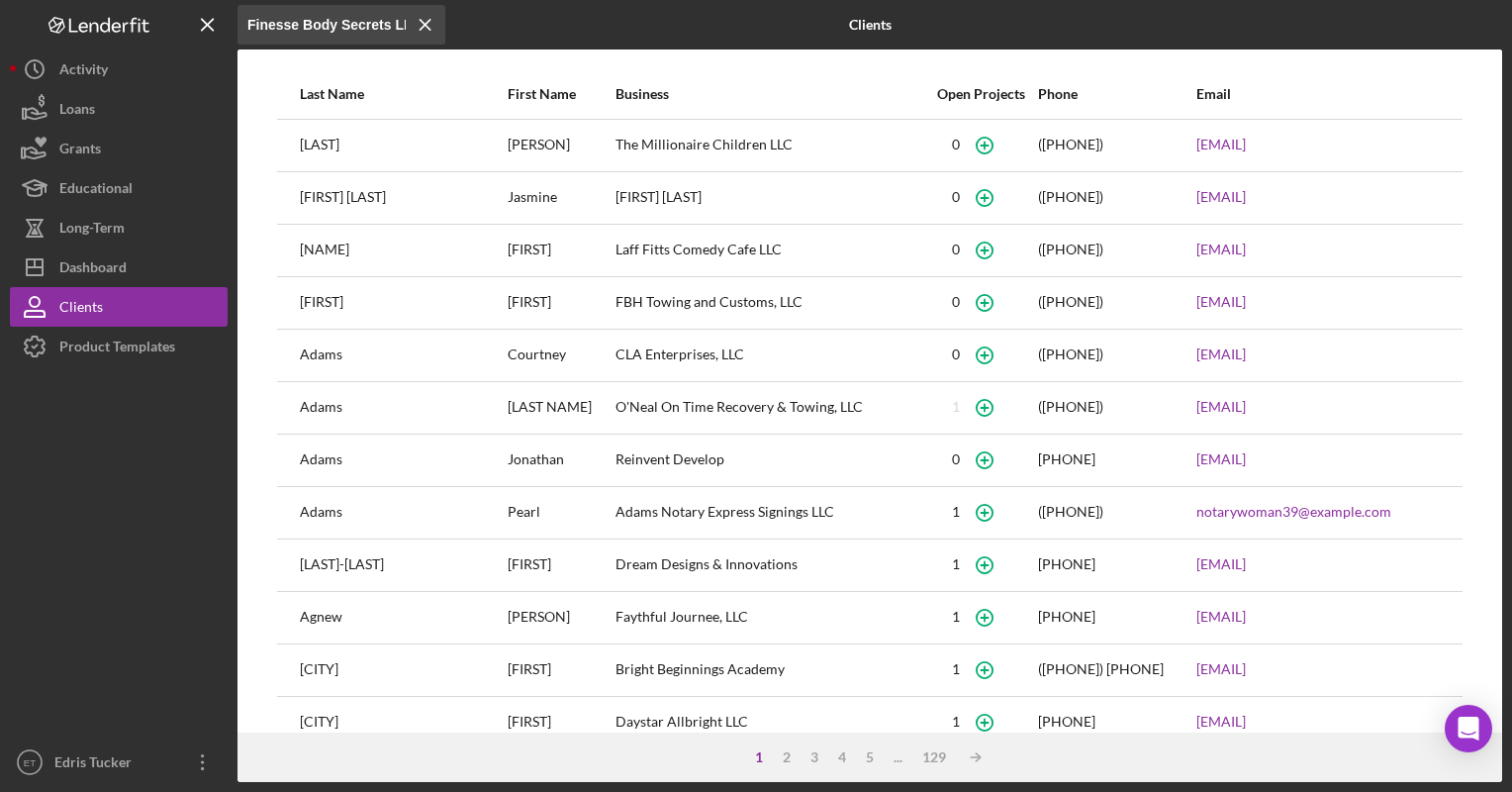 scroll, scrollTop: 0, scrollLeft: 16, axis: horizontal 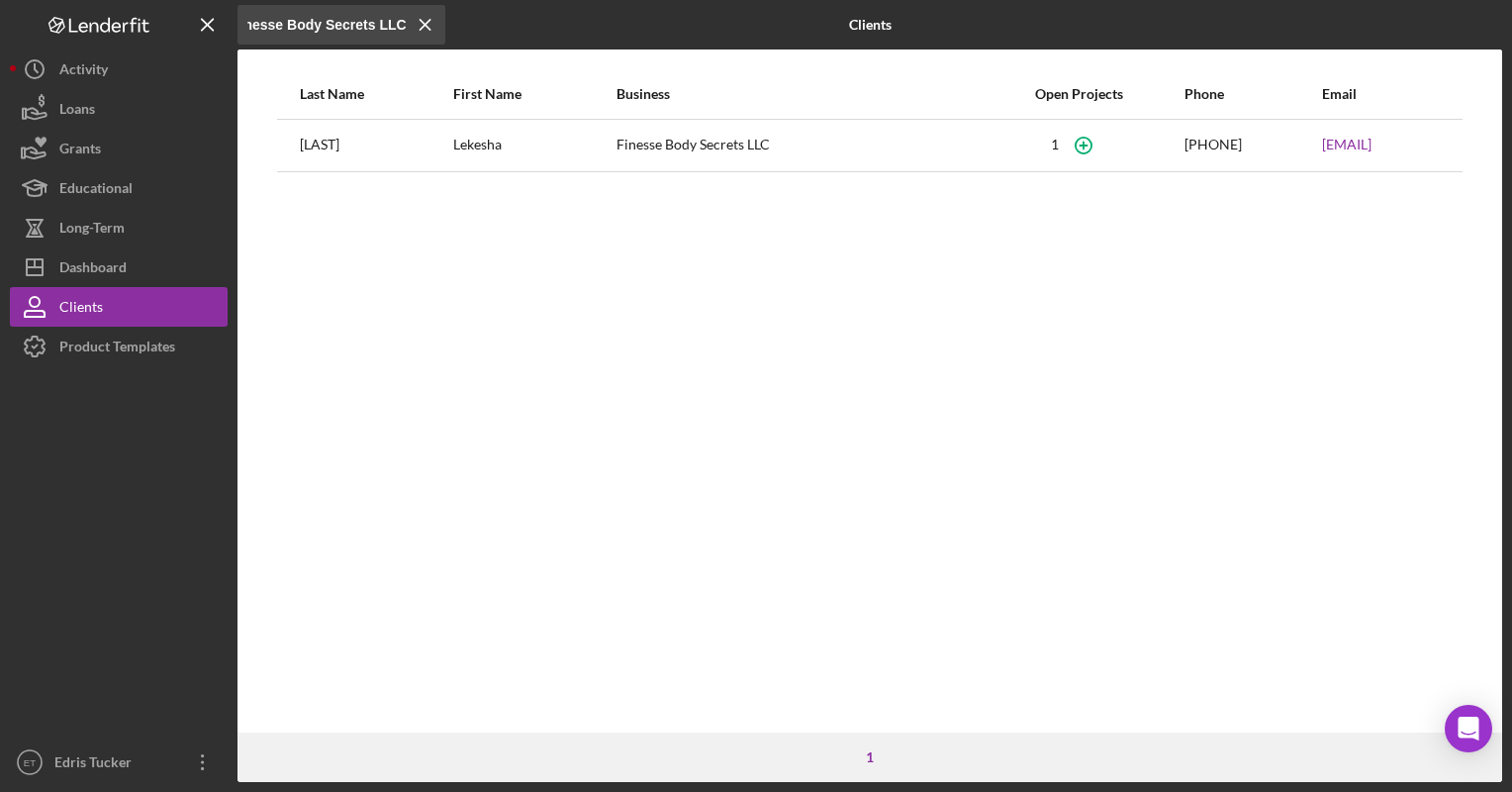 type on "Finesse Body Secrets LLC" 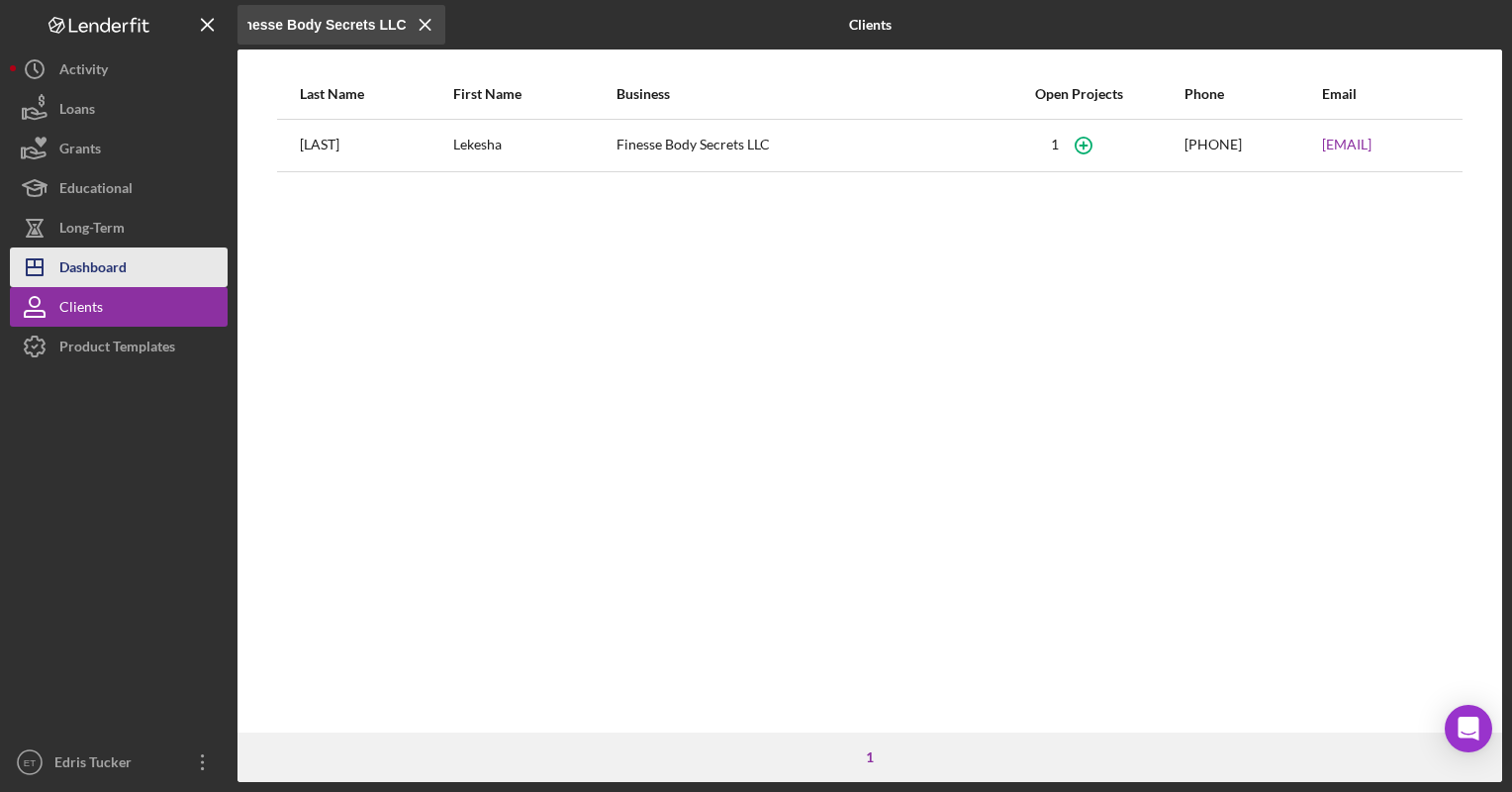 scroll, scrollTop: 0, scrollLeft: 0, axis: both 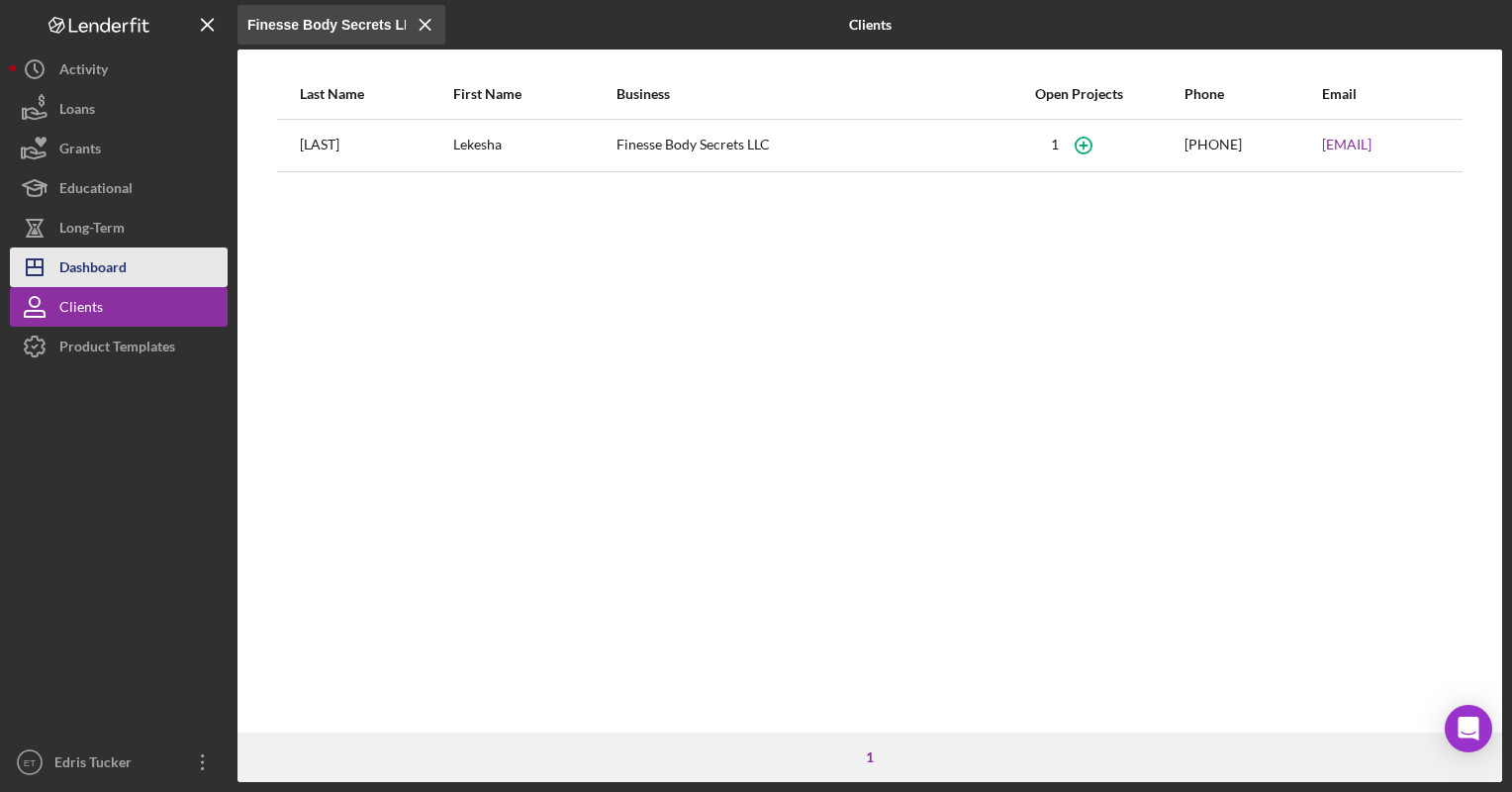 click on "Dashboard" at bounding box center [93, 269] 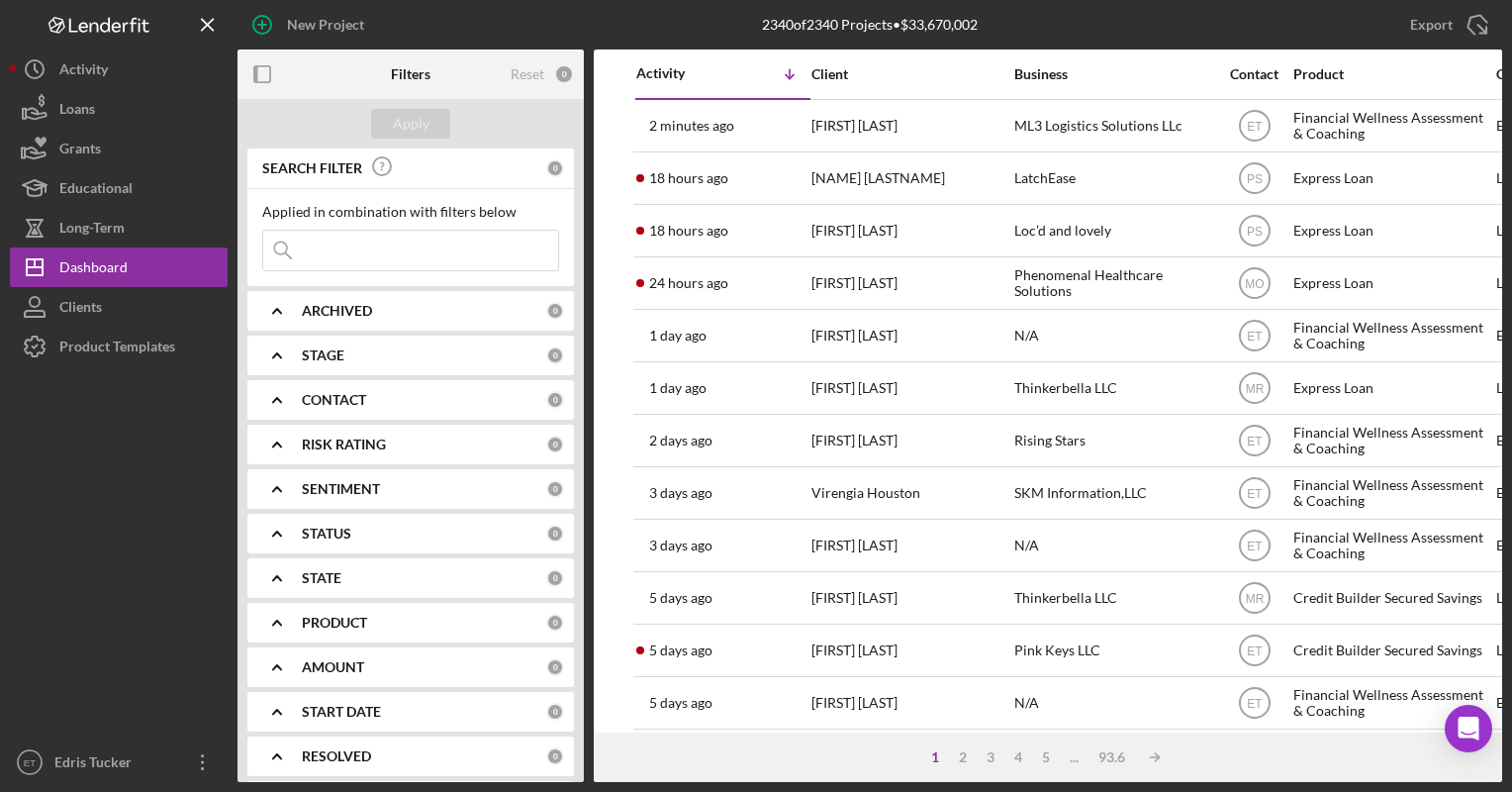 click at bounding box center [411, 250] 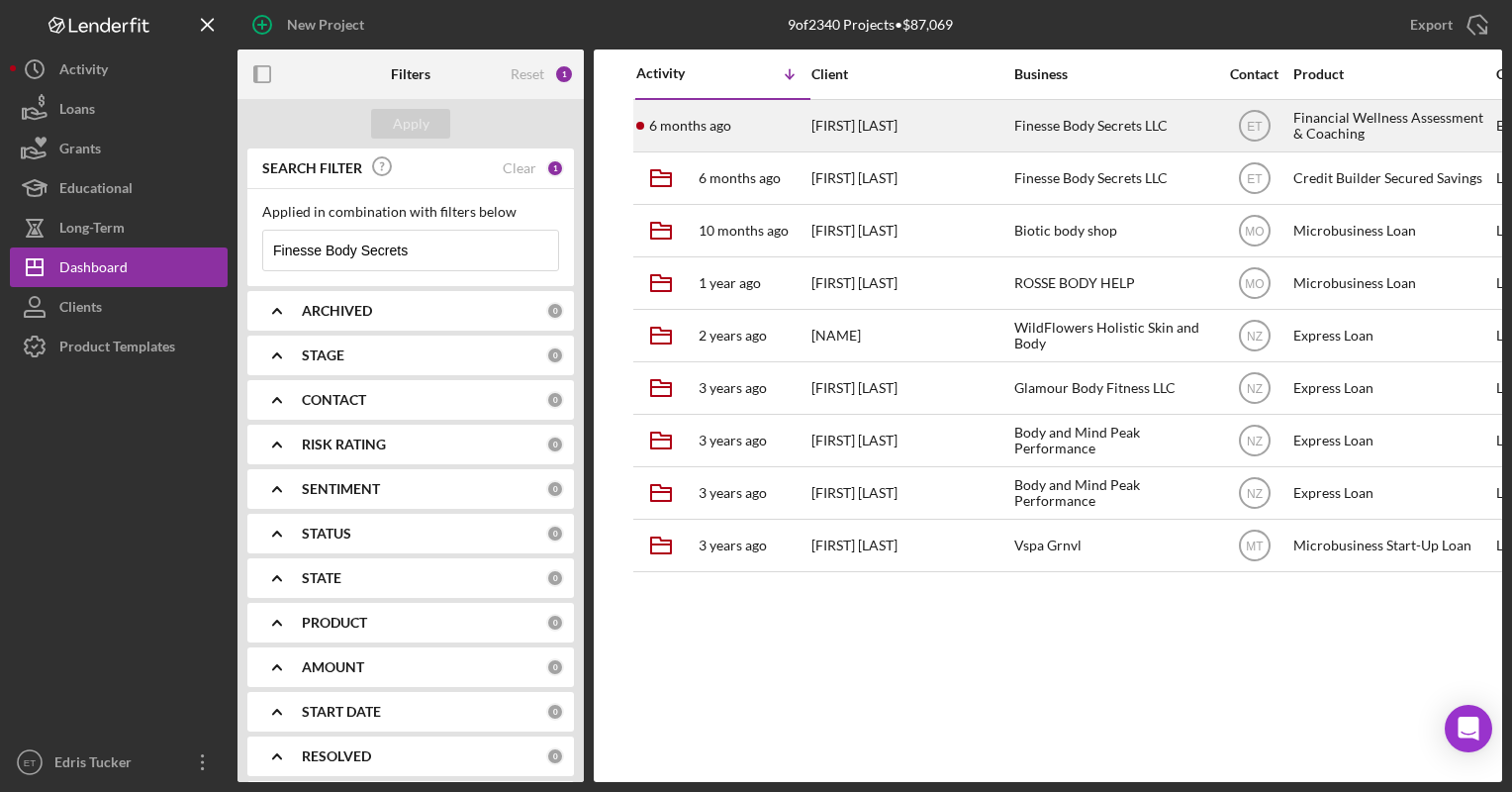 type on "Finesse Body Secrets" 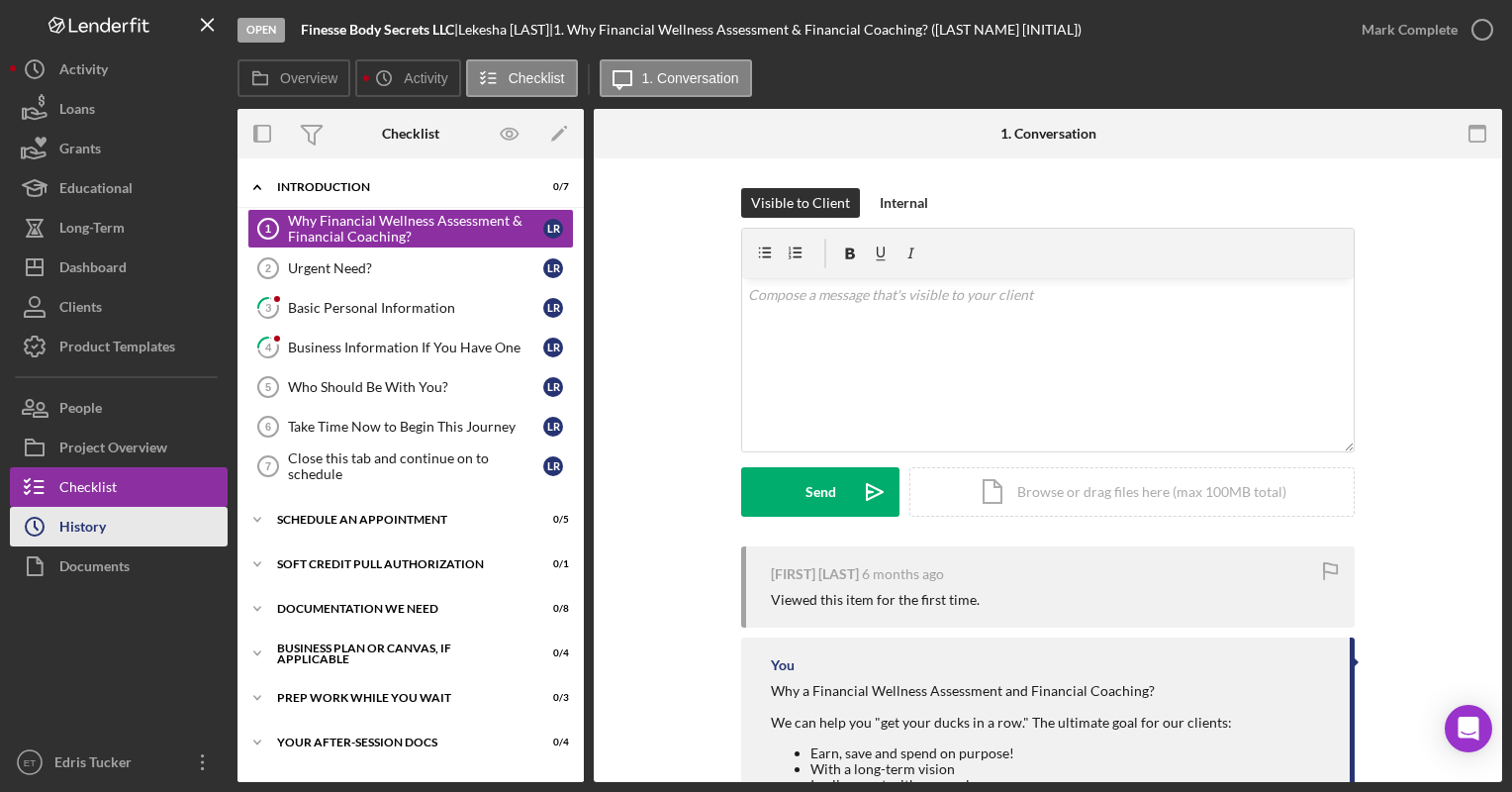 click on "History" at bounding box center [82, 529] 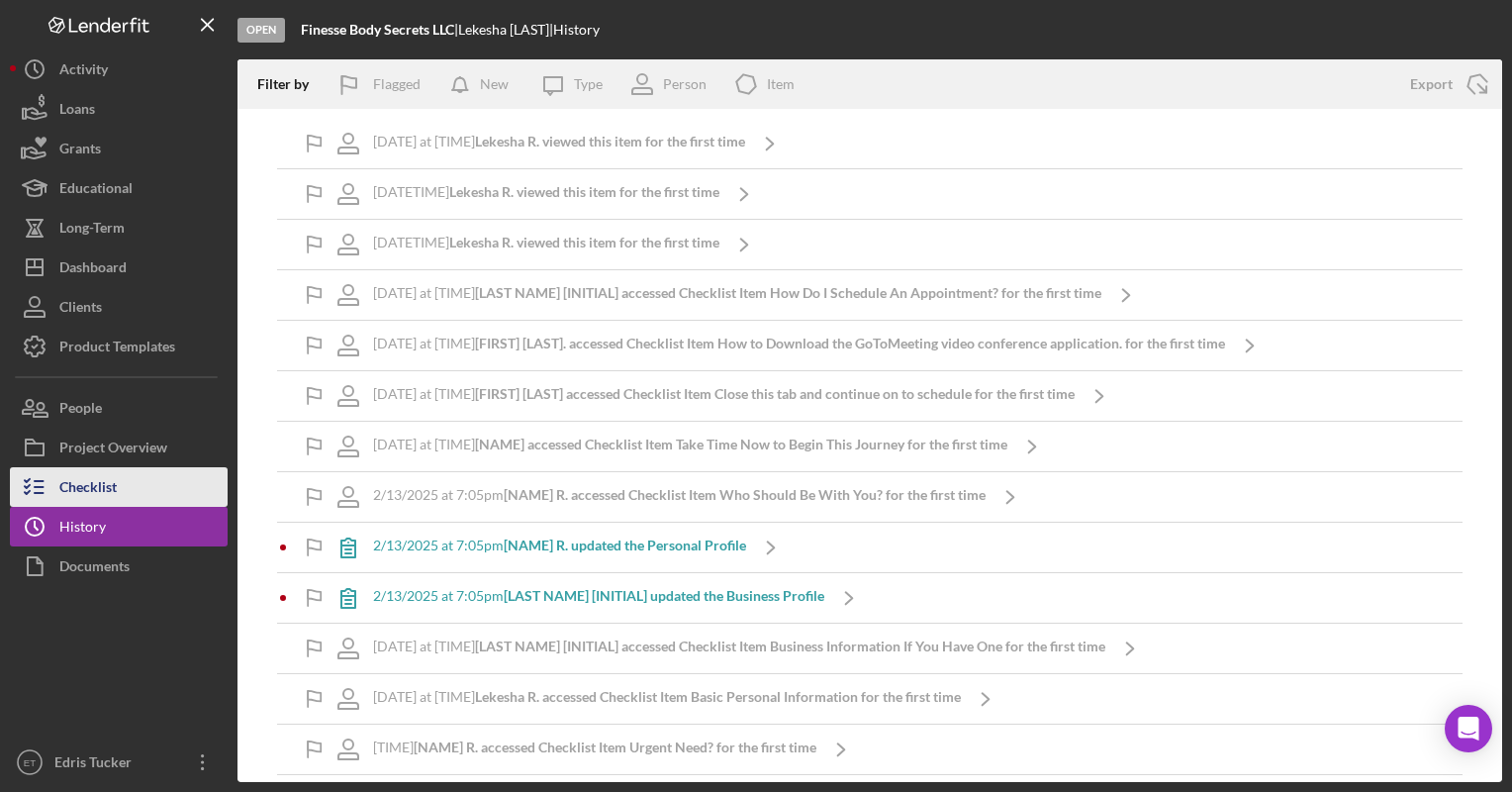 click on "Checklist" at bounding box center (88, 489) 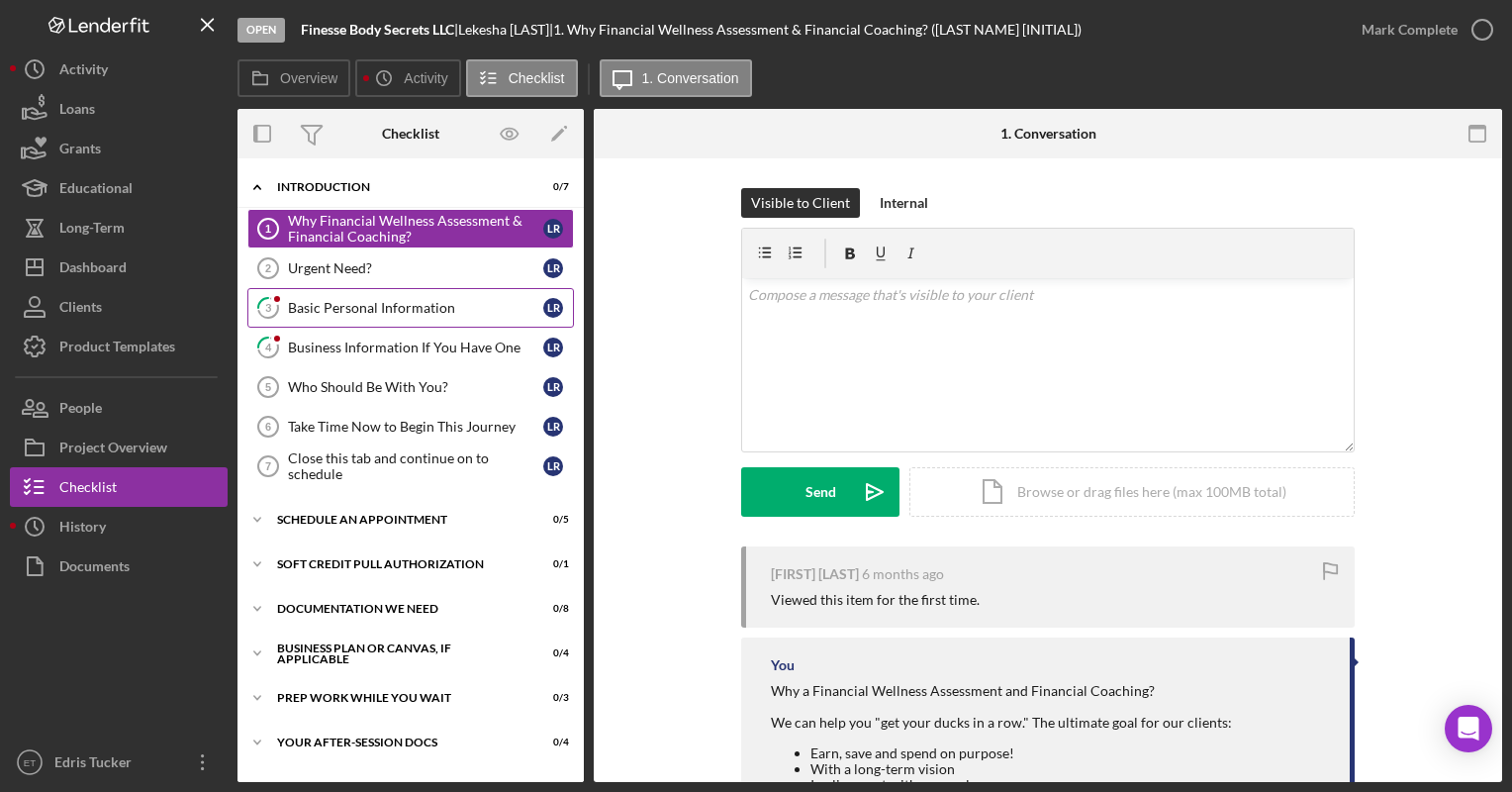 click on "Basic Personal Information" at bounding box center (416, 308) 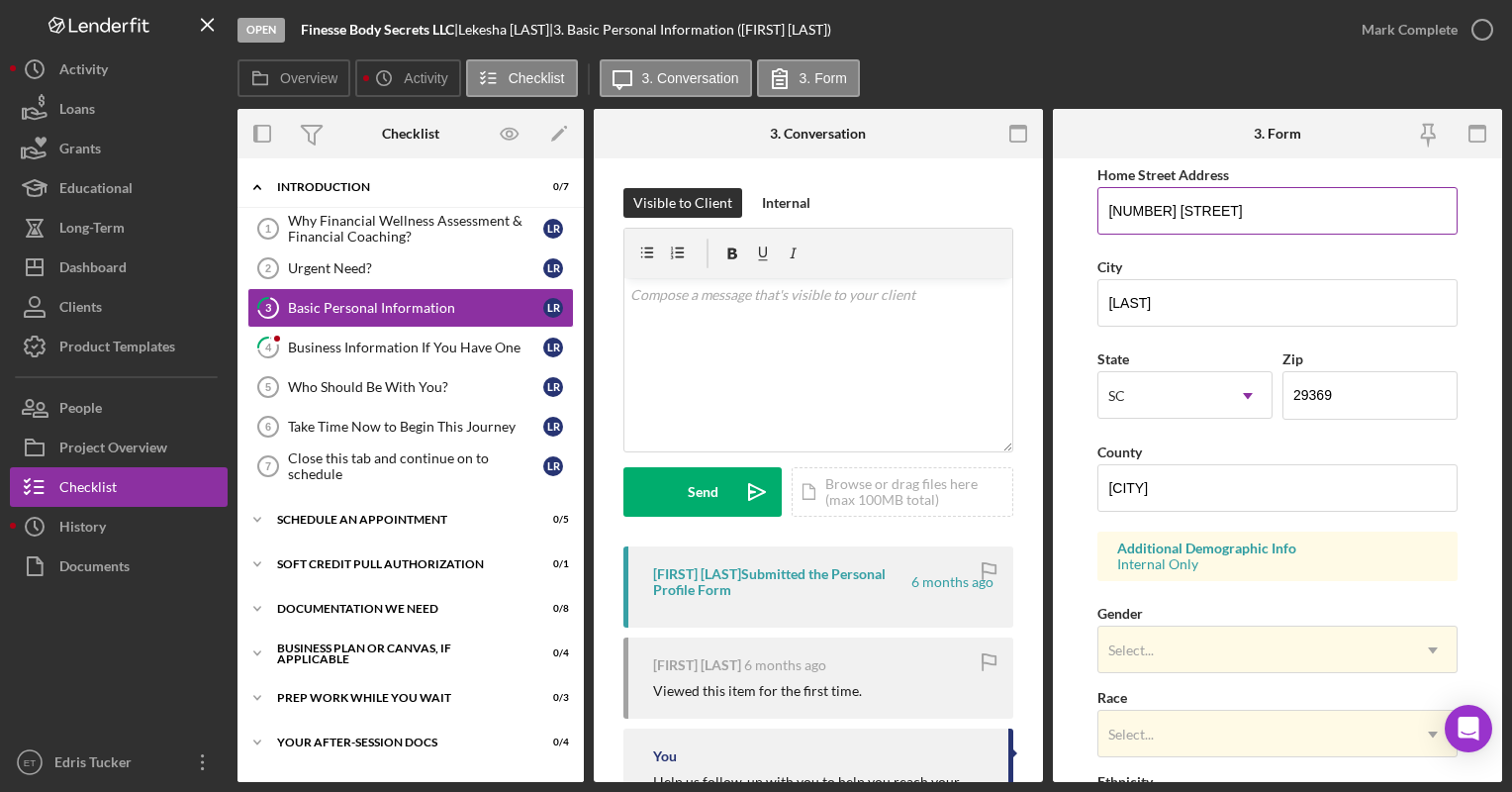 scroll, scrollTop: 376, scrollLeft: 0, axis: vertical 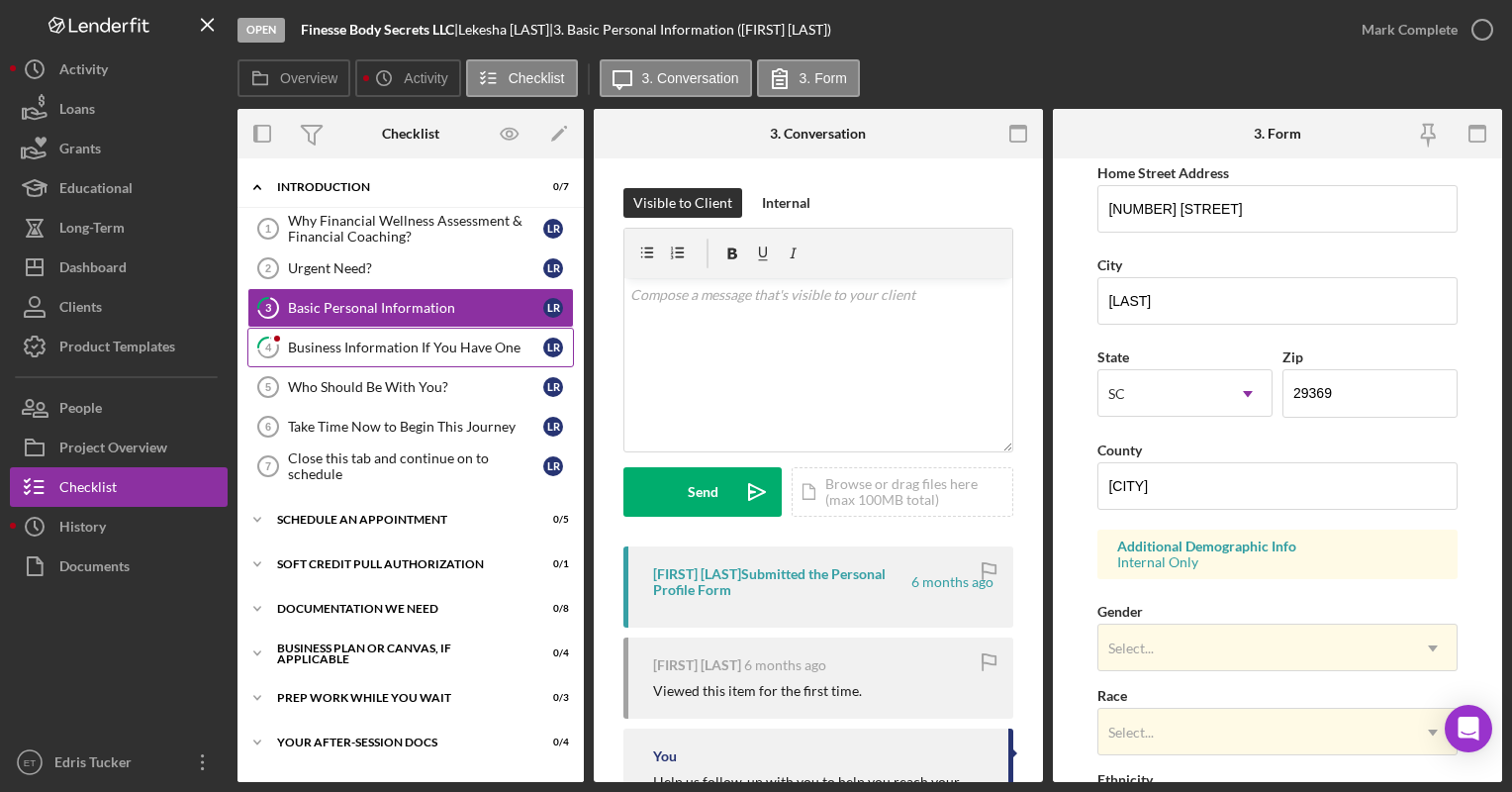 click on "Business Information If You Have One" at bounding box center (416, 347) 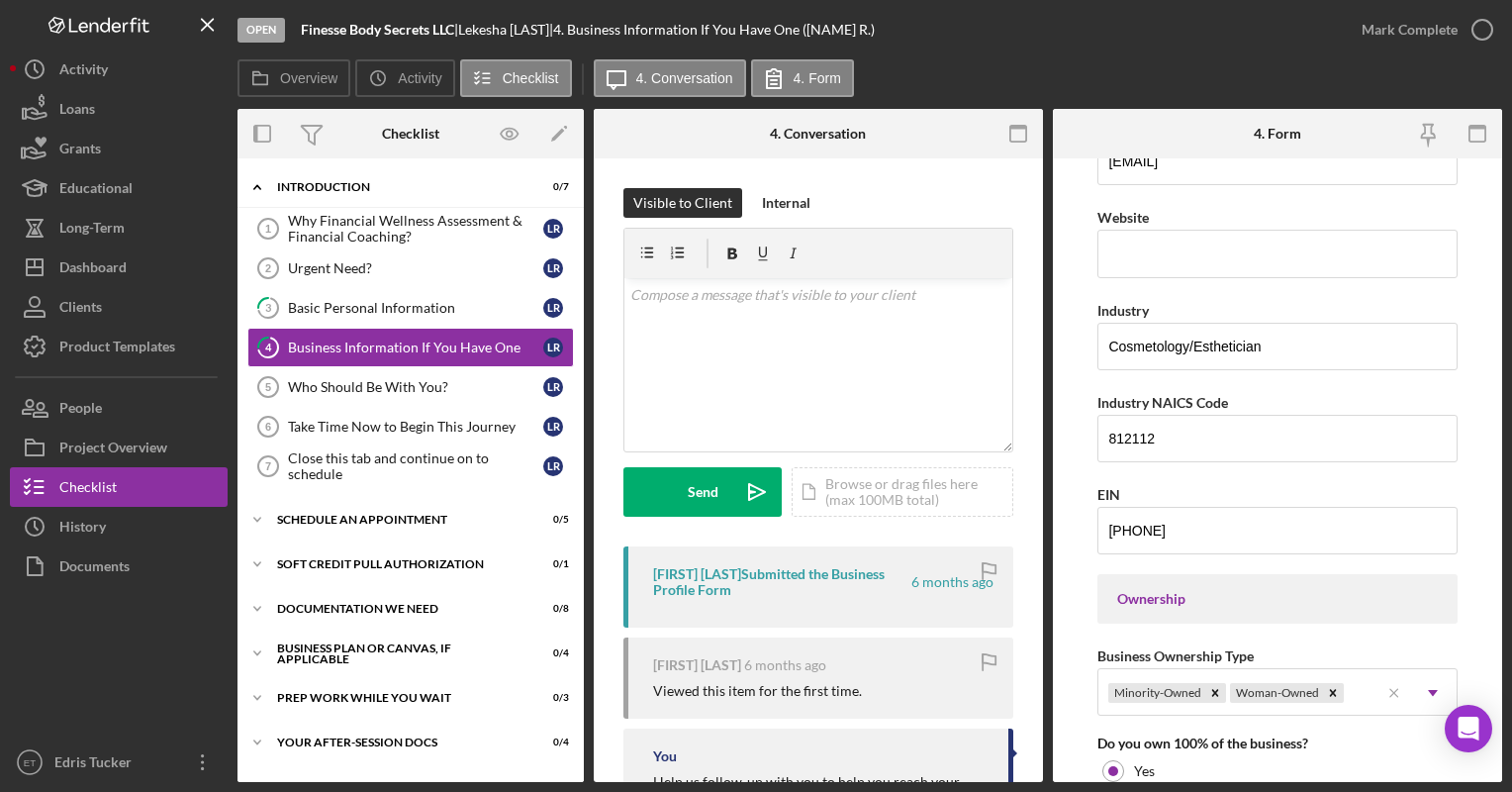 scroll, scrollTop: 503, scrollLeft: 0, axis: vertical 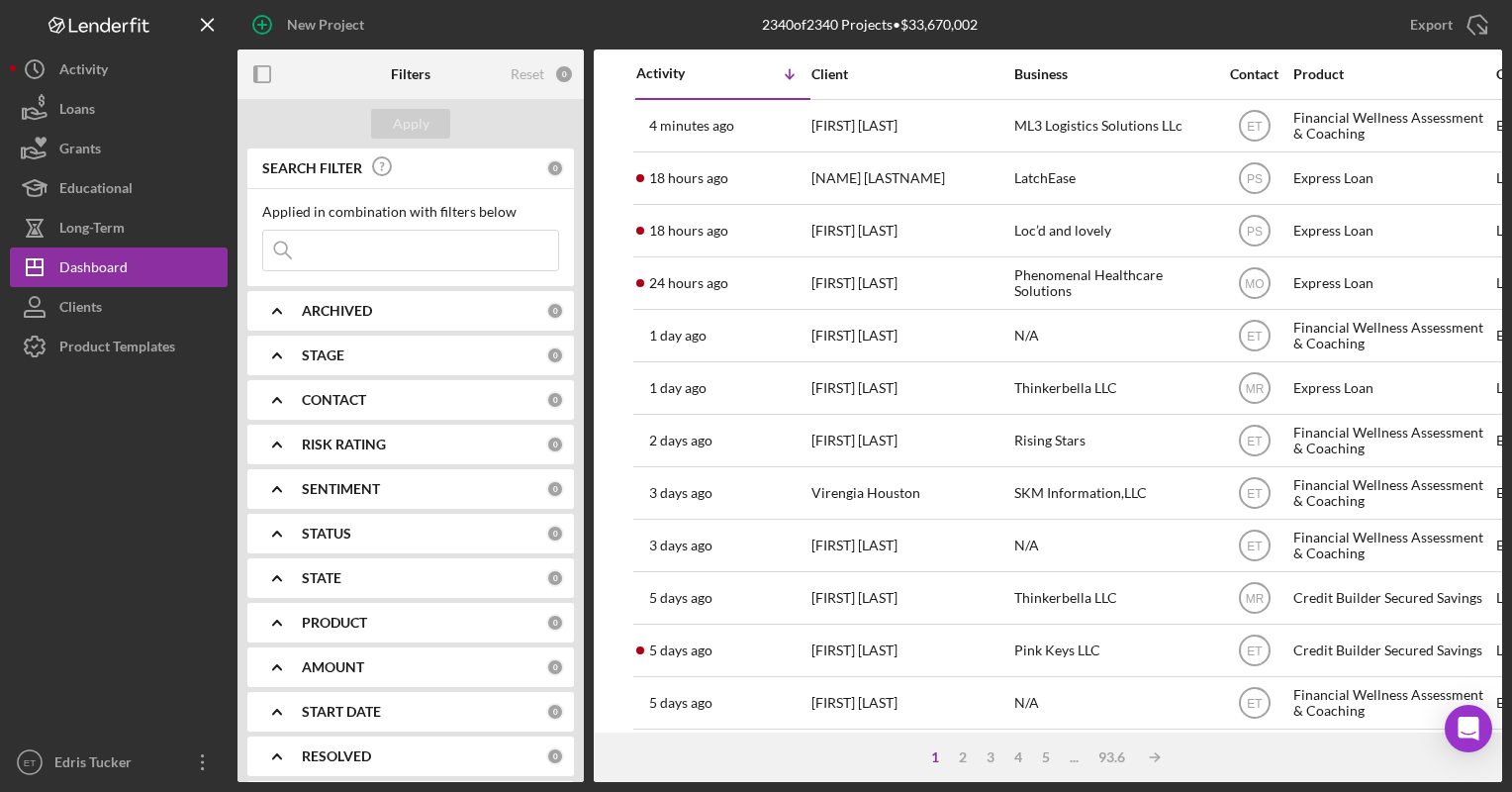 click at bounding box center (411, 250) 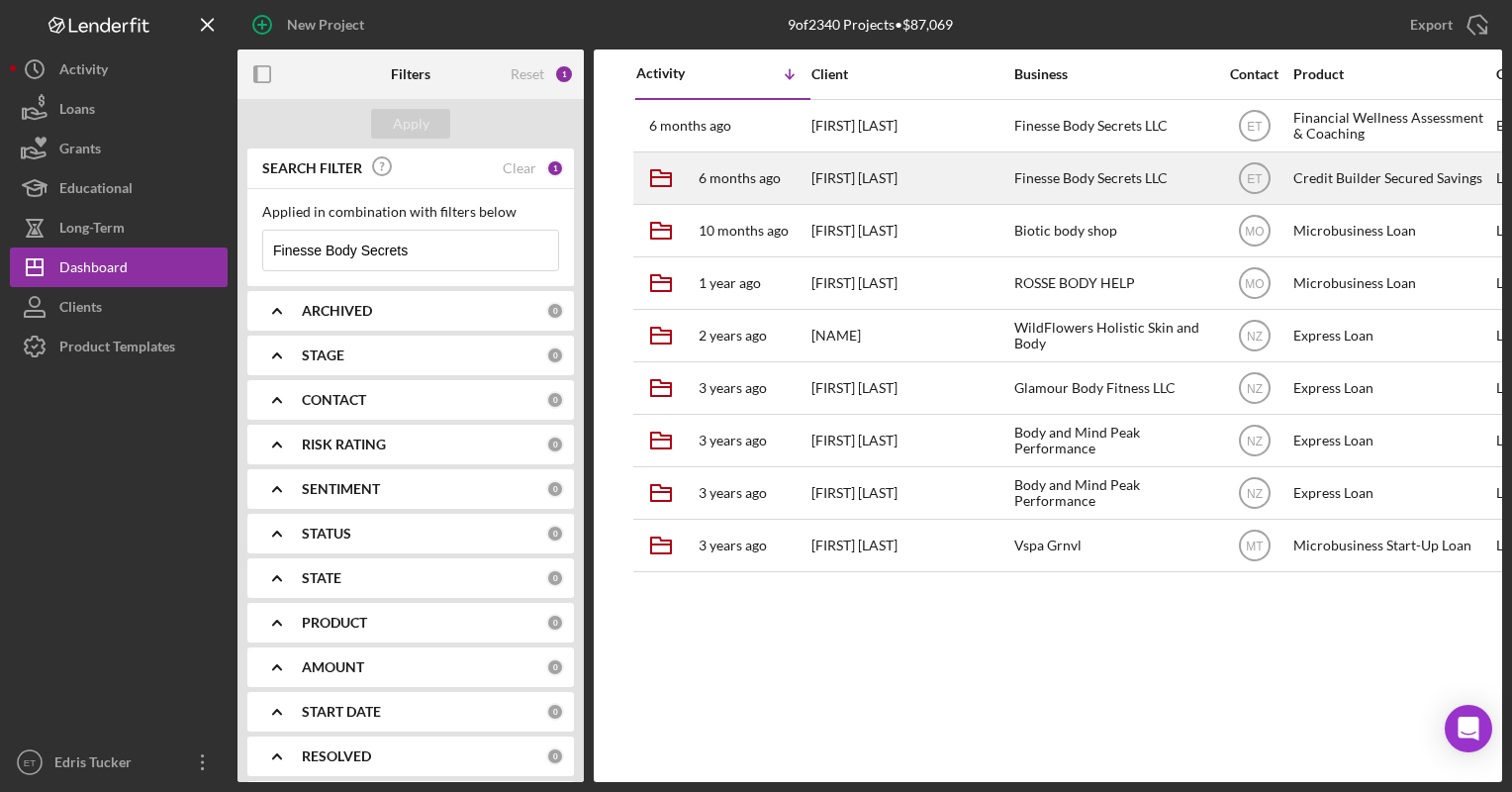 type on "Finesse Body Secrets" 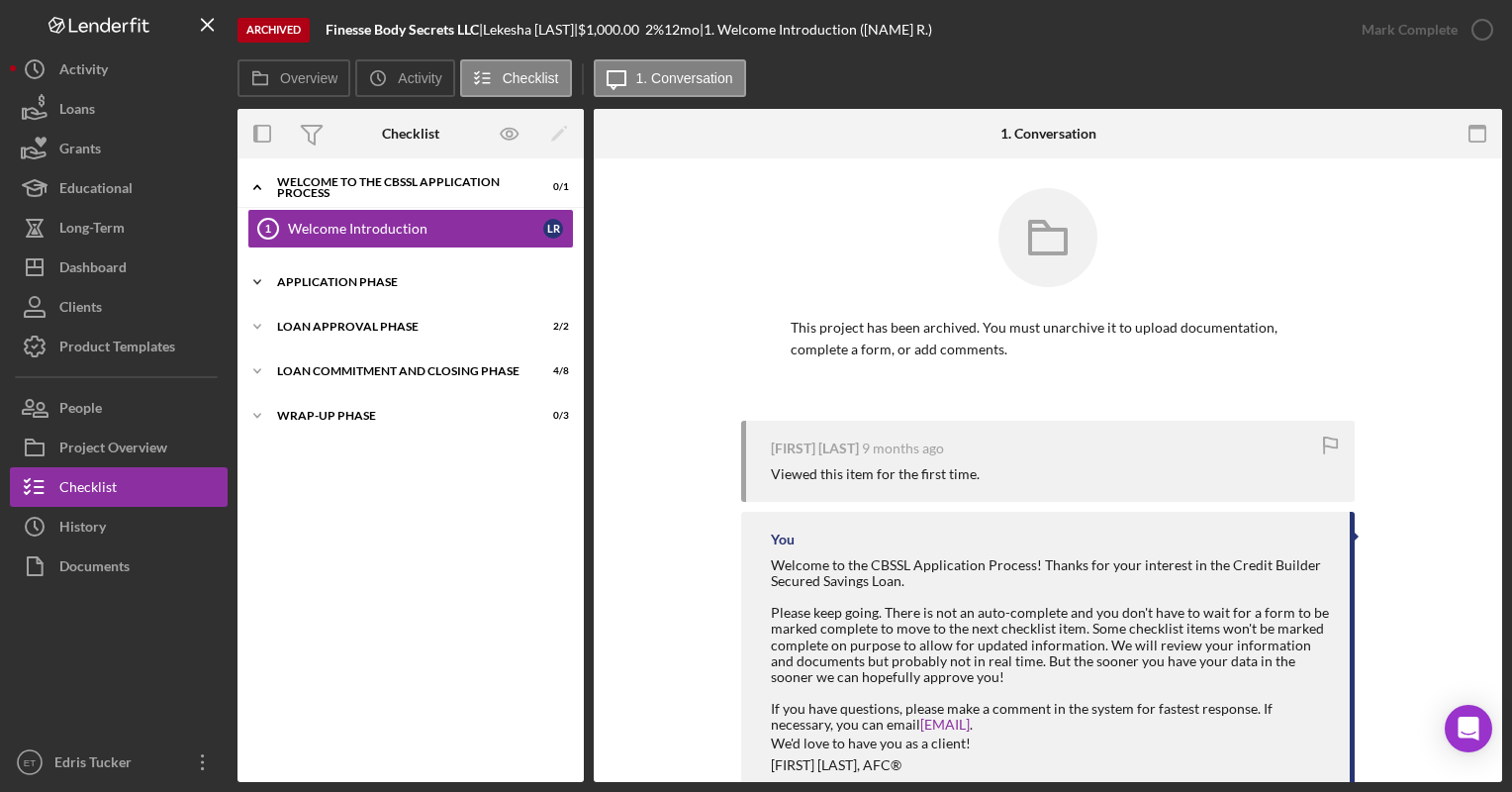 click on "Application Phase" at bounding box center (418, 282) 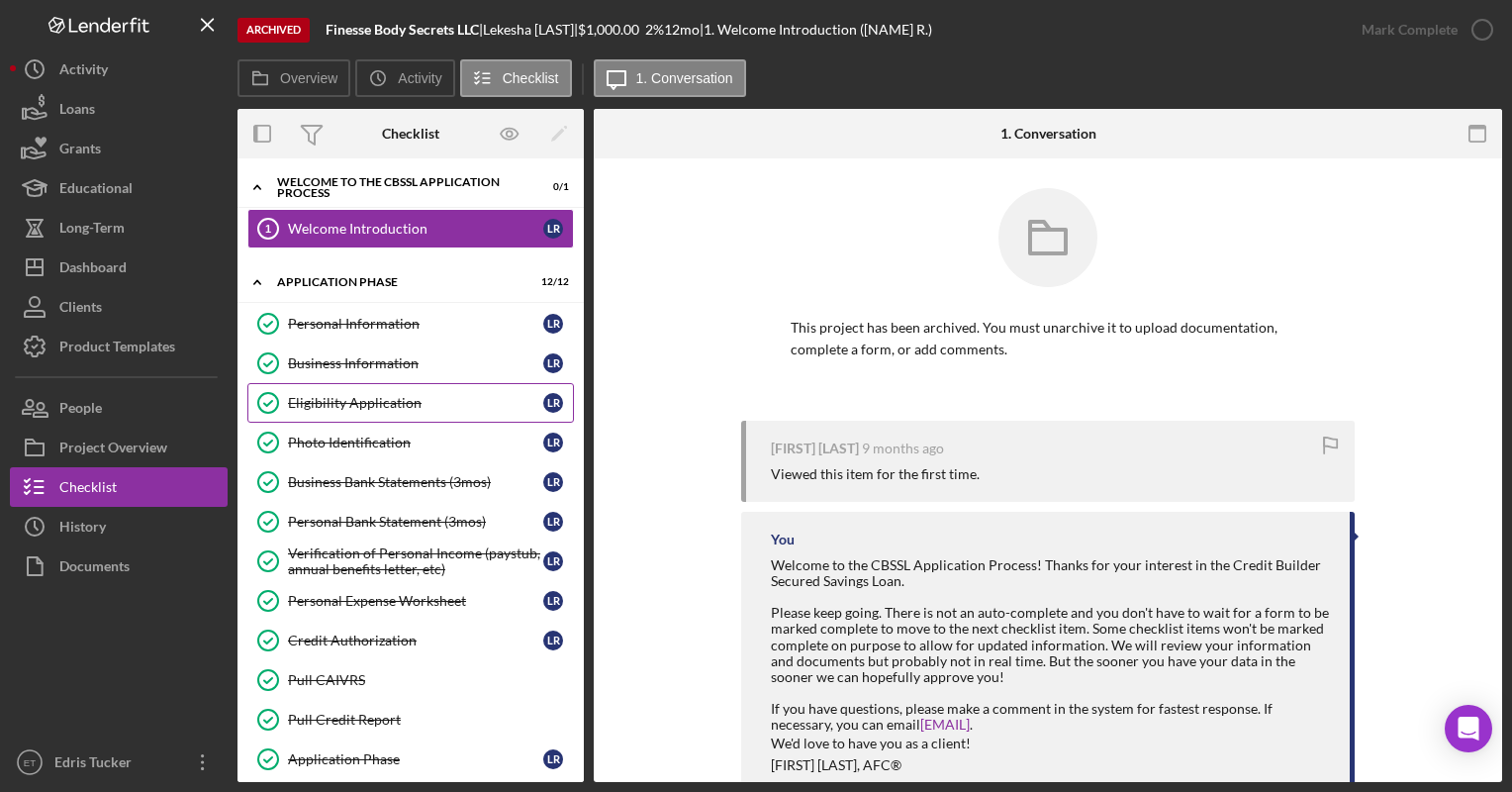 click on "Eligibility Application" at bounding box center (416, 403) 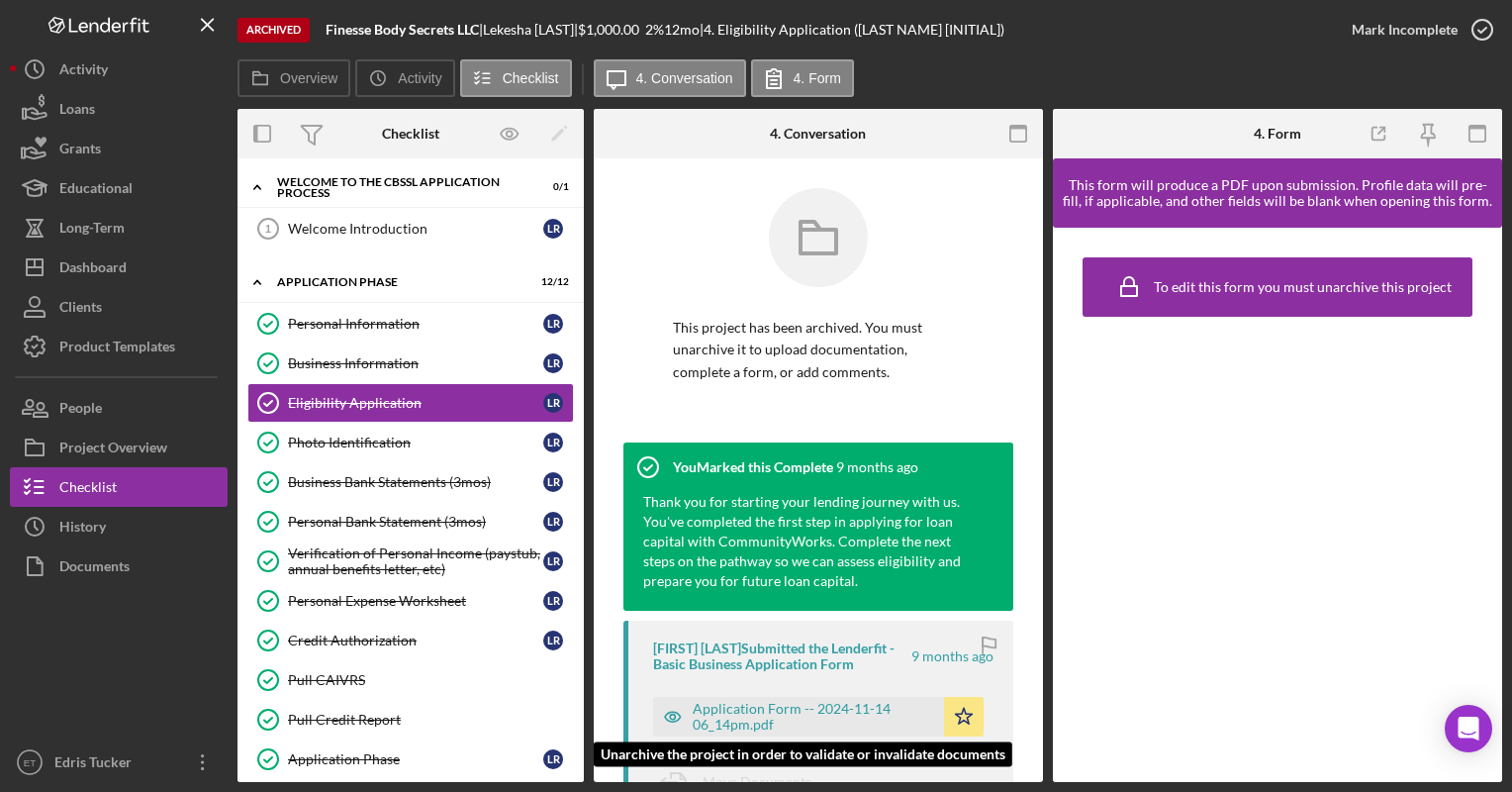 click 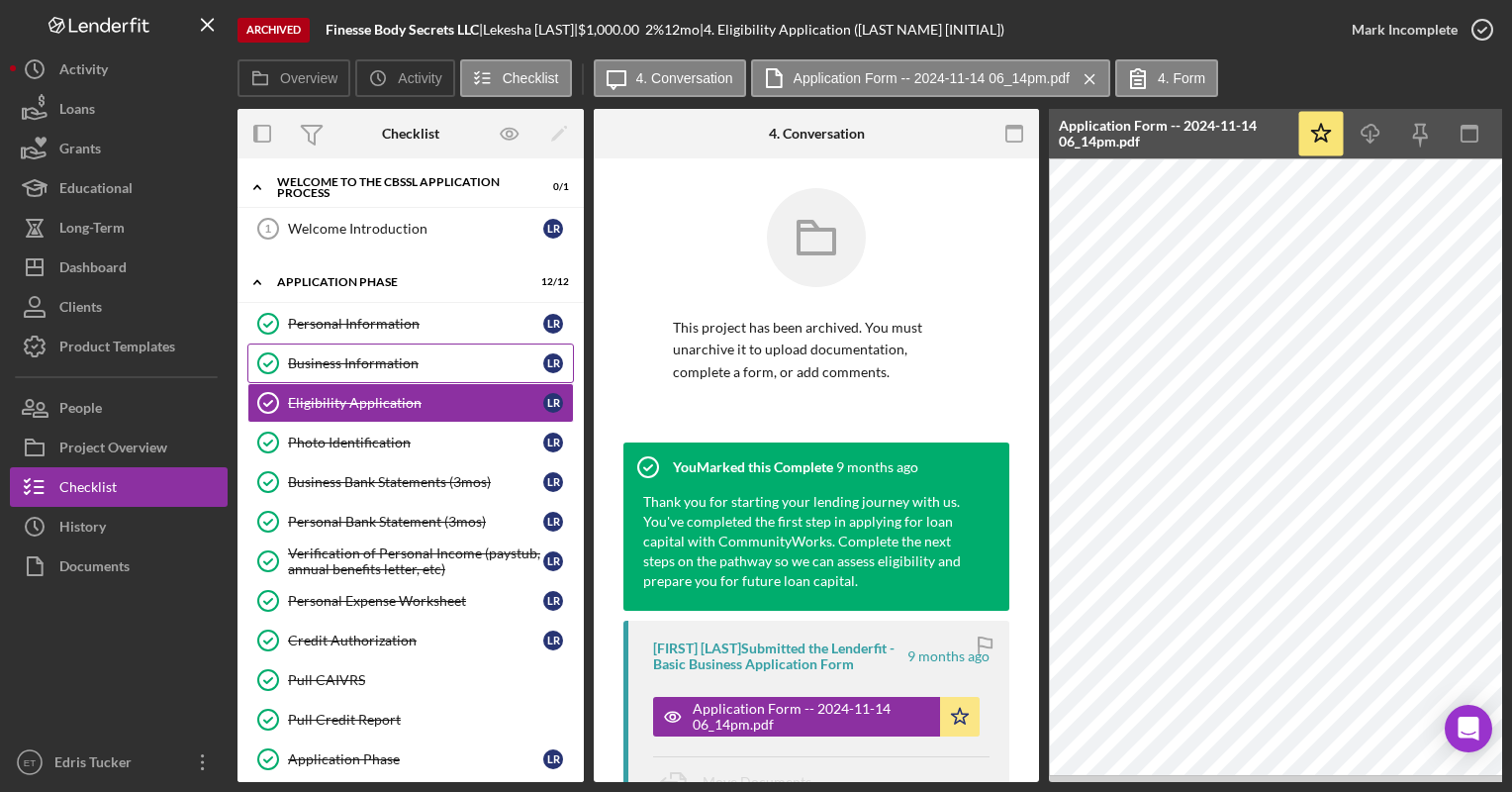 click on "Business Information" at bounding box center (416, 363) 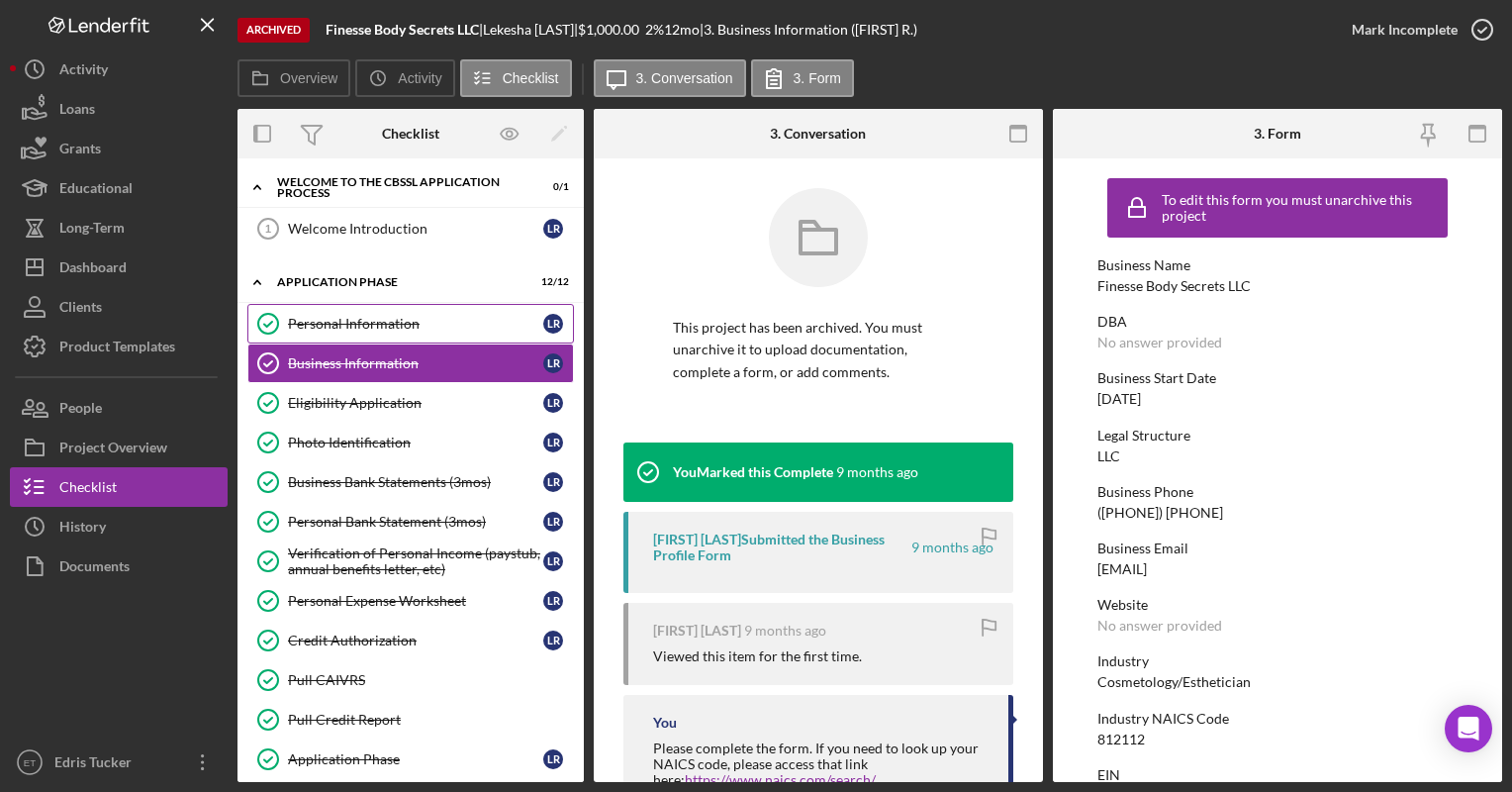 click on "Personal Information" at bounding box center (416, 324) 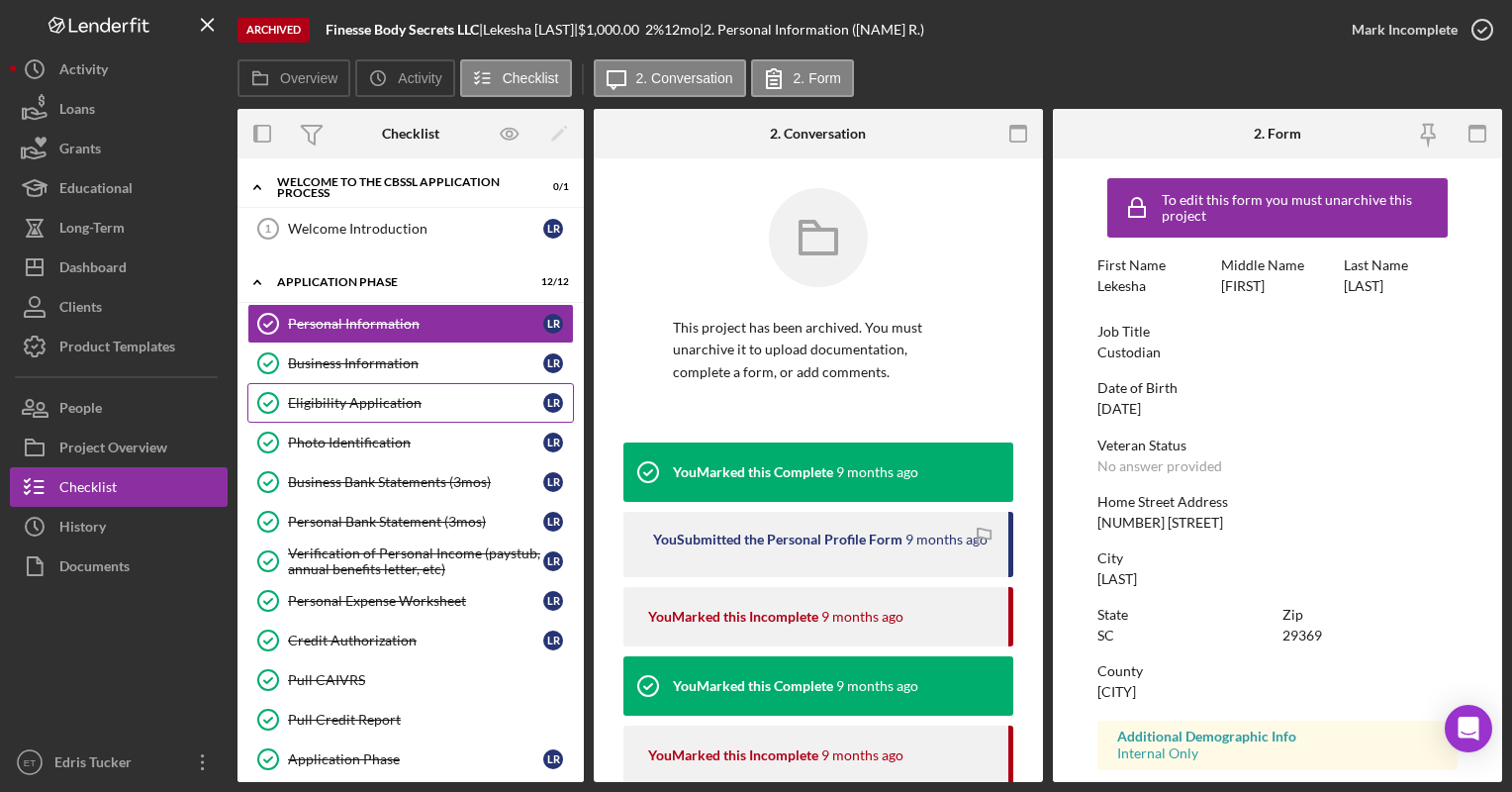 click on "Eligibility Application Eligibility Application L R" at bounding box center [411, 403] 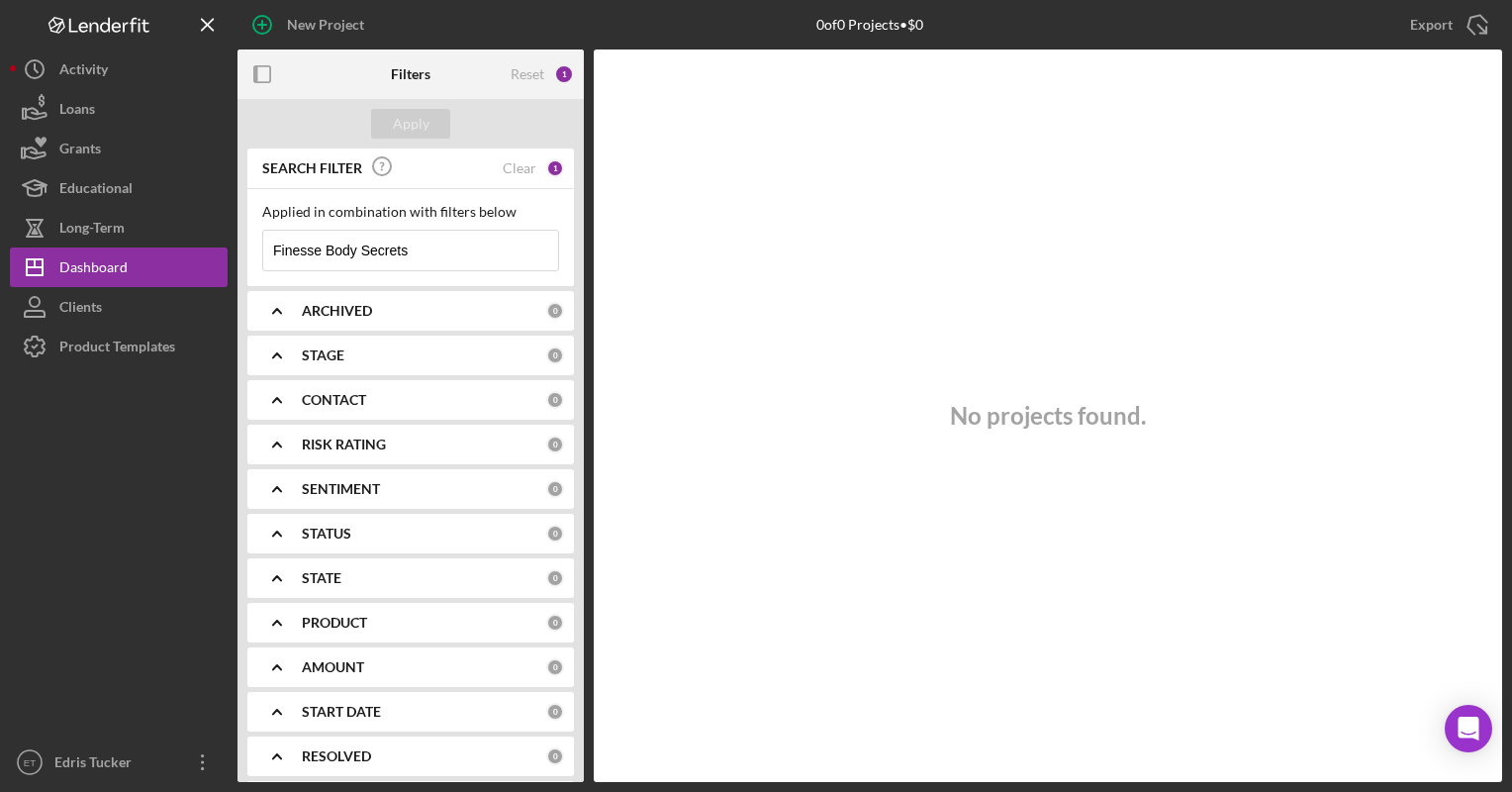type 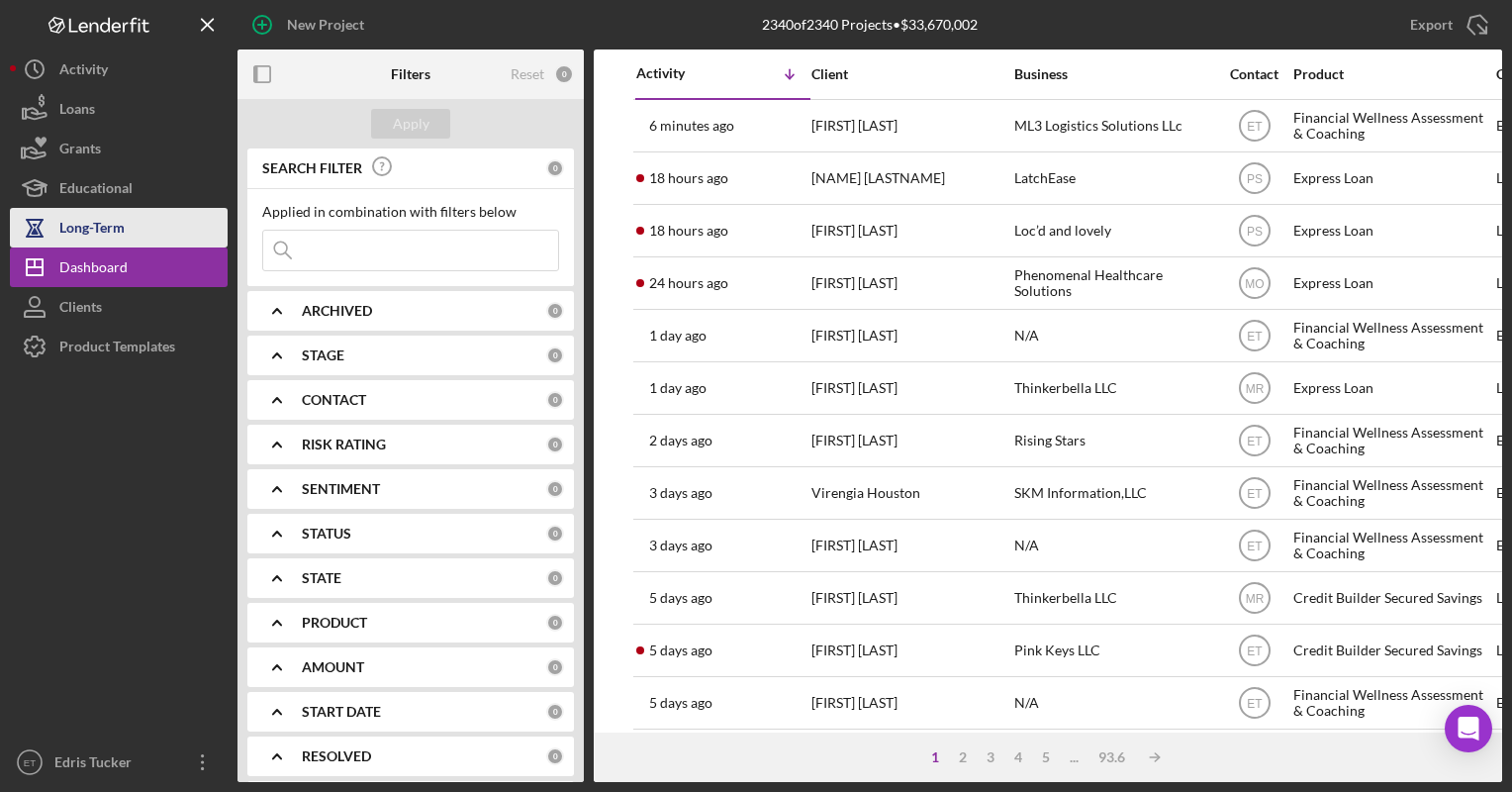 click on "Long-Term" at bounding box center [92, 230] 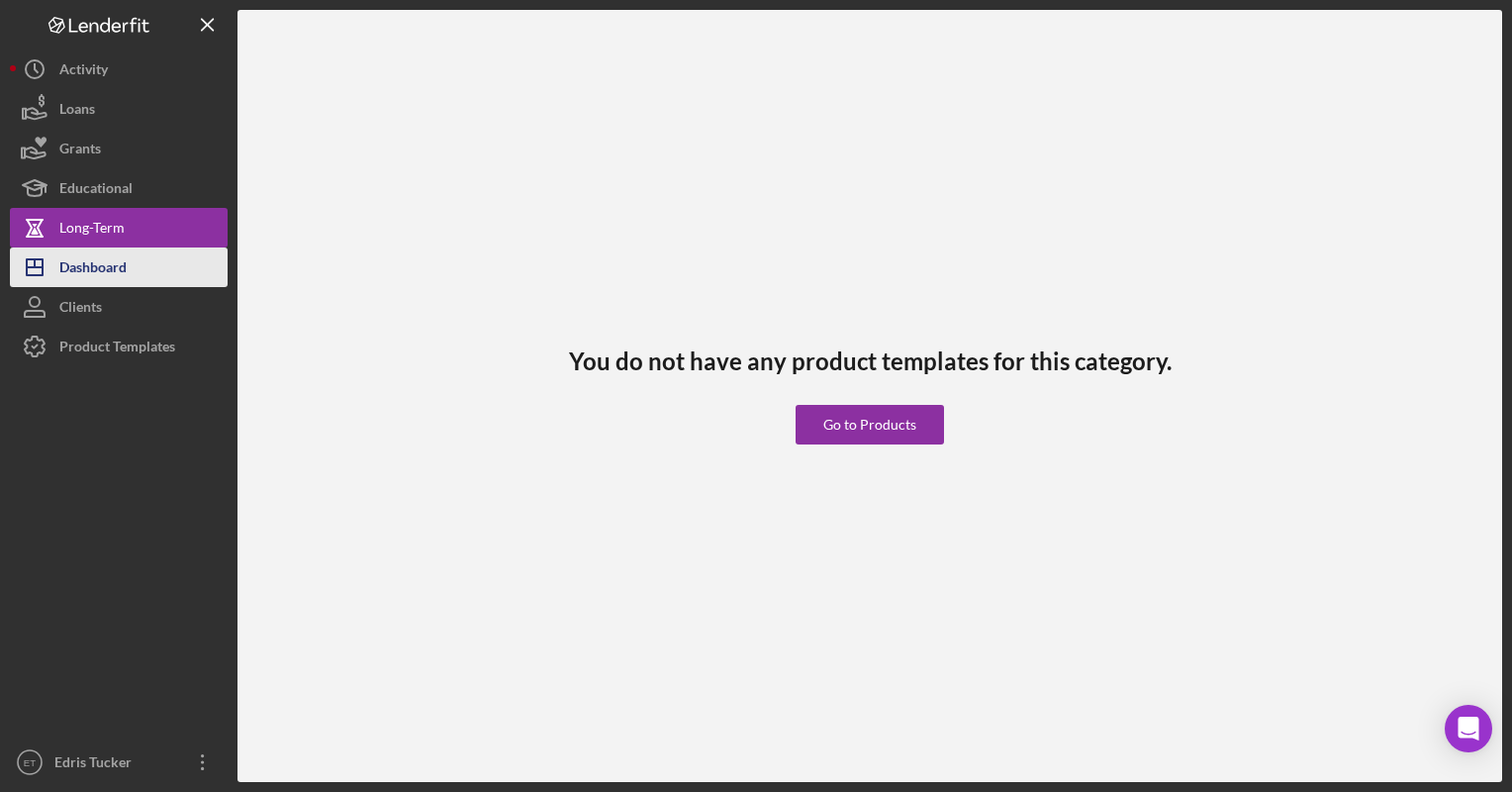 click on "Dashboard" at bounding box center (93, 269) 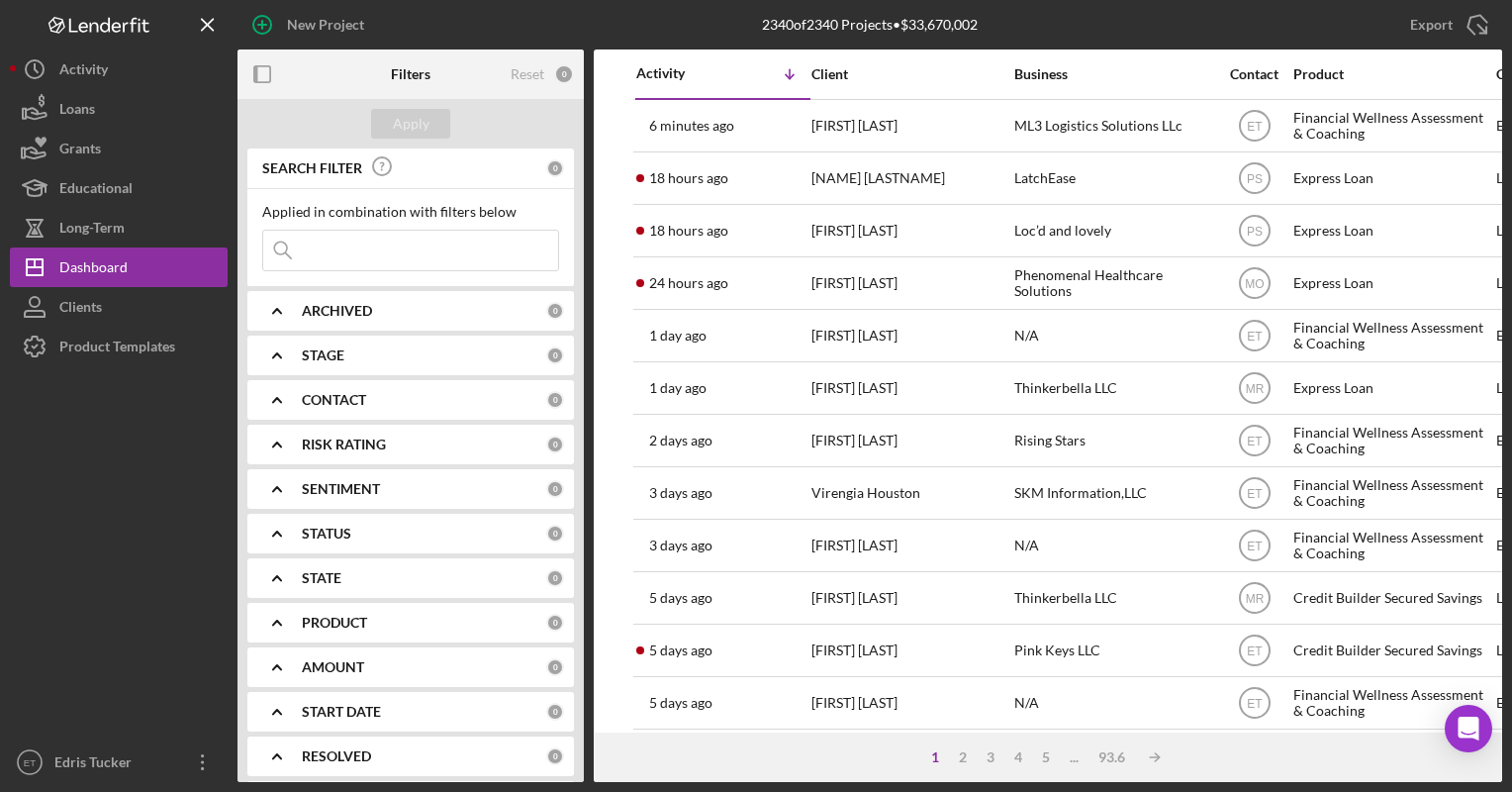 click at bounding box center [411, 250] 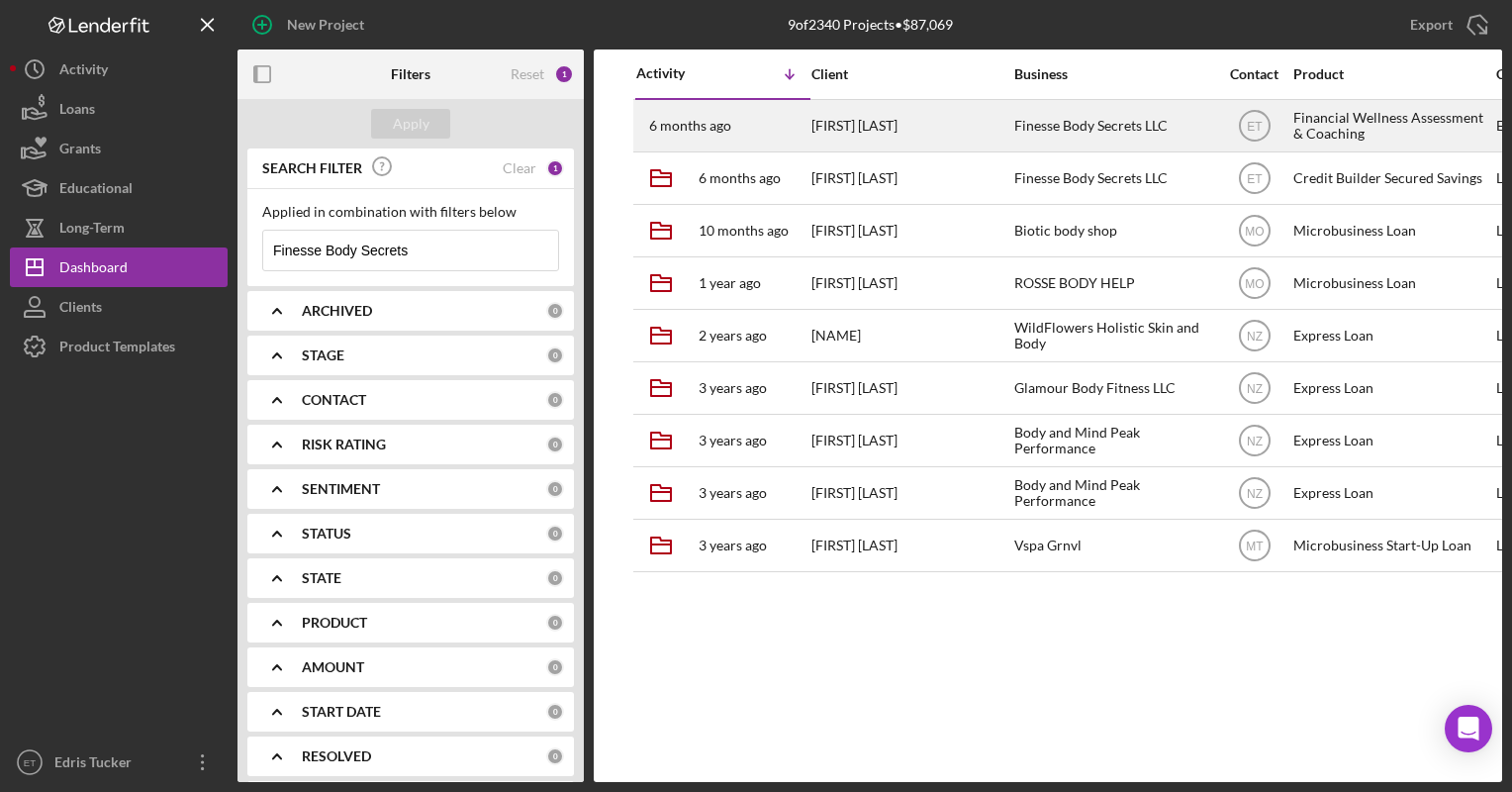 type on "Finesse Body Secrets" 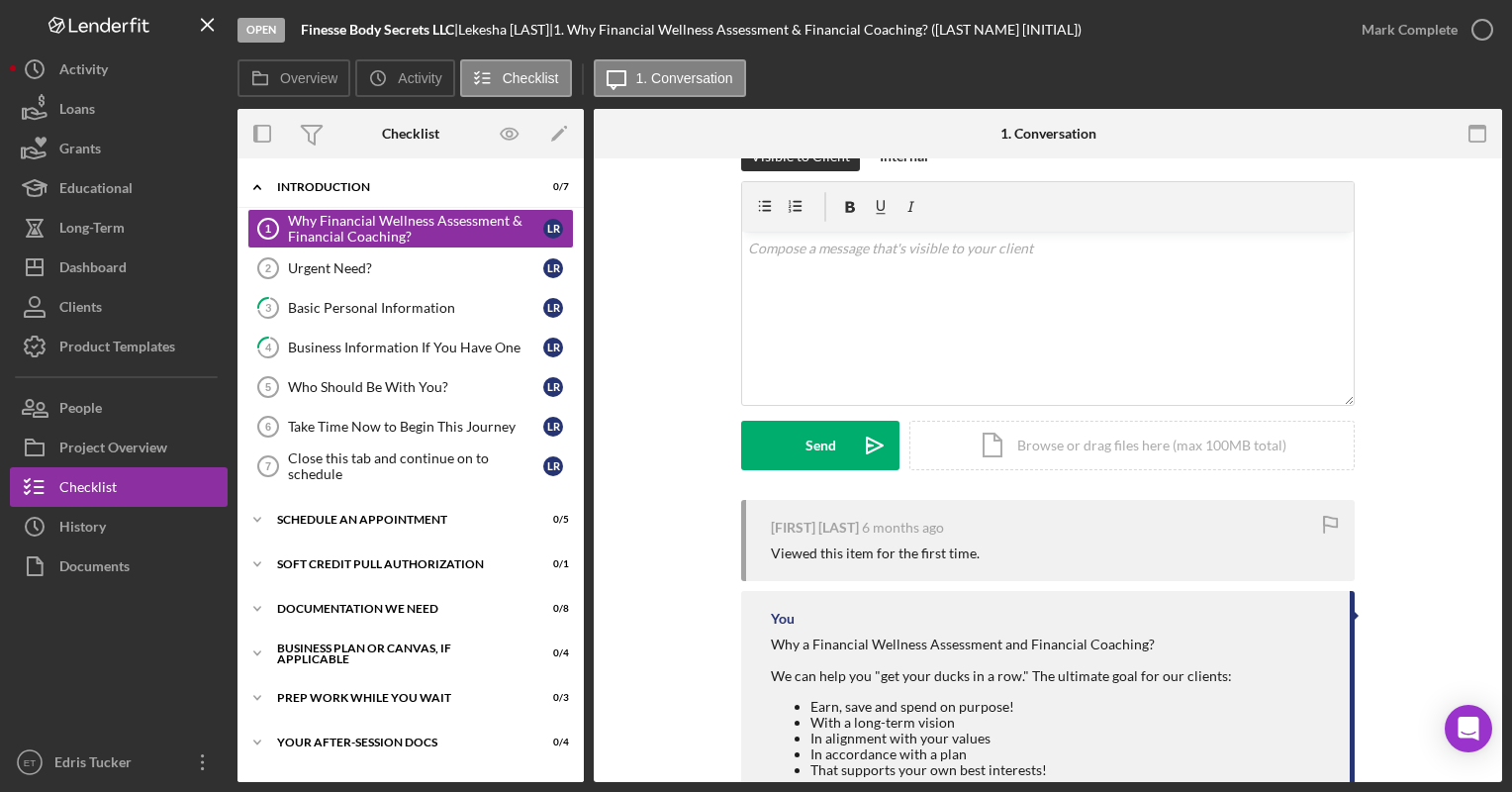 scroll, scrollTop: 48, scrollLeft: 0, axis: vertical 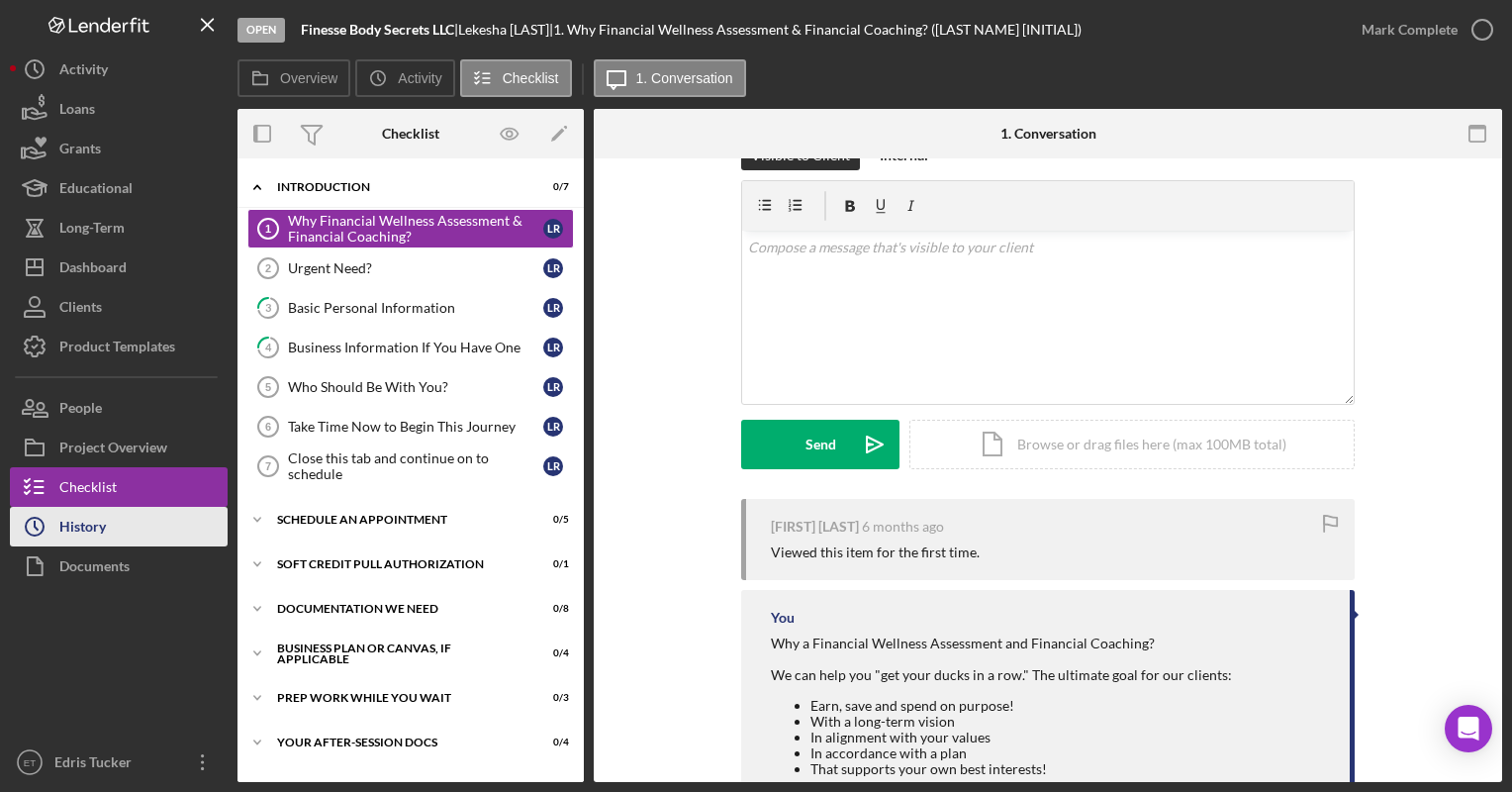 click on "History" at bounding box center [82, 529] 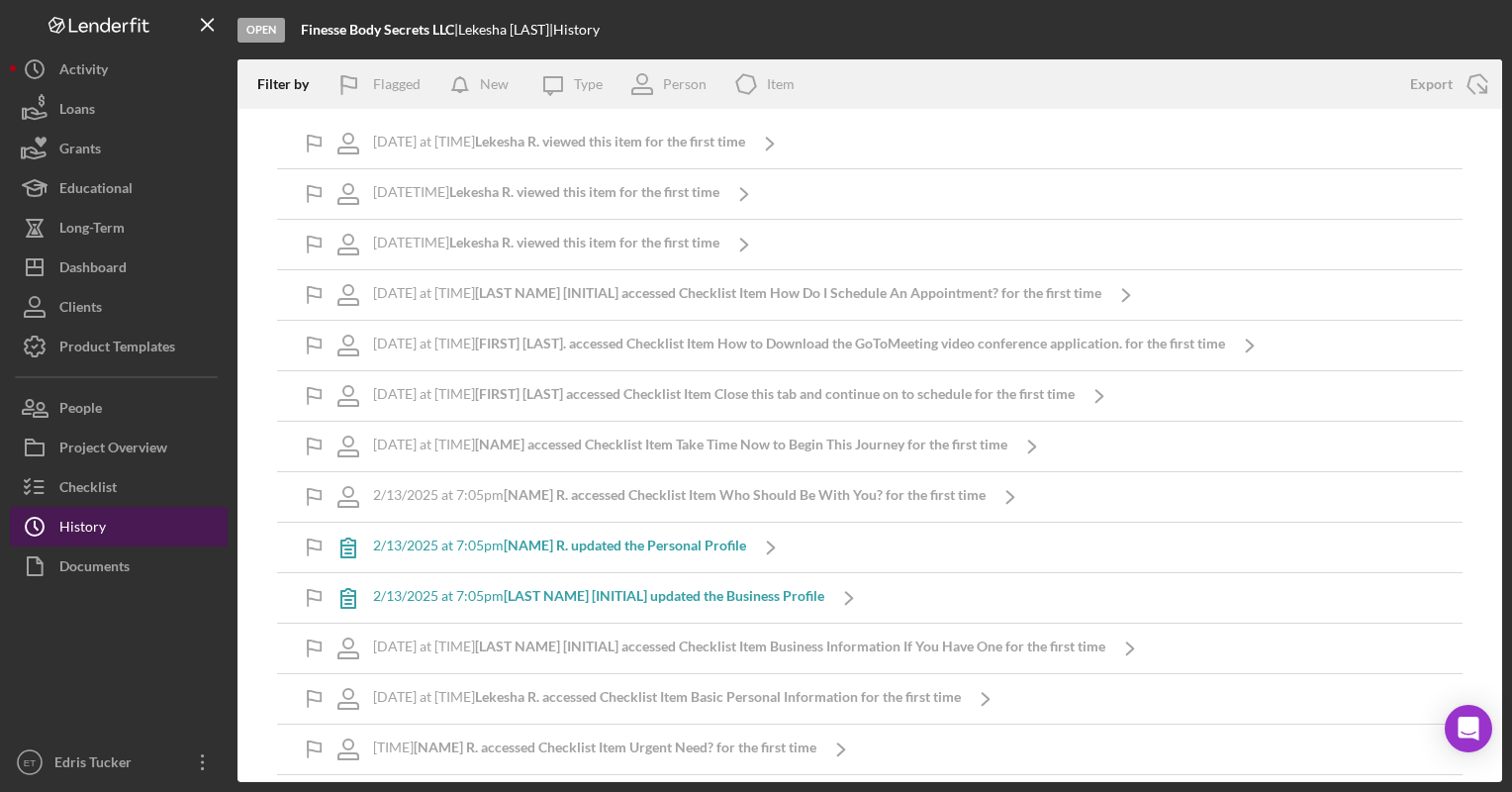 click on "History" at bounding box center (82, 529) 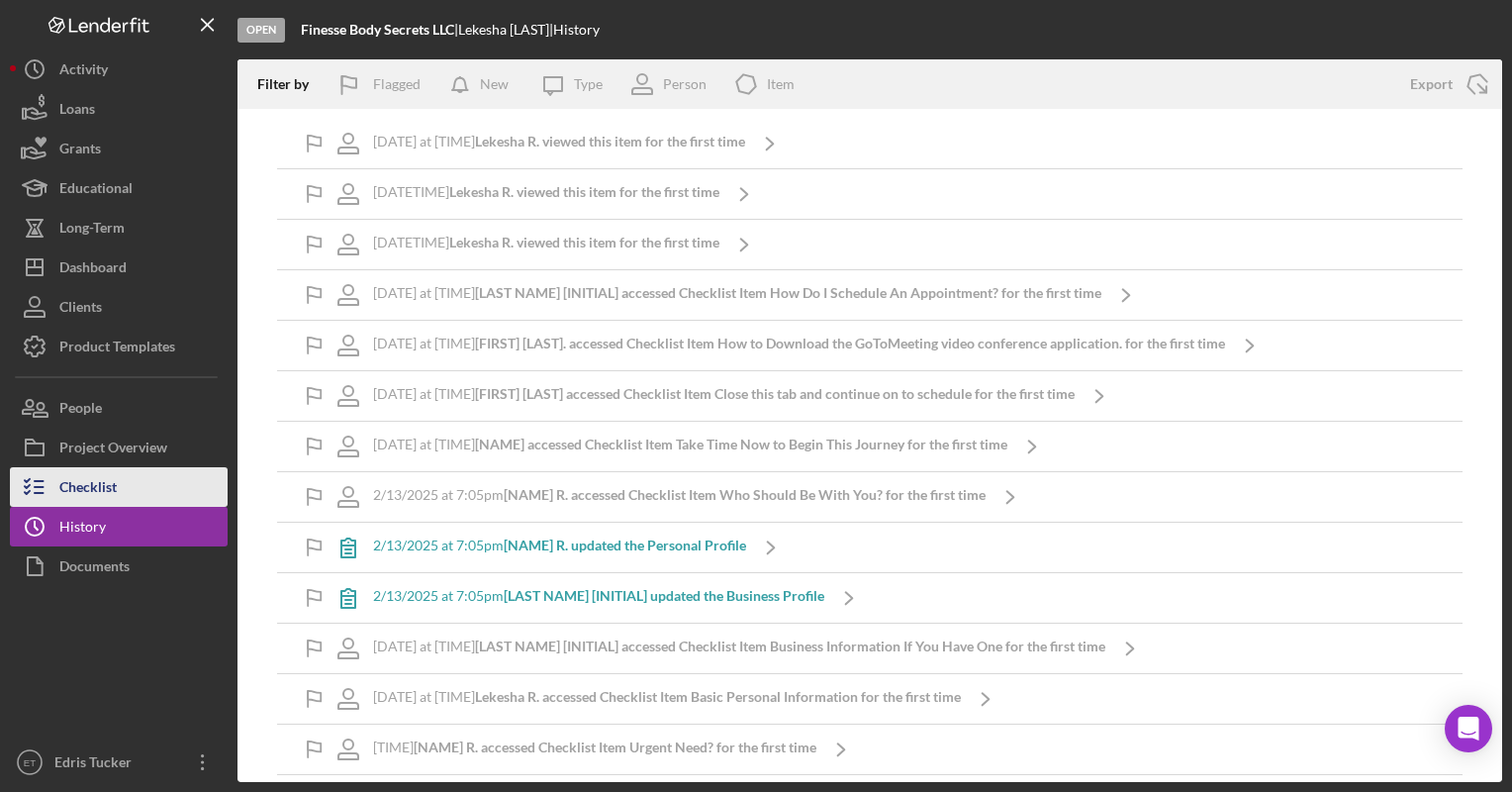 click on "Checklist" at bounding box center [88, 489] 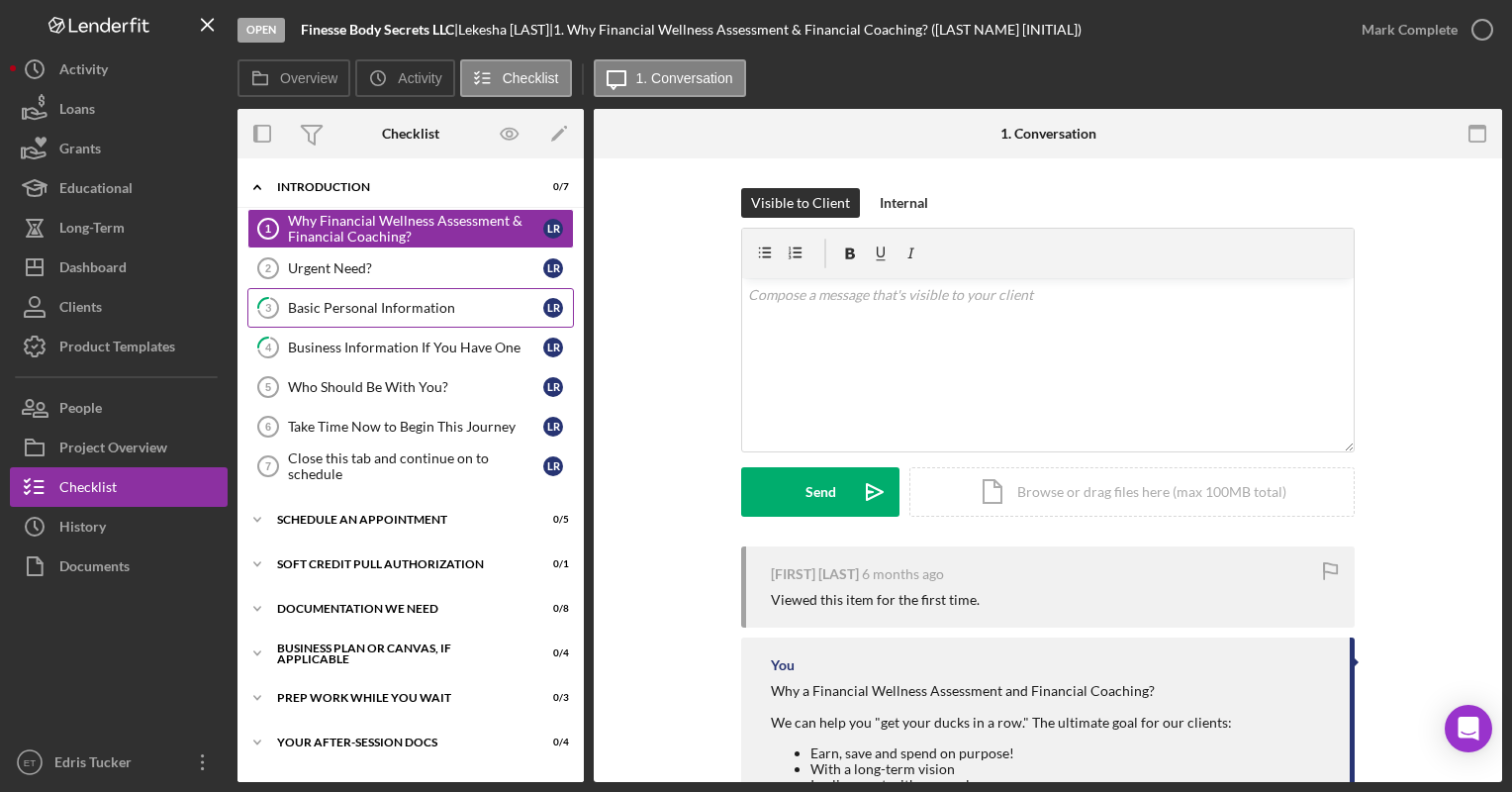 click on "3 Basic Personal Information L R" at bounding box center (411, 308) 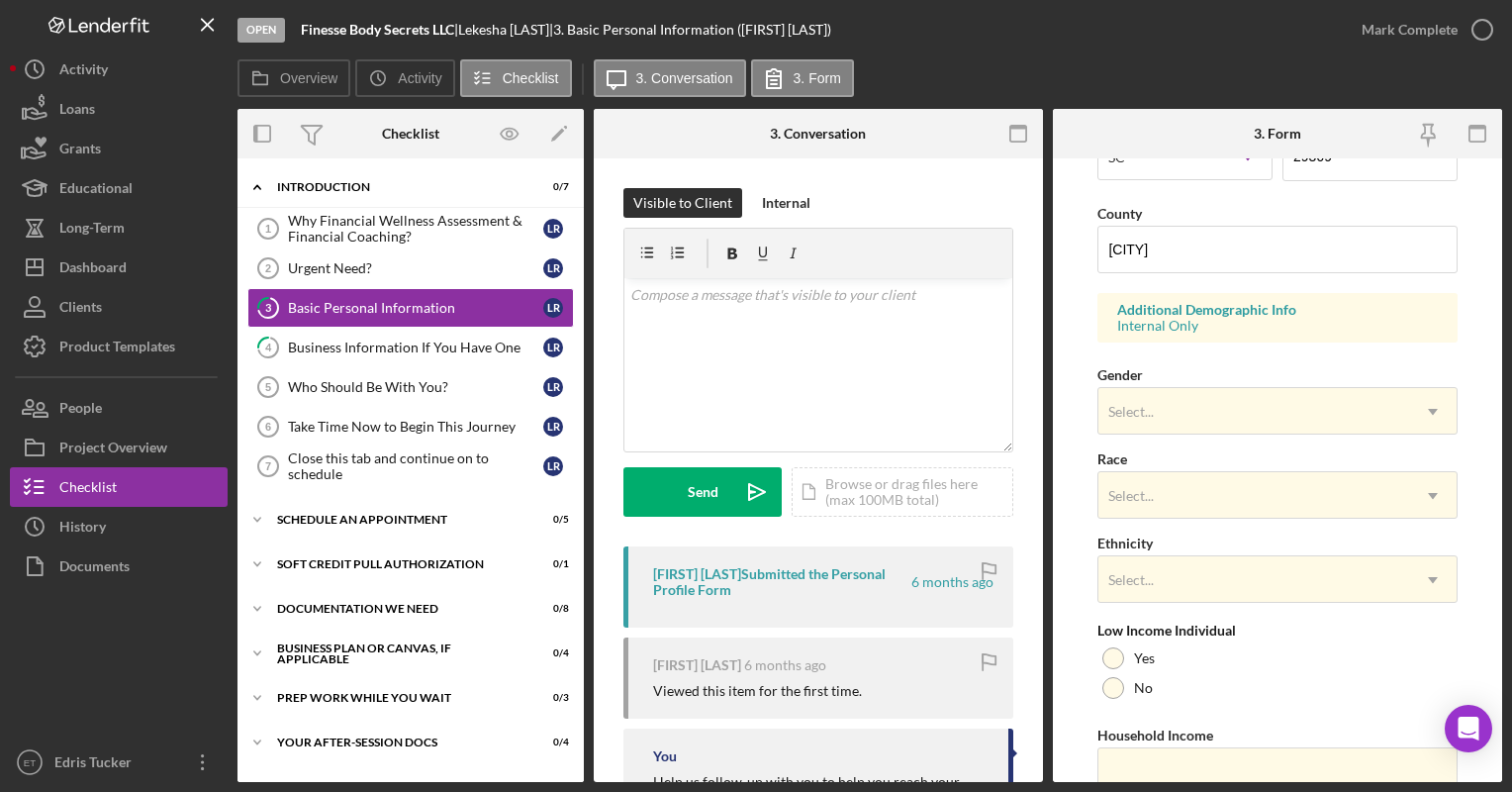 scroll, scrollTop: 636, scrollLeft: 0, axis: vertical 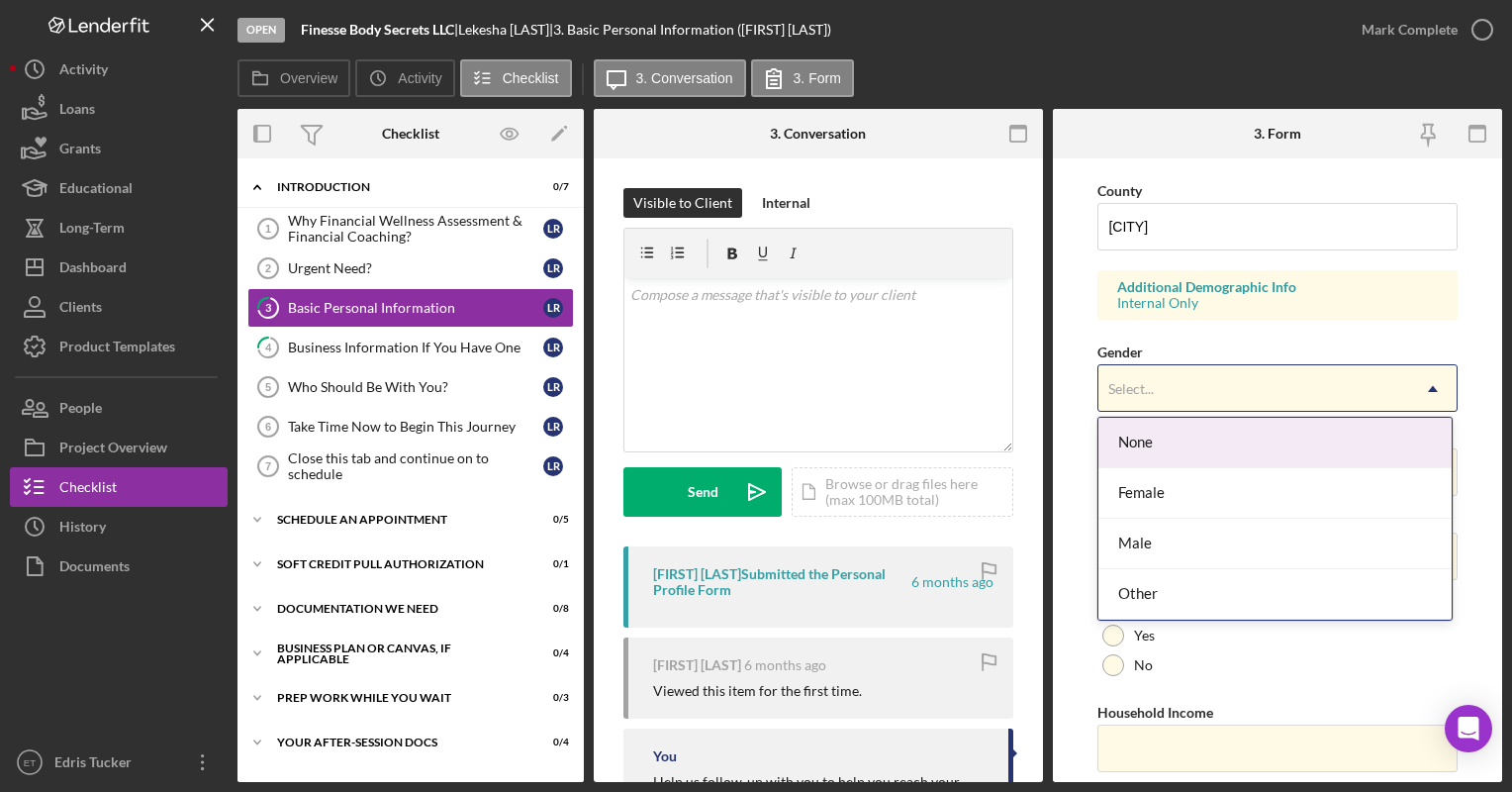 click on "Select..." at bounding box center (1253, 389) 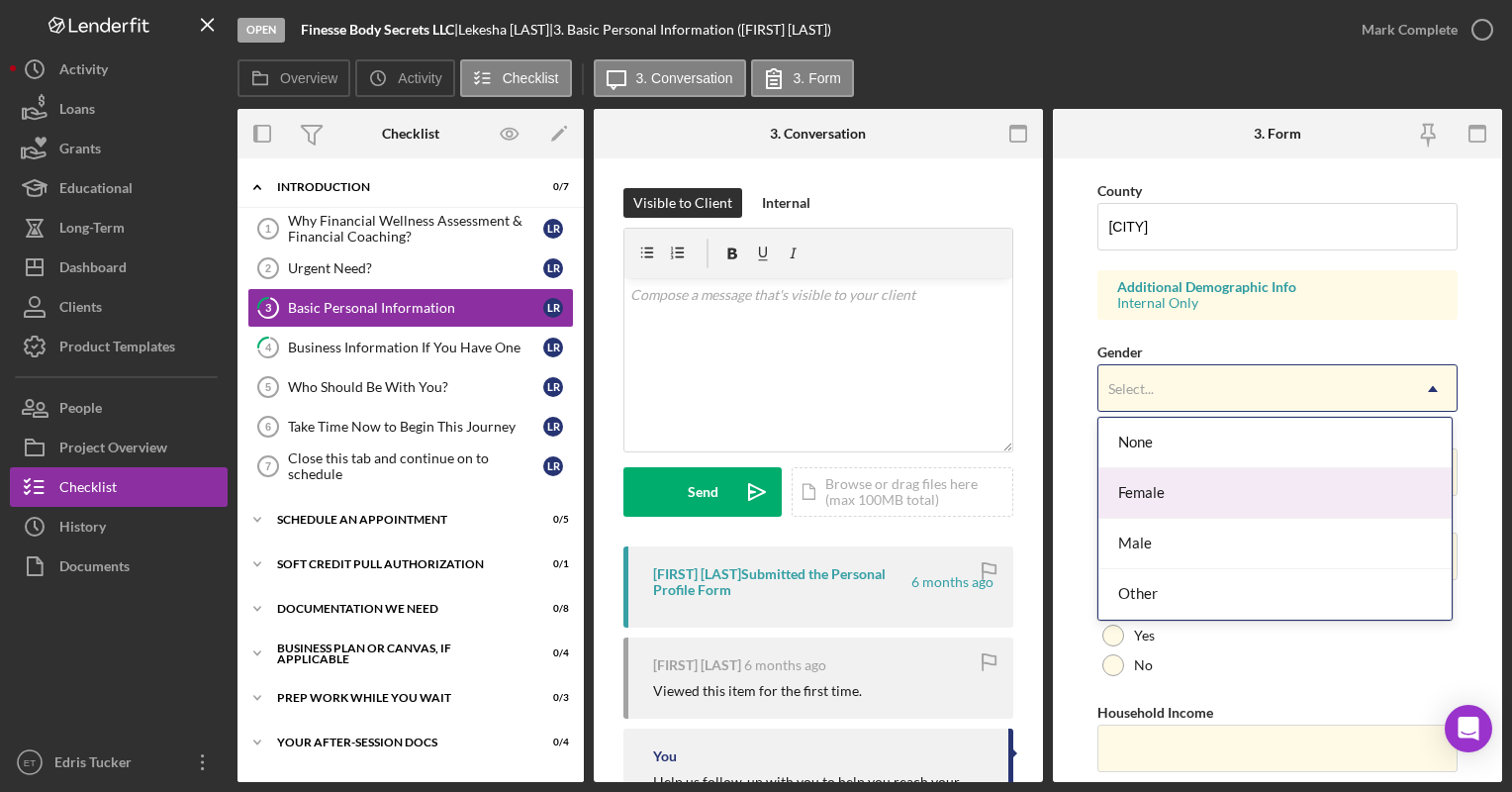 click on "Female" at bounding box center (1275, 493) 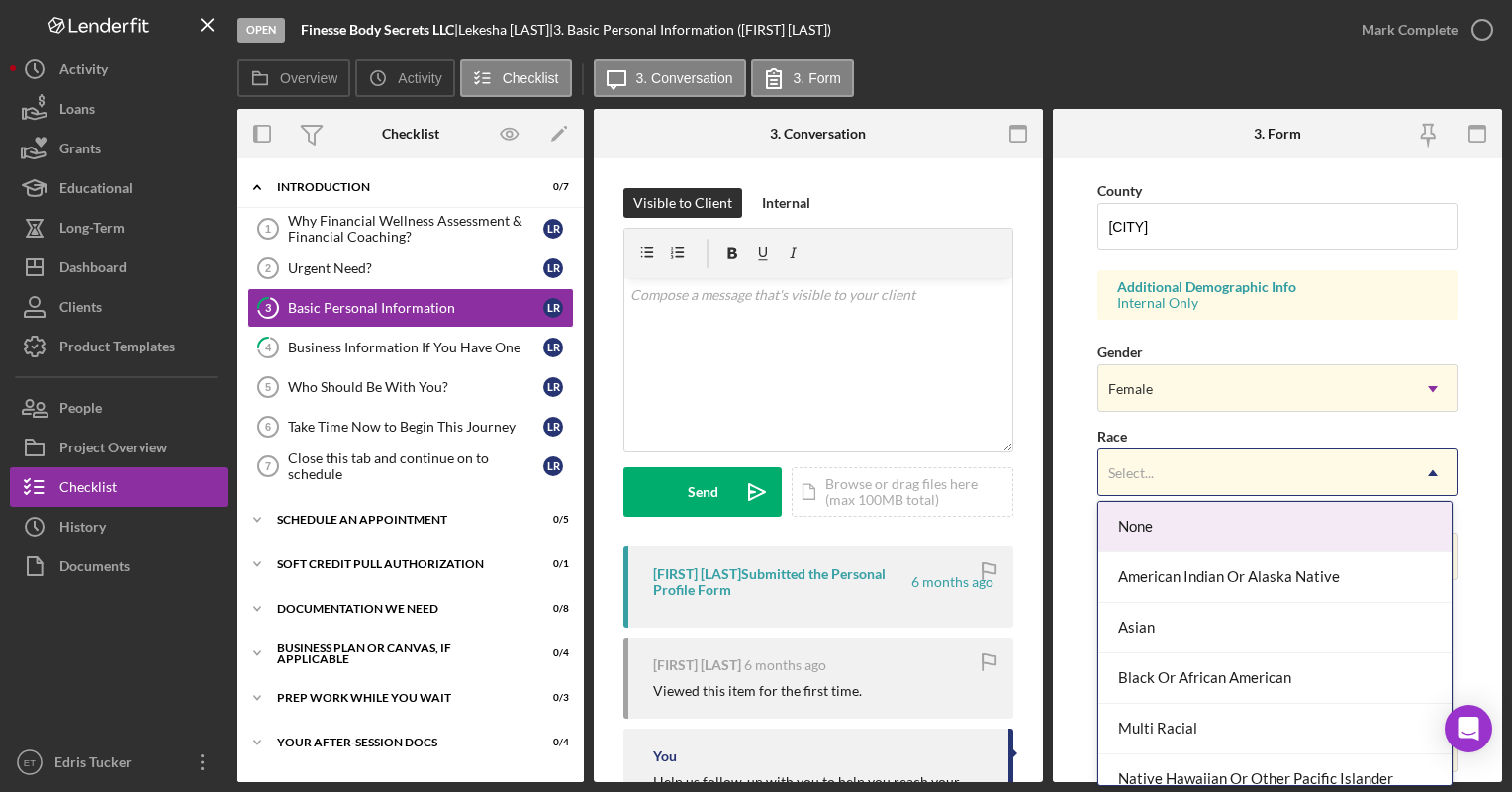 click on "Select..." at bounding box center [1253, 473] 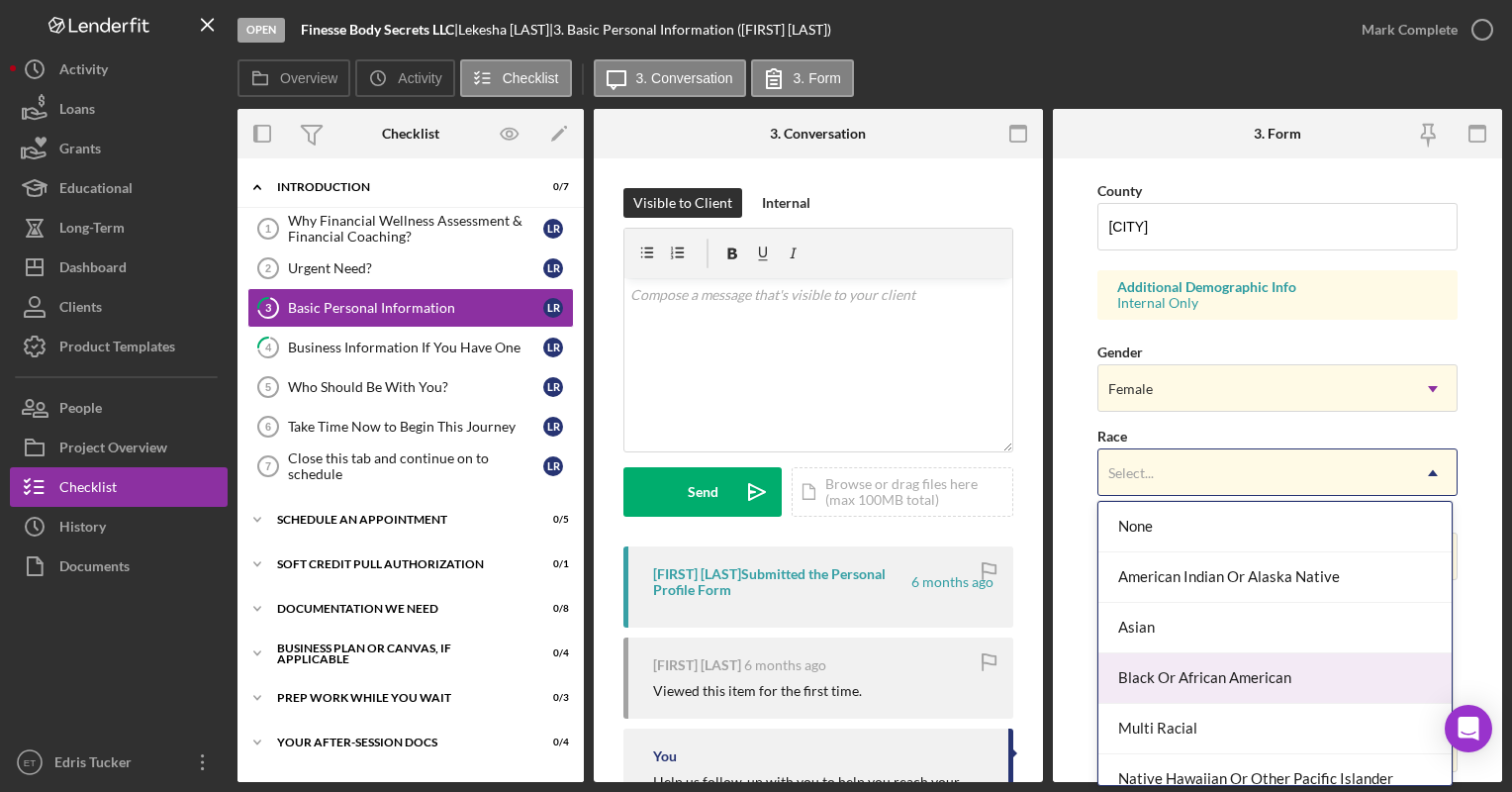 click on "Black Or African American" at bounding box center [1275, 678] 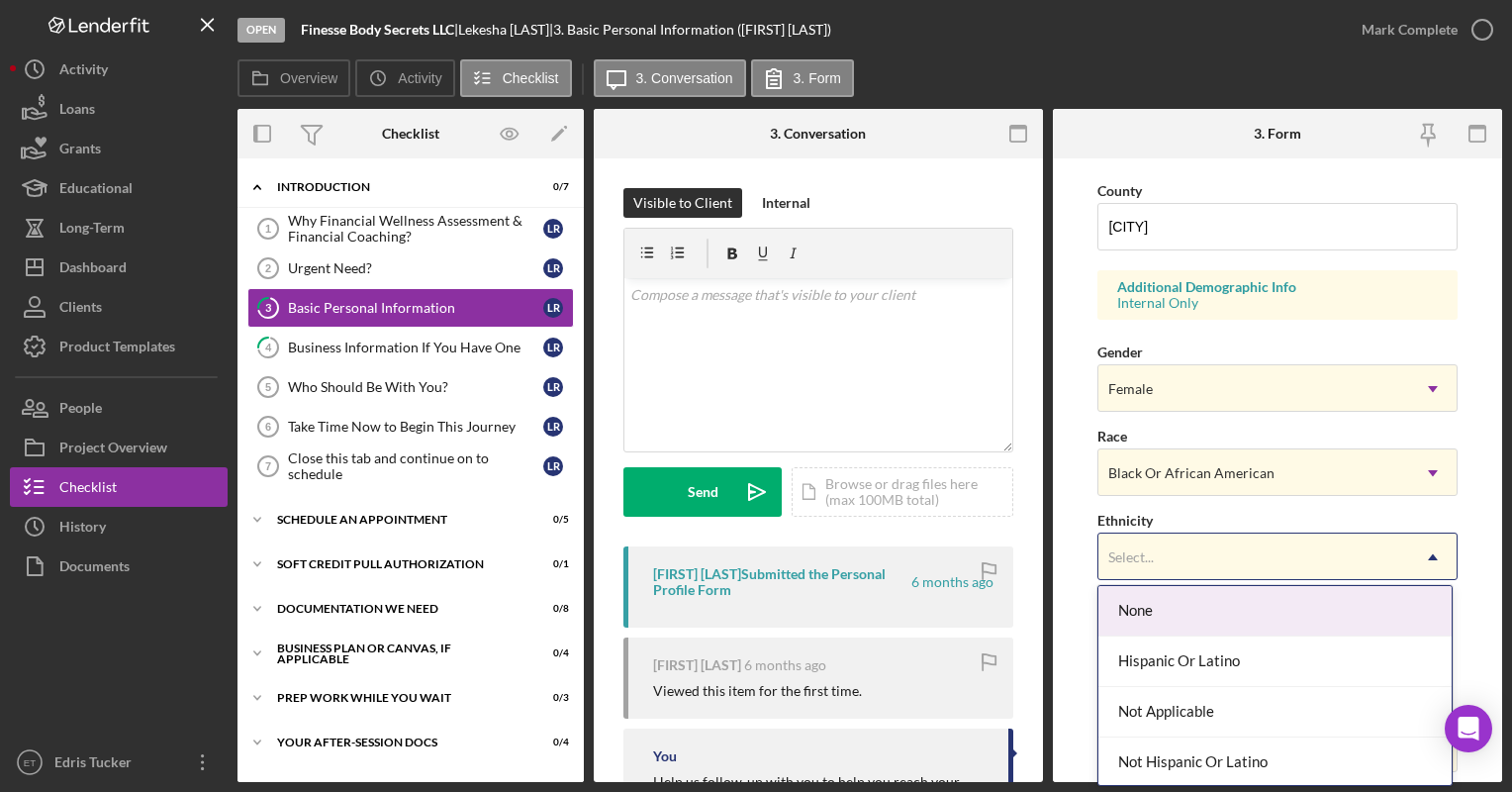 click on "Select..." at bounding box center (1253, 557) 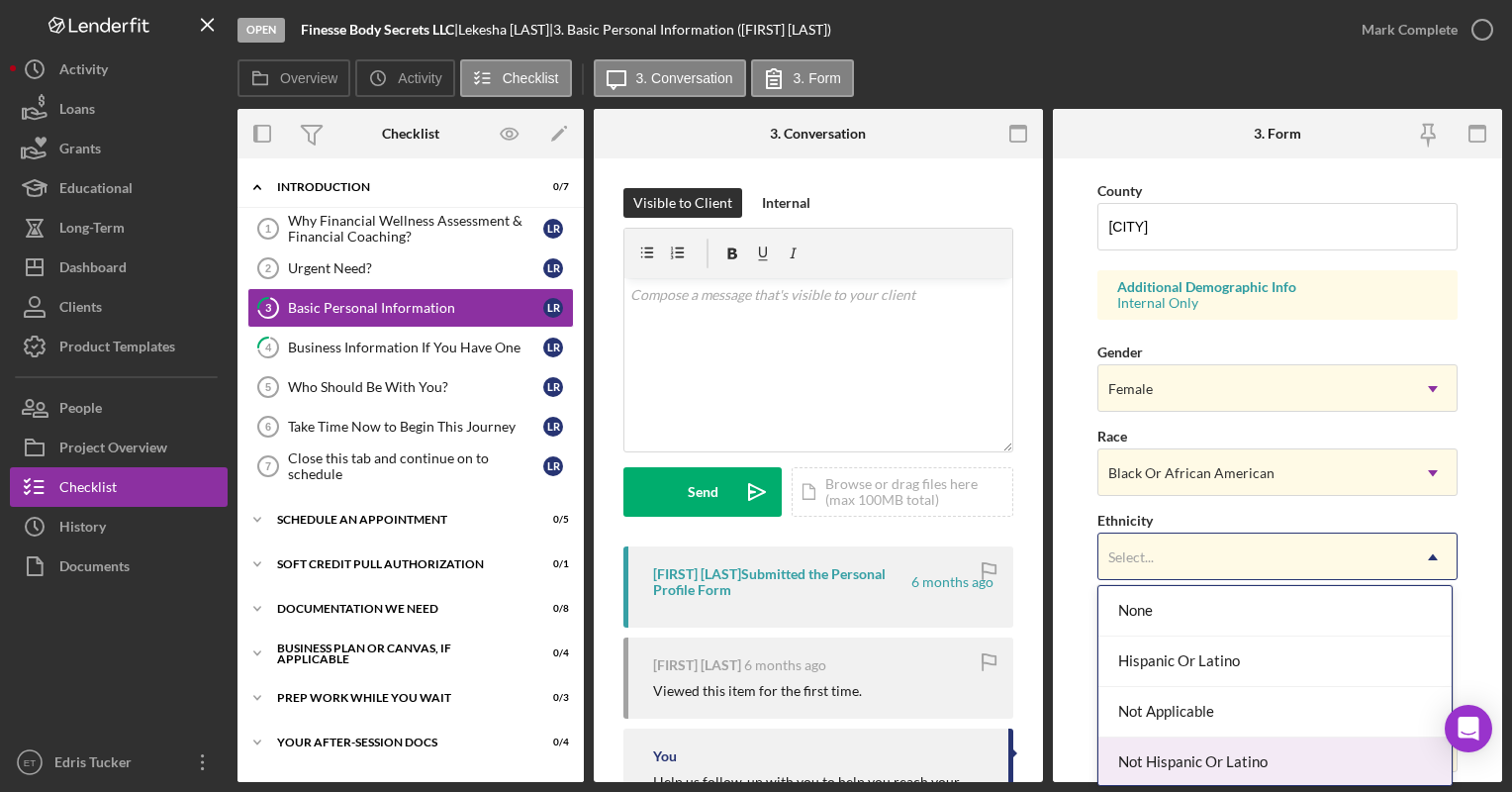 click on "Not Hispanic Or Latino" at bounding box center (1275, 762) 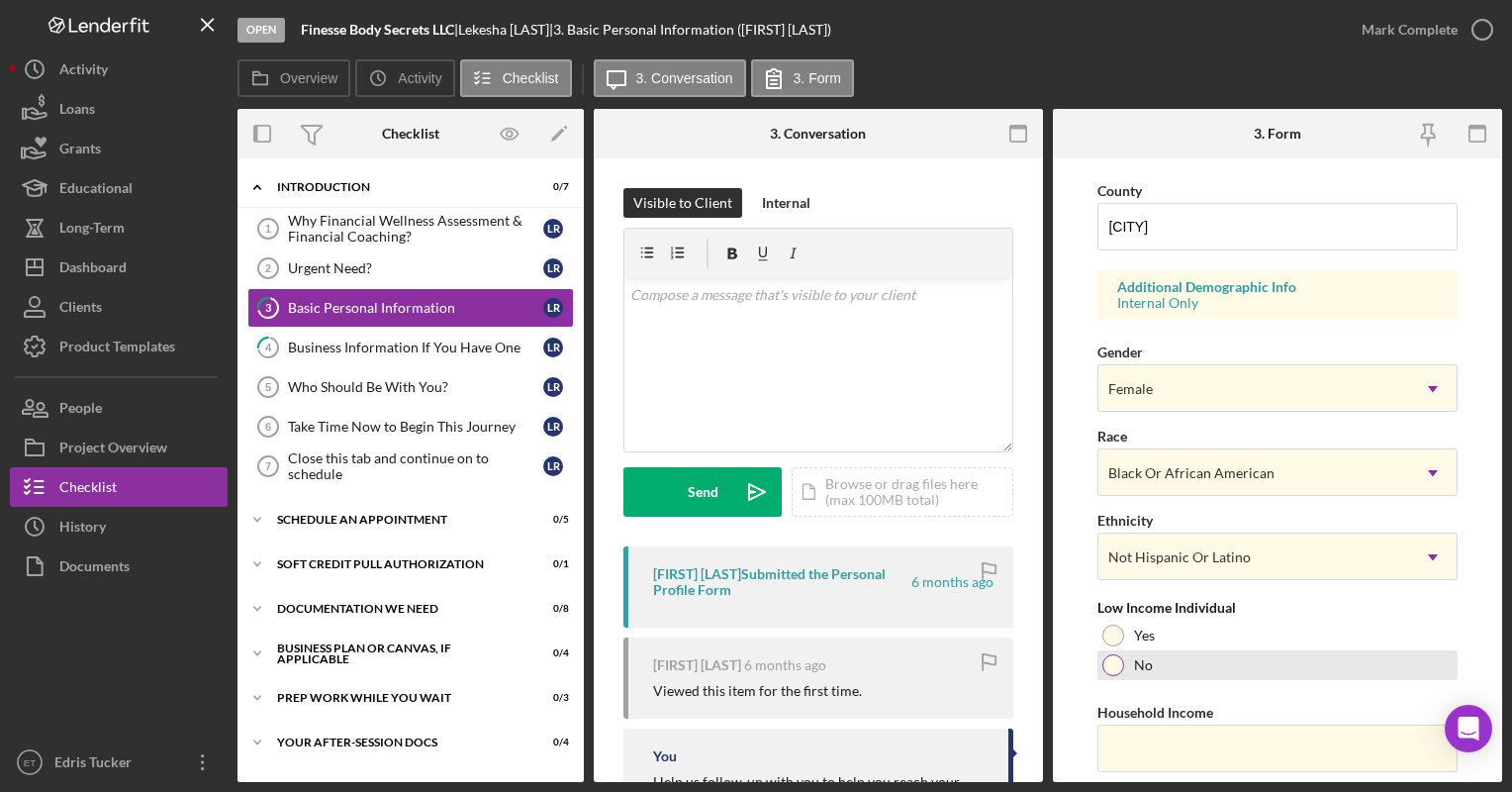click at bounding box center (1113, 665) 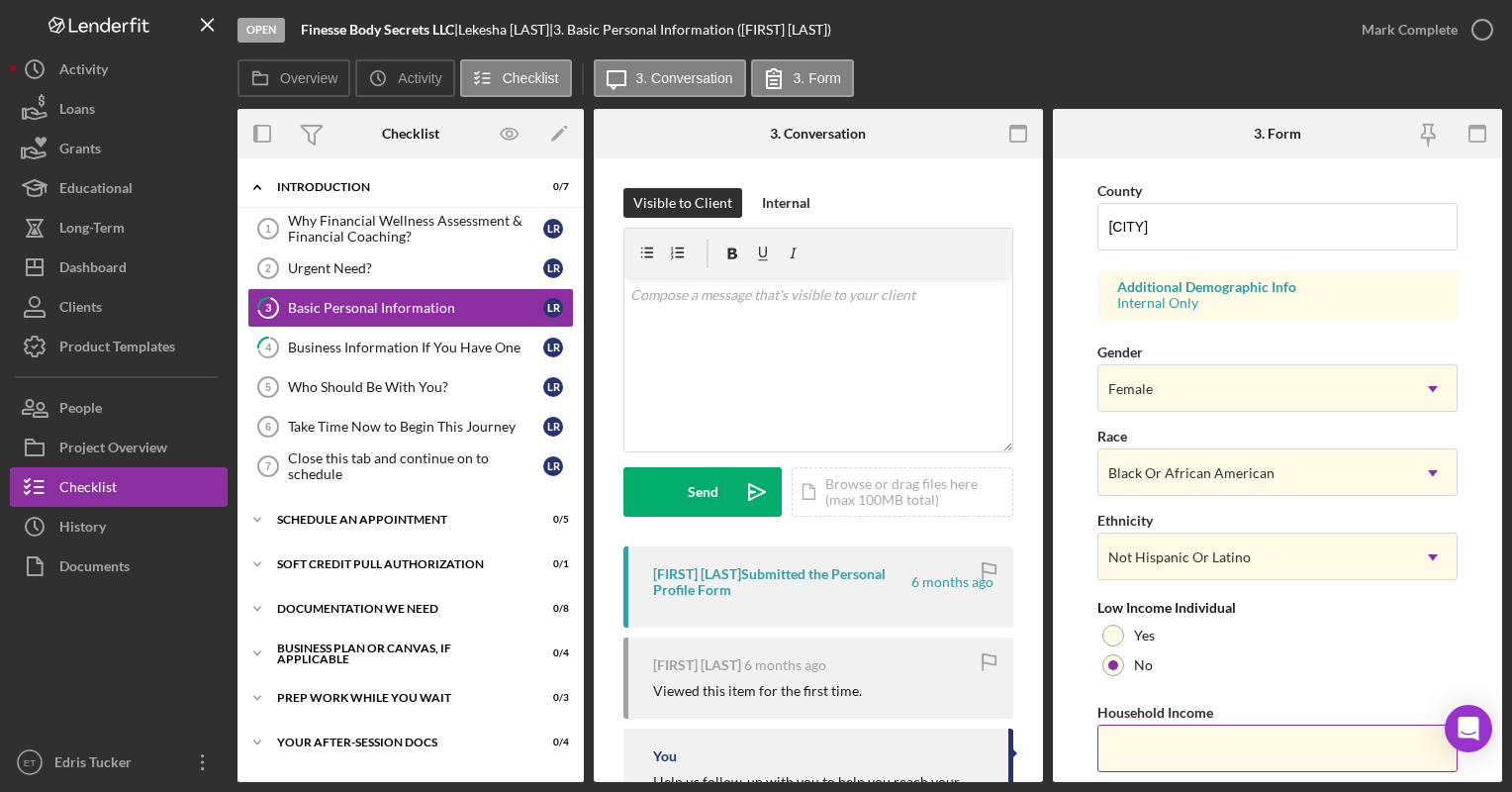 click on "Household Income" at bounding box center (1276, 748) 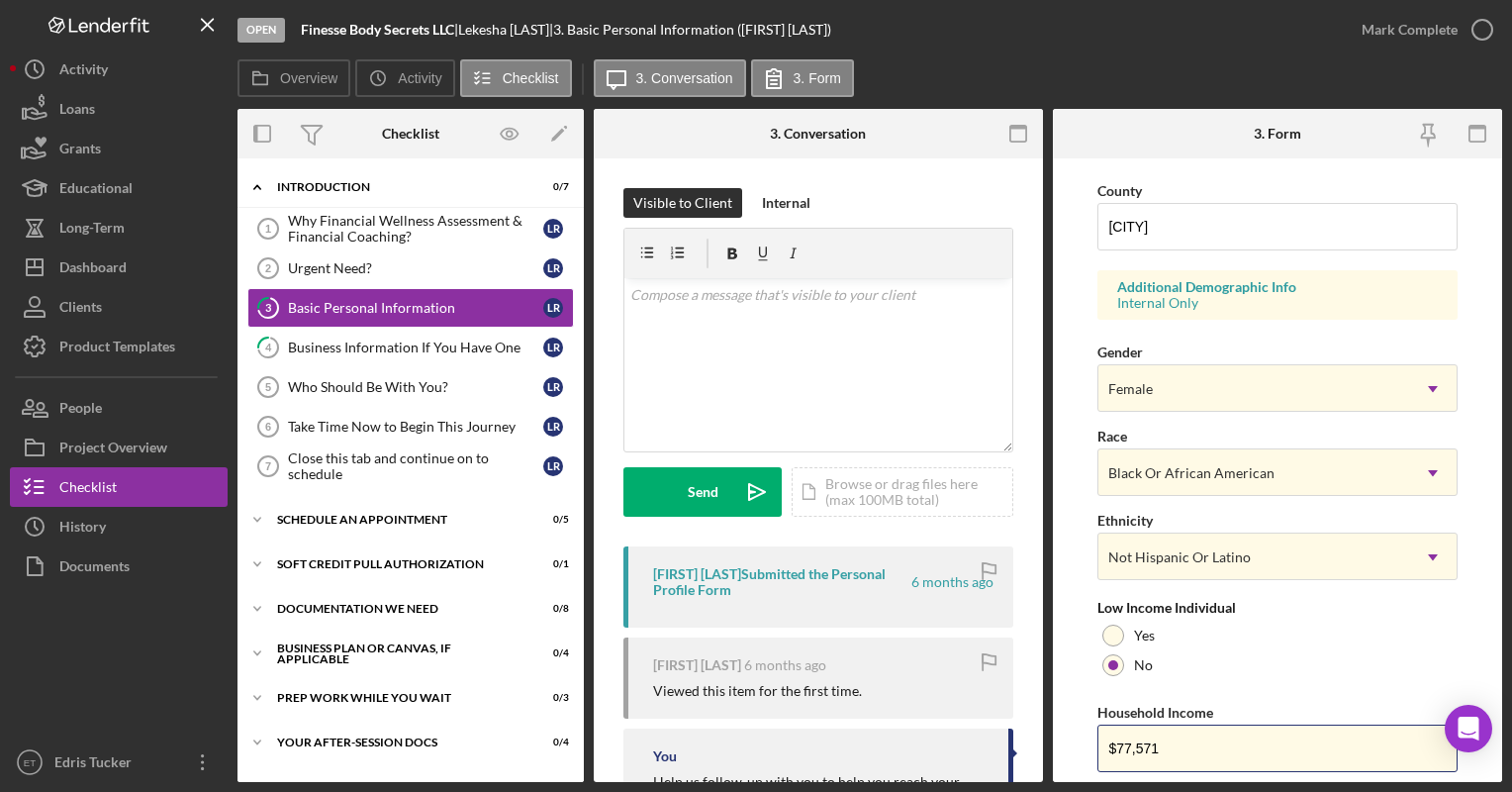 scroll, scrollTop: 694, scrollLeft: 0, axis: vertical 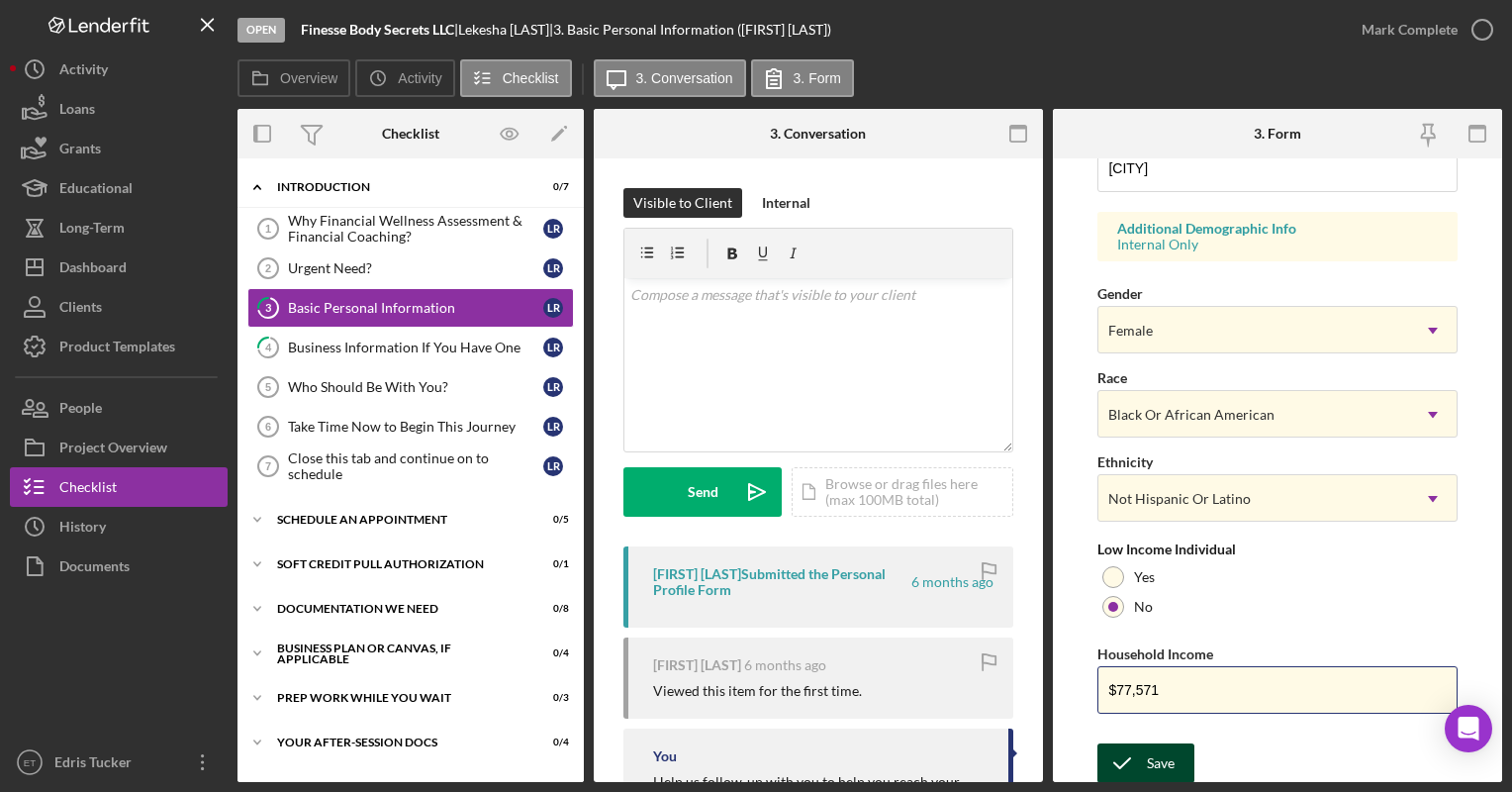 type on "$77,571" 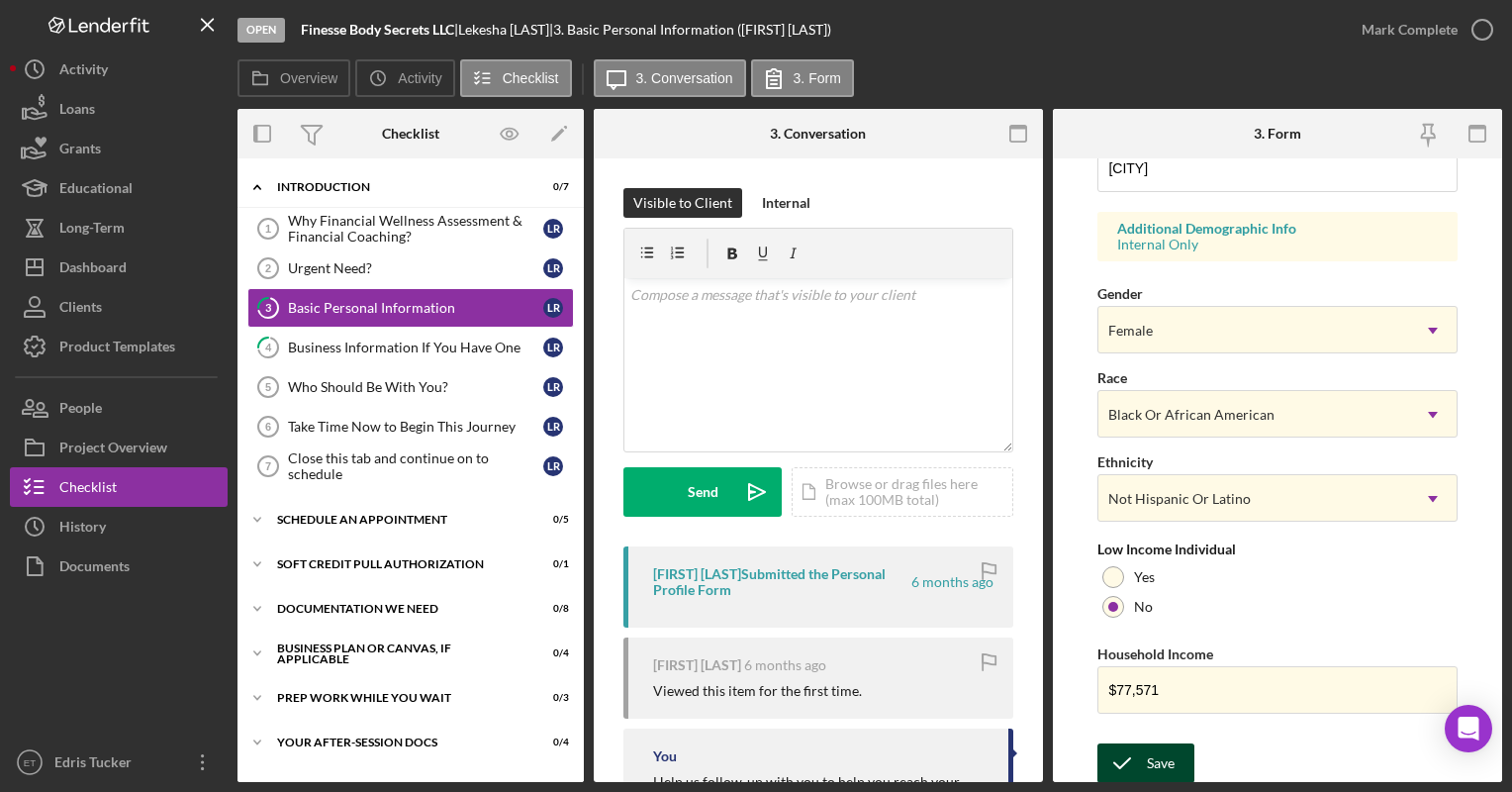 click on "Save" at bounding box center [1161, 763] 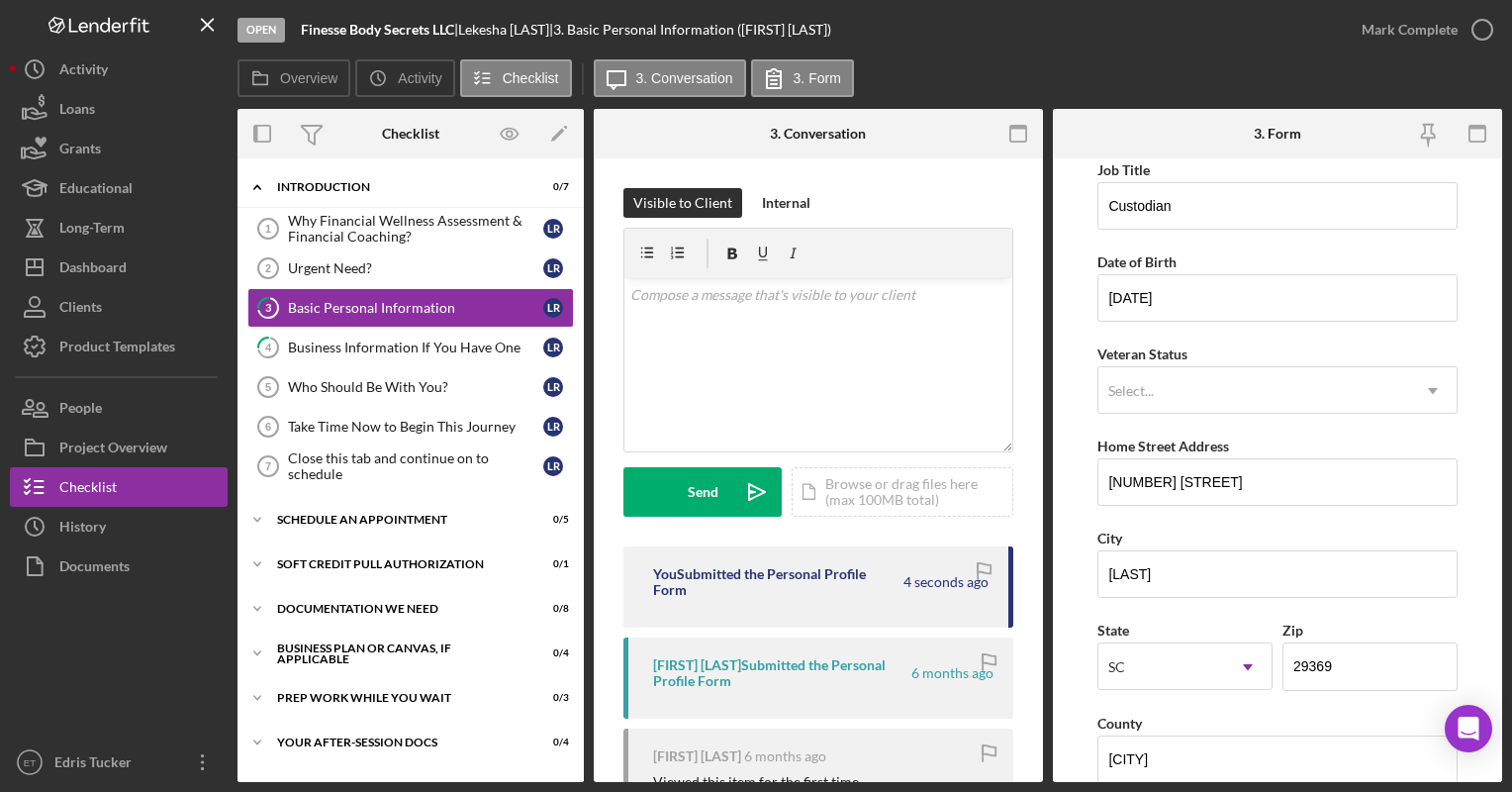 scroll, scrollTop: 0, scrollLeft: 0, axis: both 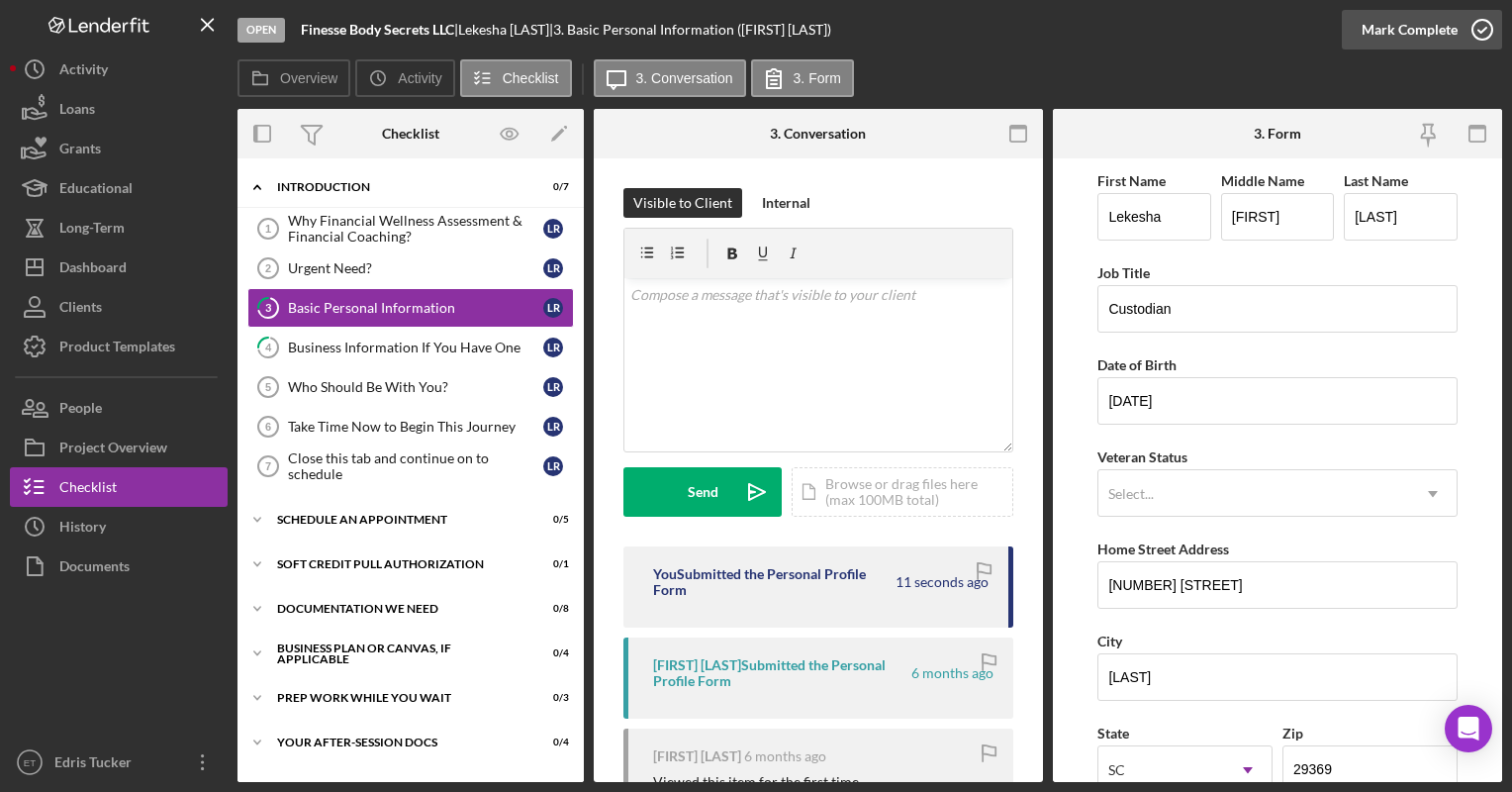 click 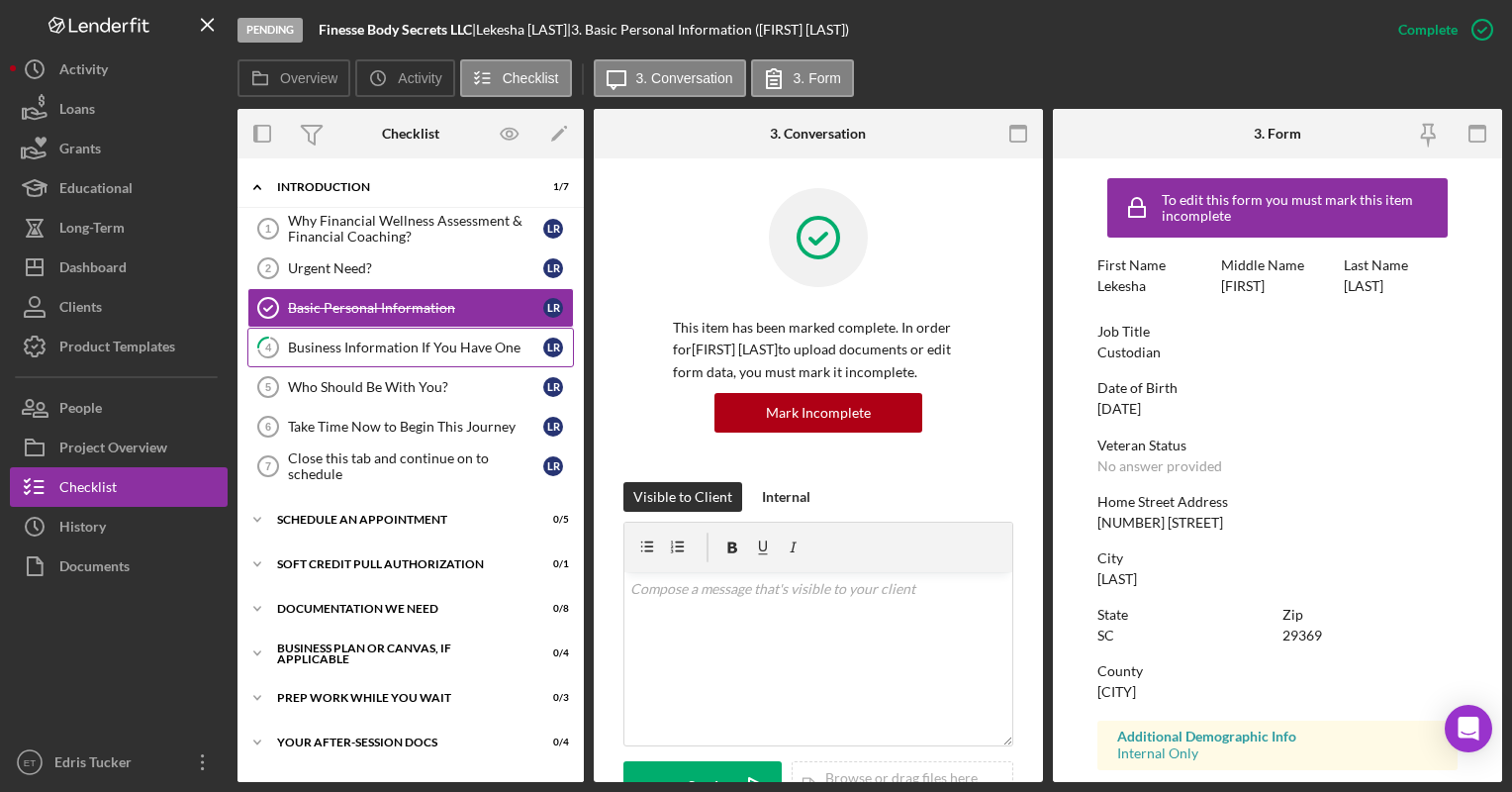 click on "Business Information If You Have One" at bounding box center [416, 347] 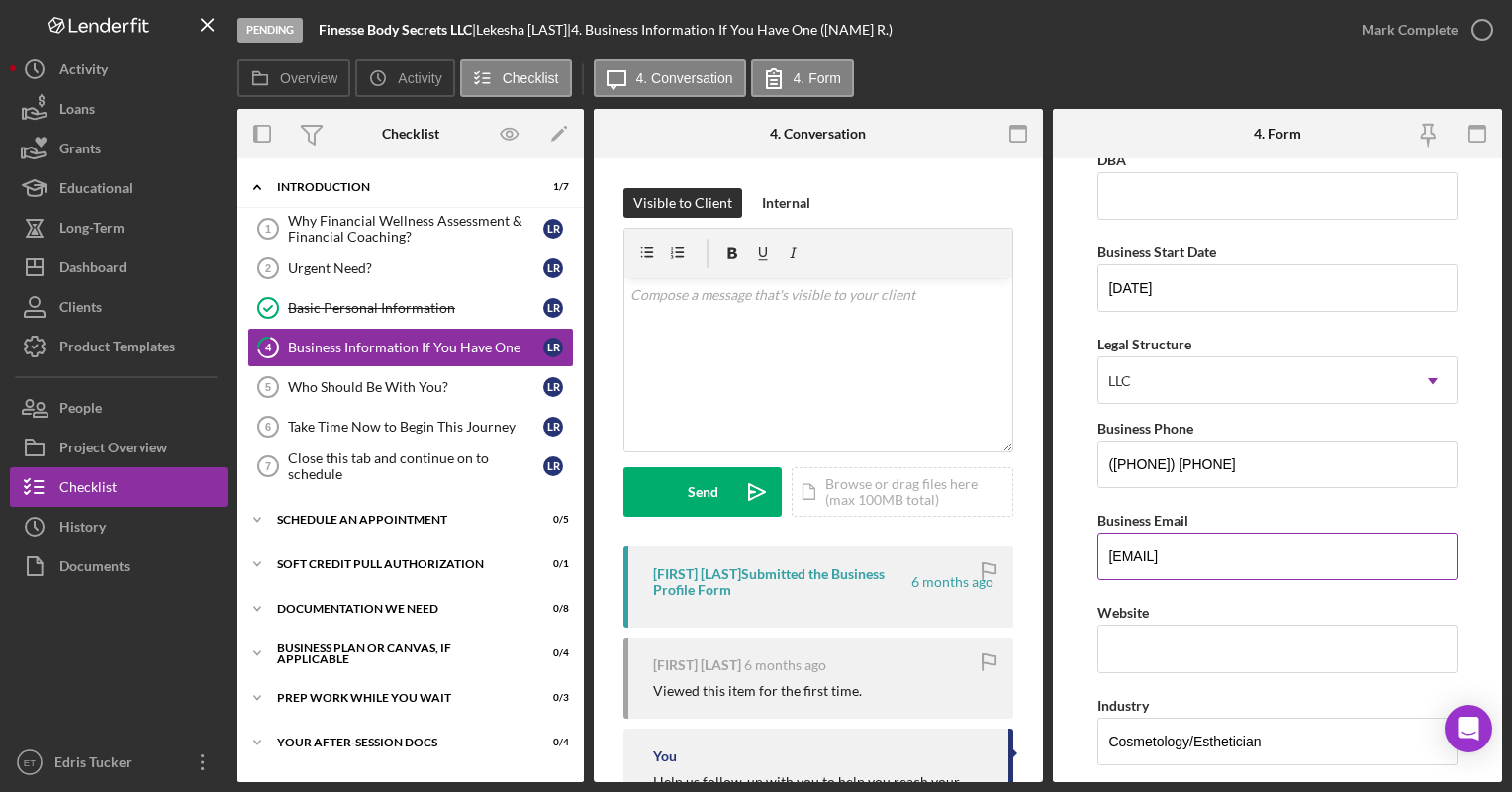 scroll, scrollTop: 0, scrollLeft: 0, axis: both 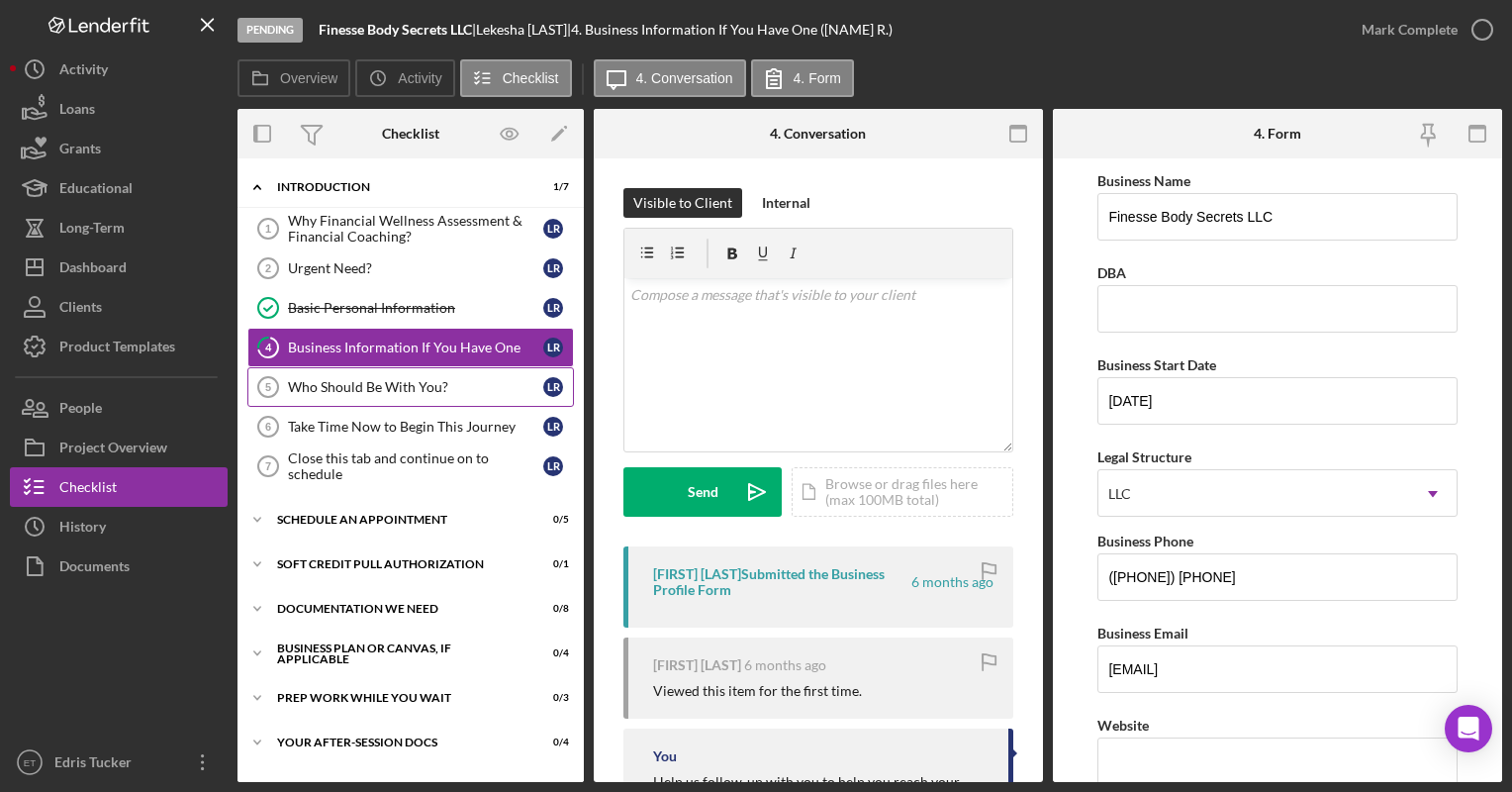 click on "Who Should Be With You?" at bounding box center (416, 387) 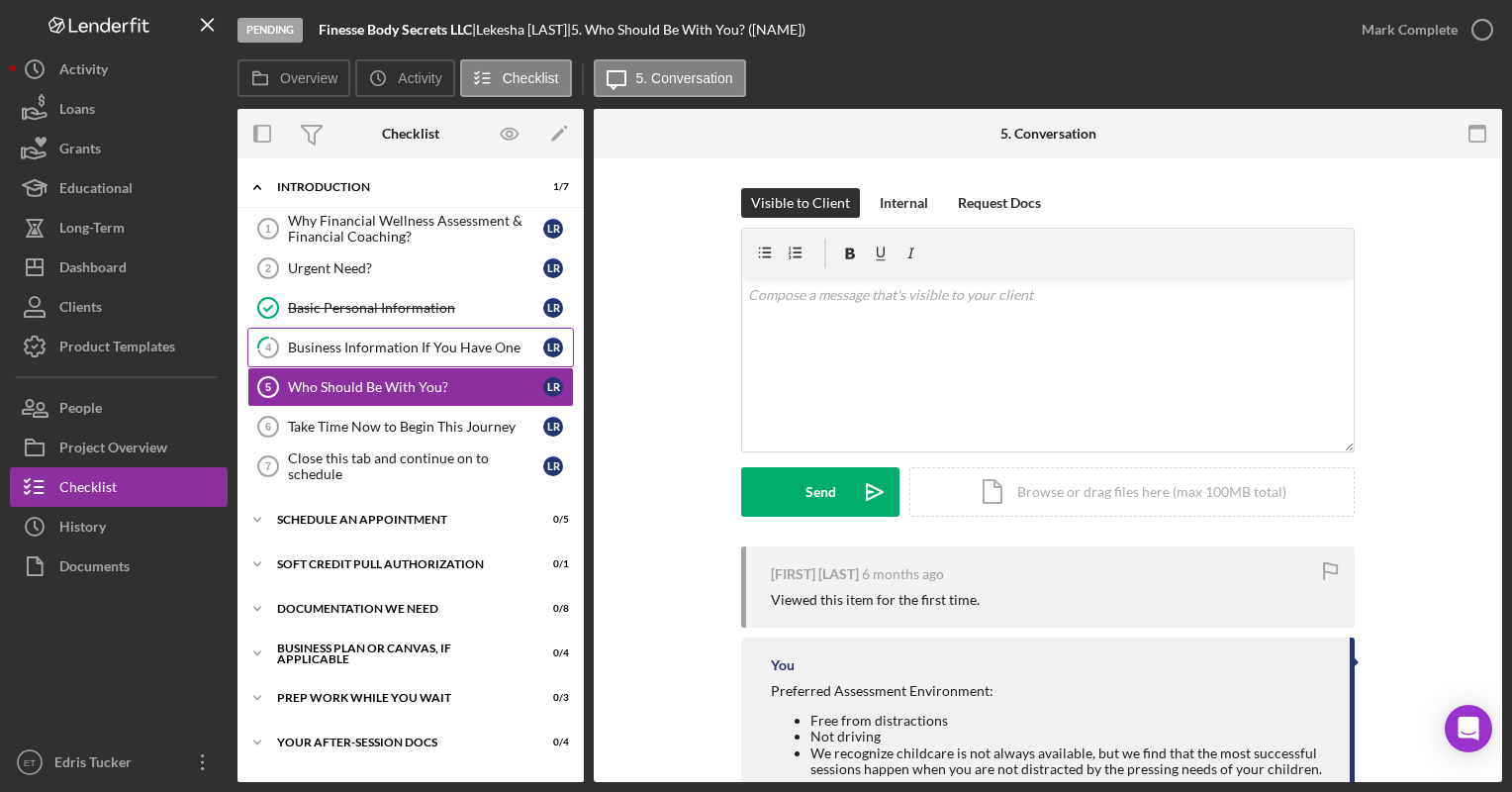 click on "Business Information If You Have One" at bounding box center [416, 347] 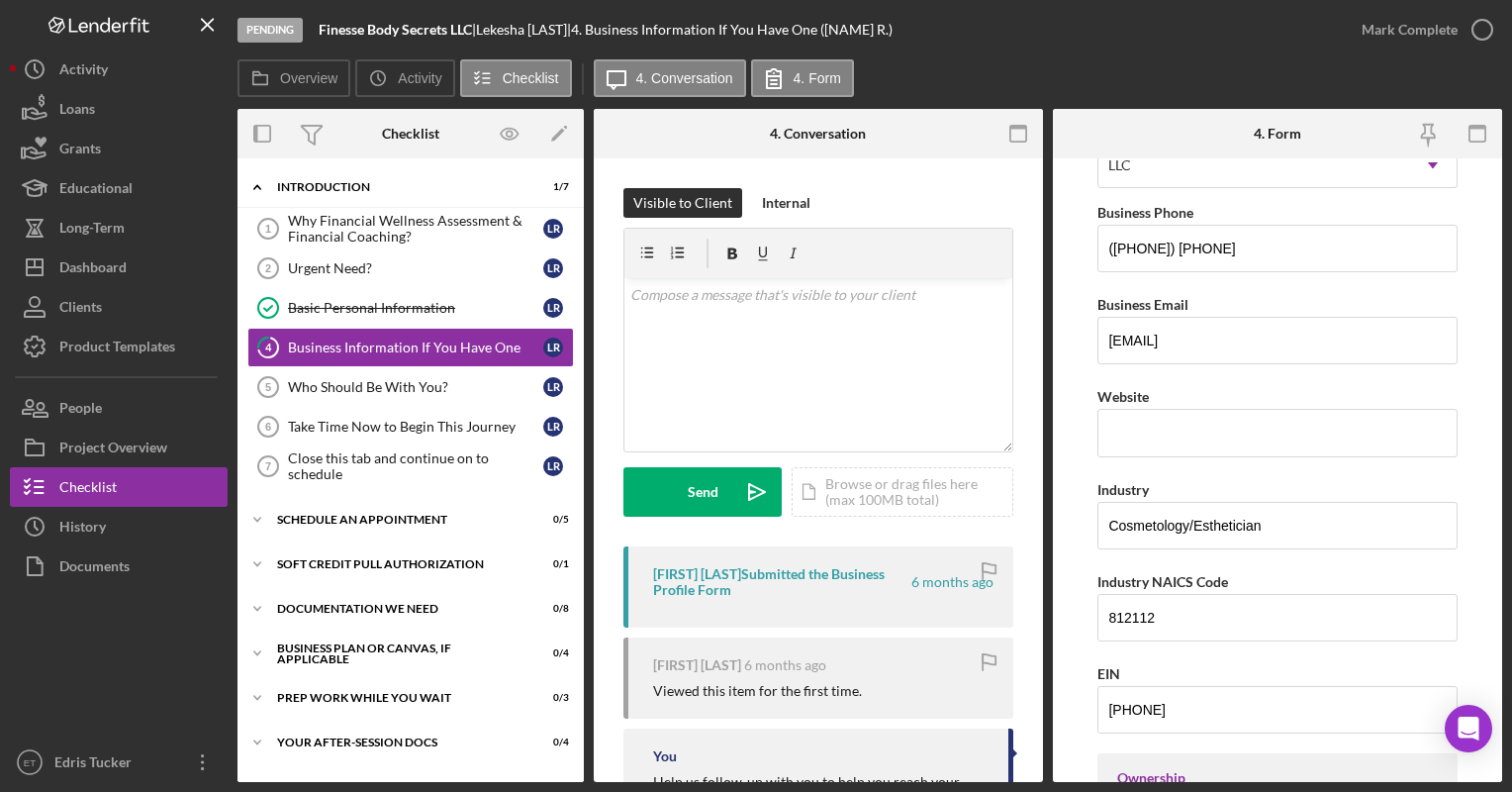 scroll, scrollTop: 0, scrollLeft: 0, axis: both 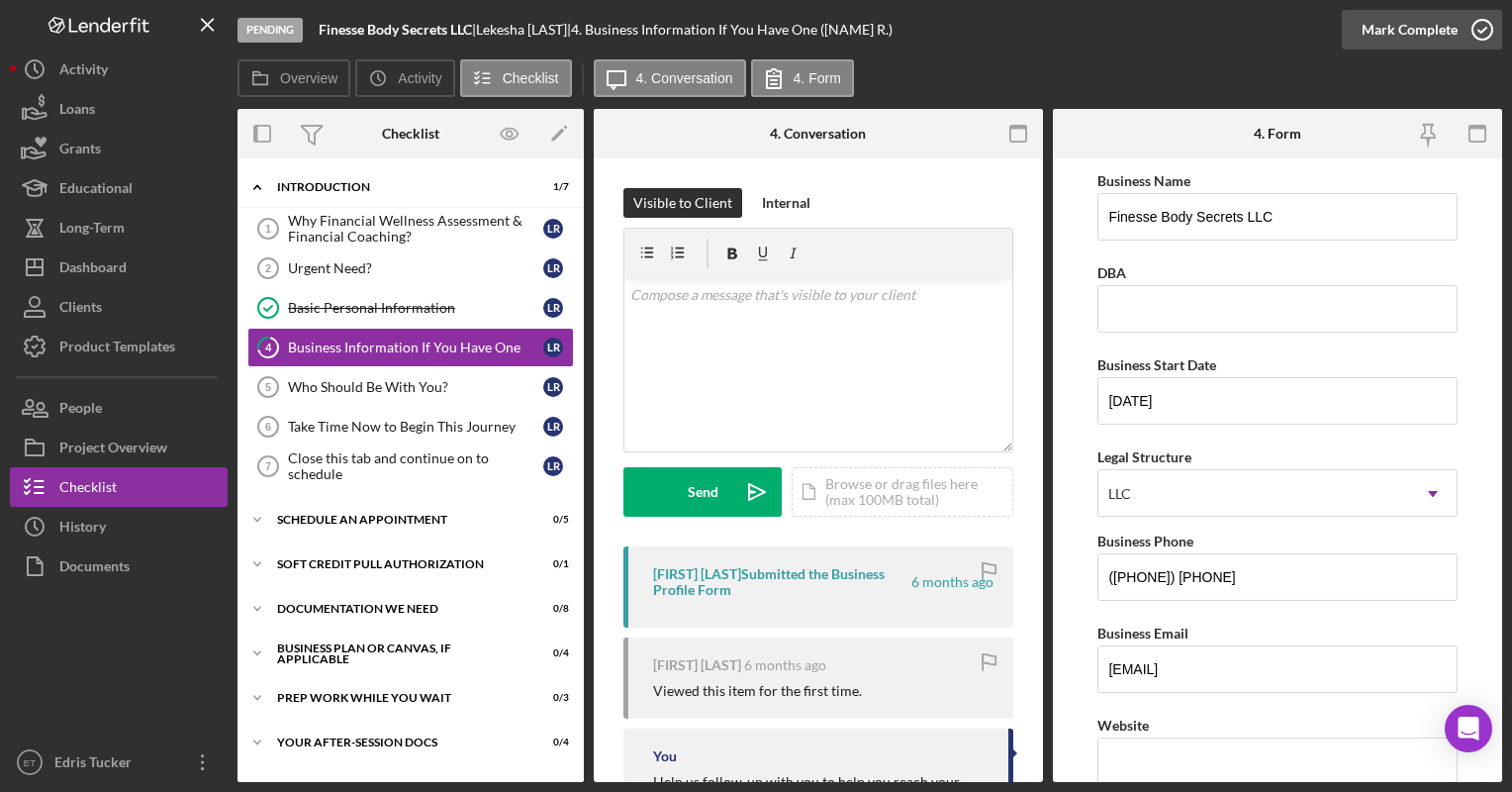 click 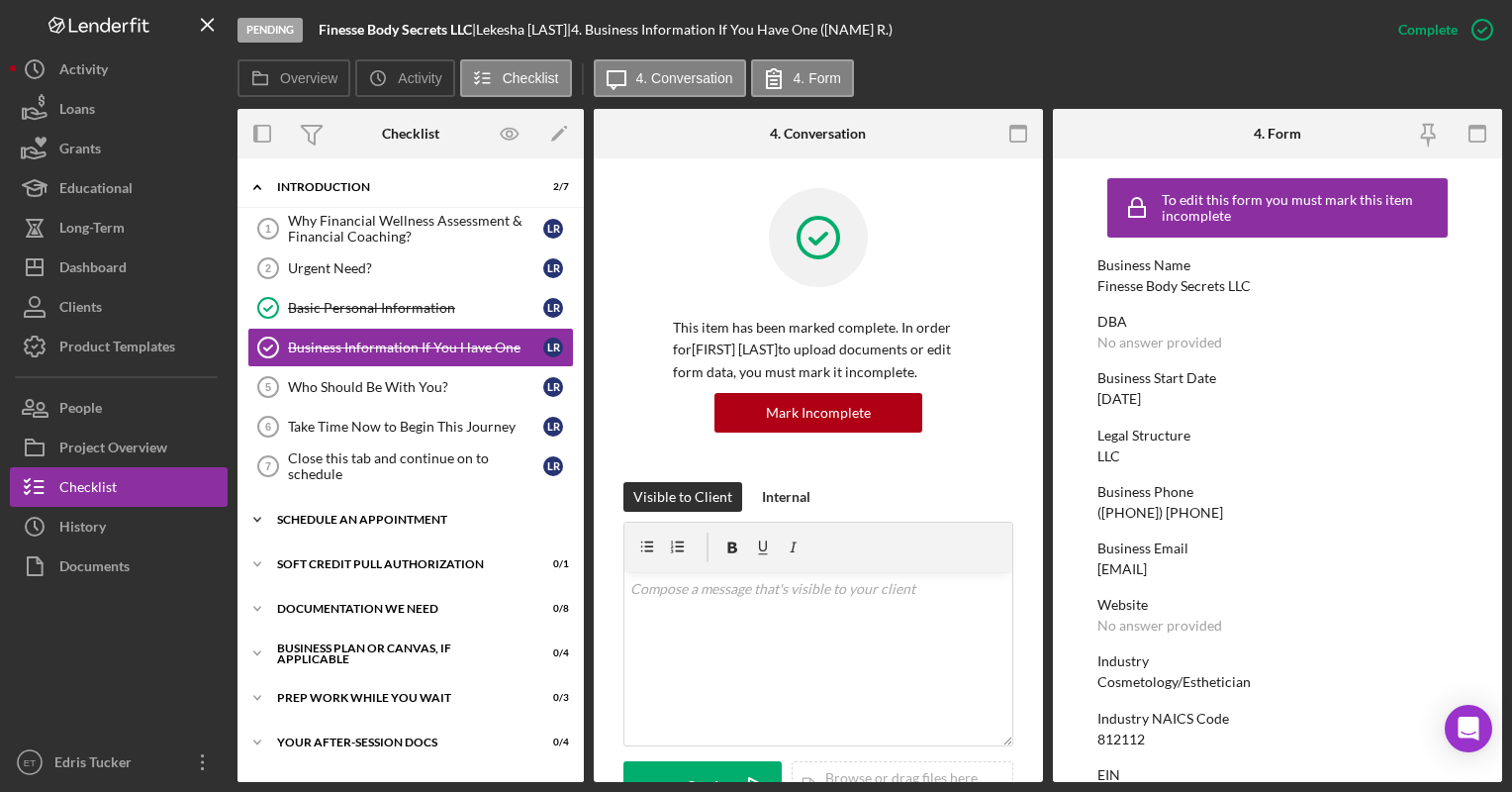 click on "Schedule An Appointment" at bounding box center (418, 520) 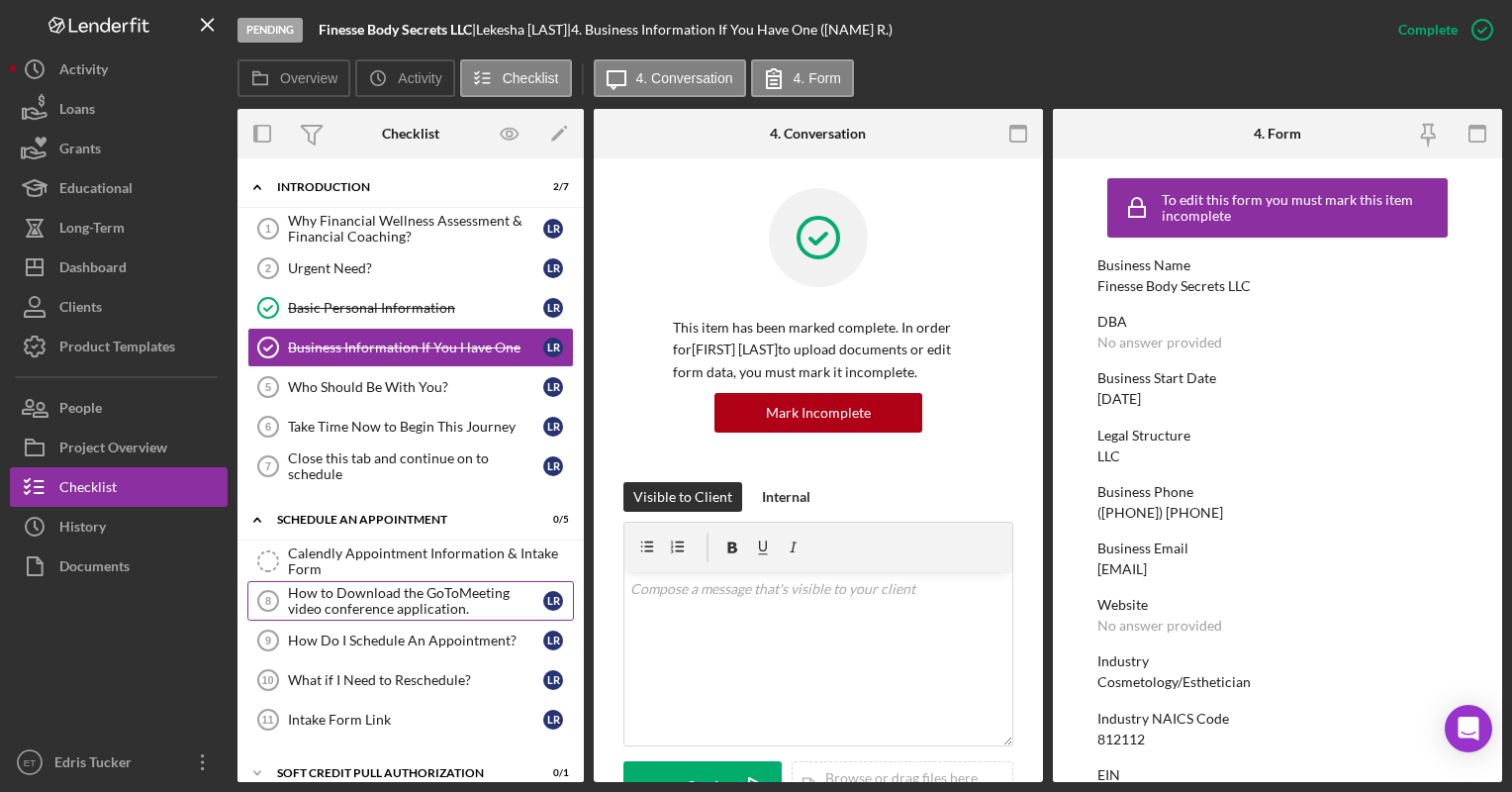 click on "How to Download the GoToMeeting video conference application." at bounding box center (416, 601) 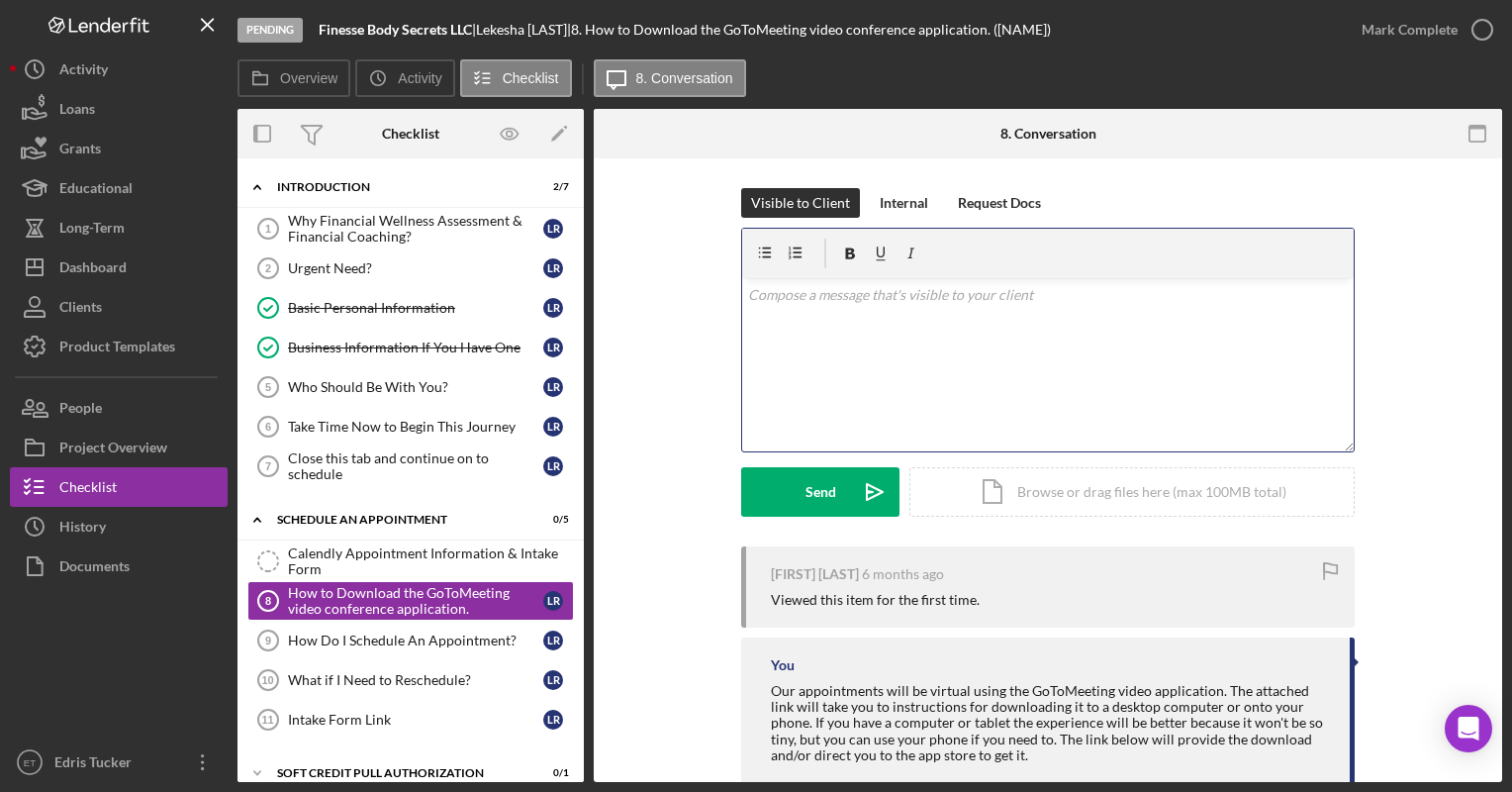 click on "v Color teal Color pink Remove color Add row above Add row below Add column before Add column after Merge cells Split cells Remove column Remove row Remove table" at bounding box center [1048, 364] 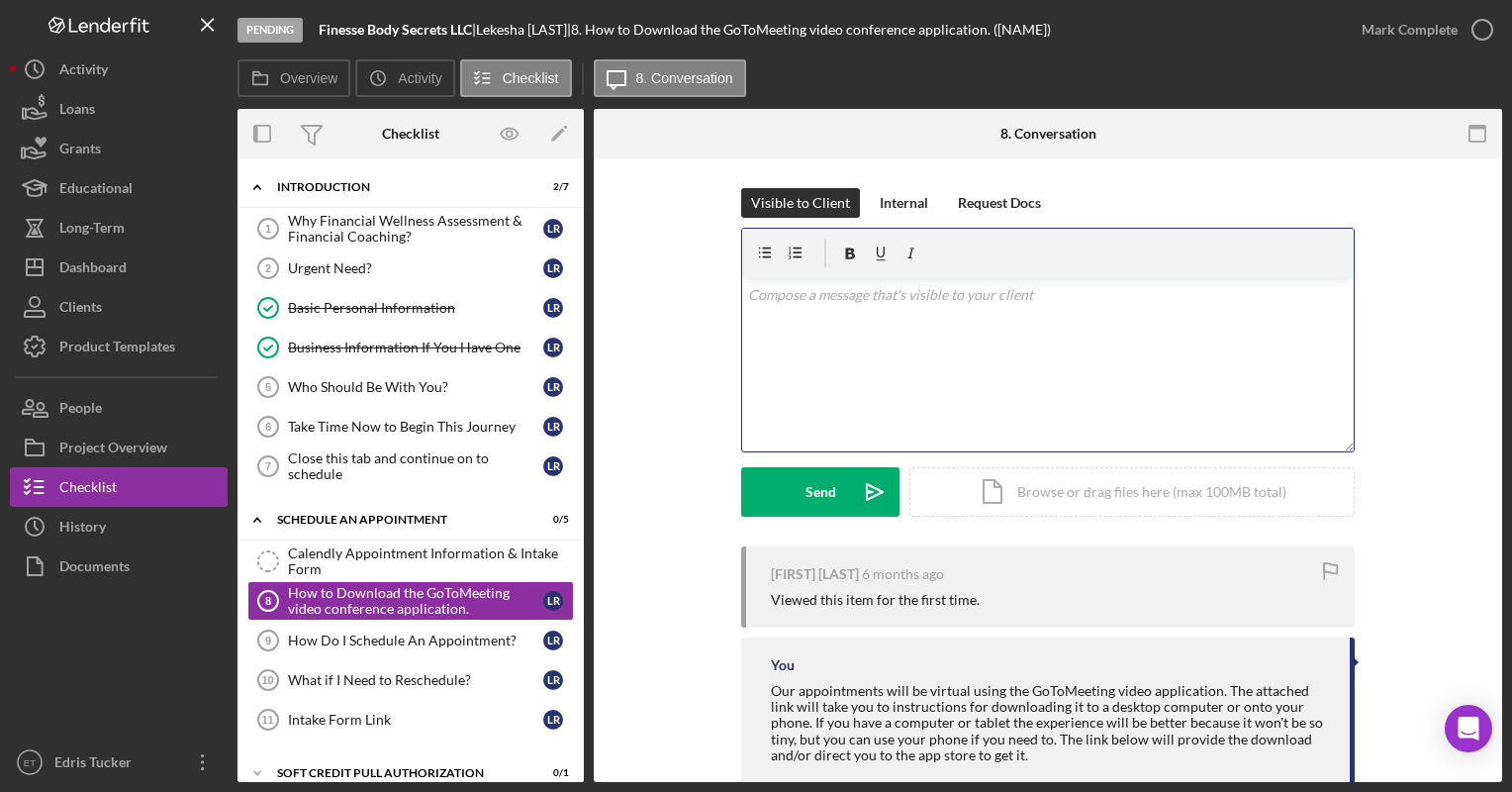 type 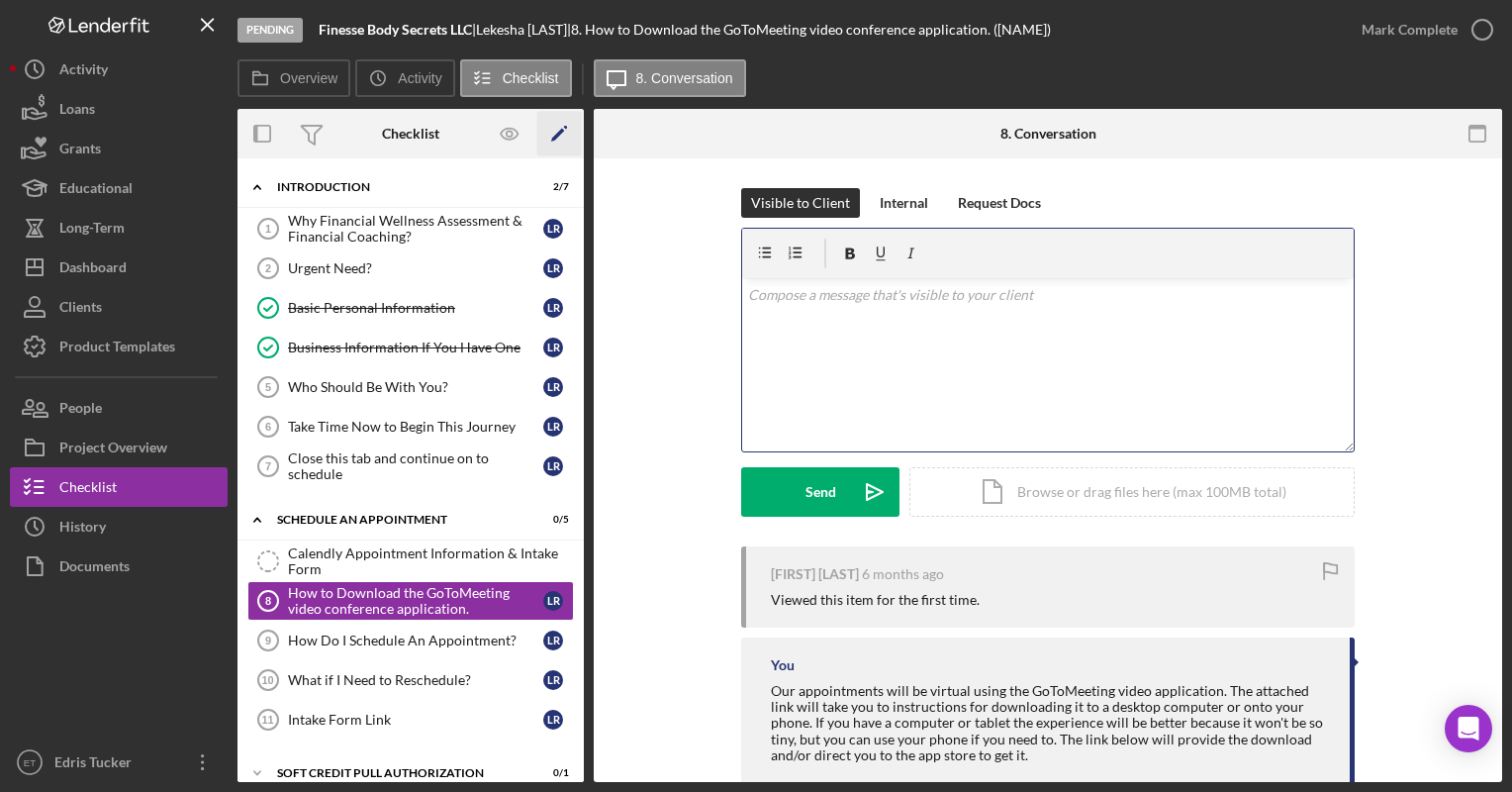 click on "Icon/Edit" 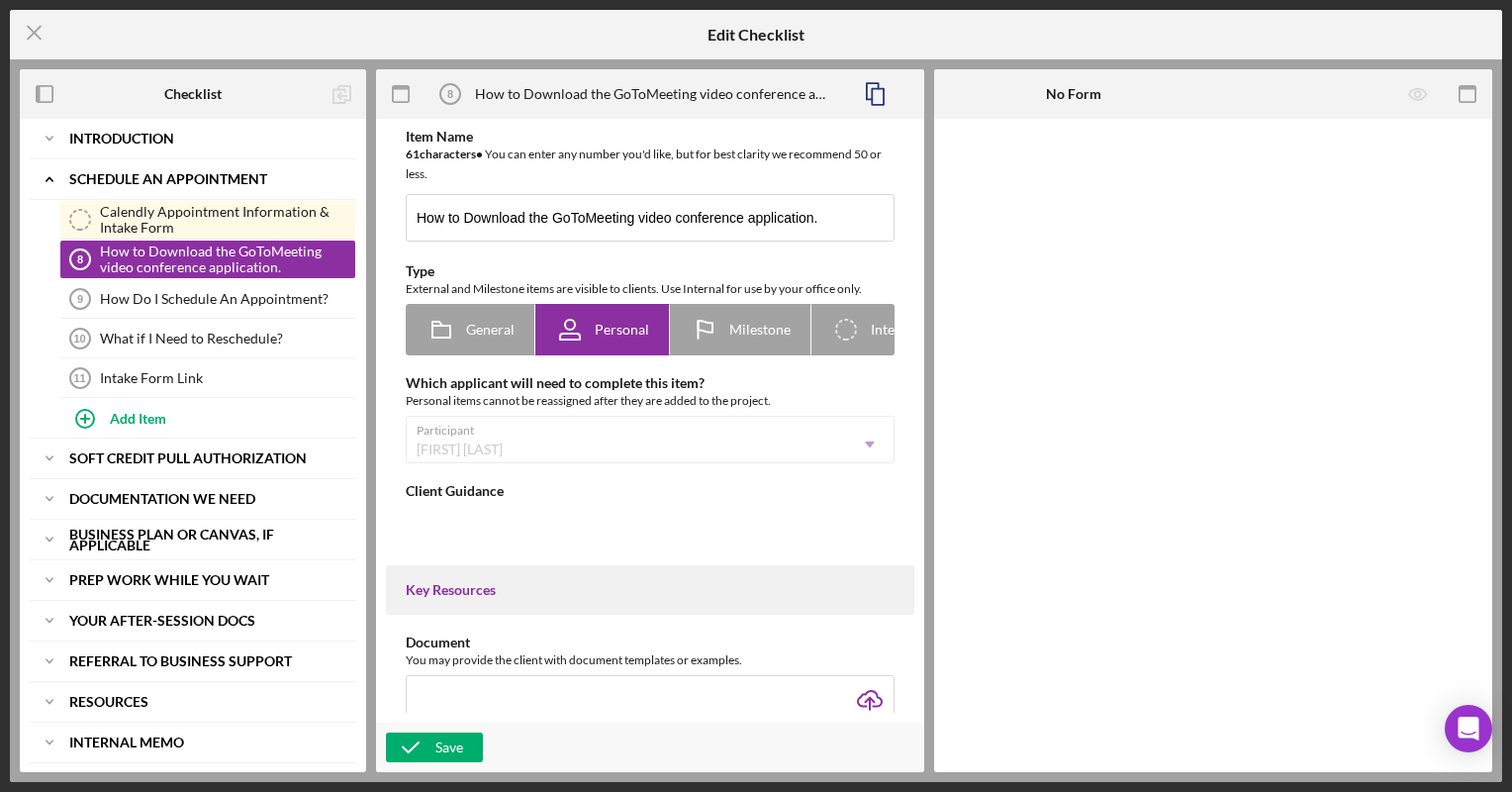 type on "You DO NOT need to create an account in order to use it with our meetings. Once you have scheduled the appointment you will simply click on the provided link in your email to access the session.
You may want to upload your appointment email (print to .pdf on your device first) so you have it here as a reminder for yourself rather than having to search for it on your phone later." 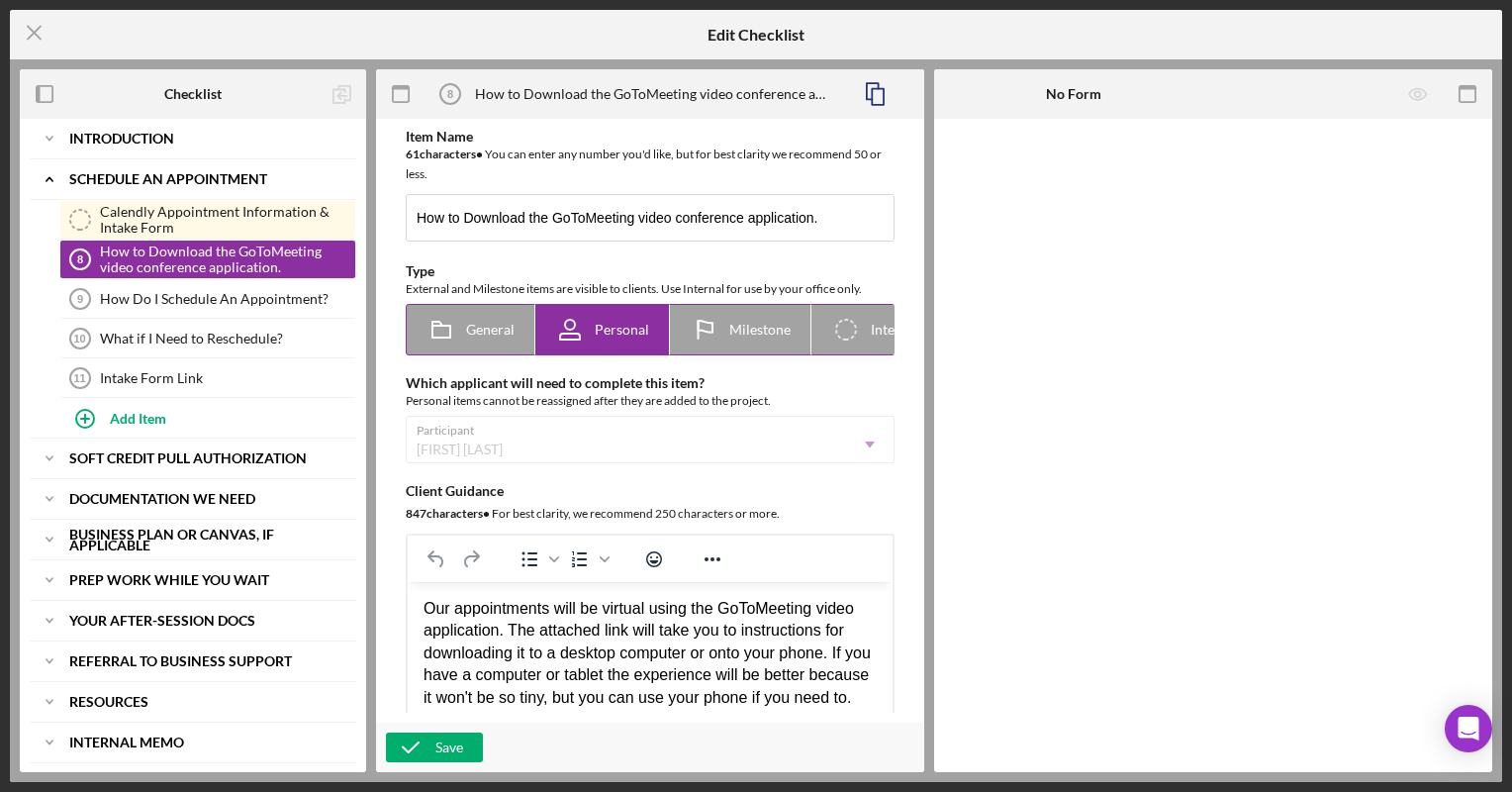 scroll, scrollTop: 0, scrollLeft: 0, axis: both 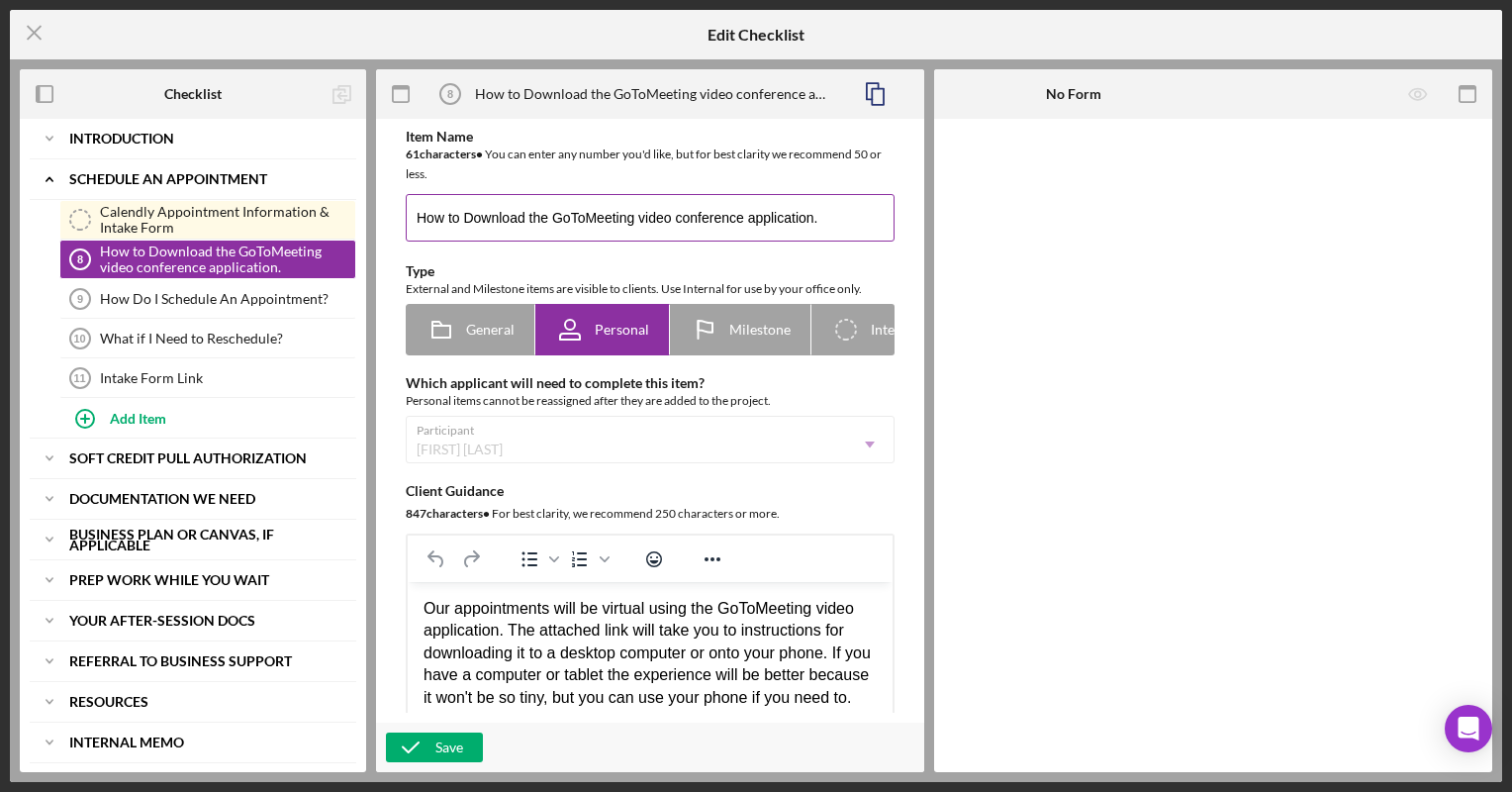 click on "How to Download the GoToMeeting video conference application." at bounding box center (650, 218) 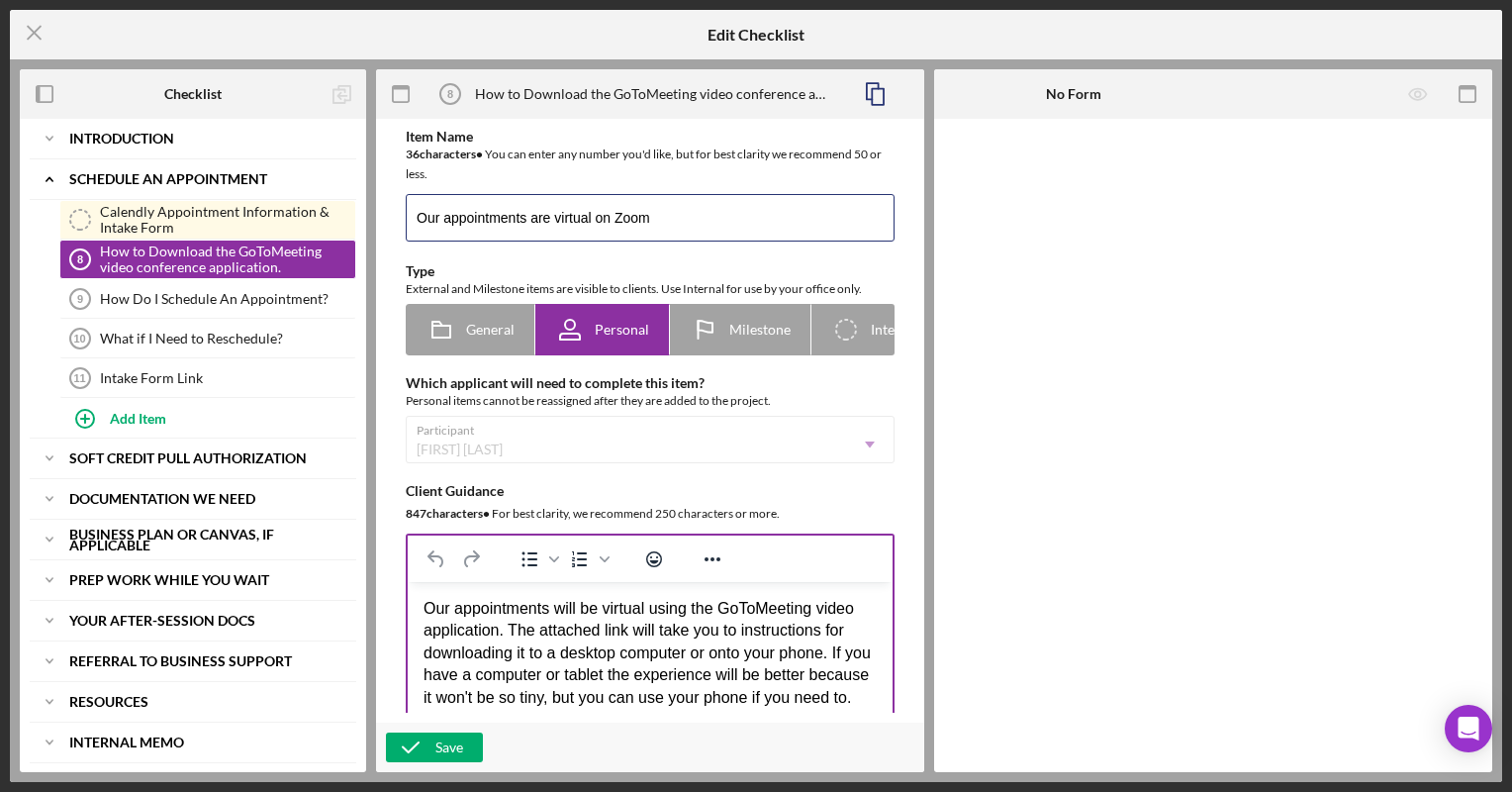 type on "Our appointments are virtual on Zoom" 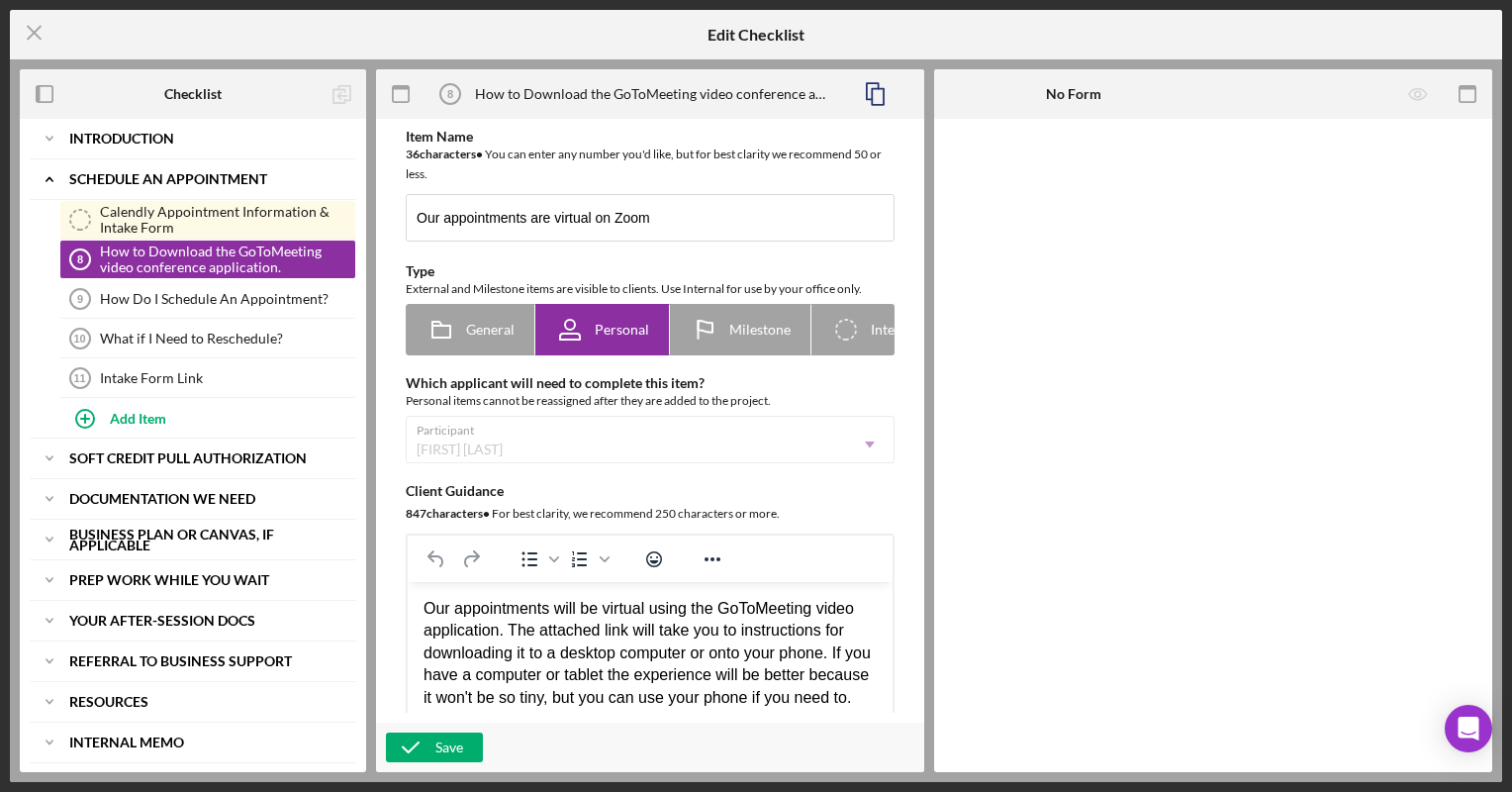 click on "Our appointments will be virtual using the GoToMeeting video application. The attached link will take you to instructions for downloading it to a desktop computer or onto your phone. If you have a computer or tablet the experience will be better because it won't be so tiny, but you can use your phone if you need to. The link below will provide the download and/or direct you to the app store to get it." at bounding box center (650, 675) 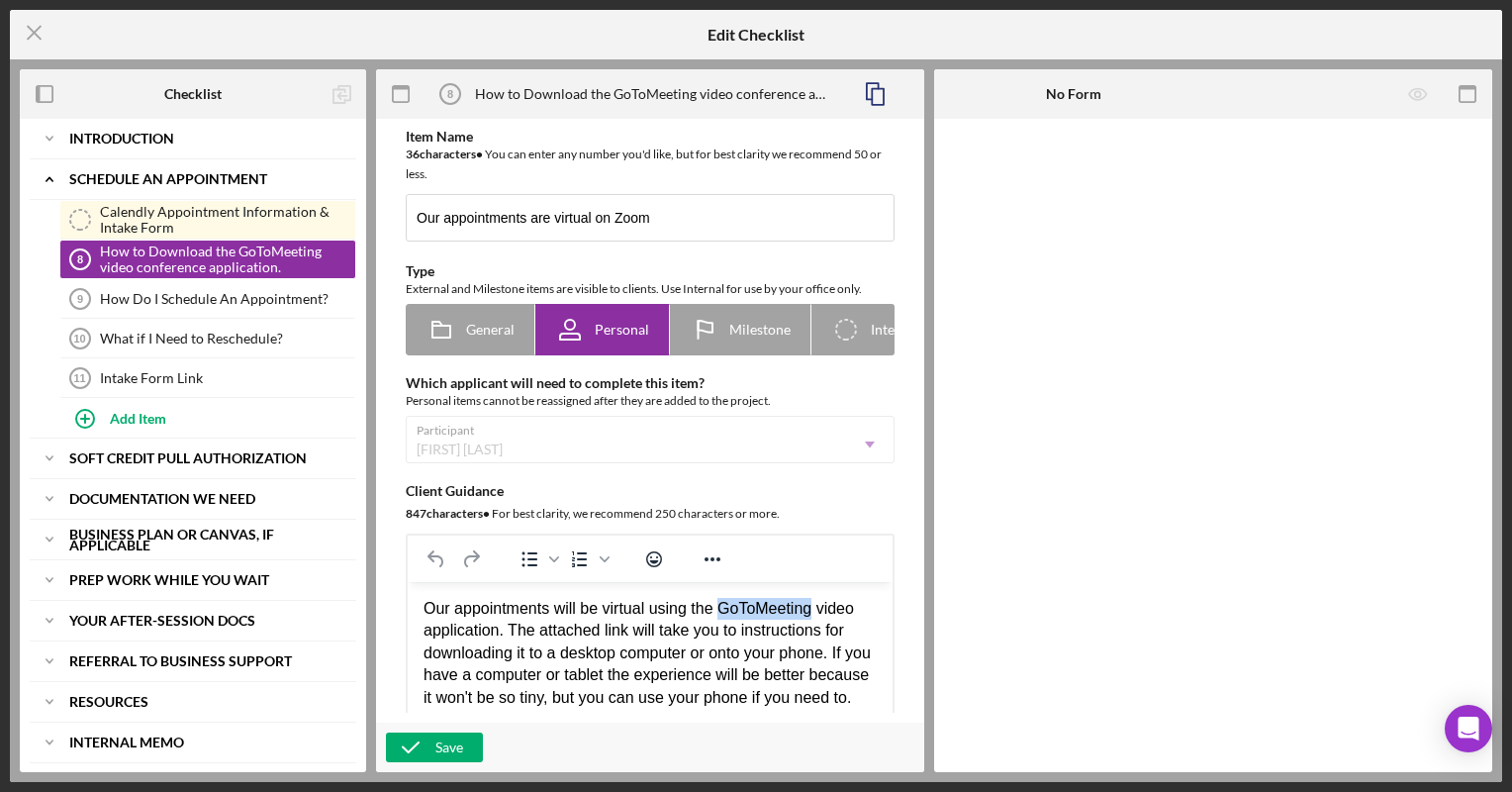 click on "Our appointments will be virtual using the GoToMeeting video application. The attached link will take you to instructions for downloading it to a desktop computer or onto your phone. If you have a computer or tablet the experience will be better because it won't be so tiny, but you can use your phone if you need to. The link below will provide the download and/or direct you to the app store to get it." at bounding box center [650, 675] 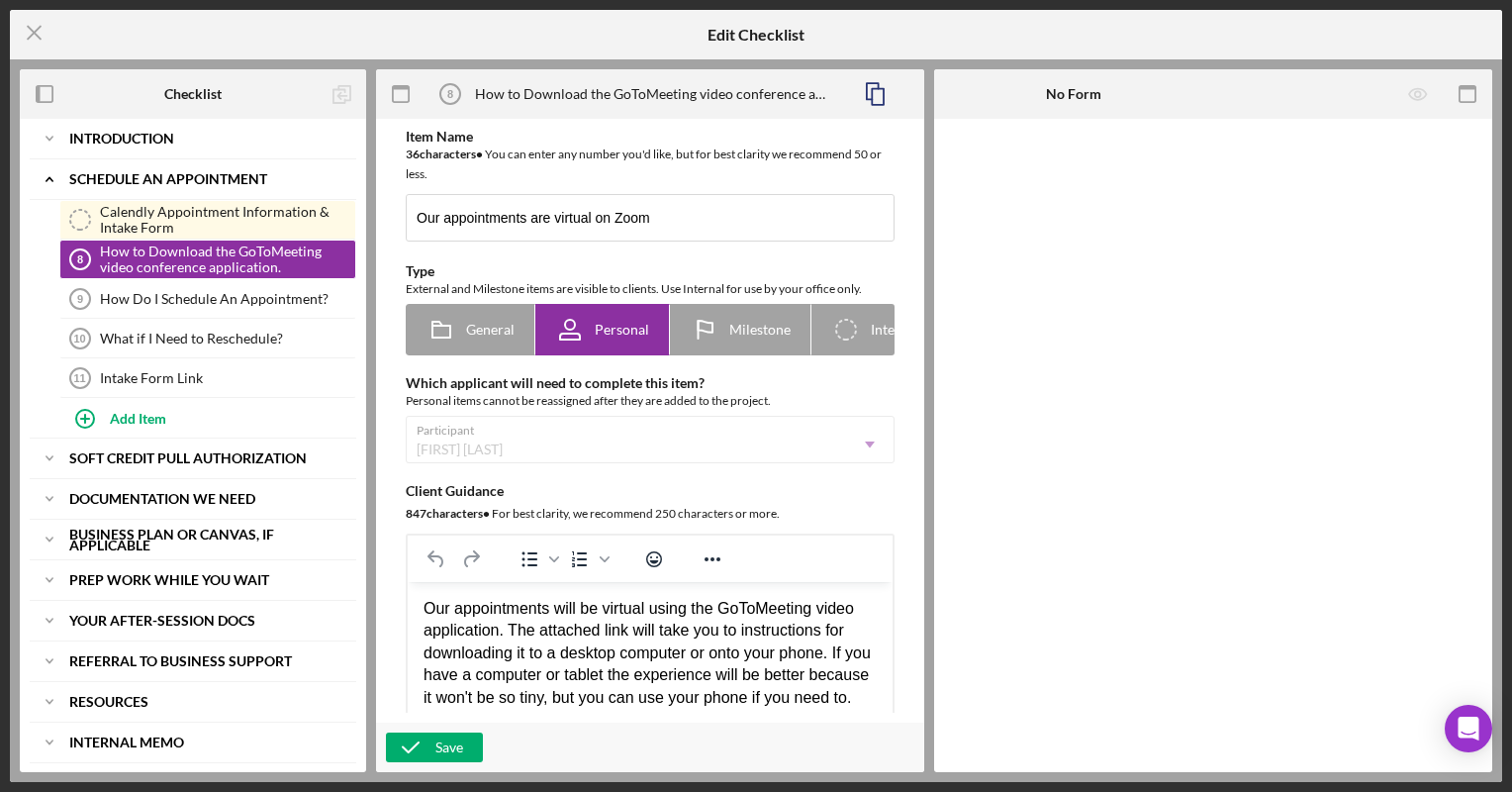 type 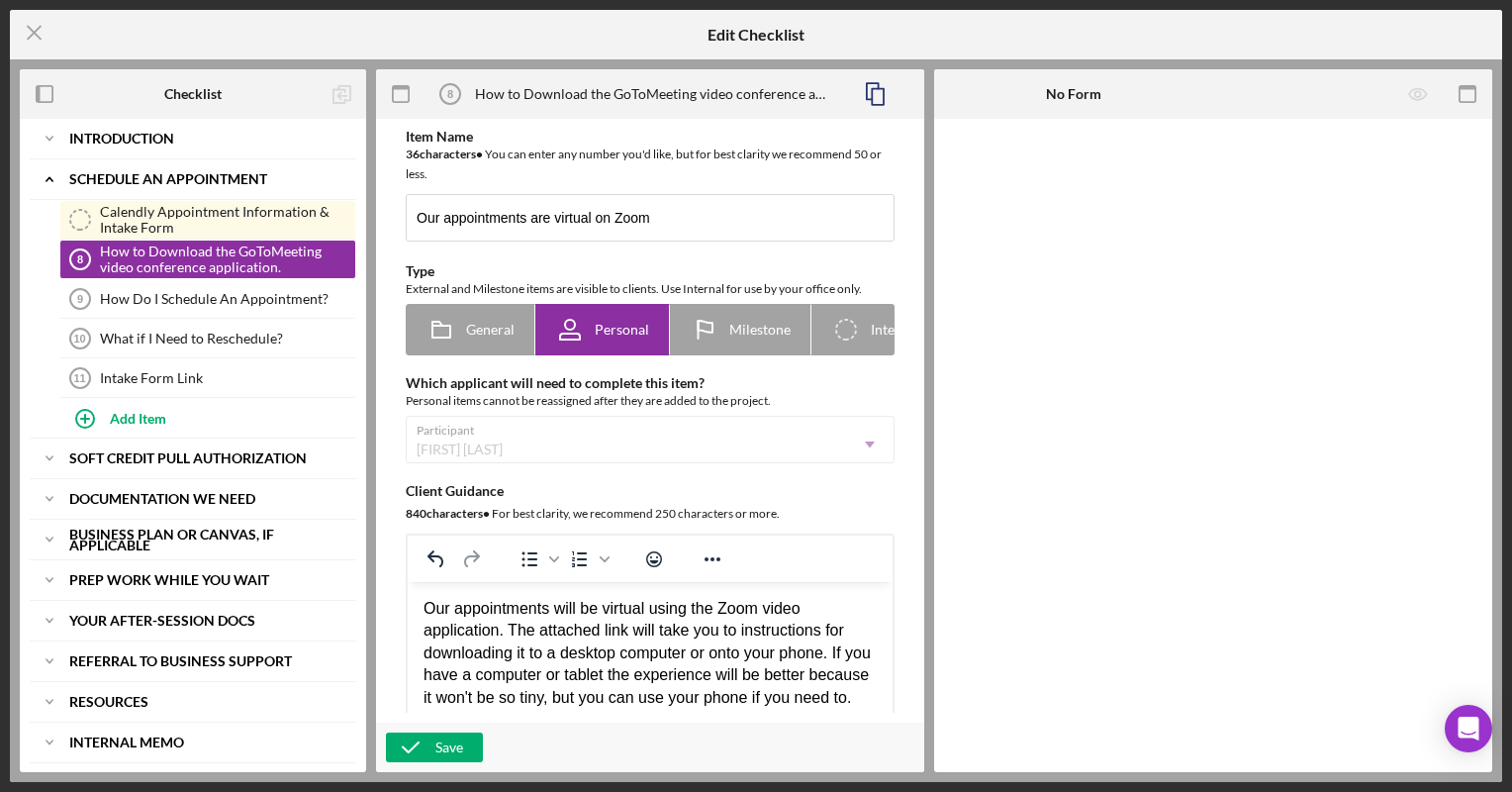 click on "Our appointments will be virtual using the Zoom video application. The attached link will take you to instructions for downloading it to a desktop computer or onto your phone. If you have a computer or tablet the experience will be better because it won't be so tiny, but you can use your phone if you need to. The link below will provide the download and/or direct you to the app store to get it." at bounding box center [650, 675] 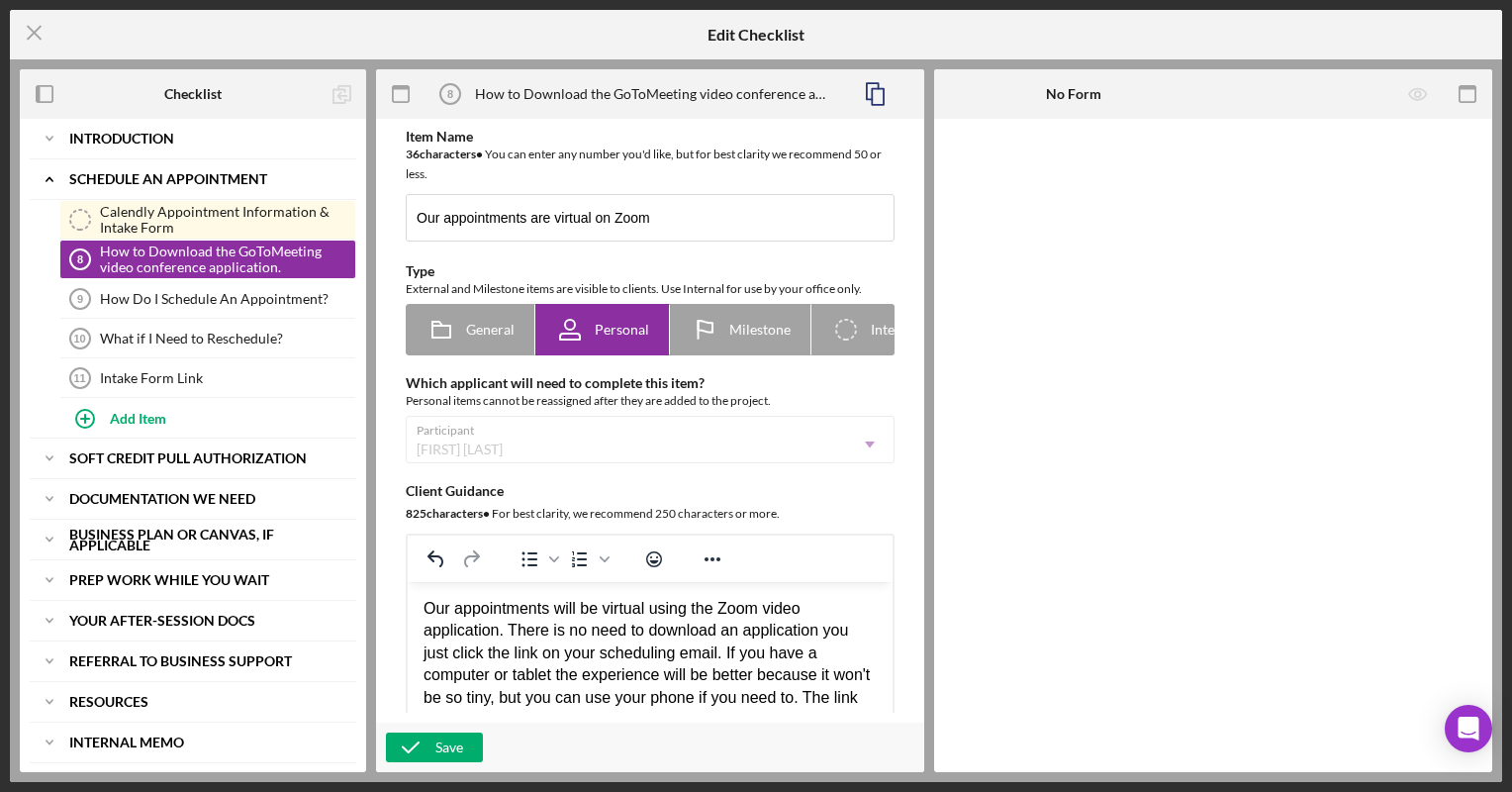 scroll, scrollTop: 23, scrollLeft: 0, axis: vertical 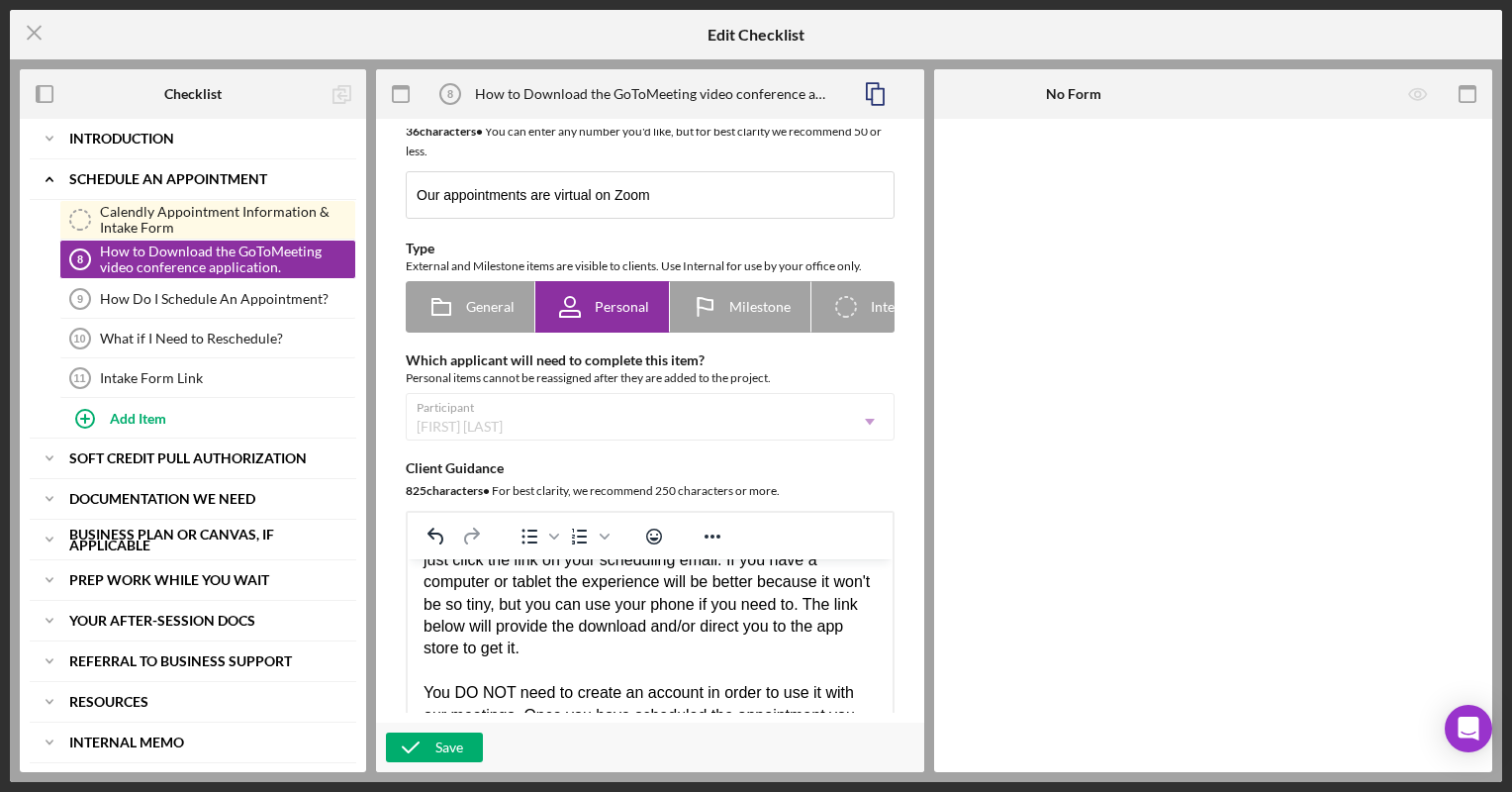 click on "Our appointments will be virtual using the Zoom video application. There is no need to download an application you just click the link on your scheduling email. If you have a computer or tablet the experience will be better because it won't be so tiny, but you can use your phone if you need to. The link below will provide the download and/or direct you to the app store to get it." at bounding box center [650, 582] 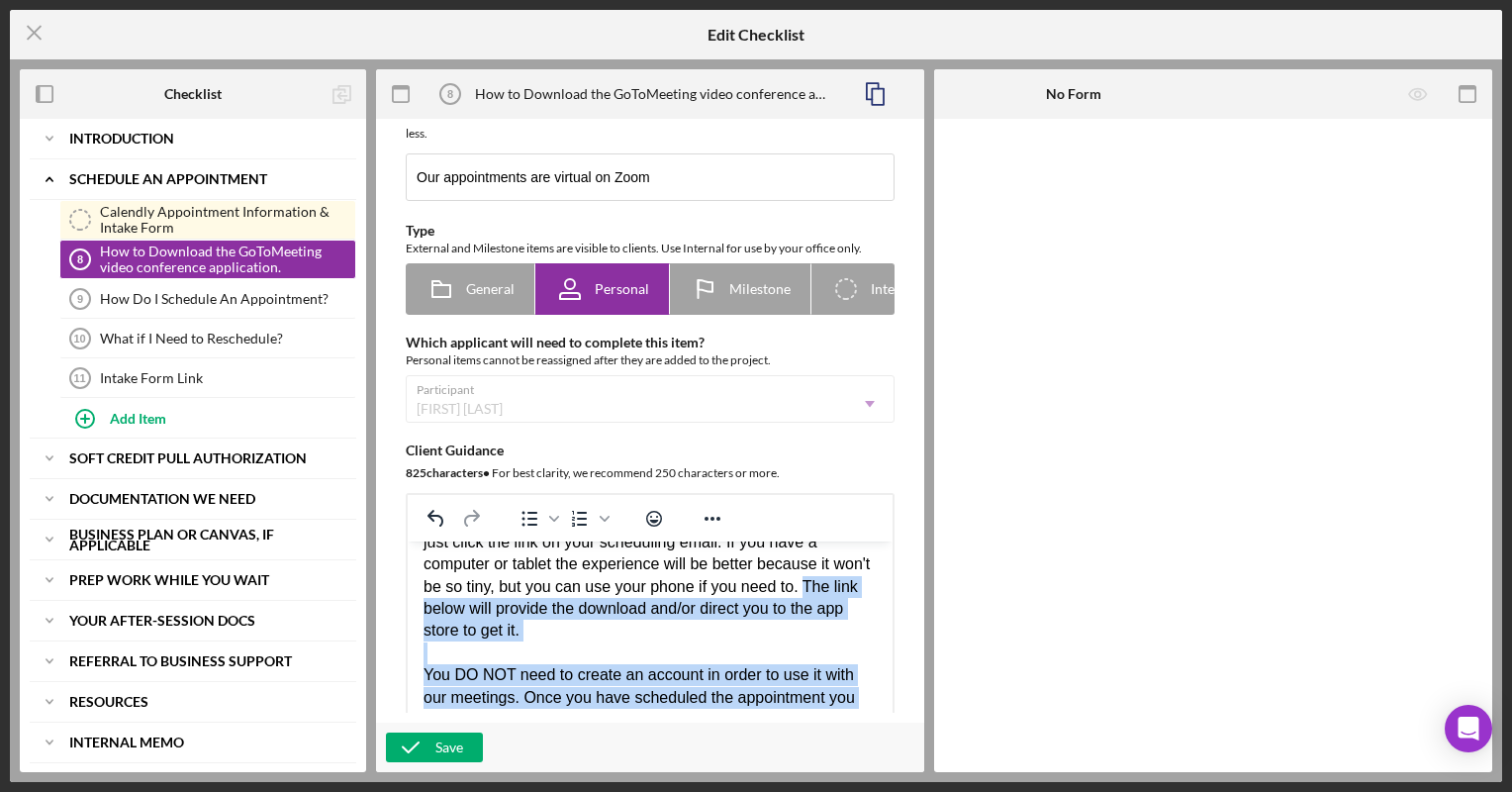 scroll, scrollTop: 63, scrollLeft: 0, axis: vertical 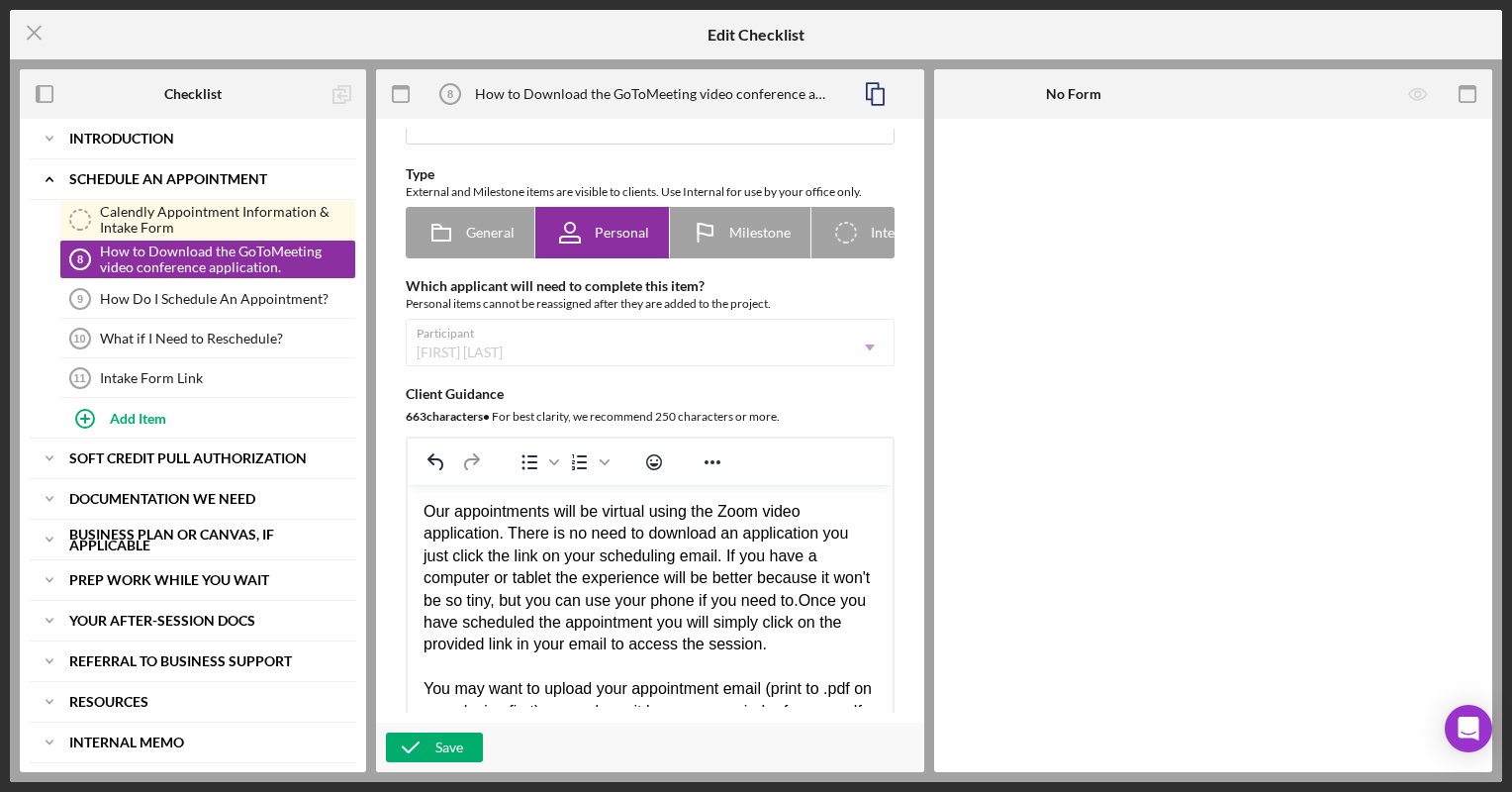 click on "Our appointments will be virtual using the Zoom video application. There is no need to download an application you just click the link on your scheduling email. If you have a computer or tablet the experience will be better because it won't be so tiny, but you can use your phone if you need to.  Once you have scheduled the appointment you will simply click on the provided link in your email to access the session." at bounding box center (650, 578) 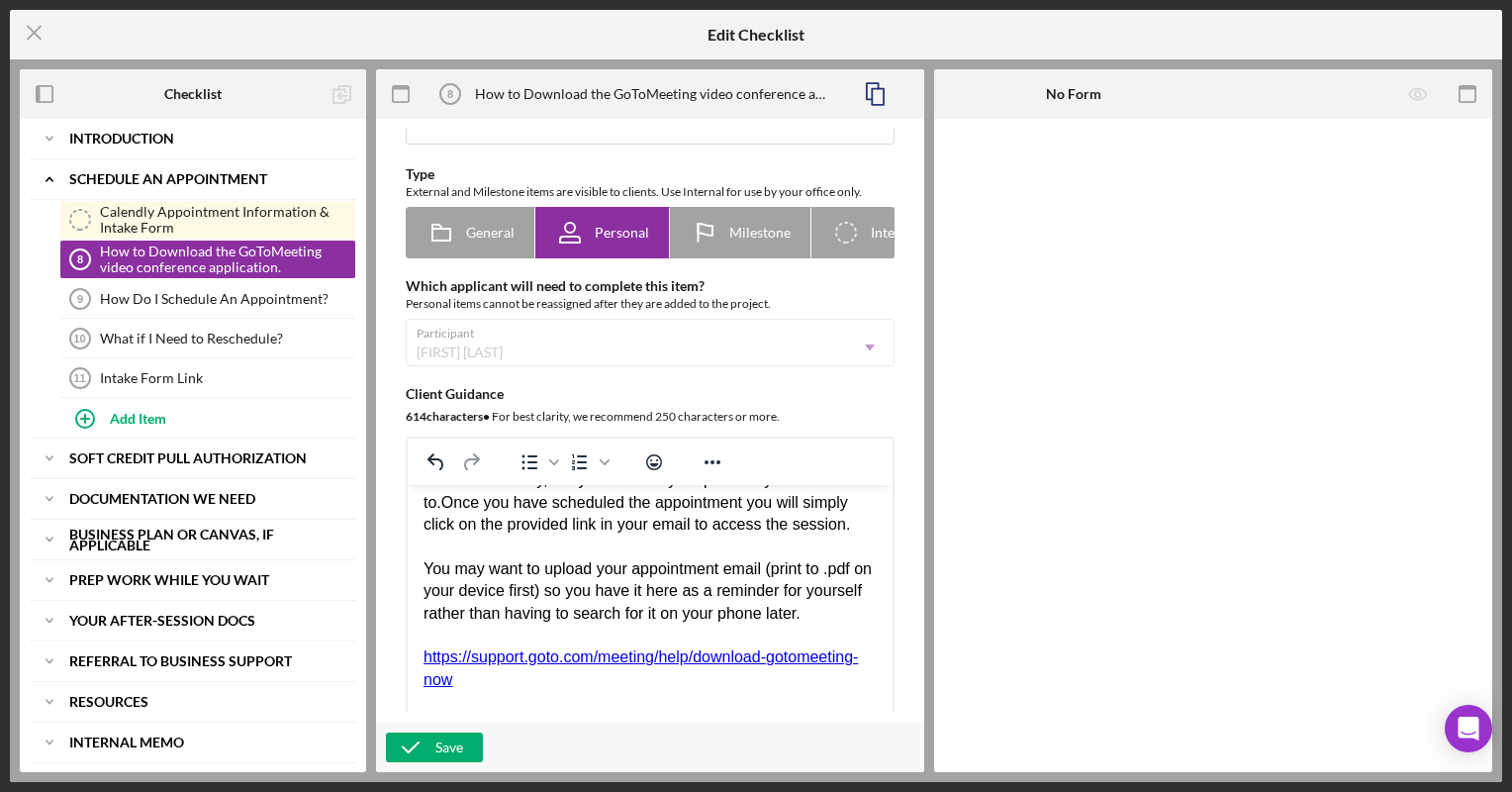 scroll, scrollTop: 142, scrollLeft: 0, axis: vertical 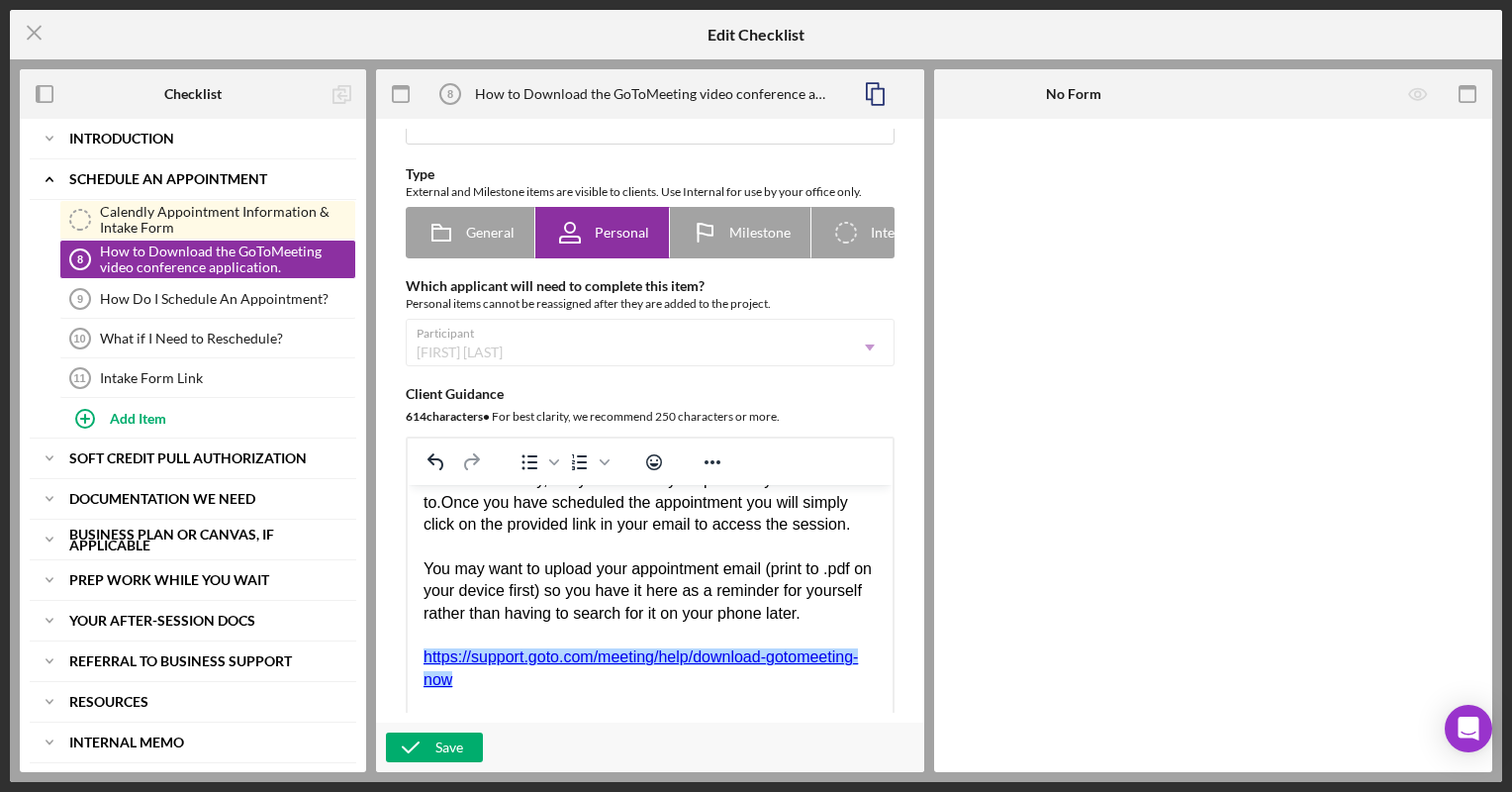 click on "Our appointments will be virtual using the Zoom video application. There is no need to download an application. If you have a computer or tablet the experience will be better because it won't be so tiny, but you can use your phone if you need to.  Once you have scheduled the appointment you will simply click on the provided link in your email to access the session. You may want to upload your appointment email (print to .pdf on your device first) so you have it here as a reminder for yourself rather than having to search for it on your phone later. https://support.goto.com/meeting/help/download-gotomeeting-now﻿" at bounding box center (650, 546) 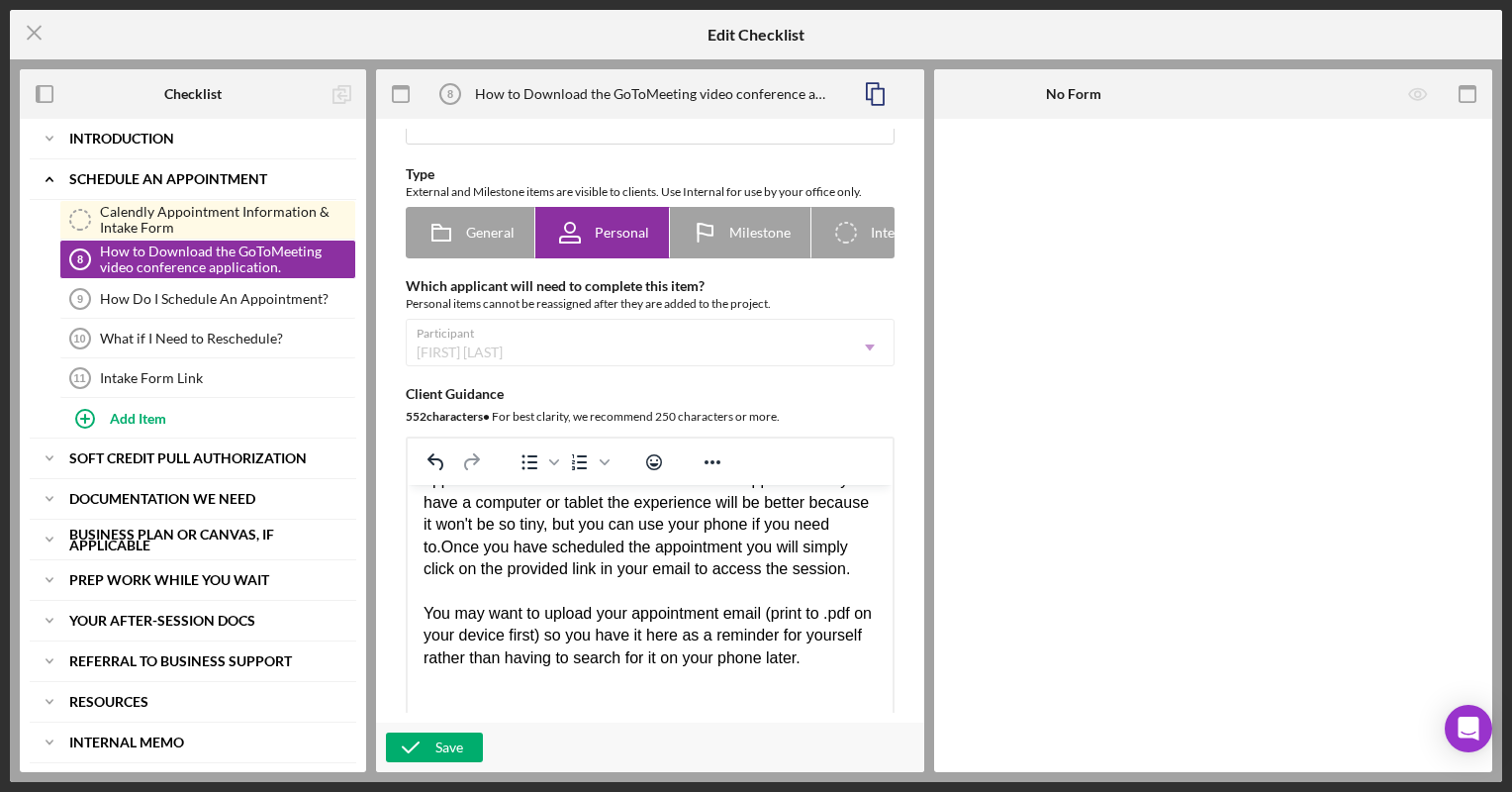 scroll, scrollTop: 75, scrollLeft: 0, axis: vertical 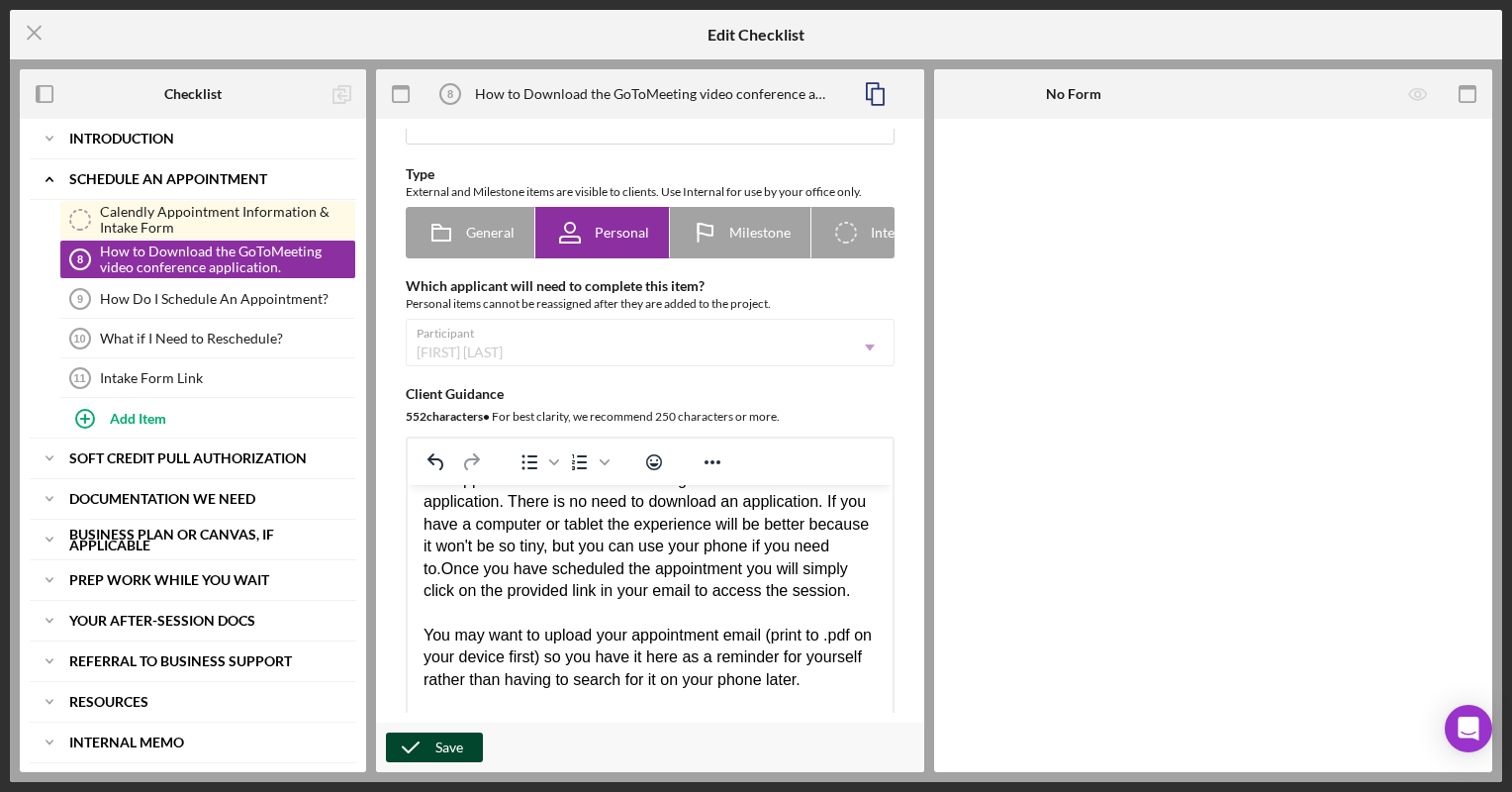 click on "Save" at bounding box center [434, 747] 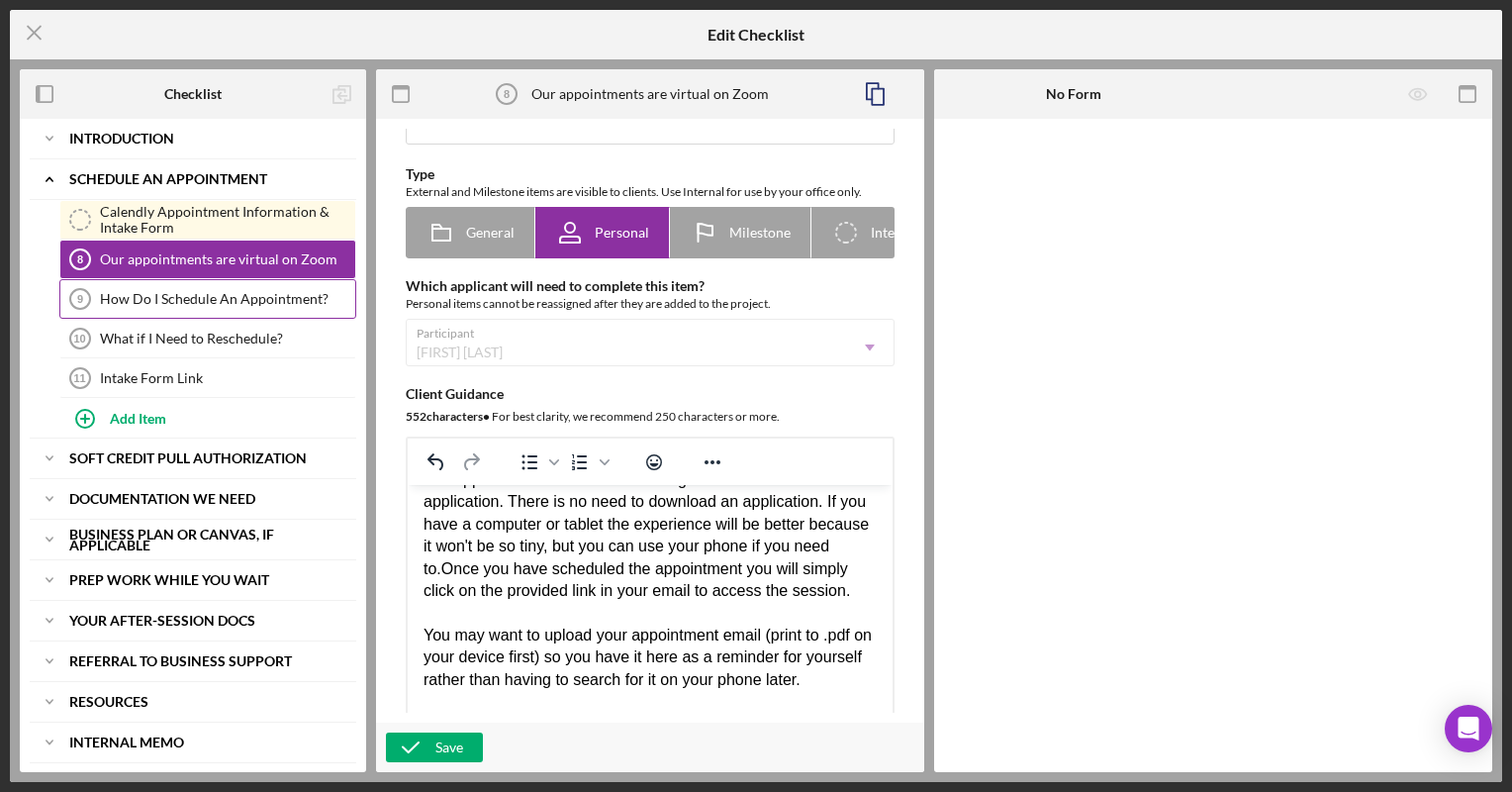 click on "How Do I Schedule An Appointment?" at bounding box center [228, 299] 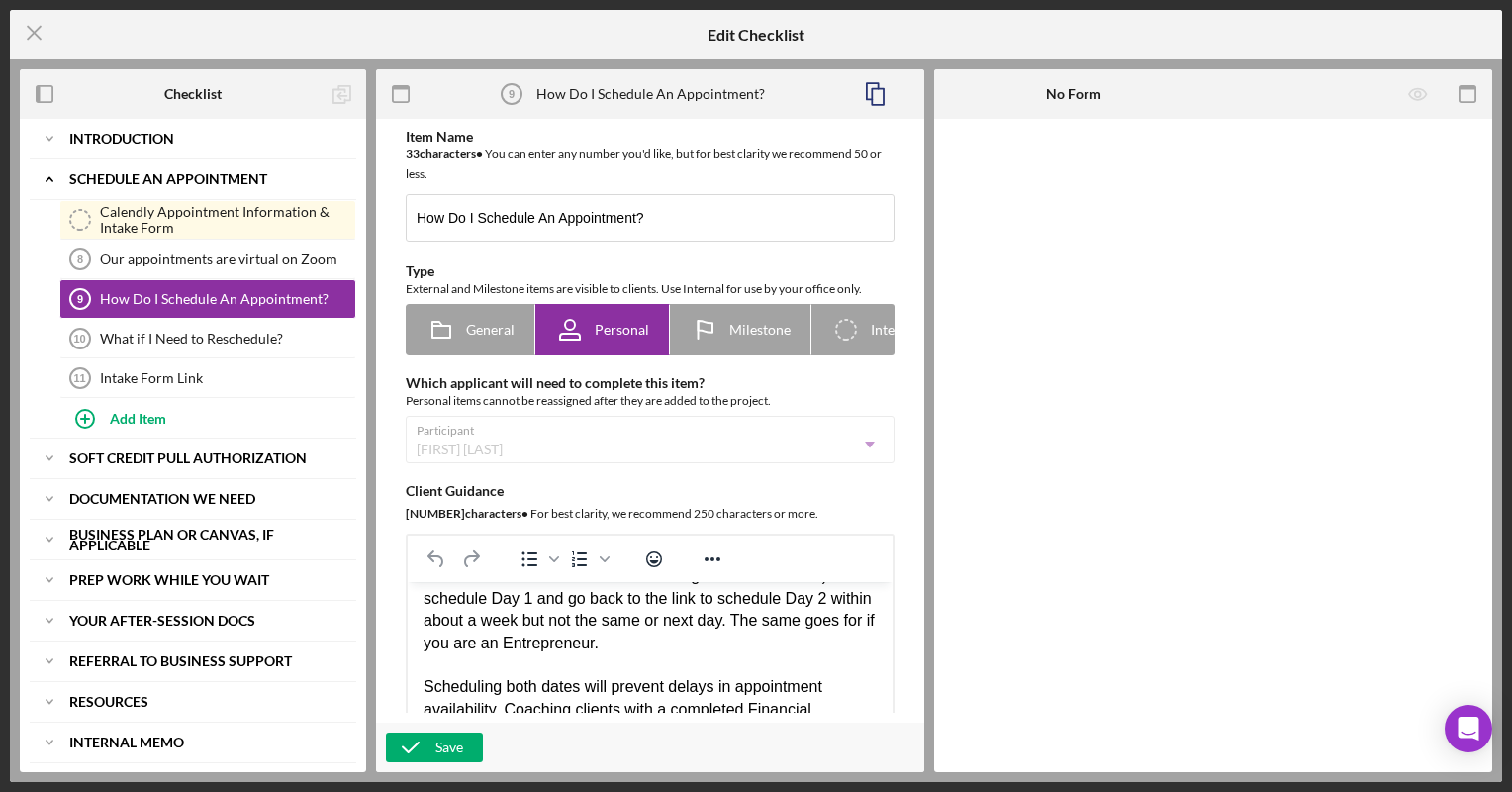 scroll, scrollTop: 164, scrollLeft: 0, axis: vertical 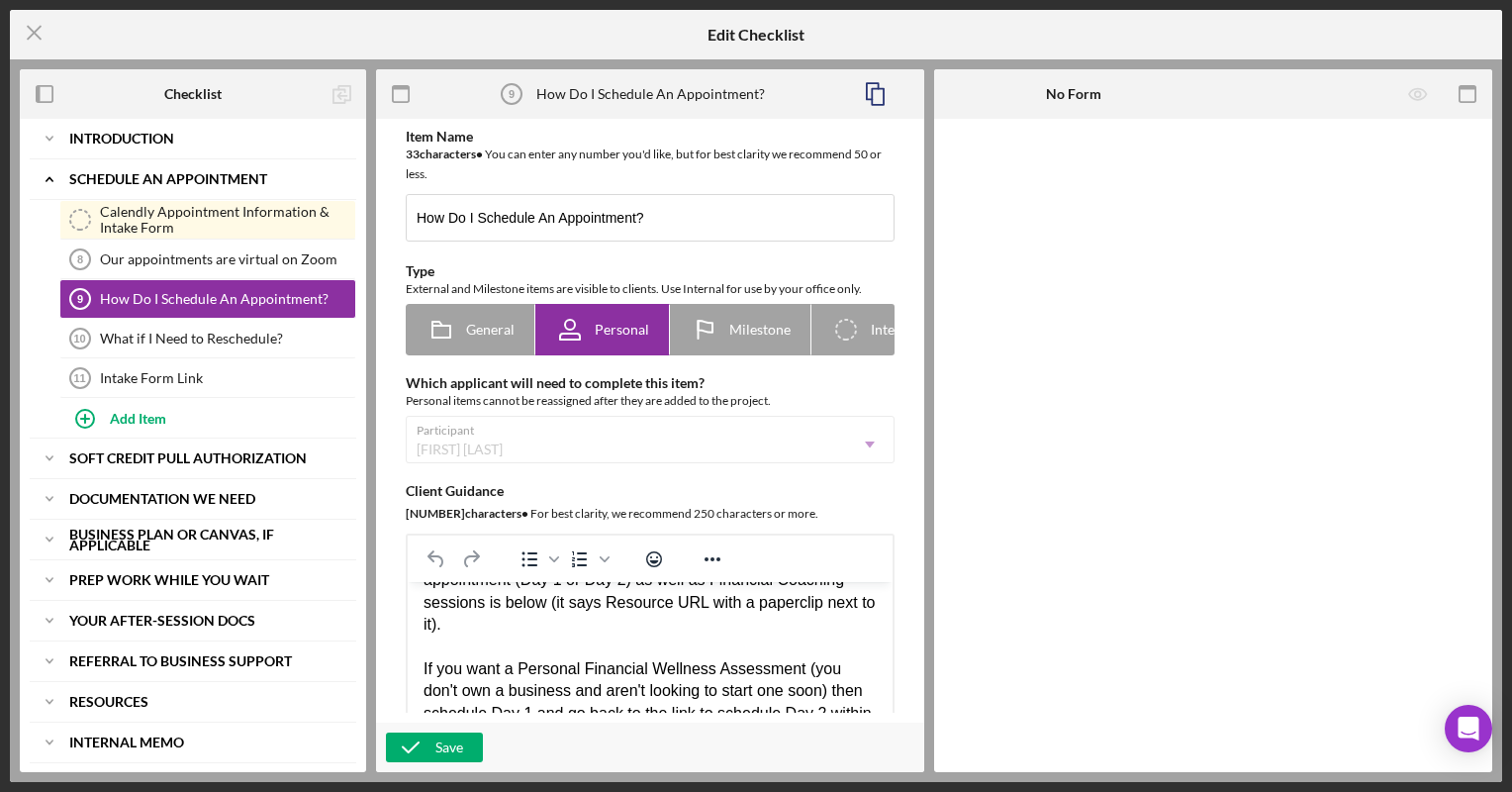 click on "If you want a Personal Financial Wellness Assessment (you don't own a business and aren't looking to start one soon) then schedule Day 1 and go back to the link to schedule Day 2 within about a week but not the same or next day. The same goes for if you are an Entrepreneur." at bounding box center (650, 714) 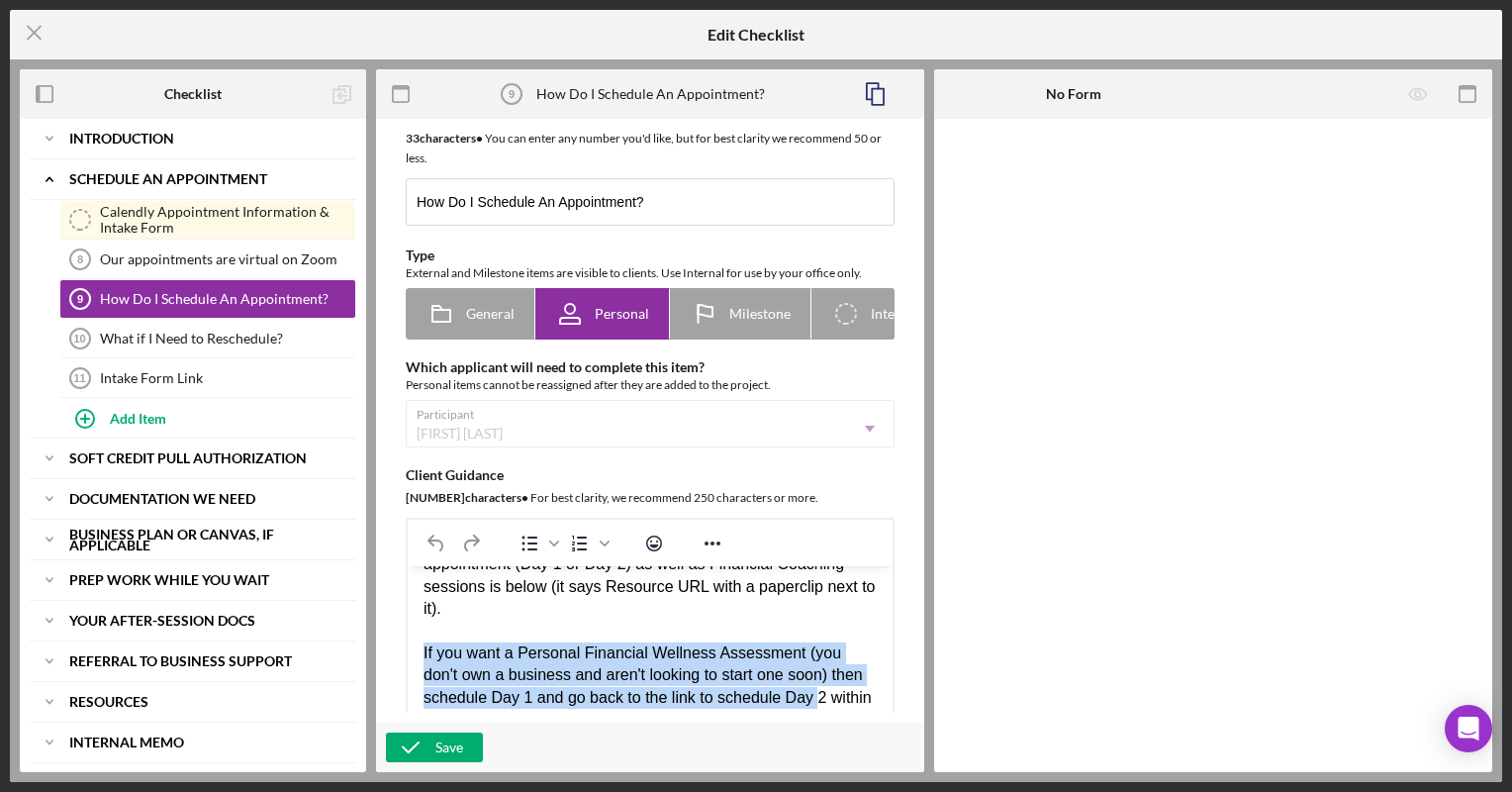 scroll, scrollTop: 39, scrollLeft: 0, axis: vertical 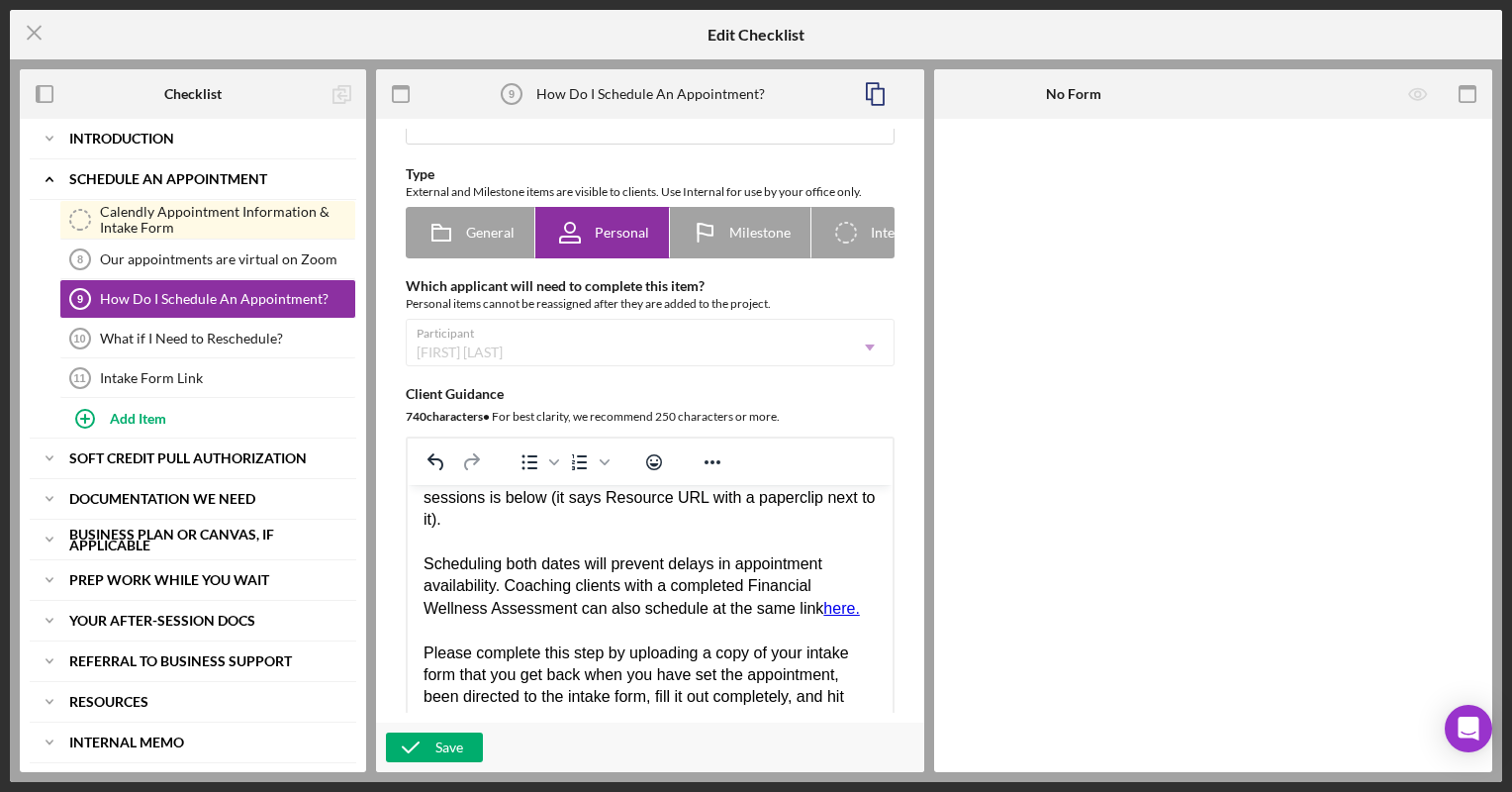 click on "Scheduling both dates will prevent delays in appointment availability. Coaching clients with a completed Financial Wellness Assessment can also schedule at the same link  here." at bounding box center (650, 586) 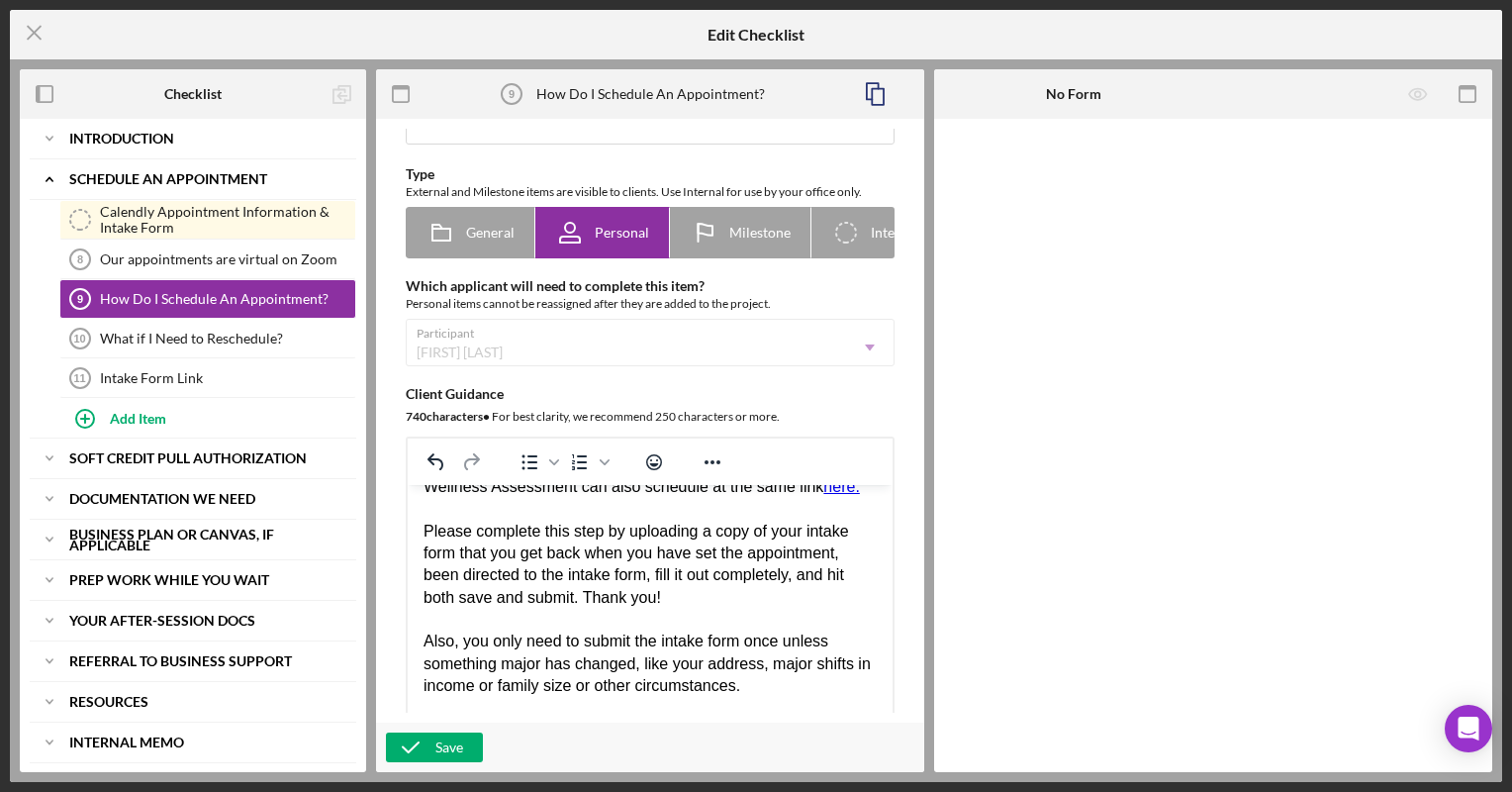 scroll, scrollTop: 186, scrollLeft: 0, axis: vertical 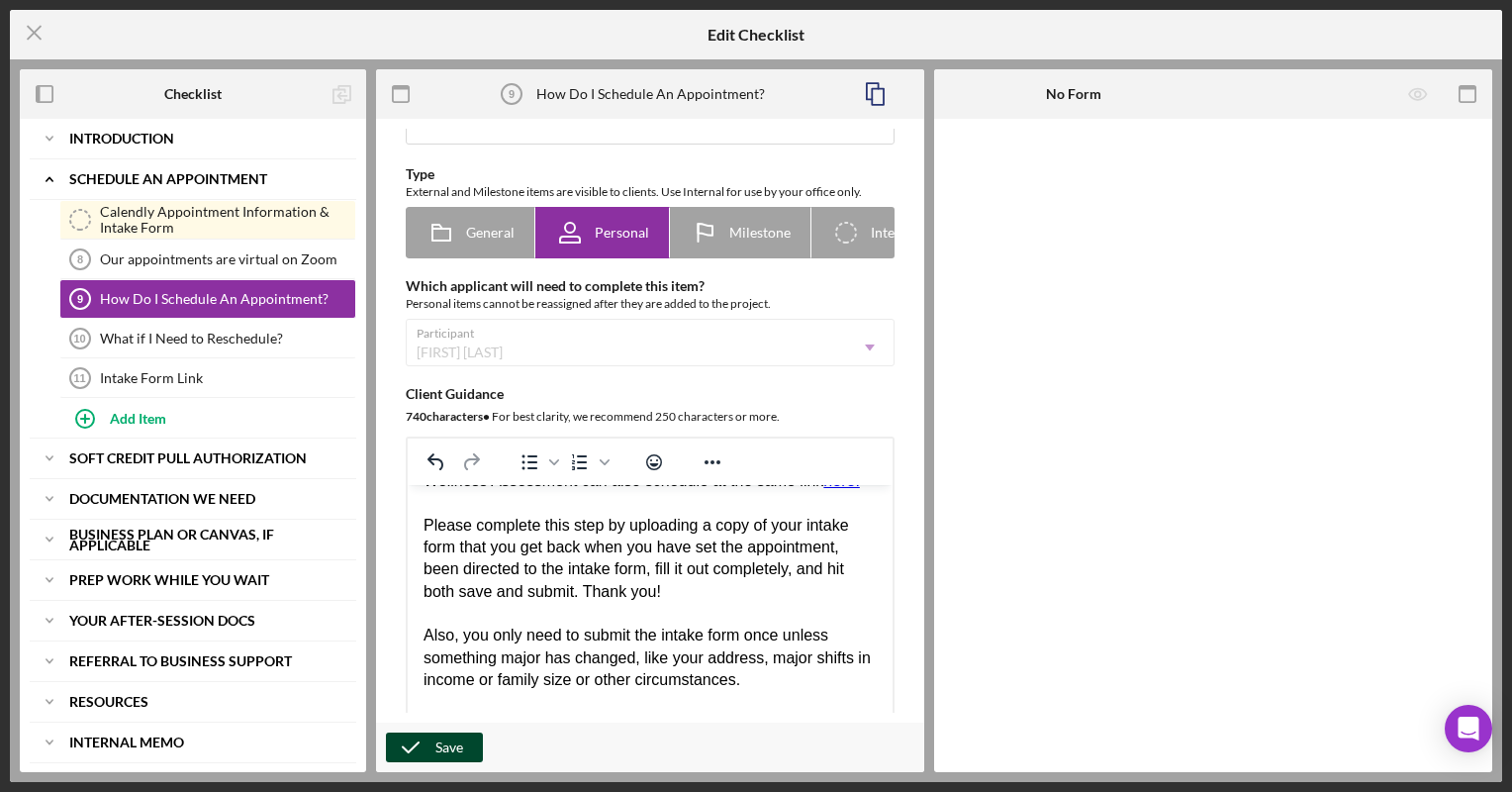 click on "Save" at bounding box center [449, 747] 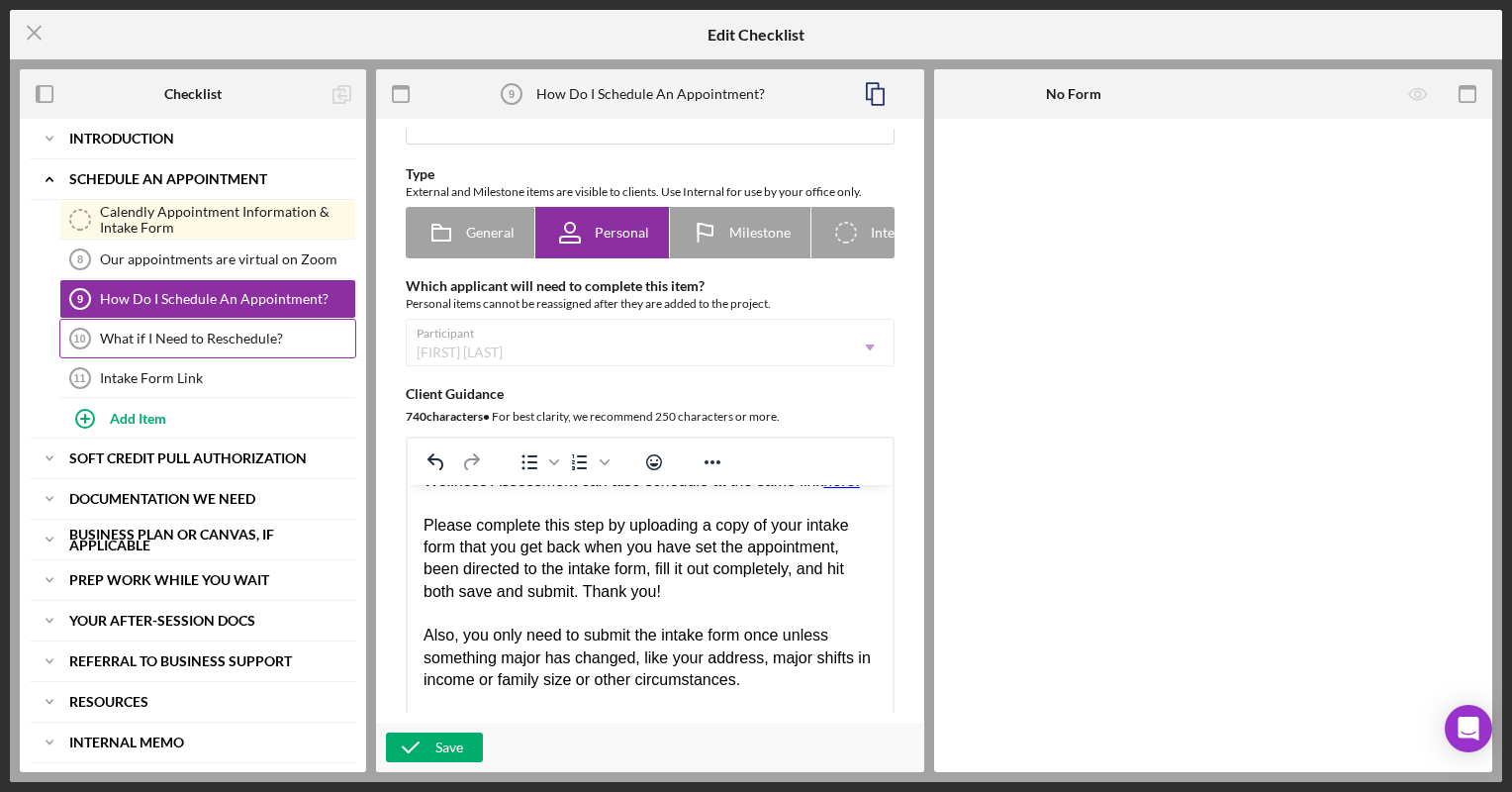 click on "What if I Need to Reschedule?" at bounding box center (228, 339) 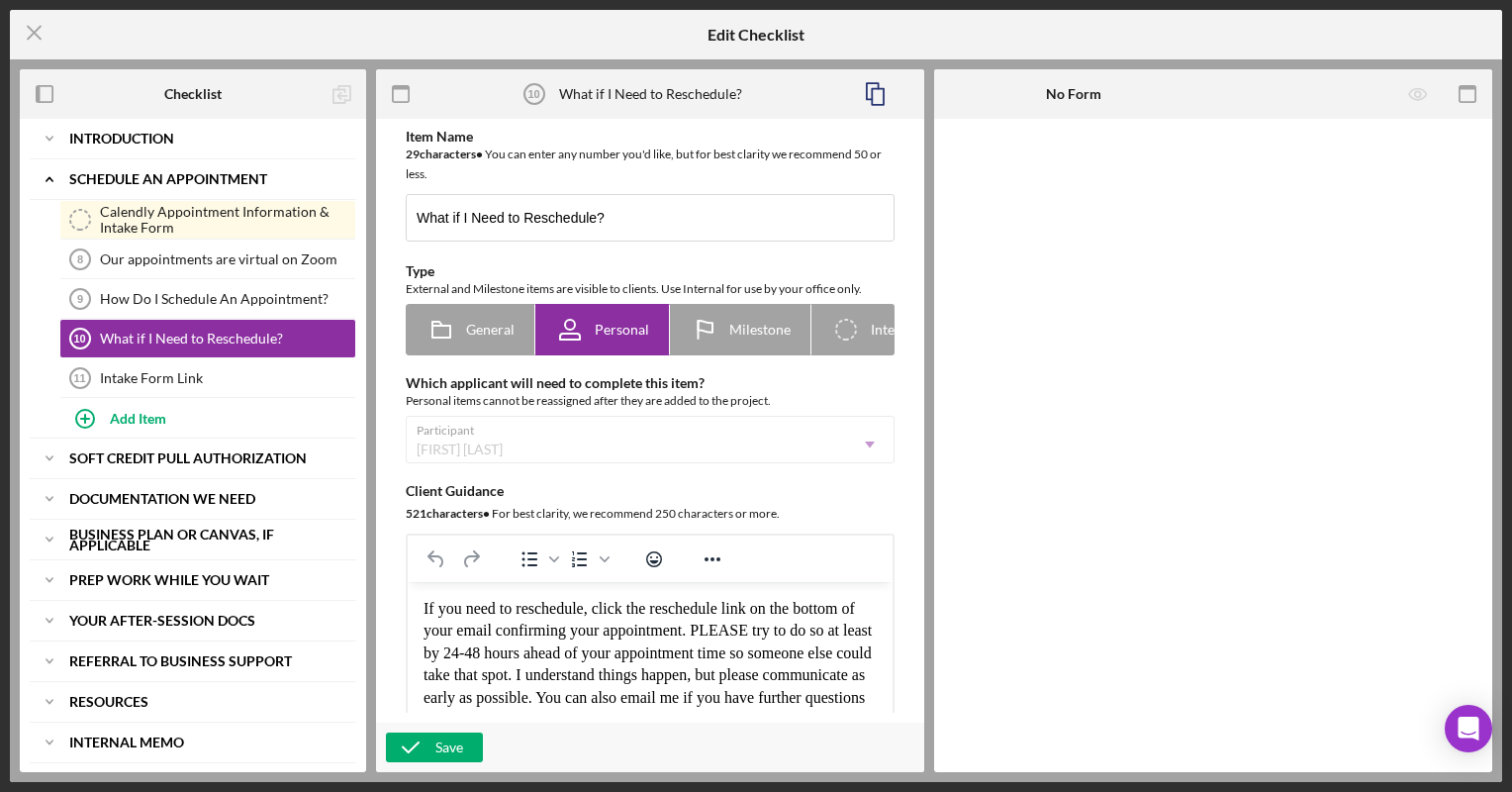 scroll, scrollTop: 31, scrollLeft: 0, axis: vertical 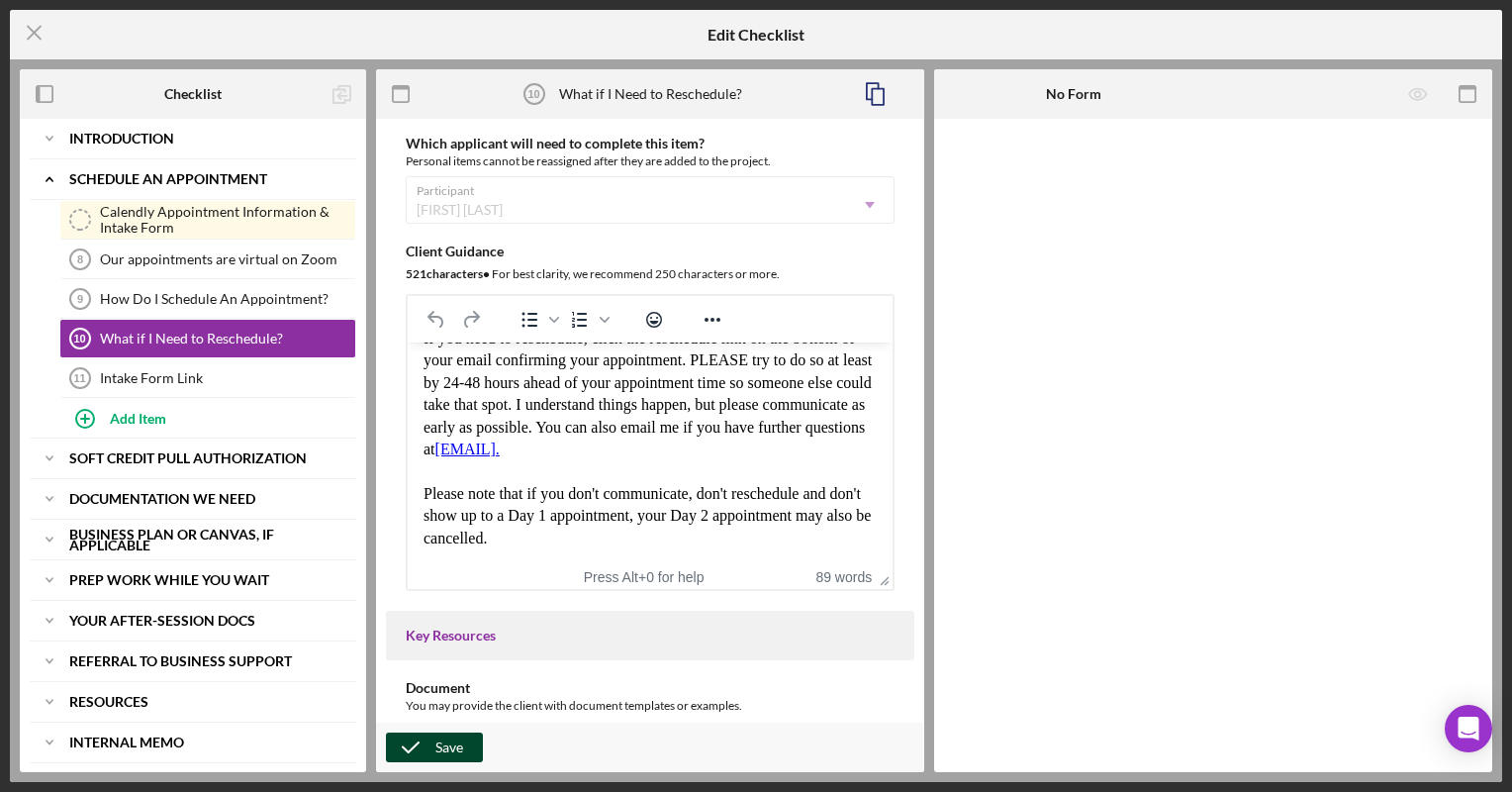click on "Save" at bounding box center (449, 747) 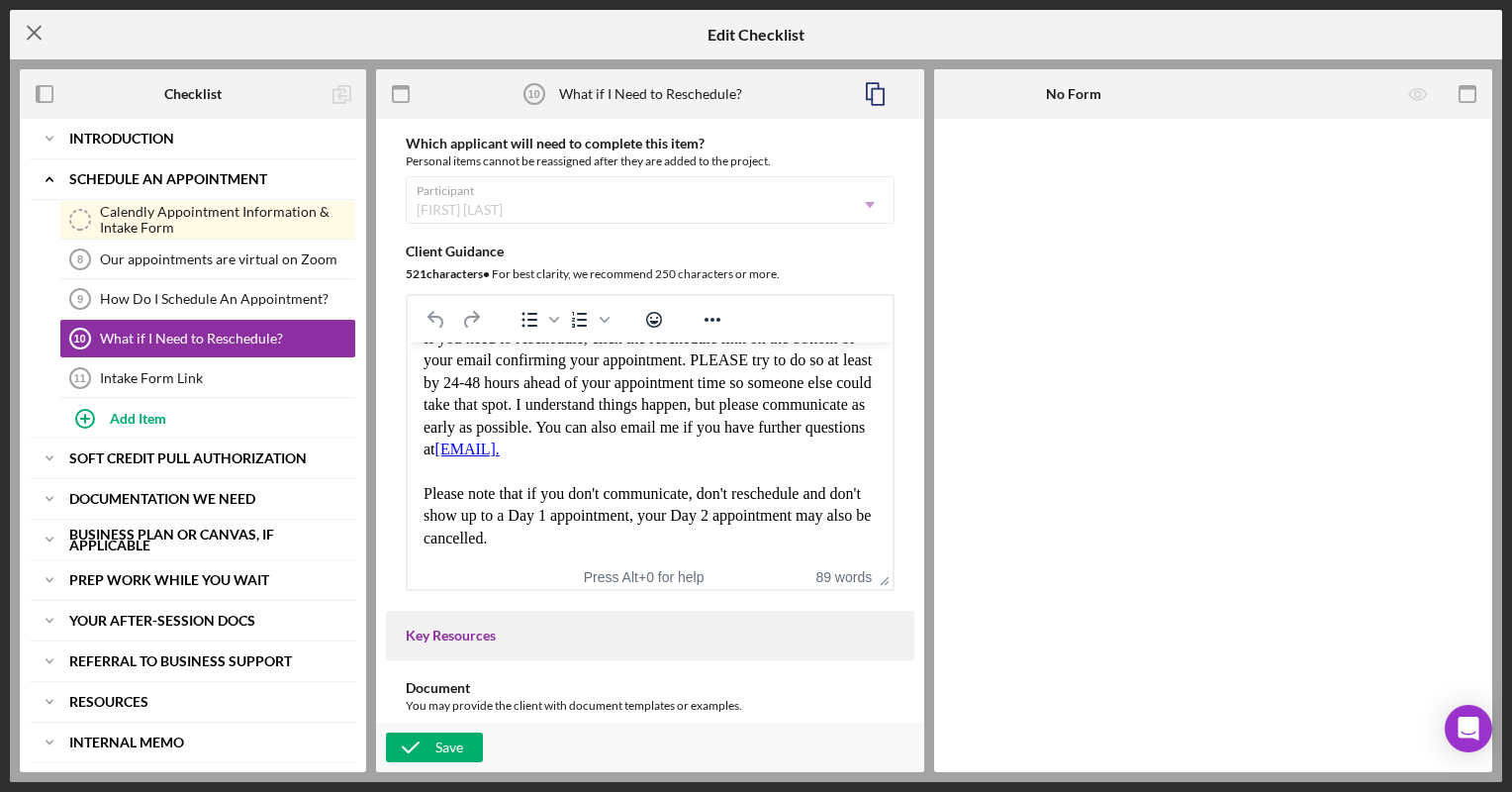 click 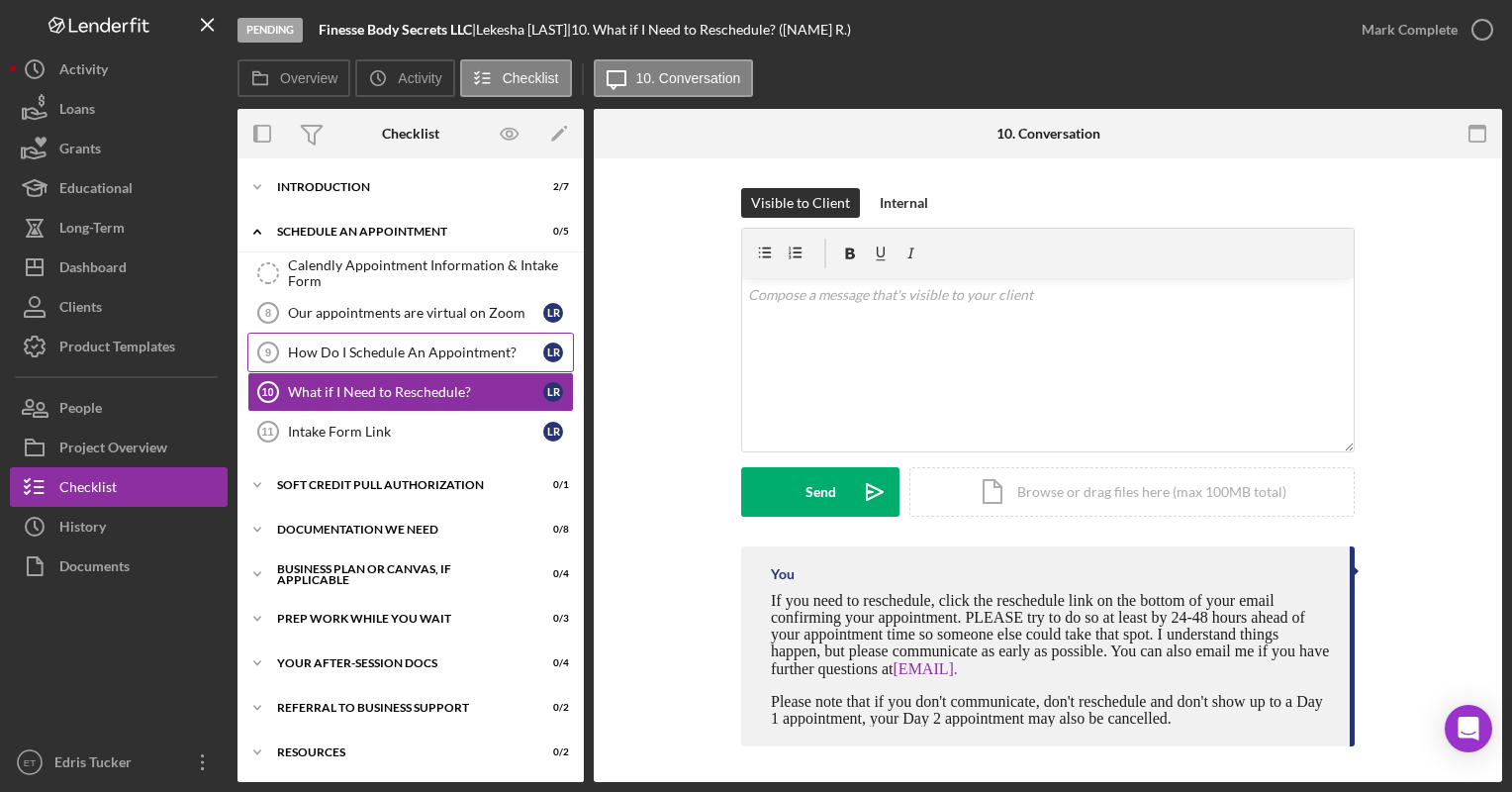 click on "How Do I Schedule An Appointment?" at bounding box center (416, 352) 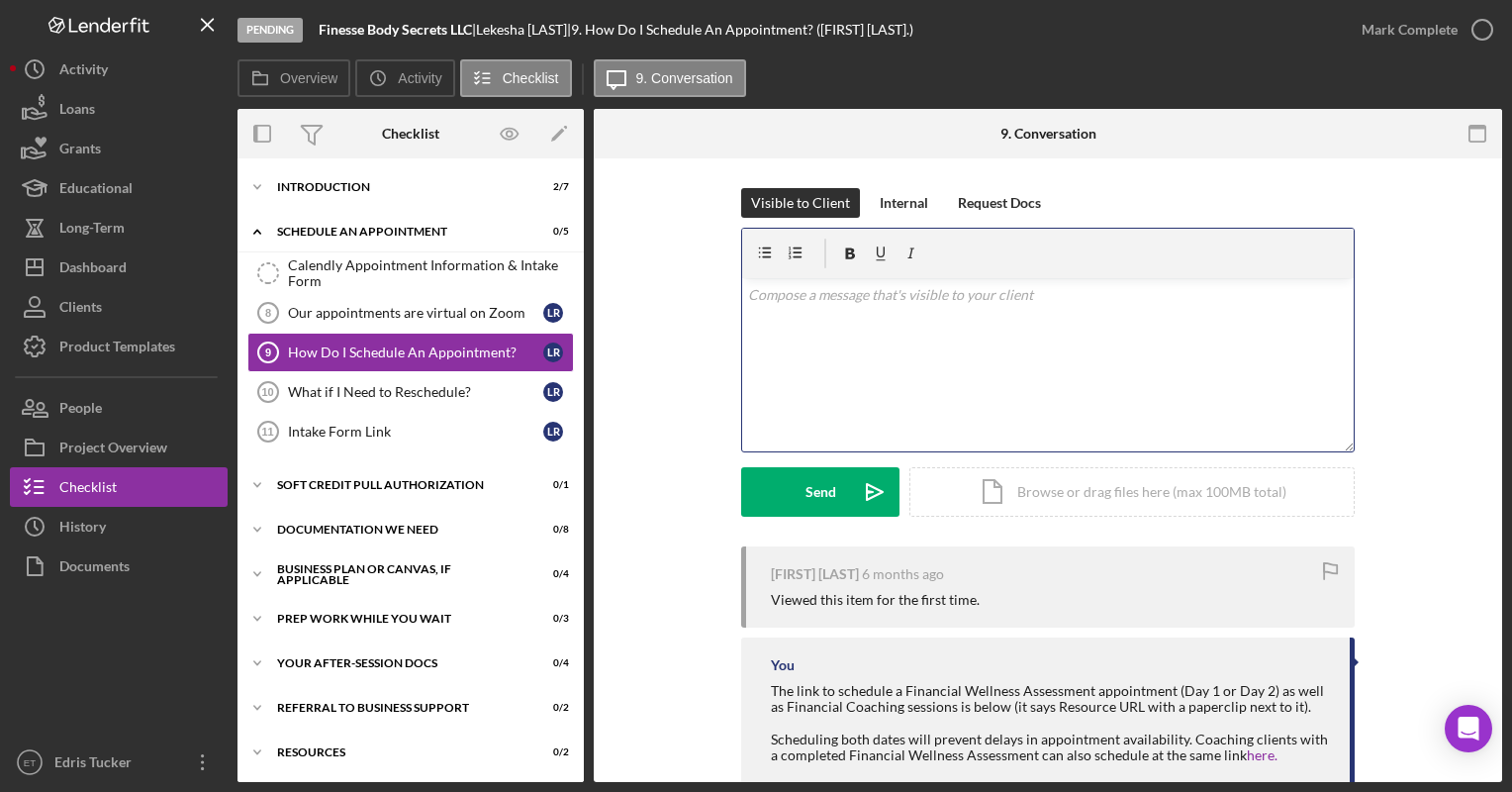 click on "v Color teal Color pink Remove color Add row above Add row below Add column before Add column after Merge cells Split cells Remove column Remove row Remove table" at bounding box center (1048, 364) 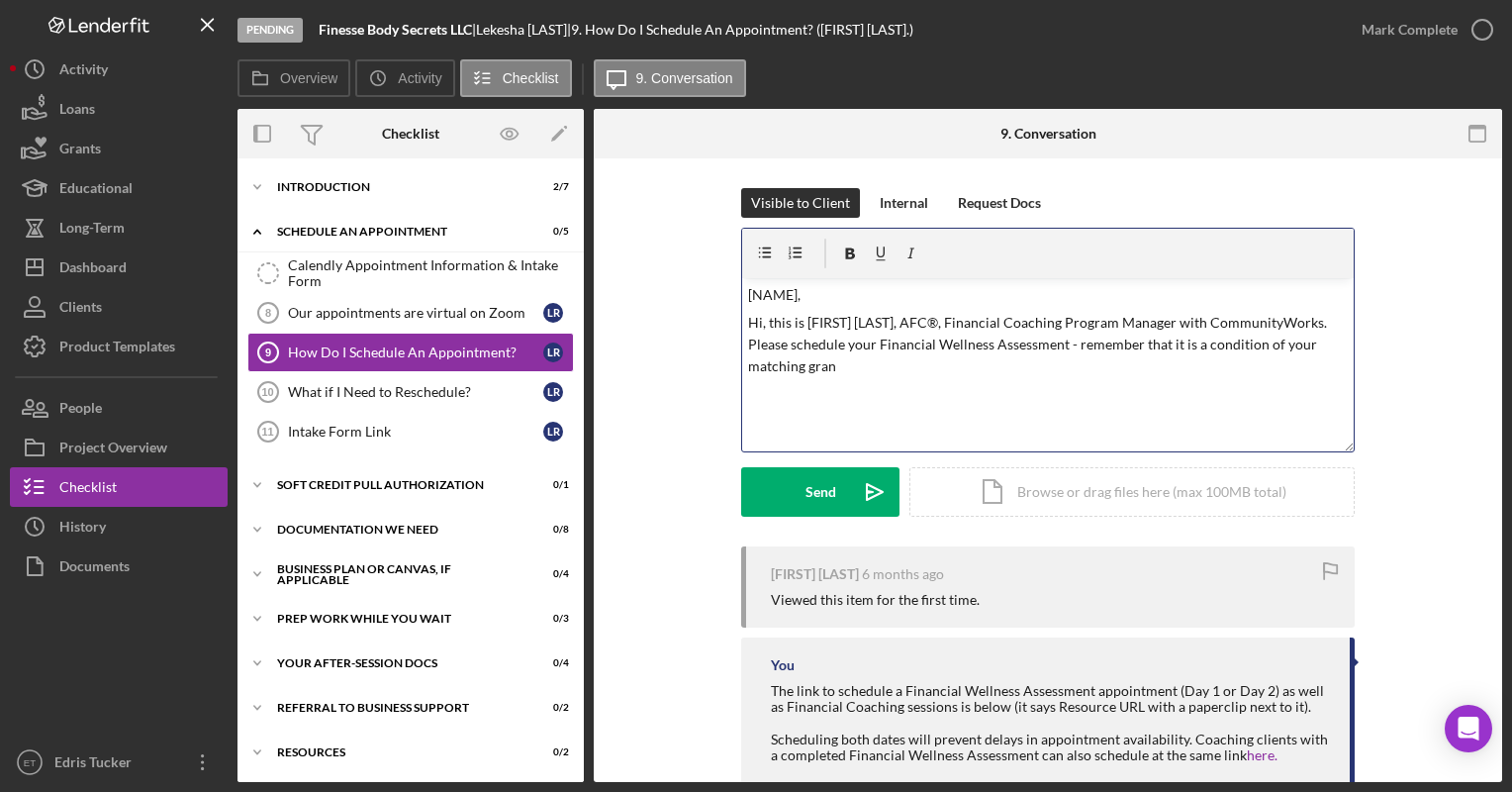 click on "Hi, this is [FIRST] [LAST], AFC®, Financial Coaching Program Manager with CommunityWorks. Please schedule your Financial Wellness Assessment - remember that it is a condition of your matching gran" at bounding box center (1048, 345) 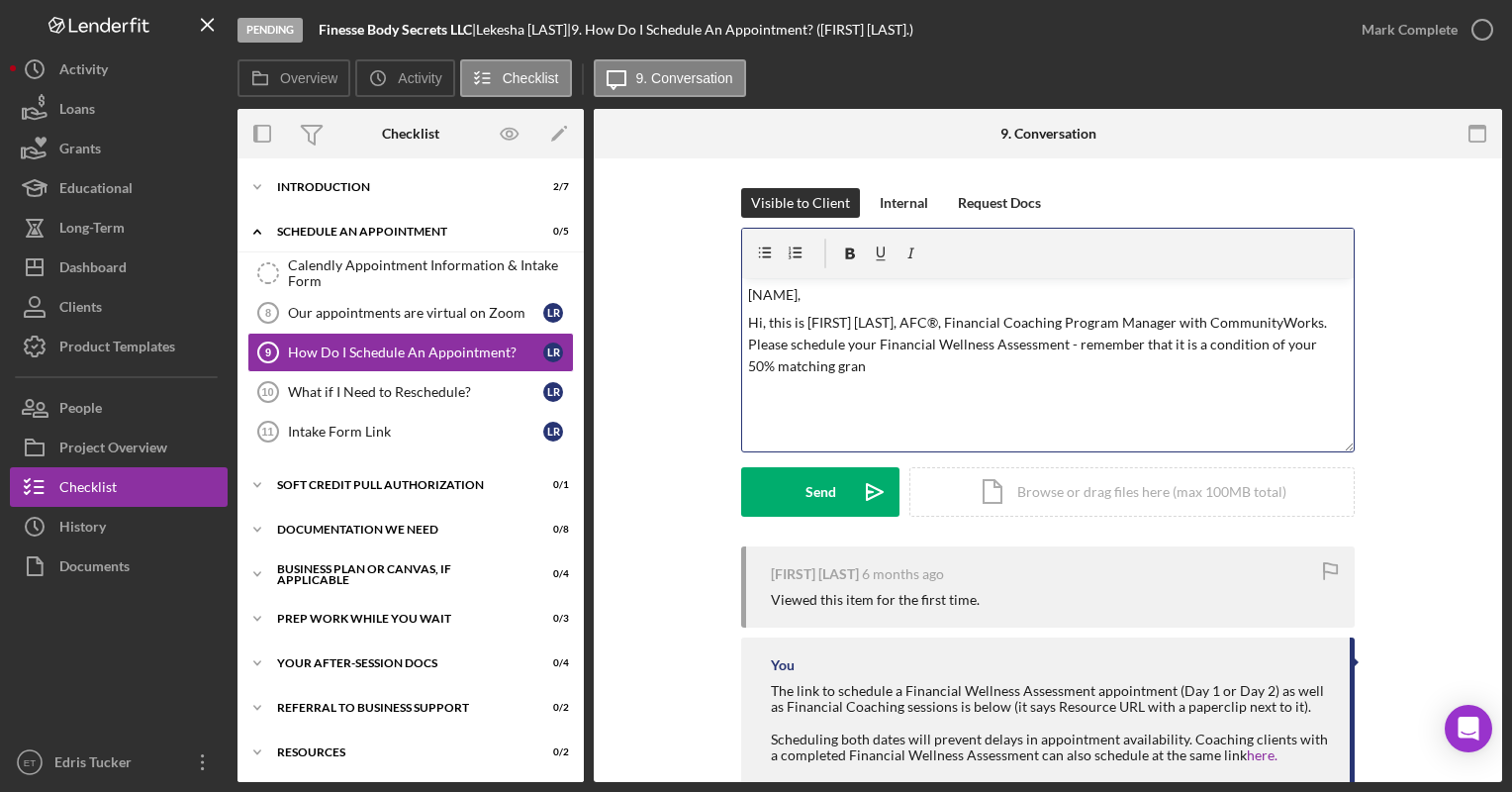 click on "Hi, this is [FIRST] [LAST], AFC®, Financial Coaching Program Manager with CommunityWorks. Please schedule your Financial Wellness Assessment - remember that it is a condition of your 50% matching gran" at bounding box center (1048, 345) 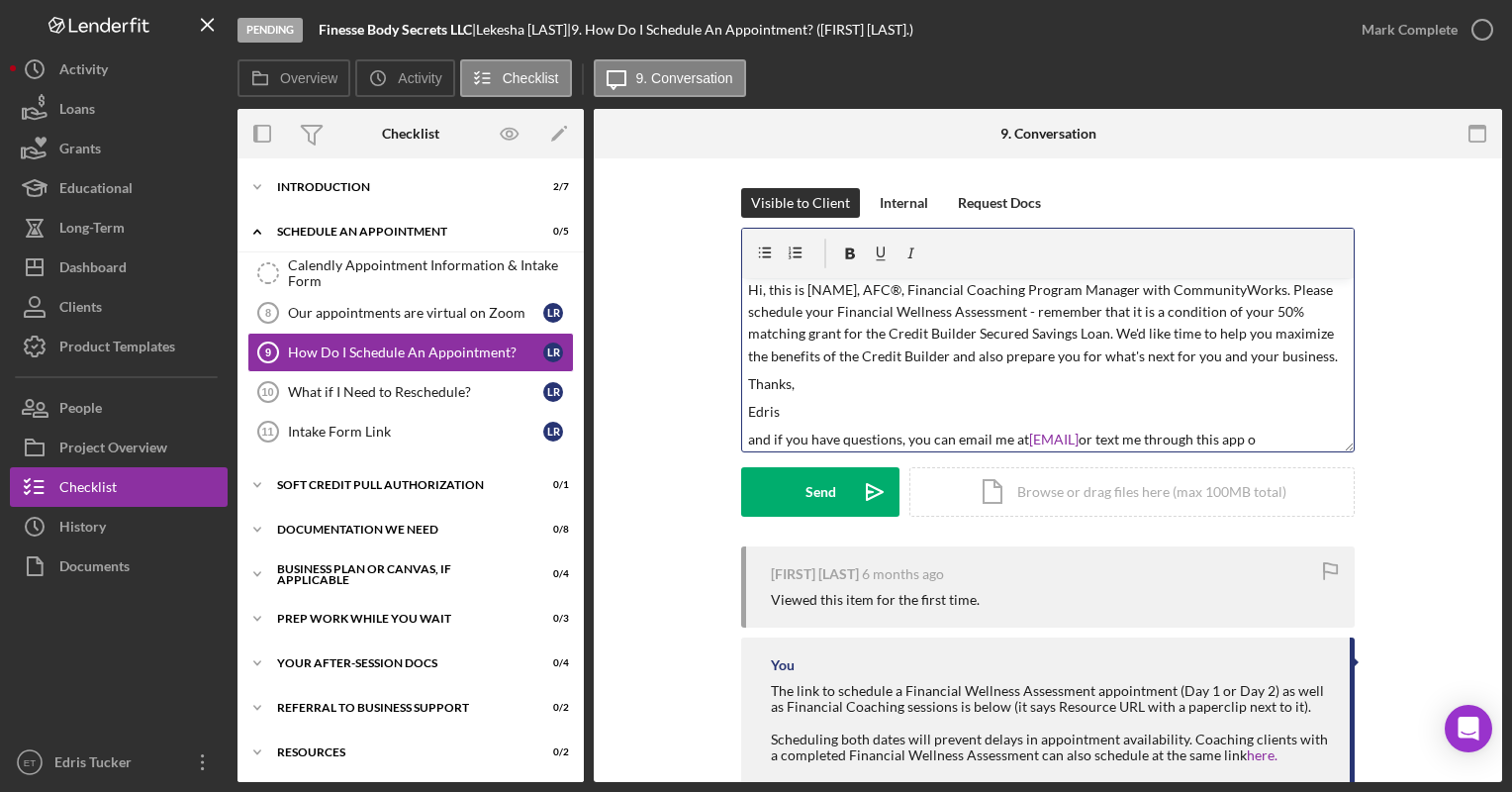 scroll, scrollTop: 55, scrollLeft: 0, axis: vertical 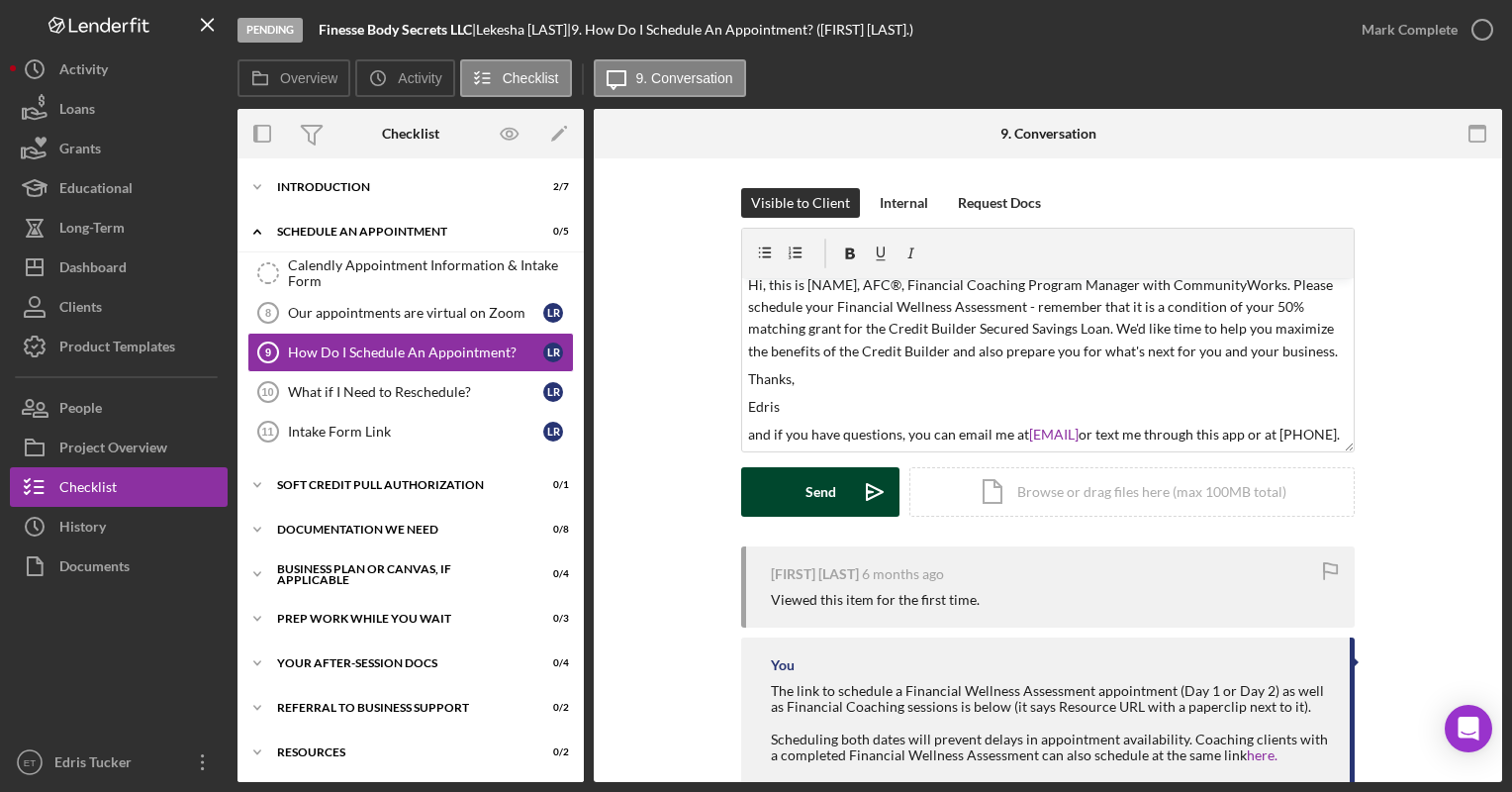 click on "Send" at bounding box center [820, 492] 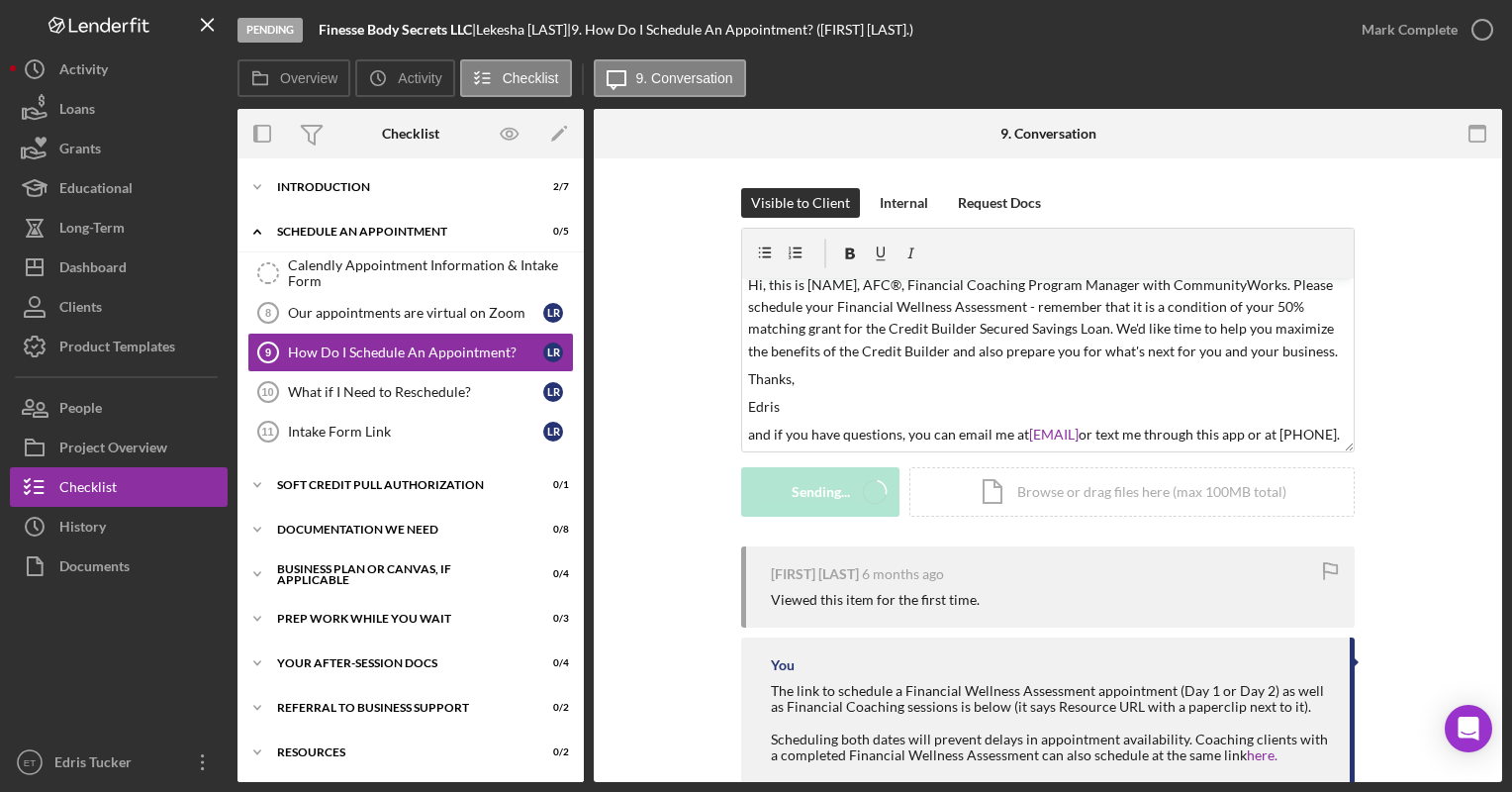 scroll, scrollTop: 0, scrollLeft: 0, axis: both 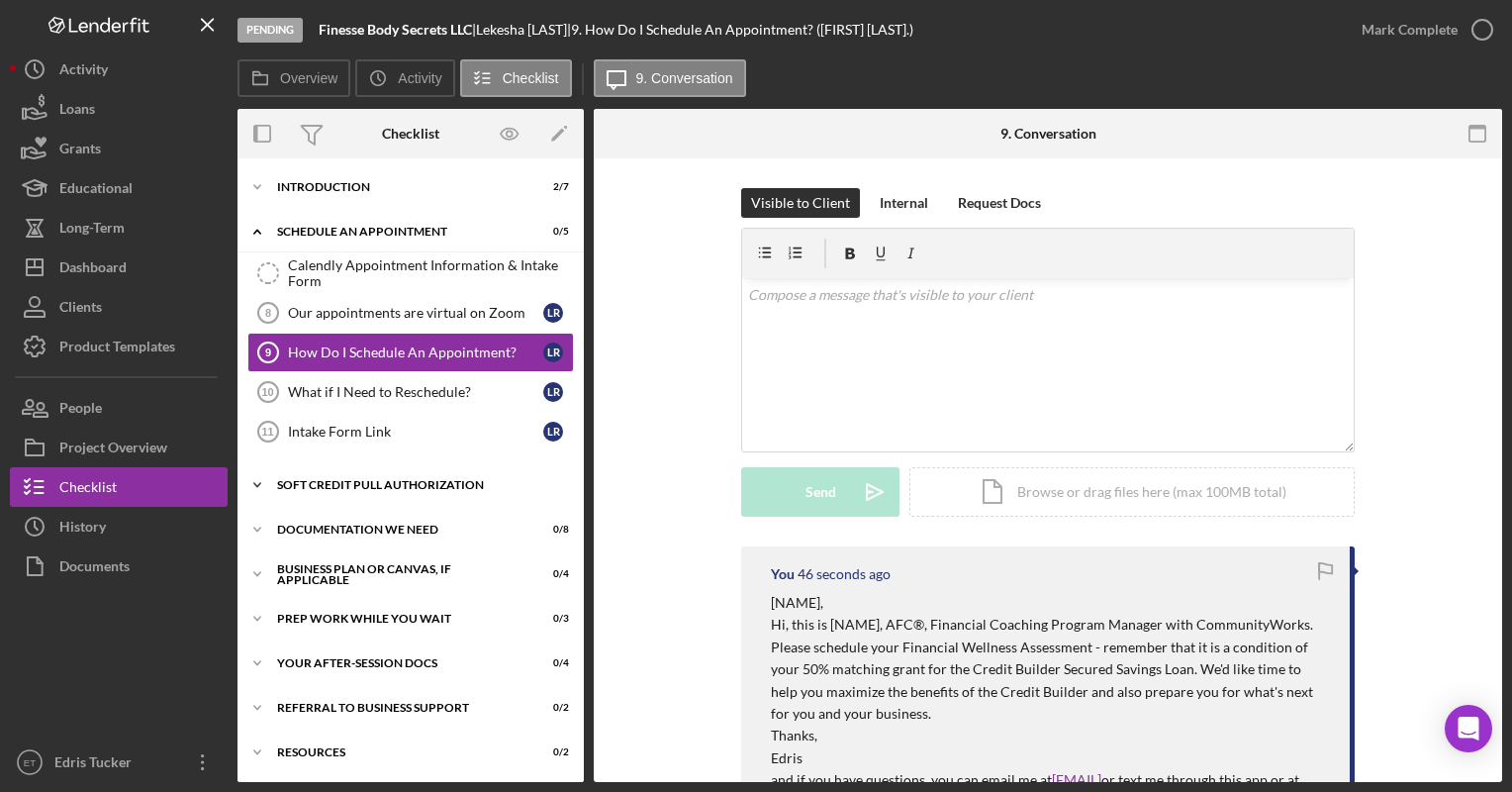 click on "Icon/Expander Soft Credit Pull Authorization 0 / 1" at bounding box center [411, 485] 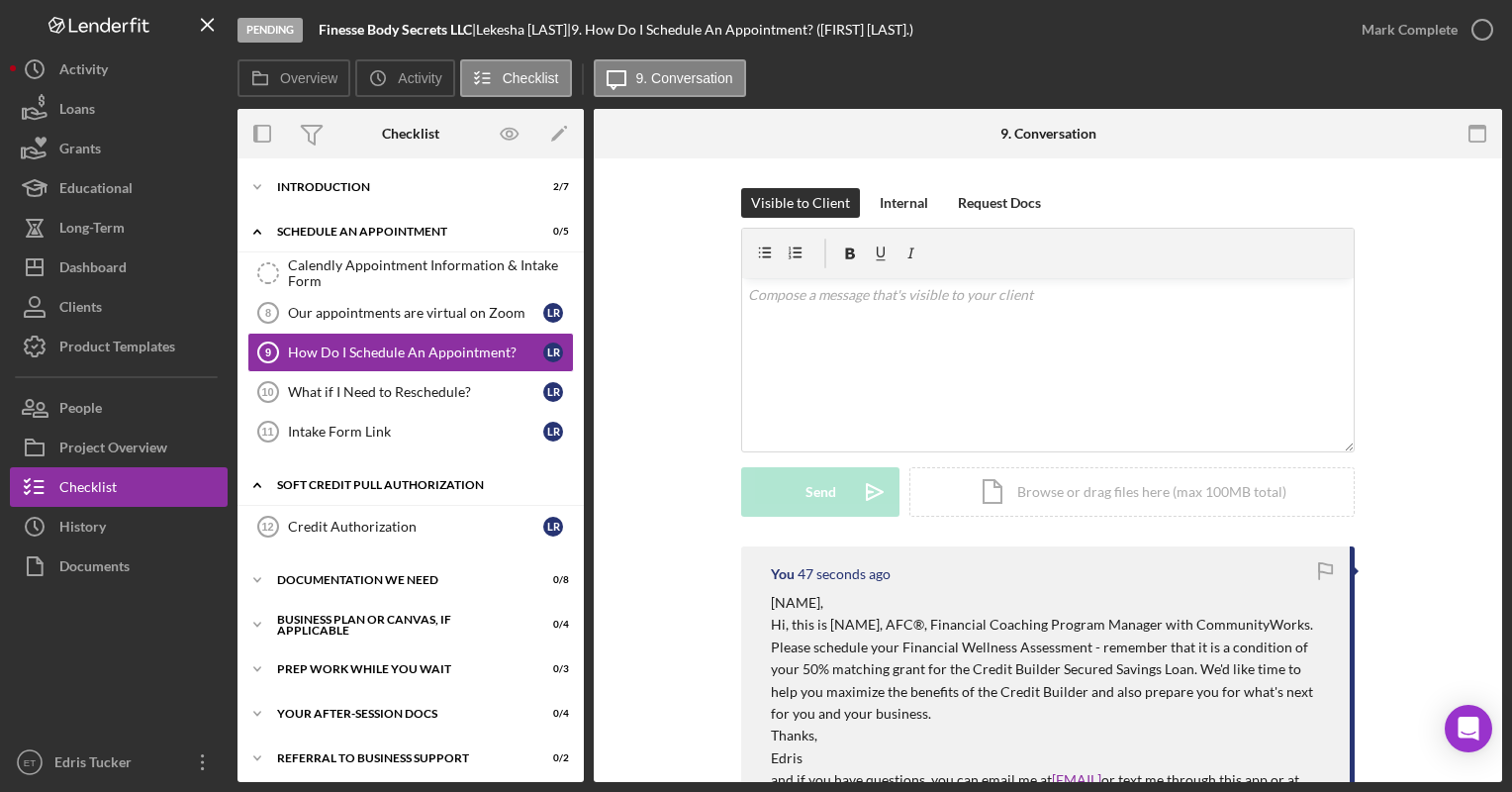 click on "Soft Credit Pull Authorization" at bounding box center (418, 485) 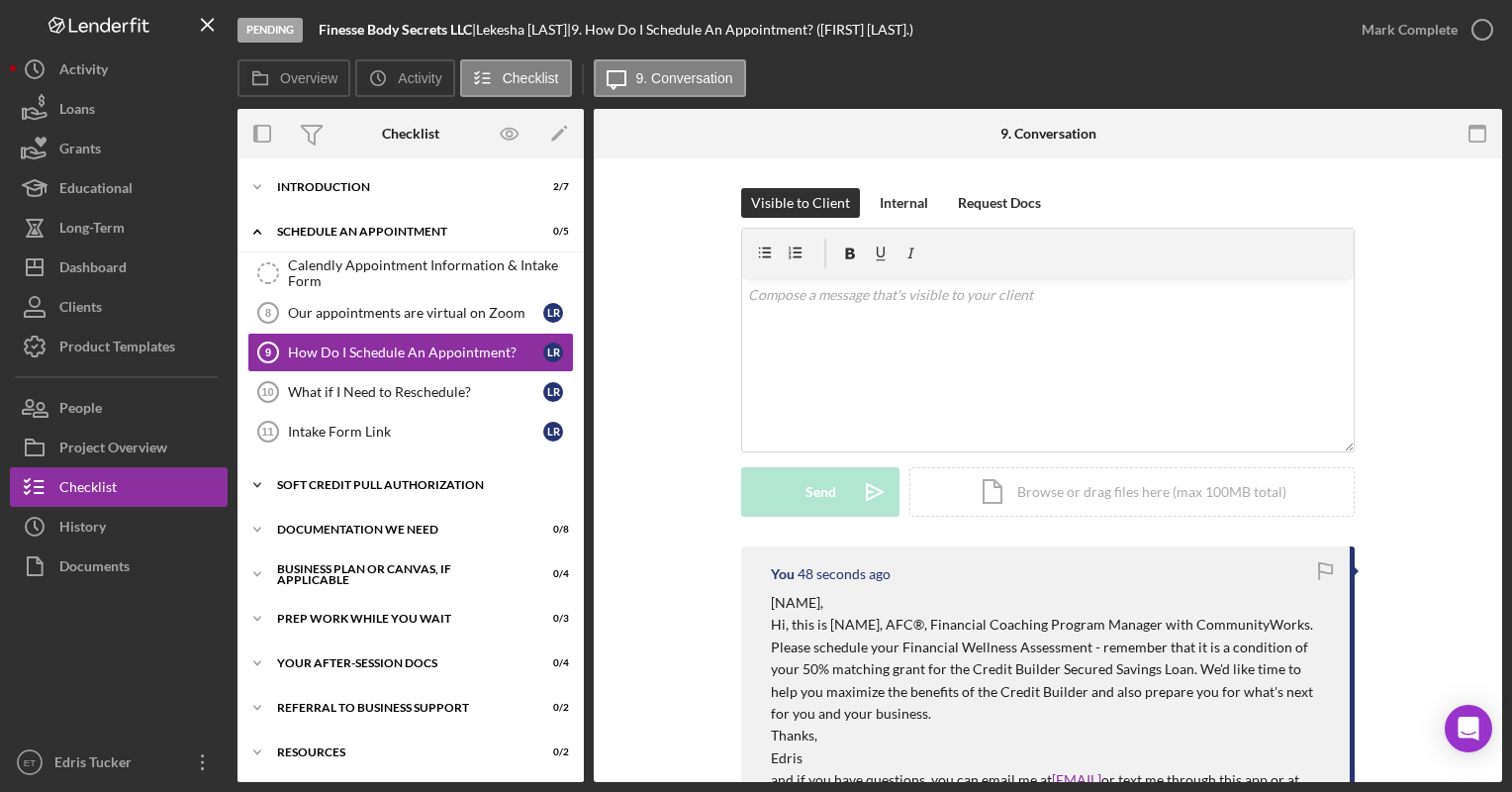 click on "Soft Credit Pull Authorization" at bounding box center [418, 485] 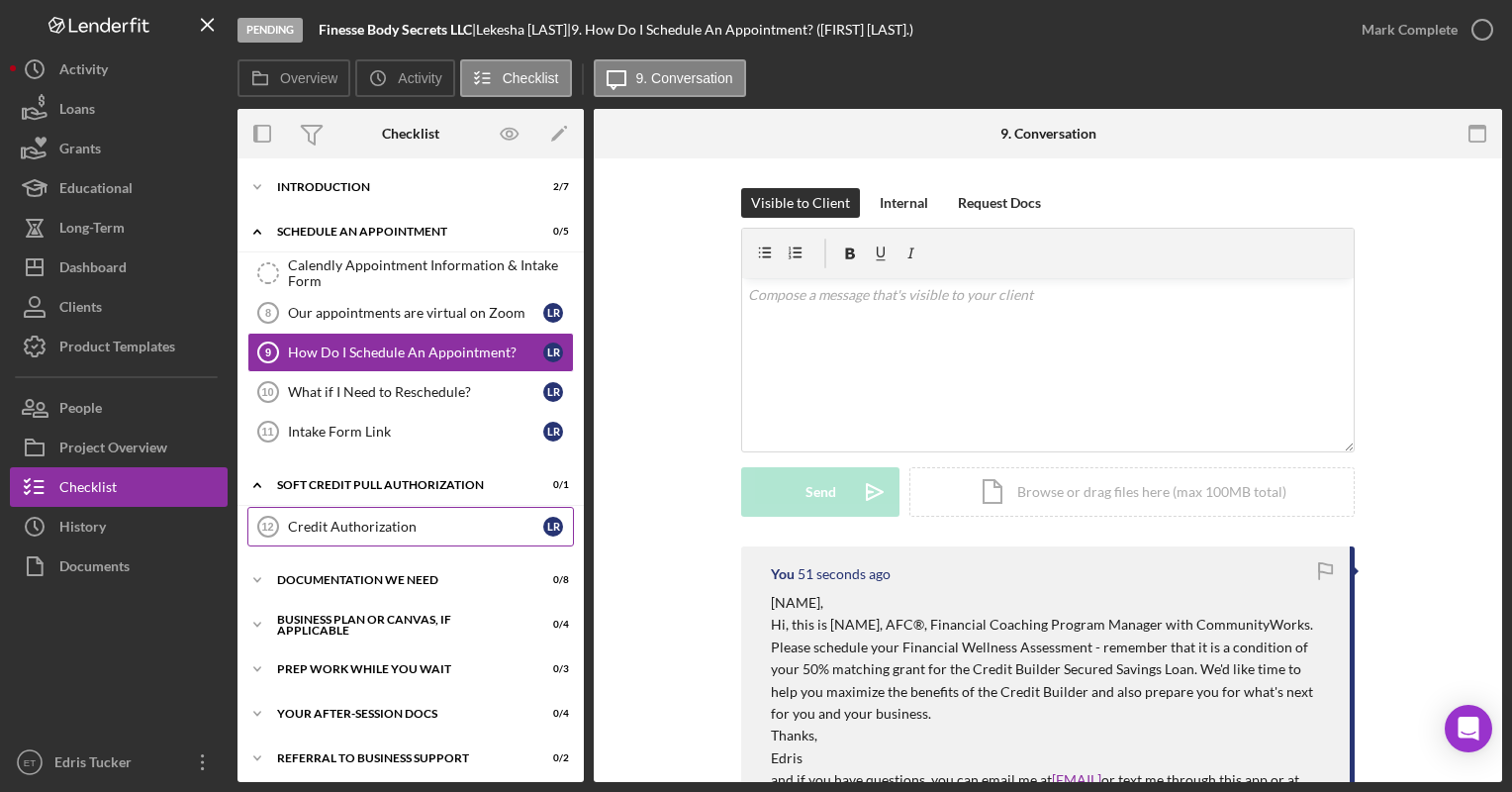 click on "Credit Authorization" at bounding box center (416, 527) 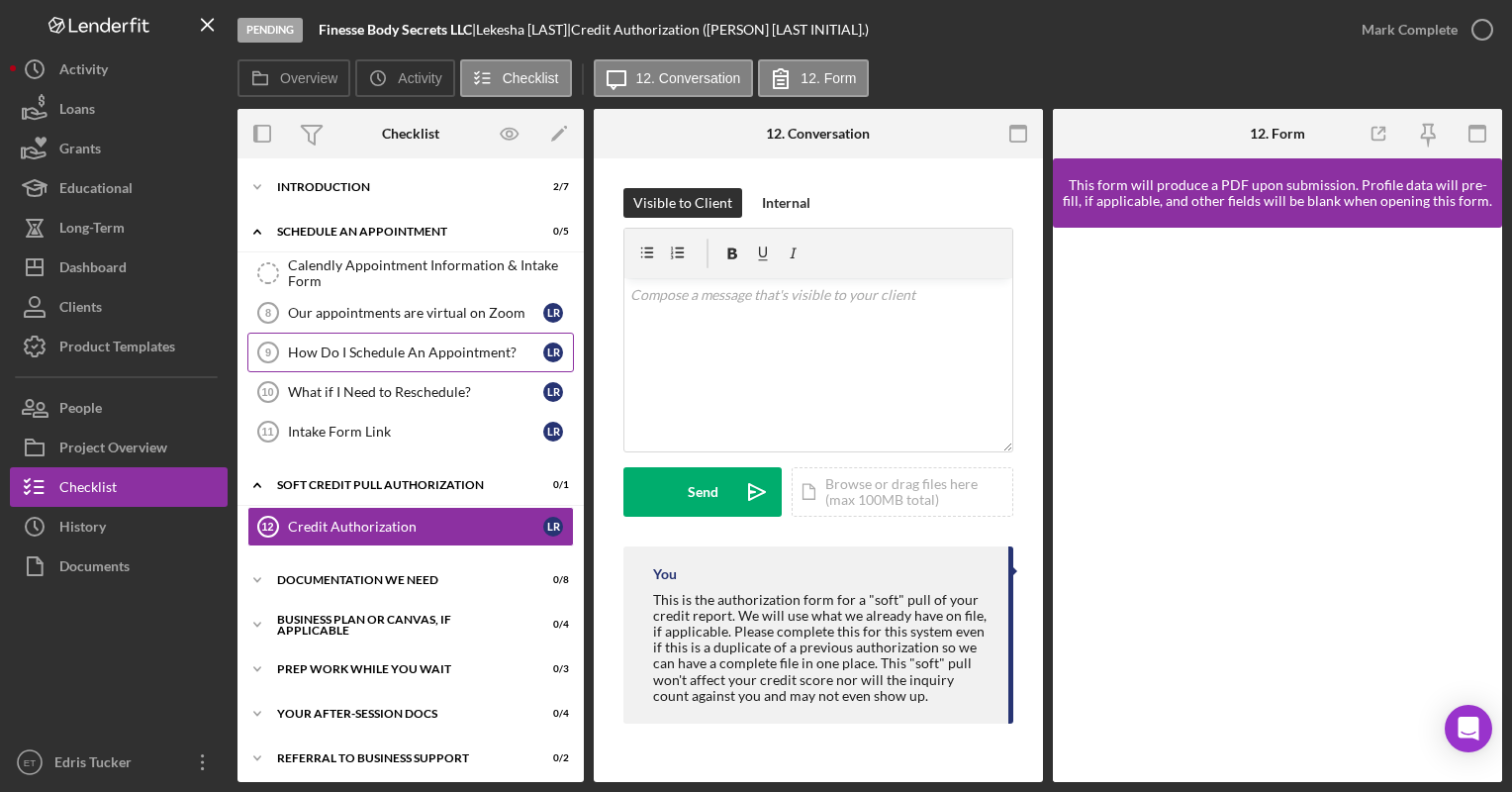 click on "How Do I Schedule An Appointment?" at bounding box center [416, 352] 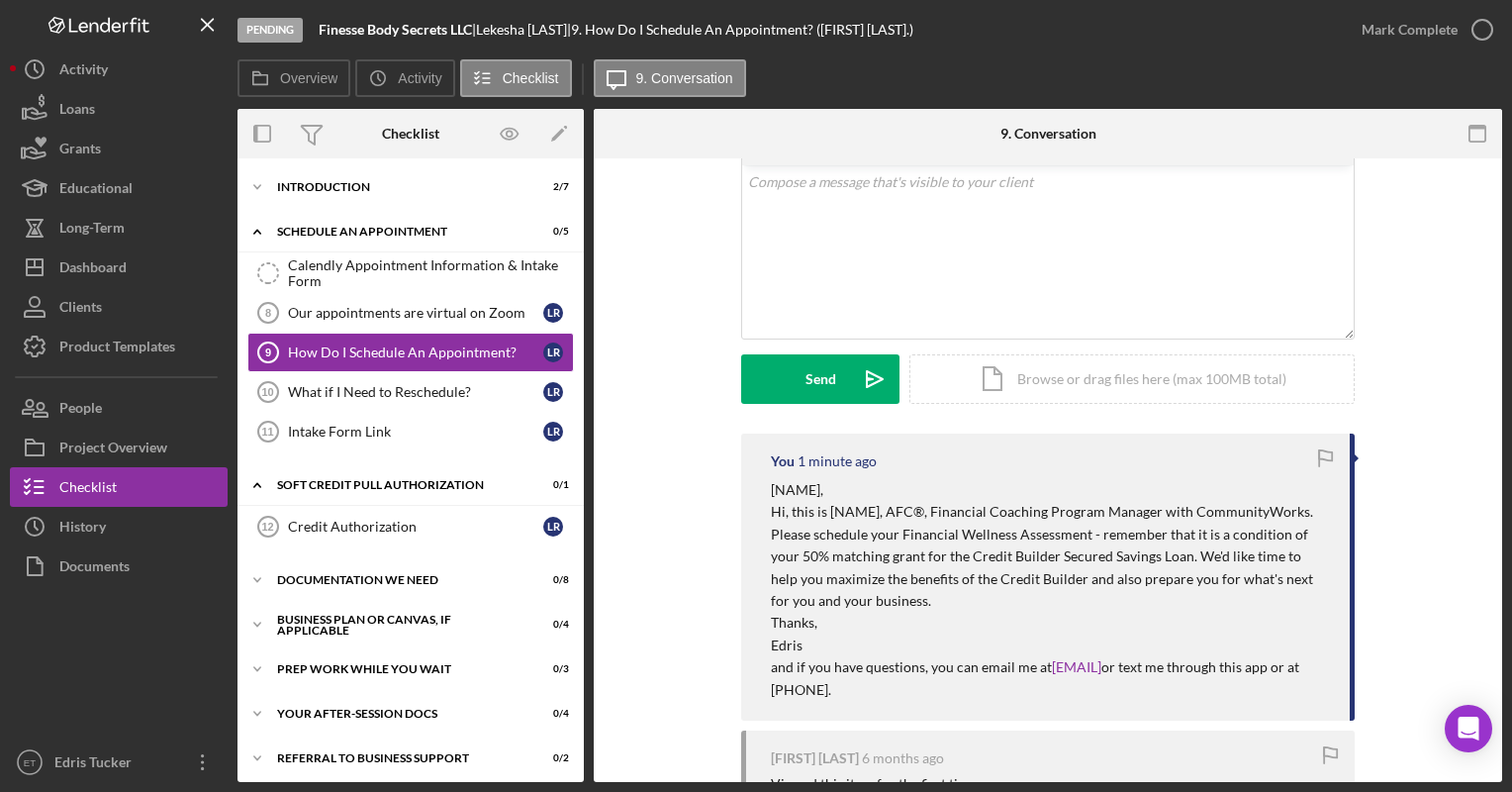 scroll, scrollTop: 115, scrollLeft: 0, axis: vertical 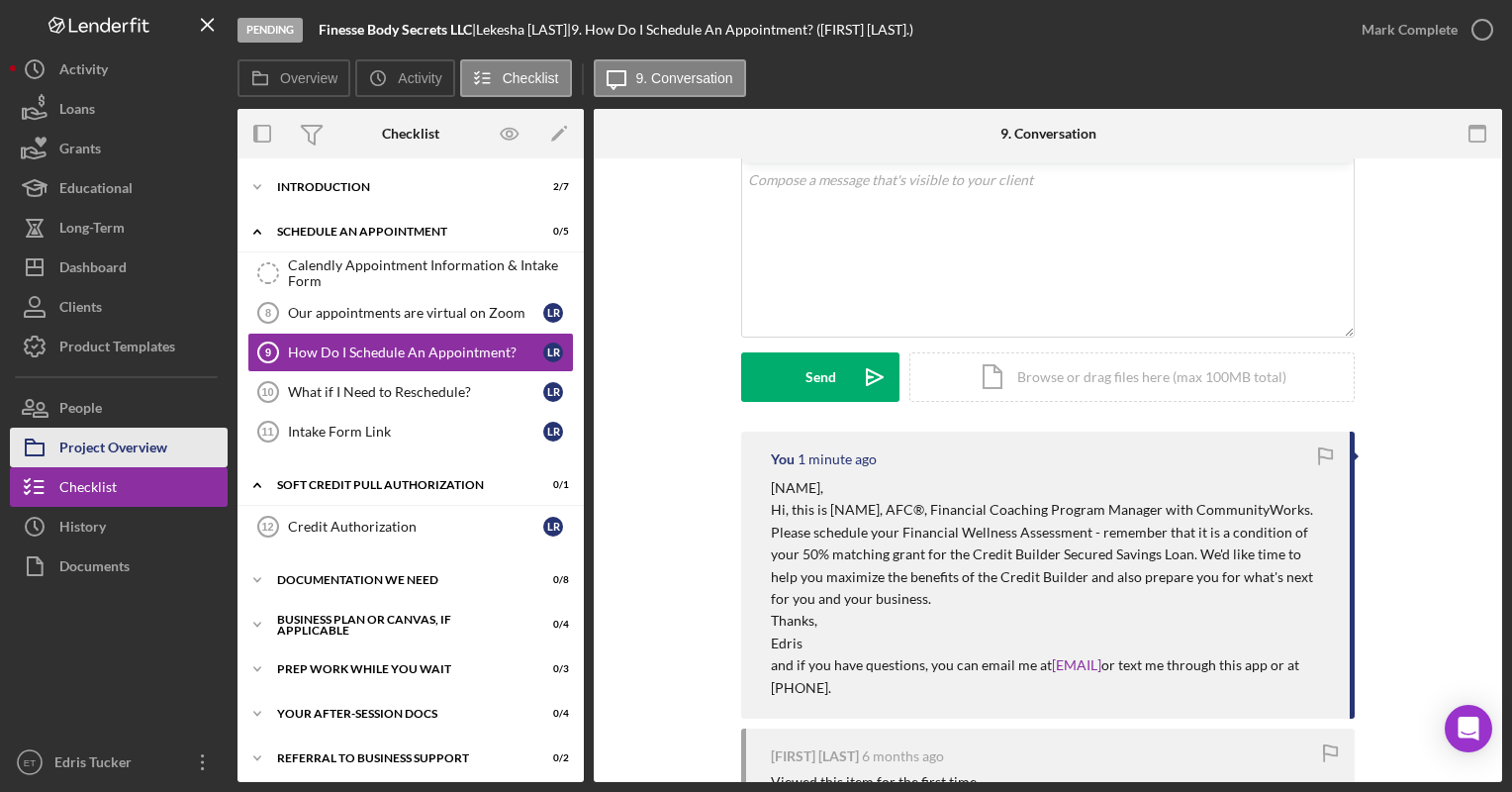click on "Project Overview" at bounding box center (113, 449) 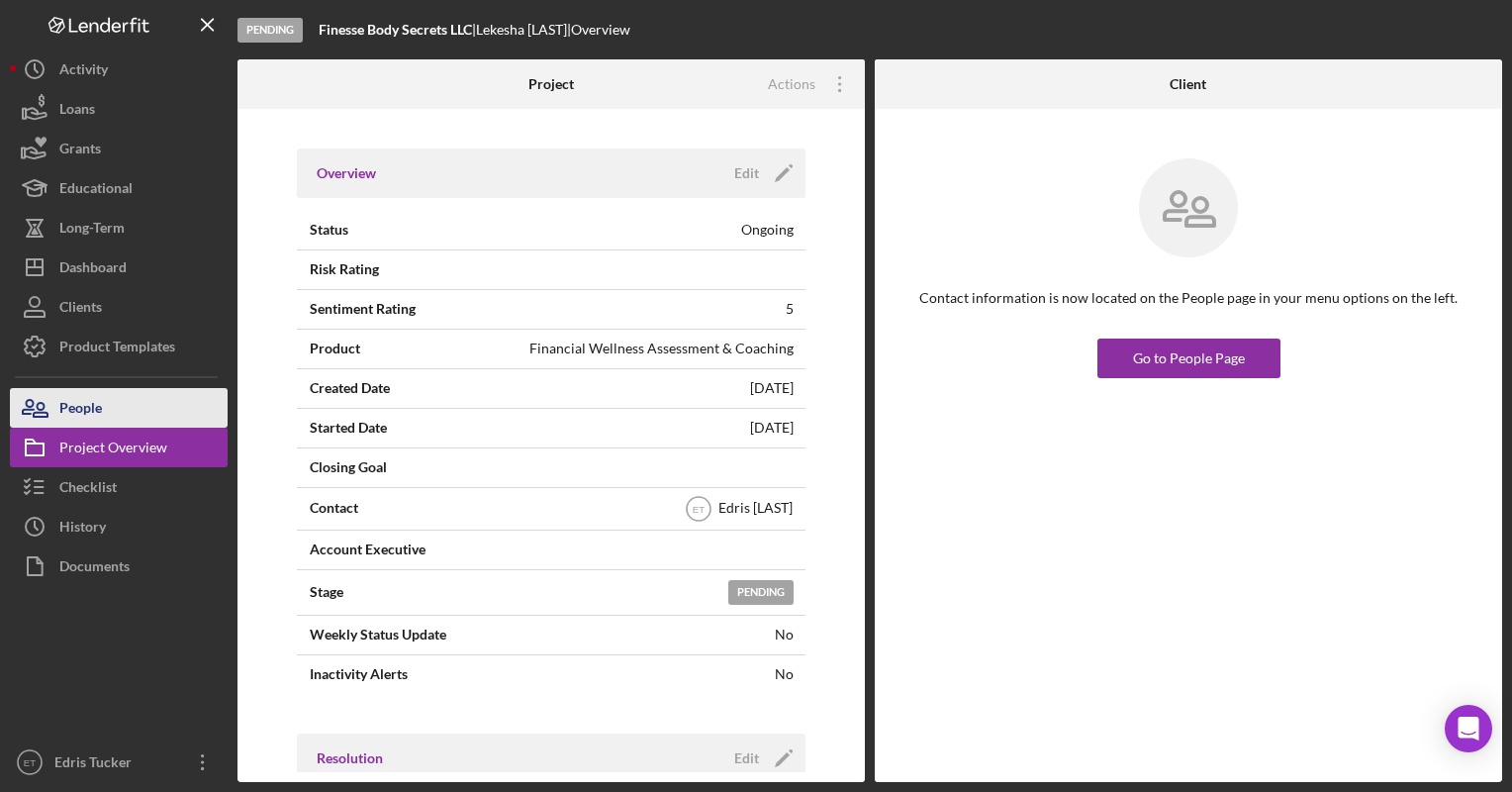 click on "People" at bounding box center (80, 410) 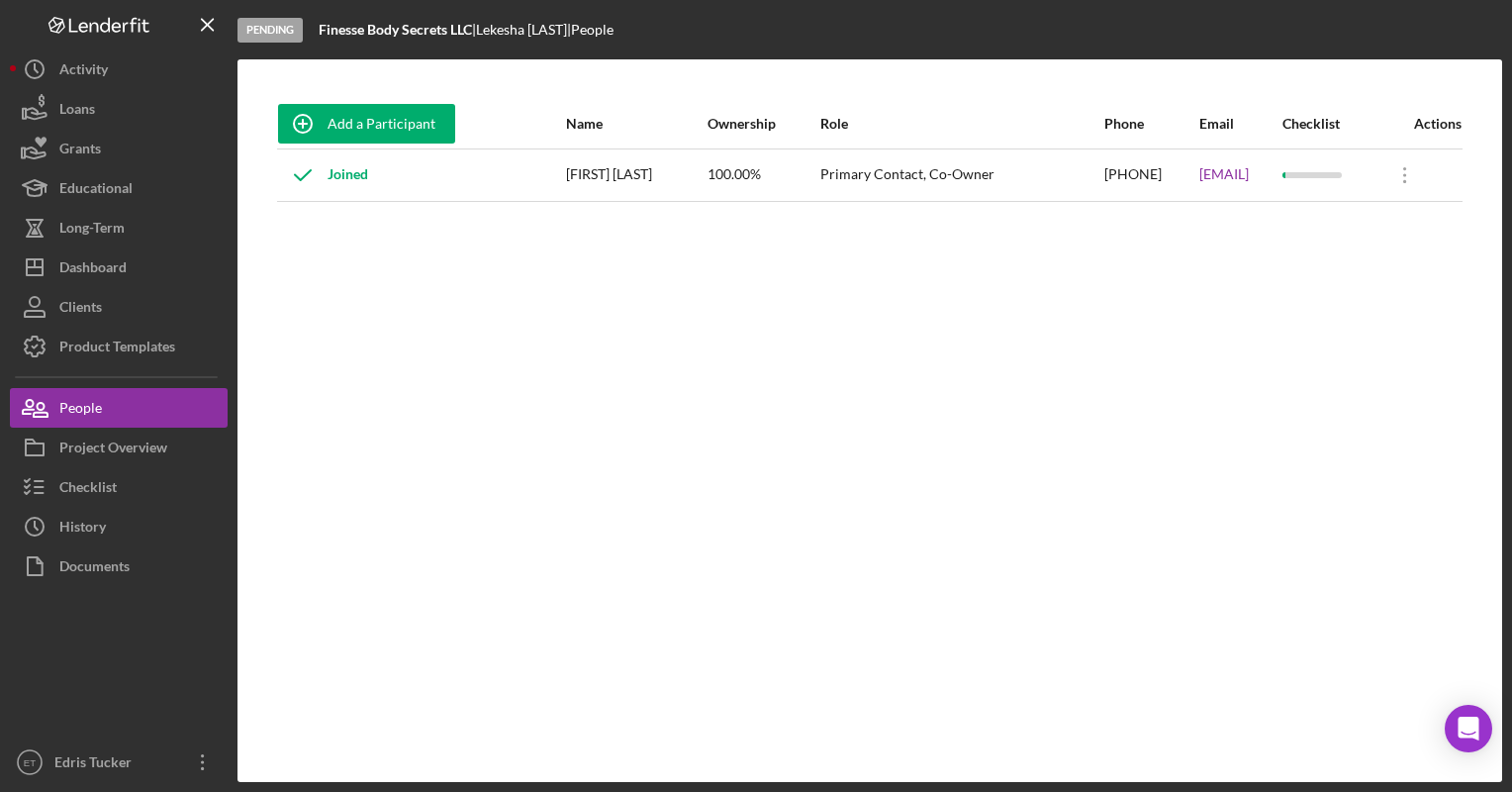 drag, startPoint x: 1252, startPoint y: 175, endPoint x: 958, endPoint y: 192, distance: 294.49109 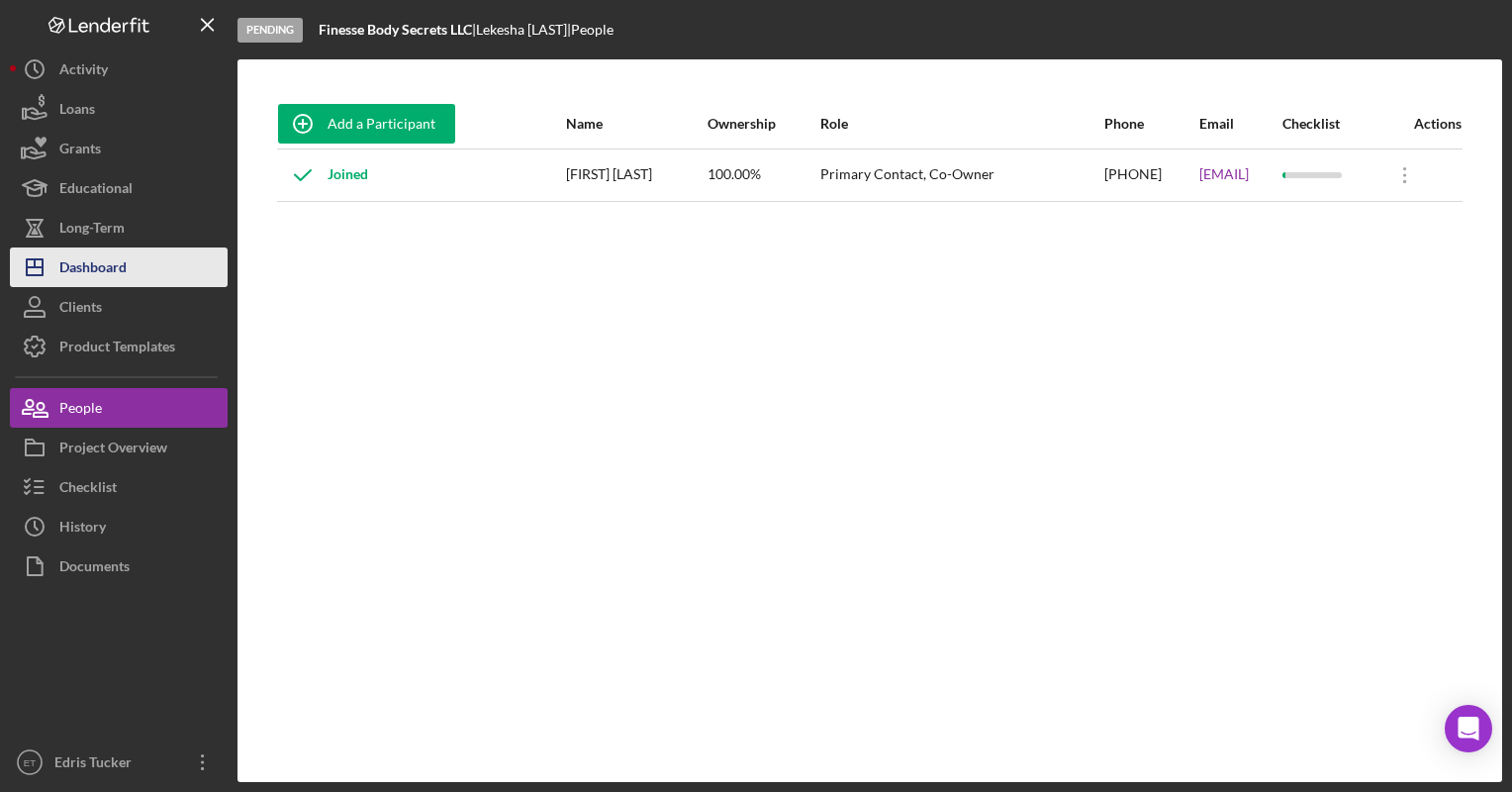 click on "Dashboard" at bounding box center (93, 269) 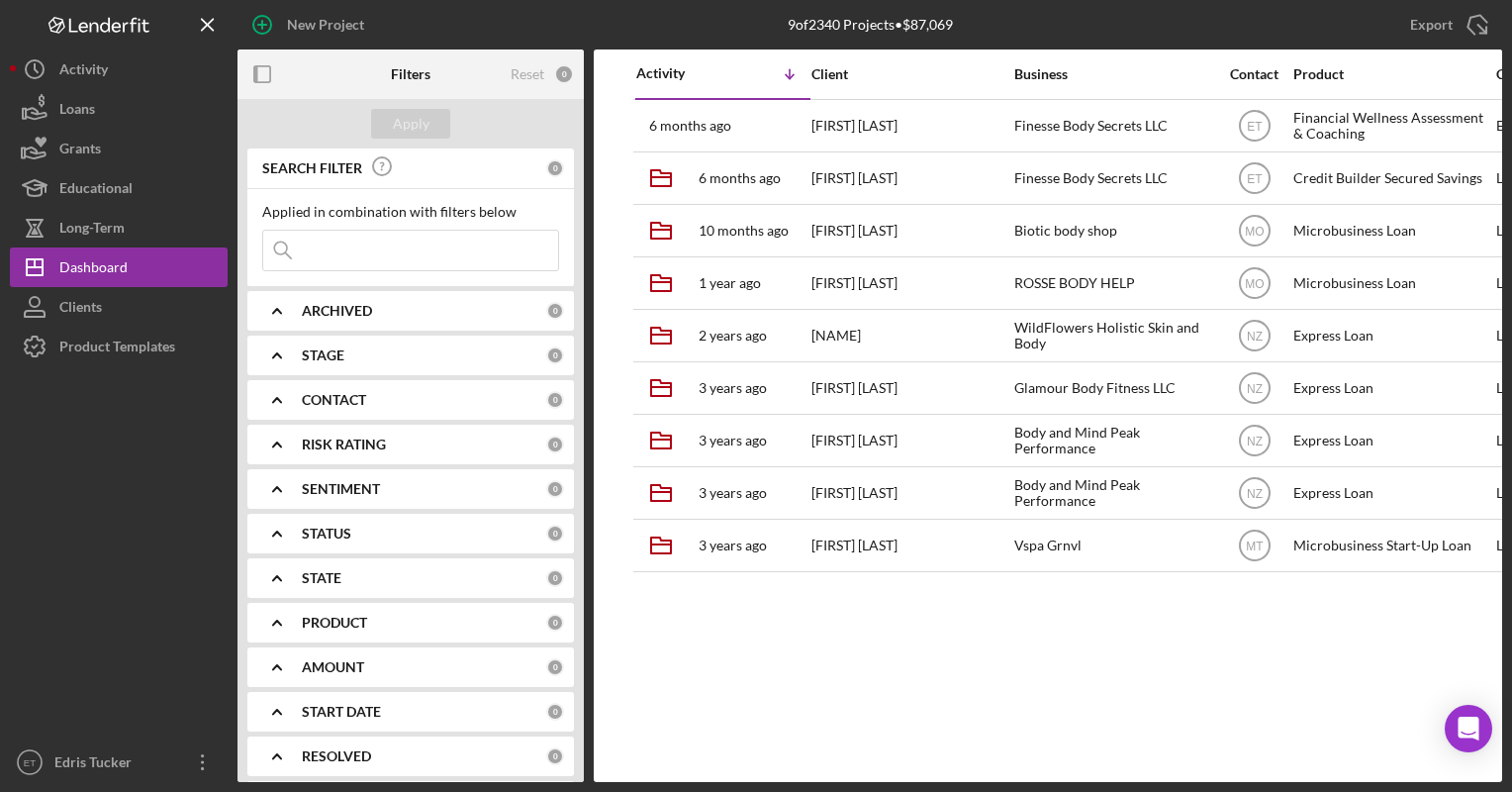click at bounding box center (411, 250) 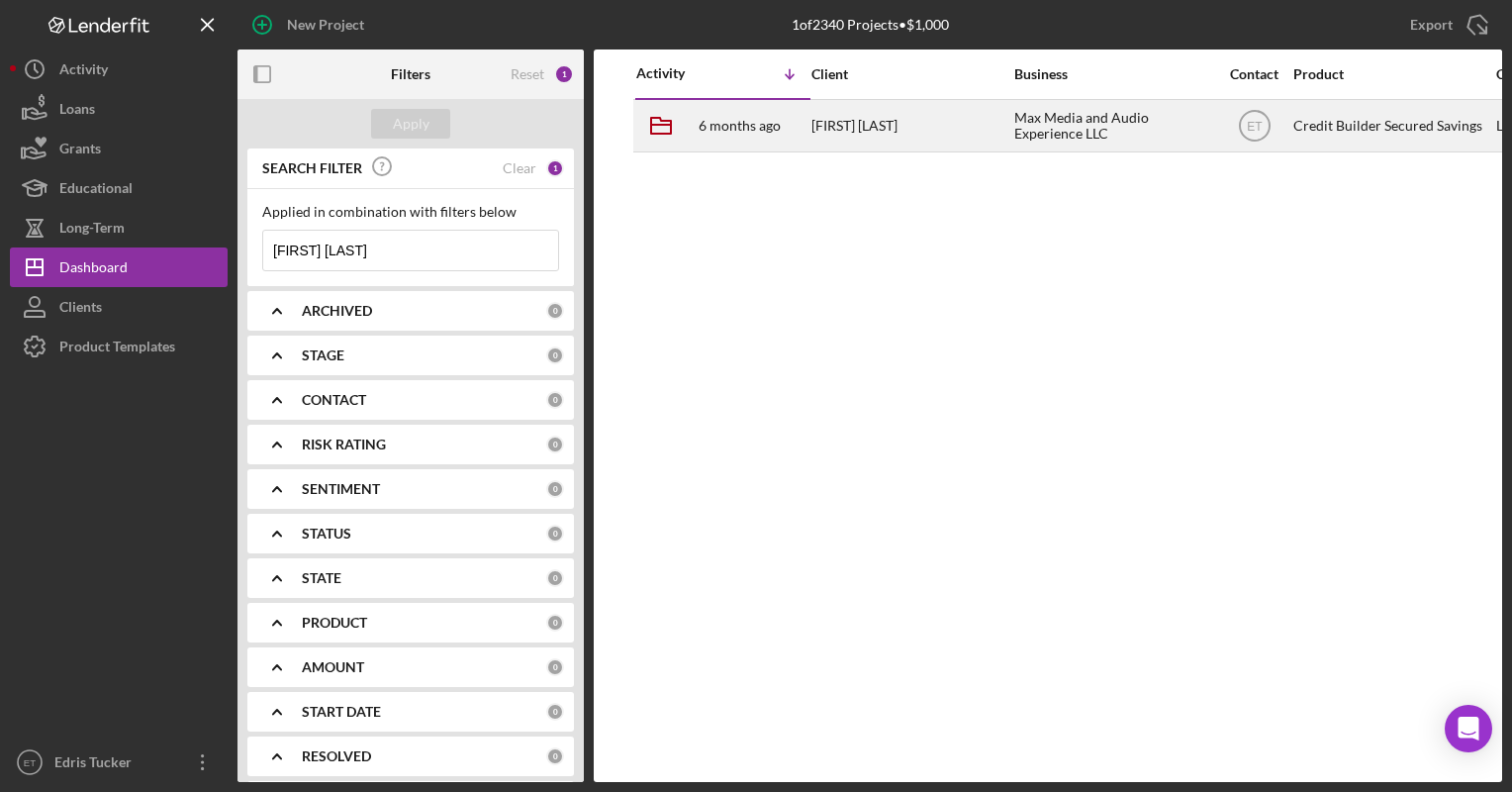 type on "[FIRST] [LAST]" 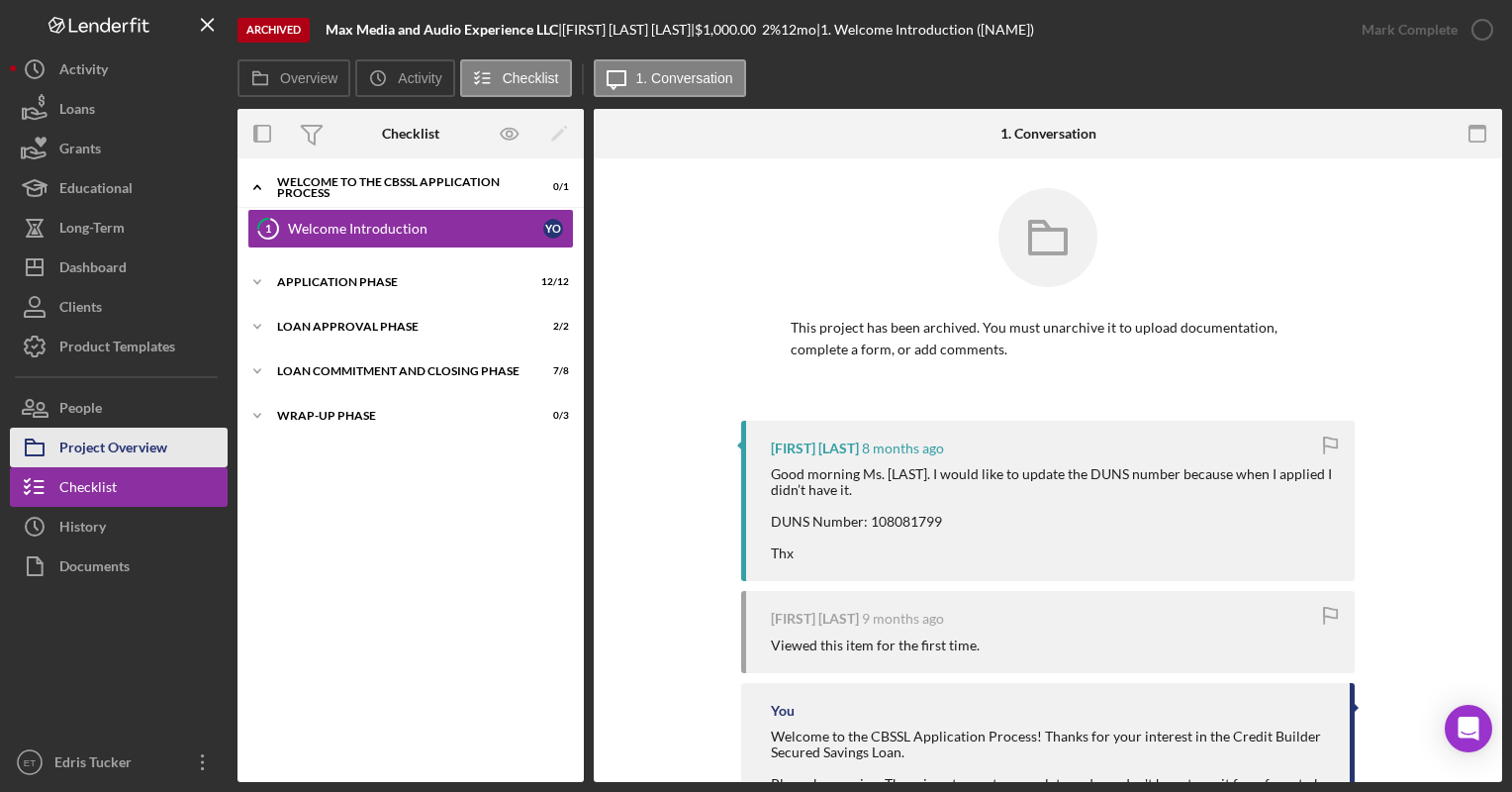 click on "Project Overview" at bounding box center (113, 449) 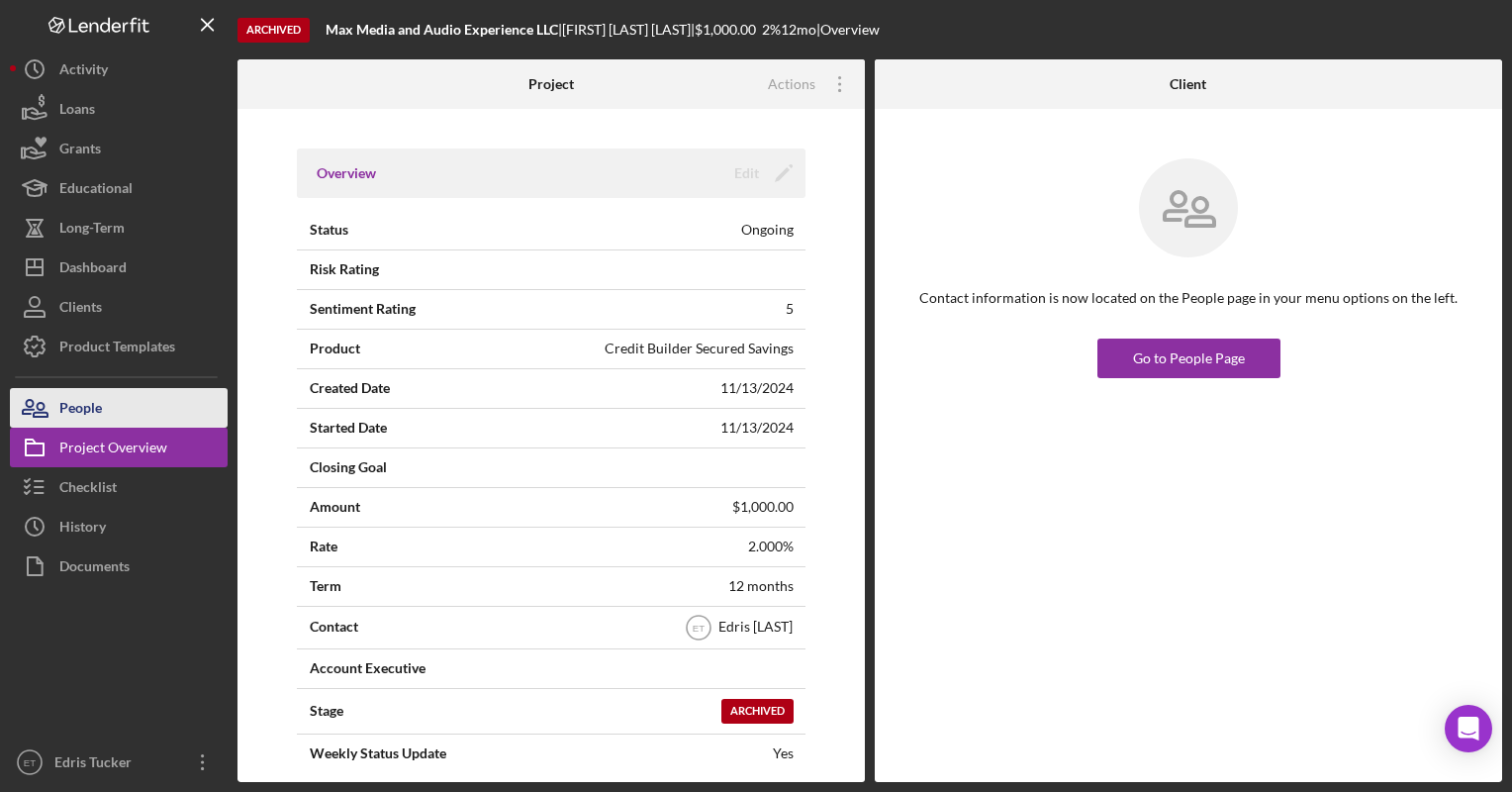 click on "People" at bounding box center [119, 408] 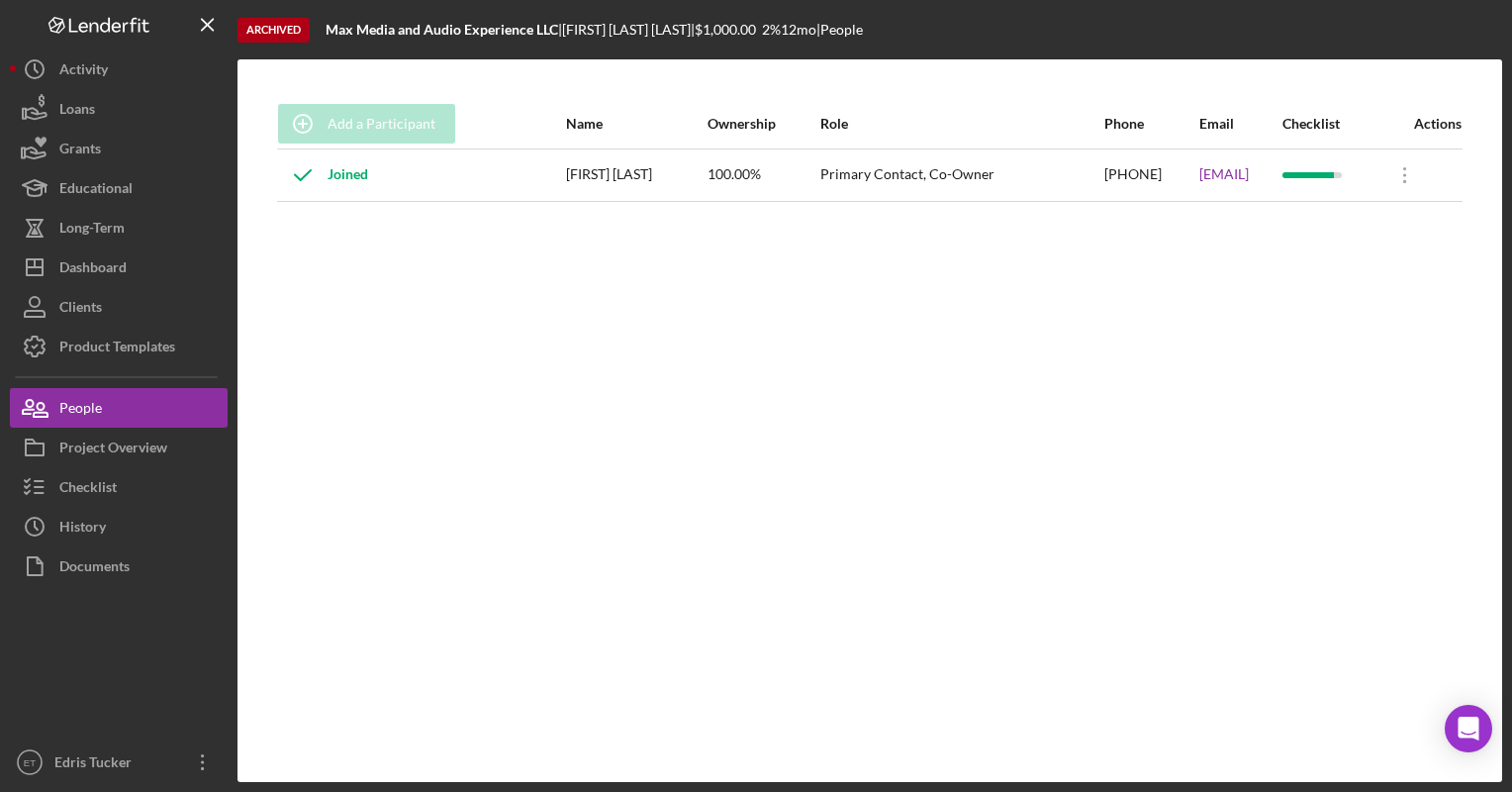 drag, startPoint x: 1265, startPoint y: 178, endPoint x: 1065, endPoint y: 202, distance: 201.43485 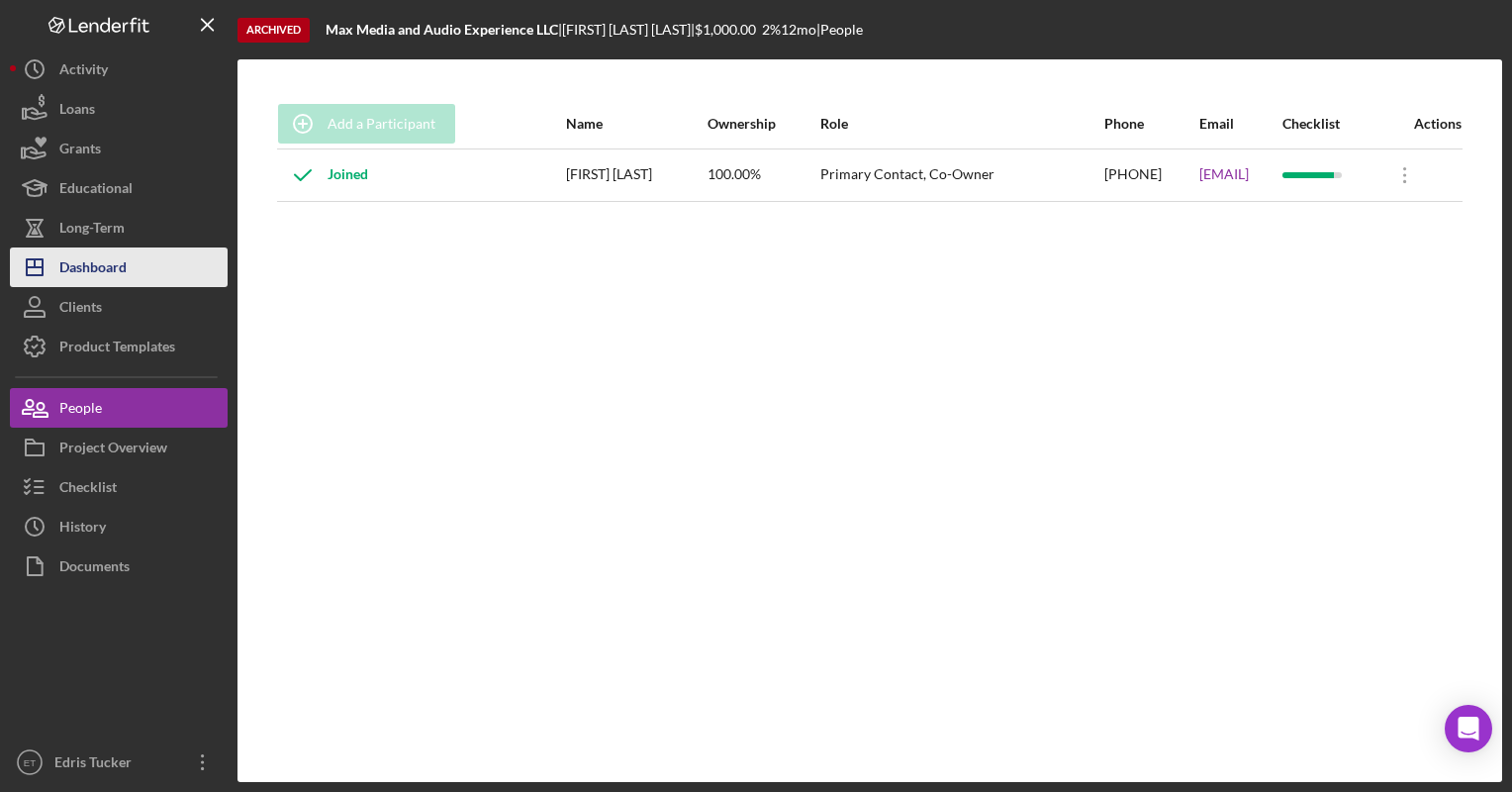 click on "Icon/Dashboard Dashboard" at bounding box center (119, 267) 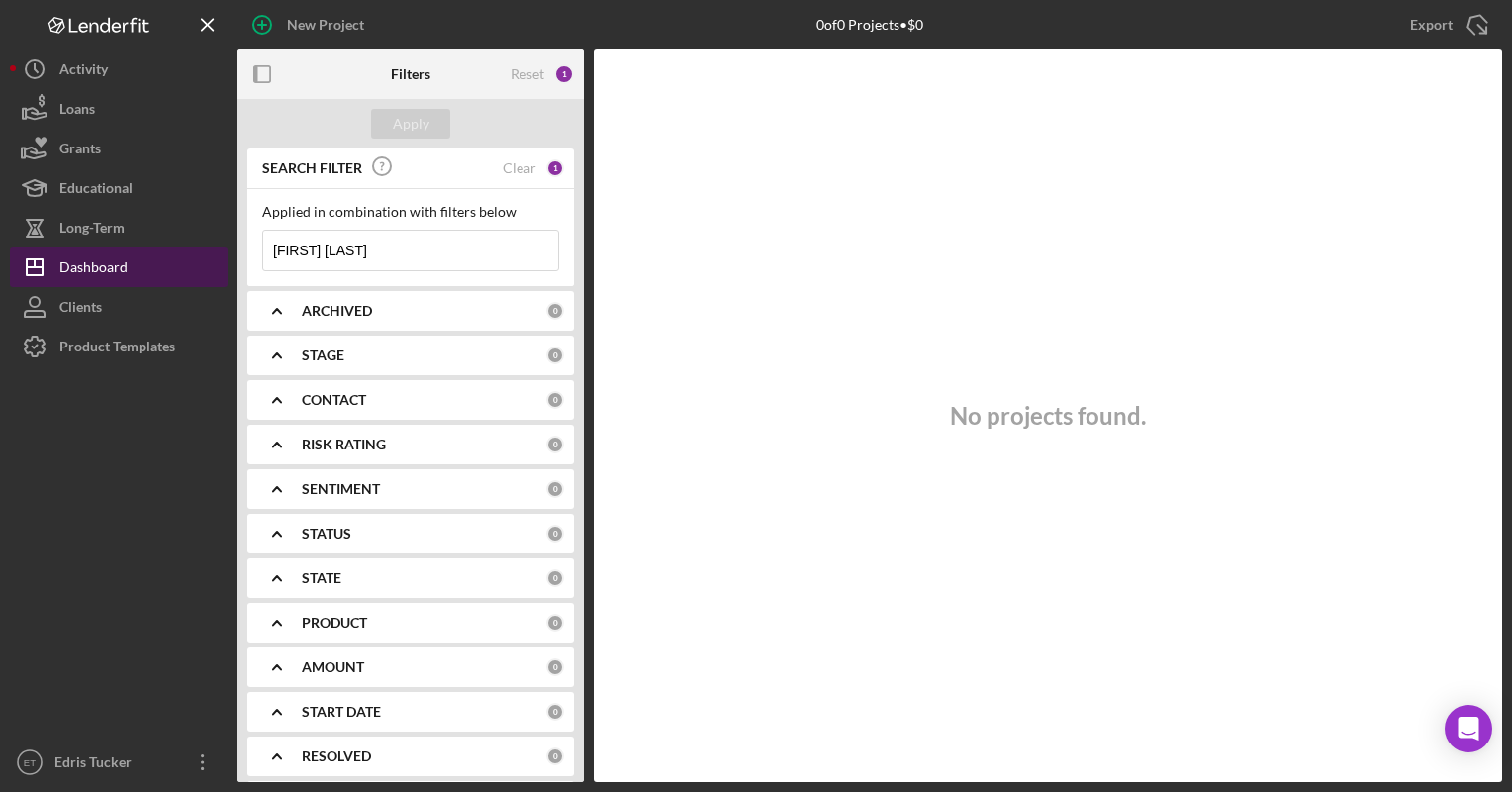 type 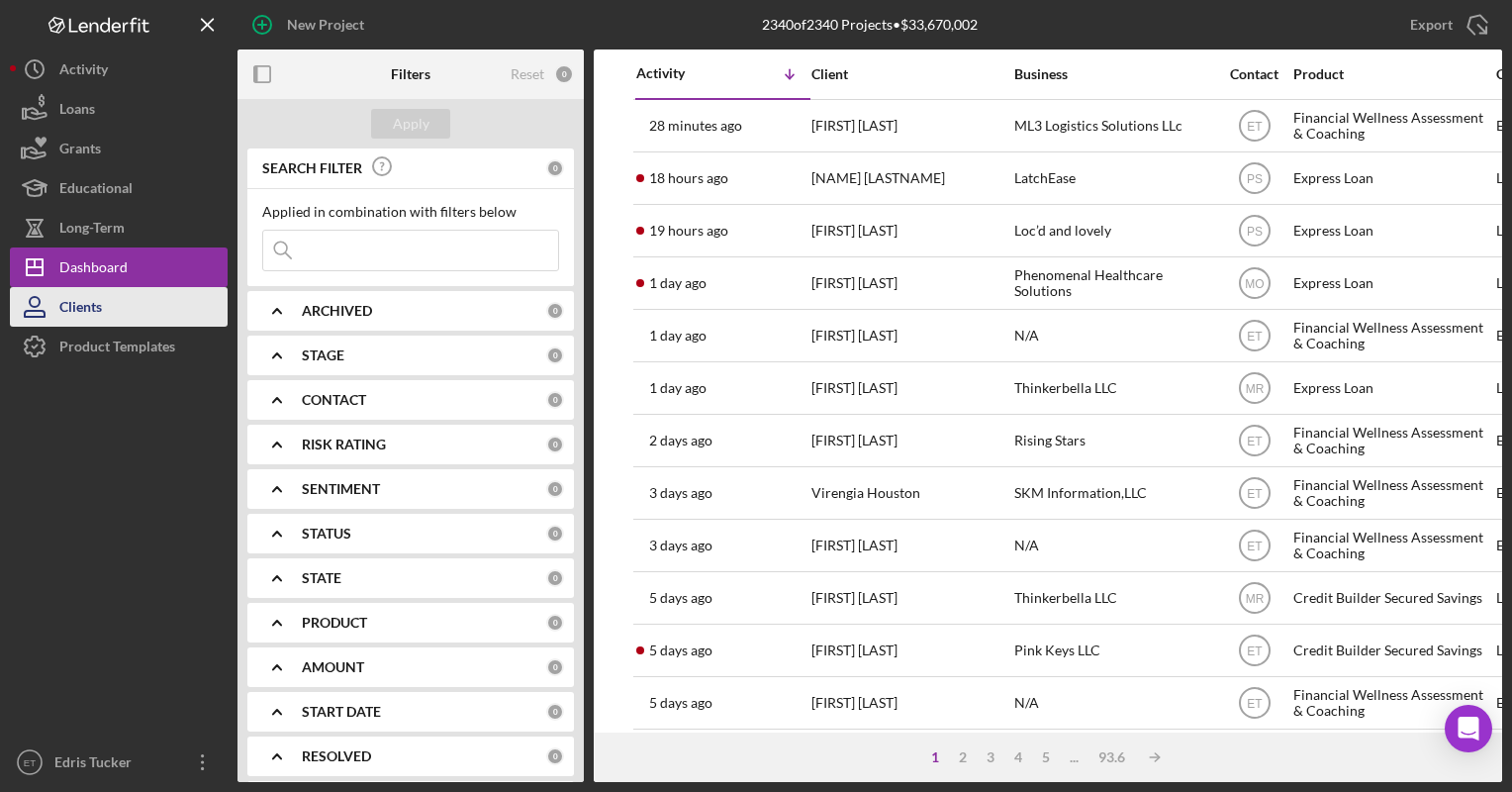 click on "Clients" at bounding box center [119, 307] 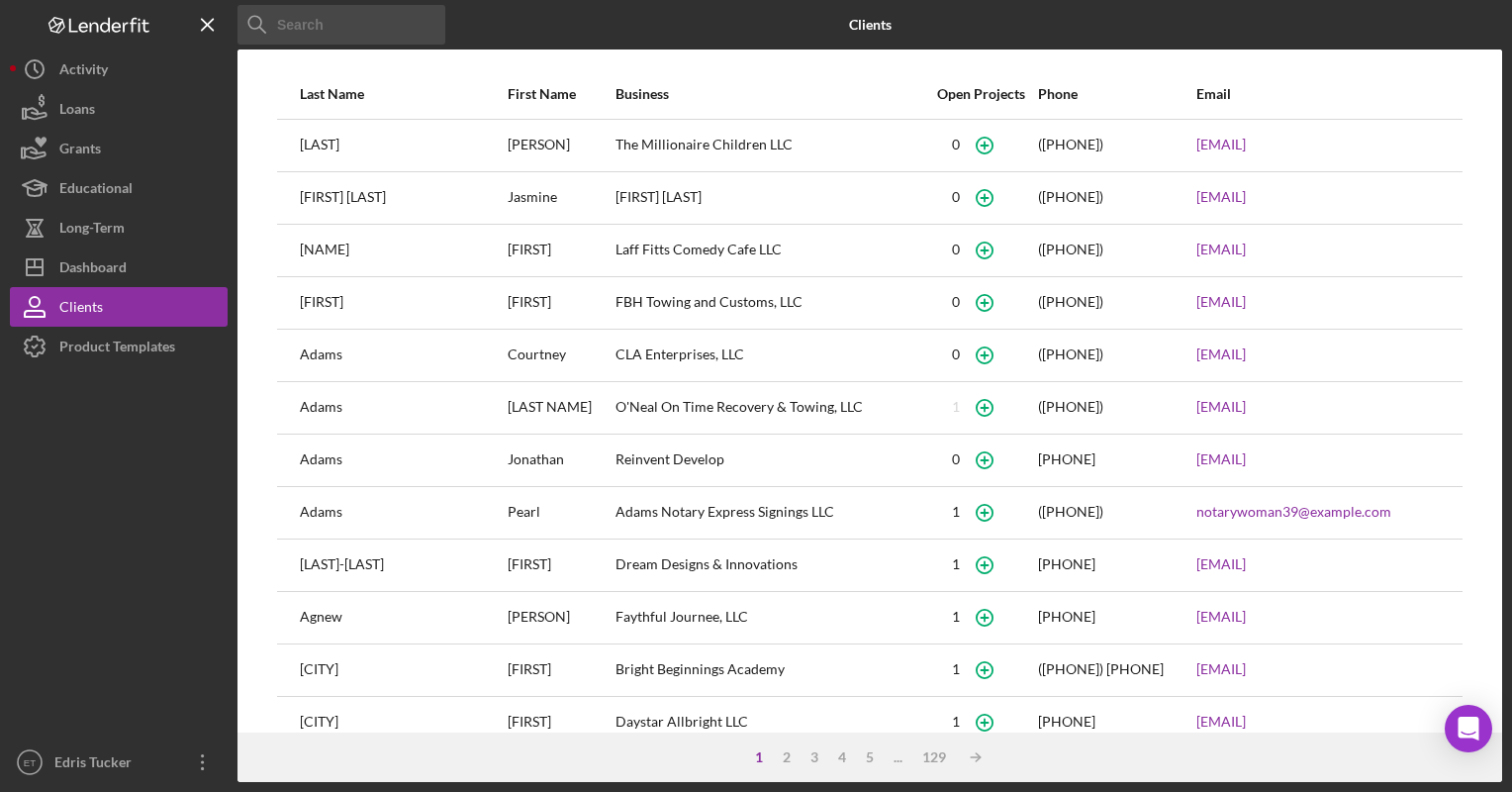 click at bounding box center (341, 25) 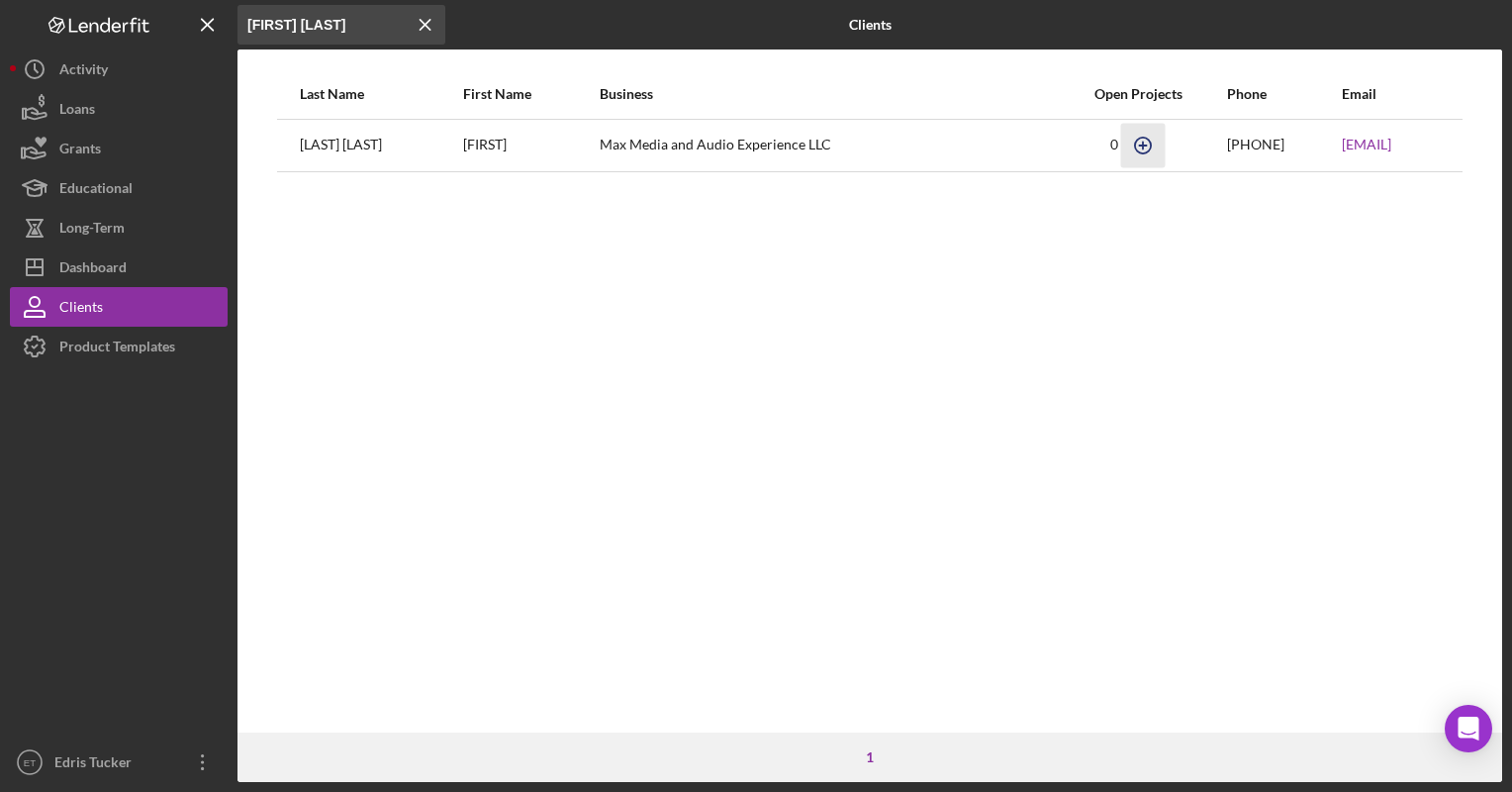 type on "[FIRST] [LAST]" 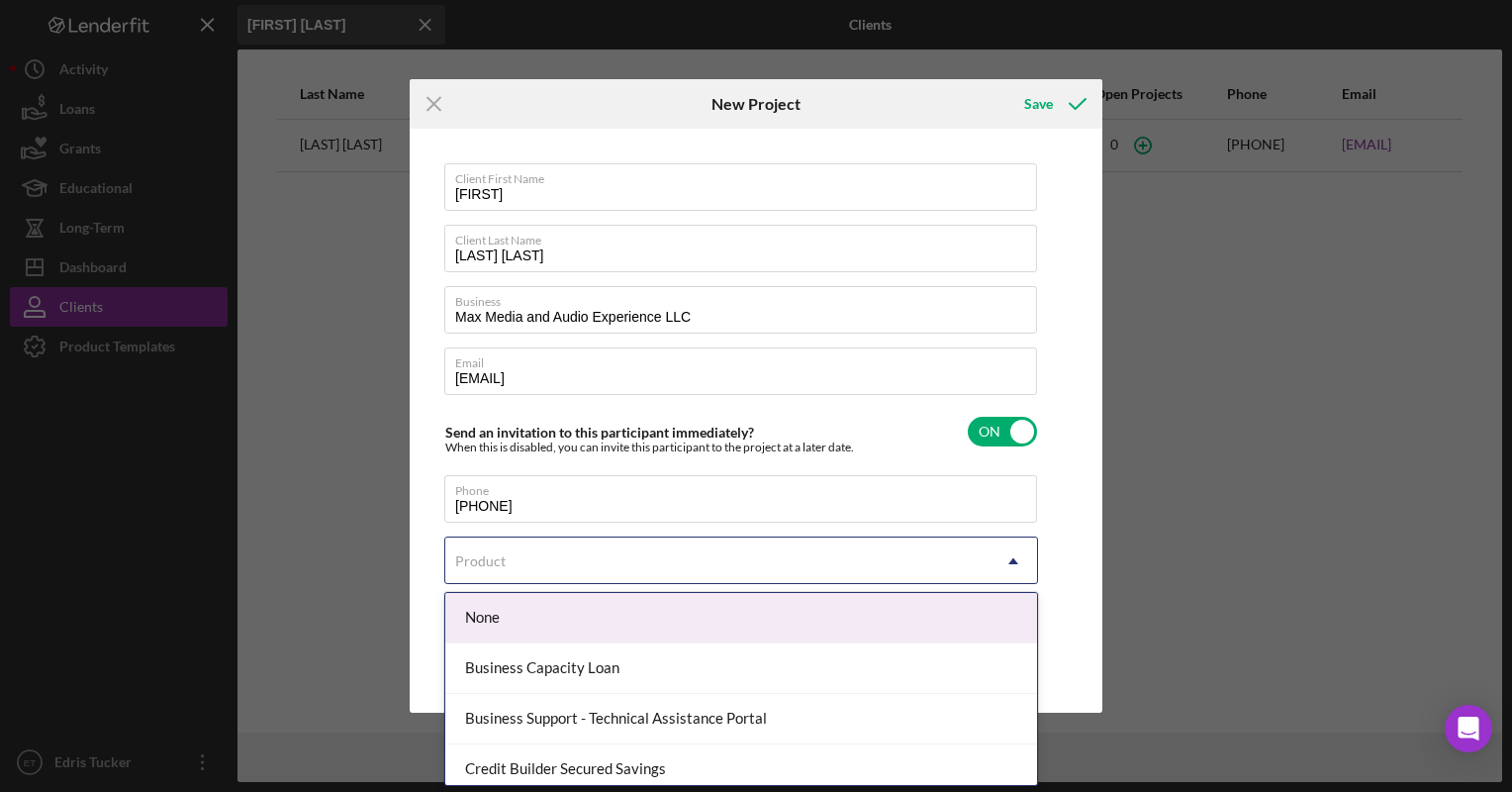 click on "Product" at bounding box center [717, 561] 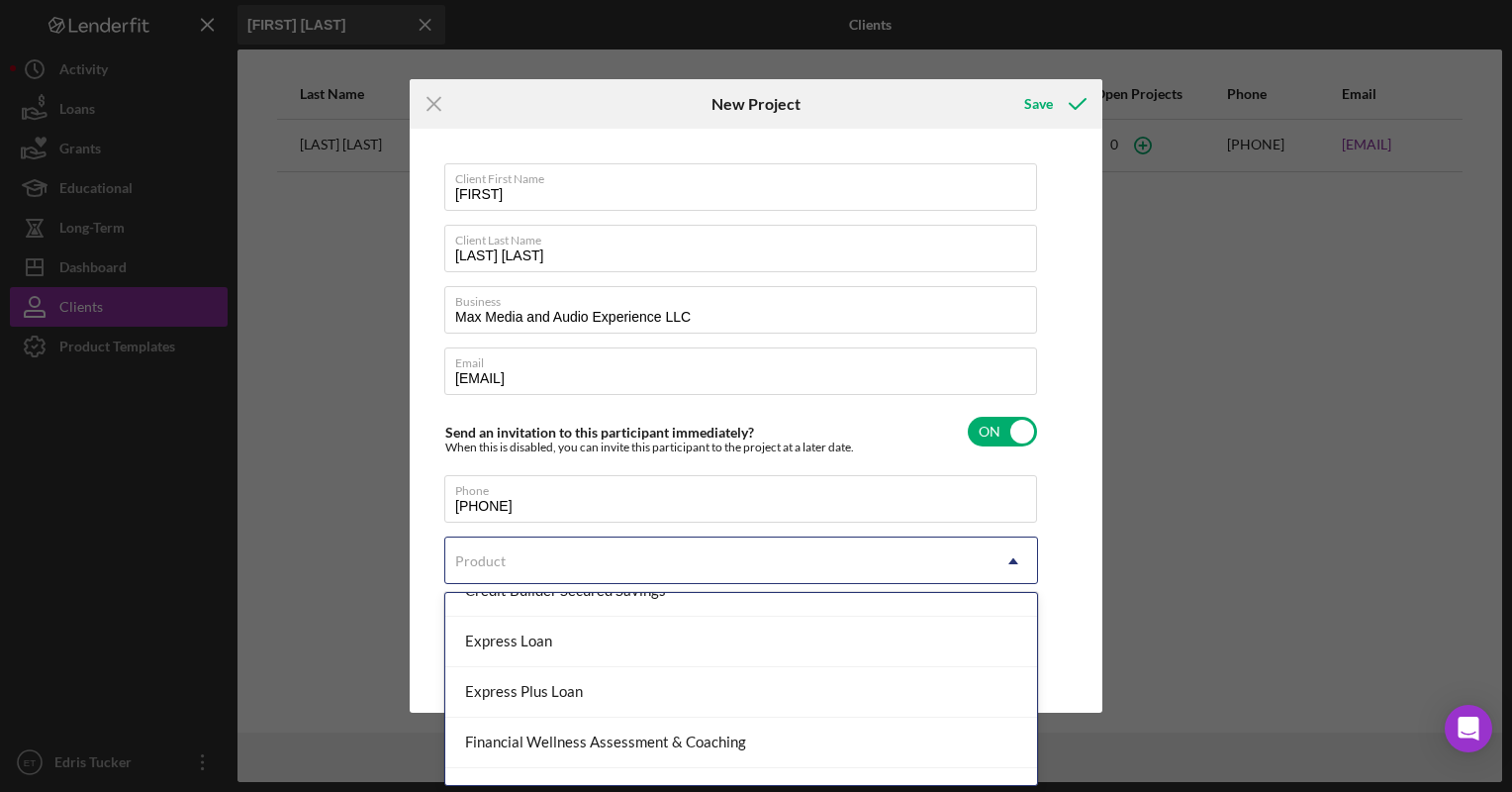 scroll, scrollTop: 181, scrollLeft: 0, axis: vertical 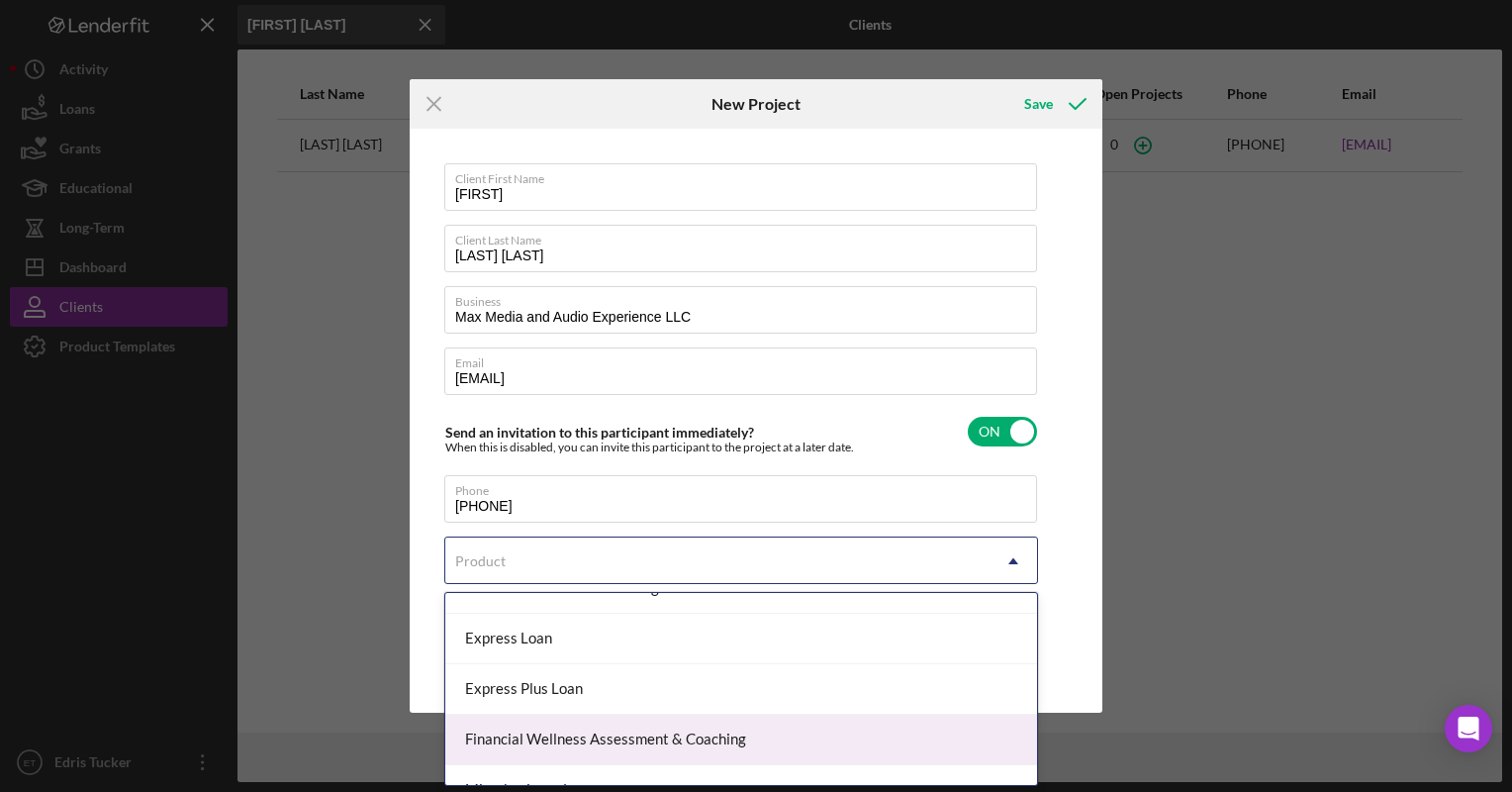 click on "Financial Wellness Assessment & Coaching" at bounding box center [741, 740] 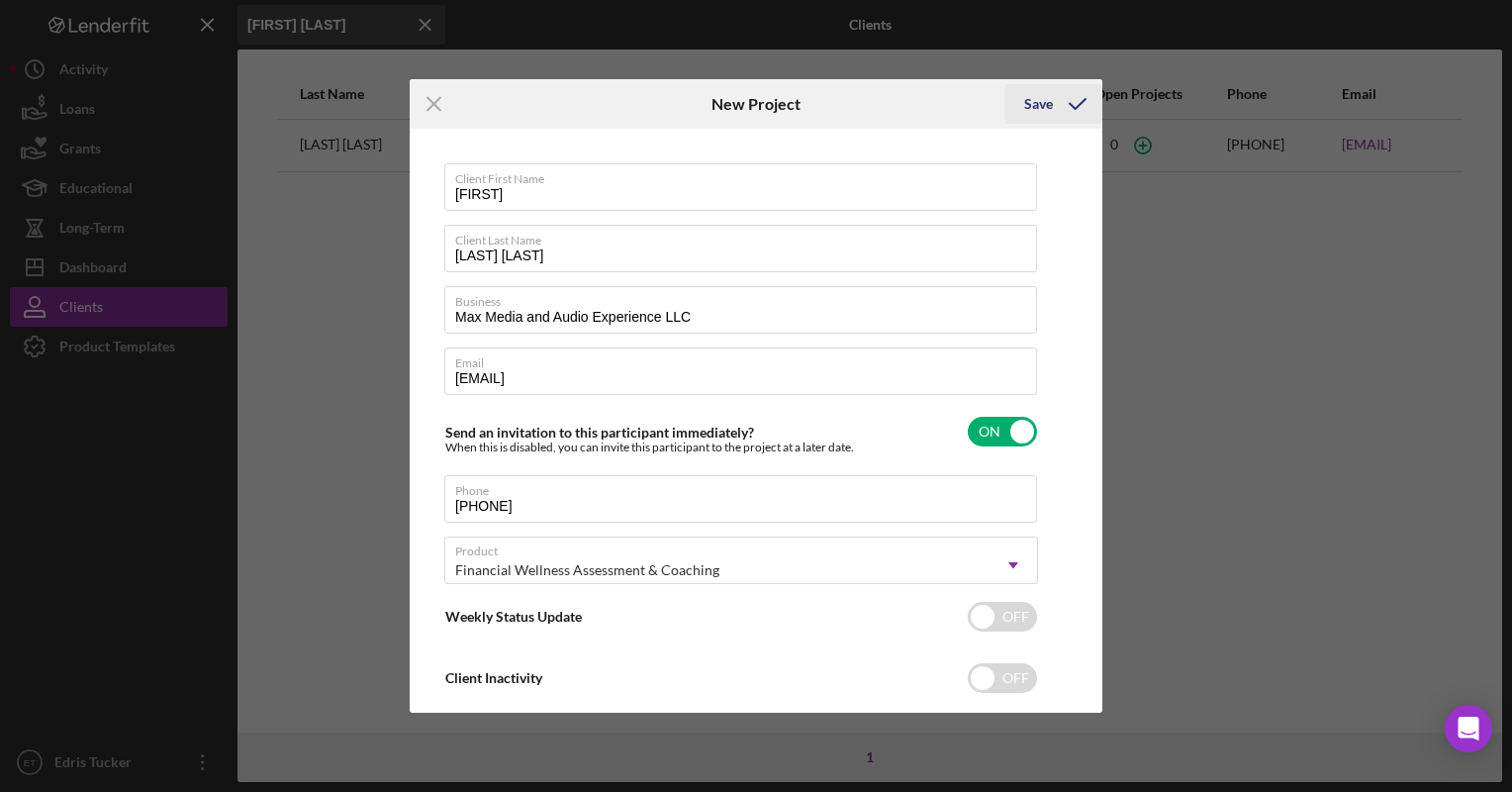 click on "Save" at bounding box center [1038, 104] 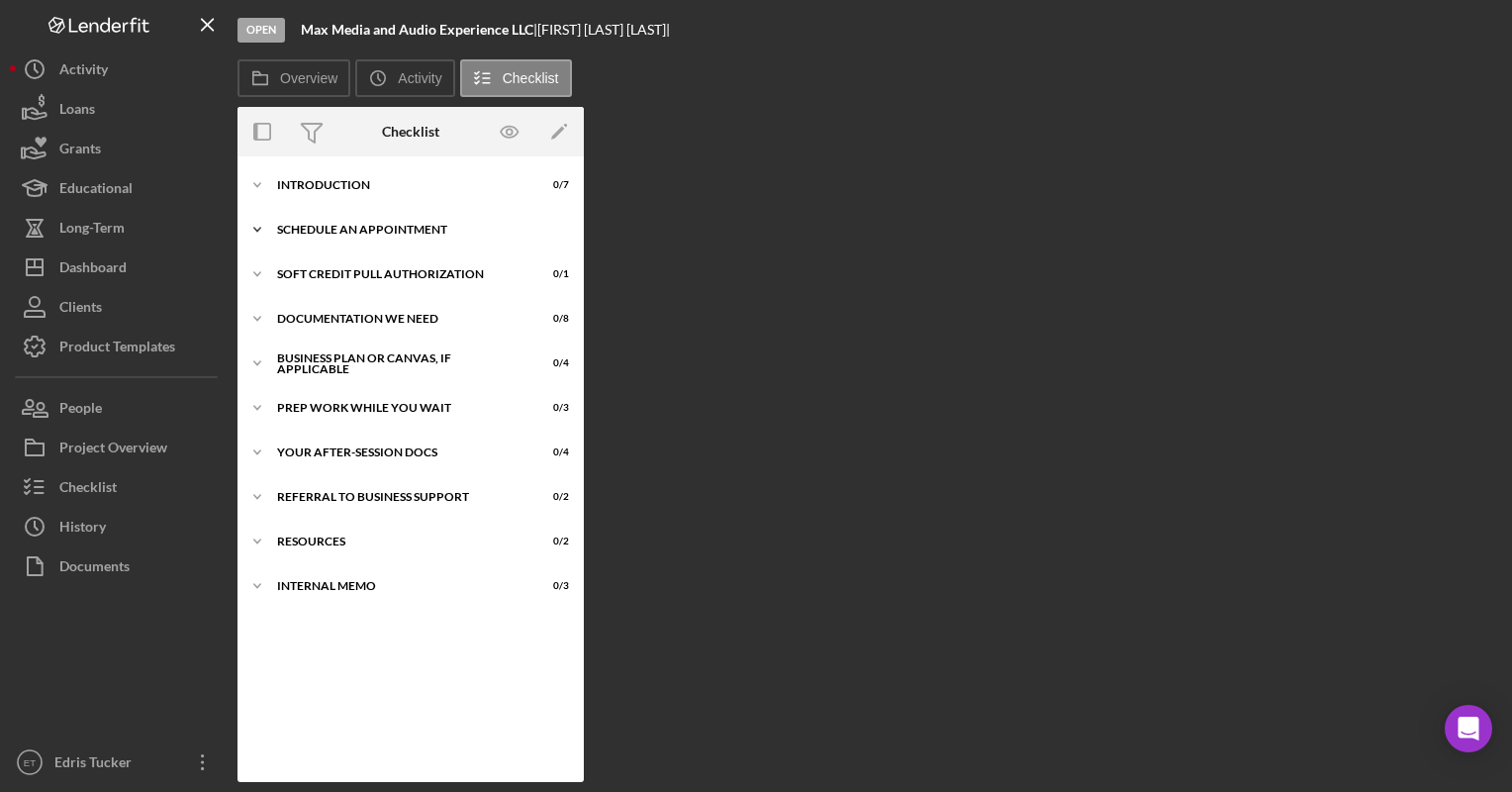click on "Schedule An Appointment" at bounding box center [418, 230] 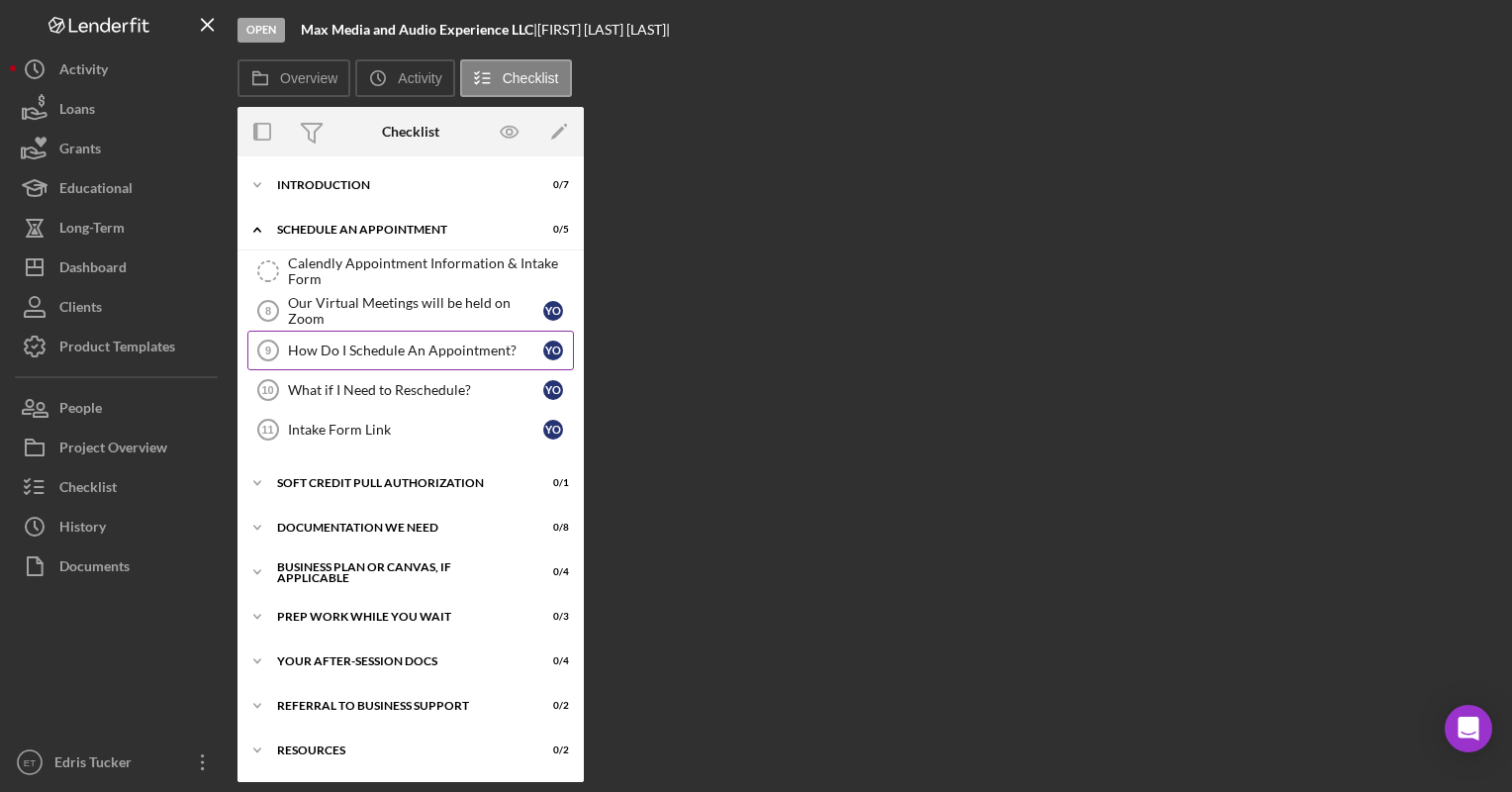 click on "How Do I Schedule An Appointment?" at bounding box center [416, 350] 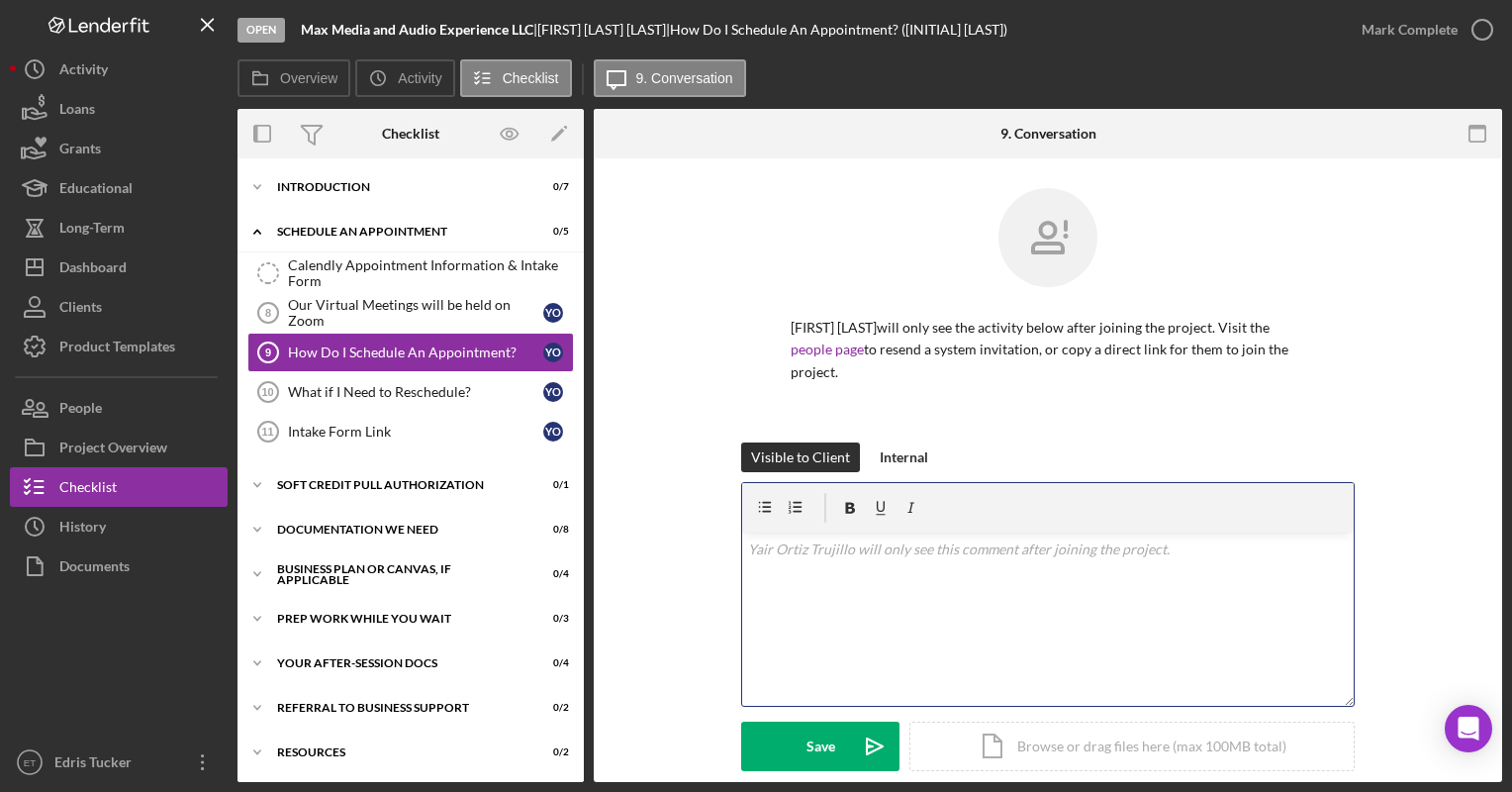 click on "v Color teal Color pink Remove color Add row above Add row below Add column before Add column after Merge cells Split cells Remove column Remove row Remove table" at bounding box center [1048, 619] 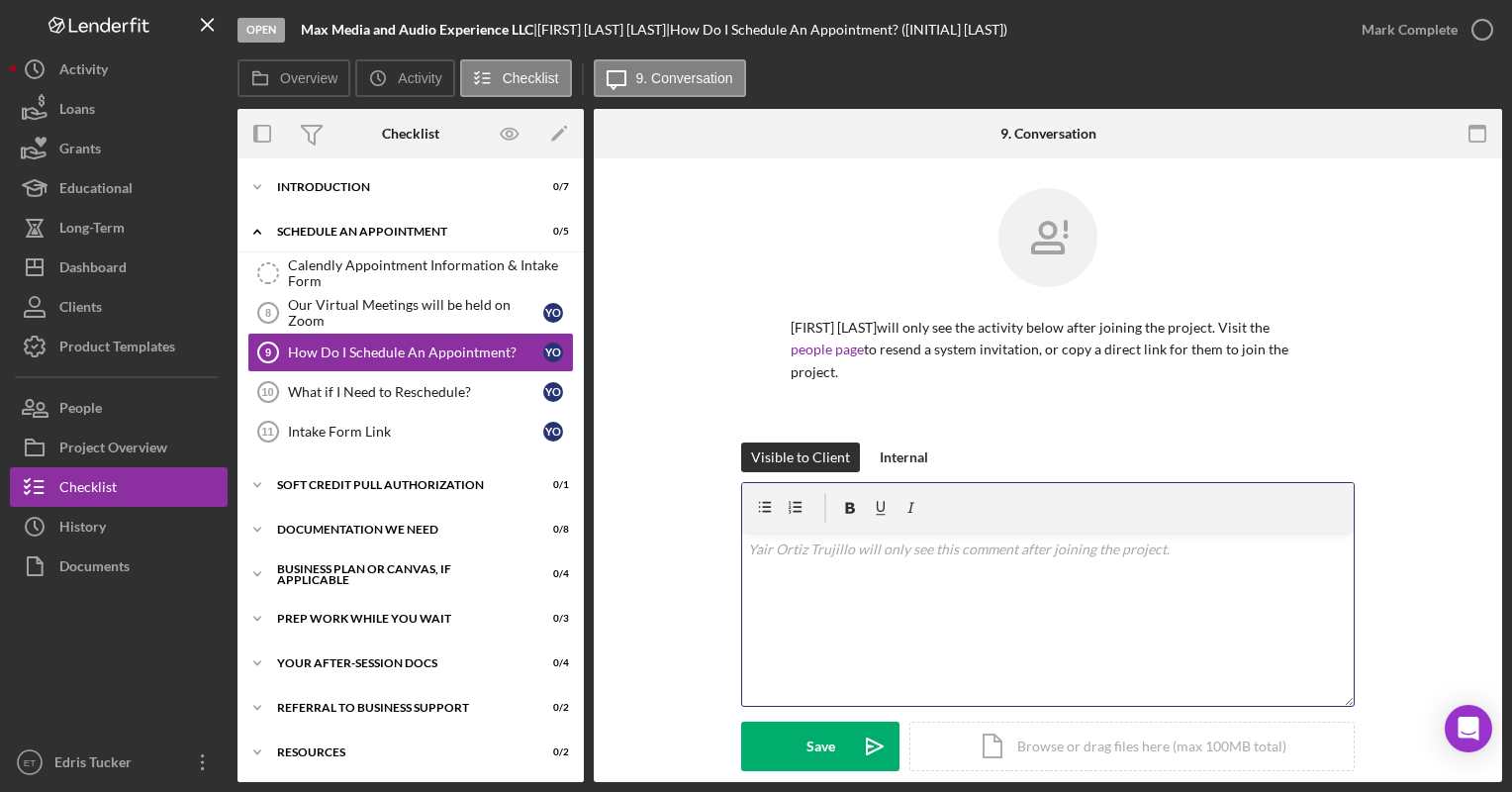 scroll, scrollTop: 28, scrollLeft: 0, axis: vertical 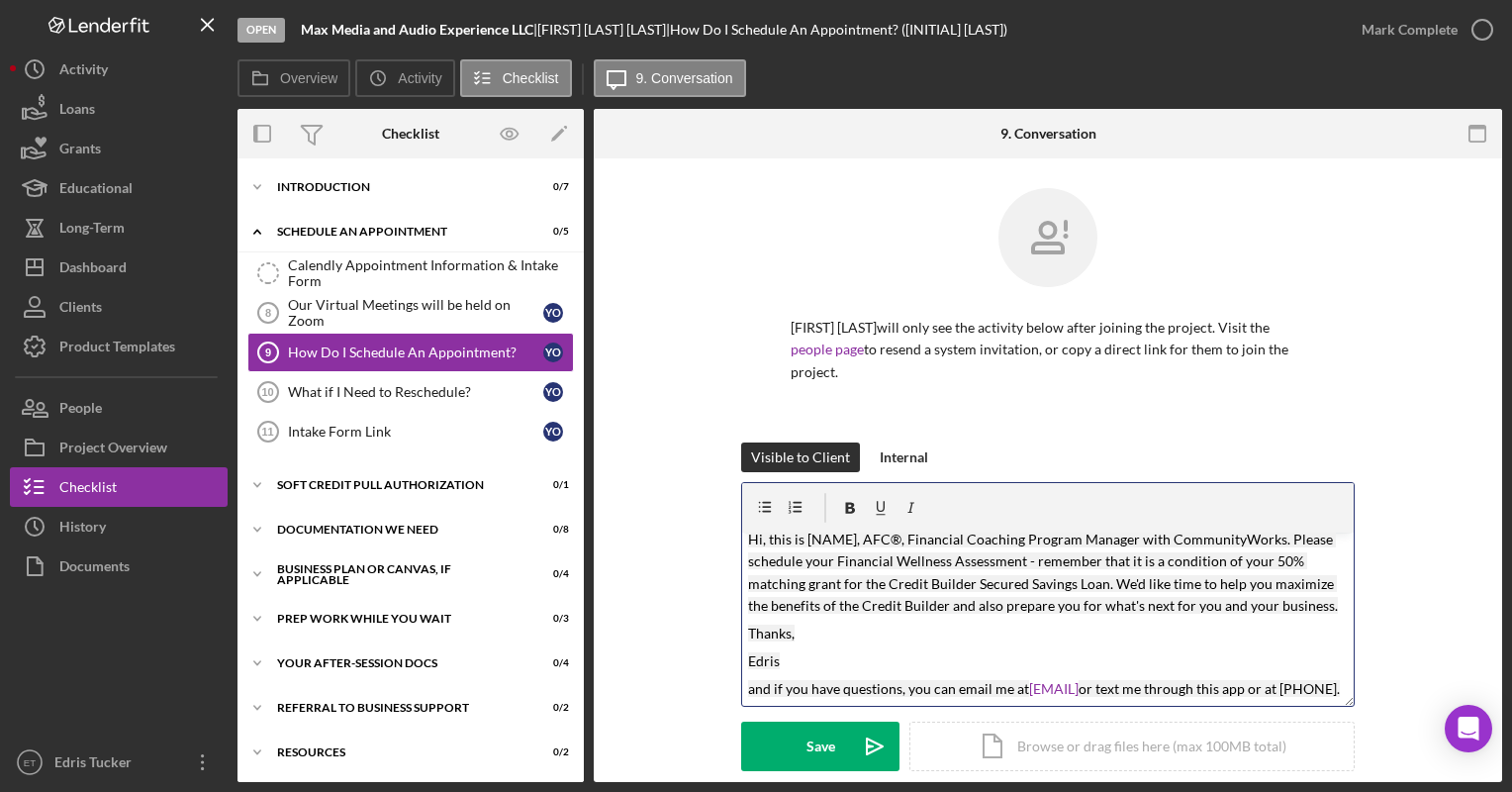 click on "Hi, this is [NAME], AFC®, Financial Coaching Program Manager with CommunityWorks. Please schedule your Financial Wellness Assessment - remember that it is a condition of your 50% matching grant for the Credit Builder Secured Savings Loan. We'd like time to help you maximize the benefits of the Credit Builder and also prepare you for what's next for you and your business." at bounding box center (1043, 572) 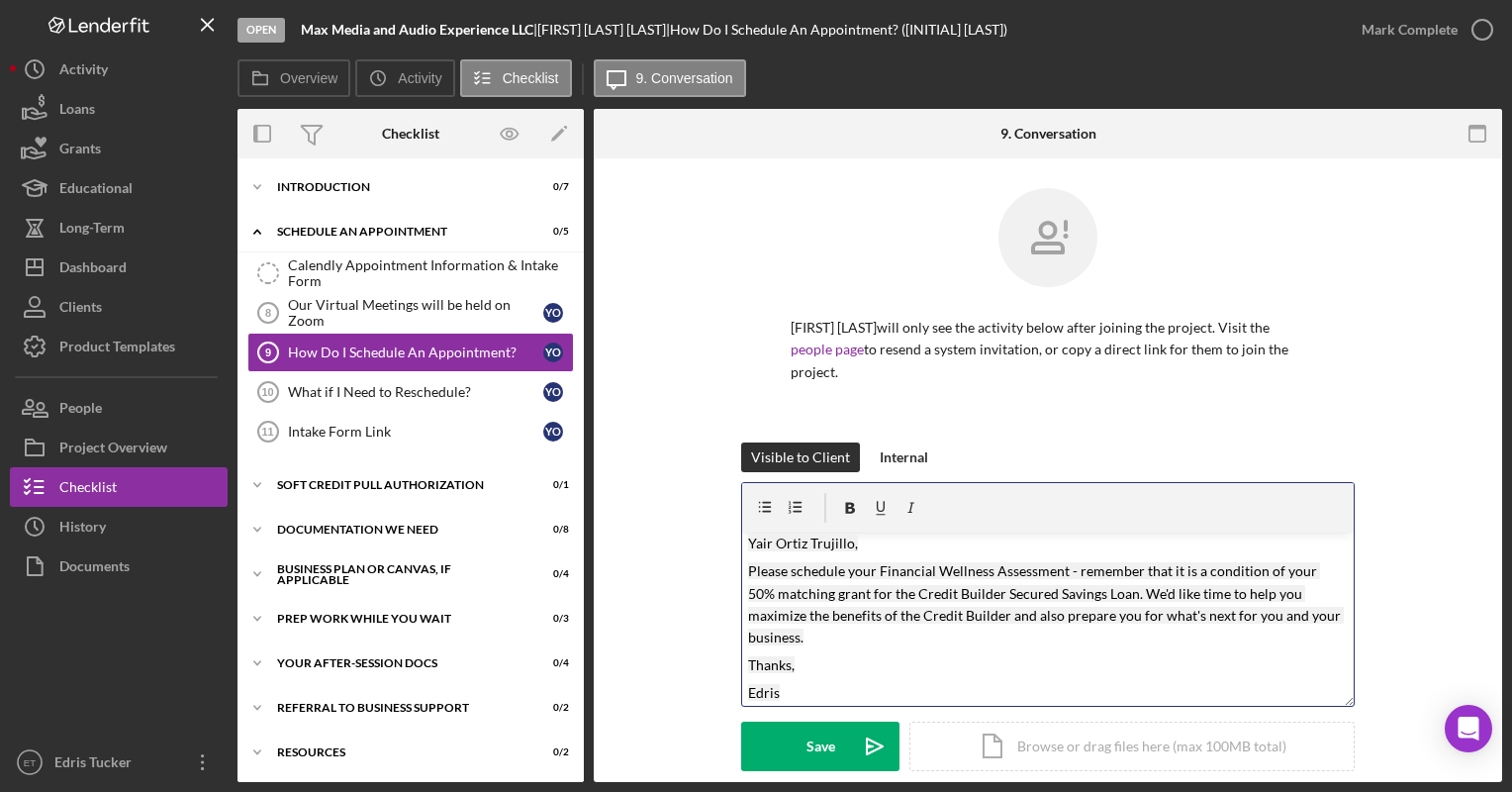 click on "and if you have questions, you can email me at" at bounding box center (889, 720) 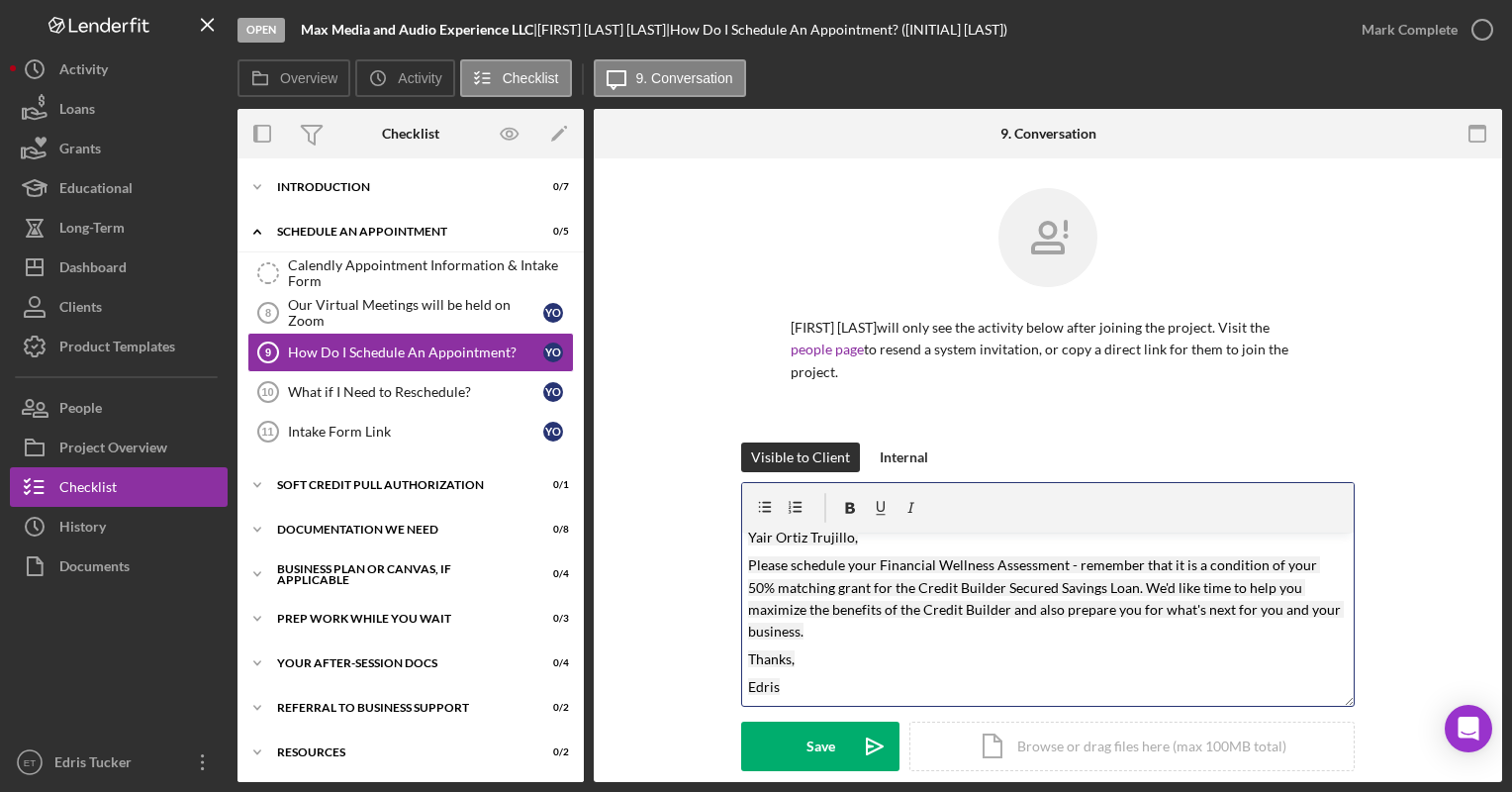 click on "v Color teal Color pink Remove color Add row above Add row below Add column before Add column after Merge cells Split cells Remove column Remove row Remove table Hi, this is [FIRST] [LAST], AFC®, Financial Coaching Program Manager with CommunityWorks. [FIRST] [LAST] [LAST], Please schedule your Financial Wellness Assessment - remember that it is a condition of your 50% matching grant for the Credit Builder Secured Savings Loan. We'd like time to help you maximize the benefits of the Credit Builder and also prepare you for what's next for you and your business. Thanks, [FIRST] Ps. If you have questions, you can email me at  [EMAIL]  or text me through this app or at [PHONE]." at bounding box center (1048, 619) 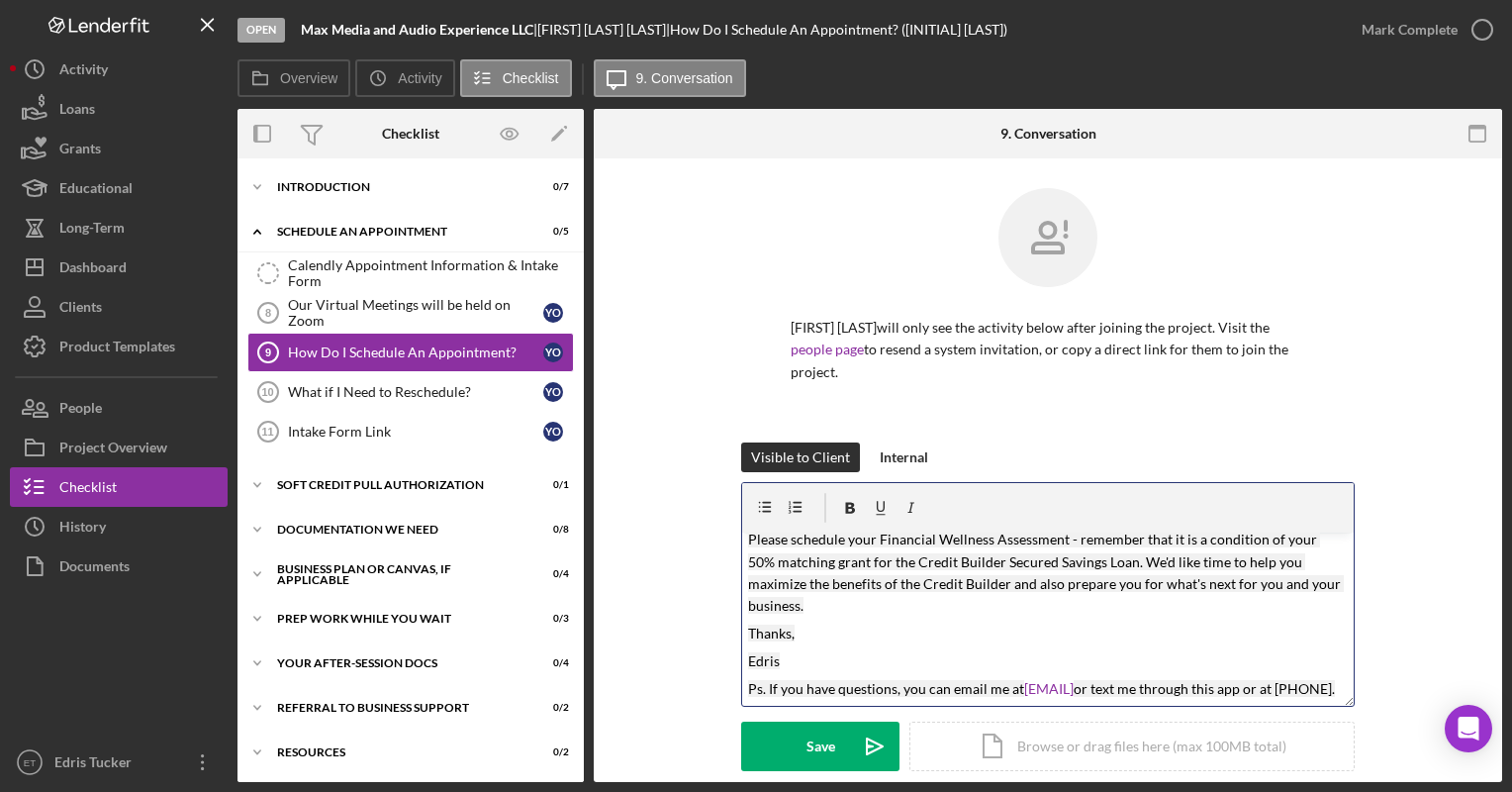 scroll, scrollTop: 0, scrollLeft: 0, axis: both 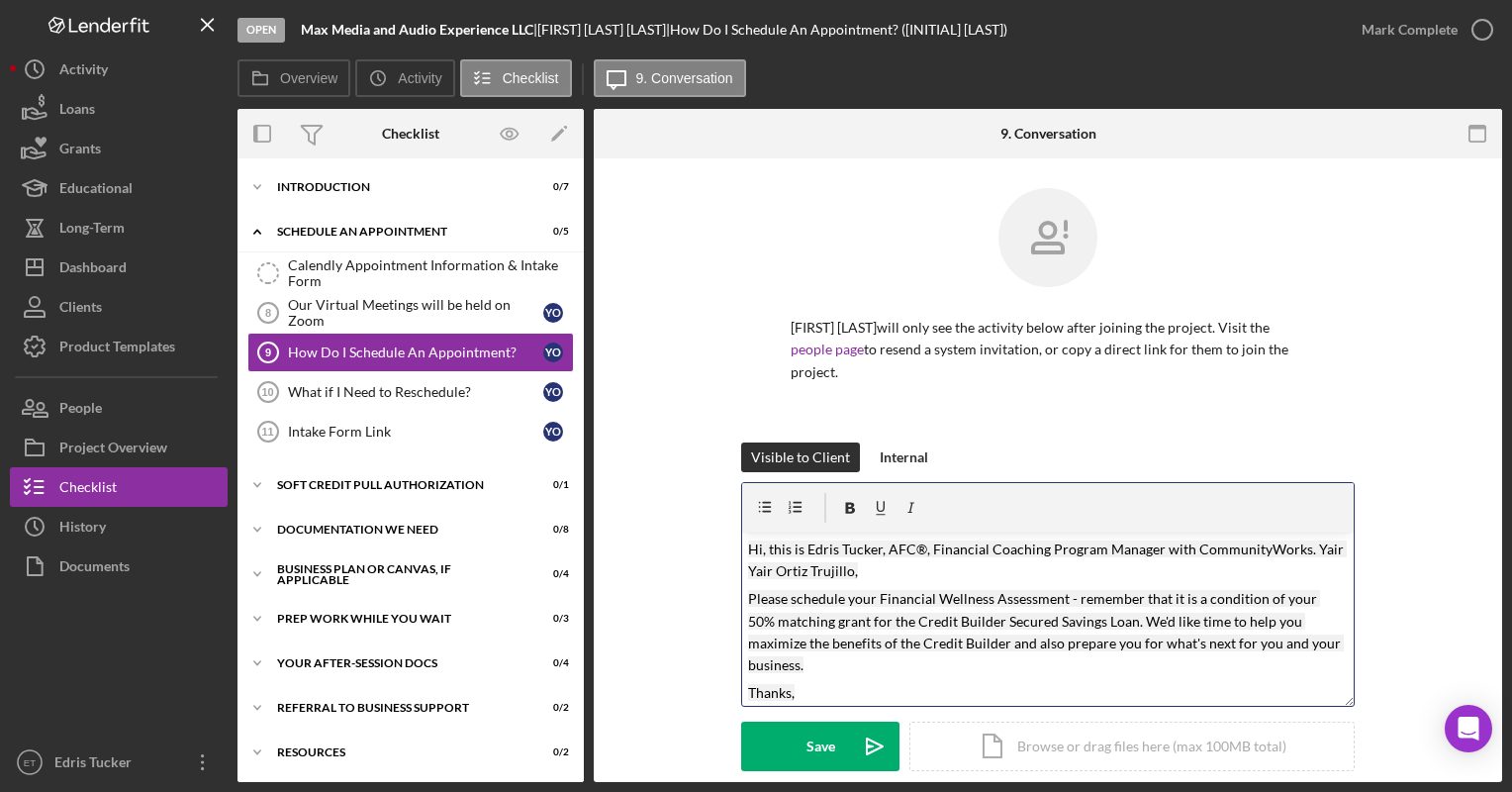 click on "Hi, this is Edris Tucker, AFC®, Financial Coaching Program Manager with CommunityWorks. Yair Yair Ortiz Trujillo," at bounding box center [1047, 559] 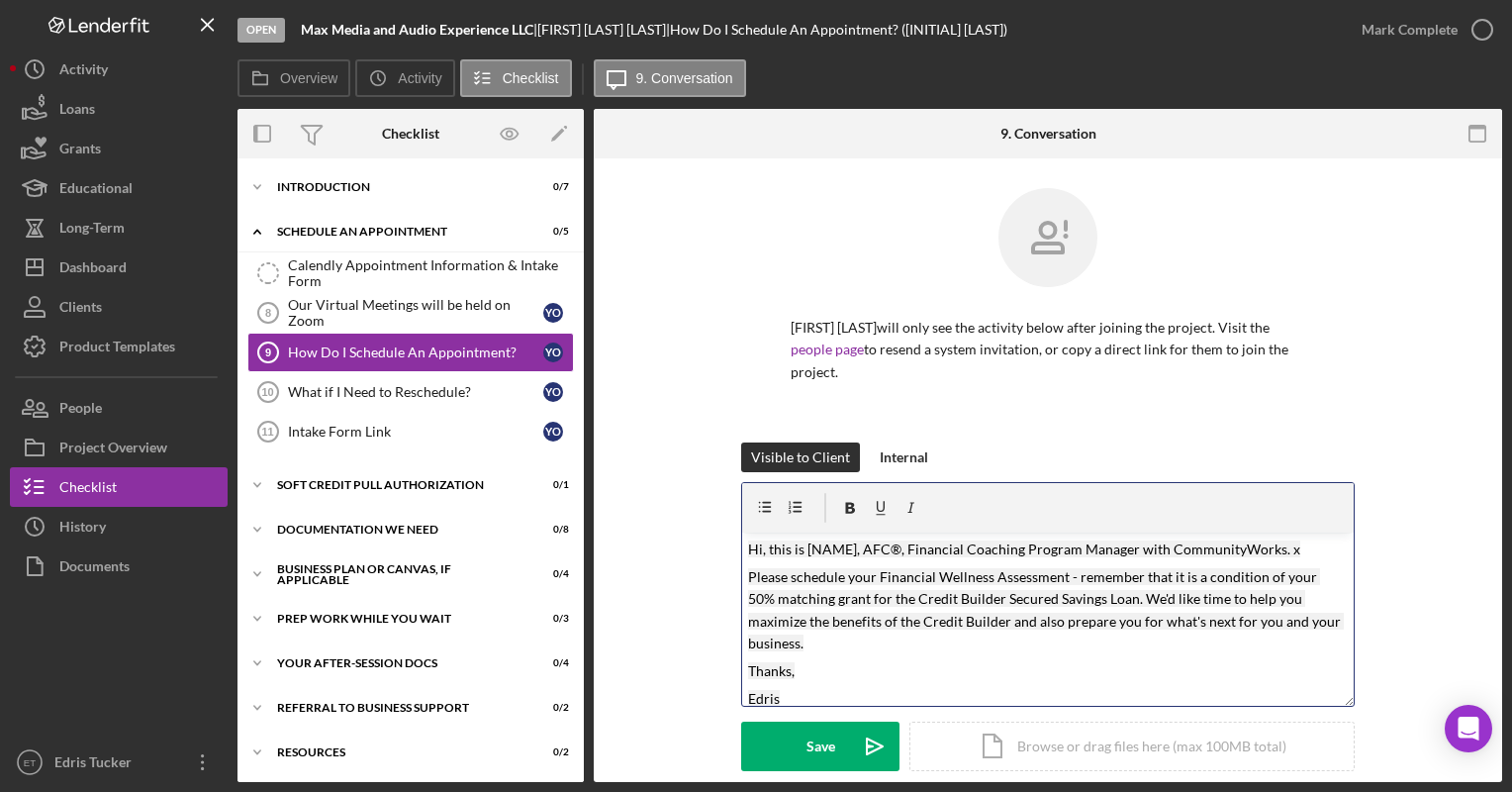 click on "Hi, this is [NAME], AFC®, Financial Coaching Program Manager with CommunityWorks. x" at bounding box center (1024, 548) 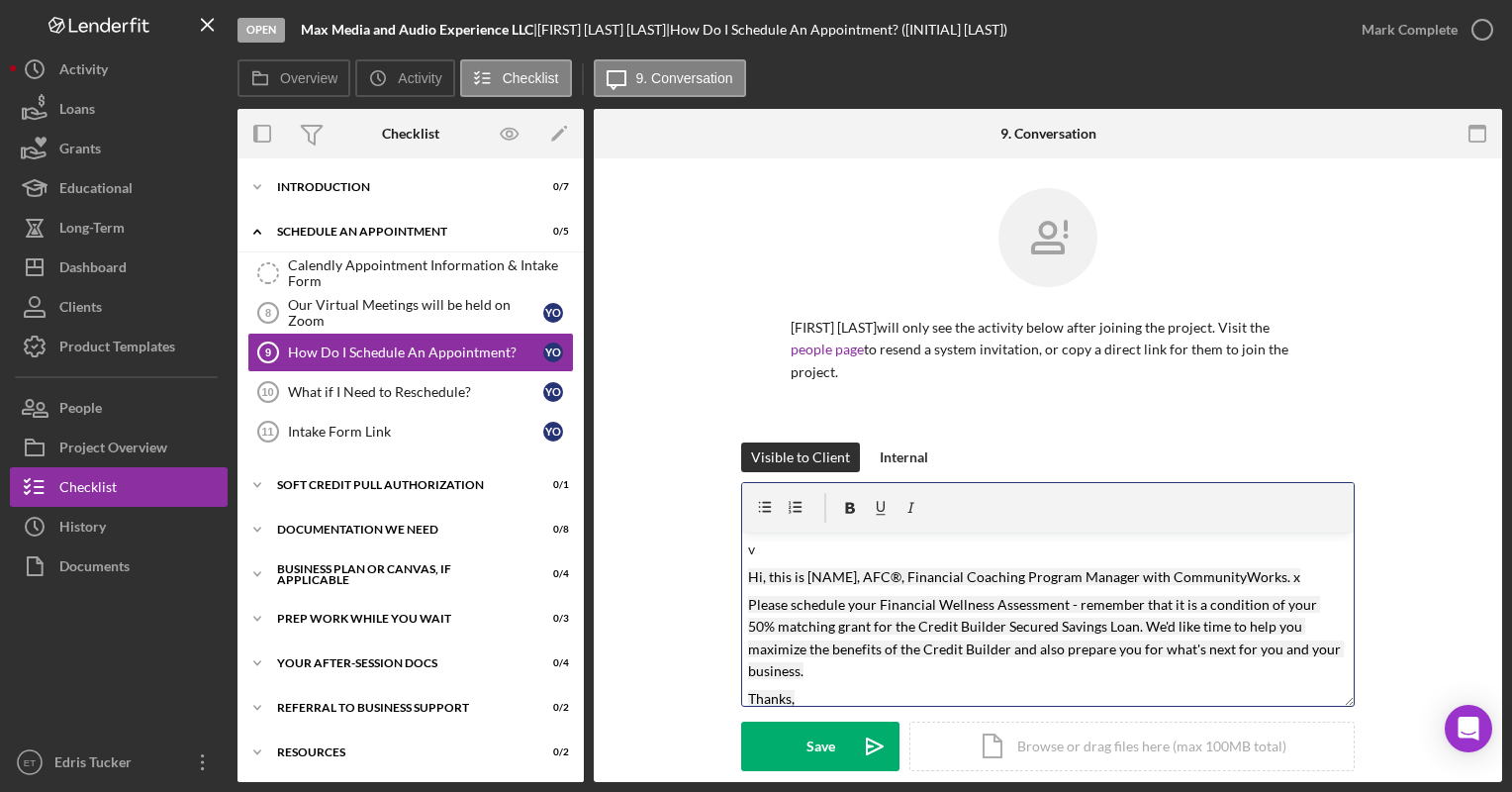 scroll, scrollTop: 28, scrollLeft: 0, axis: vertical 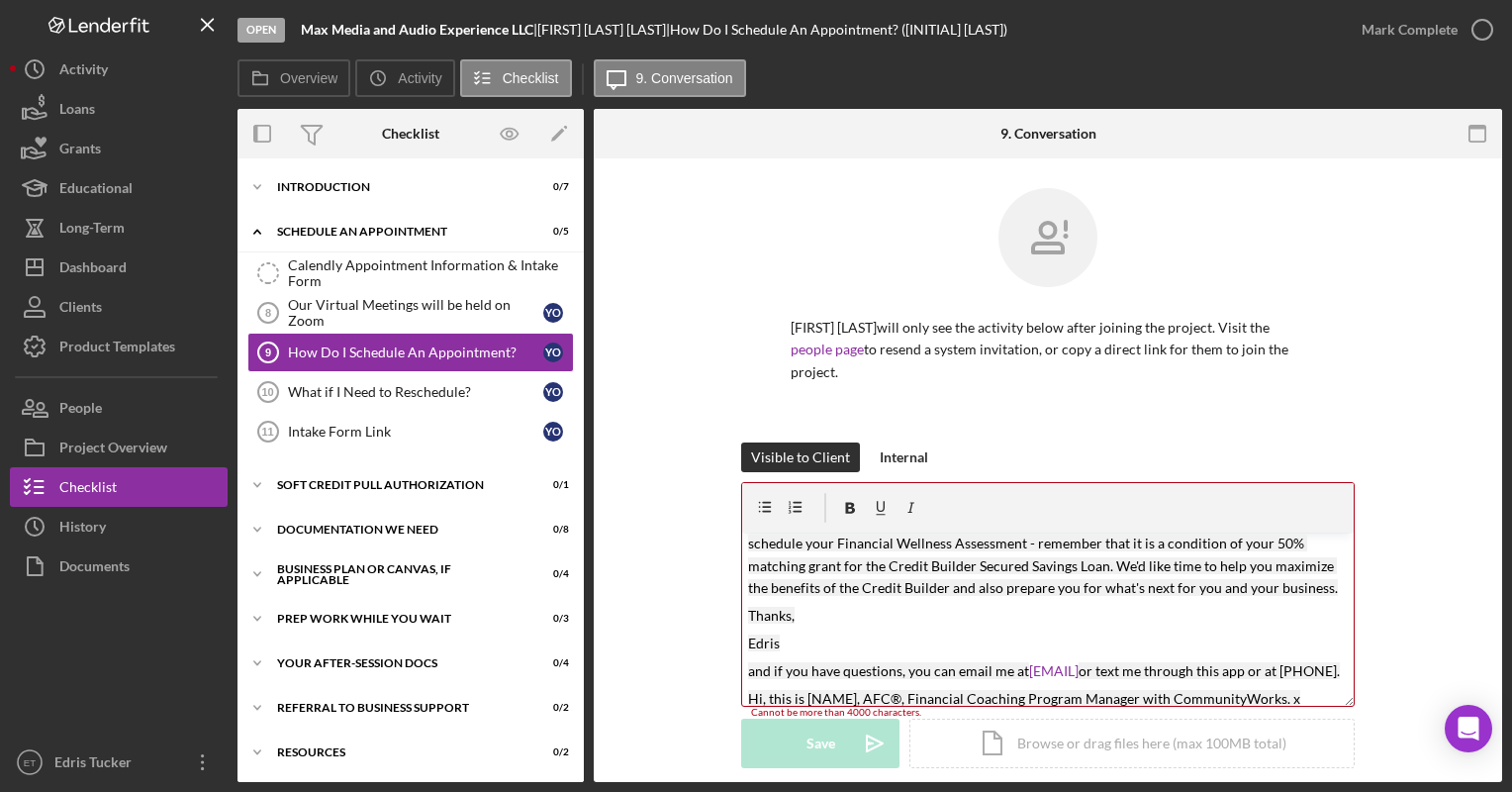 click on "Hi, this is [NAME], AFC®, Financial Coaching Program Manager with CommunityWorks. Please schedule your Financial Wellness Assessment - remember that it is a condition of your 50% matching grant for the Credit Builder Secured Savings Loan. We'd like time to help you maximize the benefits of the Credit Builder and also prepare you for what's next for you and your business." at bounding box center [1045, 554] 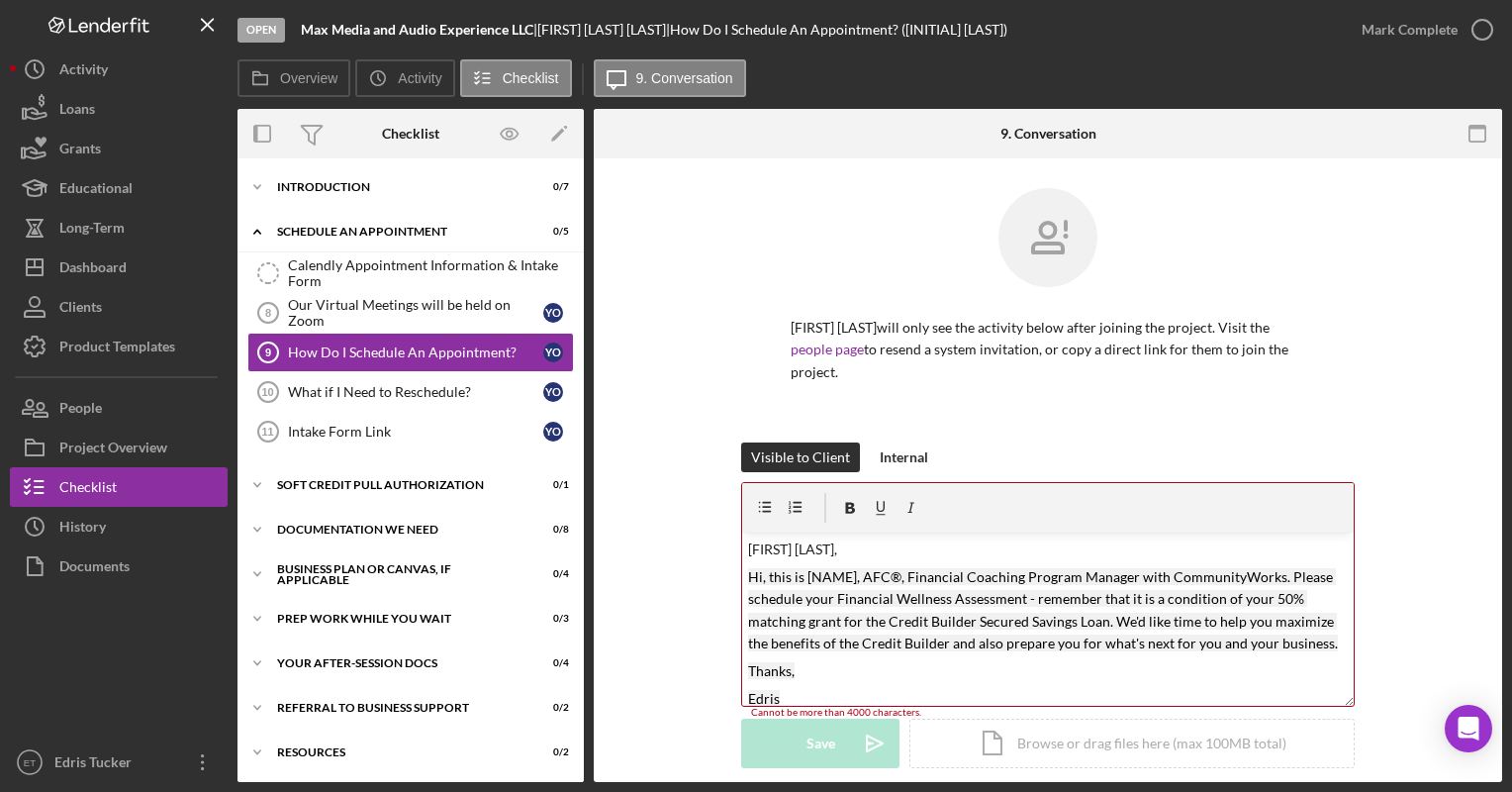 click on "Hi, this is [NAME], AFC®, Financial Coaching Program Manager with CommunityWorks. Please schedule your Financial Wellness Assessment - remember that it is a condition of your 50% matching grant for the Credit Builder Secured Savings Loan. We'd like time to help you maximize the benefits of the Credit Builder and also prepare you for what's next for you and your business." at bounding box center [1043, 610] 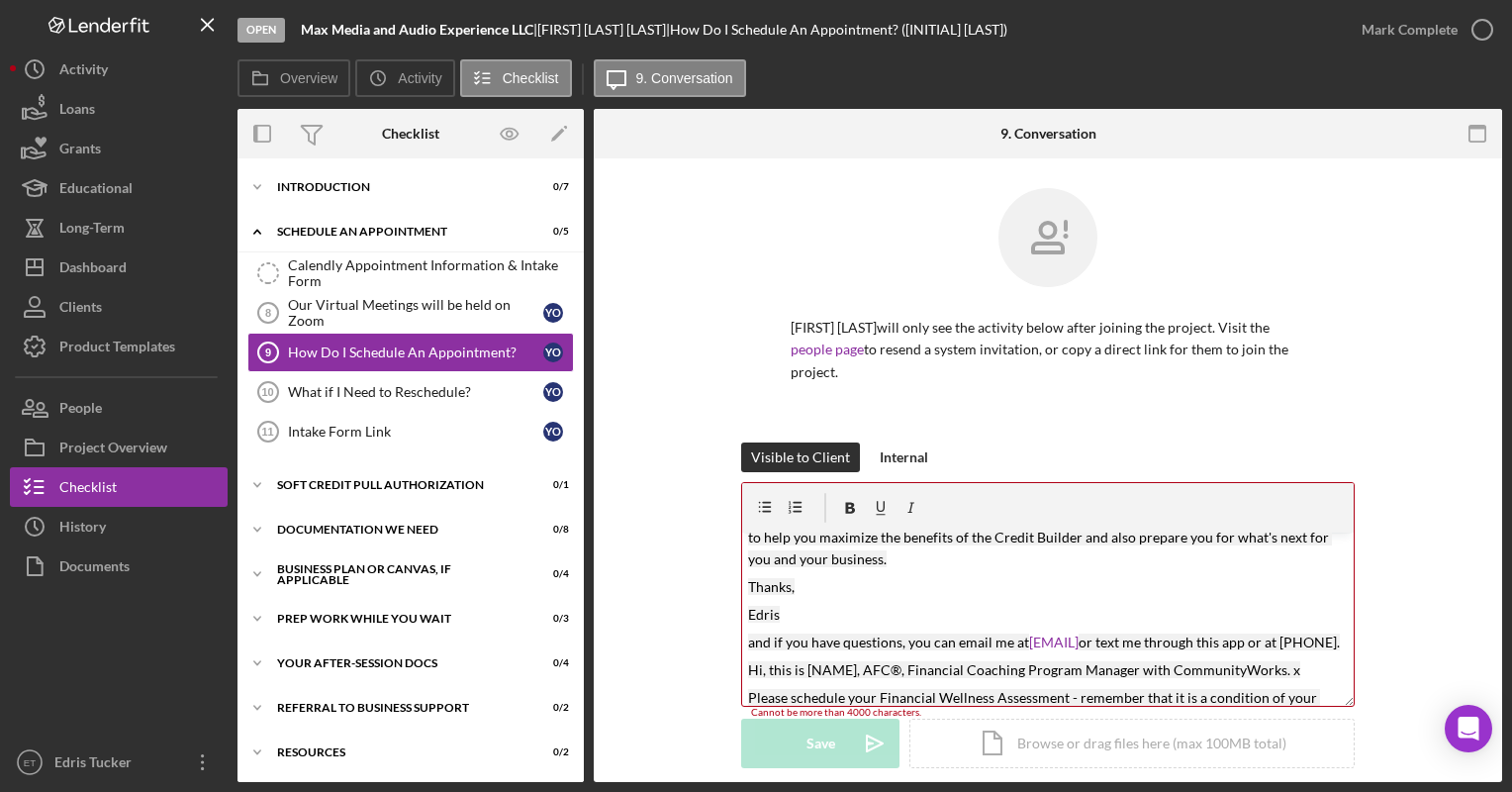scroll, scrollTop: 107, scrollLeft: 0, axis: vertical 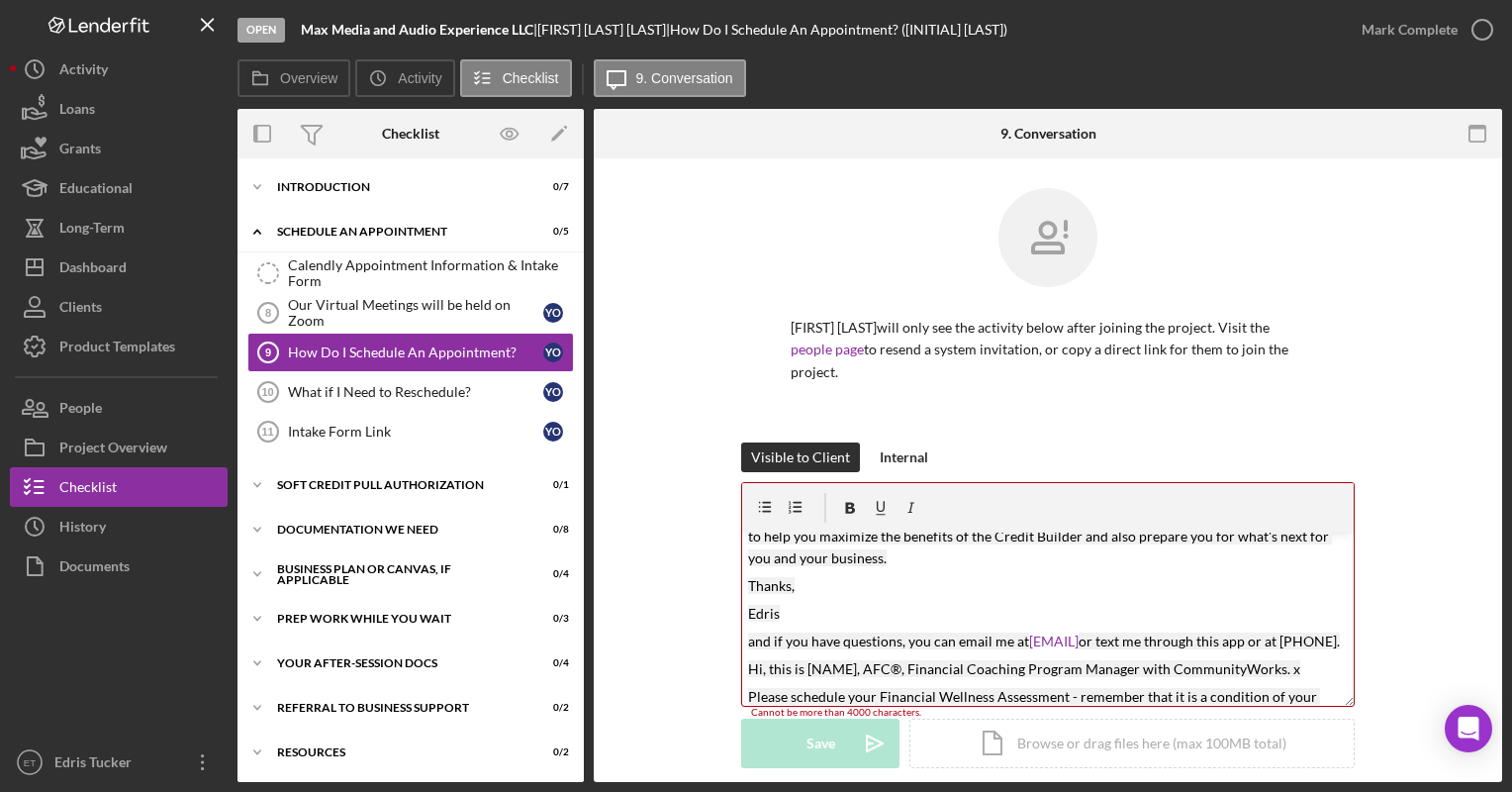 click on "and if you have questions, you can email me at" at bounding box center [889, 641] 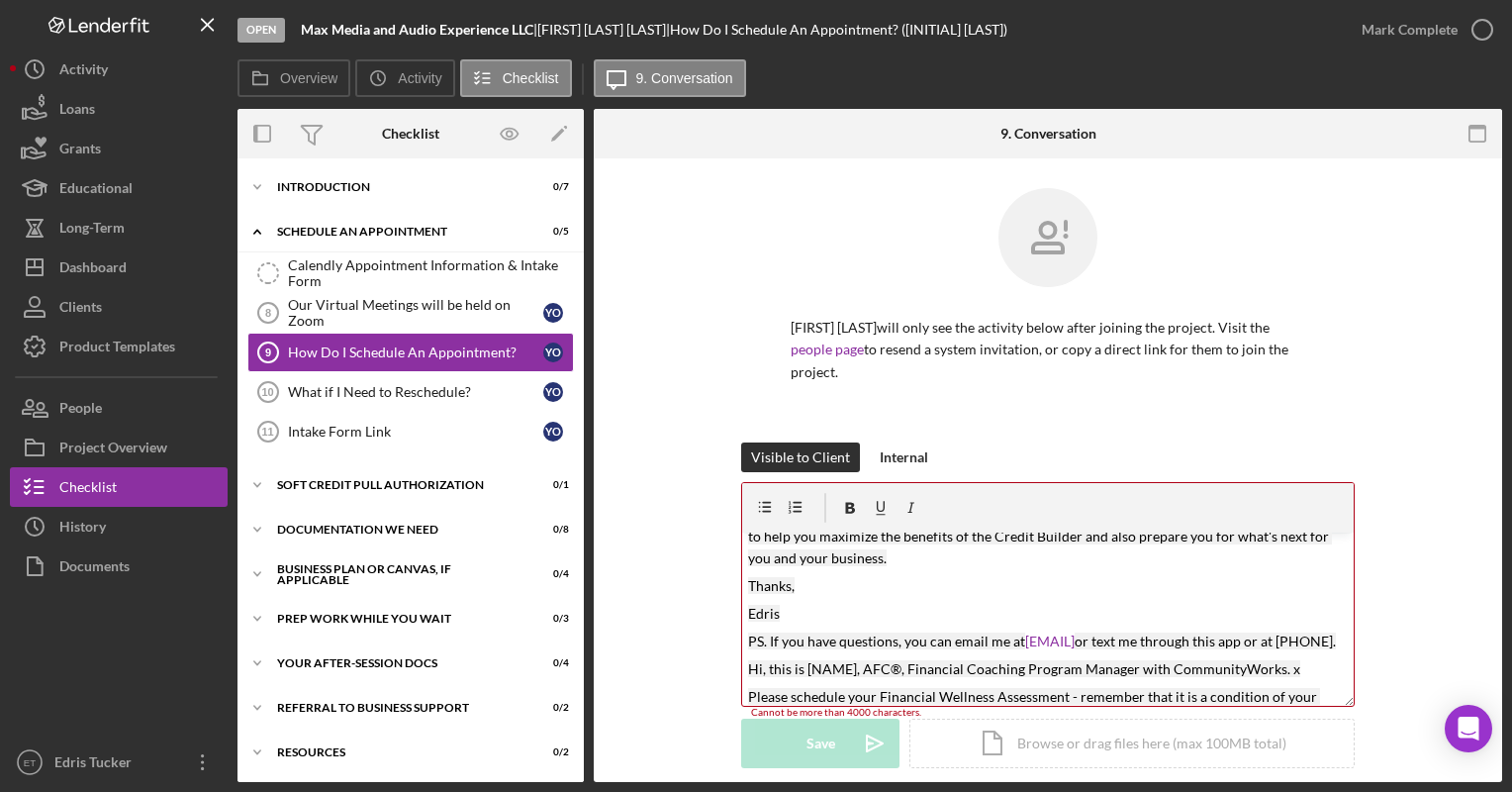 click on "Hi, this is [NAME], AFC®, Financial Coaching Program Manager with CommunityWorks. x" at bounding box center [1024, 668] 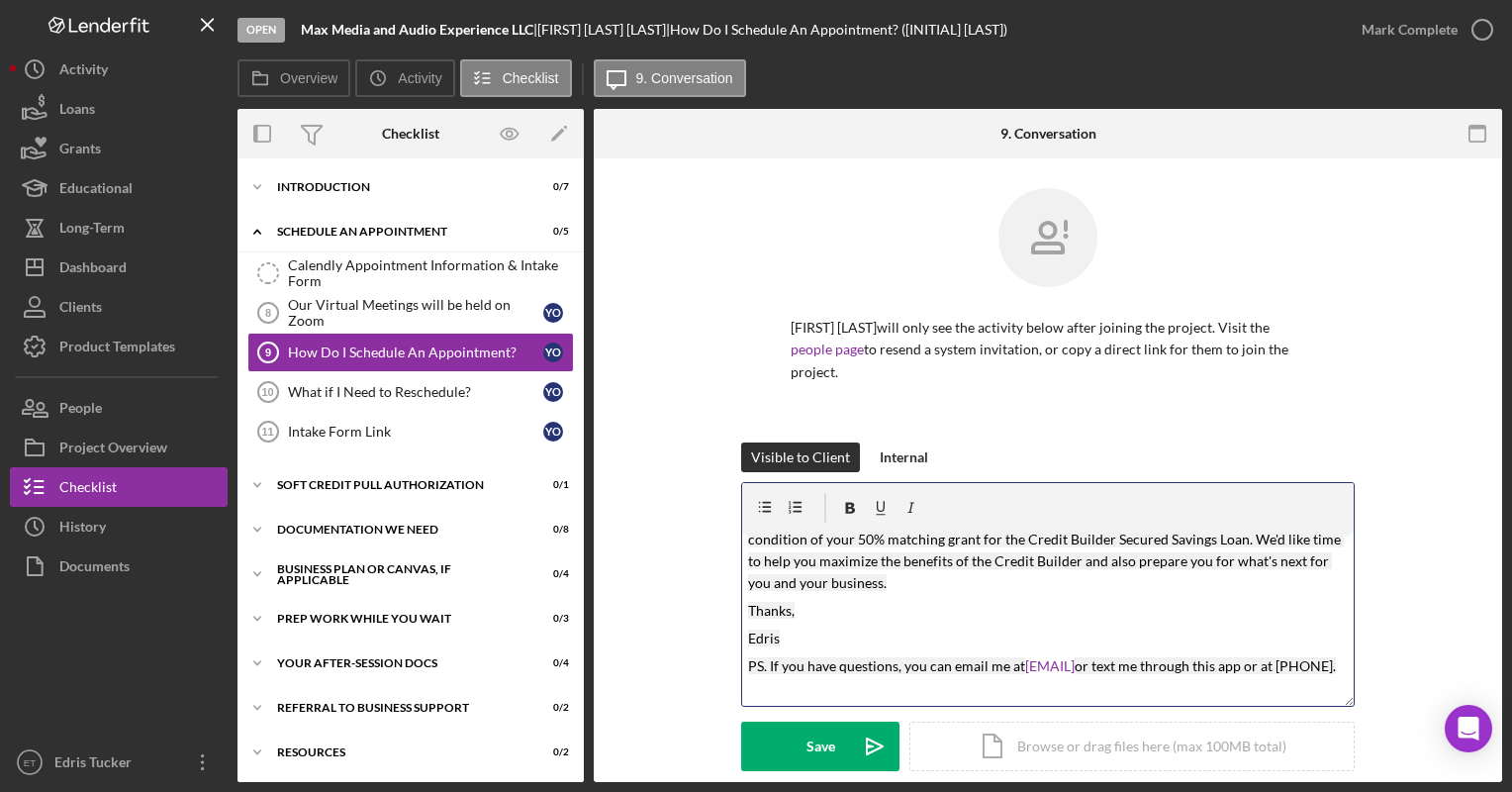 scroll, scrollTop: 87, scrollLeft: 0, axis: vertical 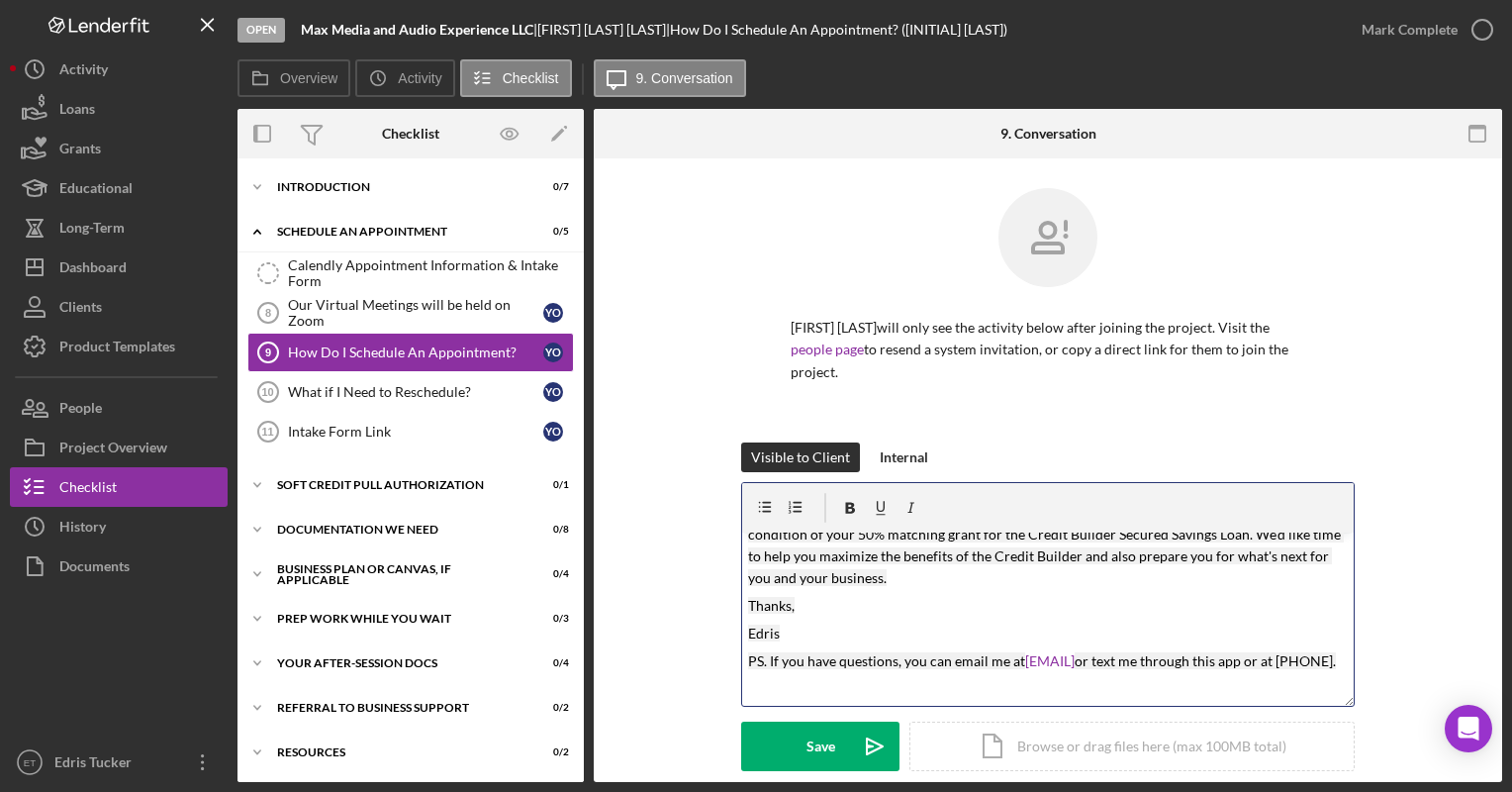 drag, startPoint x: 876, startPoint y: 658, endPoint x: 788, endPoint y: 617, distance: 97.0824 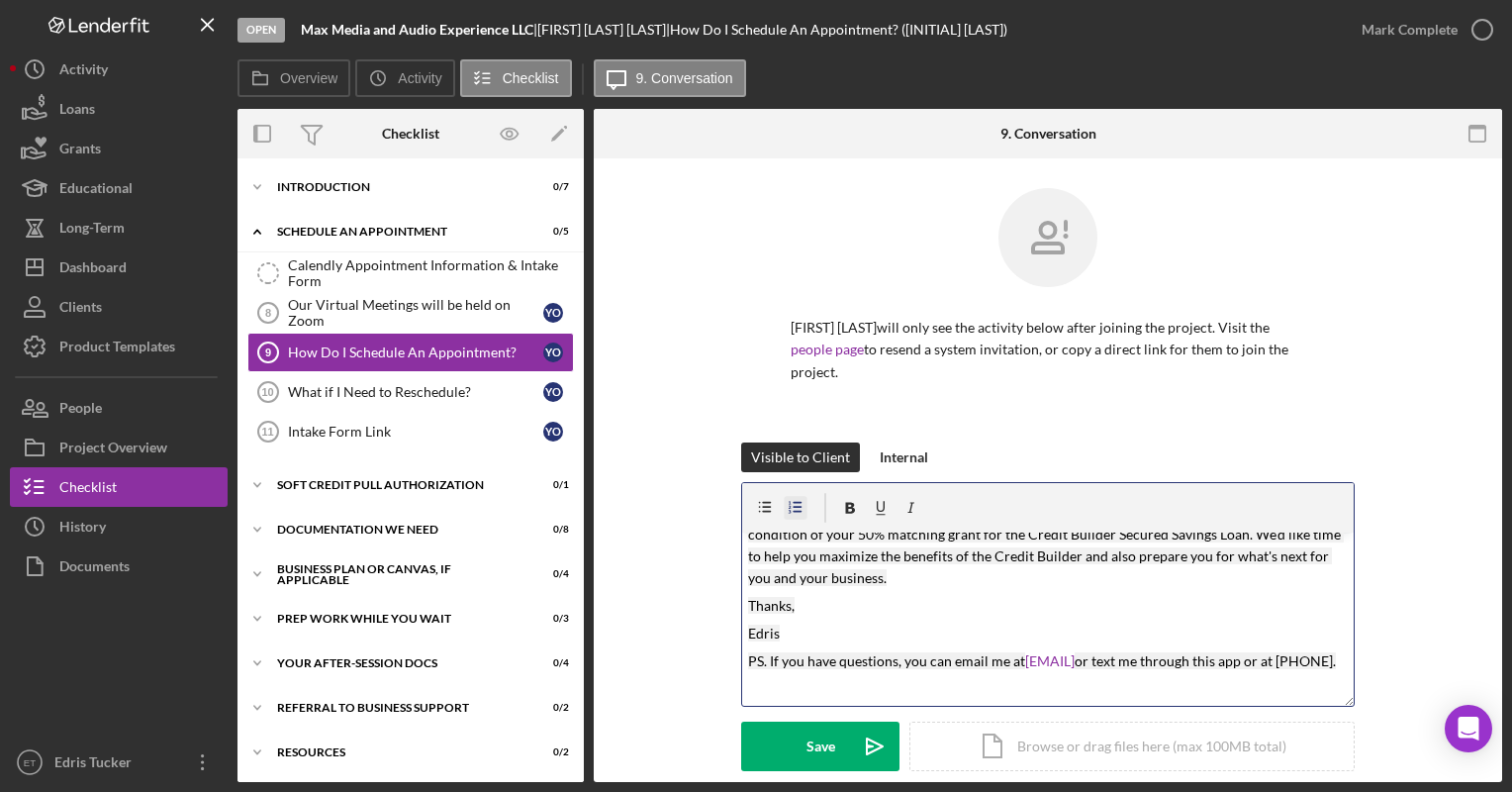 drag, startPoint x: 883, startPoint y: 664, endPoint x: 788, endPoint y: 495, distance: 193.87109 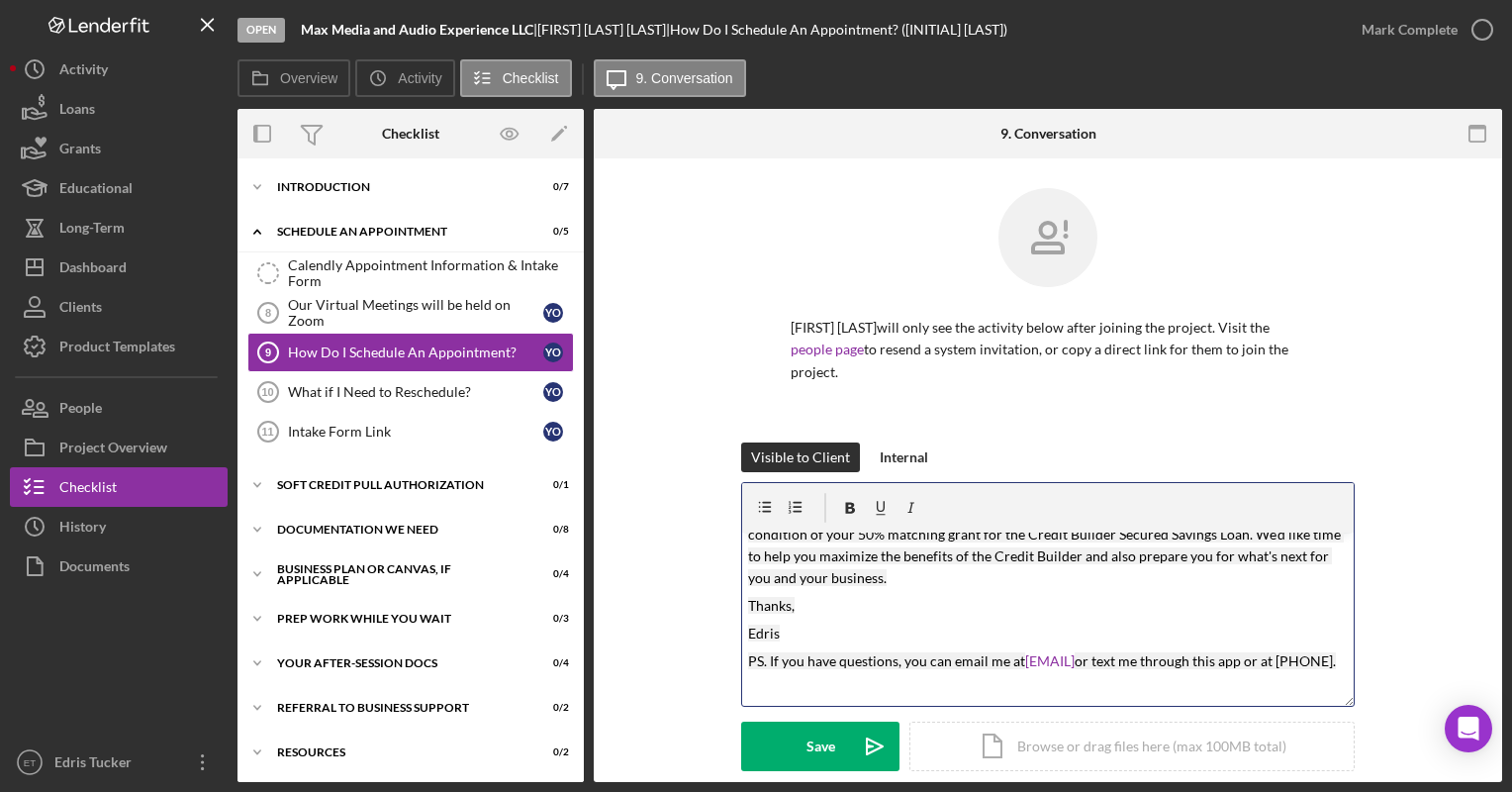 drag, startPoint x: 788, startPoint y: 495, endPoint x: 888, endPoint y: 666, distance: 198.09341 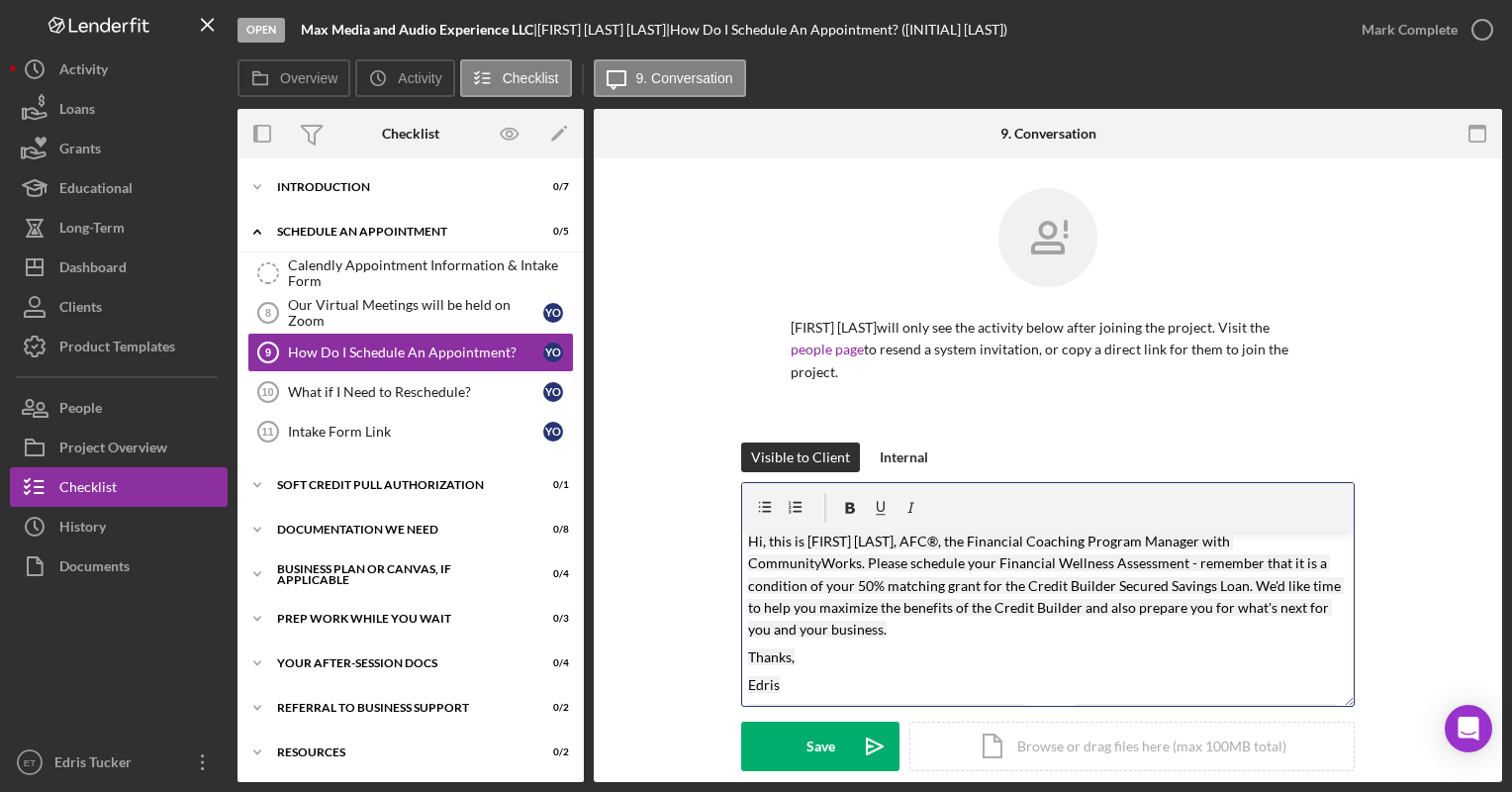 scroll, scrollTop: 8, scrollLeft: 0, axis: vertical 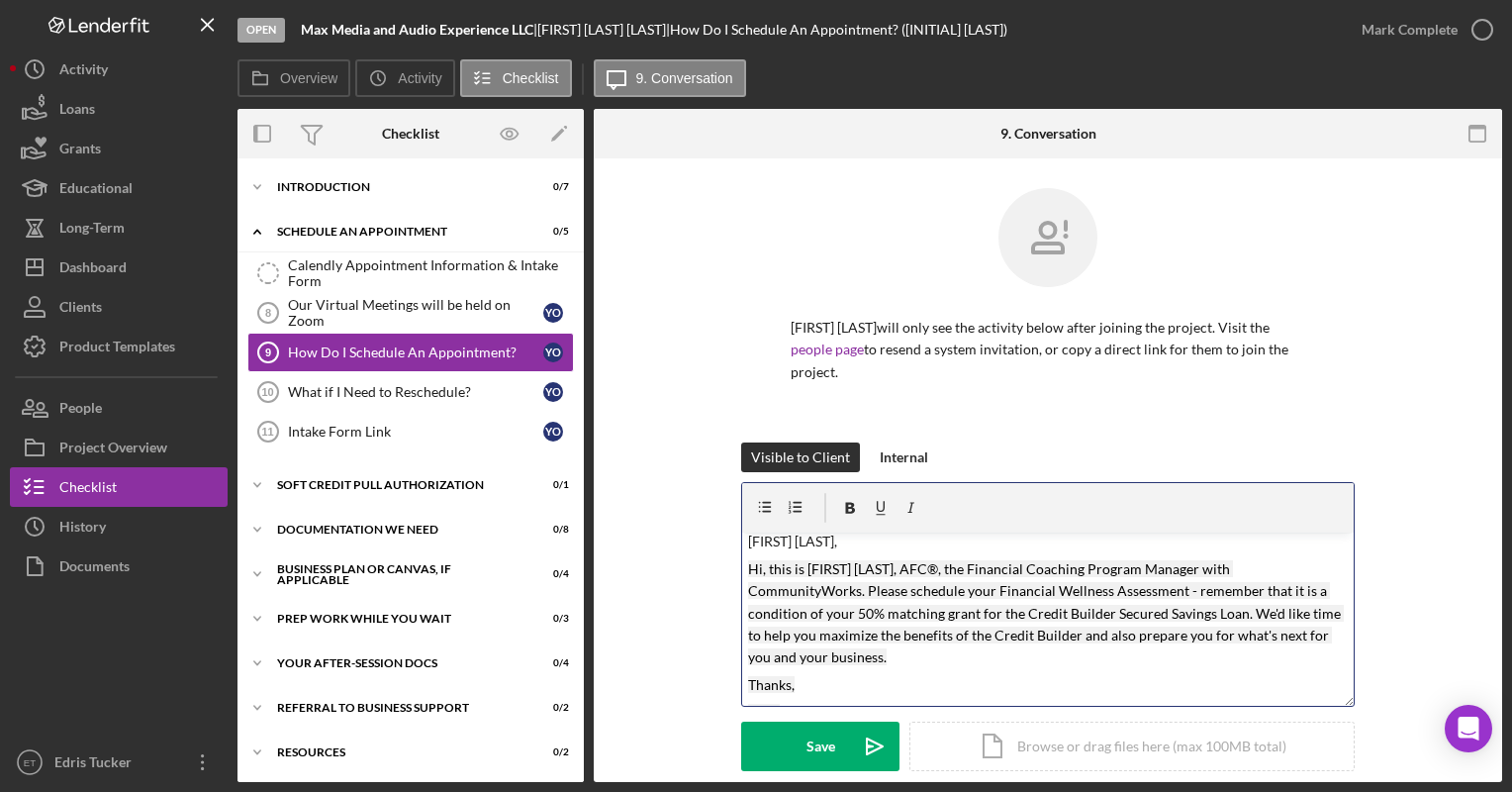 copy on "[NAME] [LASTNAME], Hi, this is Edris Tucker, AFC®, the Financial Coaching Program Manager with CommunityWorks. Please schedule your Financial Wellness Assessment - remember that it is a condition of your 50% matching grant for the Credit Builder Secured Savings Loan. We'd like time to help you maximize the benefits of the Credit Builder and also prepare you for what's next for you and your business. Thanks, Edris PS. If you have questions, you can email me at [EMAIL] or text me through this app or at [PHONE]." 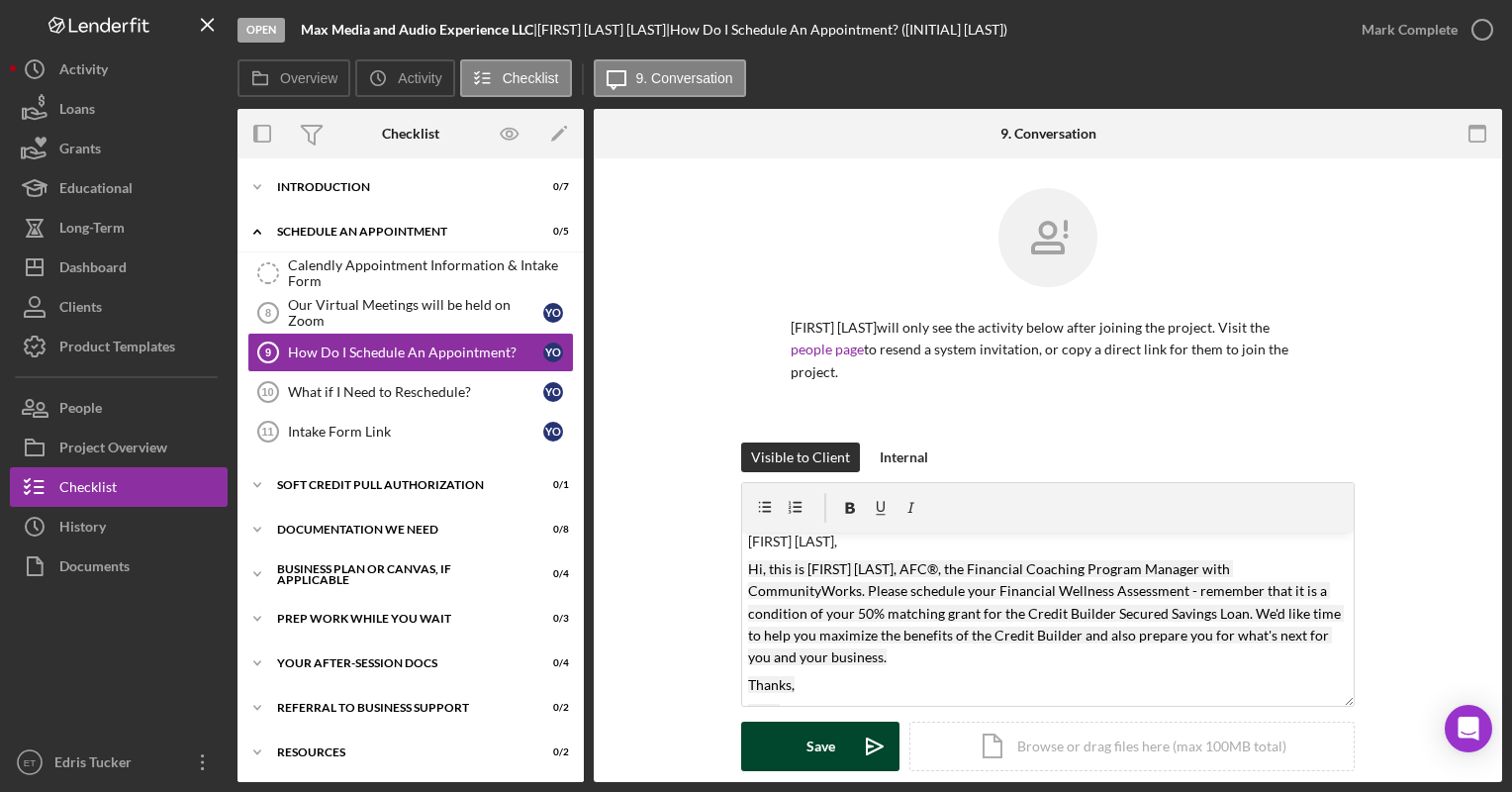 click on "Save" at bounding box center (820, 746) 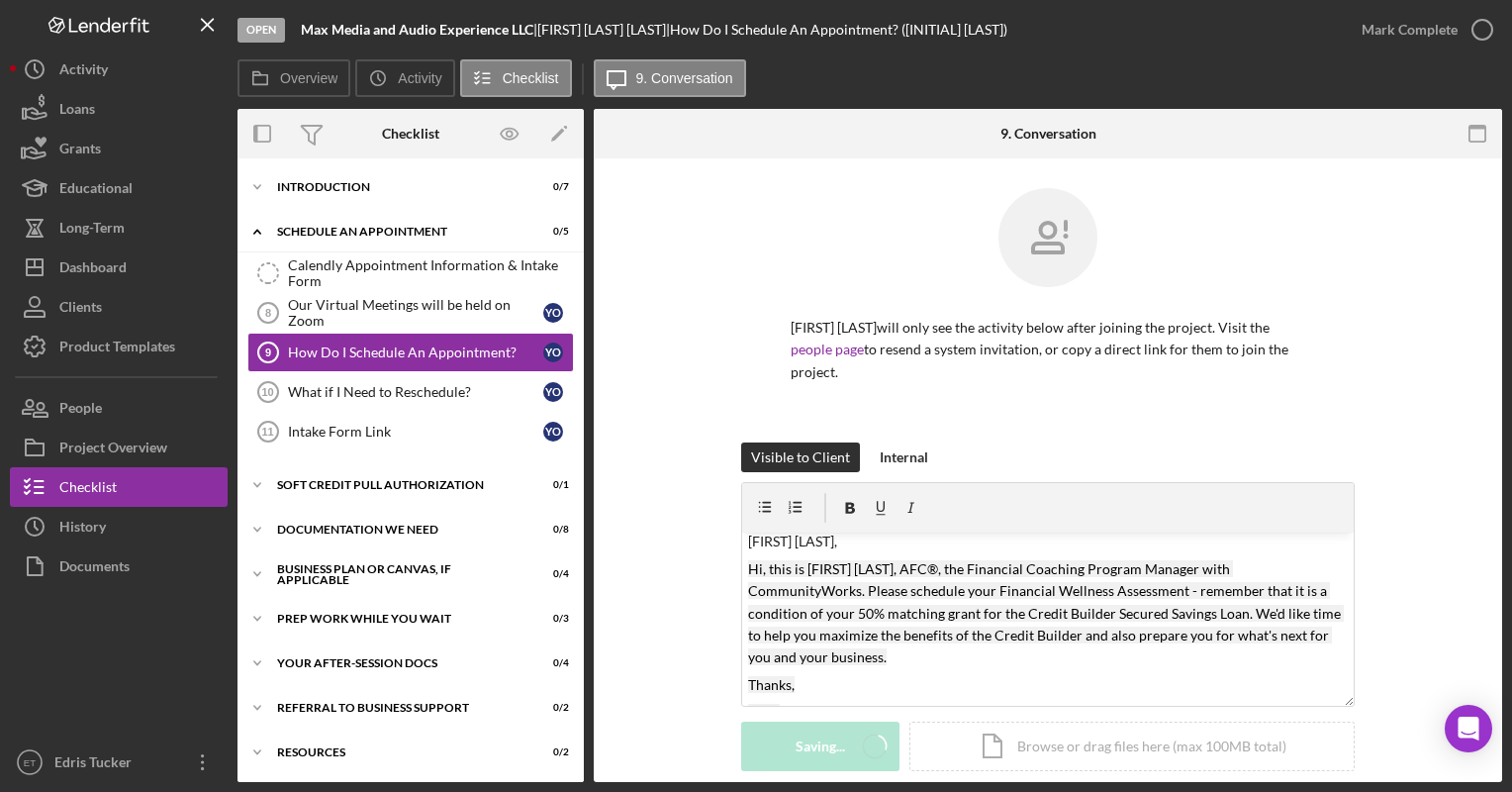 scroll, scrollTop: 0, scrollLeft: 0, axis: both 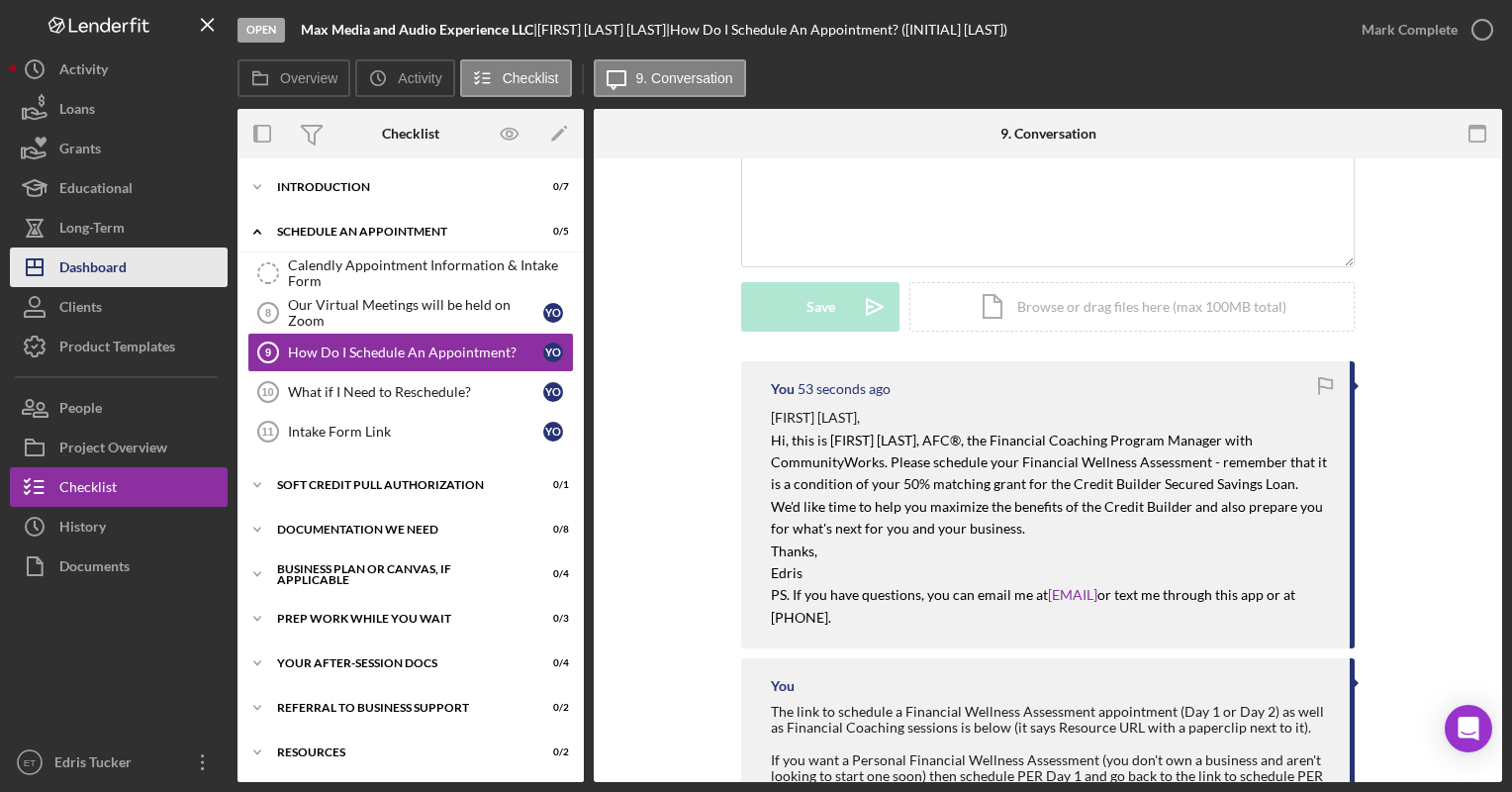 click on "Dashboard" at bounding box center [93, 269] 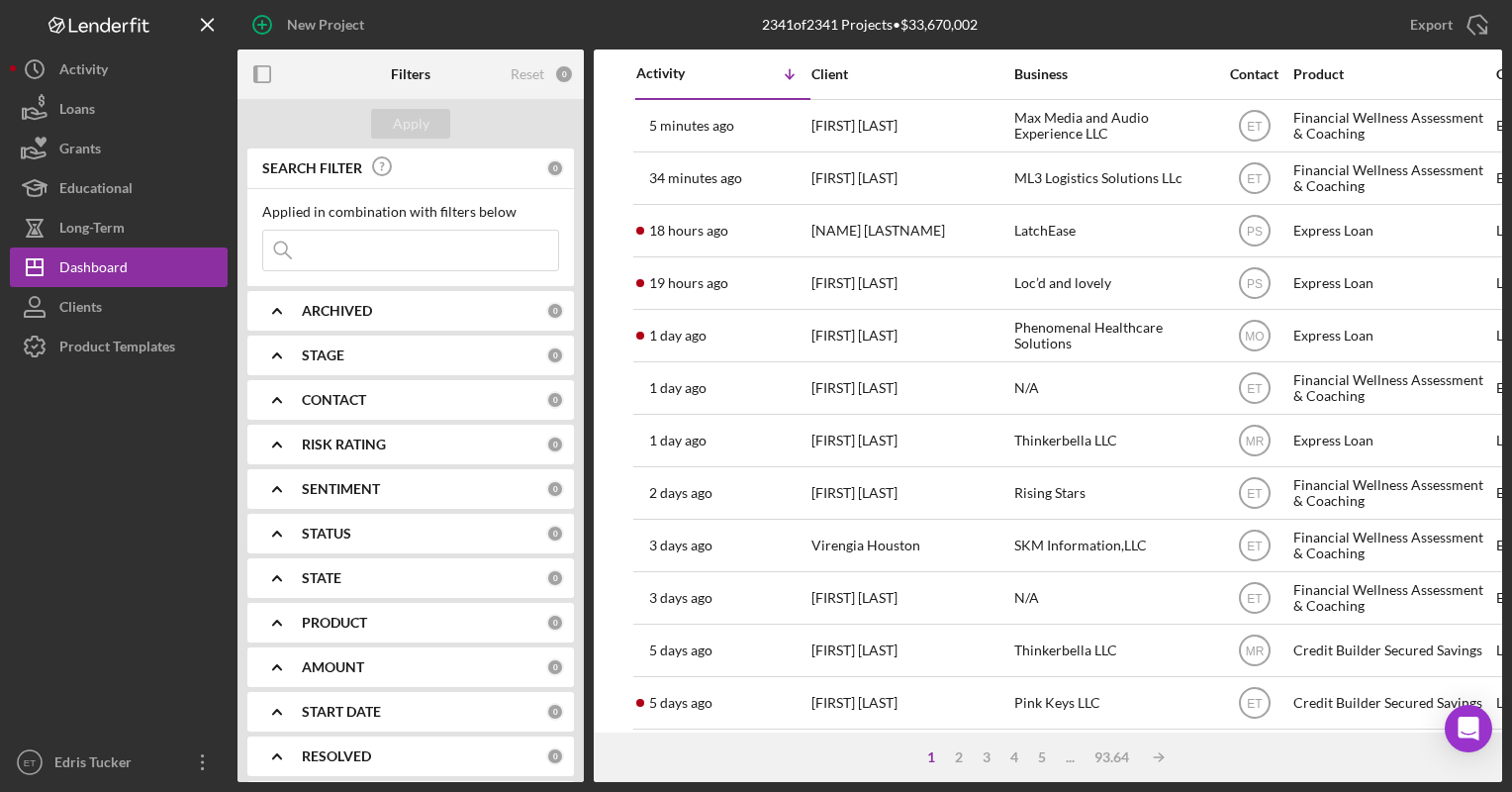 click at bounding box center [411, 250] 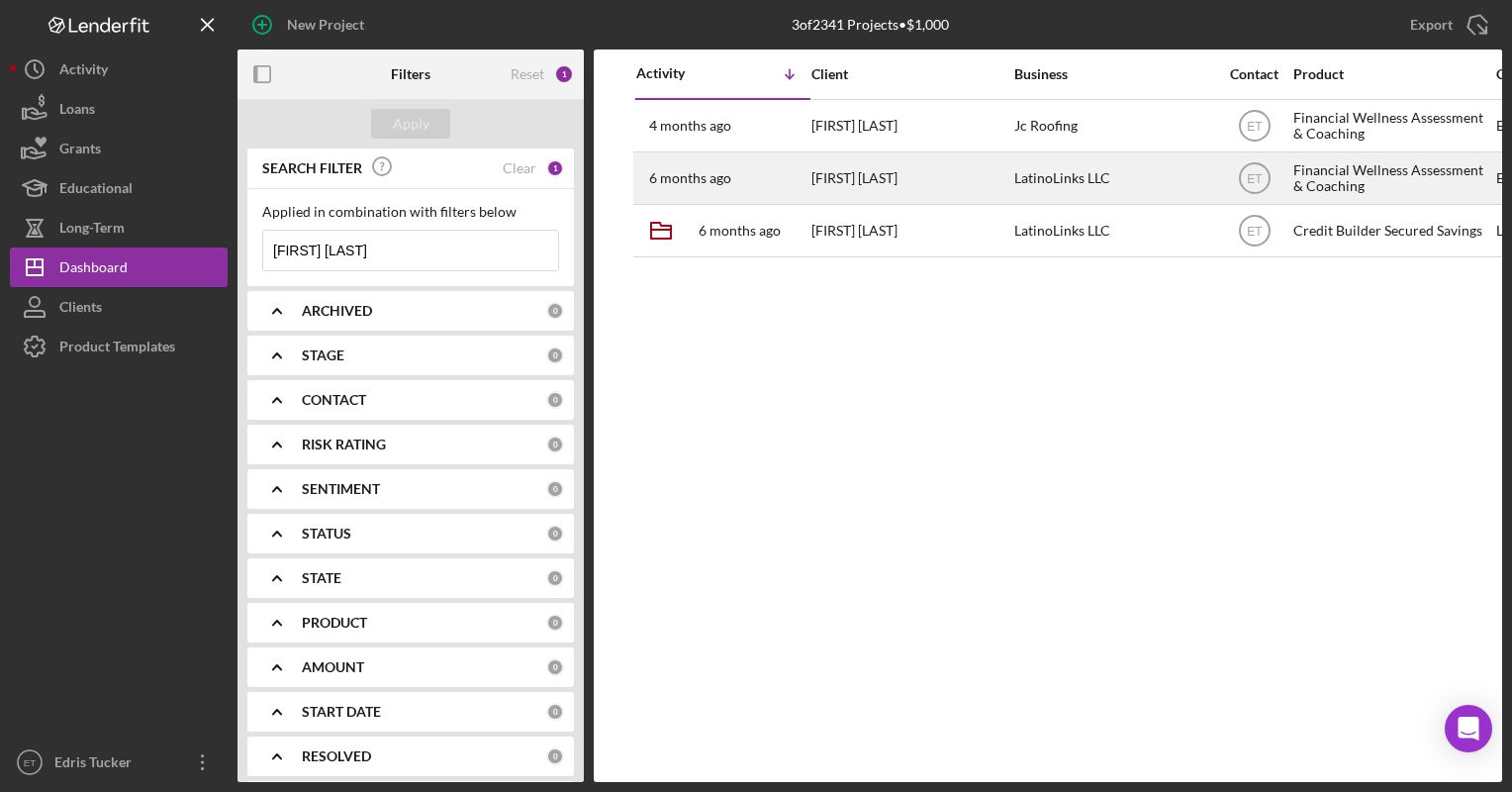 type on "[FIRST] [LAST]" 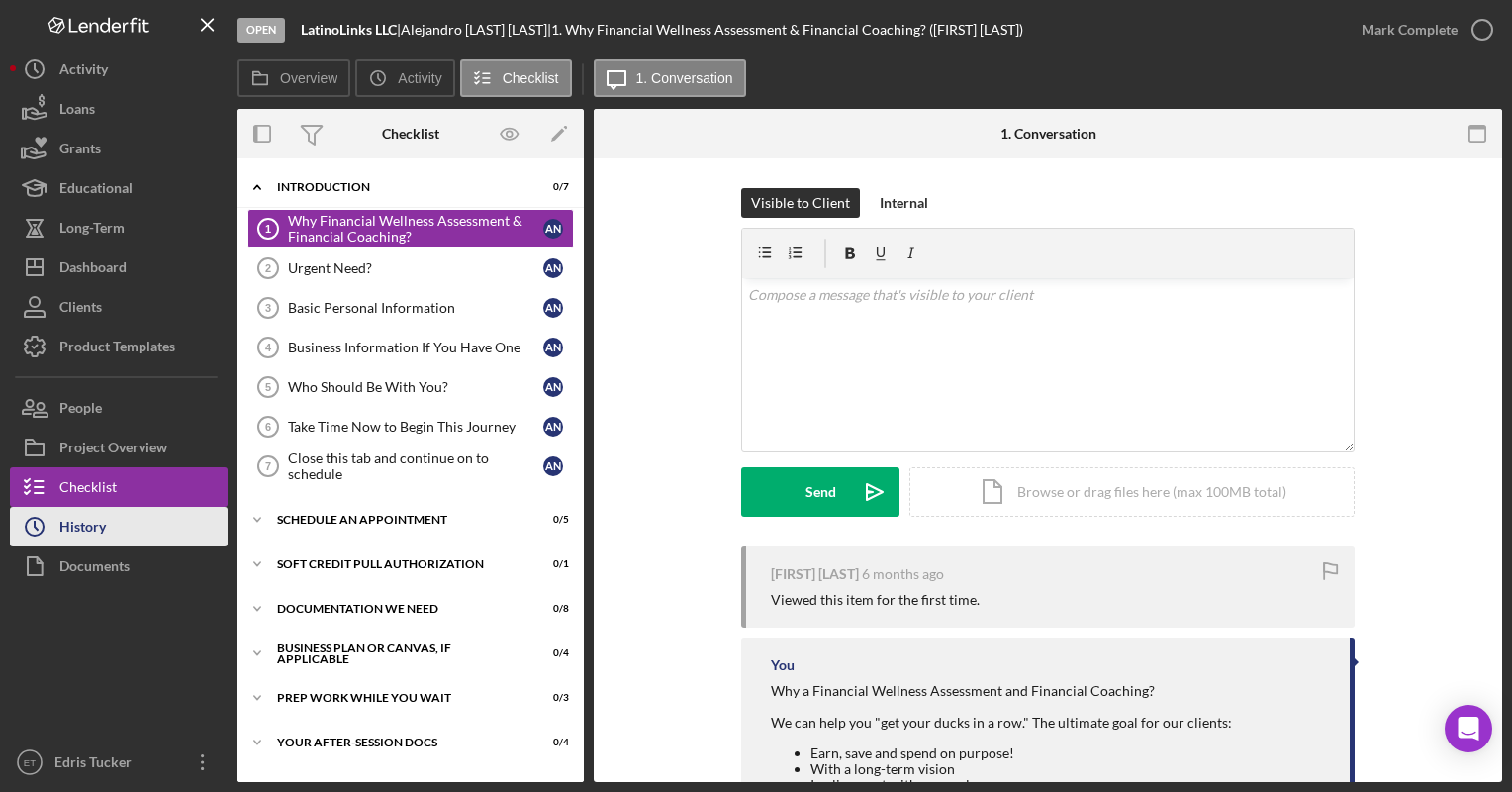 click on "History" at bounding box center [82, 529] 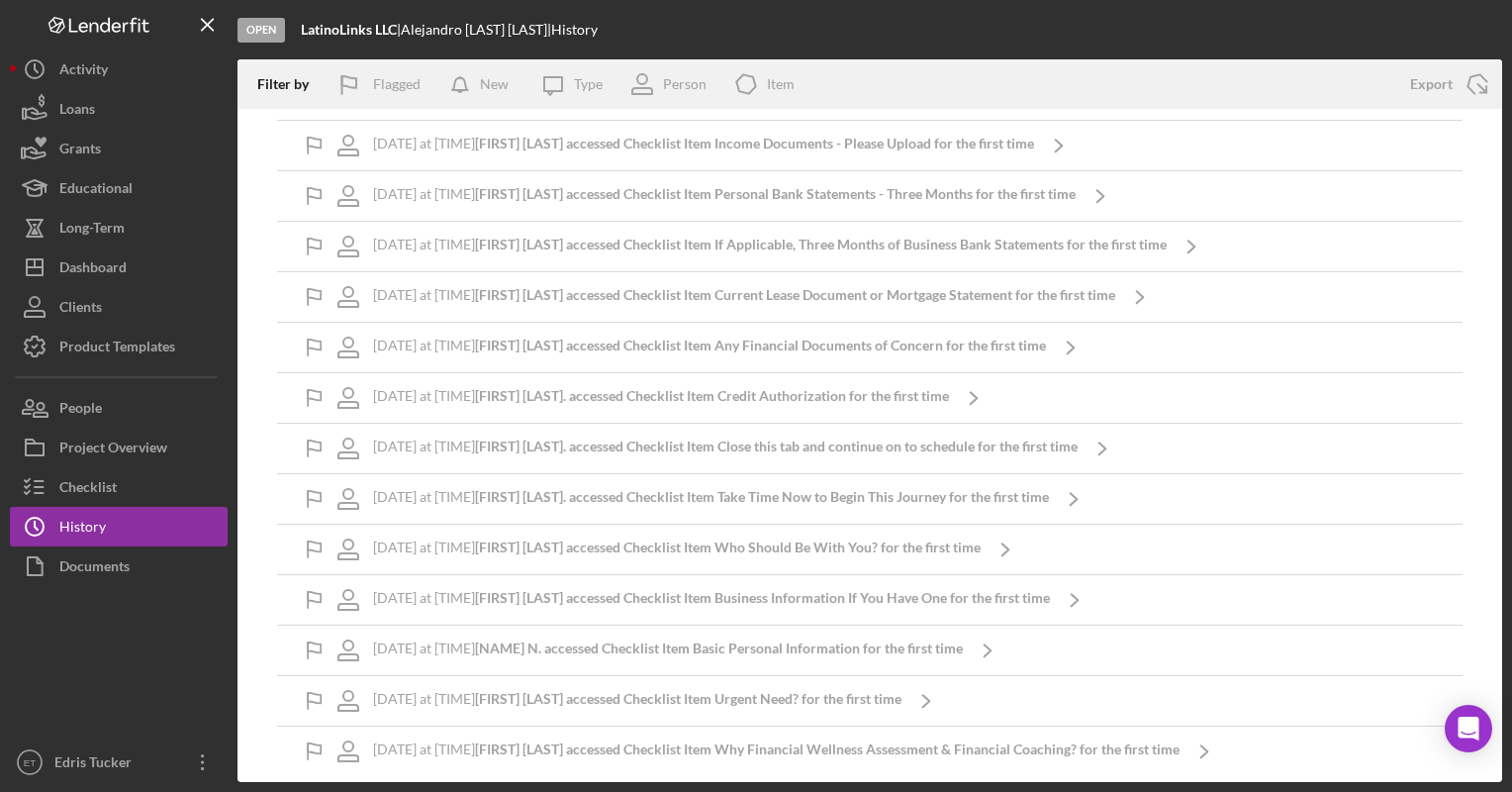 scroll, scrollTop: 0, scrollLeft: 0, axis: both 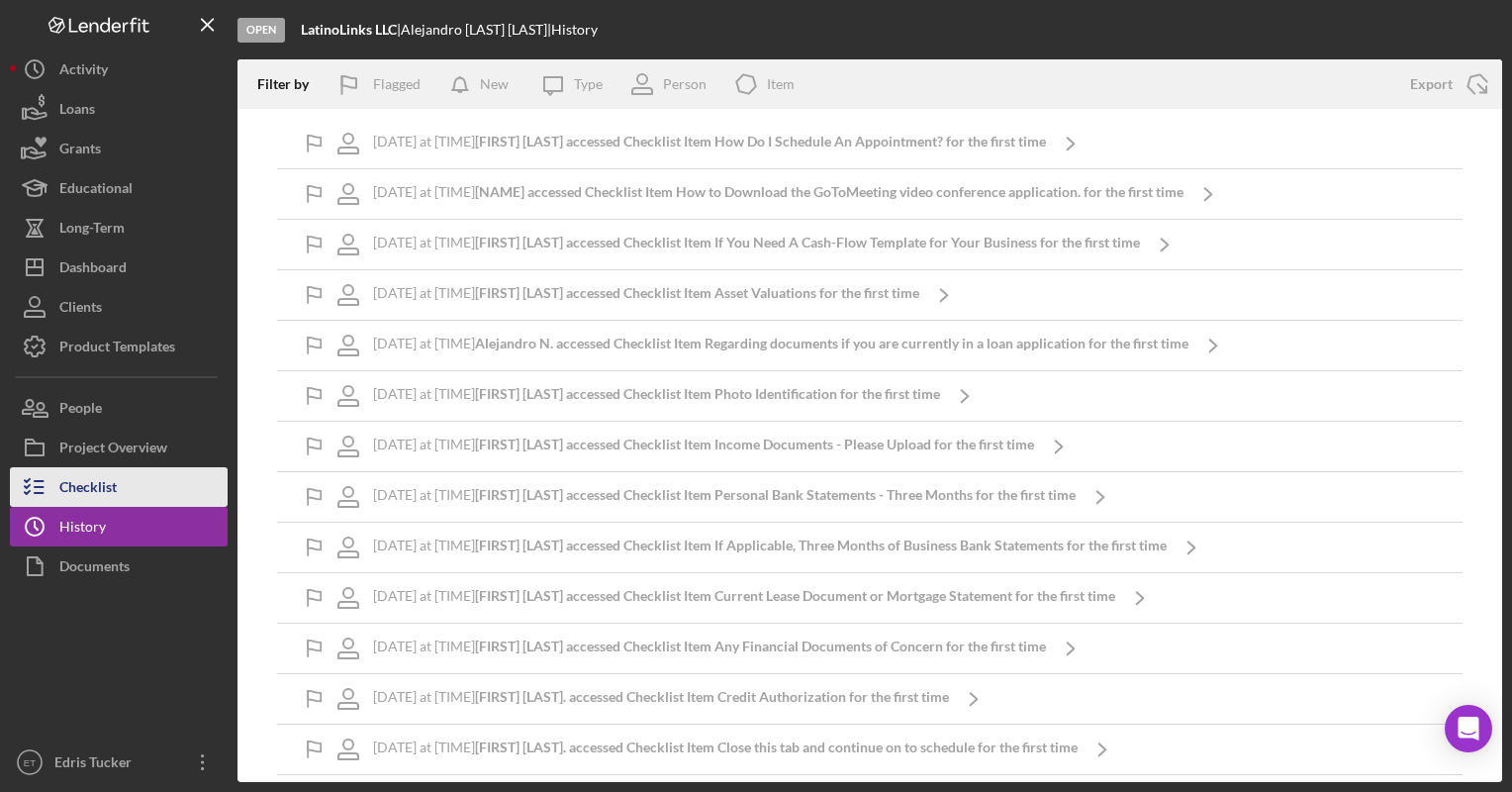 click on "Checklist" at bounding box center (88, 489) 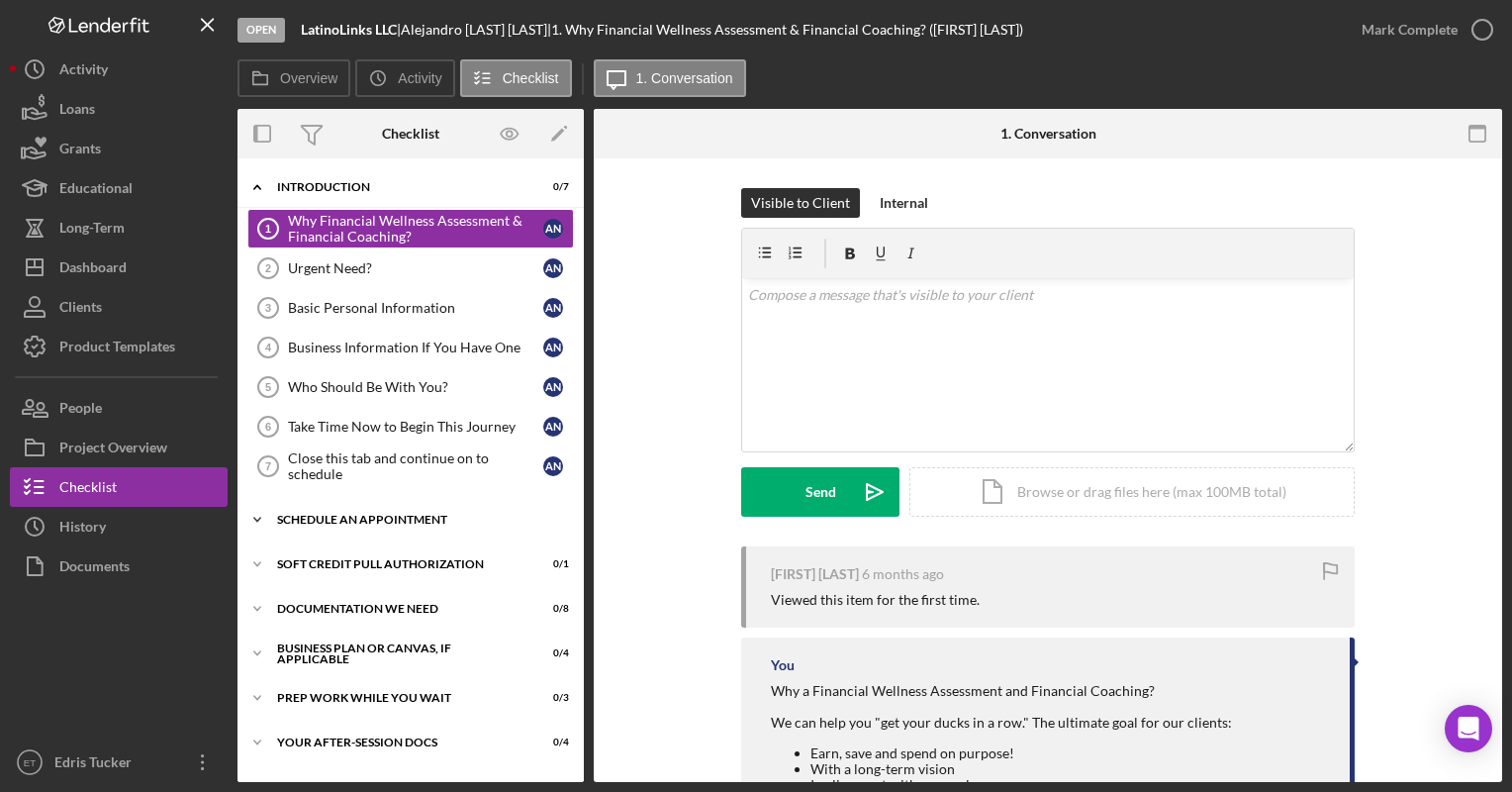click on "Schedule An Appointment" at bounding box center [418, 520] 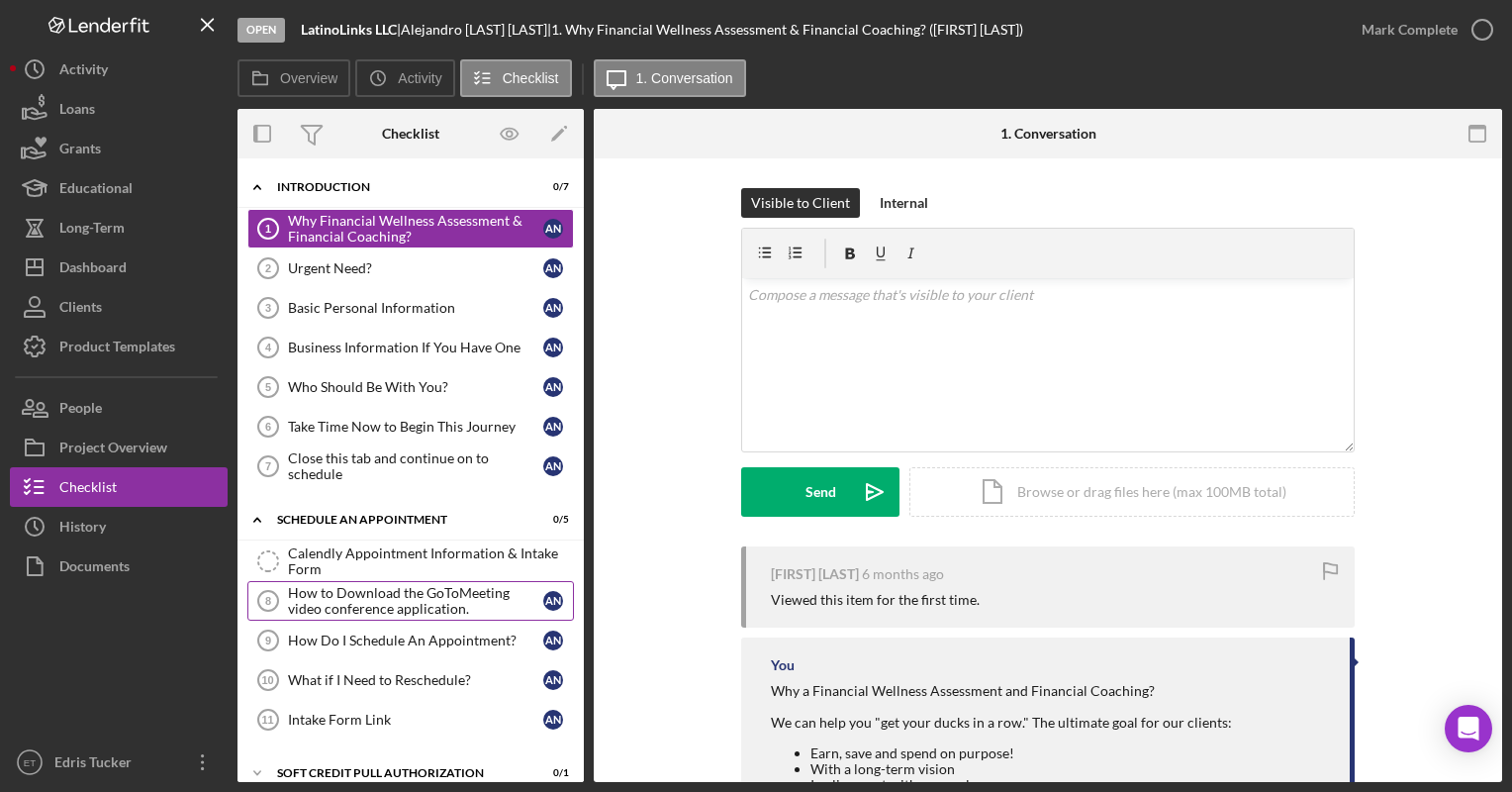 click on "How to Download the GoToMeeting video conference application." at bounding box center (416, 601) 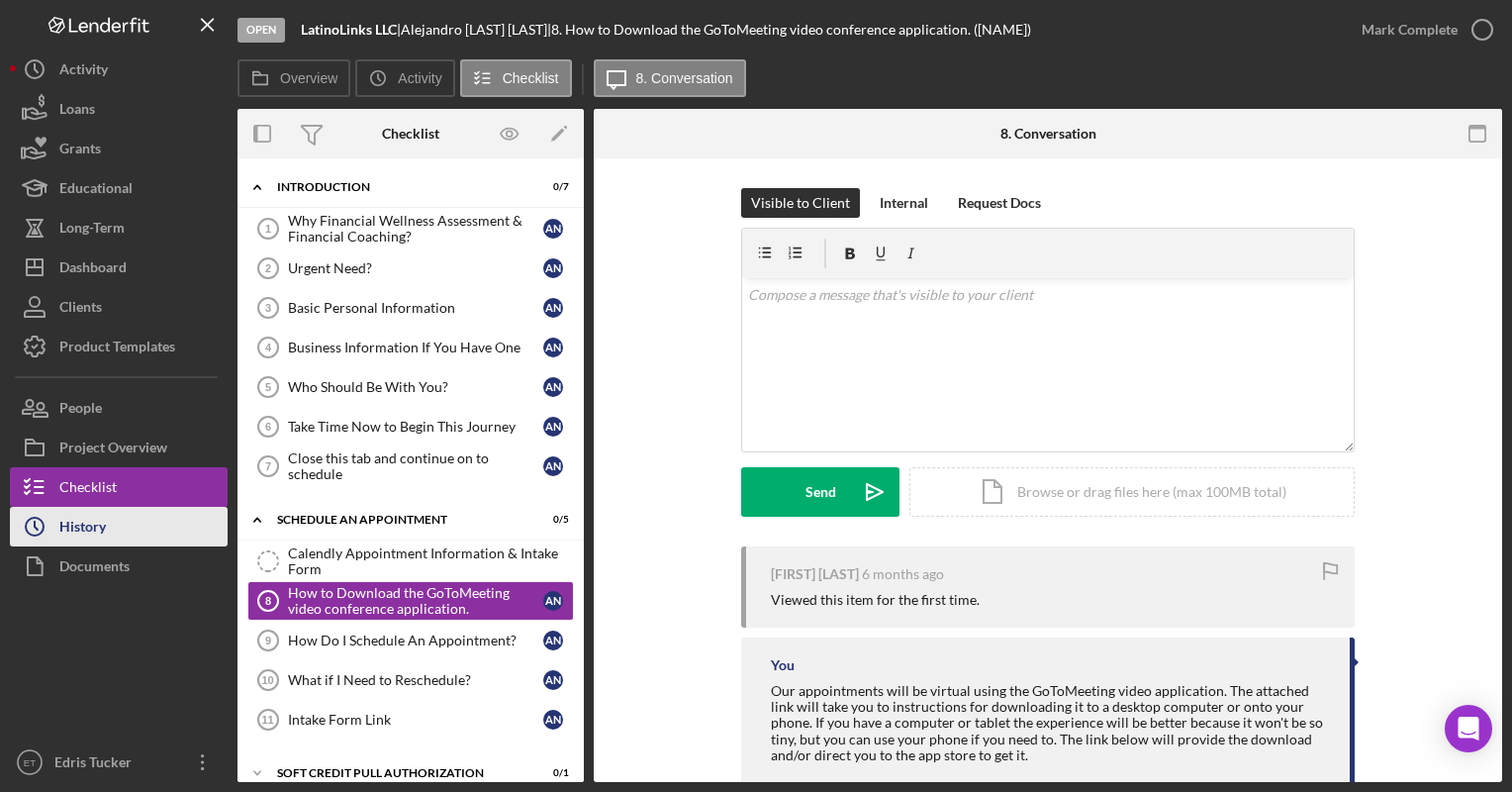 click on "Icon/History History" at bounding box center [119, 527] 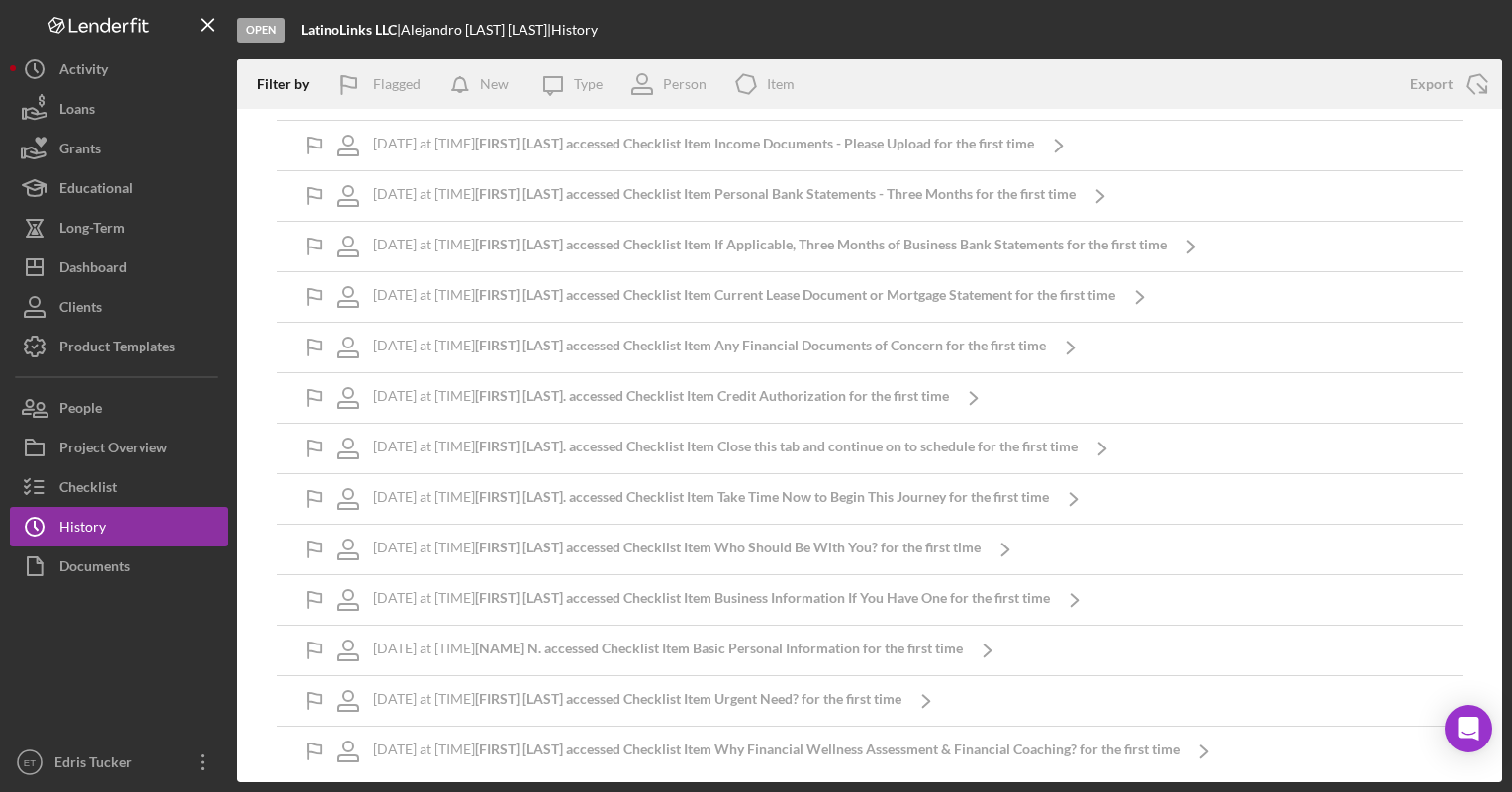 scroll, scrollTop: 0, scrollLeft: 0, axis: both 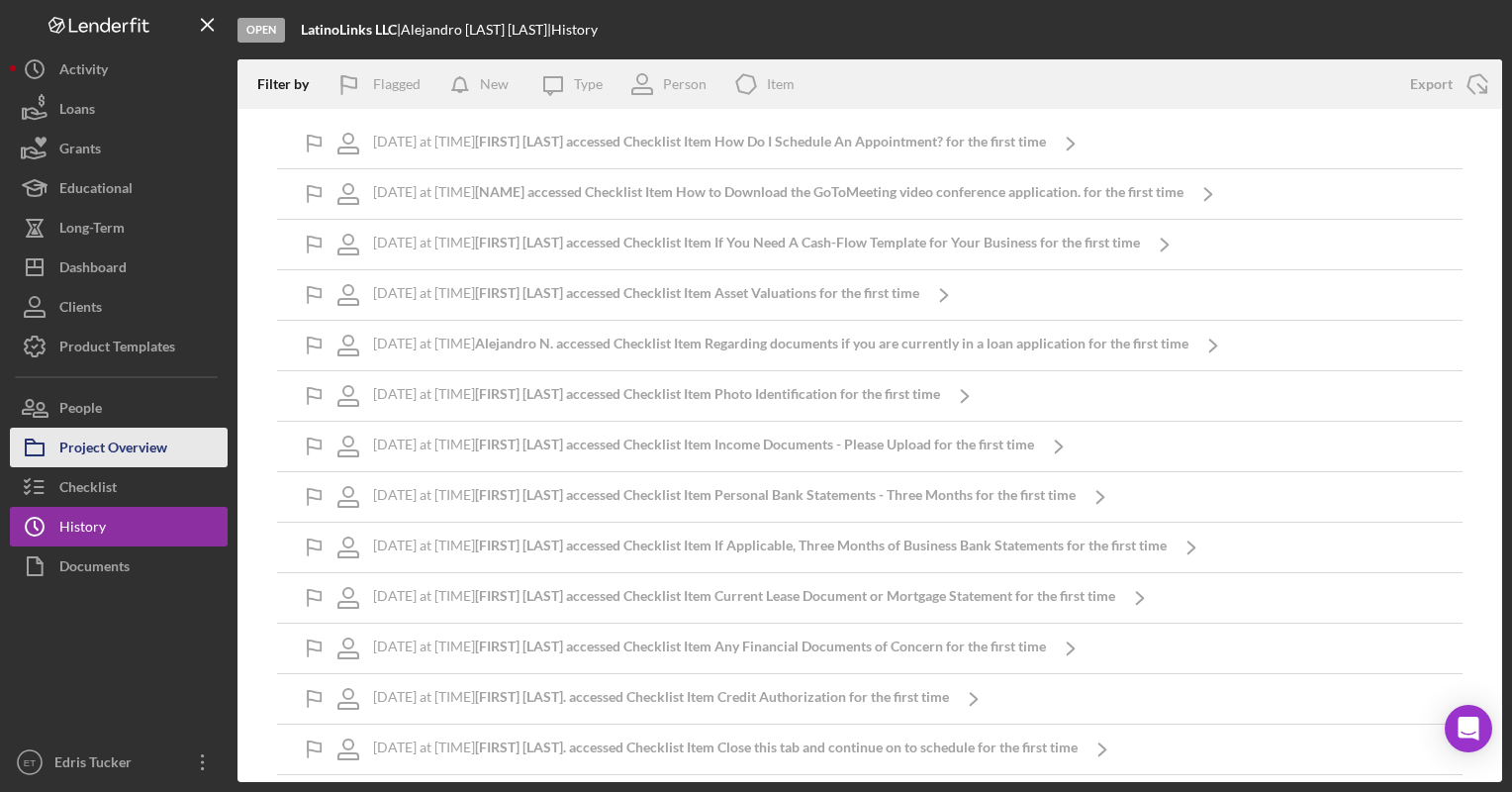 click on "Project Overview" at bounding box center (113, 449) 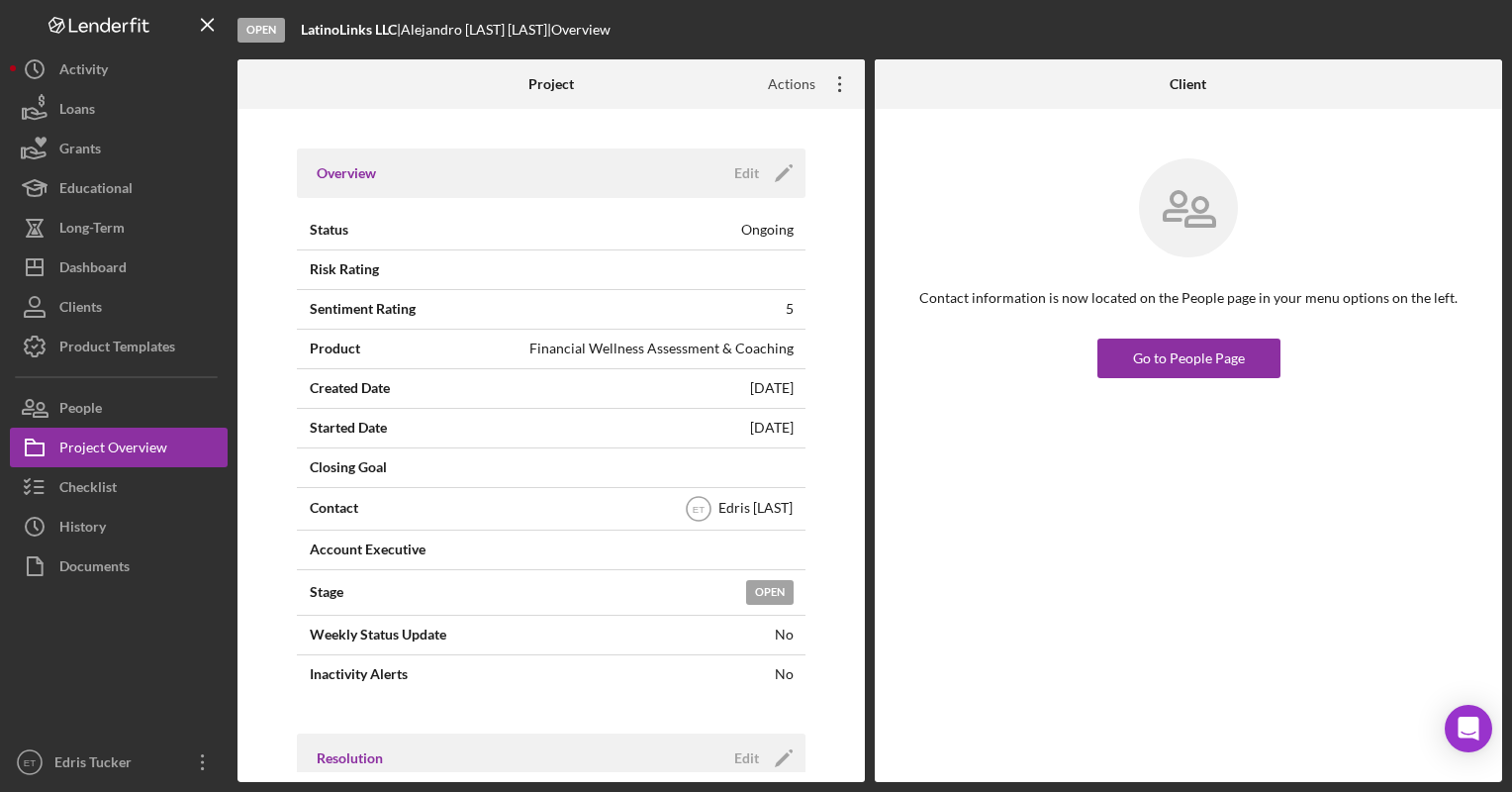 click on "Icon/Overflow" 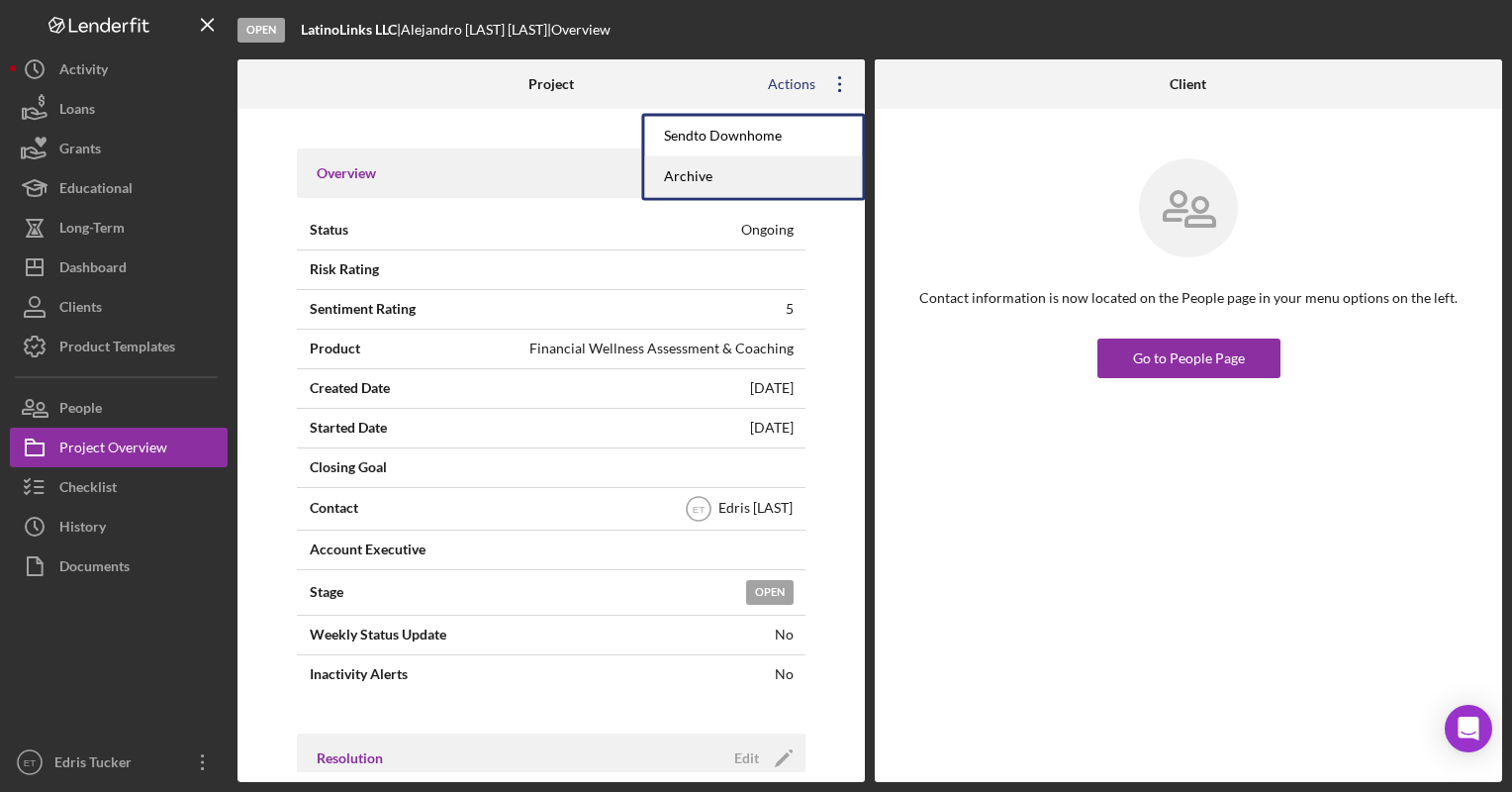 click on "Archive" at bounding box center (753, 176) 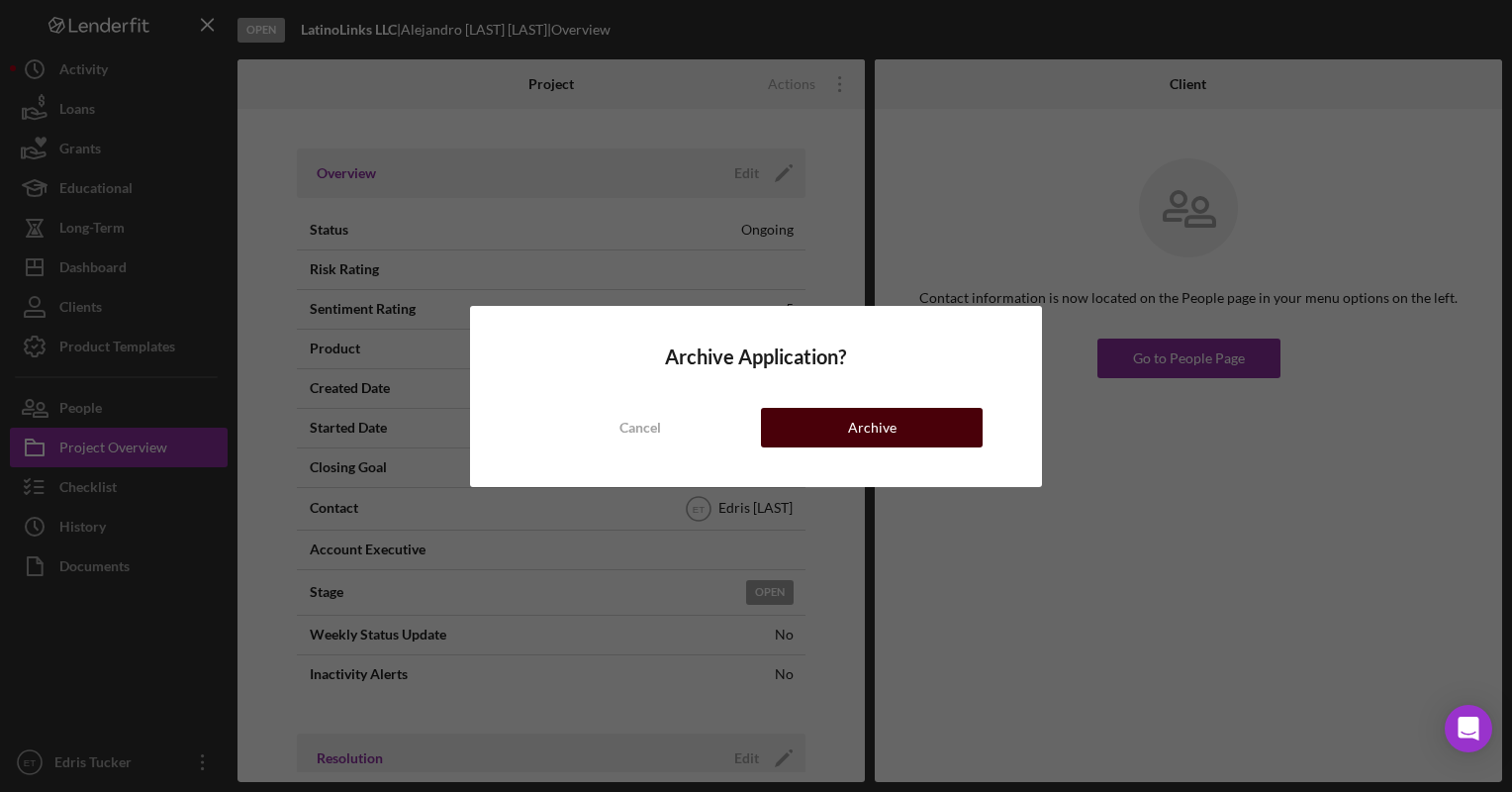 click on "Archive" at bounding box center [872, 428] 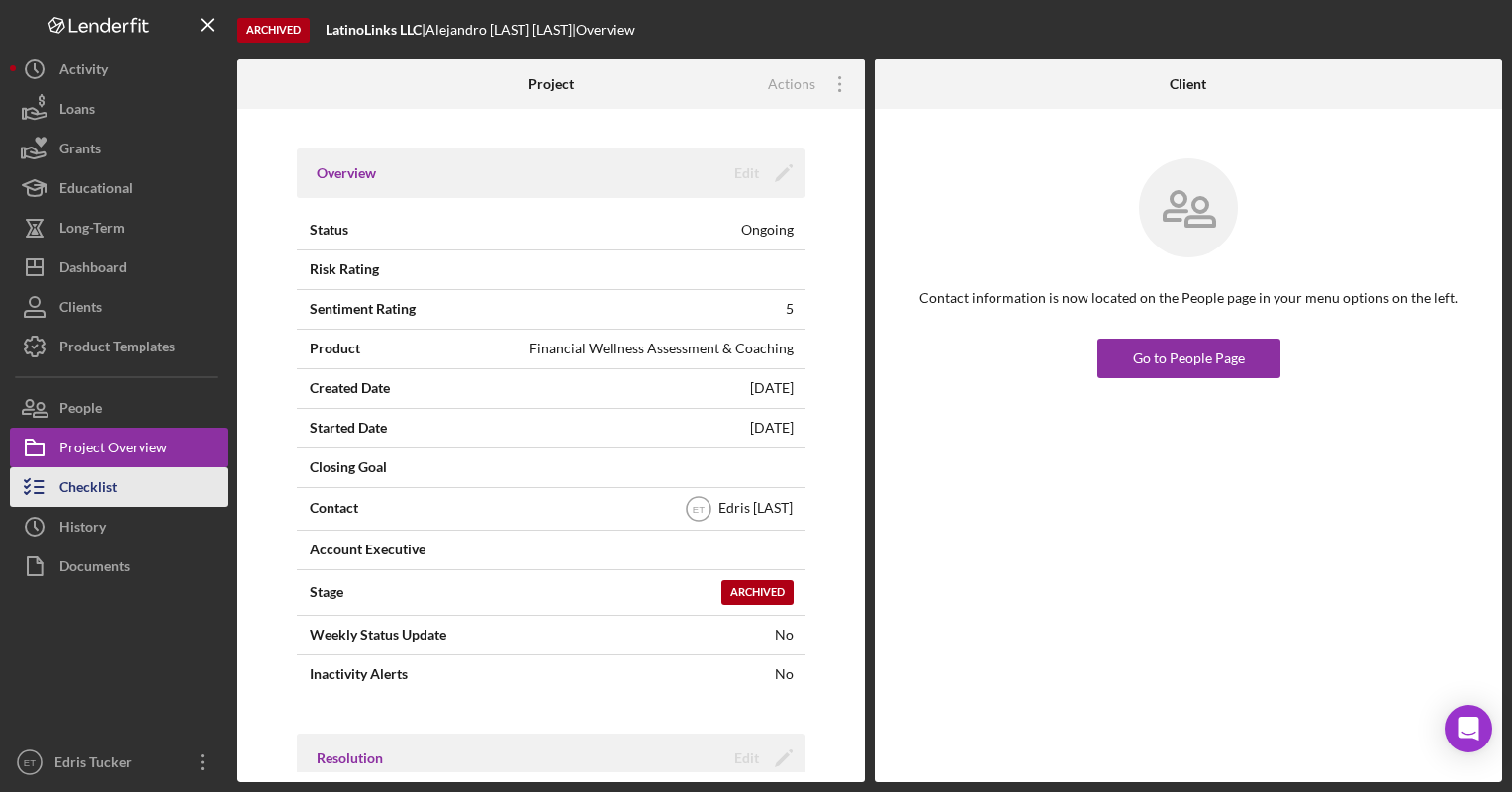 click on "Checklist" at bounding box center (88, 489) 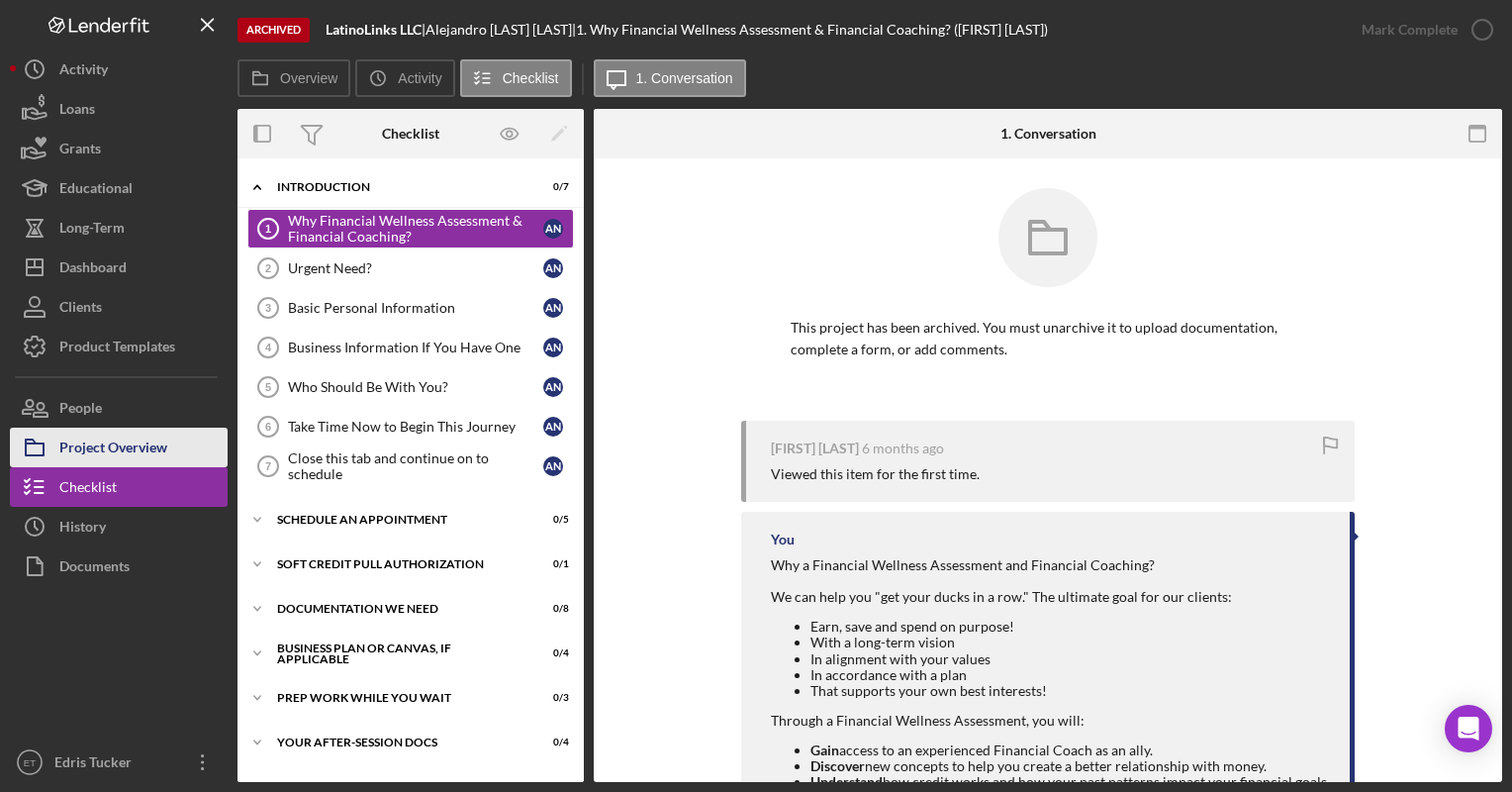 click on "Project Overview" at bounding box center (113, 449) 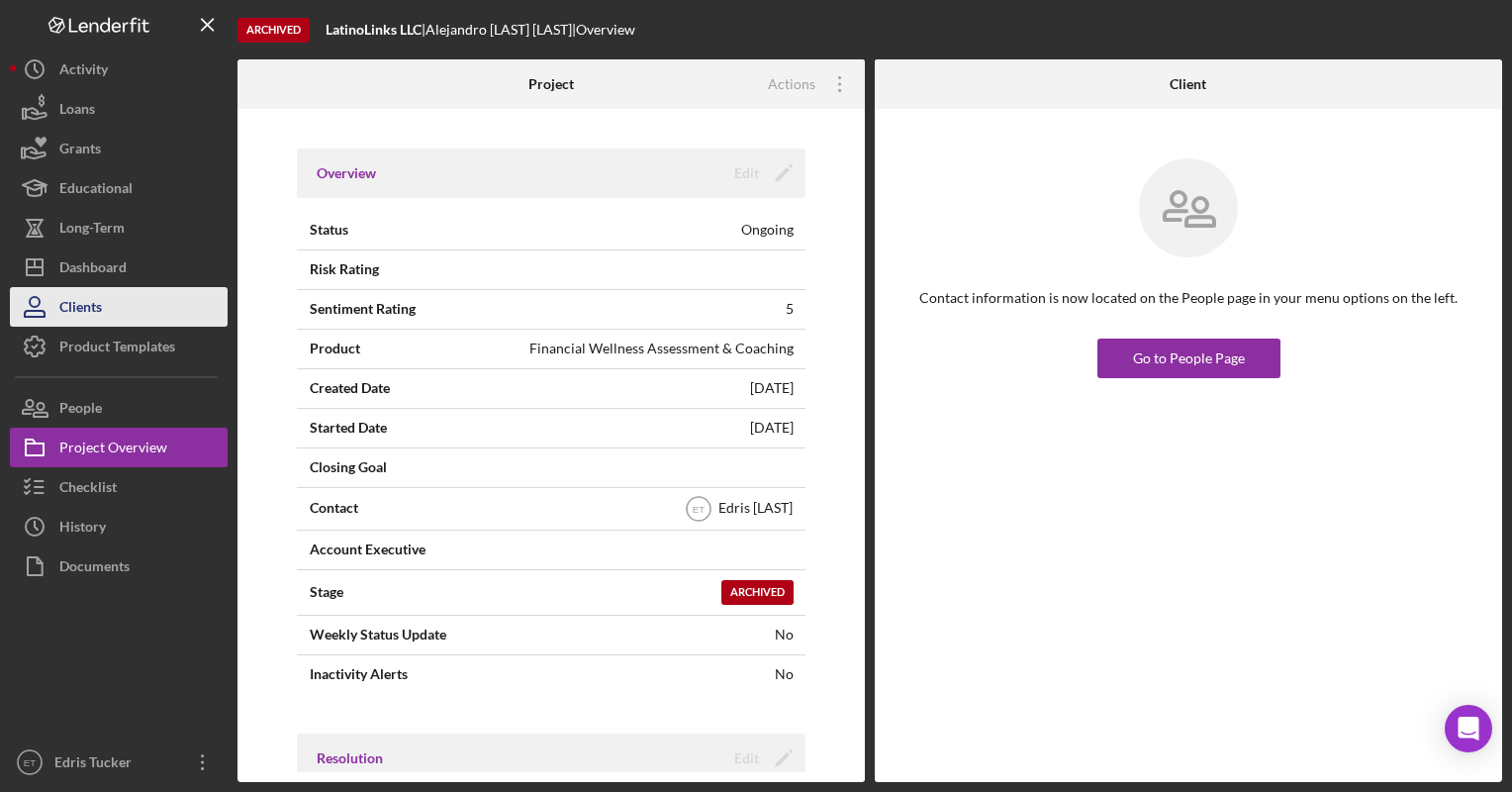 click on "Clients" at bounding box center [80, 309] 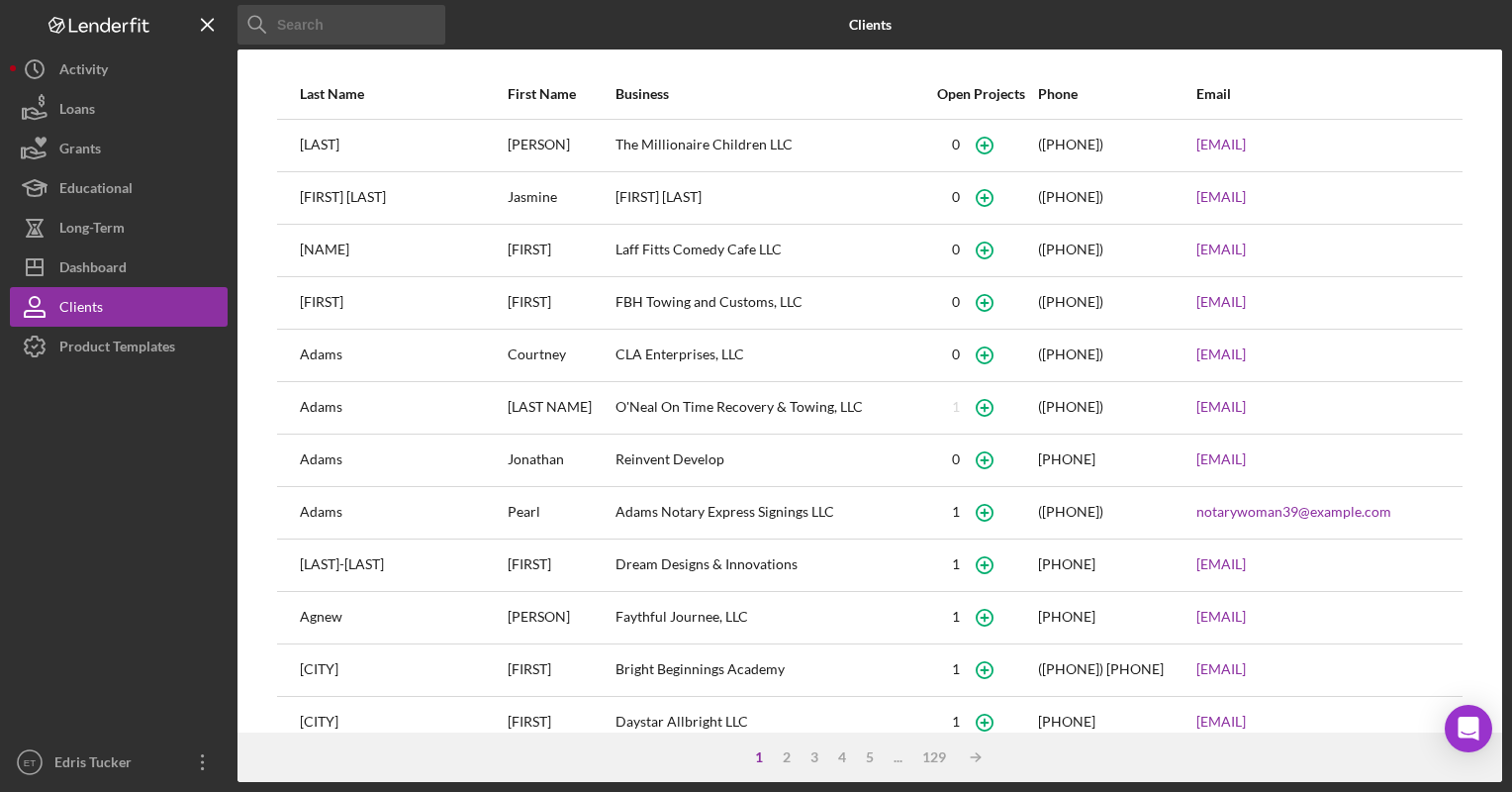 click at bounding box center (341, 25) 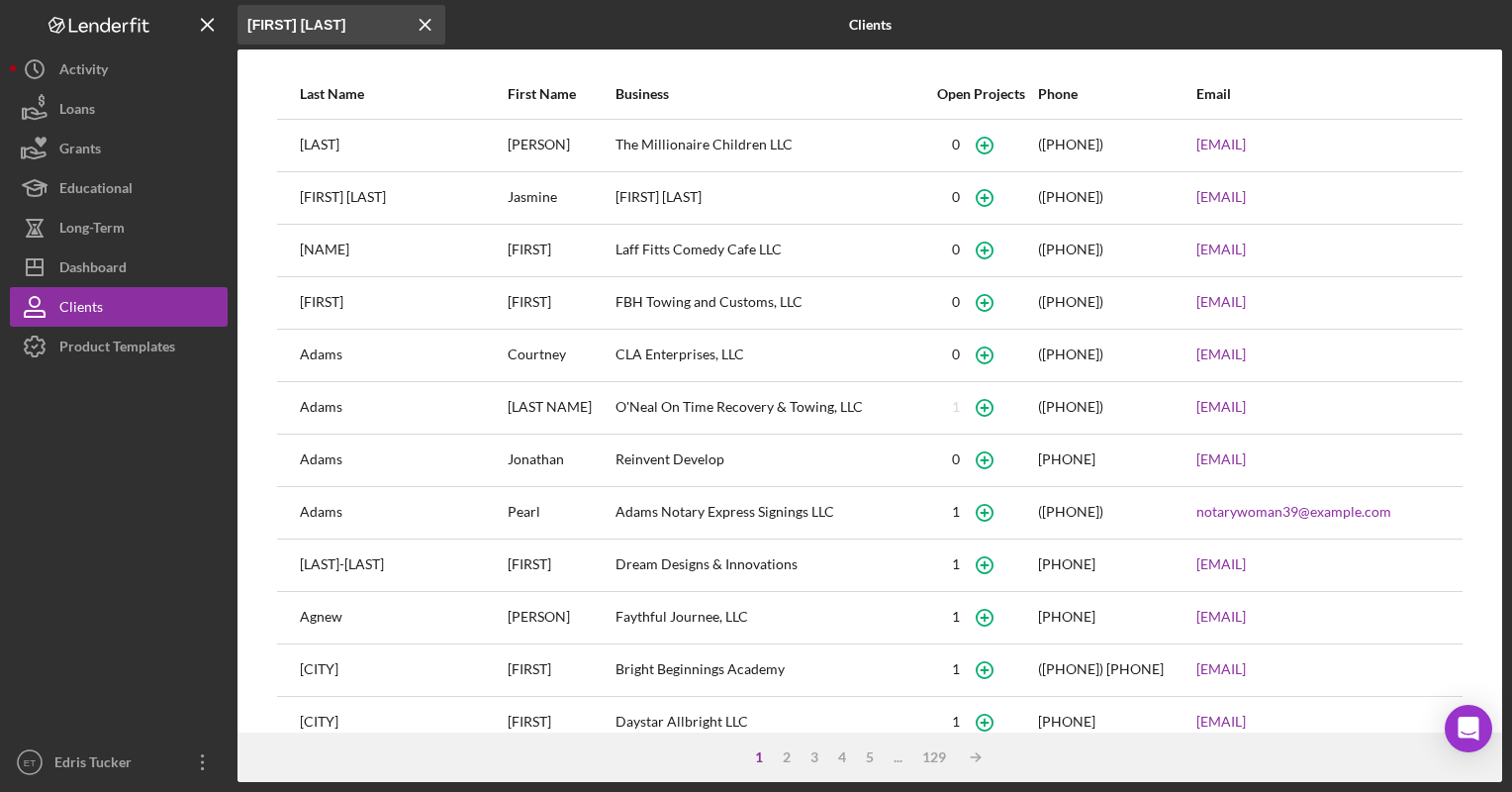 scroll, scrollTop: 0, scrollLeft: 12, axis: horizontal 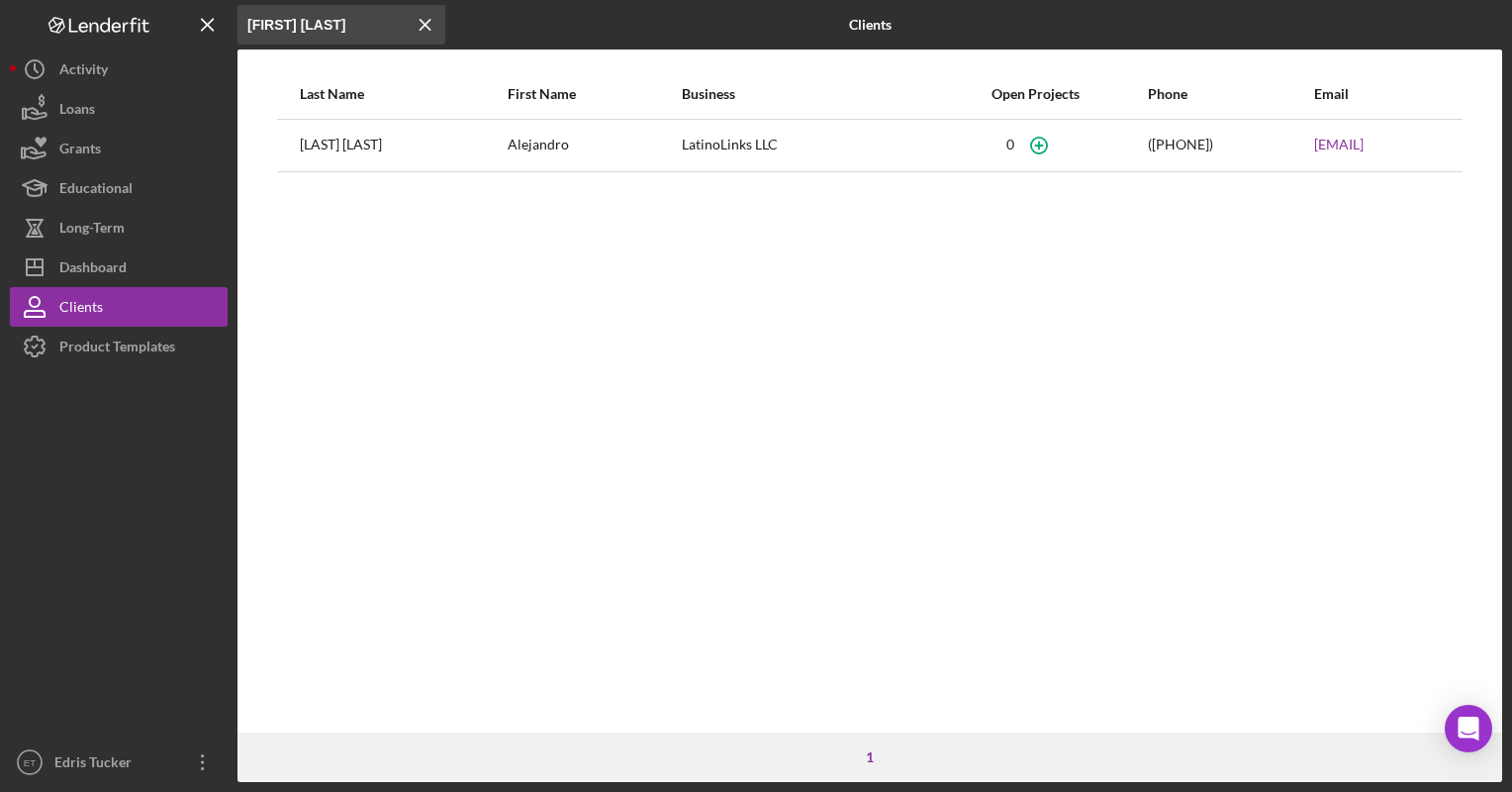 type on "[FIRST] [LAST]" 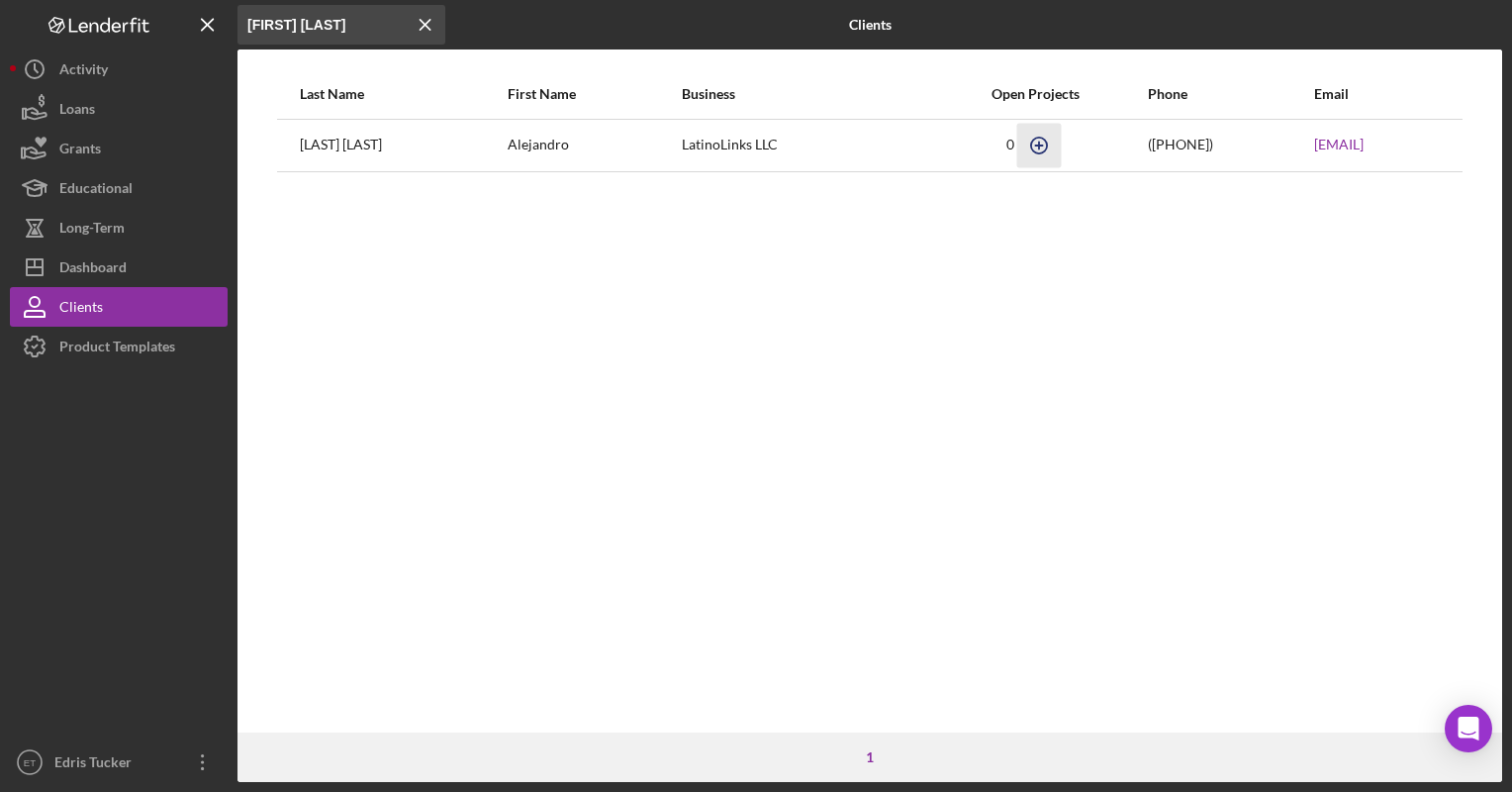 scroll, scrollTop: 0, scrollLeft: 0, axis: both 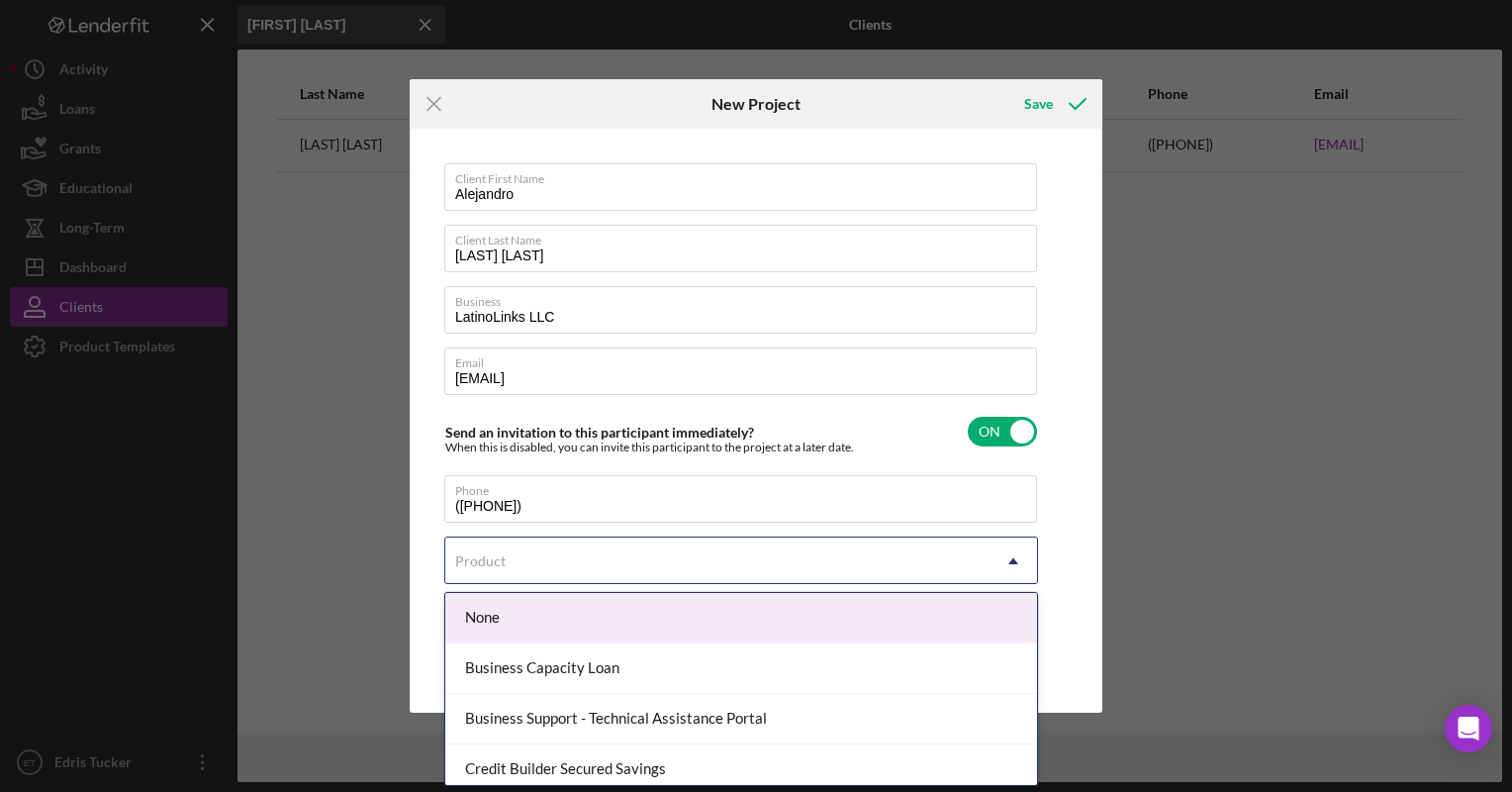 click on "Product" at bounding box center (717, 561) 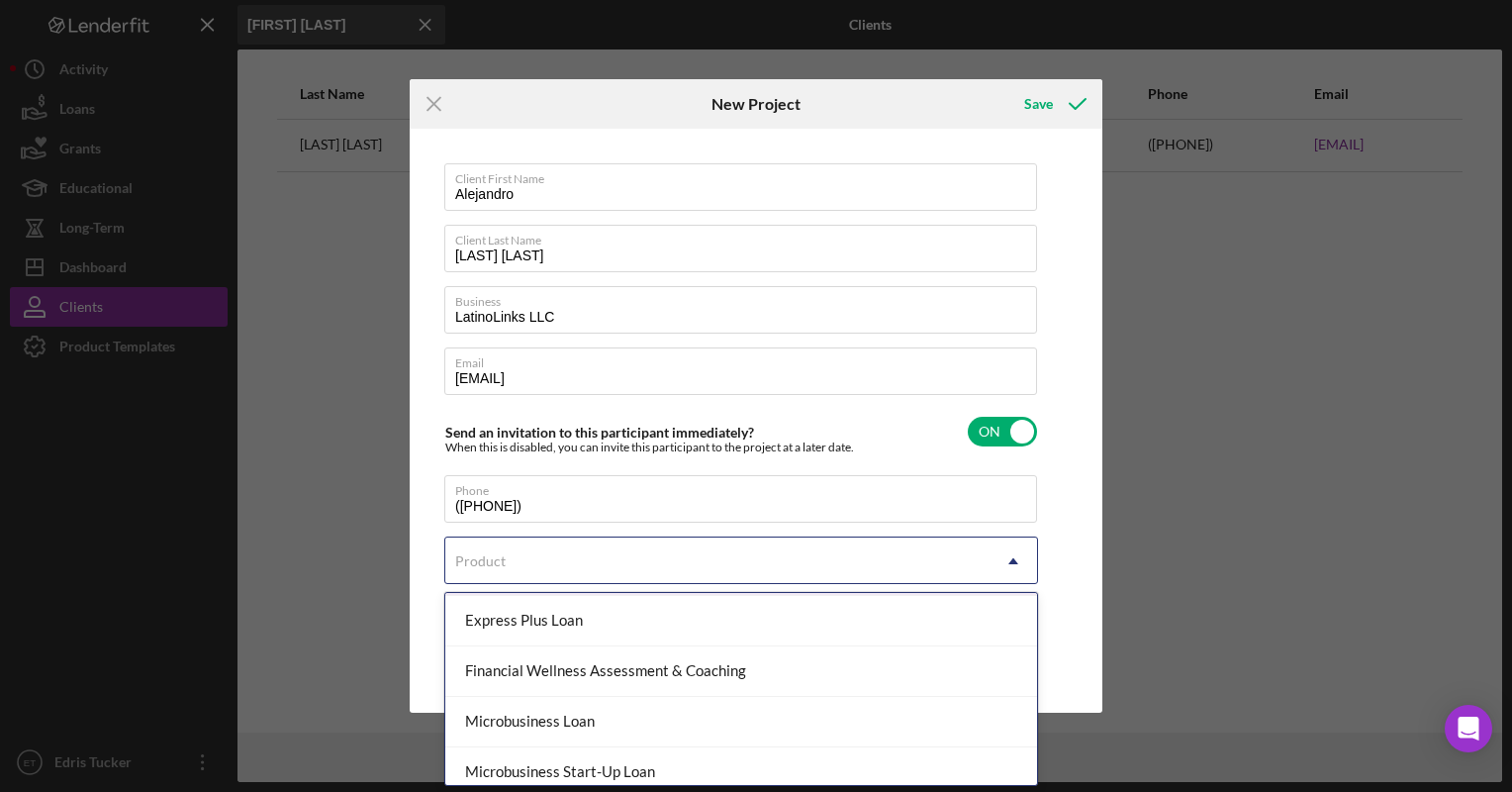 scroll, scrollTop: 249, scrollLeft: 0, axis: vertical 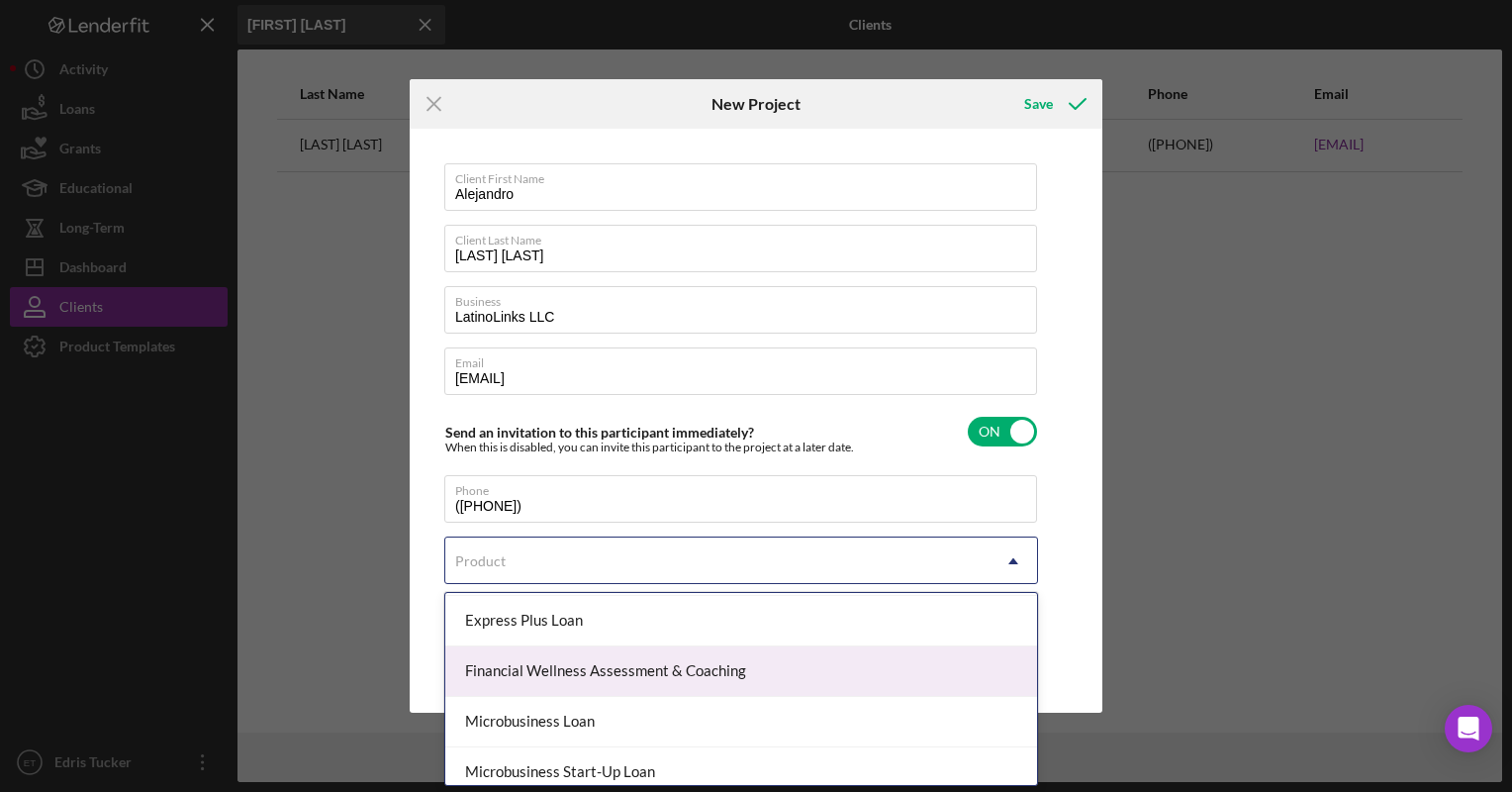 click on "Financial Wellness Assessment & Coaching" at bounding box center [741, 671] 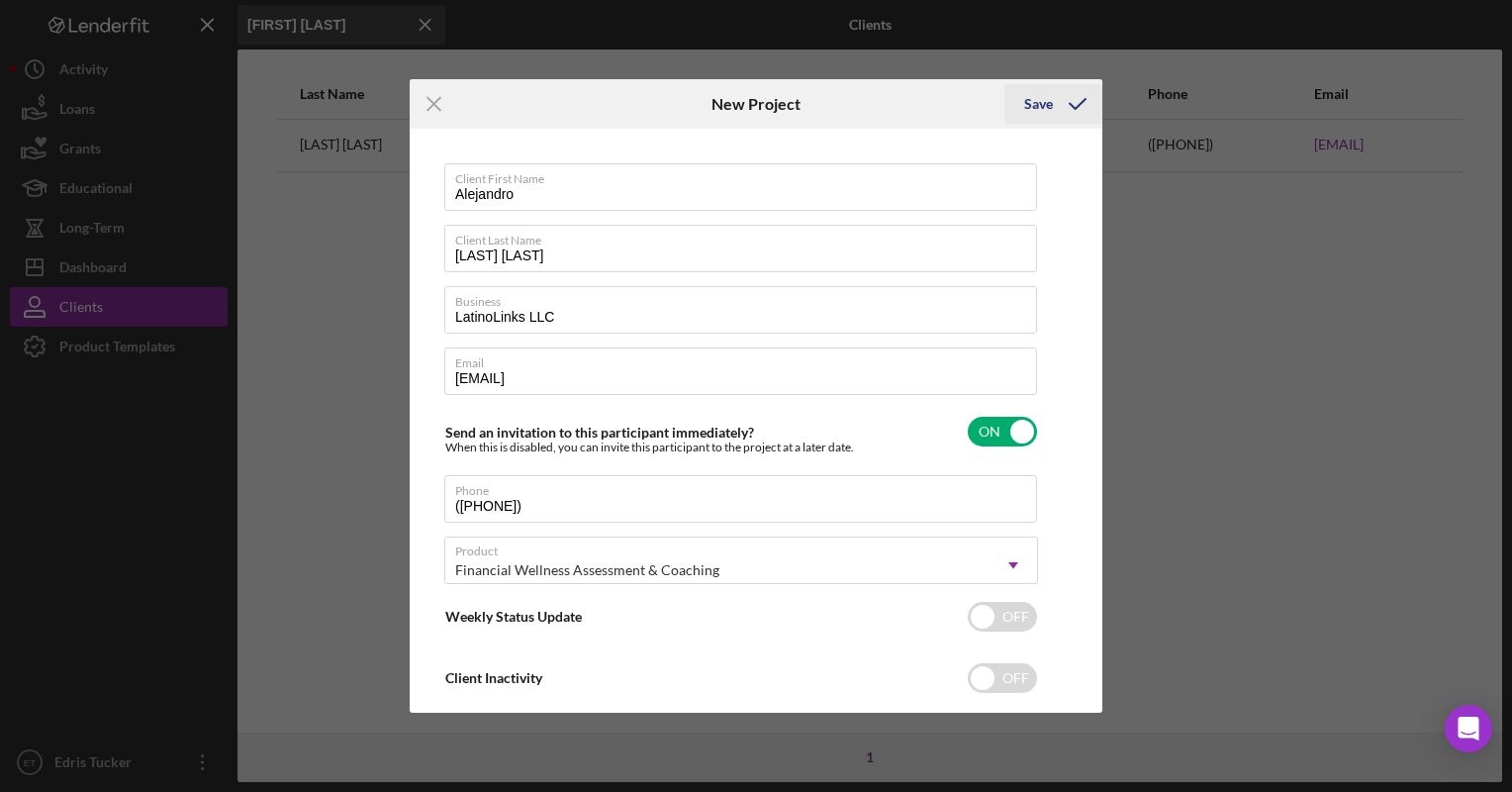 click on "Save" at bounding box center [1038, 104] 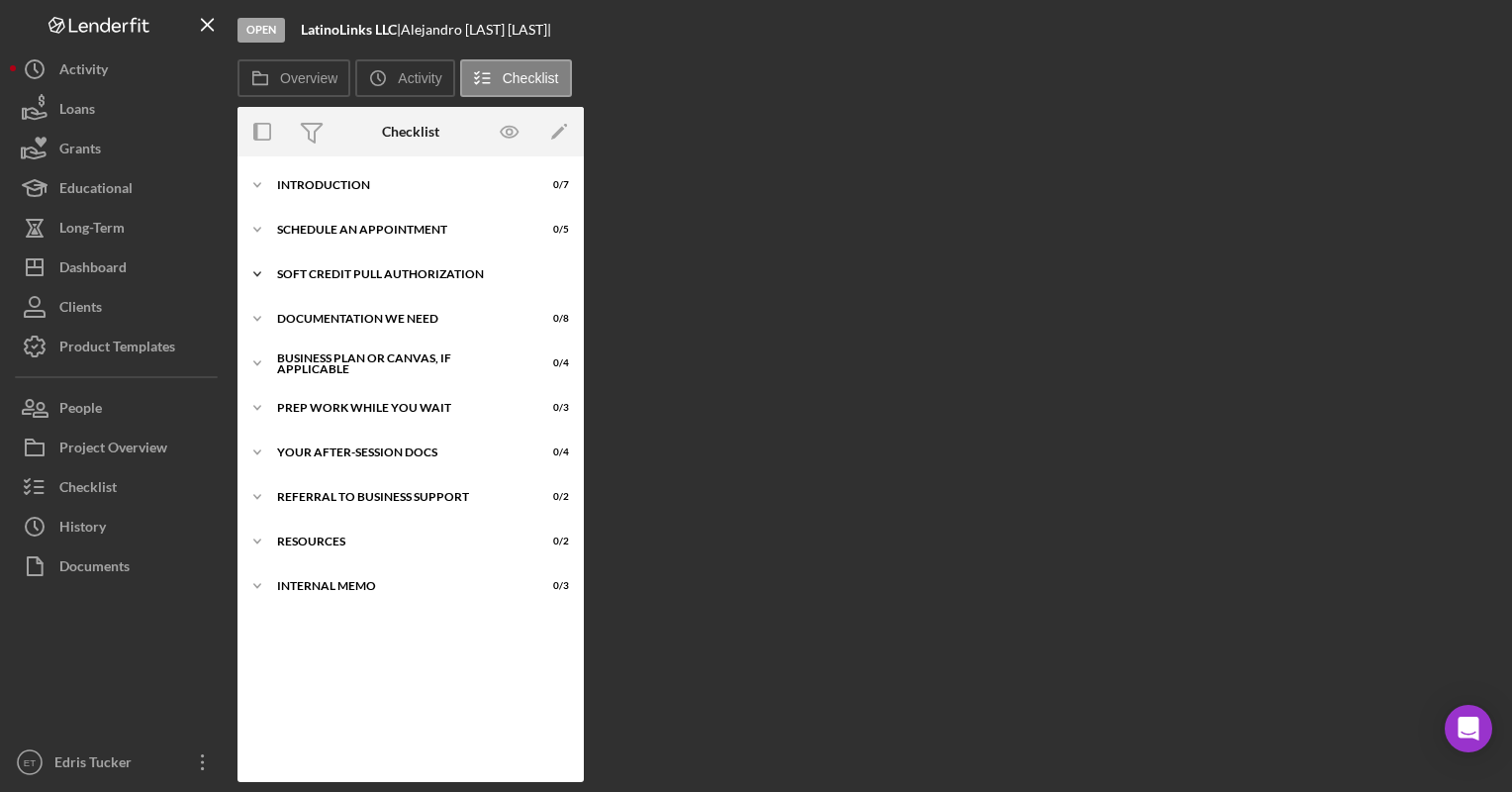 click on "Soft Credit Pull Authorization" at bounding box center [418, 274] 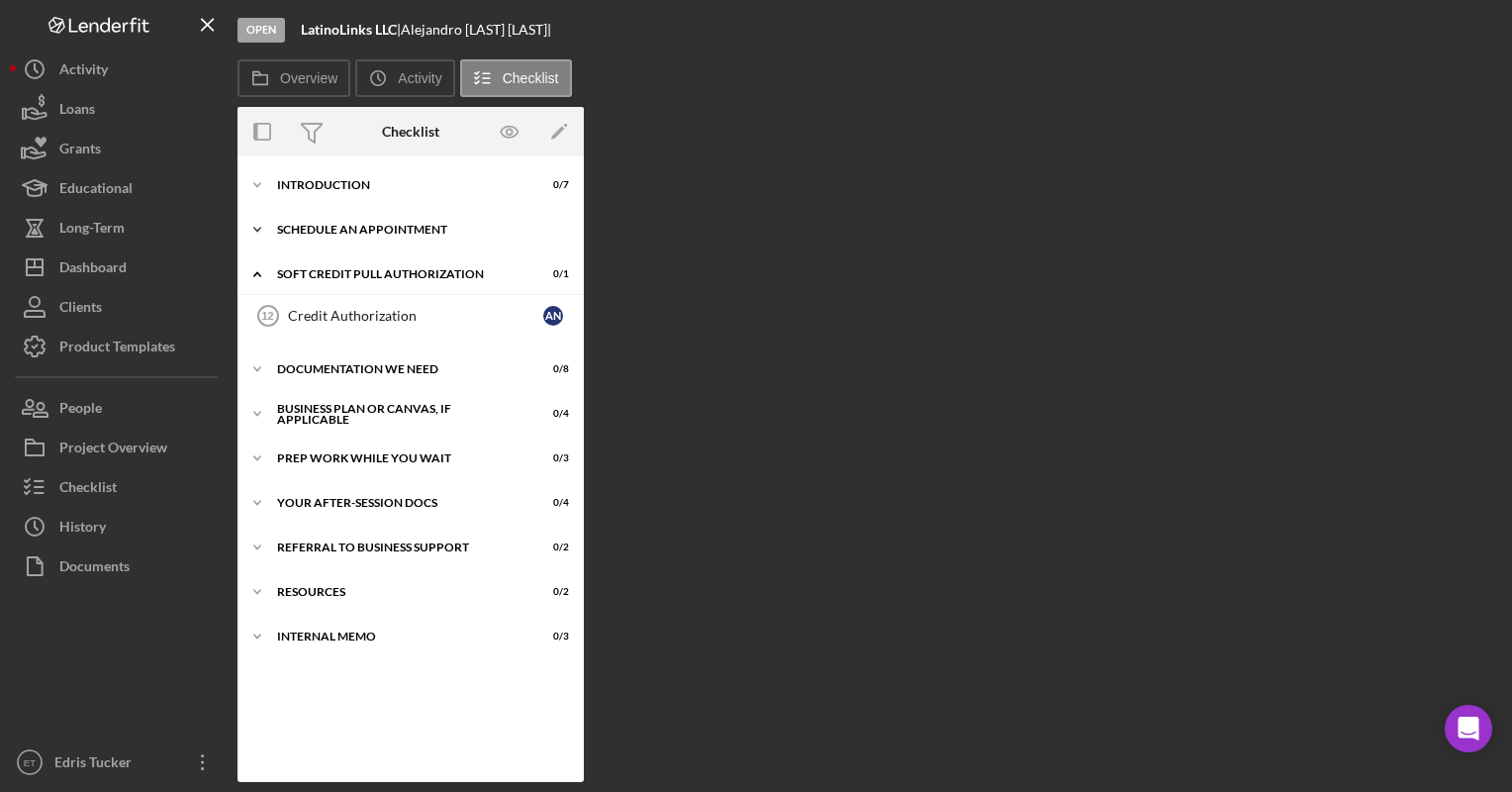 click on "Schedule An Appointment" at bounding box center (418, 230) 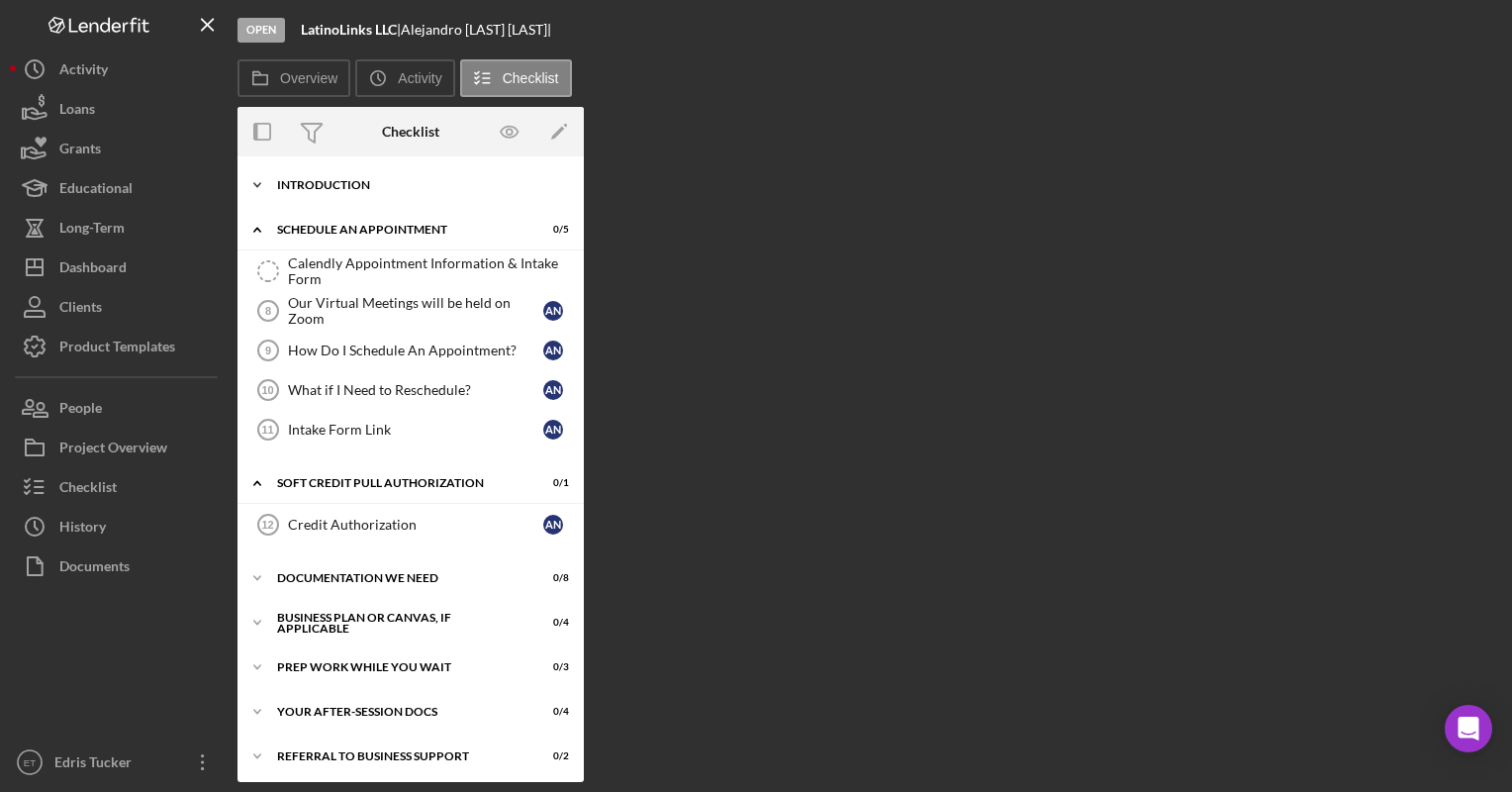 click on "Introduction" at bounding box center (418, 185) 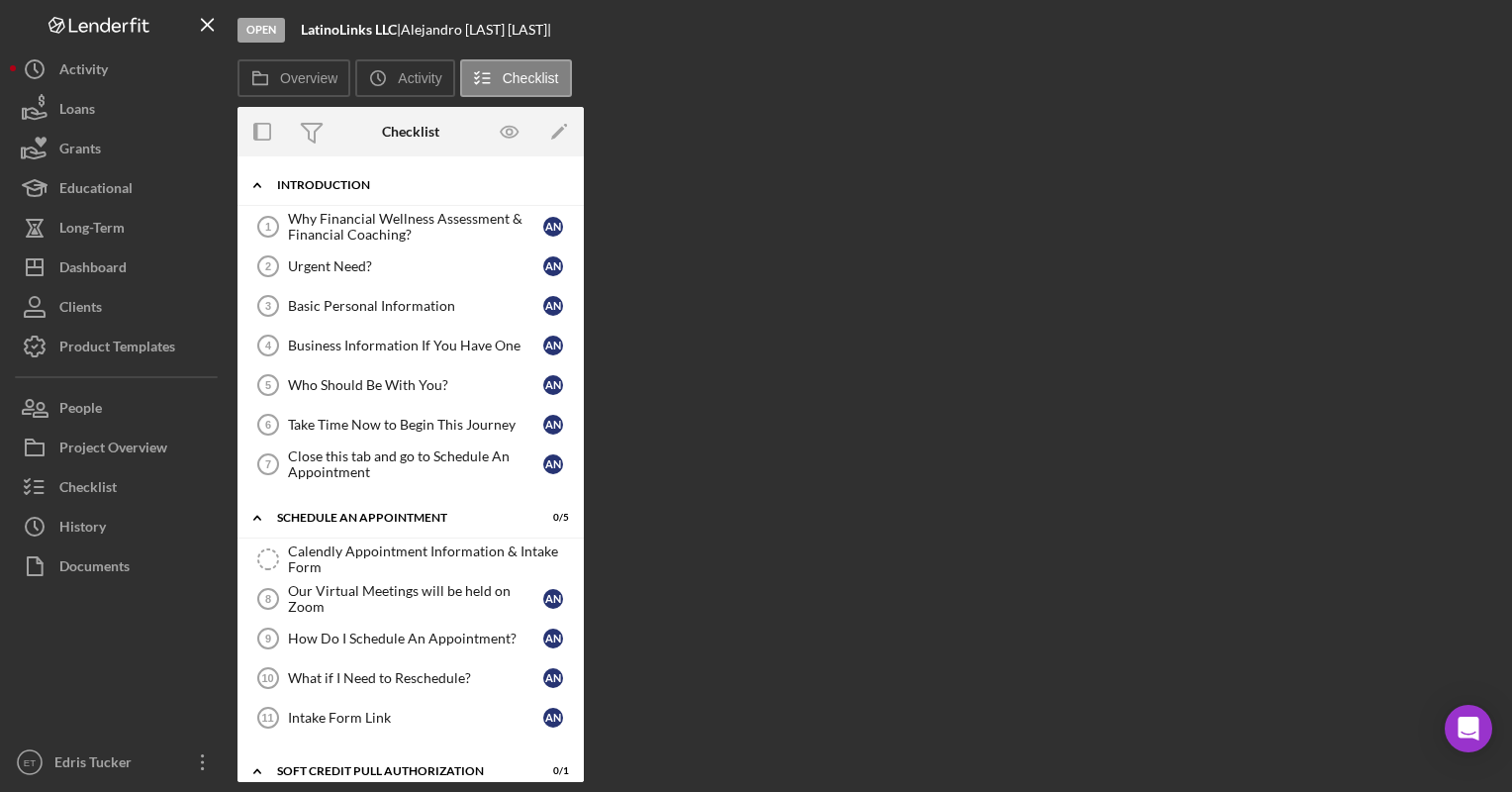 click on "Introduction" at bounding box center (418, 185) 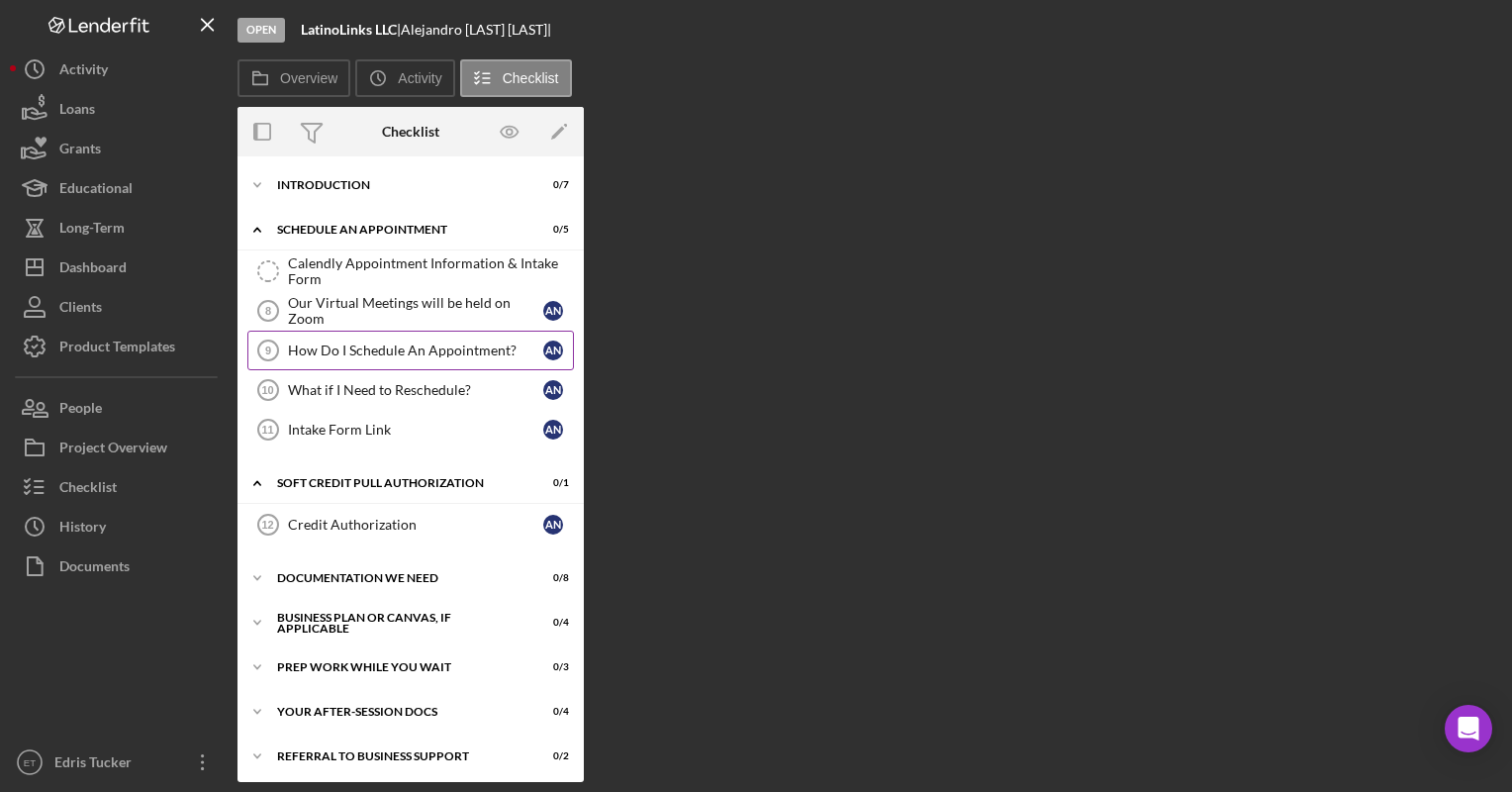click on "How Do I Schedule An Appointment?" at bounding box center [416, 350] 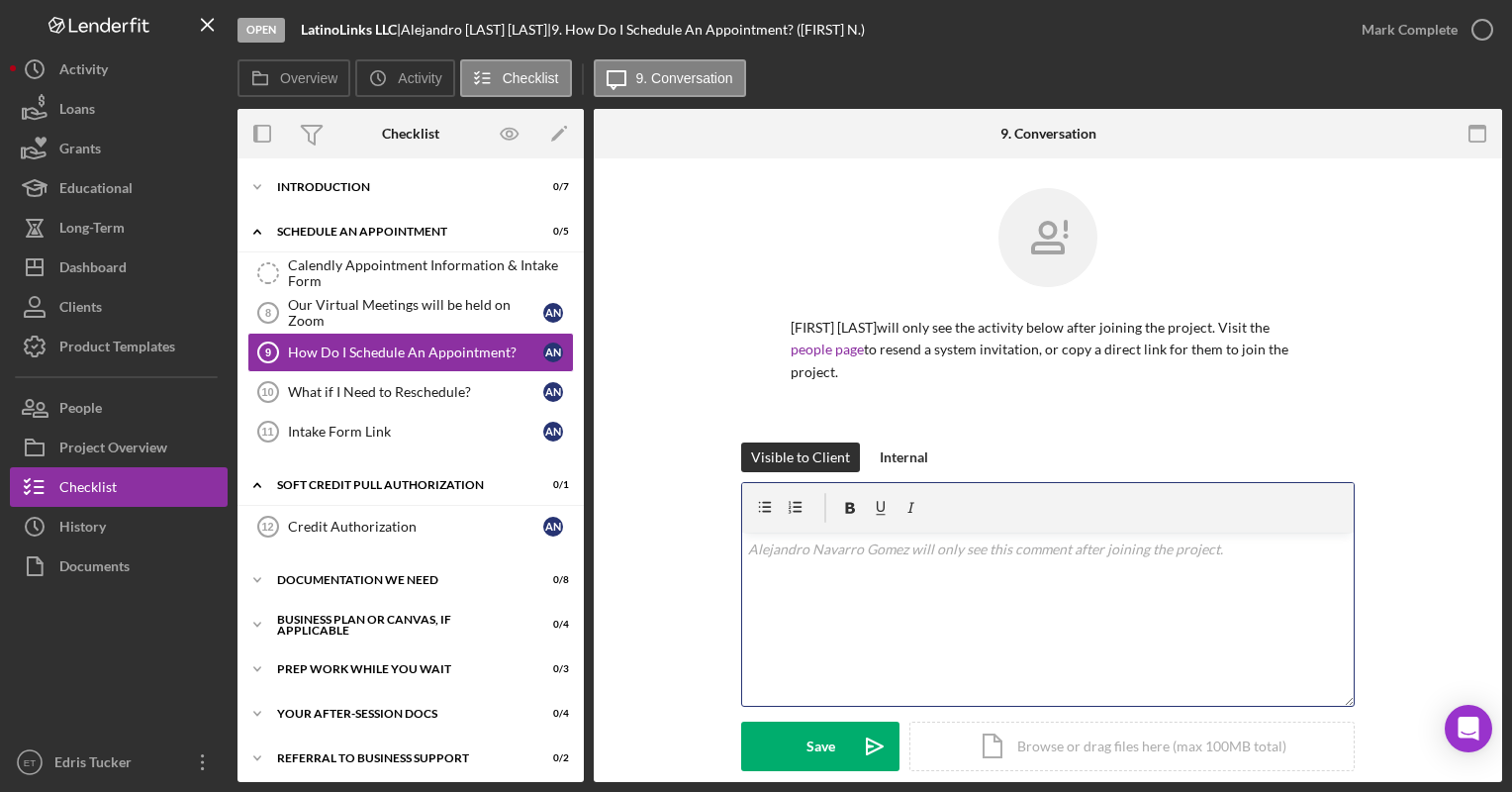 click on "v Color teal Color pink Remove color Add row above Add row below Add column before Add column after Merge cells Split cells Remove column Remove row Remove table" at bounding box center [1048, 619] 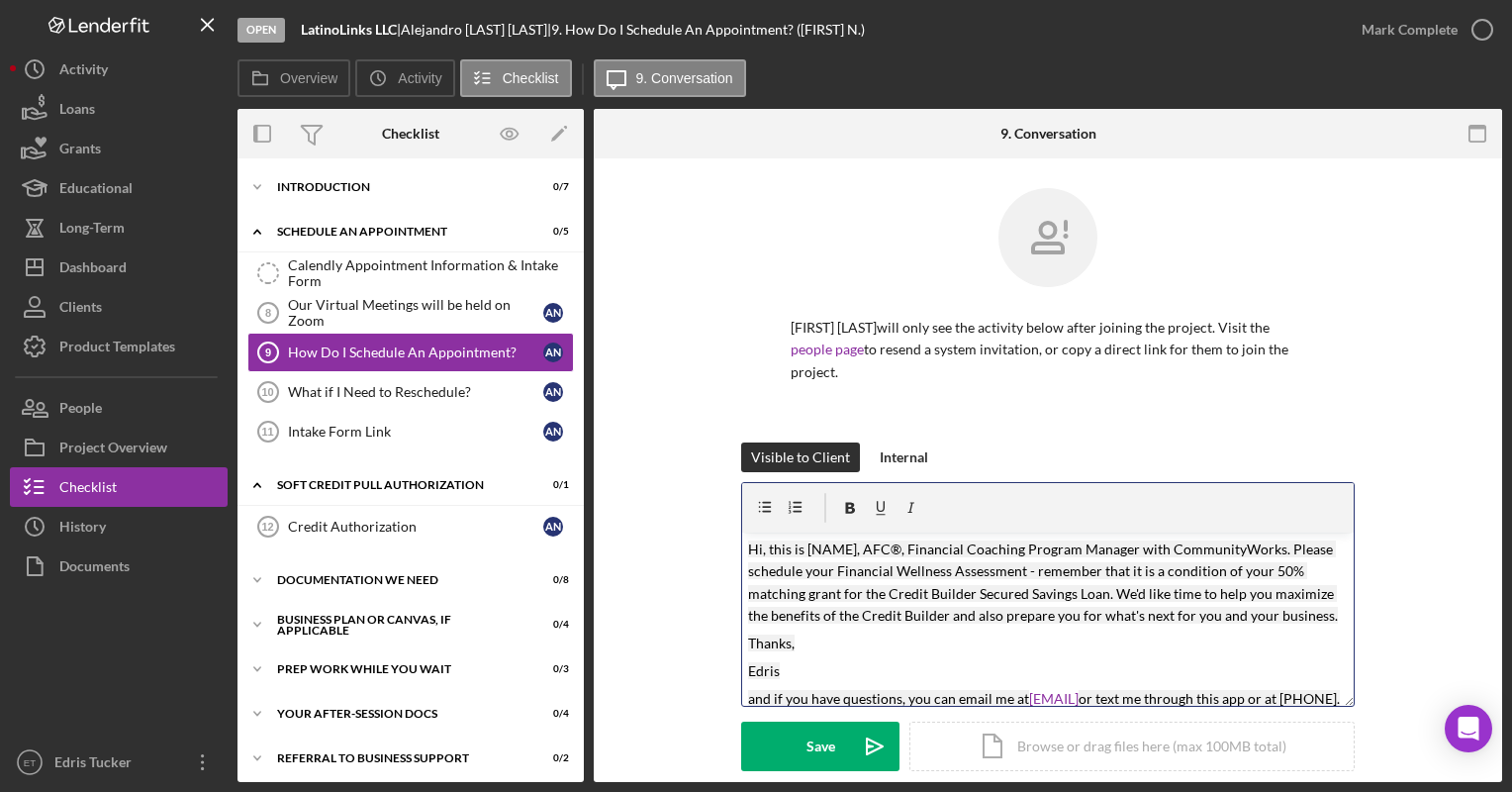 scroll, scrollTop: 28, scrollLeft: 0, axis: vertical 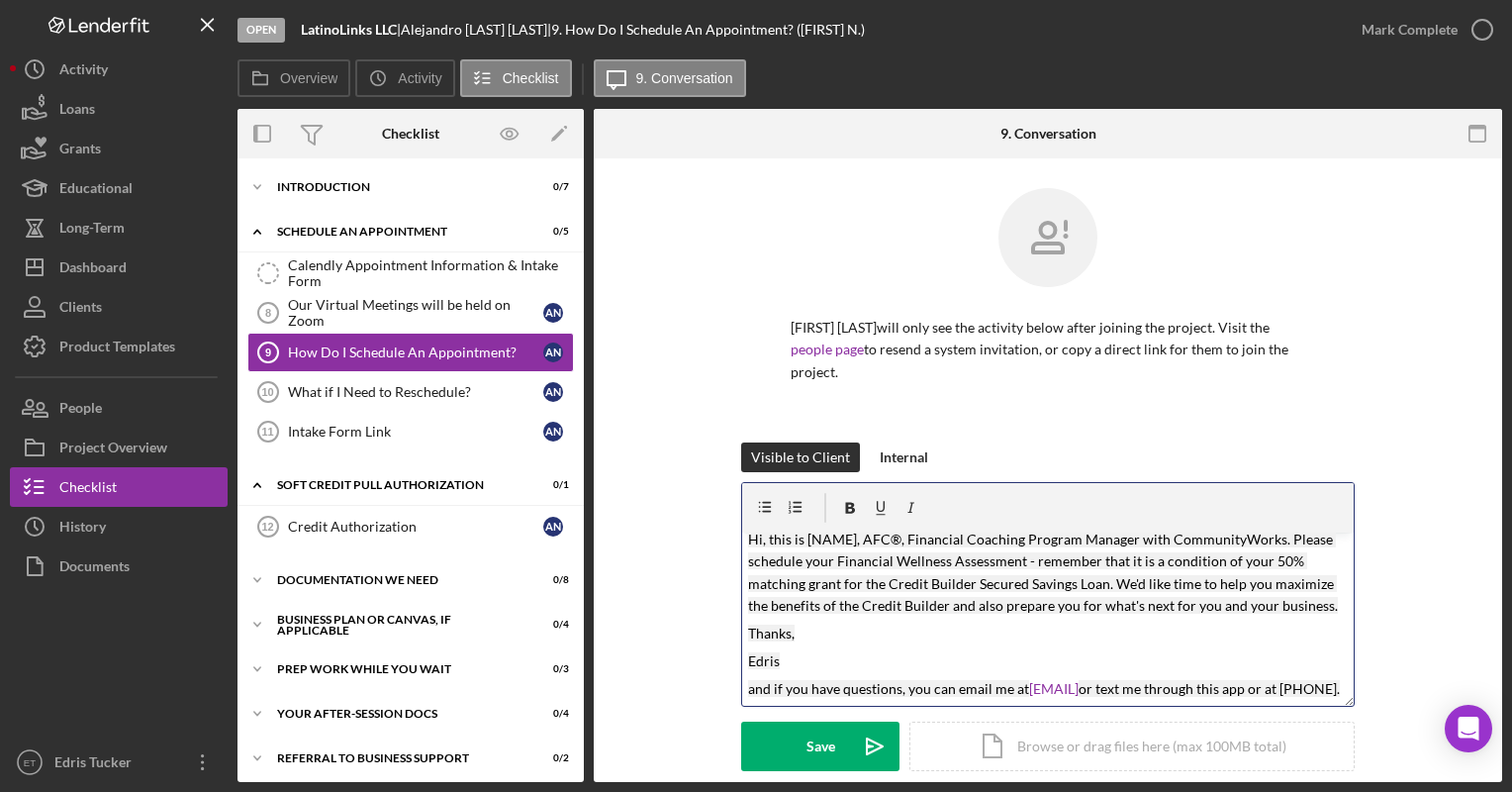 click on "Hi, this is [NAME], AFC®, Financial Coaching Program Manager with CommunityWorks. Please schedule your Financial Wellness Assessment - remember that it is a condition of your 50% matching grant for the Credit Builder Secured Savings Loan. We'd like time to help you maximize the benefits of the Credit Builder and also prepare you for what's next for you and your business." at bounding box center [1043, 572] 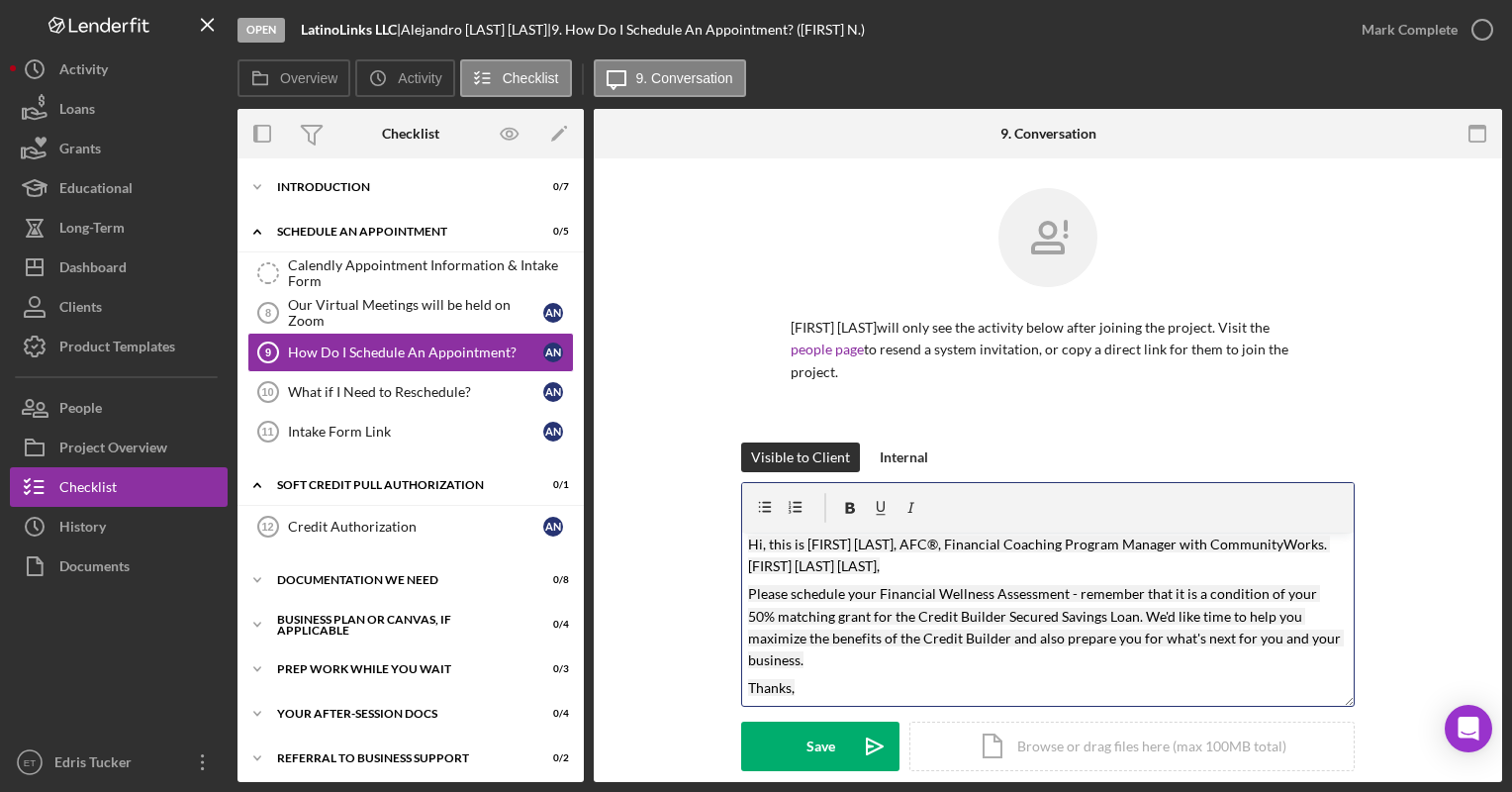 scroll, scrollTop: 59, scrollLeft: 0, axis: vertical 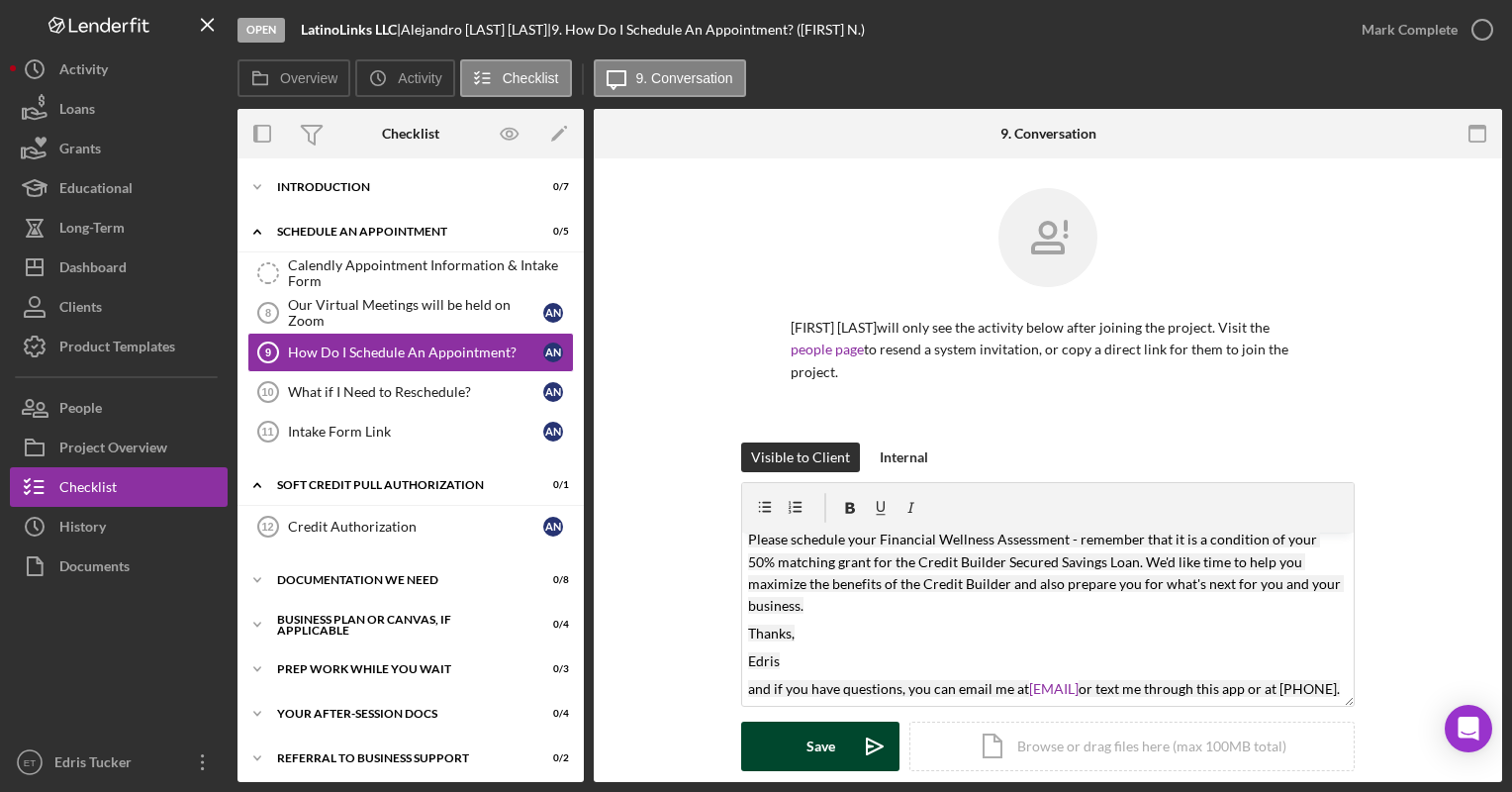 click on "Icon/icon-invite-send" 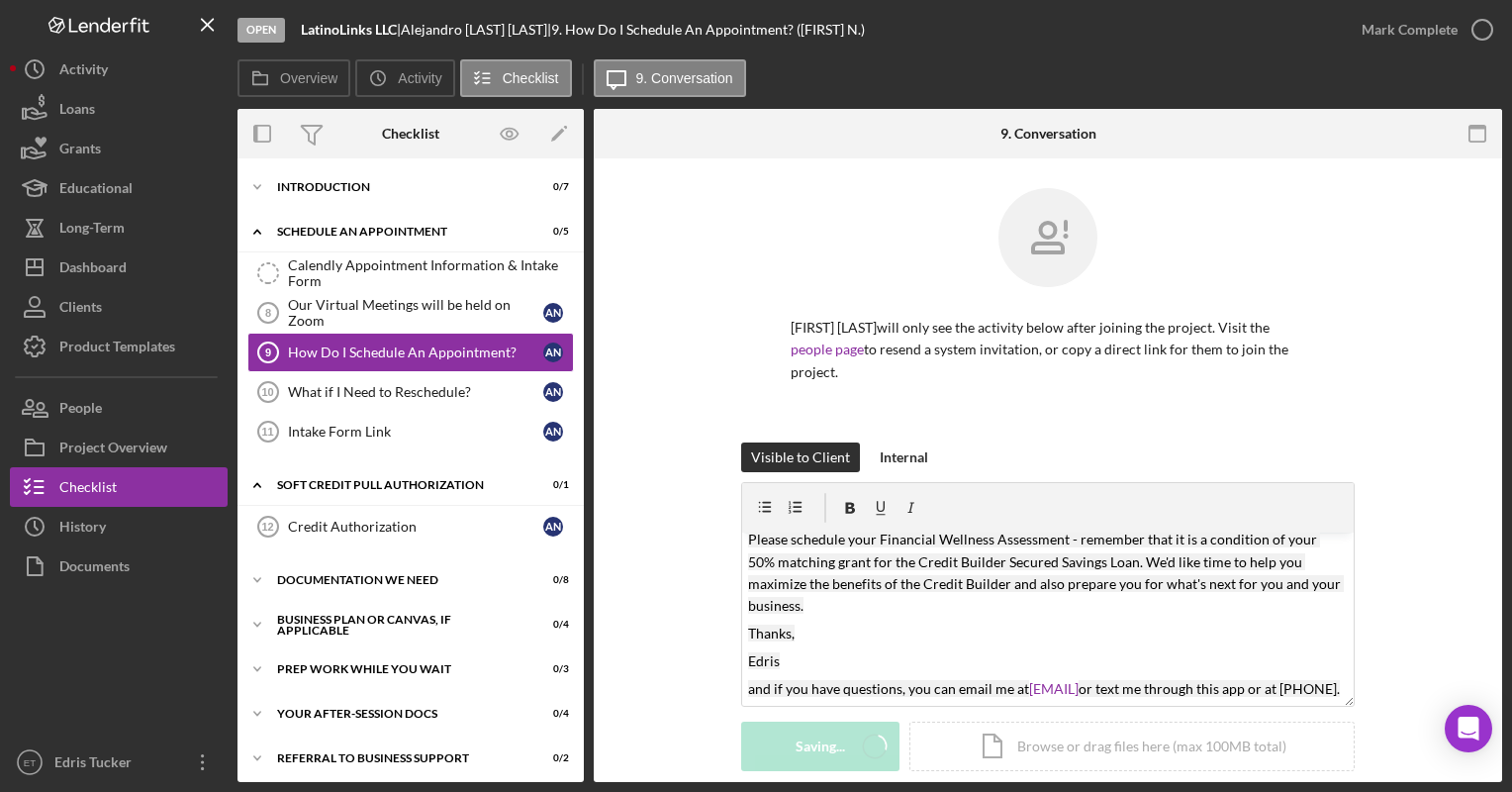 scroll, scrollTop: 0, scrollLeft: 0, axis: both 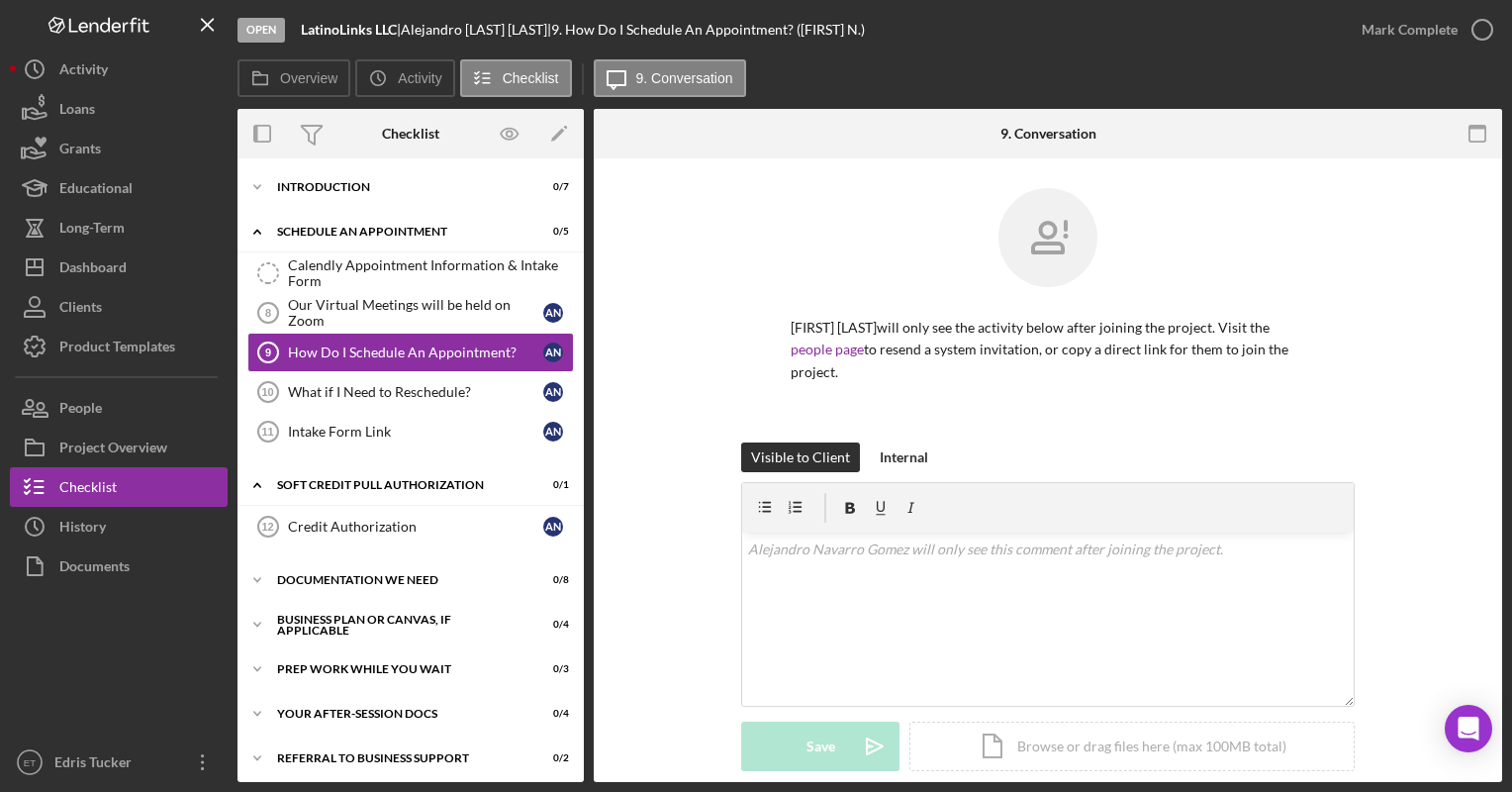 click on "Visible to Client Internal v Color teal Color pink Remove color Add row above Add row below Add column before Add column after Merge cells Split cells Remove column Remove row Remove table Save Icon/icon-invite-send Icon/Document Browse or drag files here (max 100MB total) Tap to choose files or take a photo Cancel Save Icon/icon-invite-send" at bounding box center [1048, 622] 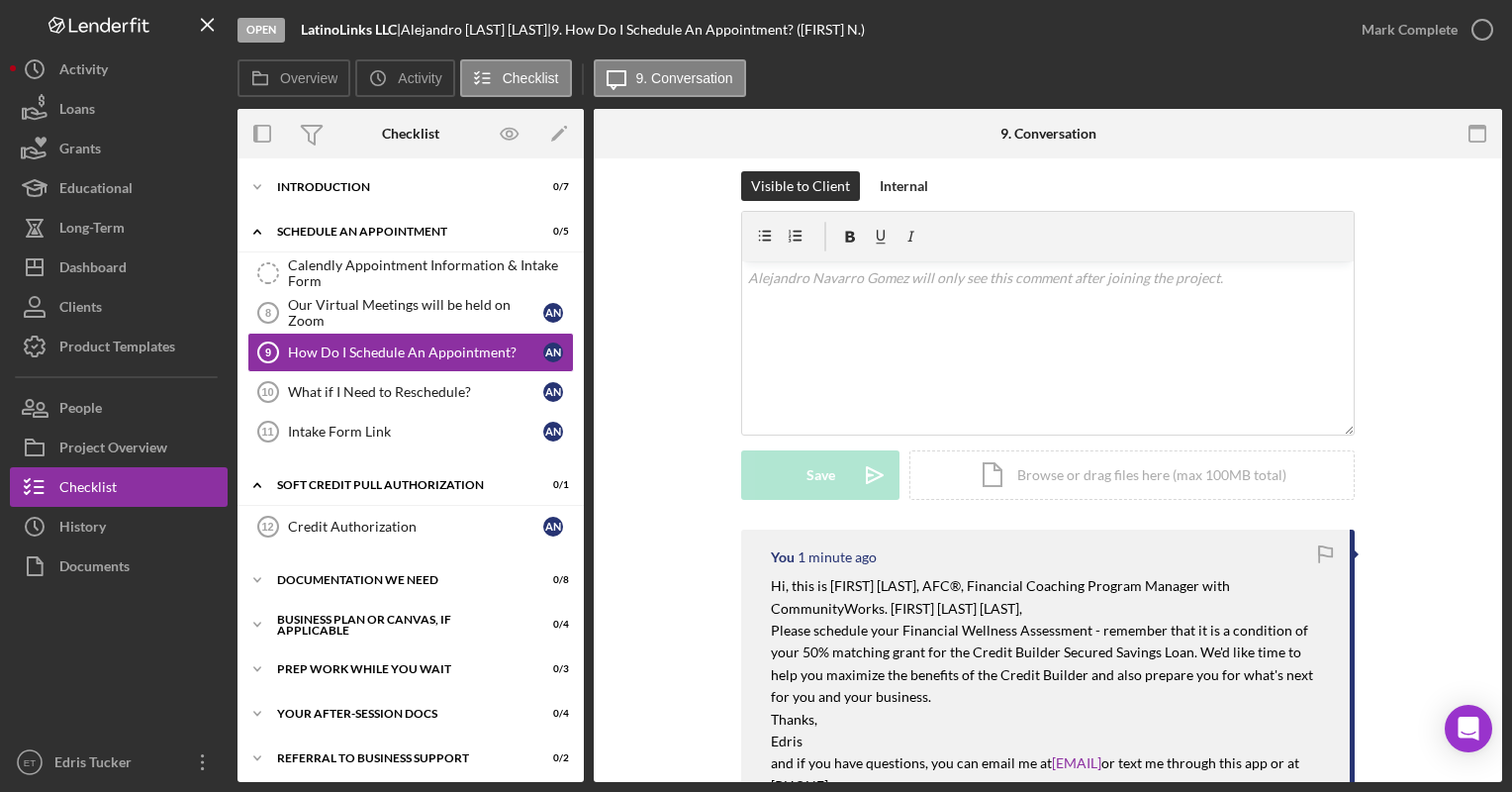 scroll, scrollTop: 273, scrollLeft: 0, axis: vertical 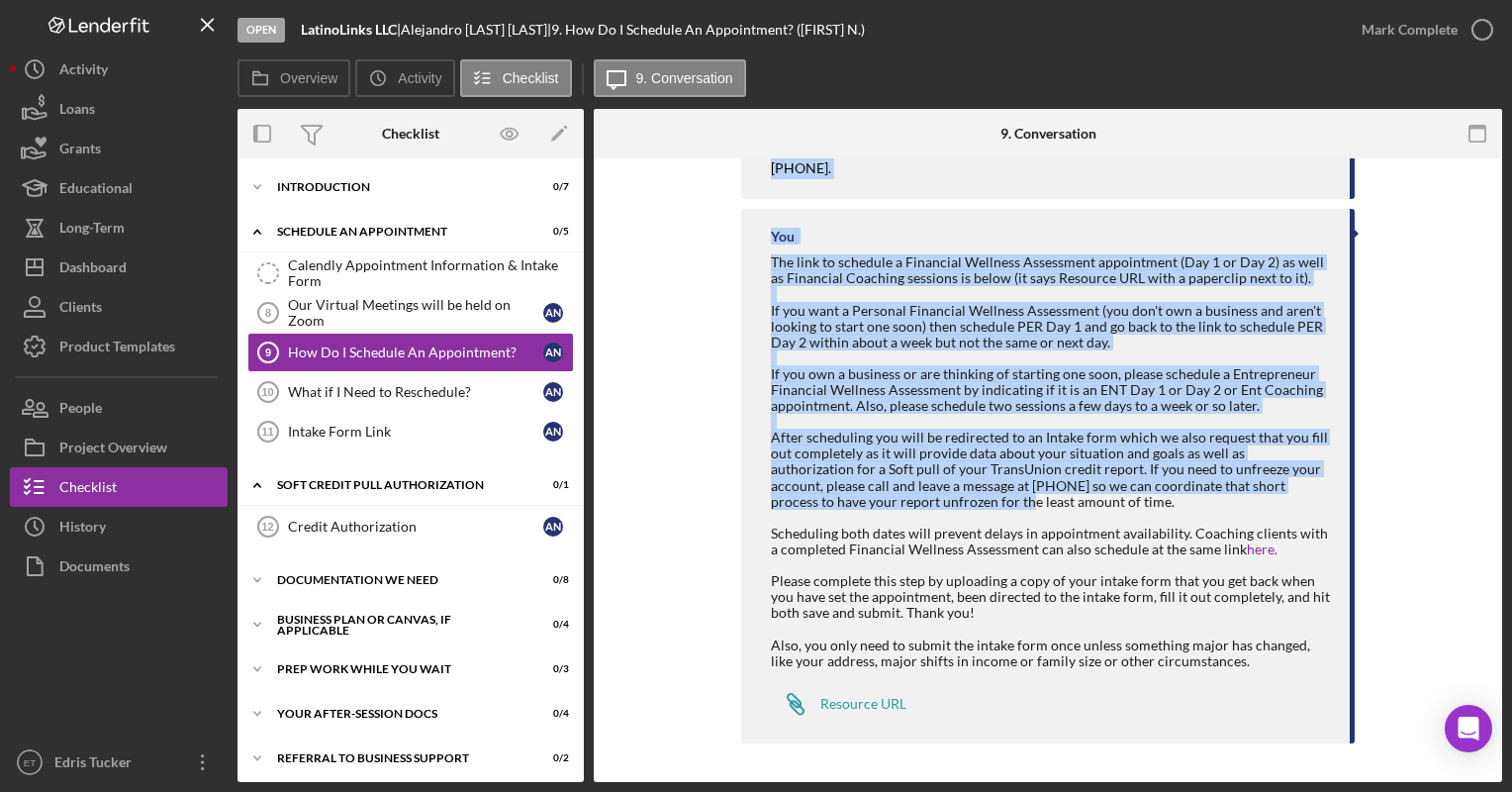 drag, startPoint x: 769, startPoint y: 586, endPoint x: 902, endPoint y: 501, distance: 157.84169 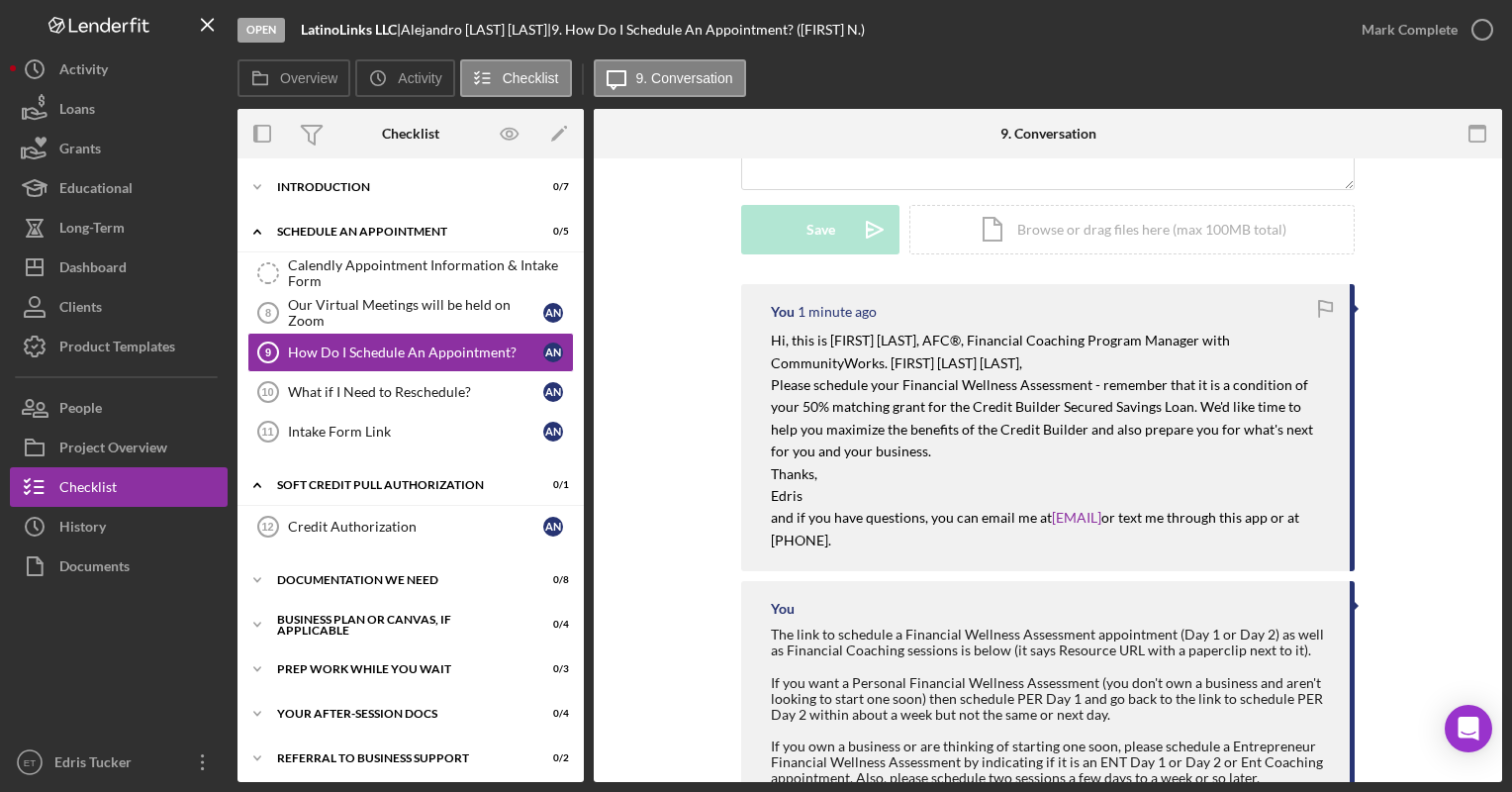 scroll, scrollTop: 513, scrollLeft: 0, axis: vertical 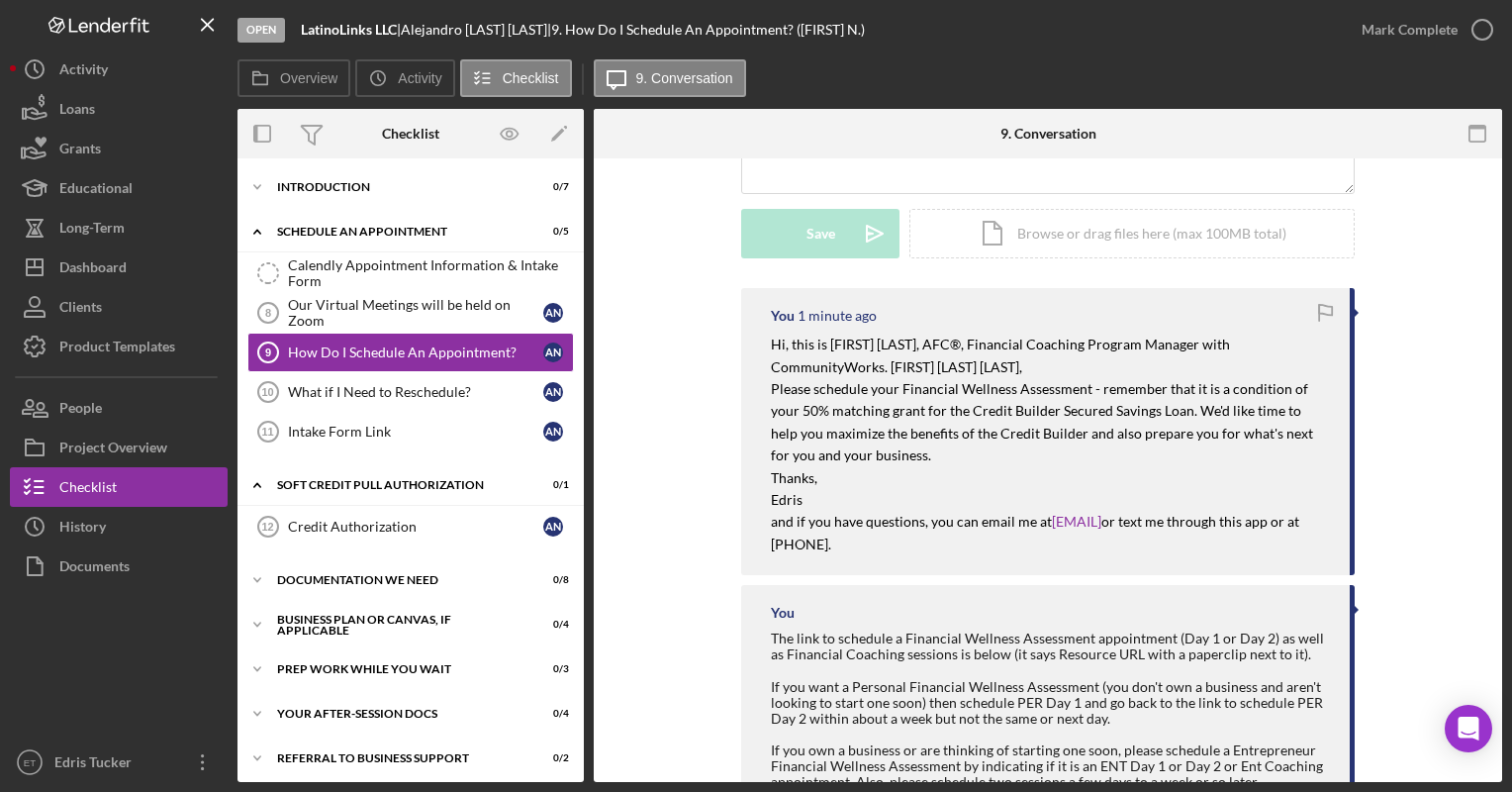 drag, startPoint x: 944, startPoint y: 544, endPoint x: 765, endPoint y: 345, distance: 267.6602 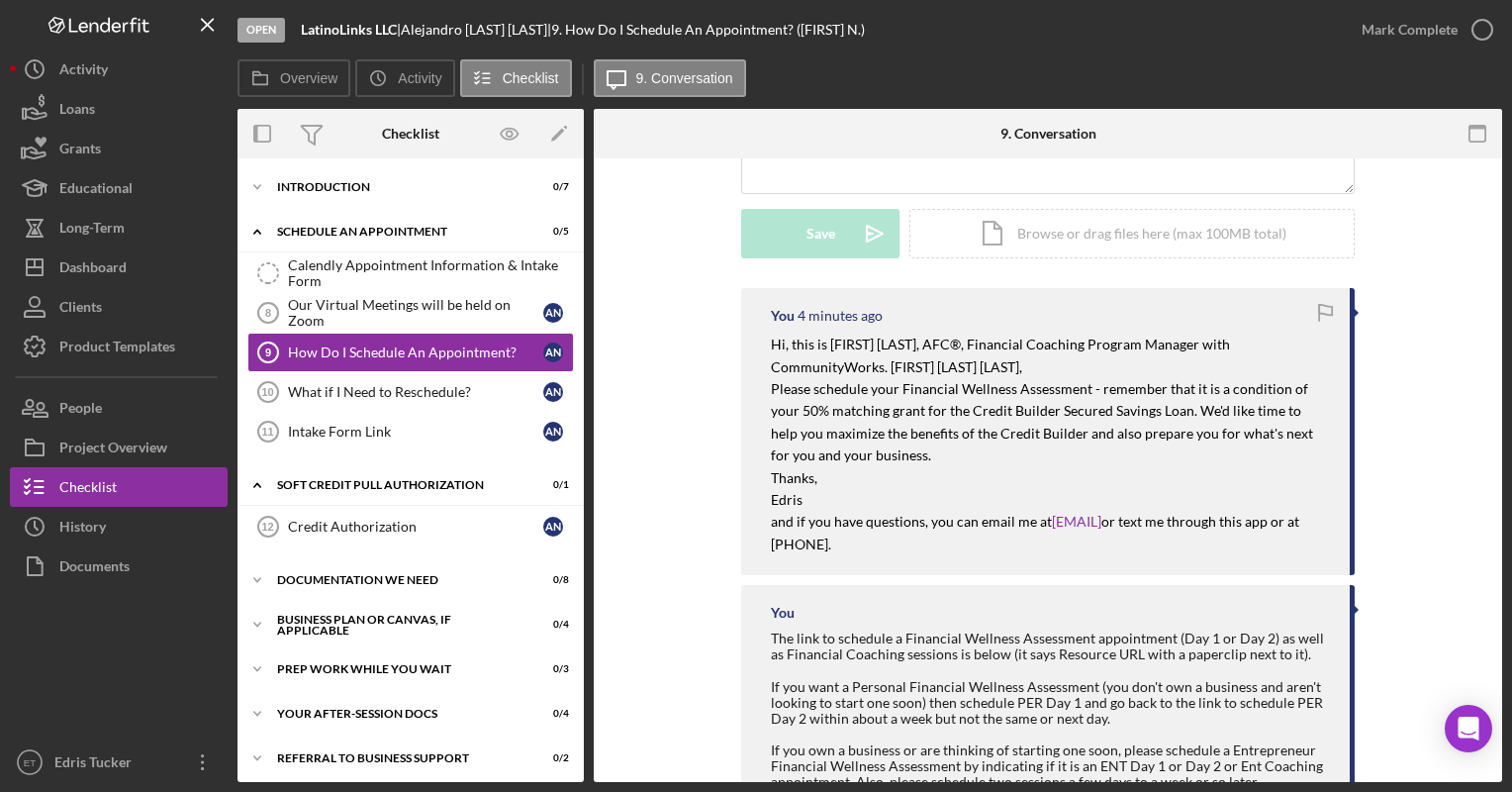 click at bounding box center (119, 664) 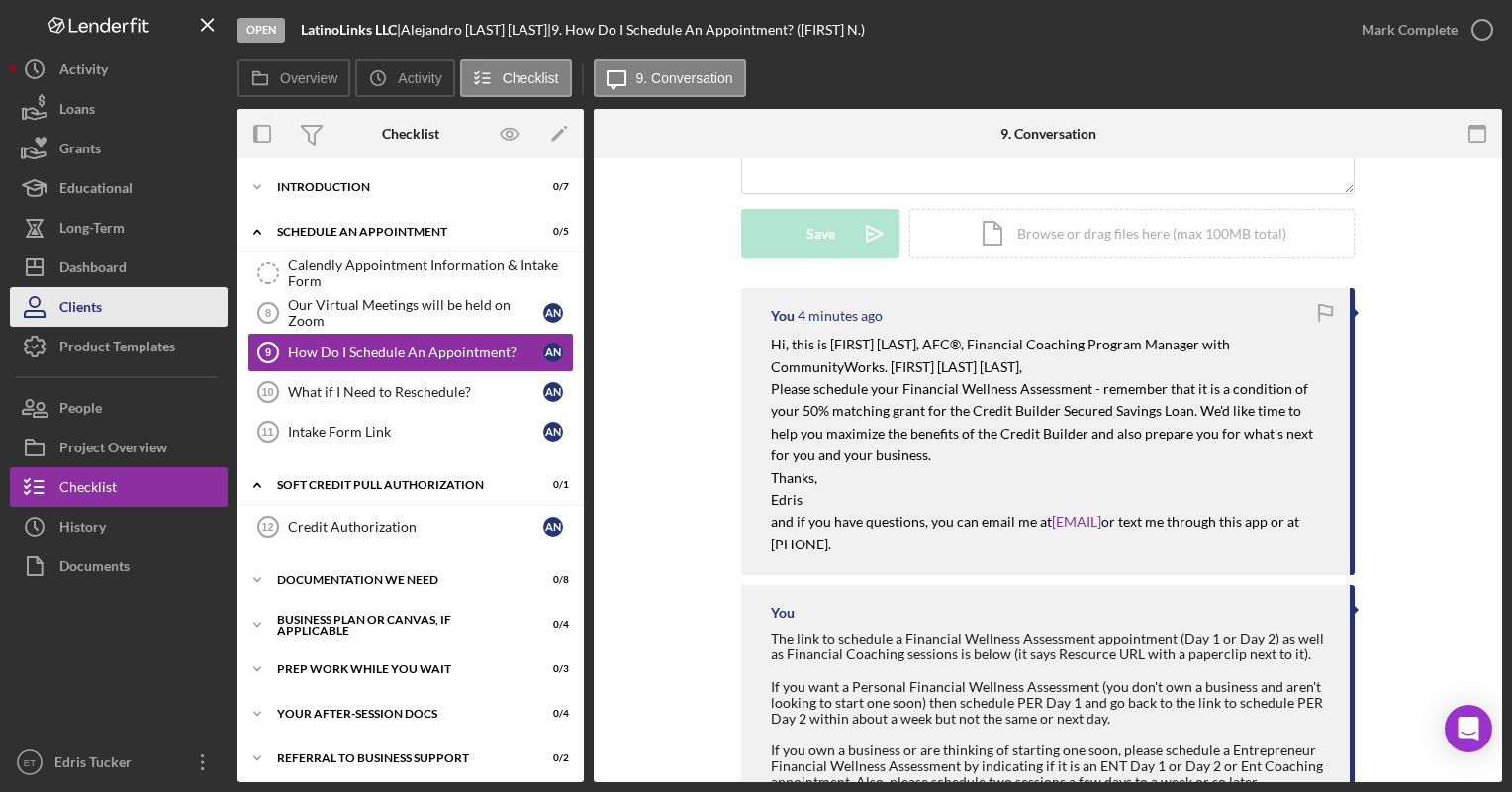 click on "Clients" at bounding box center (80, 309) 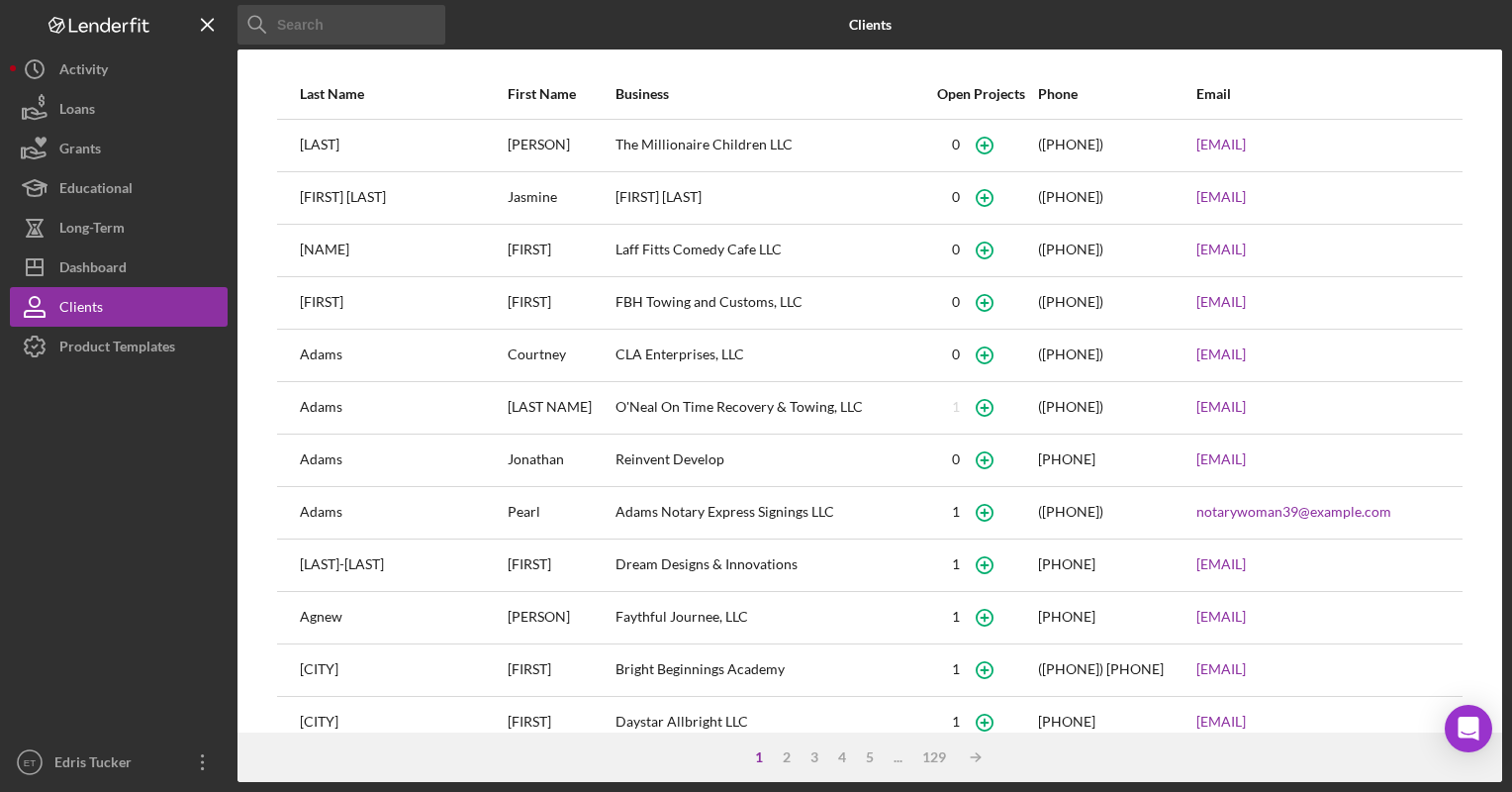 click at bounding box center (341, 25) 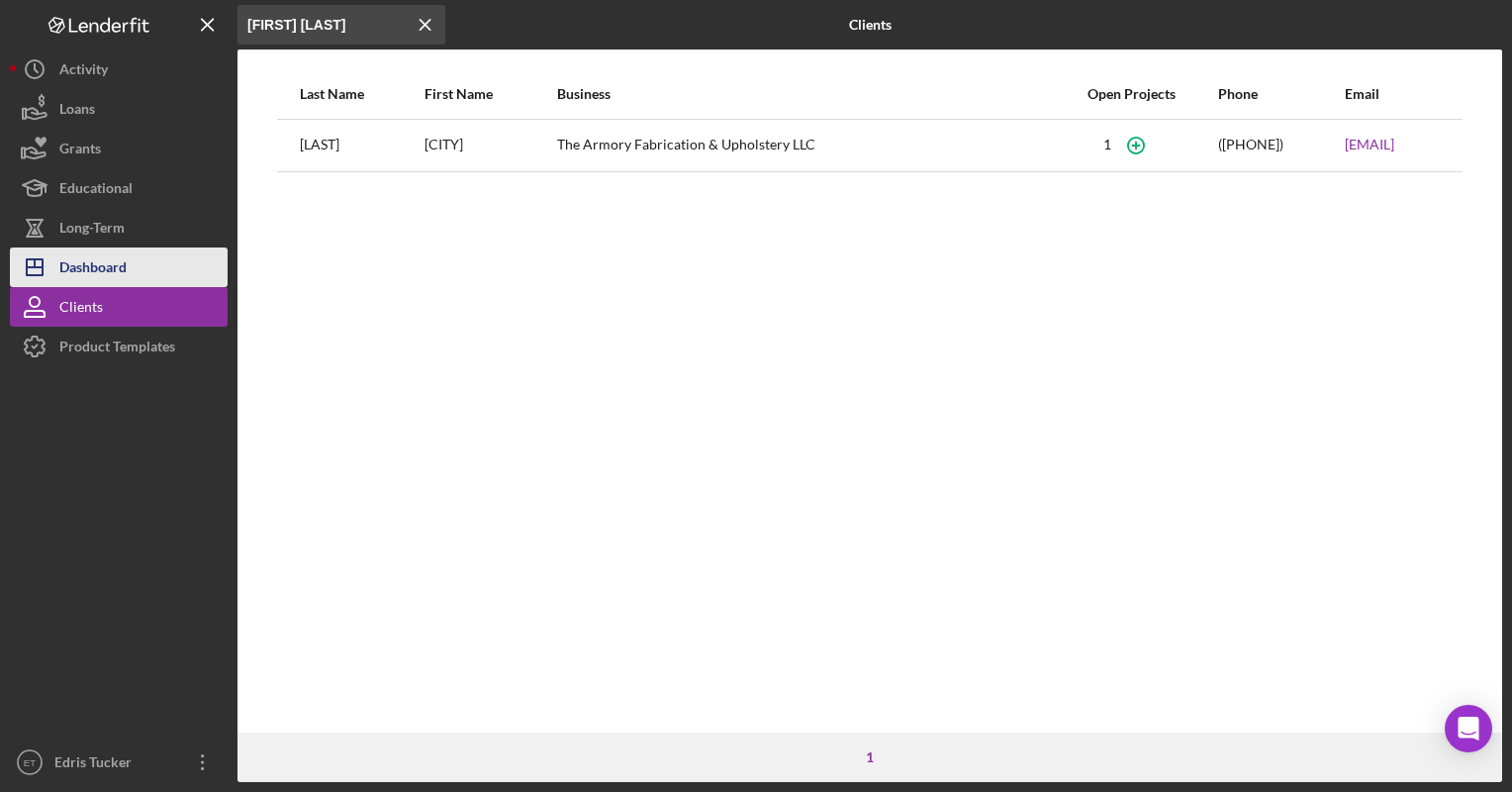 type on "[FIRST] [LAST]" 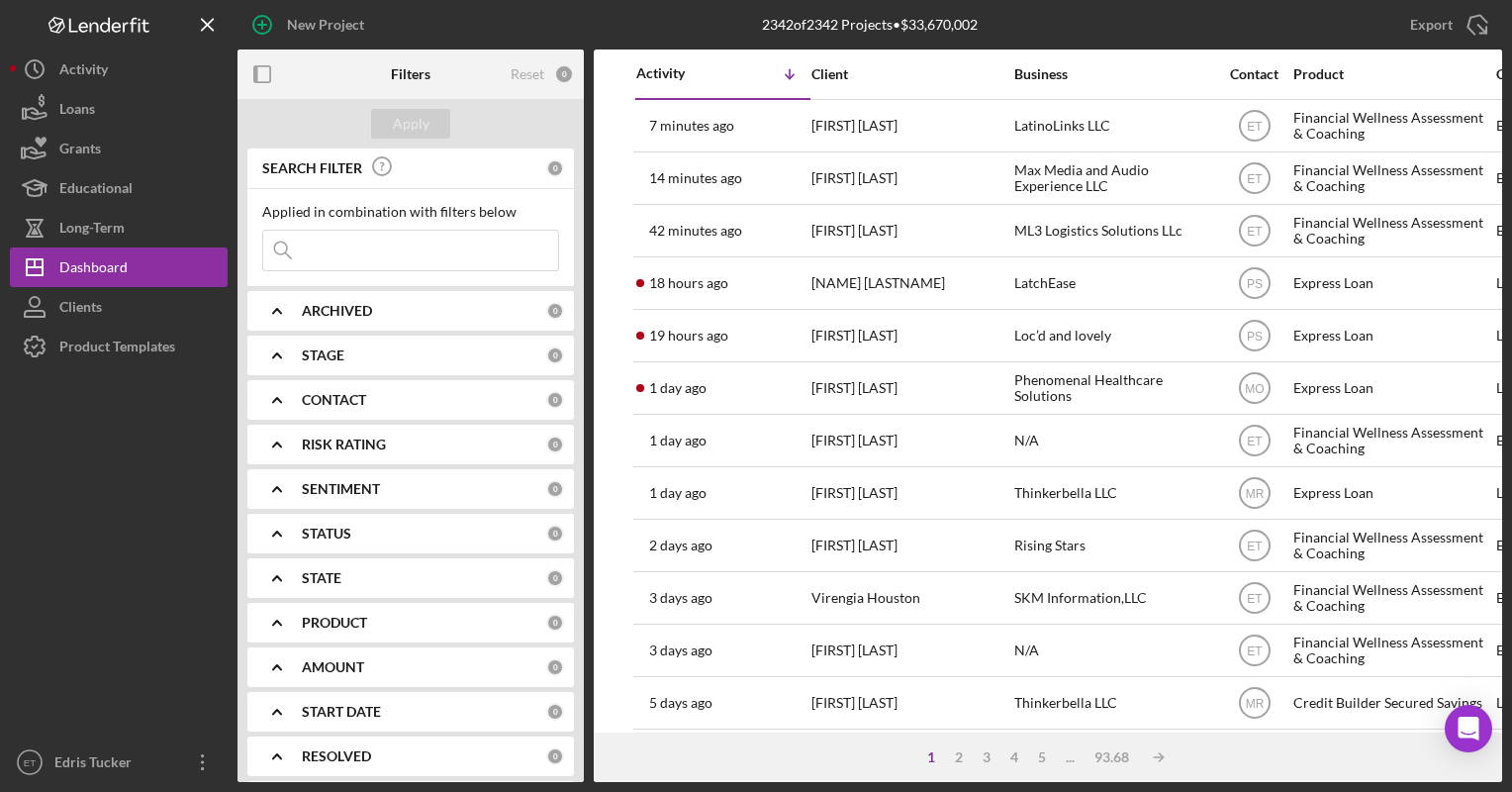 click at bounding box center (411, 250) 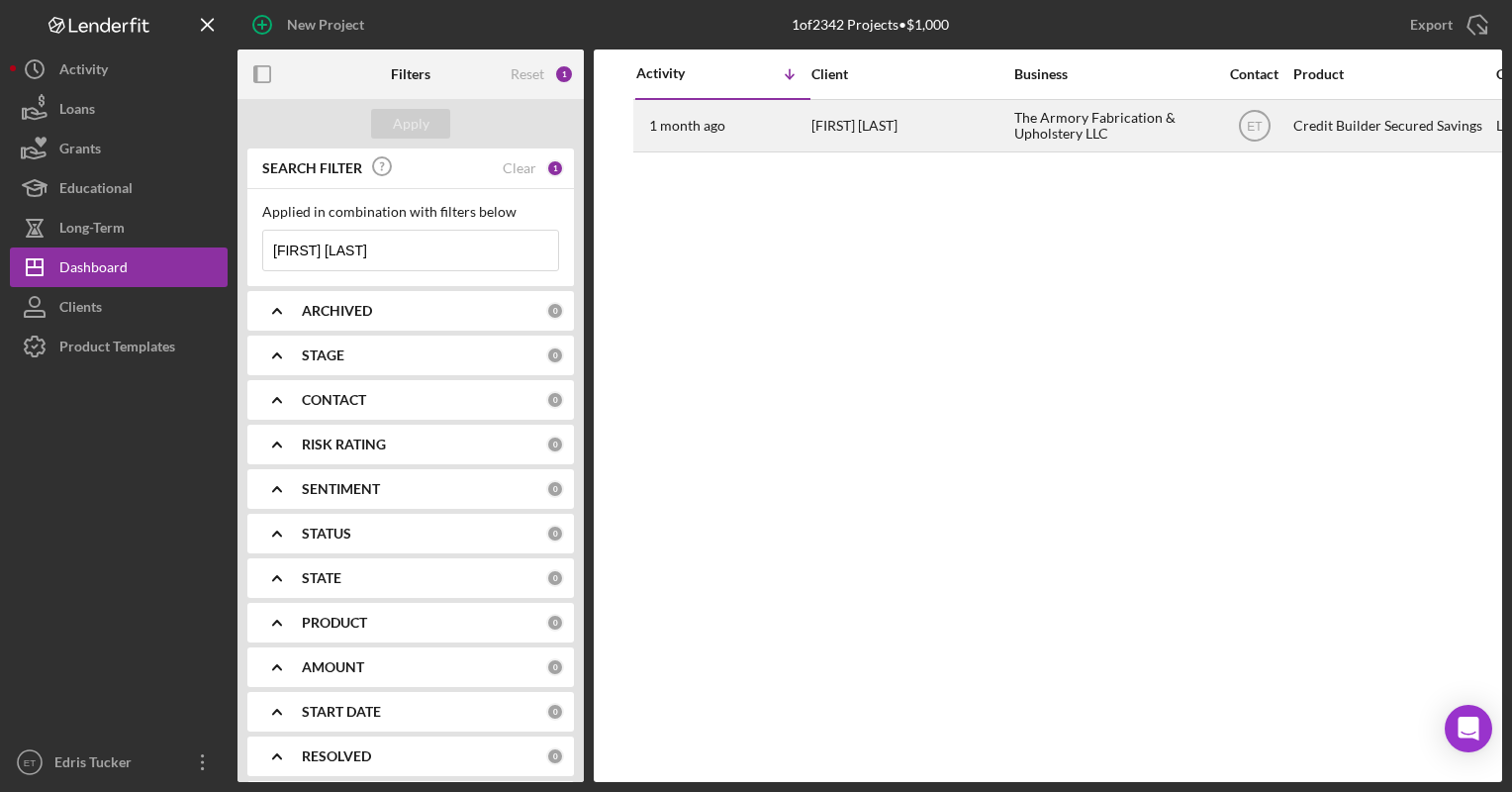 type on "[FIRST] [LAST]" 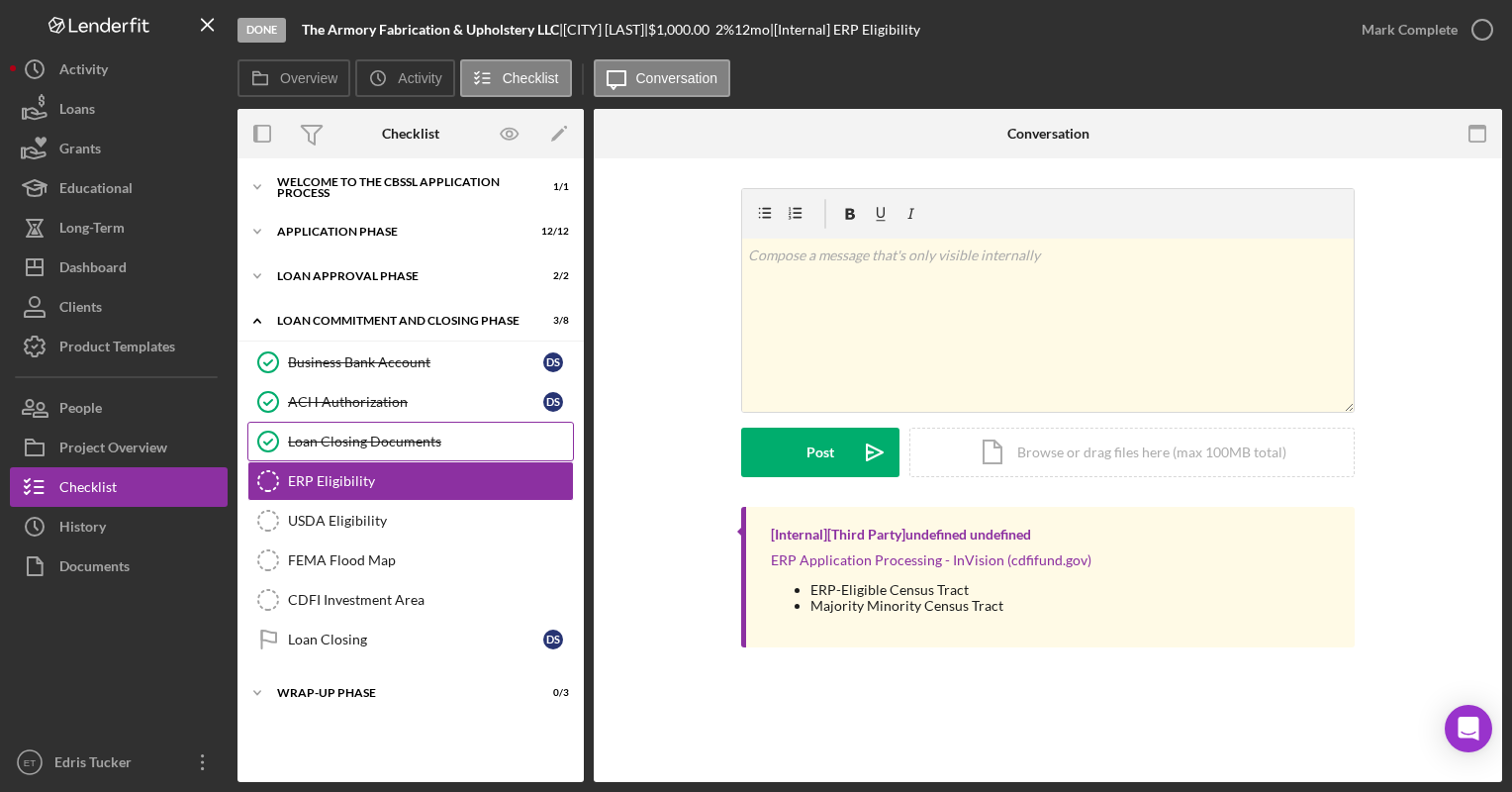 click on "Loan Closing Documents" at bounding box center [430, 442] 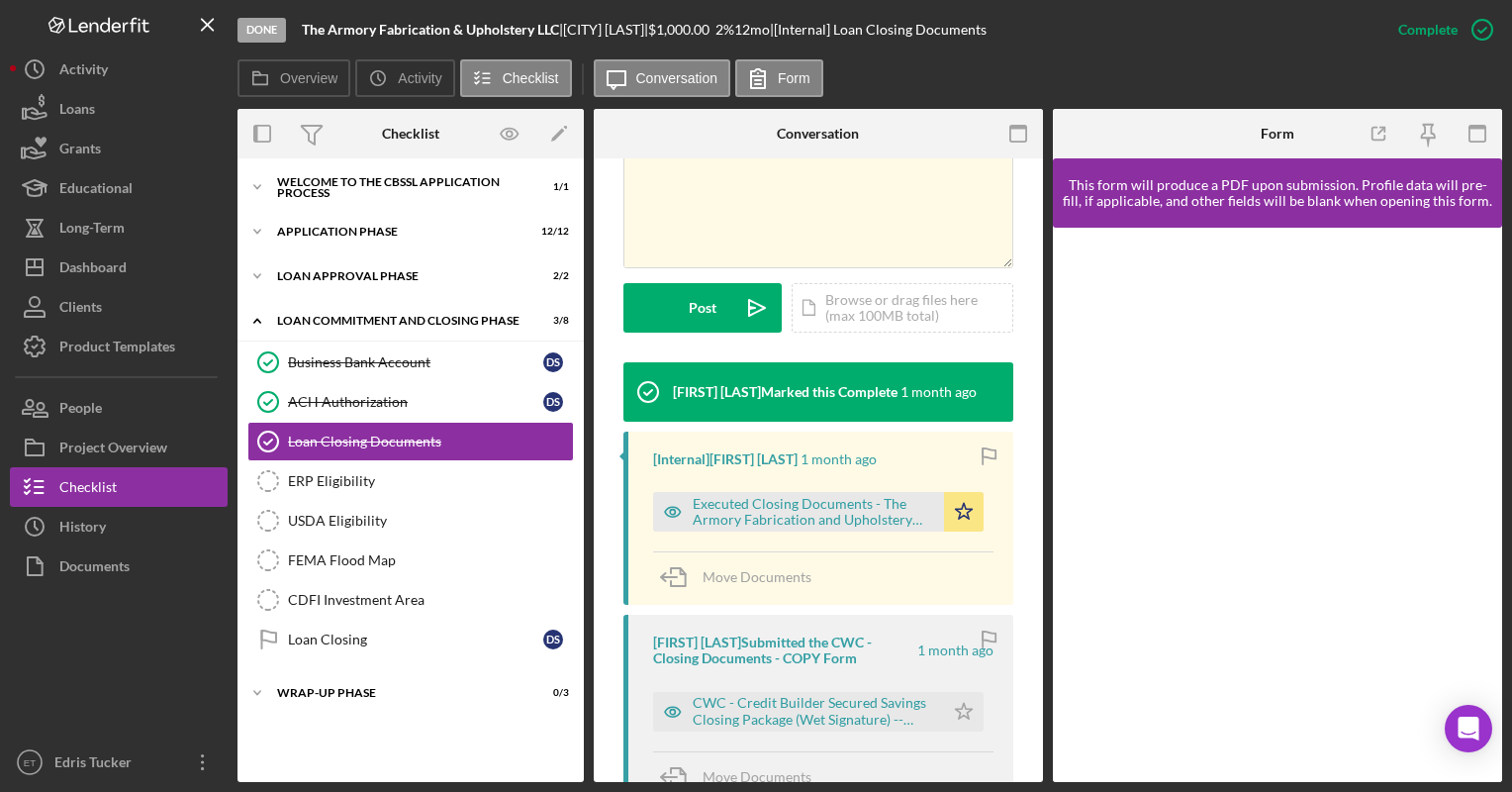 scroll, scrollTop: 442, scrollLeft: 0, axis: vertical 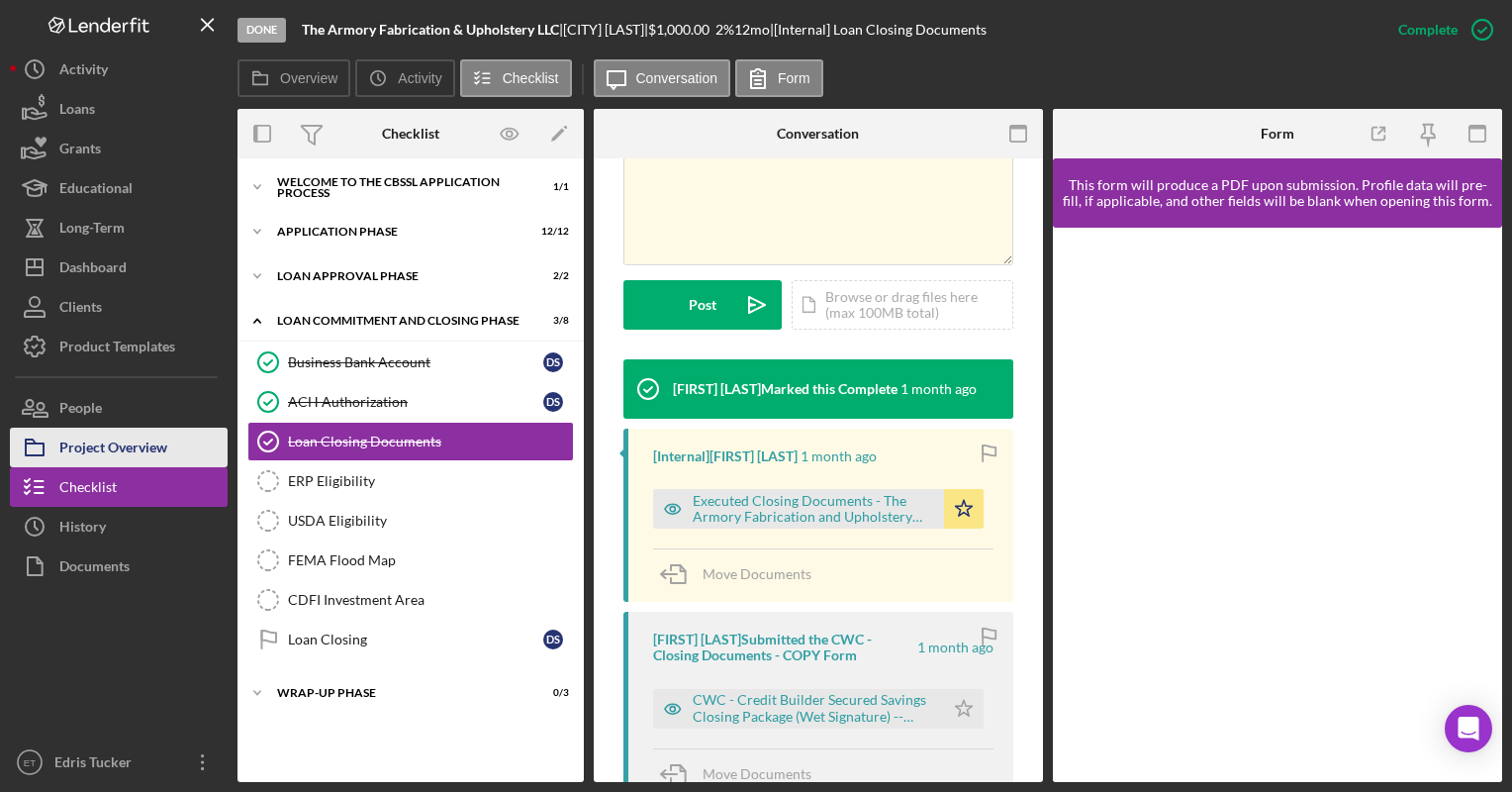click on "Project Overview" at bounding box center (113, 449) 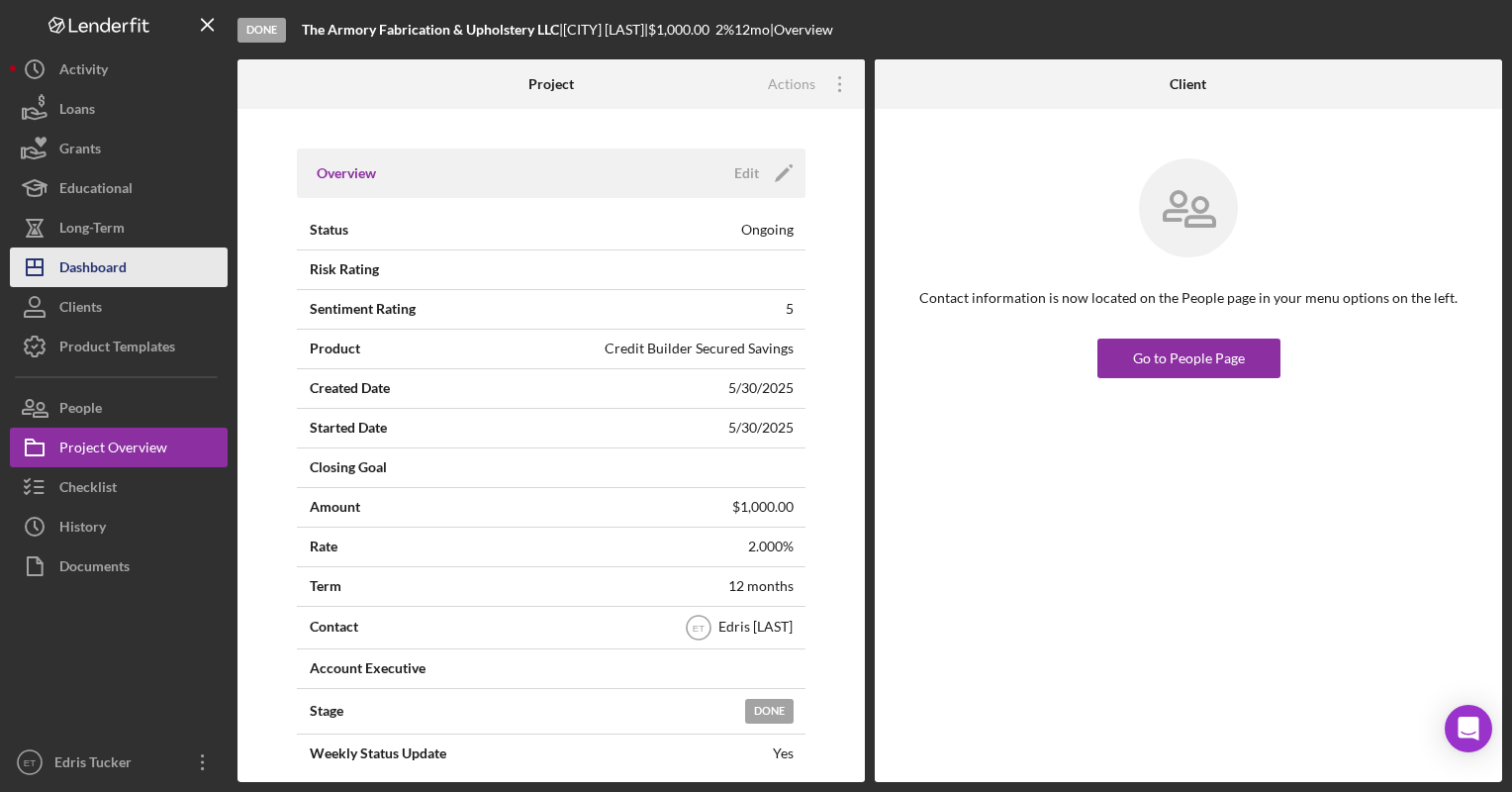 click on "Dashboard" at bounding box center [93, 269] 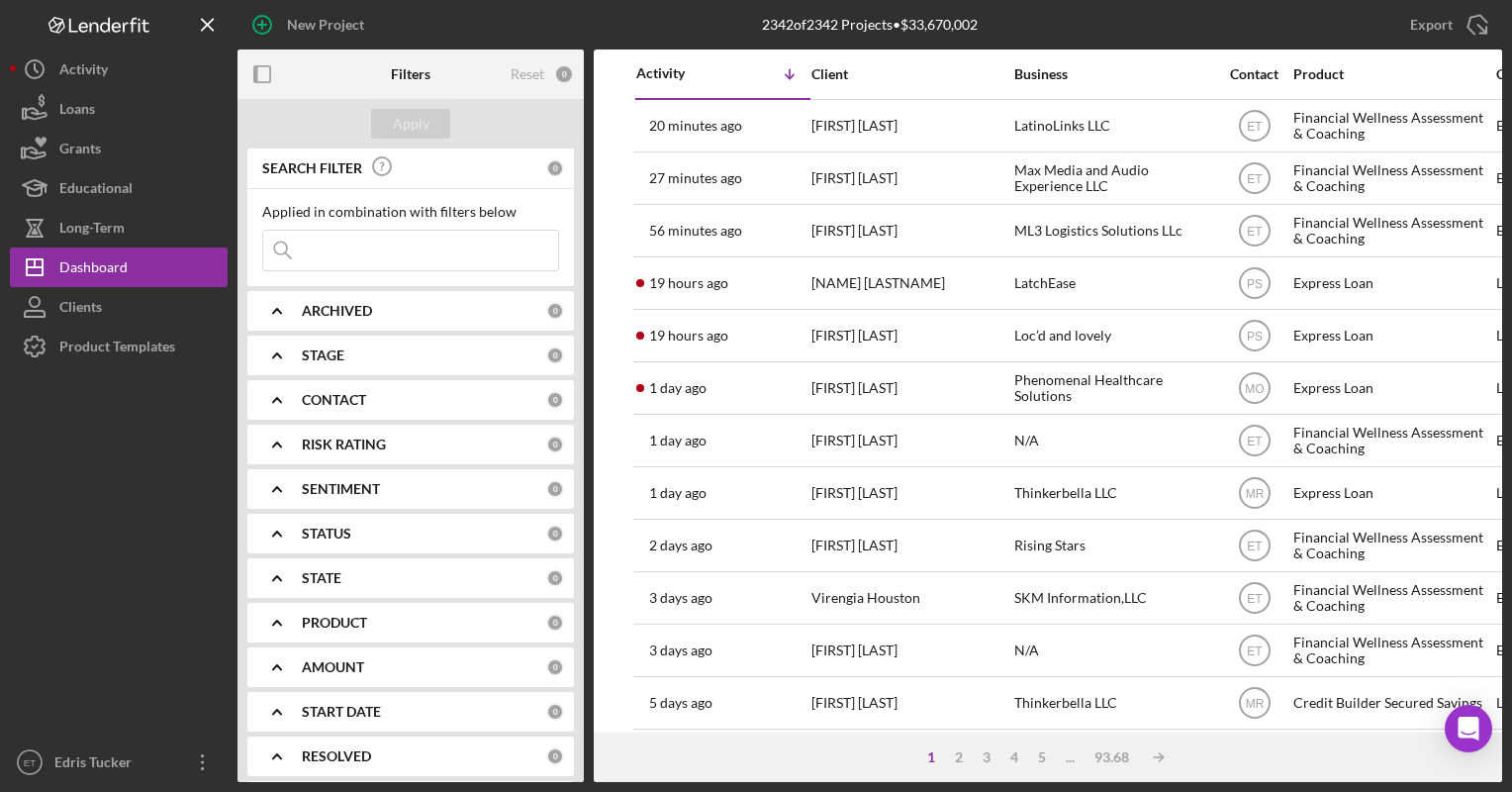 click at bounding box center (411, 250) 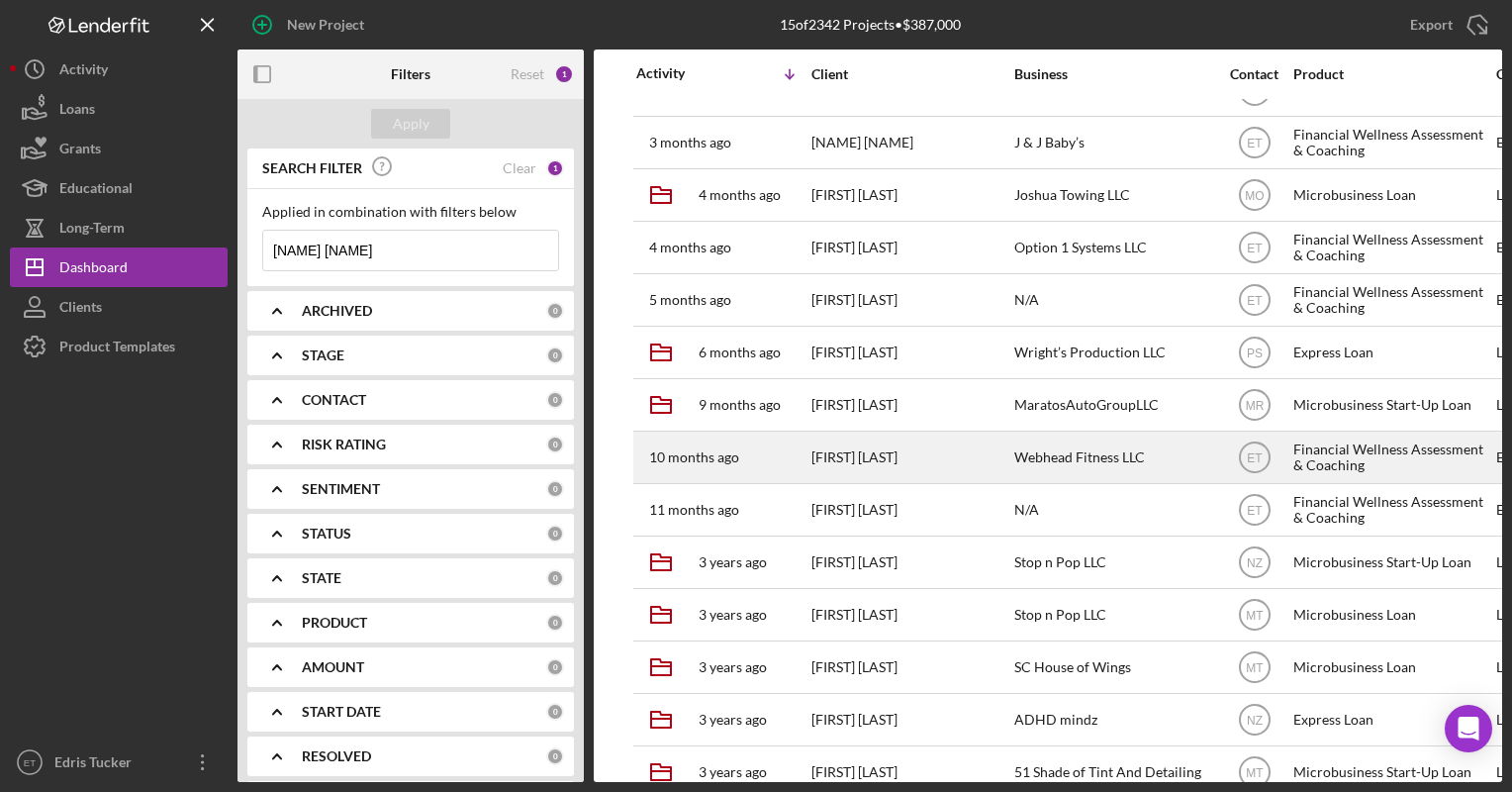 scroll, scrollTop: 0, scrollLeft: 0, axis: both 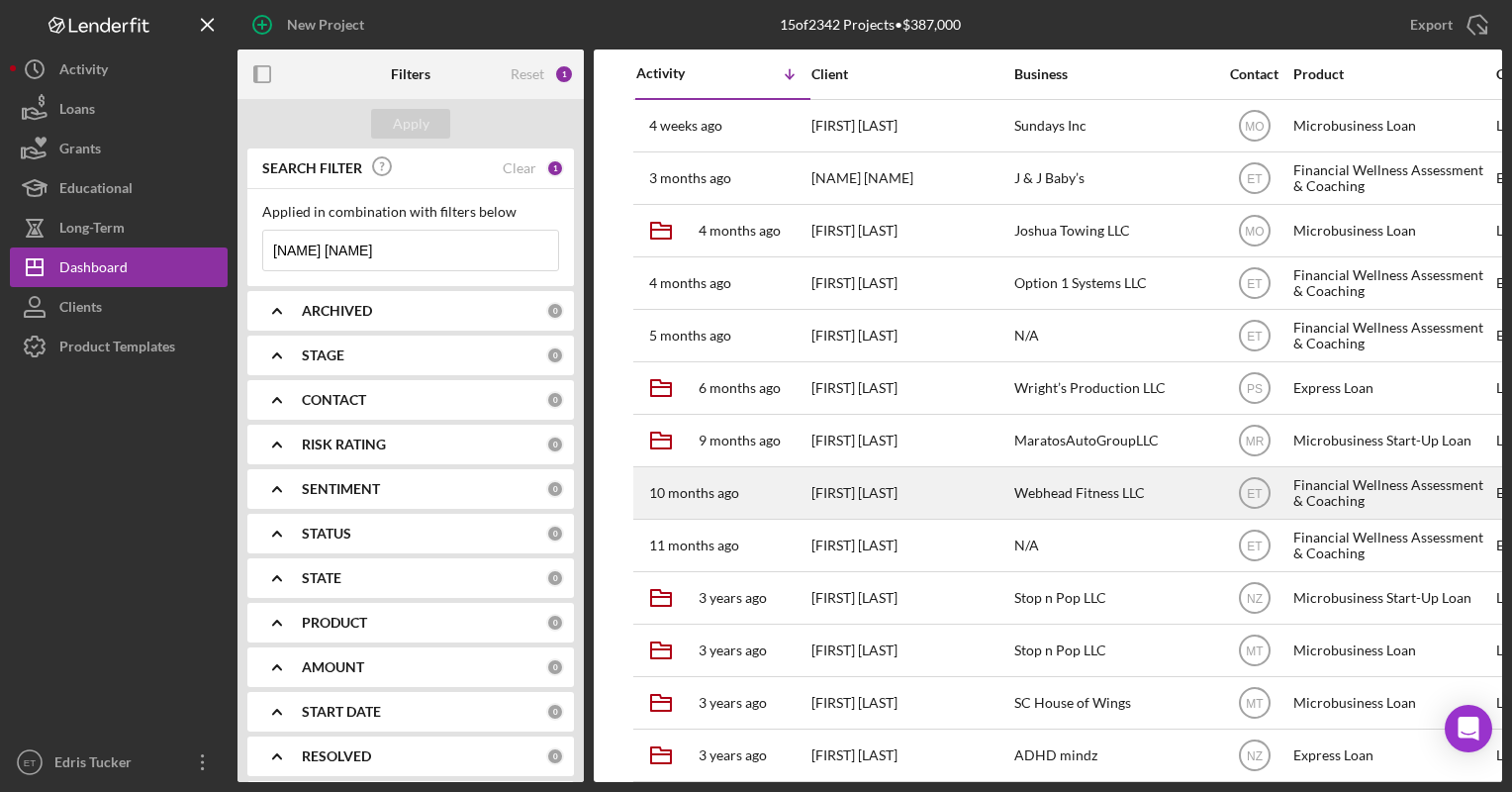 type on "[NAME] [NAME]" 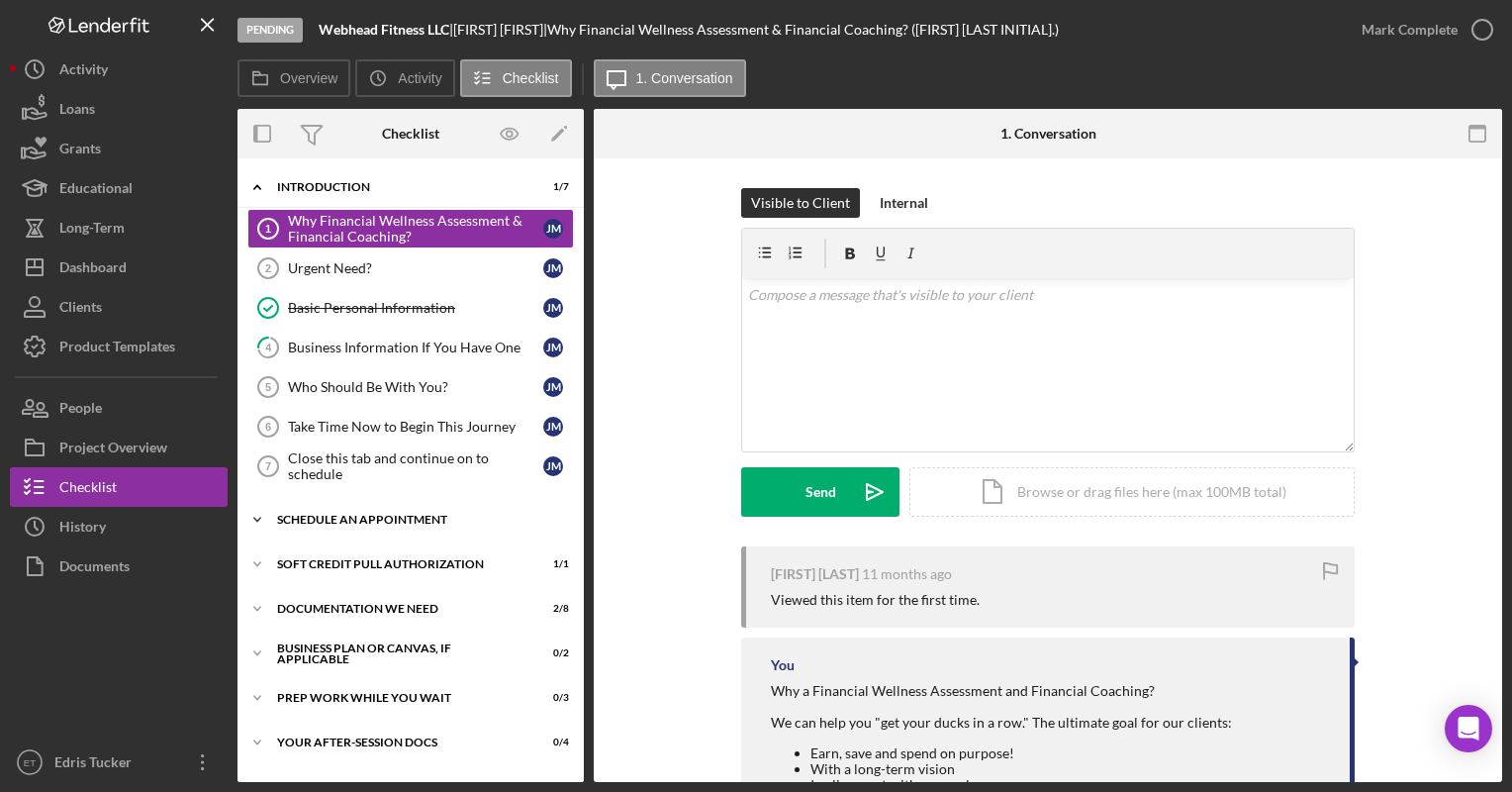 click on "Schedule An Appointment" at bounding box center [418, 520] 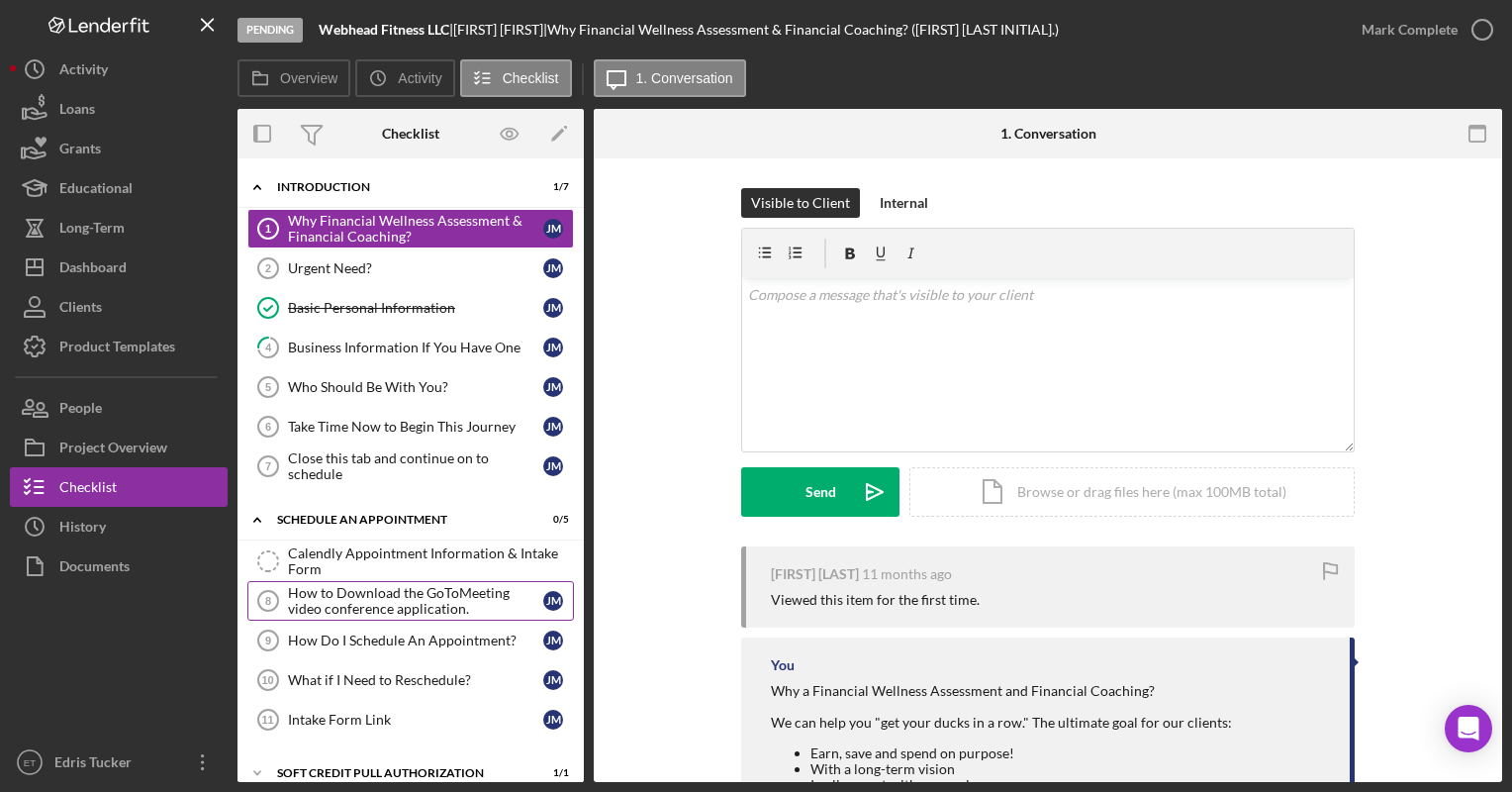 click on "How to Download the GoToMeeting video conference application." at bounding box center (416, 601) 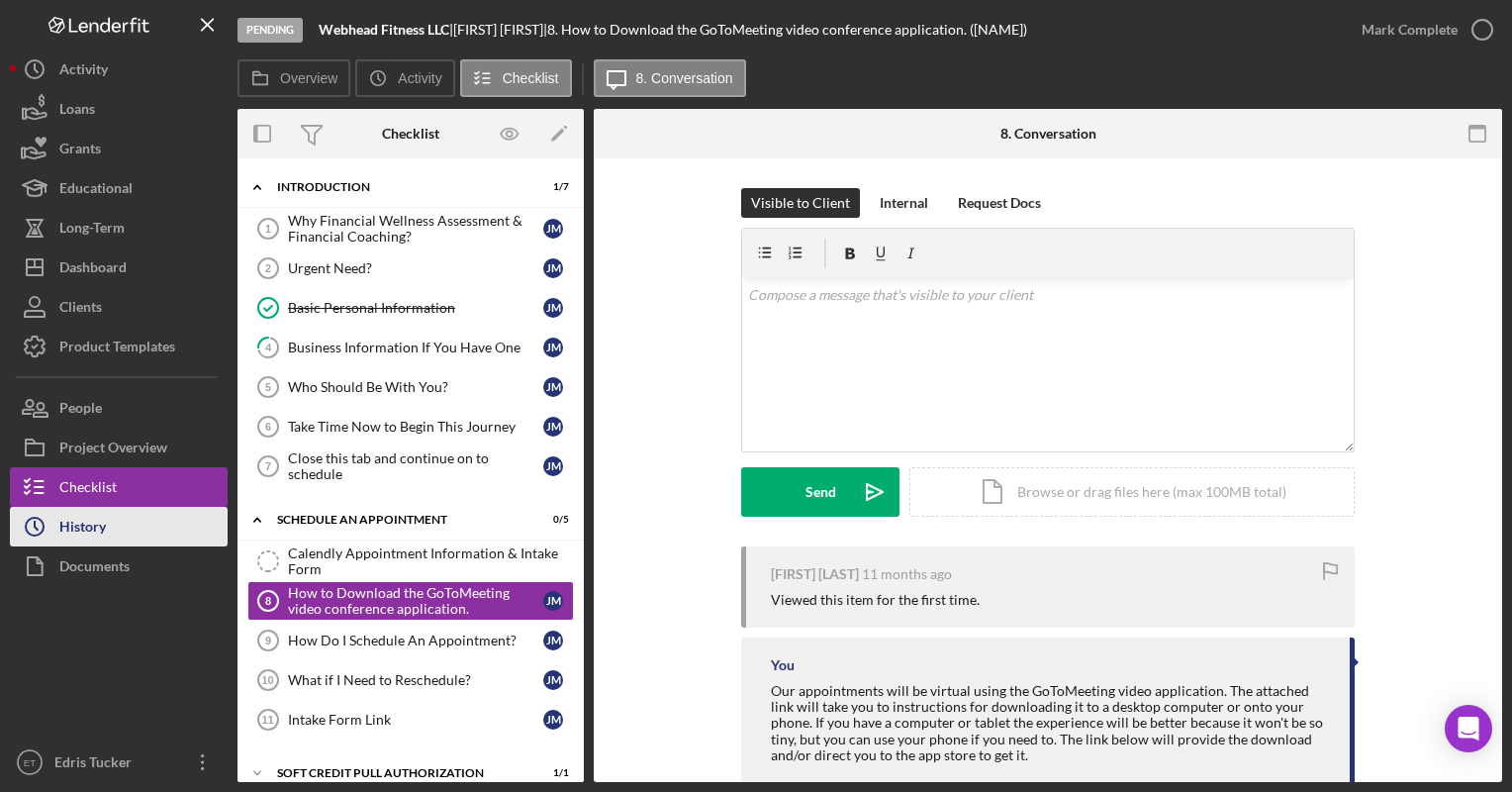 click on "Icon/History" 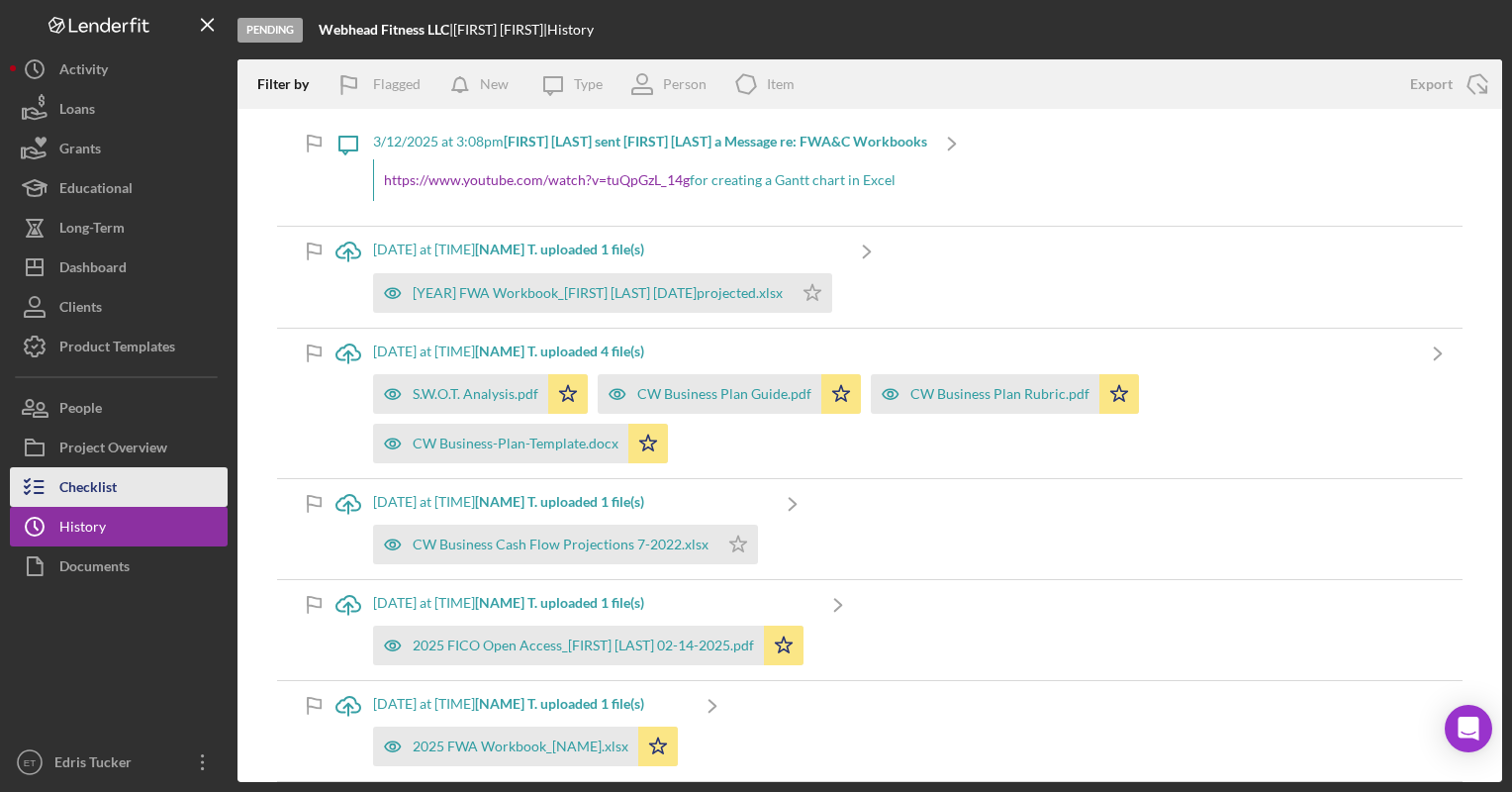 click on "Checklist" at bounding box center (88, 489) 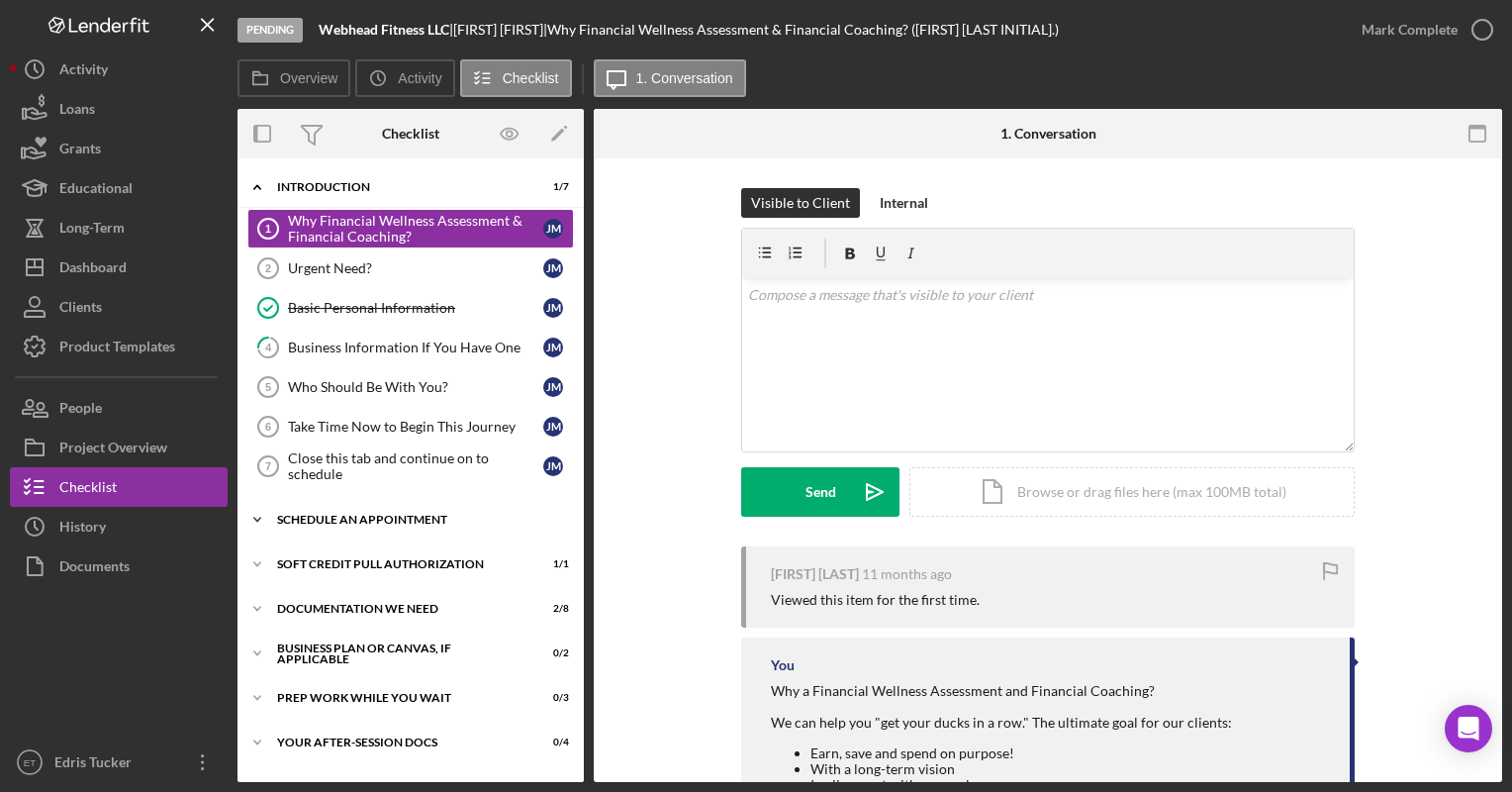 click on "Schedule An Appointment" at bounding box center [418, 520] 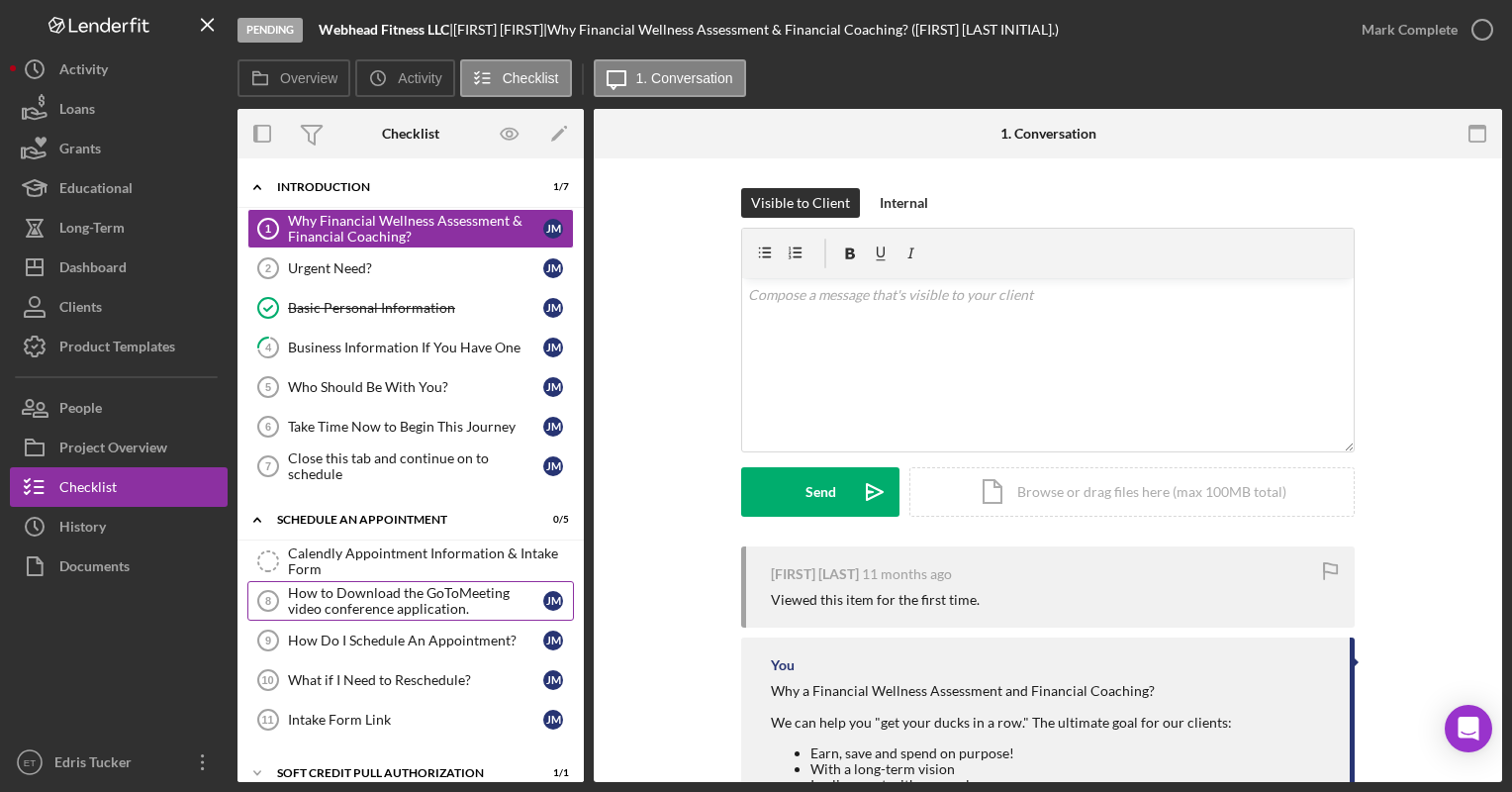 click on "How to Download the GoToMeeting video conference application." at bounding box center (416, 601) 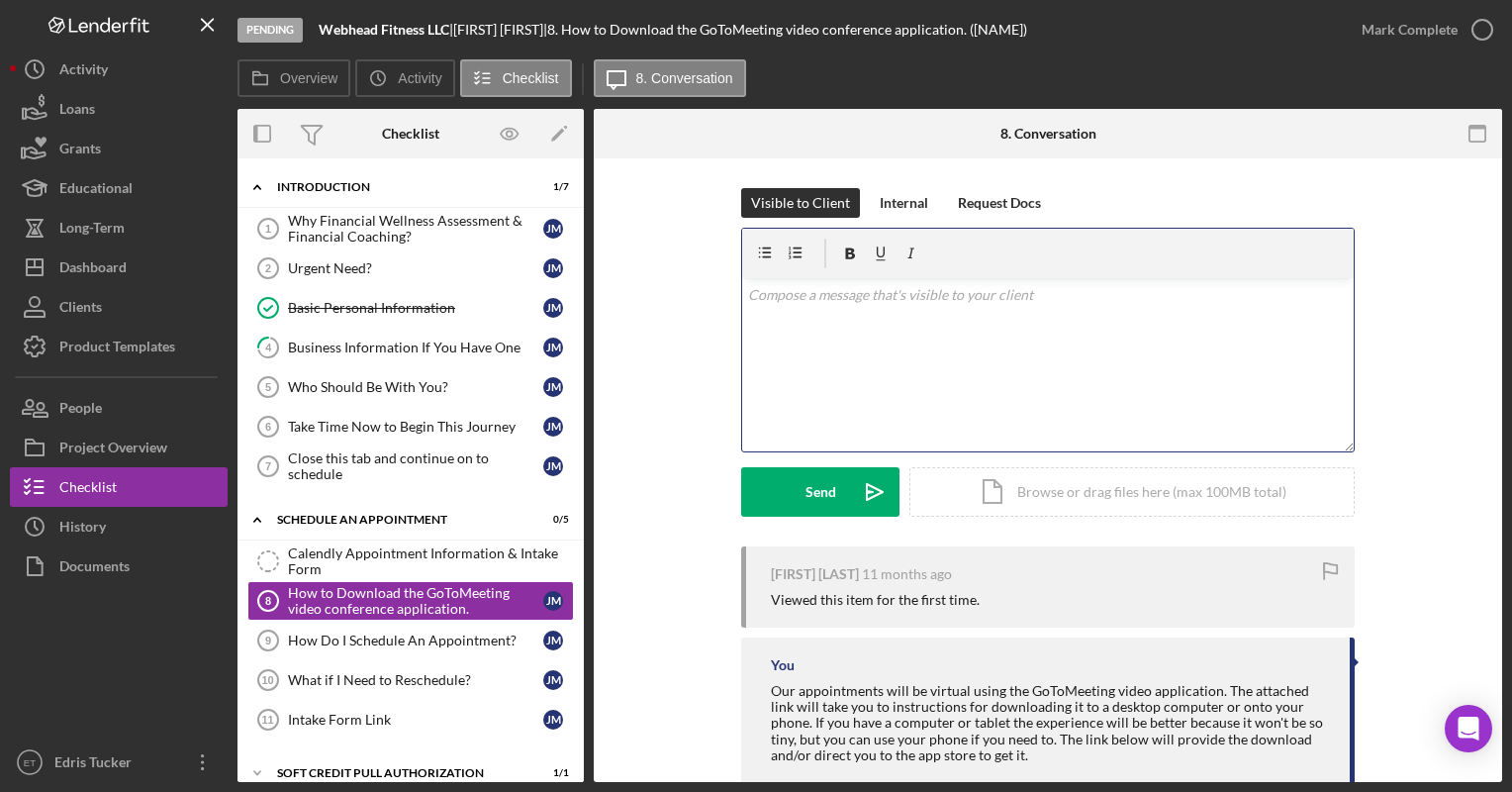 click on "v Color teal Color pink Remove color Add row above Add row below Add column before Add column after Merge cells Split cells Remove column Remove row Remove table" at bounding box center (1048, 364) 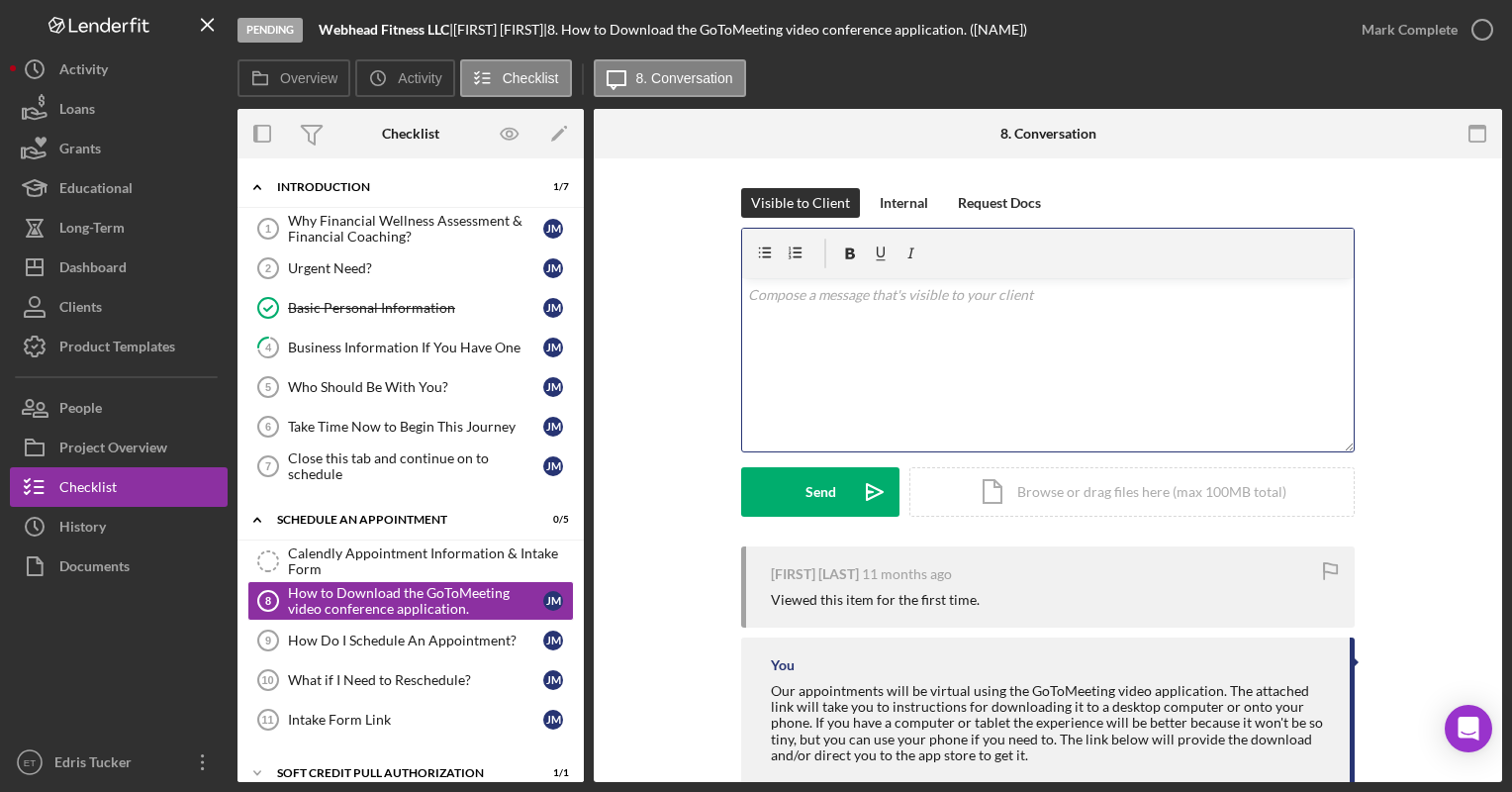 type 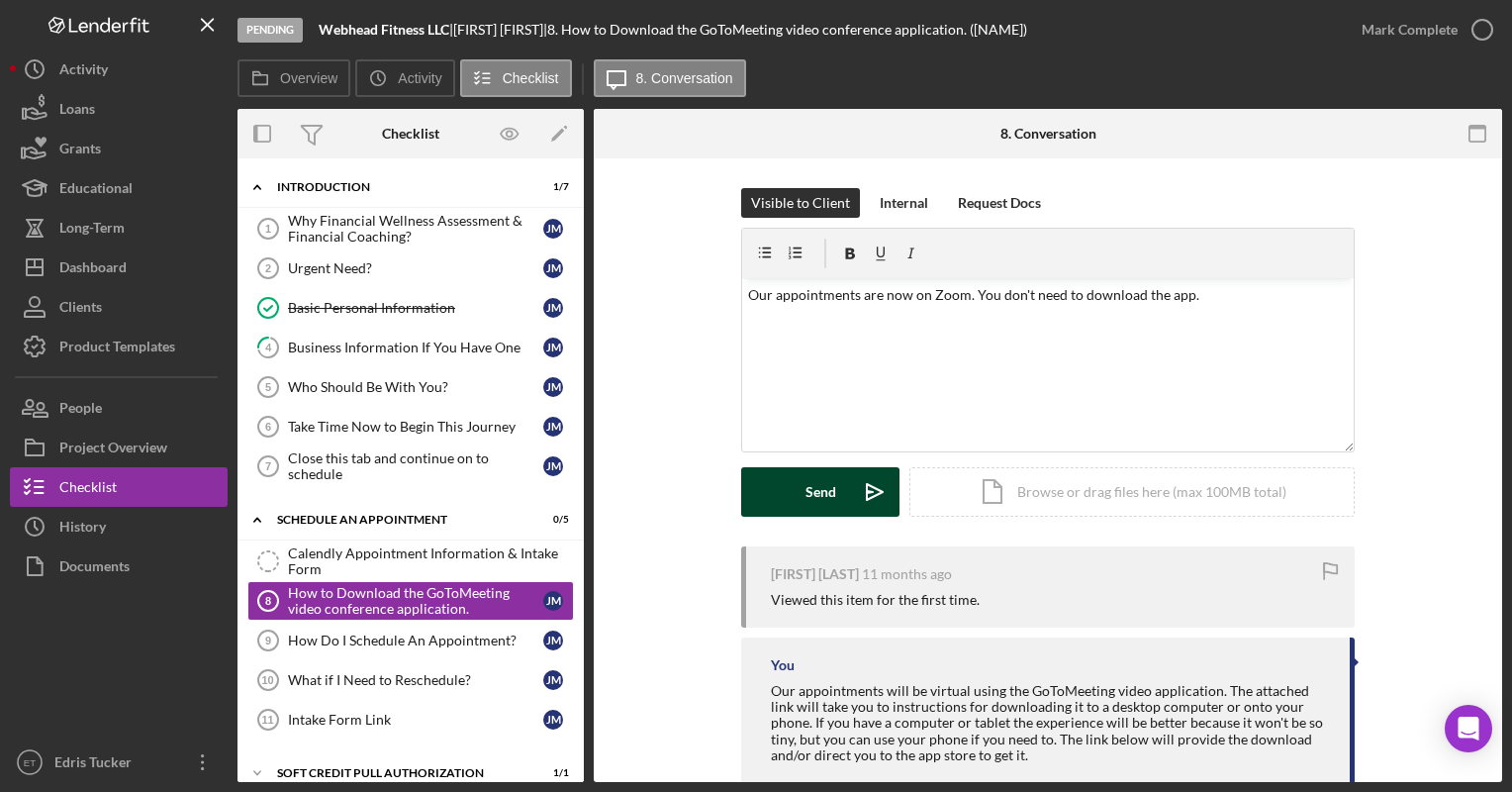click on "Send" at bounding box center (820, 492) 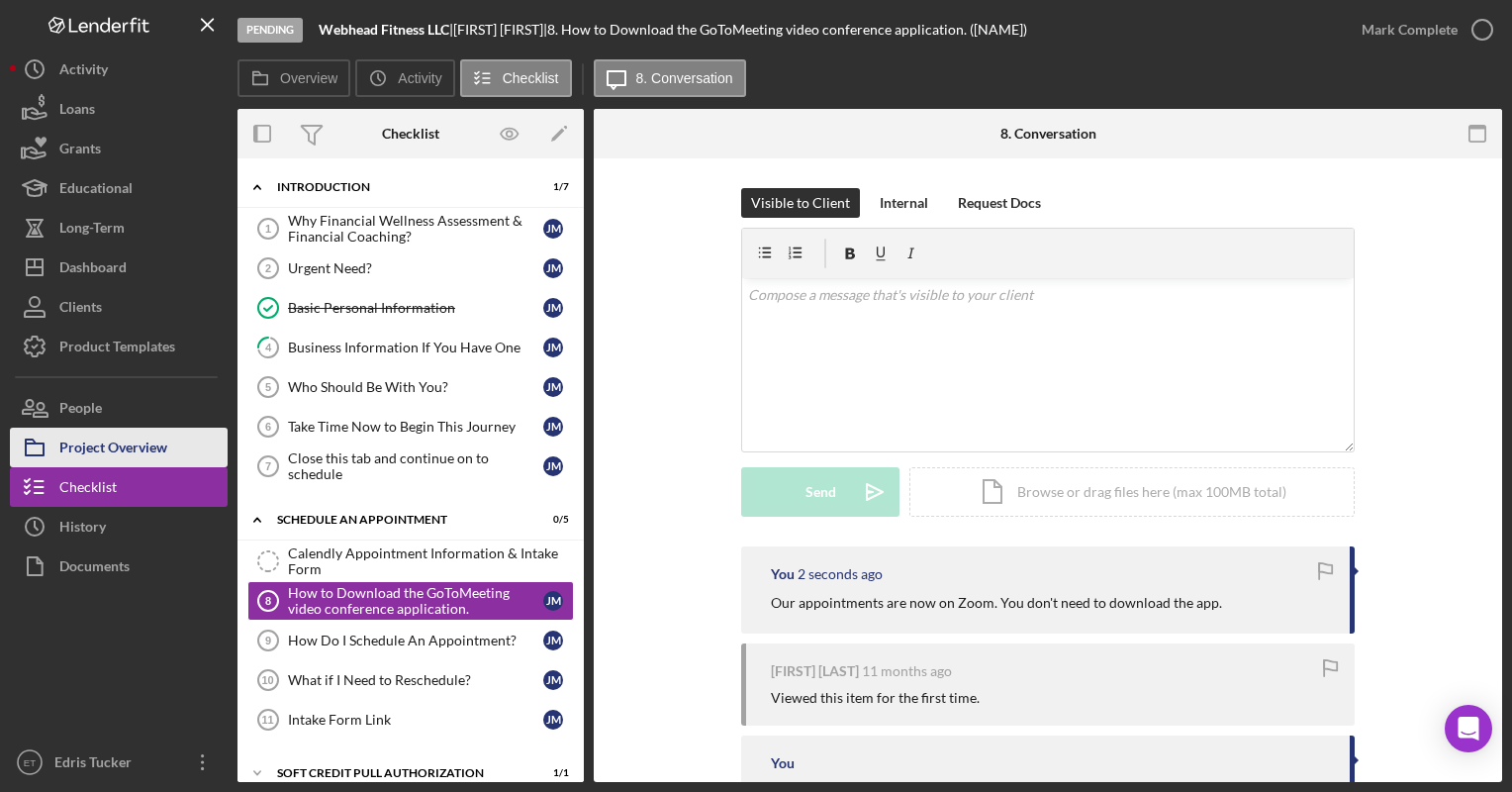 click on "Project Overview" at bounding box center [113, 449] 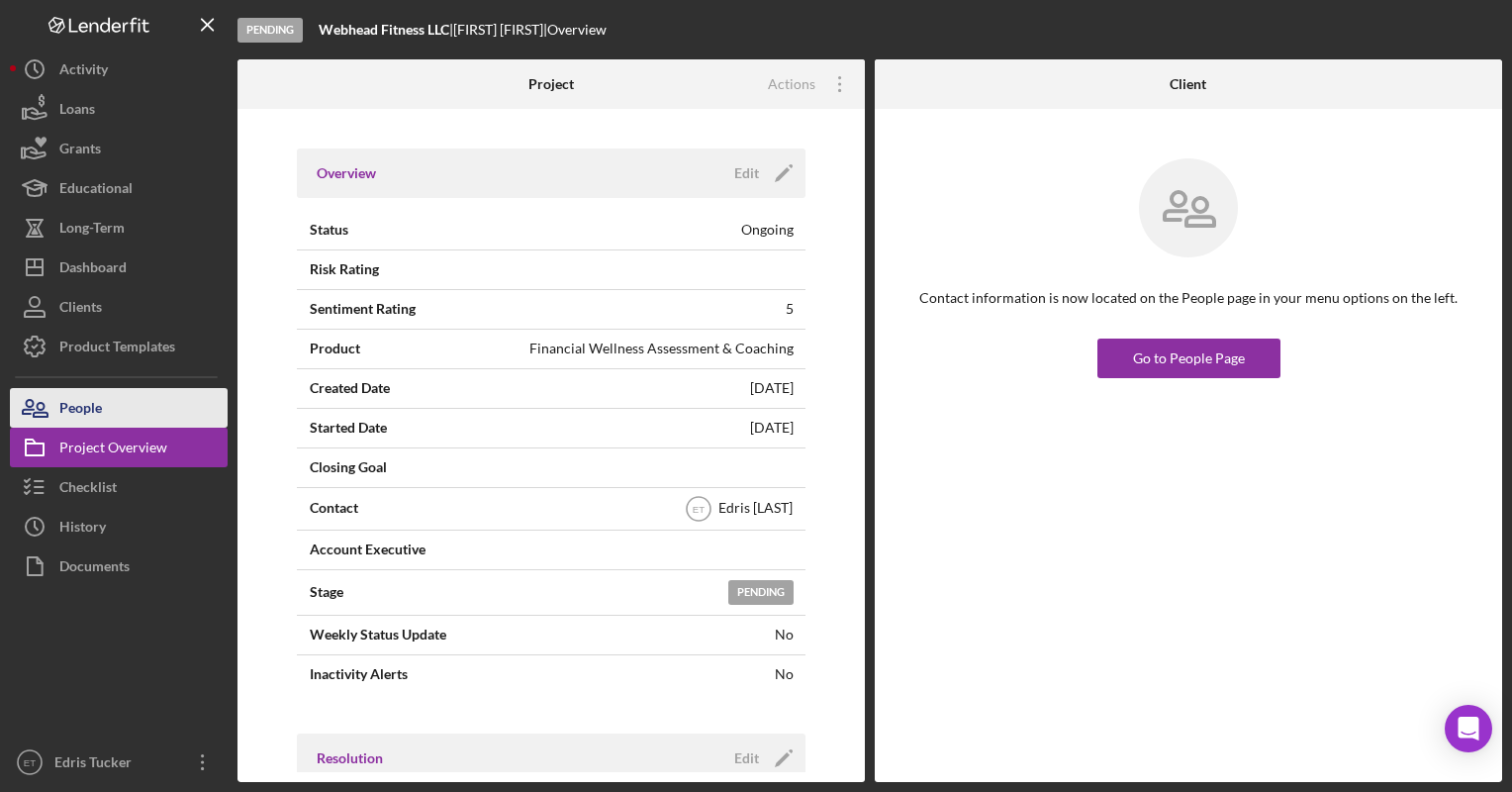 click on "People" at bounding box center [80, 410] 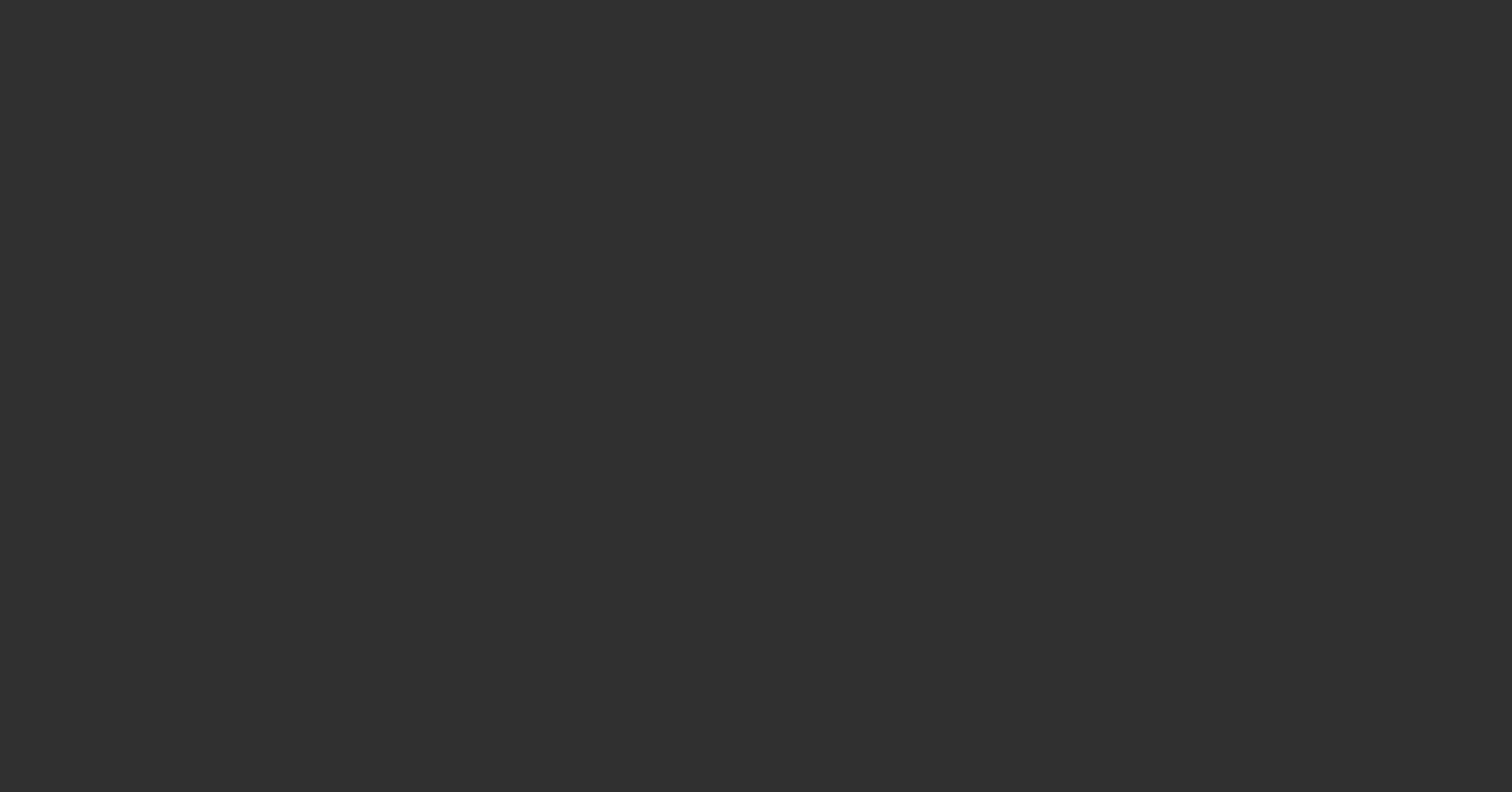 scroll, scrollTop: 0, scrollLeft: 0, axis: both 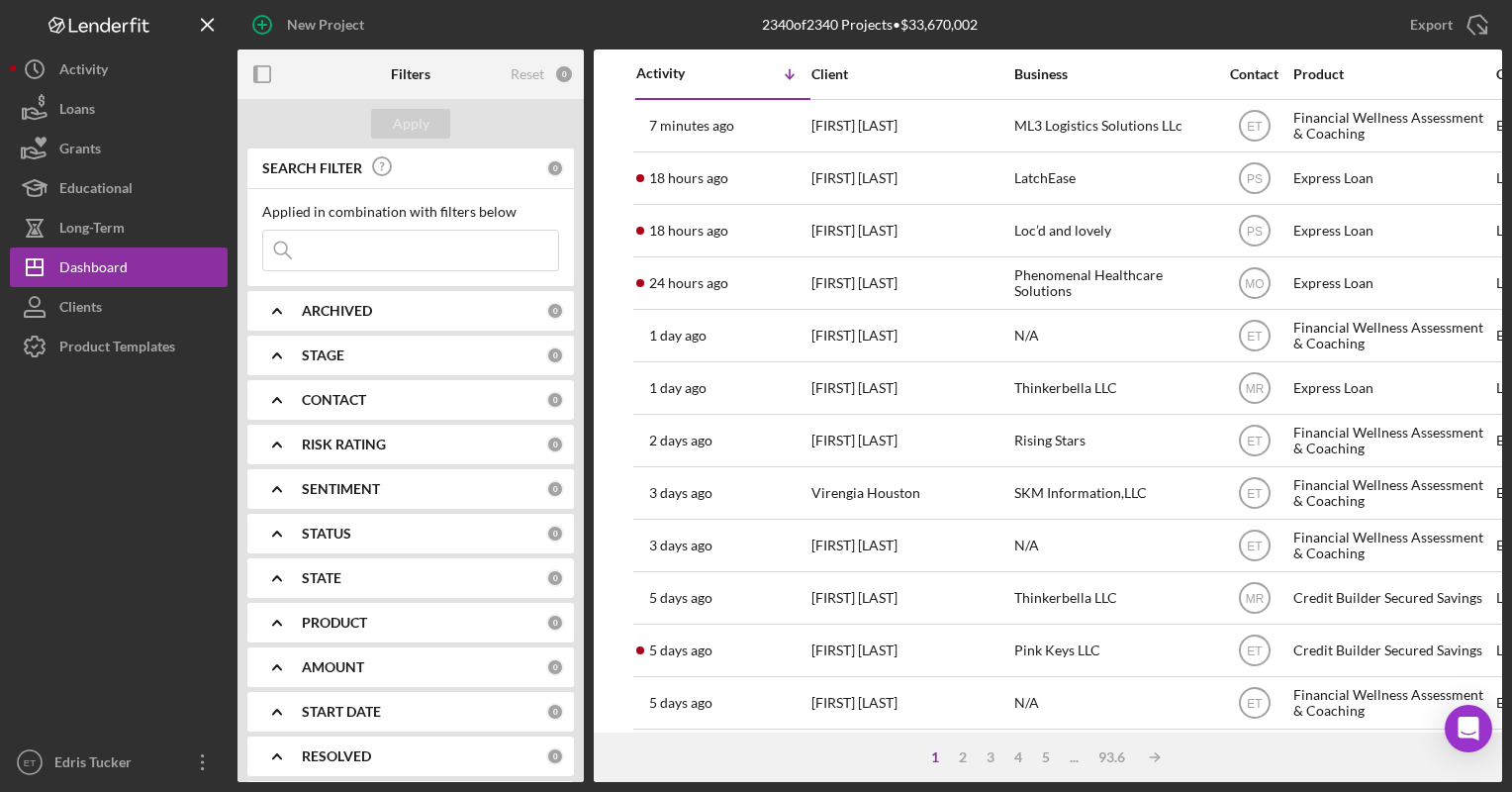 click at bounding box center (411, 250) 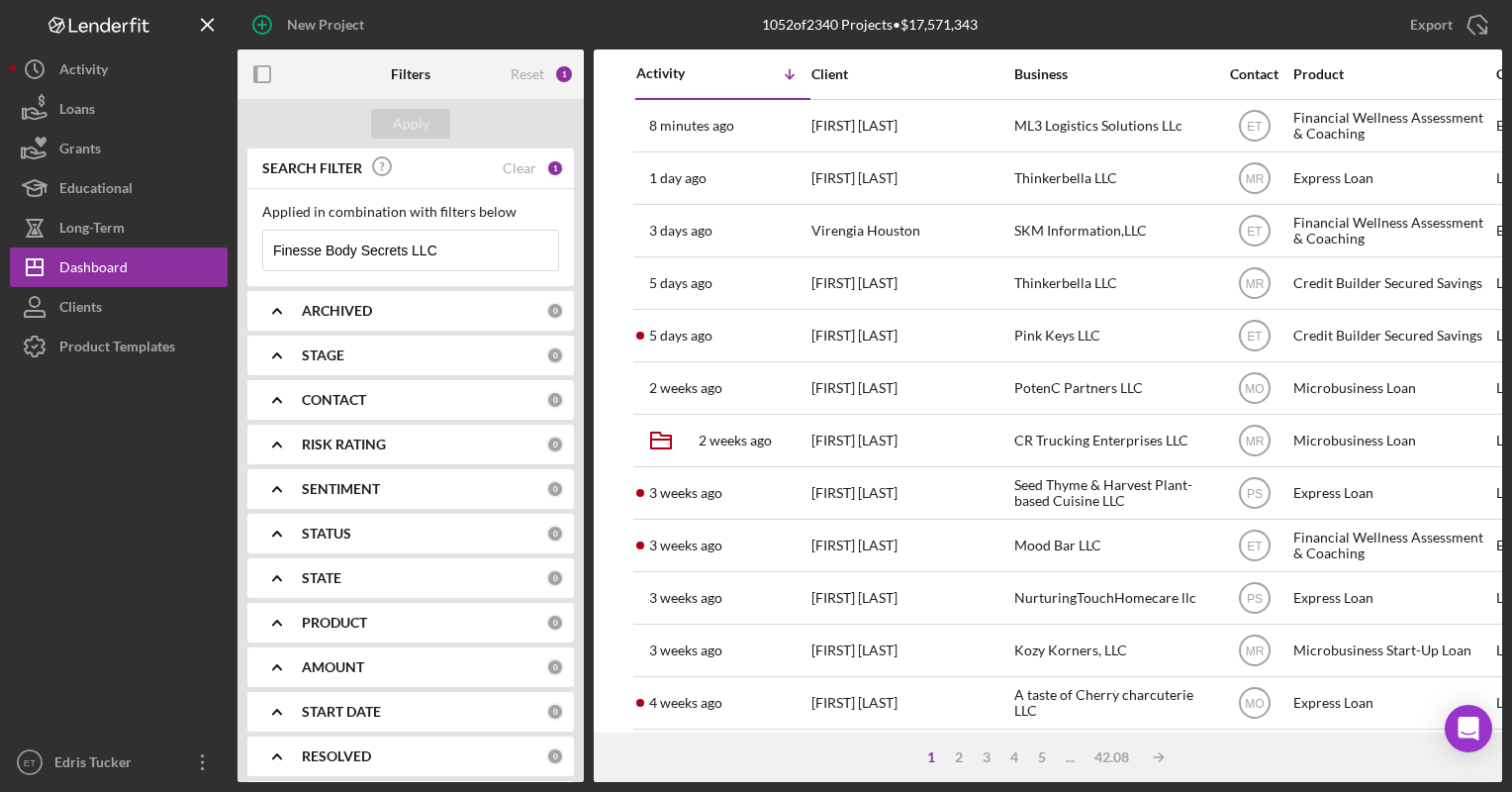 click on "Finesse Body Secrets LLC" at bounding box center [411, 250] 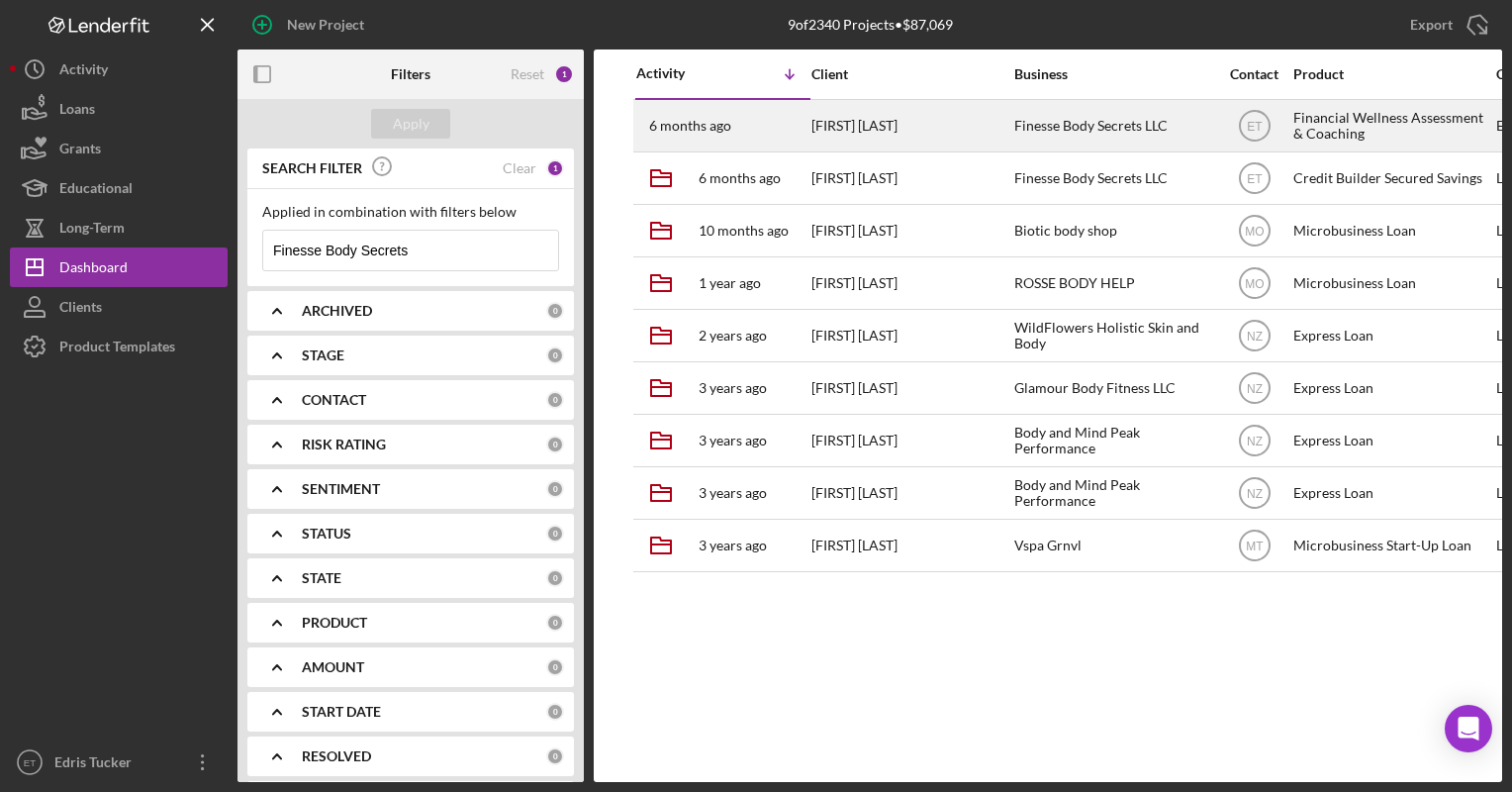 type on "Finesse Body Secrets" 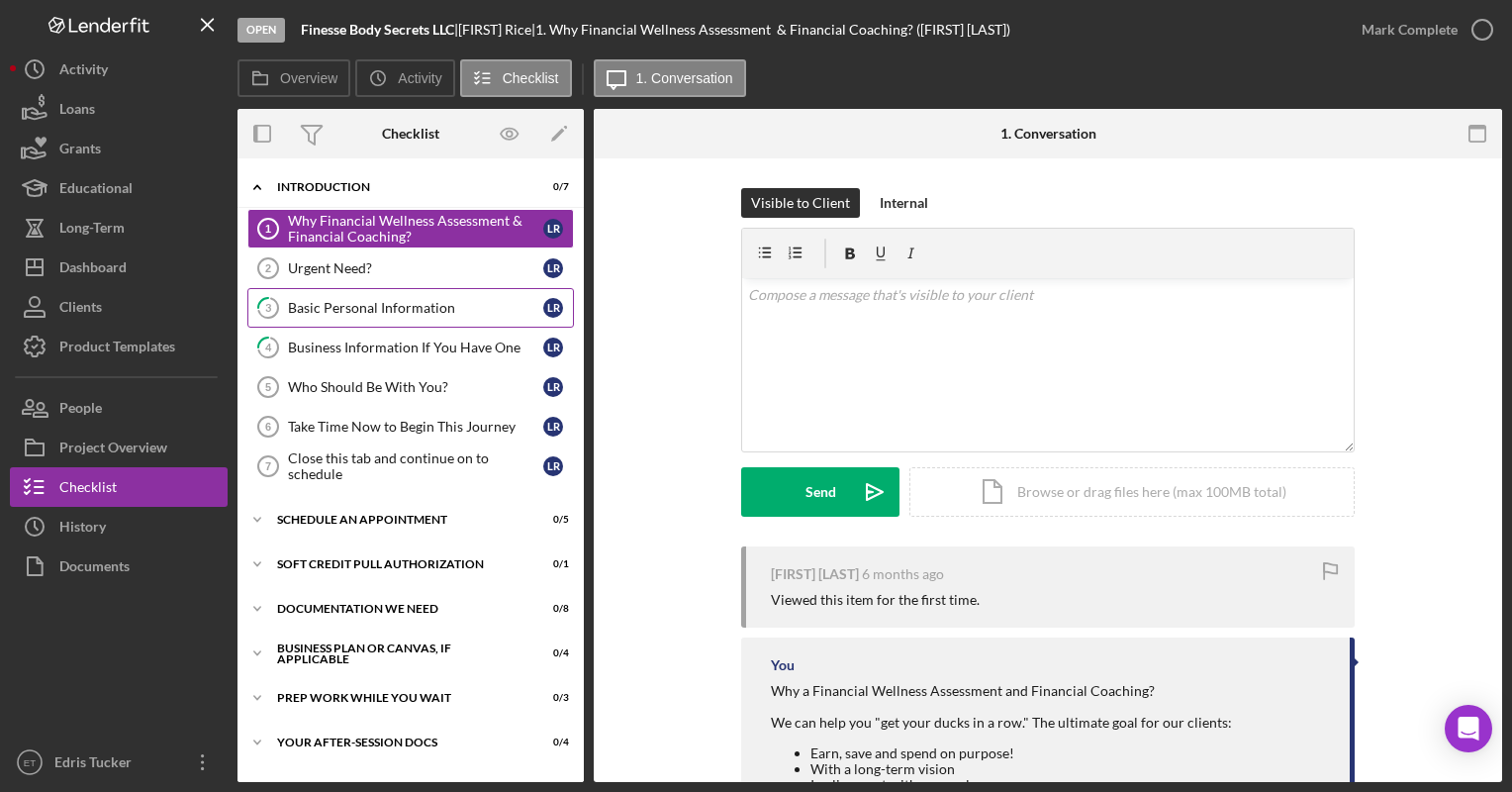 click on "Basic Personal Information" at bounding box center [416, 308] 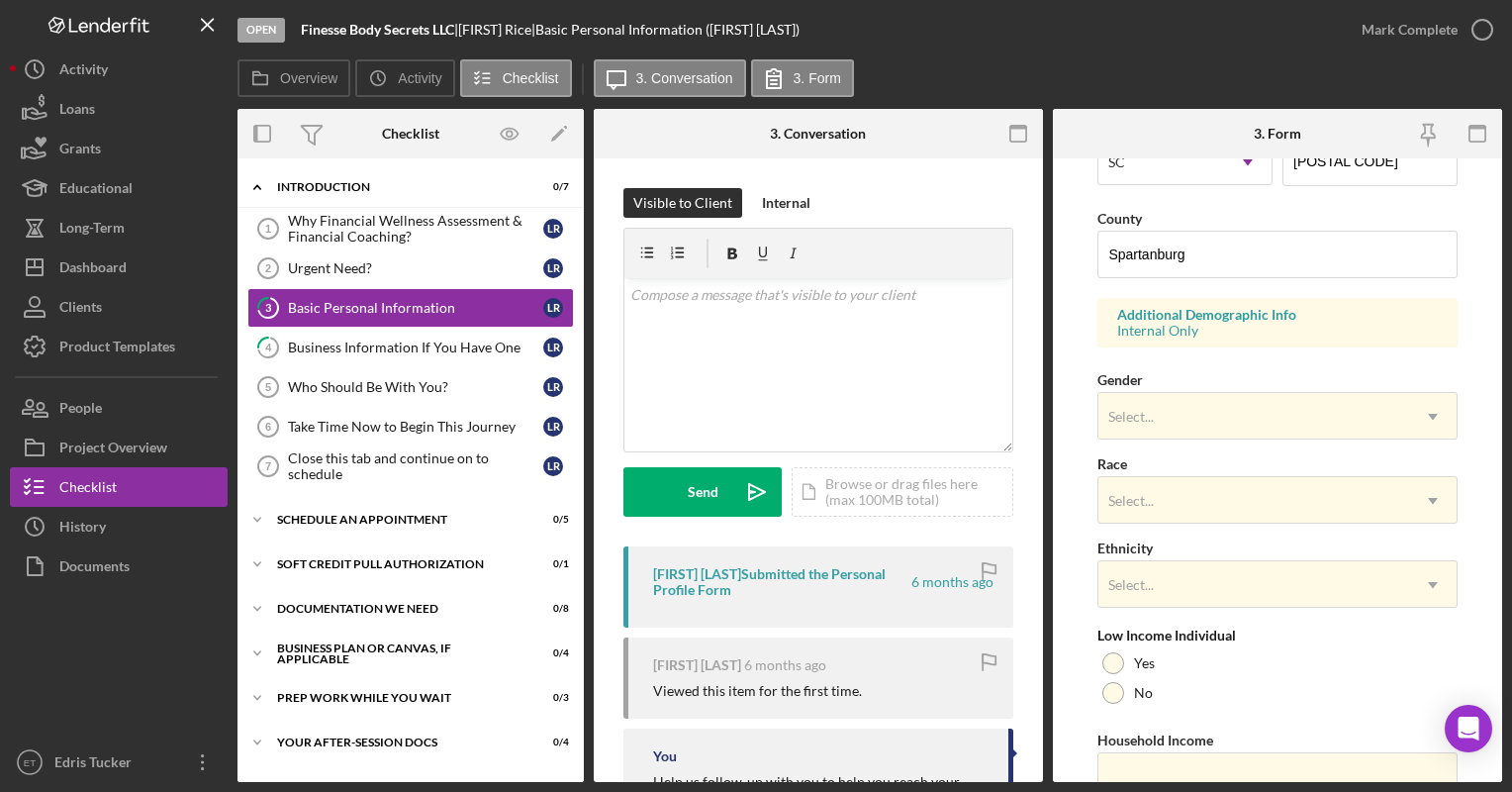 scroll, scrollTop: 610, scrollLeft: 0, axis: vertical 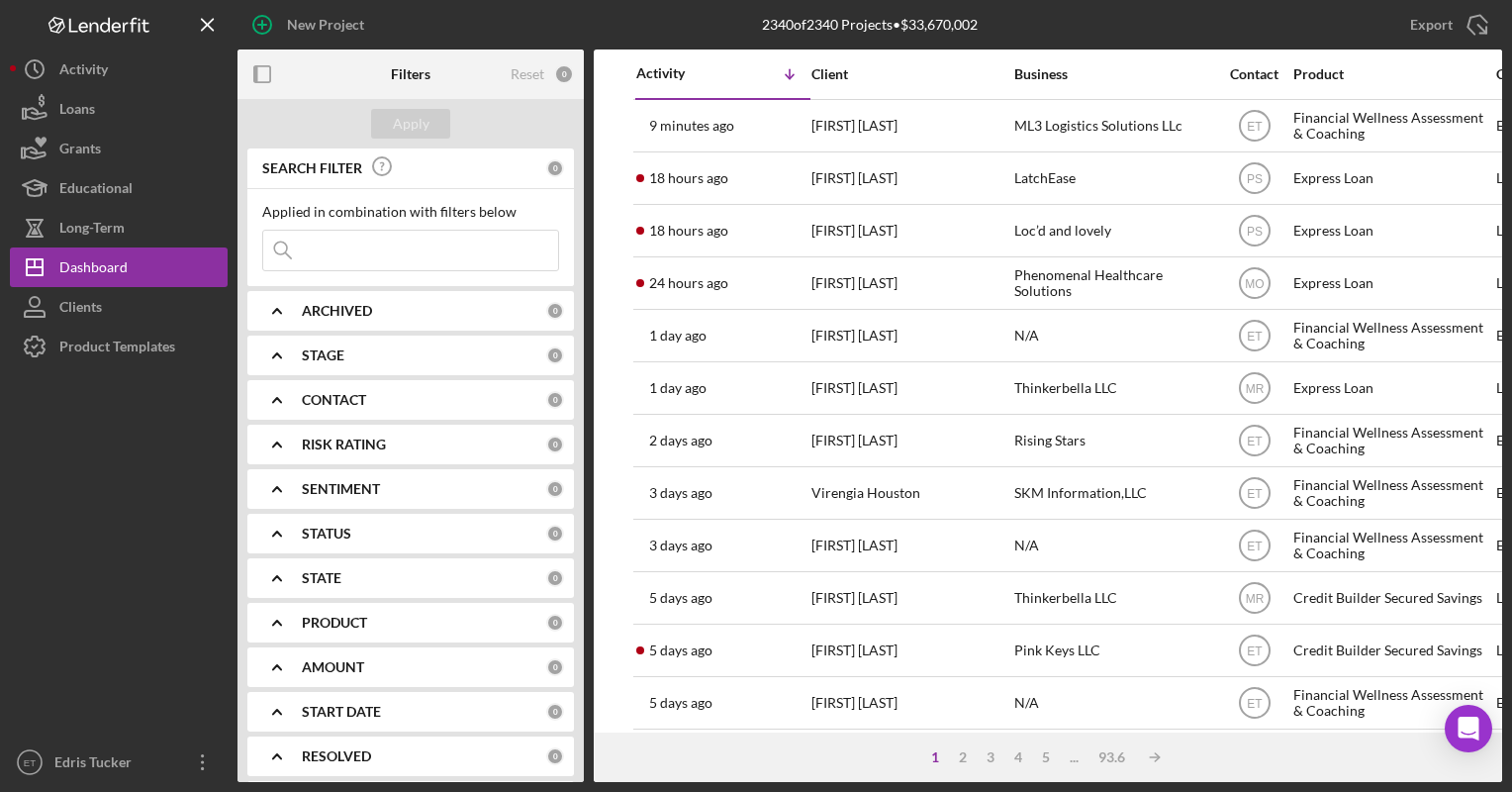click at bounding box center (411, 250) 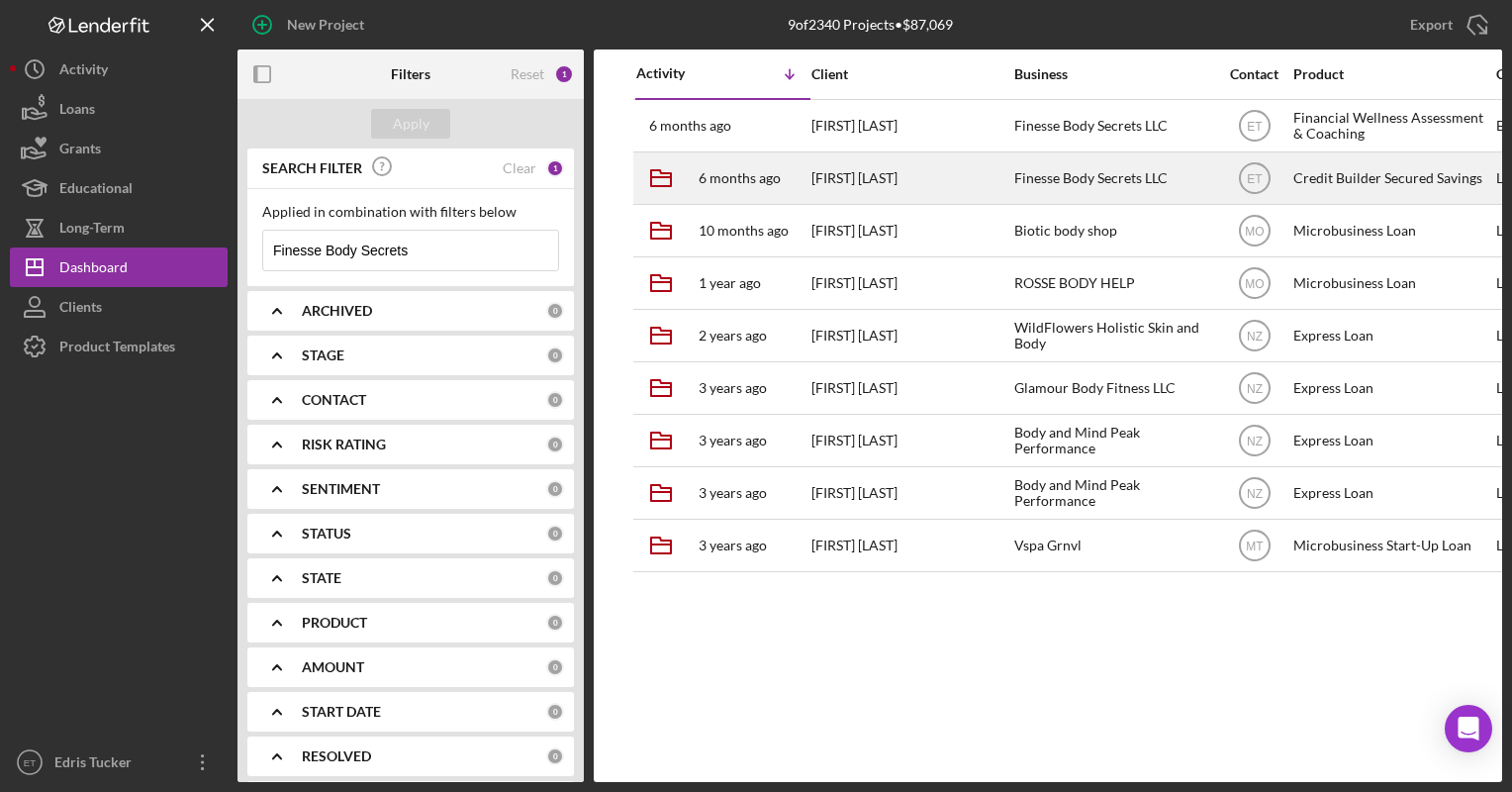 type on "Finesse Body Secrets" 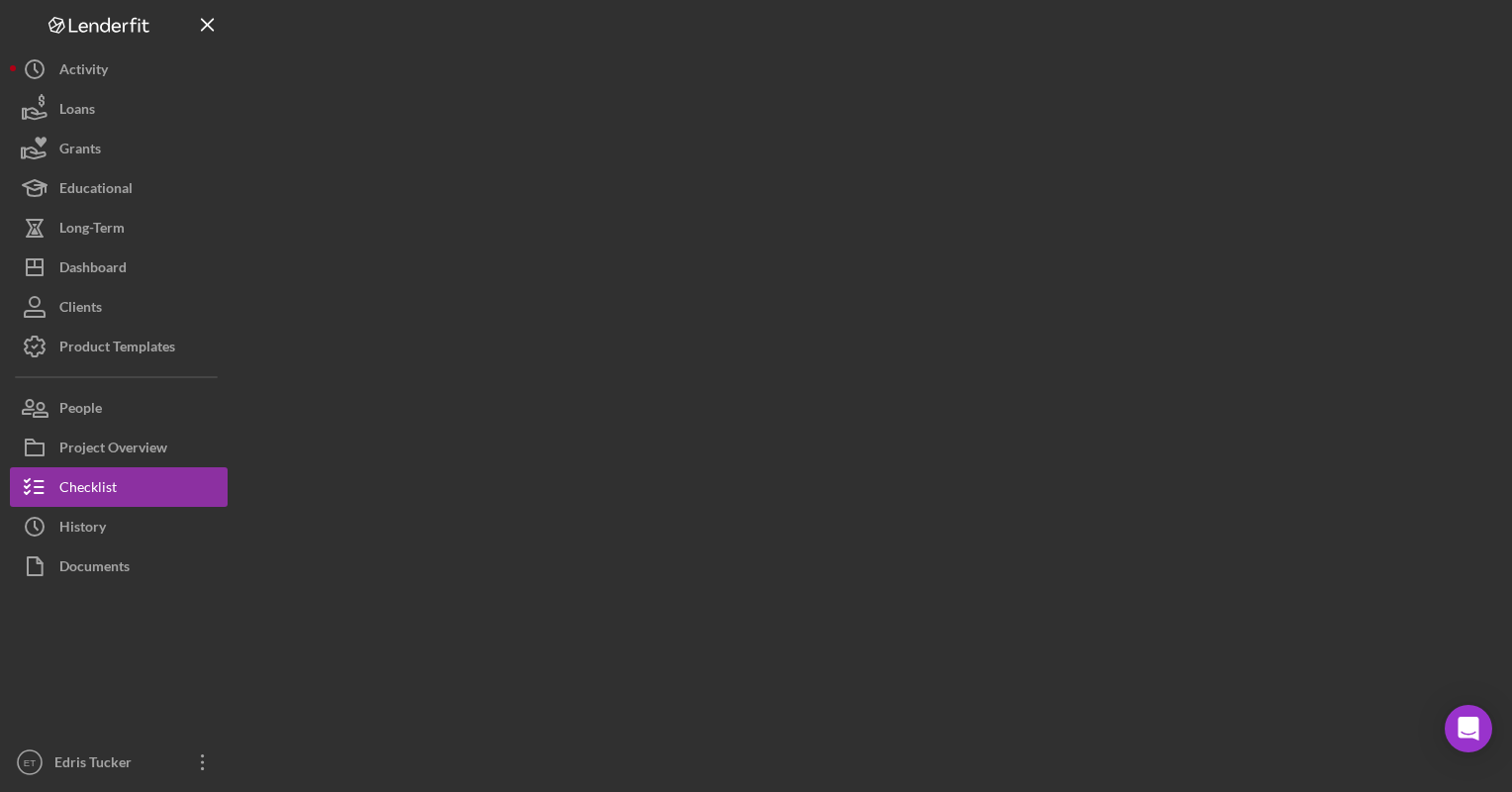 click at bounding box center [870, 391] 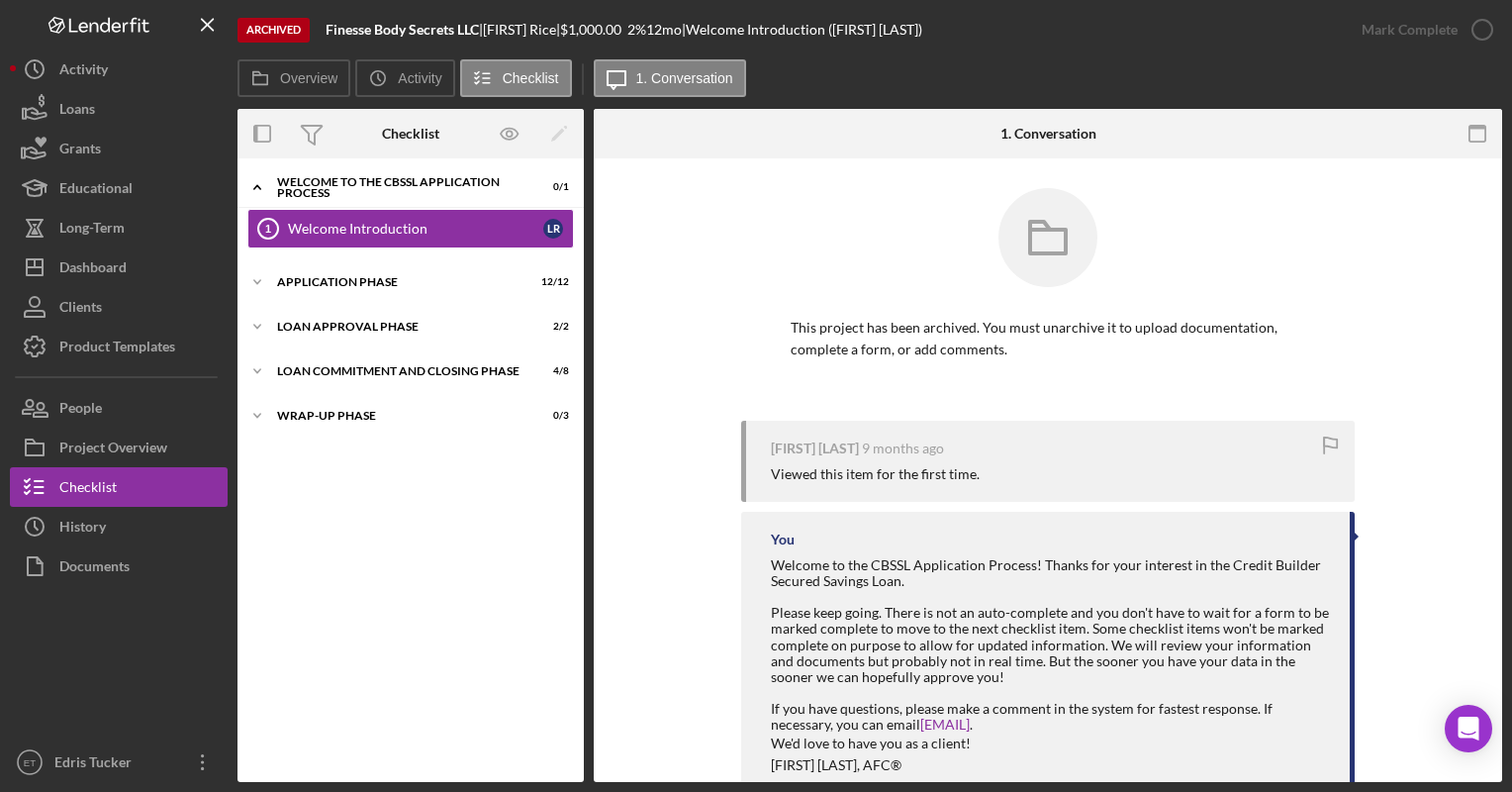 click on "This project has been archived. You must unarchive it to upload documentation, complete a form, or add comments." at bounding box center [1048, 304] 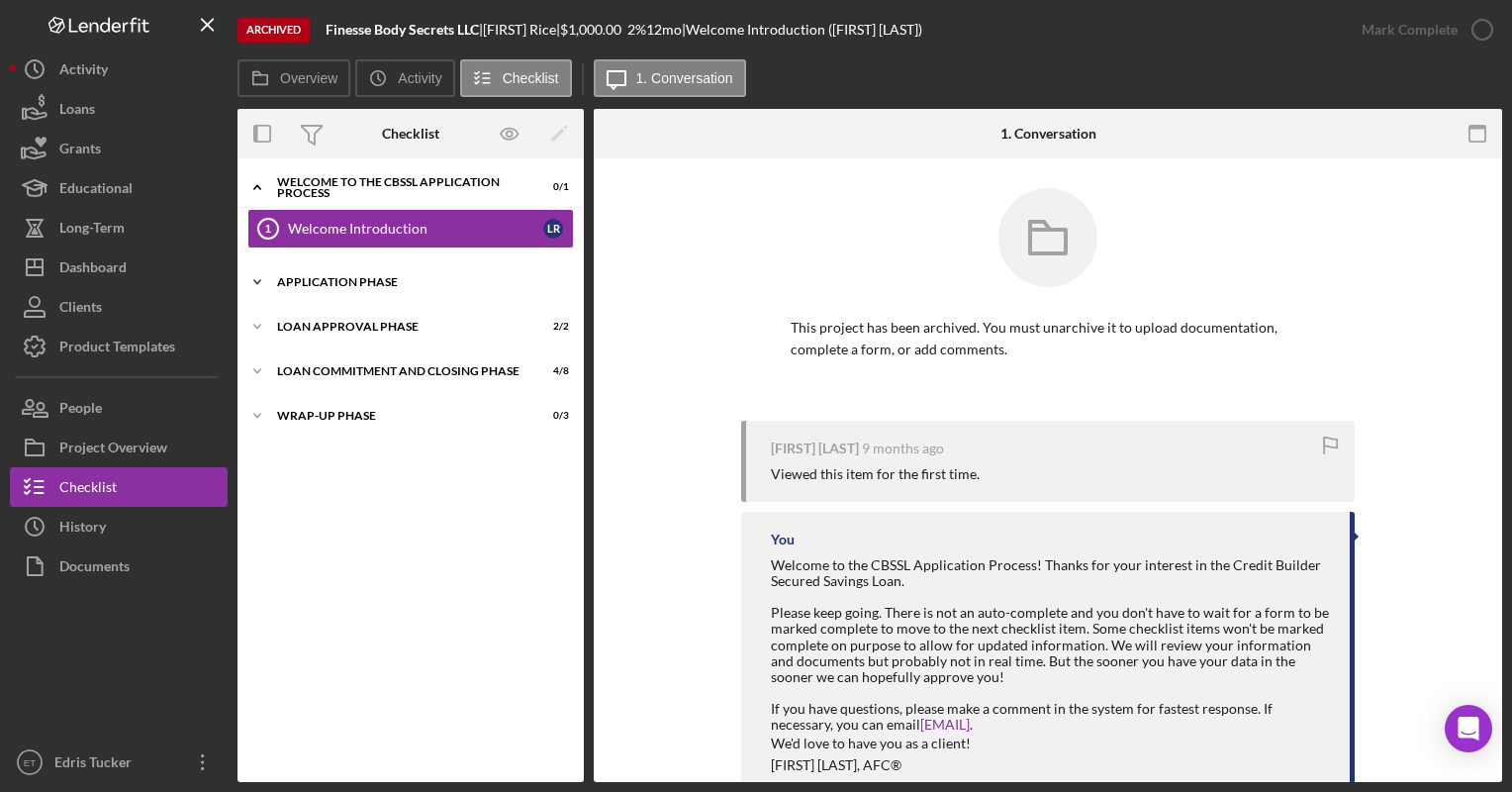click on "Application Phase" at bounding box center (418, 282) 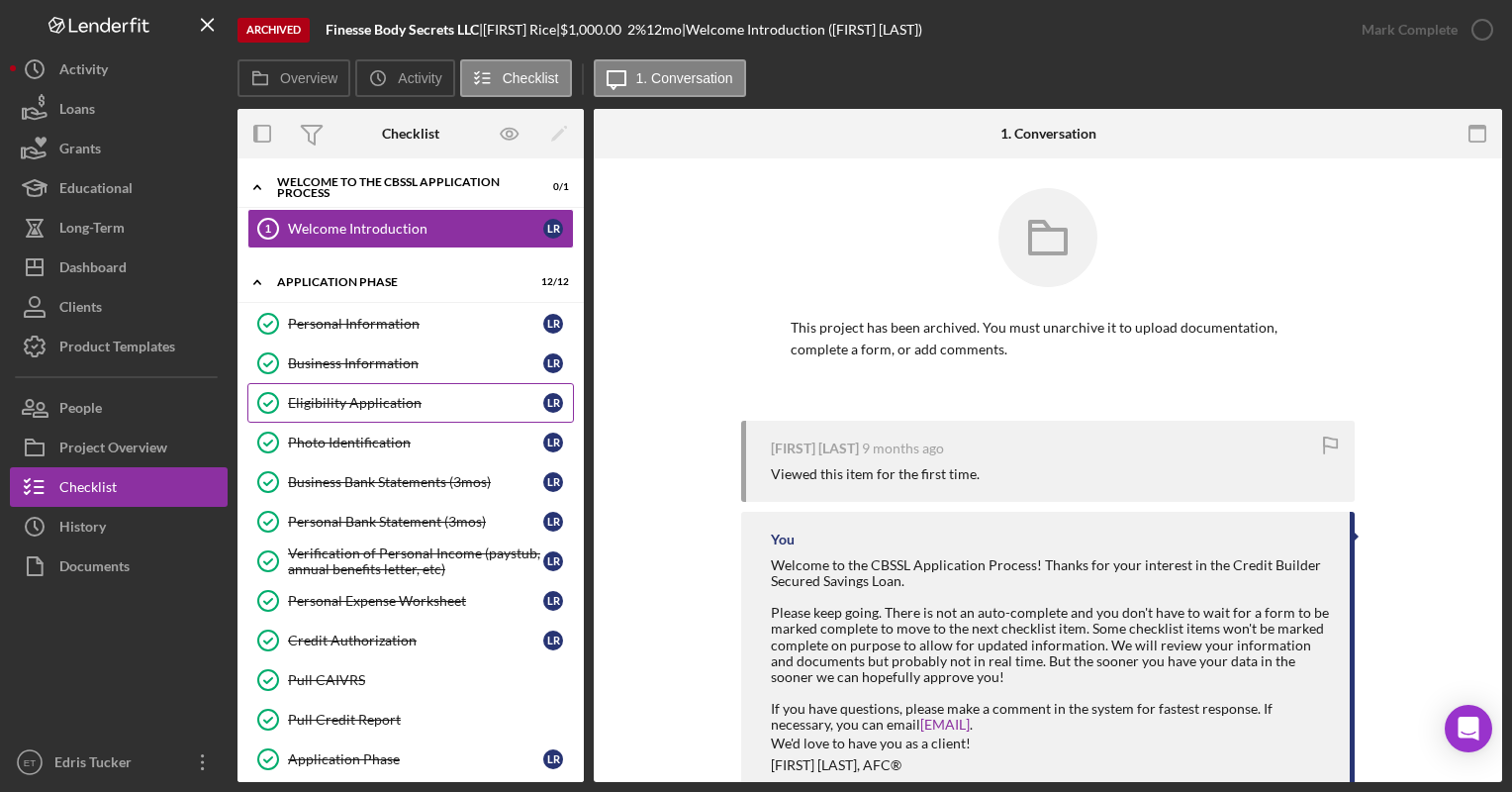 click on "Eligibility Application" at bounding box center [416, 403] 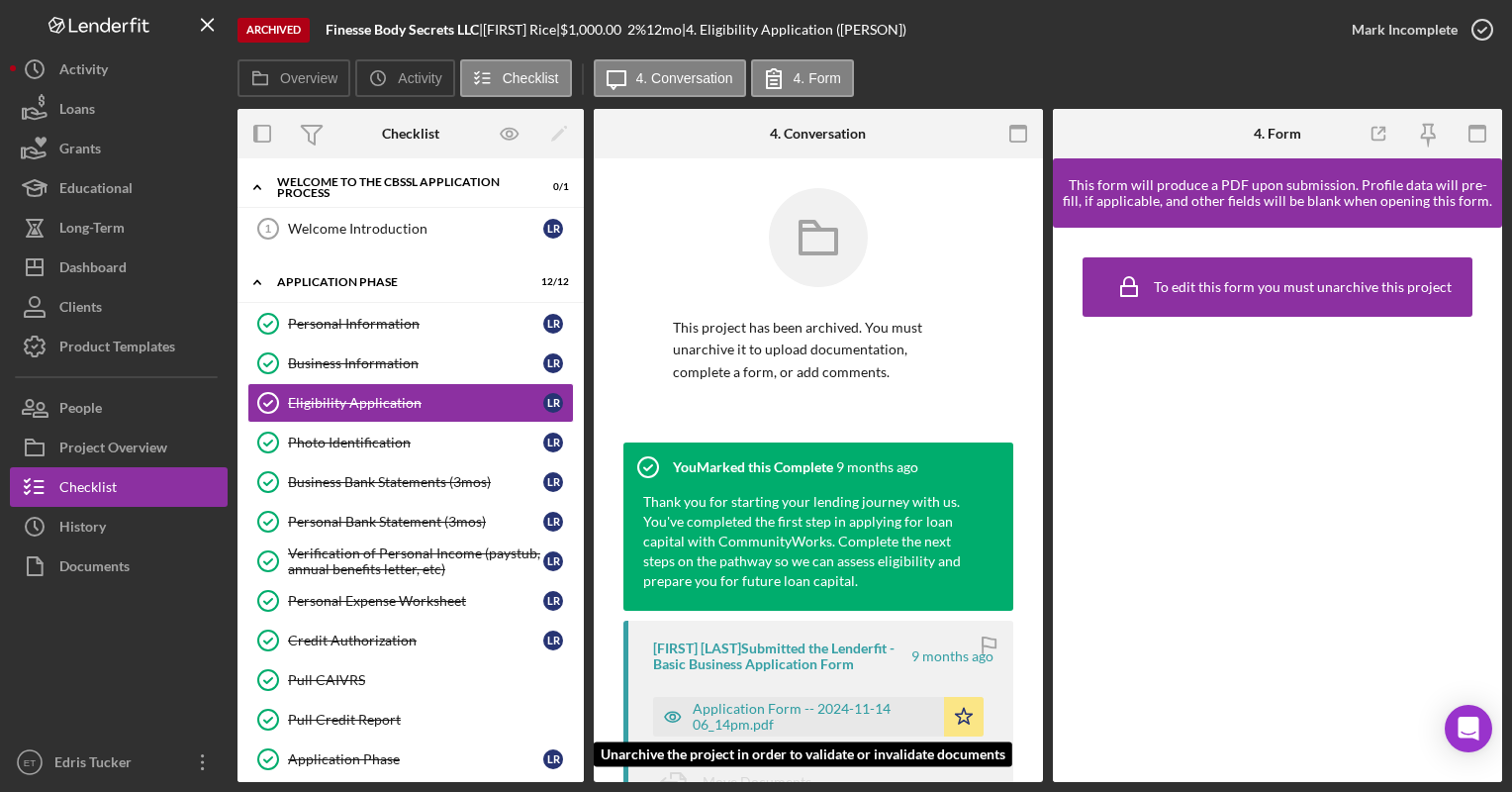 click 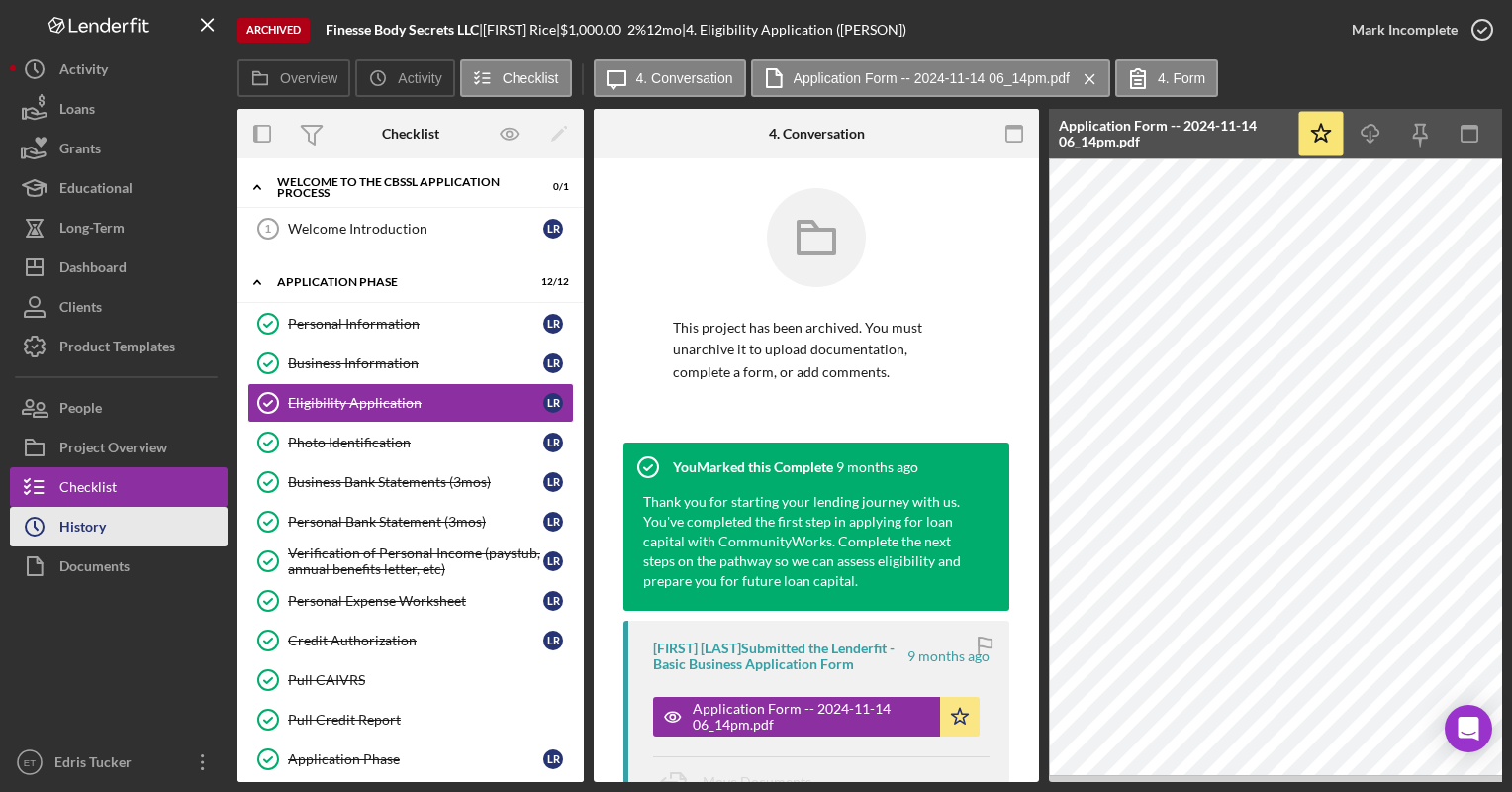 click on "Icon/History History" at bounding box center [119, 527] 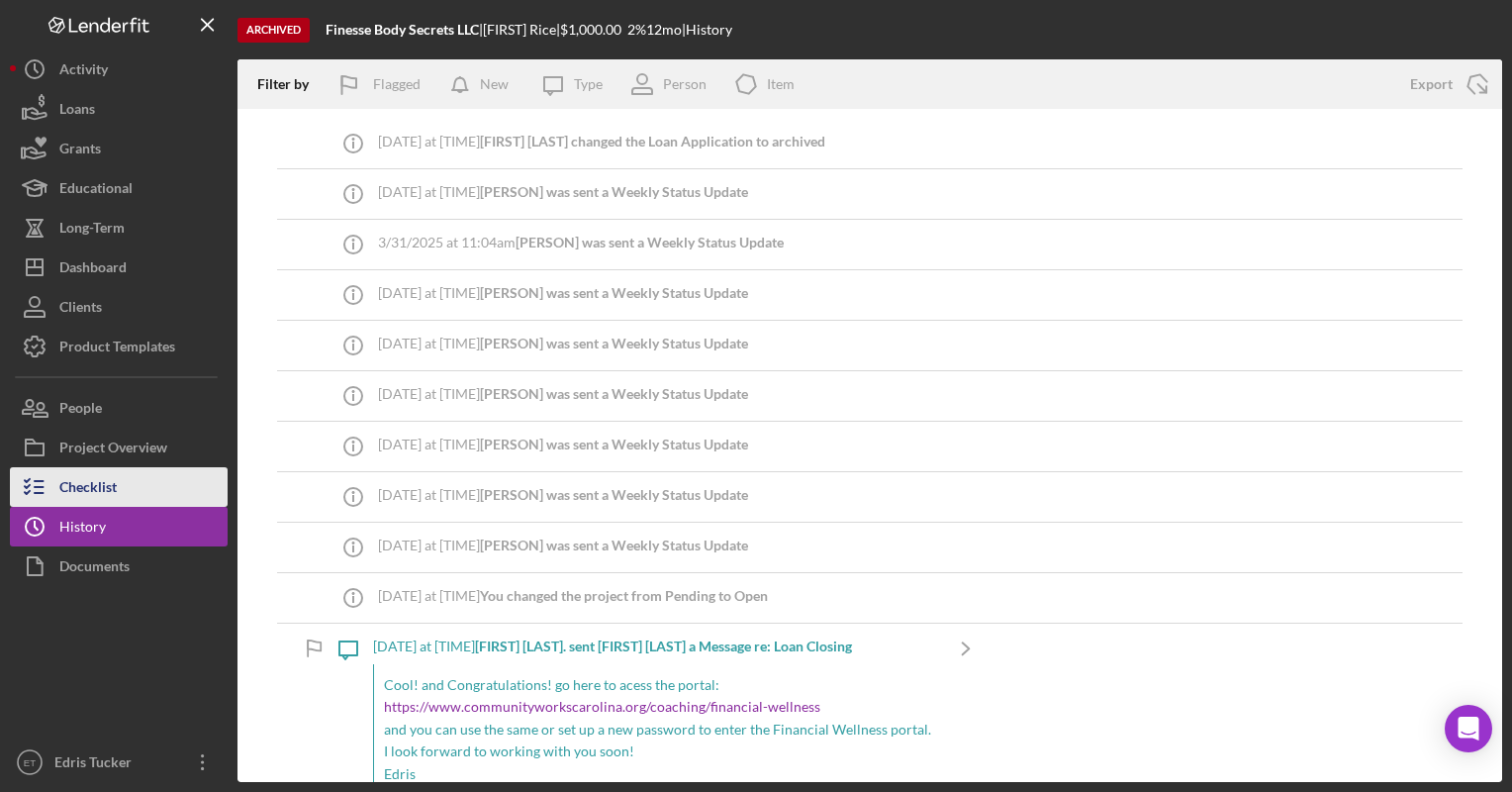 click on "Checklist" at bounding box center (88, 489) 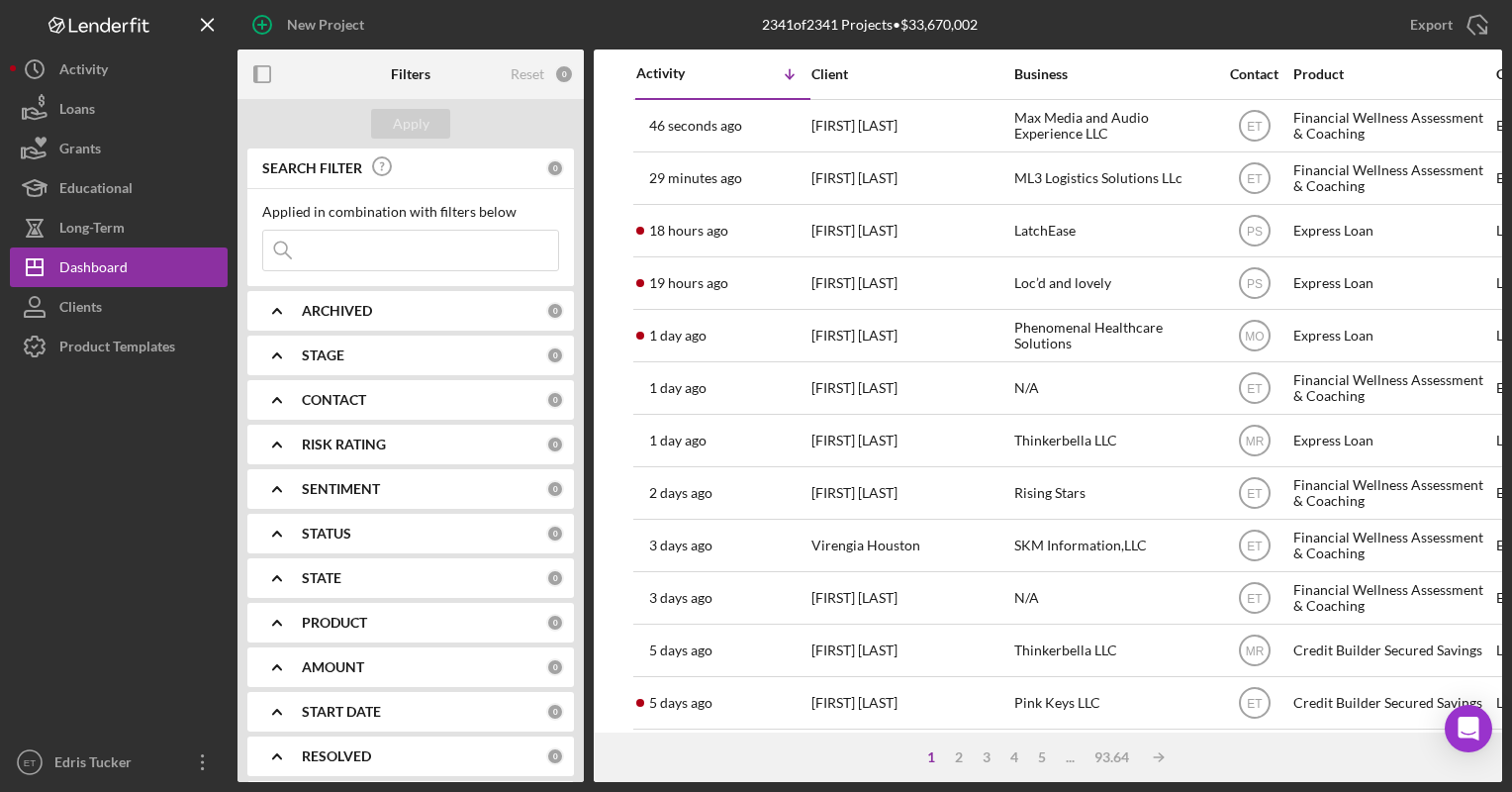 click at bounding box center (411, 250) 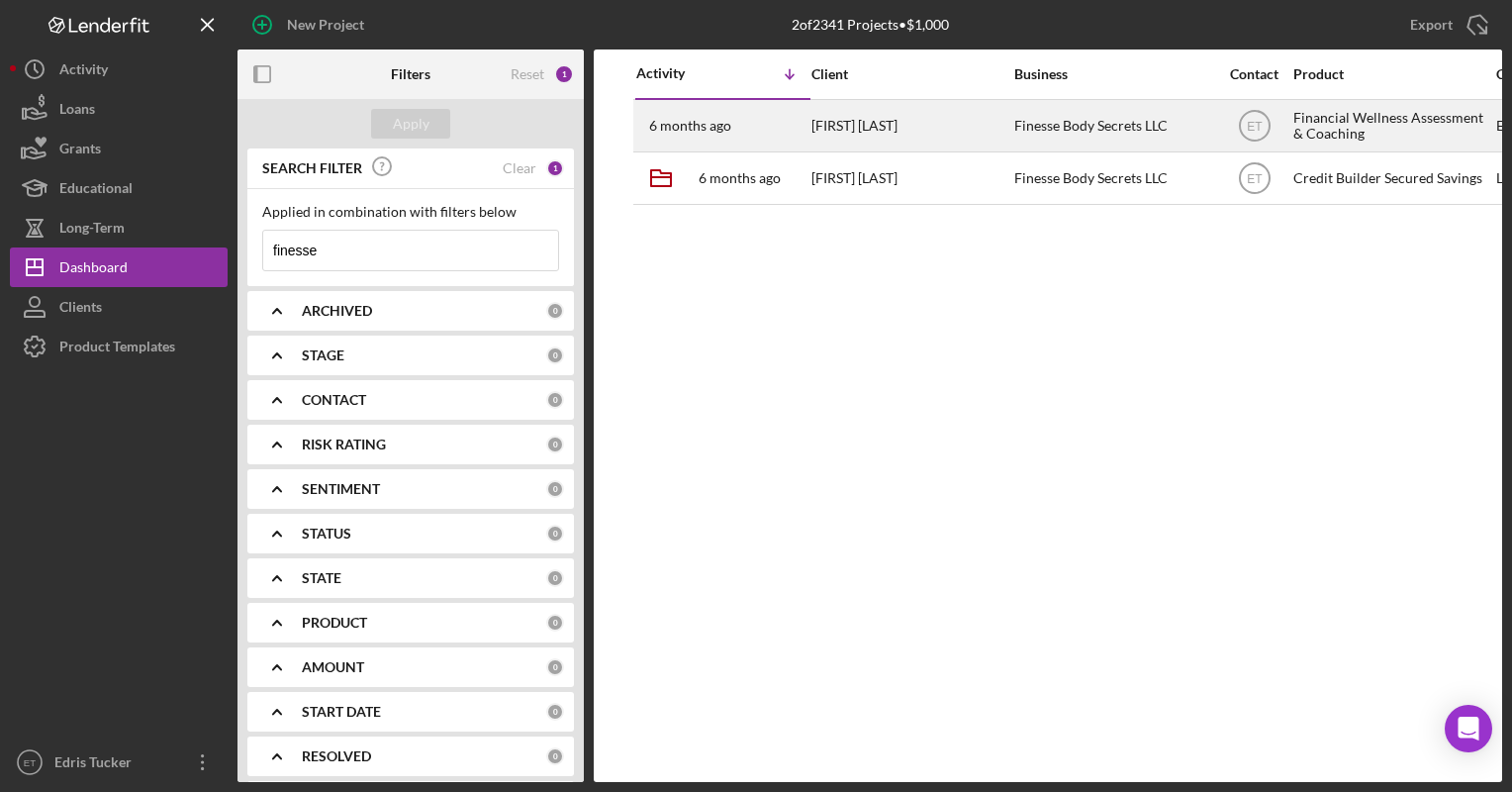 type on "finesse" 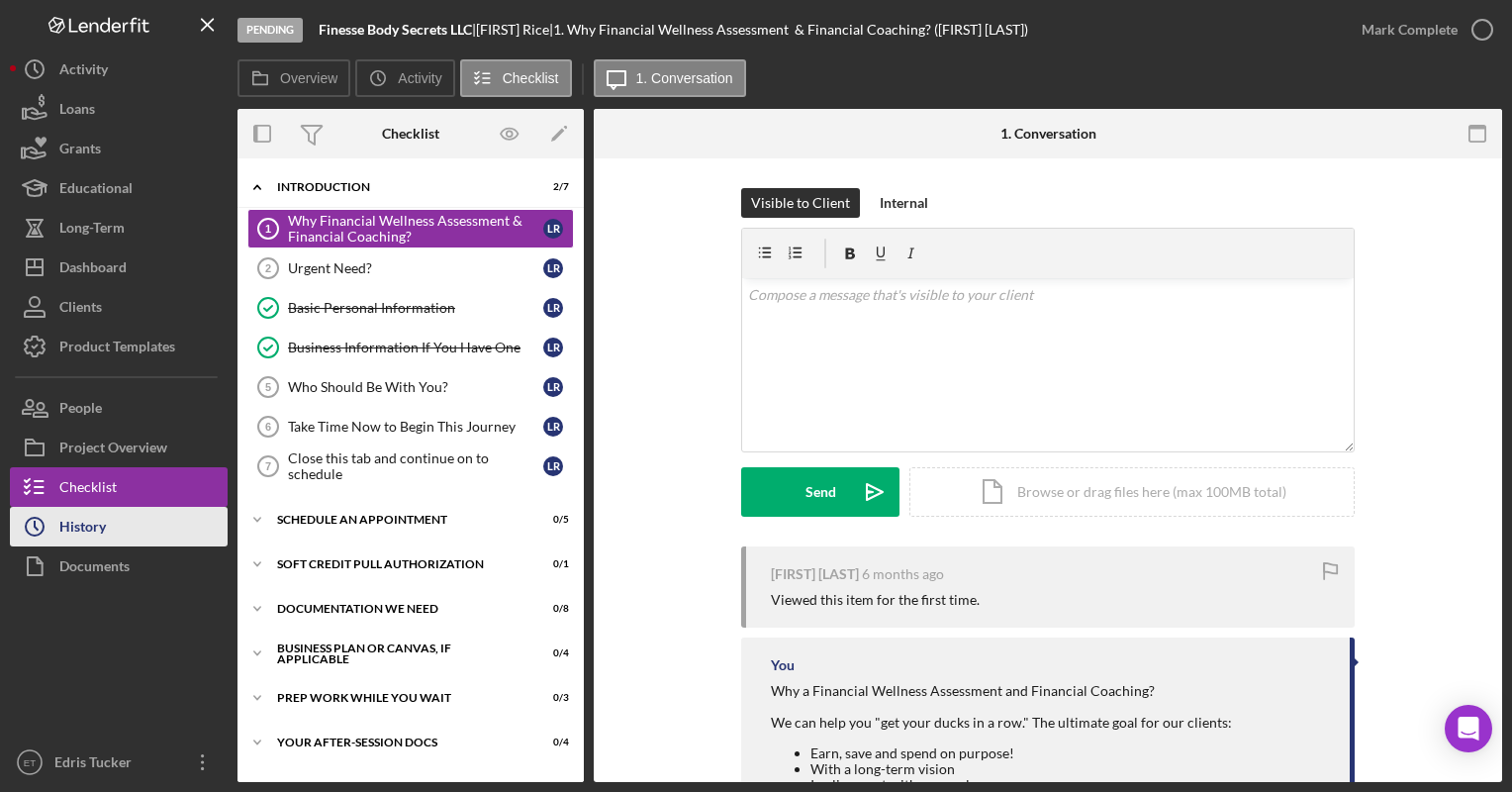 click on "Icon/History History" at bounding box center (119, 527) 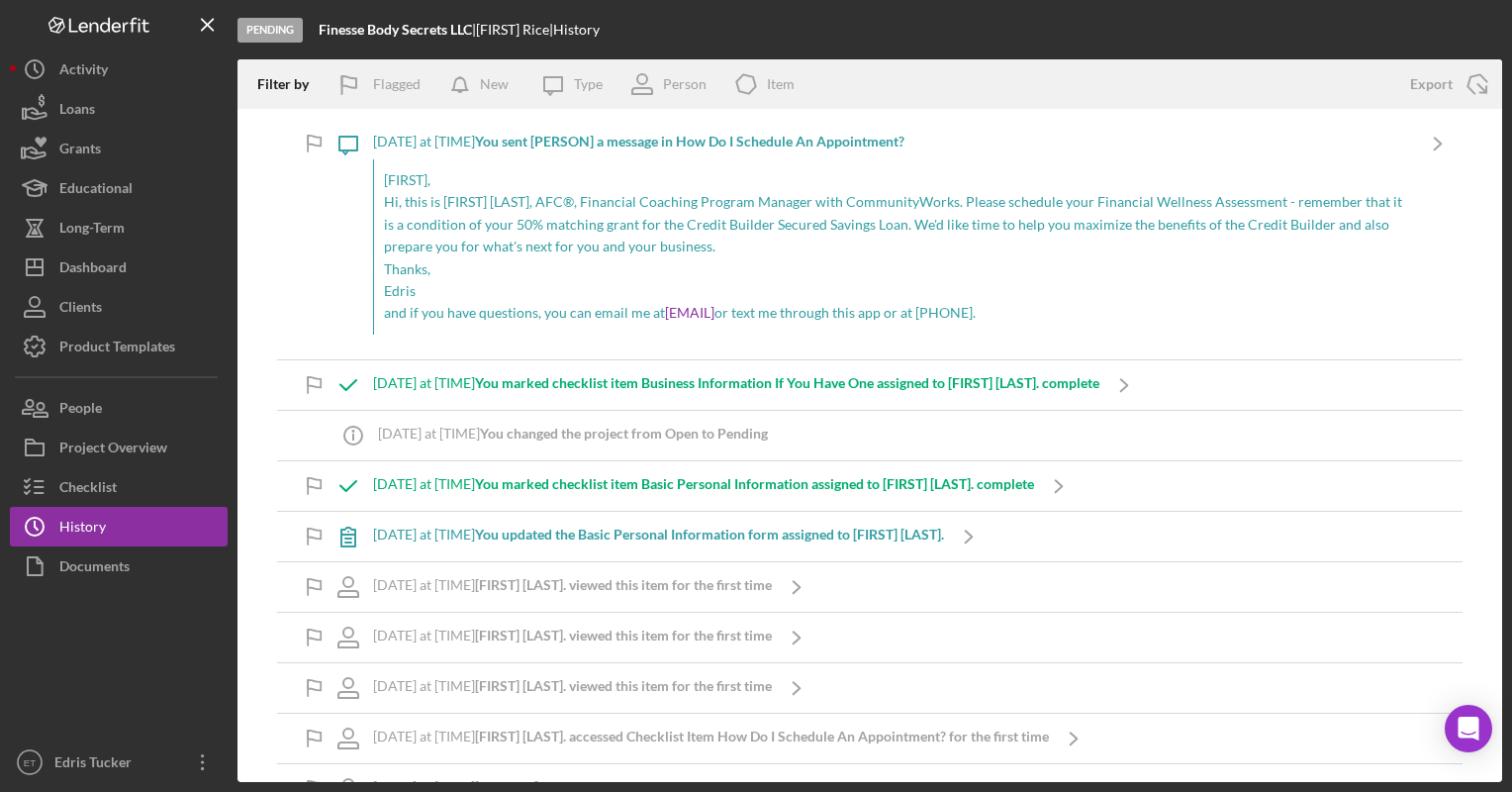 click on "Hi, this is [FIRST] [LAST], AFC®, Financial Coaching Program Manager with CommunityWorks. Please schedule your Financial Wellness Assessment - remember that it is a condition of your 50% matching grant for the Credit Builder Secured Savings Loan. We'd like time to help you maximize the benefits of the Credit Builder and also prepare you for what's next for you and your business." at bounding box center [894, 224] 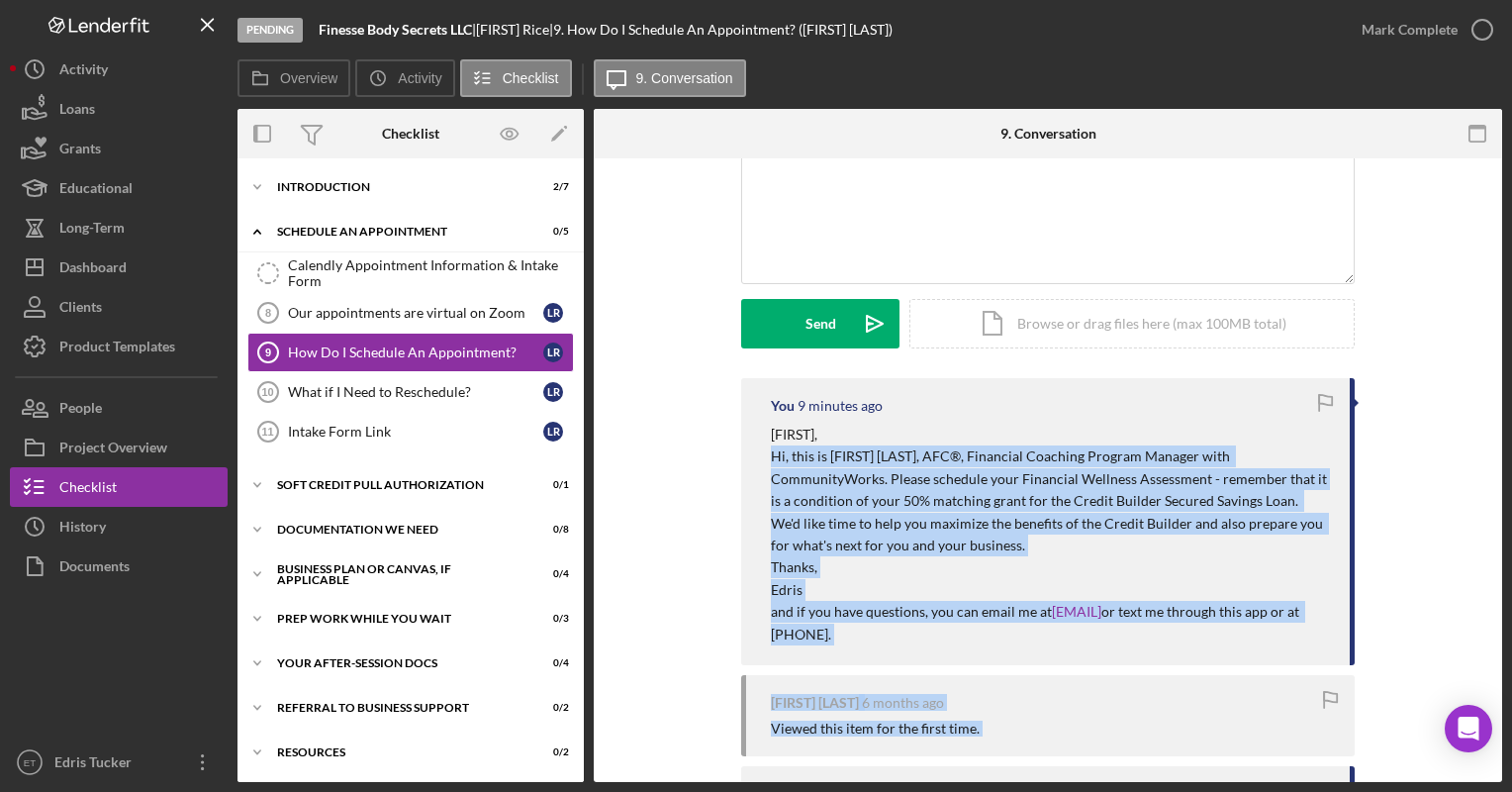 scroll, scrollTop: 170, scrollLeft: 0, axis: vertical 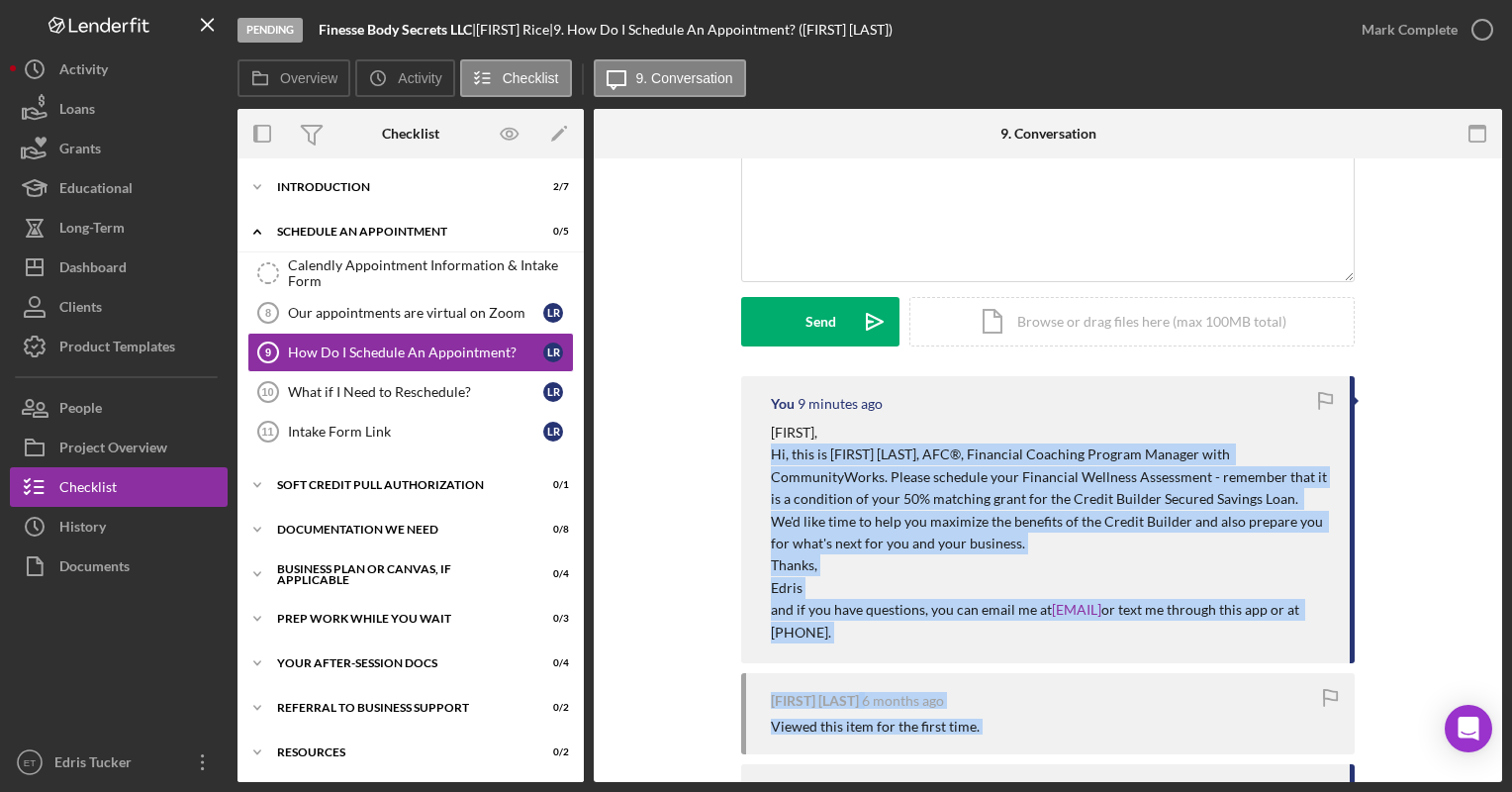 drag, startPoint x: 769, startPoint y: 632, endPoint x: 981, endPoint y: 630, distance: 212.00943 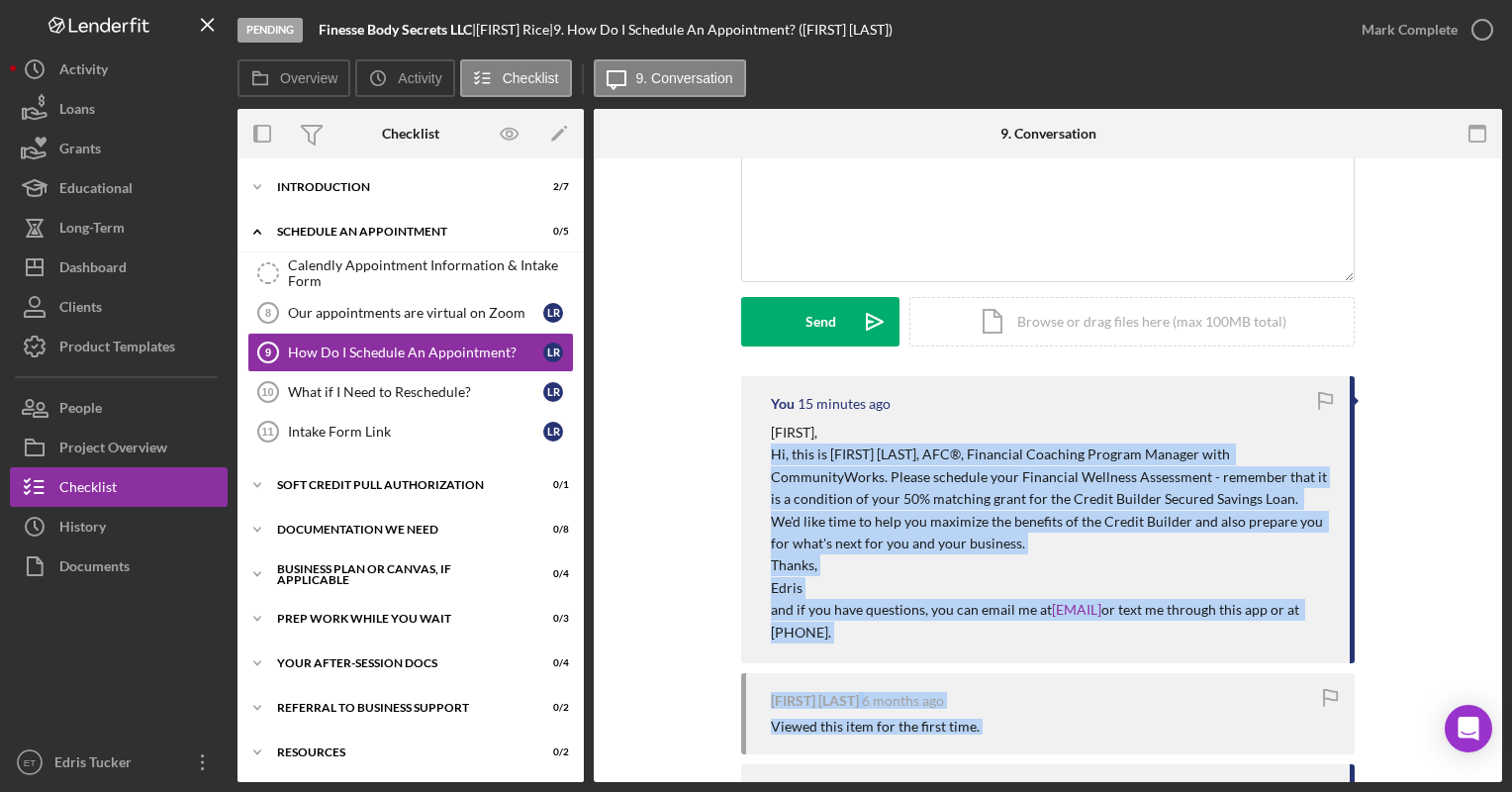 click on "Hi, this is [FIRST] [LAST], AFC®, Financial Coaching Program Manager with CommunityWorks. Please schedule your Financial Wellness Assessment - remember that it is a condition of your 50% matching grant for the Credit Builder Secured Savings Loan. We'd like time to help you maximize the benefits of the Credit Builder and also prepare you for what's next for you and your business." at bounding box center (1050, 499) 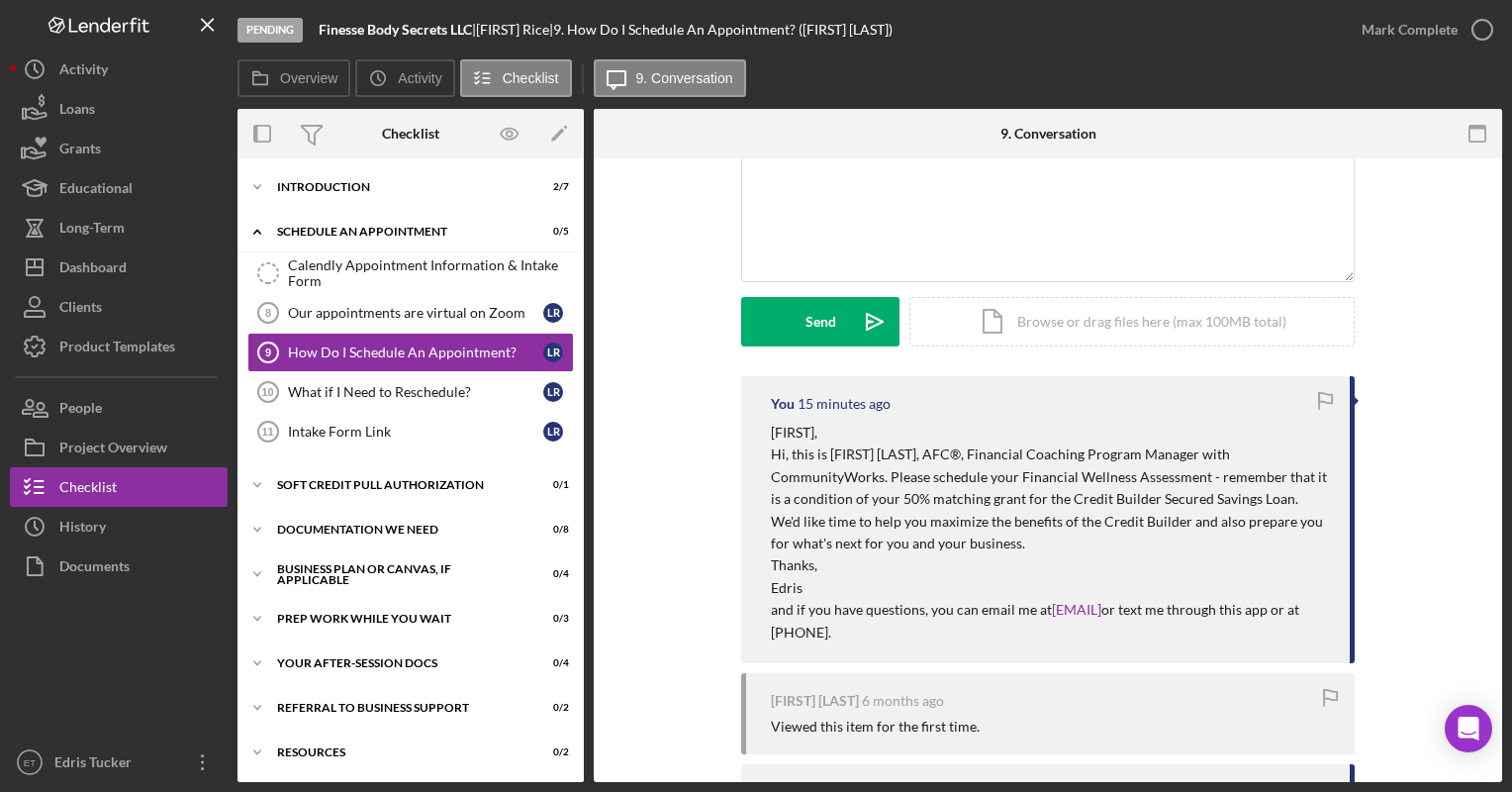 drag, startPoint x: 771, startPoint y: 452, endPoint x: 867, endPoint y: 484, distance: 101.19289 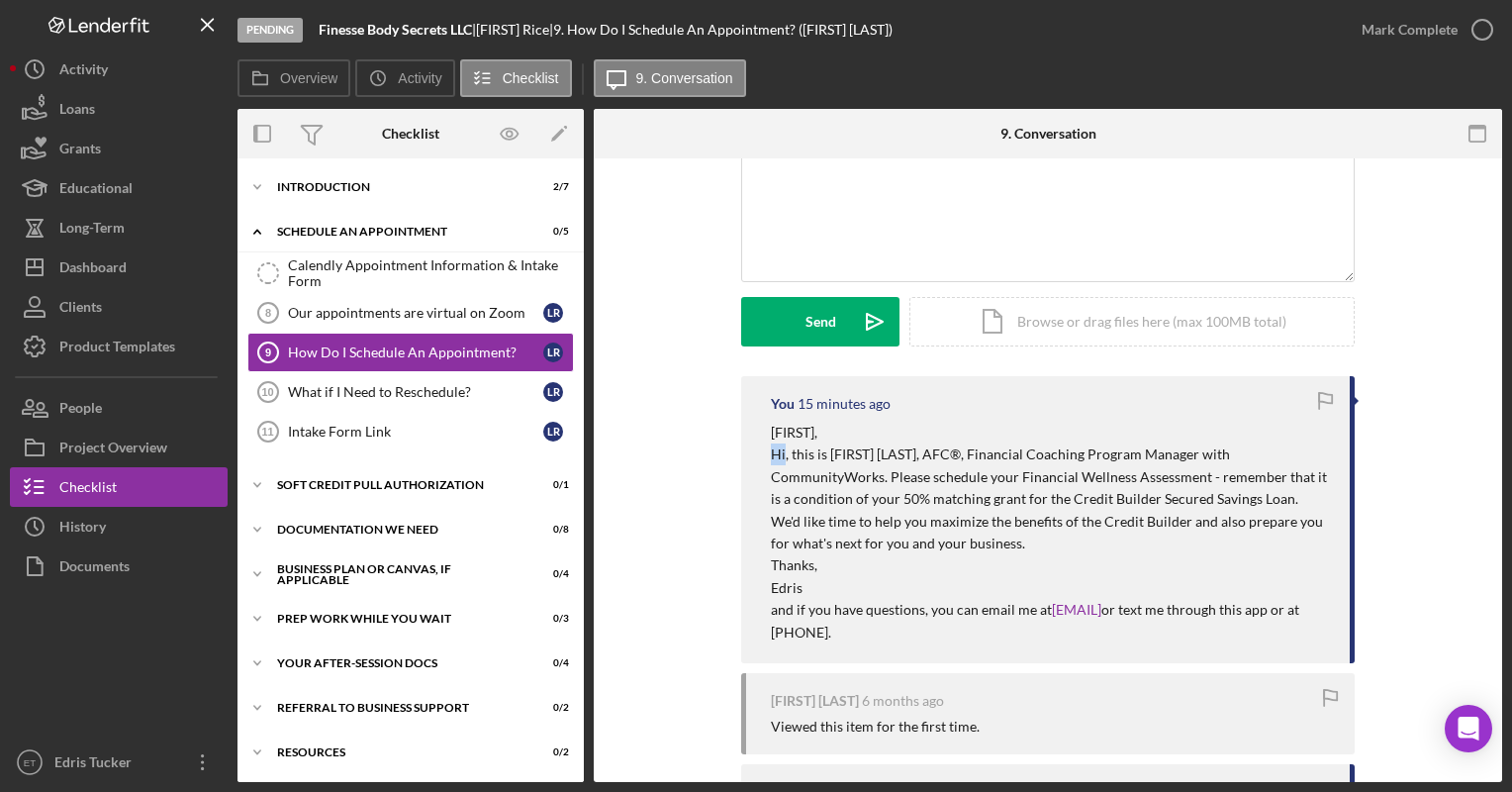 click on "Hi, this is [FIRST] [LAST], AFC®, Financial Coaching Program Manager with CommunityWorks. Please schedule your Financial Wellness Assessment - remember that it is a condition of your 50% matching grant for the Credit Builder Secured Savings Loan. We'd like time to help you maximize the benefits of the Credit Builder and also prepare you for what's next for you and your business." at bounding box center [1050, 499] 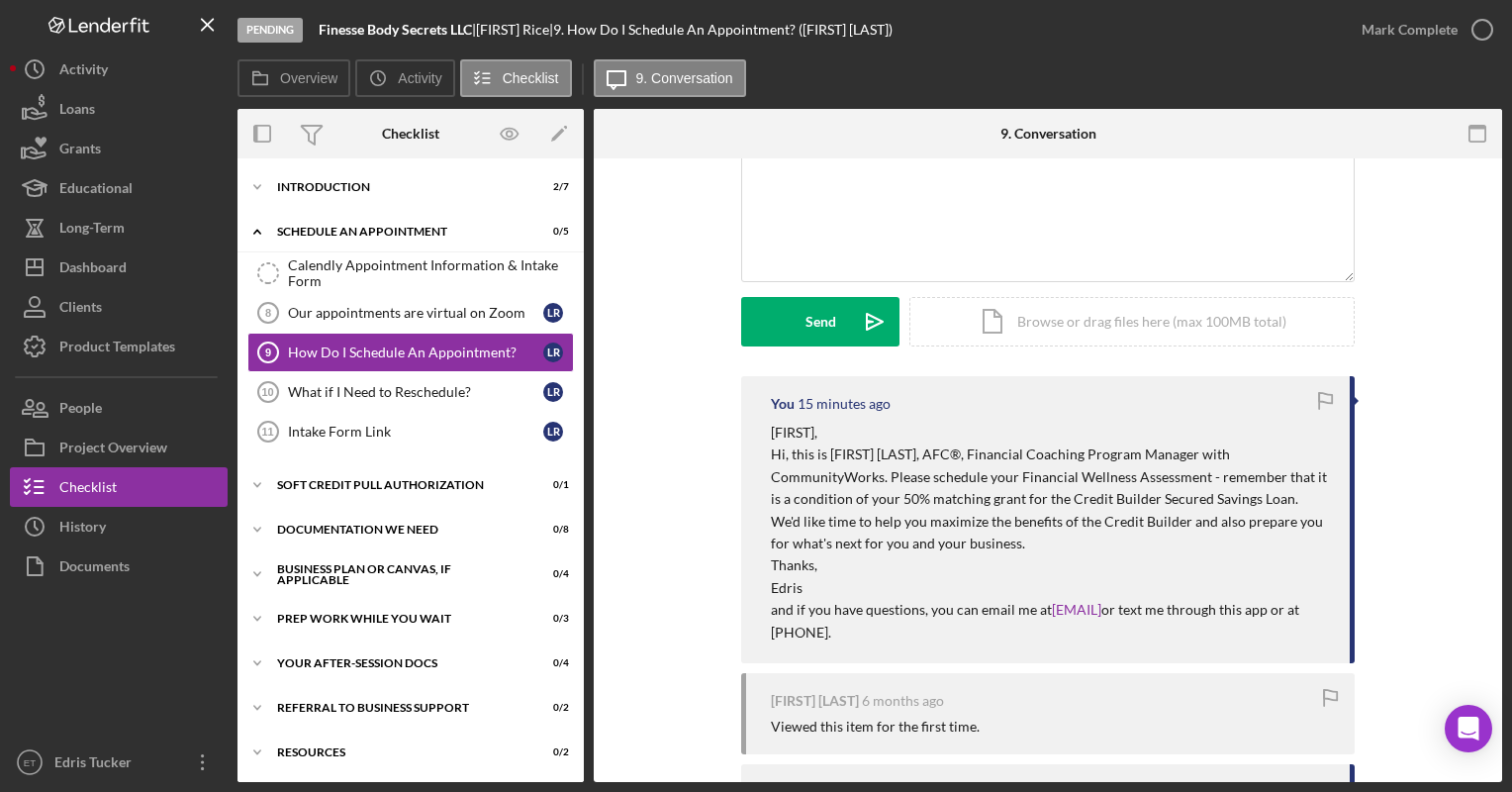 drag, startPoint x: 779, startPoint y: 446, endPoint x: 950, endPoint y: 564, distance: 207.76188 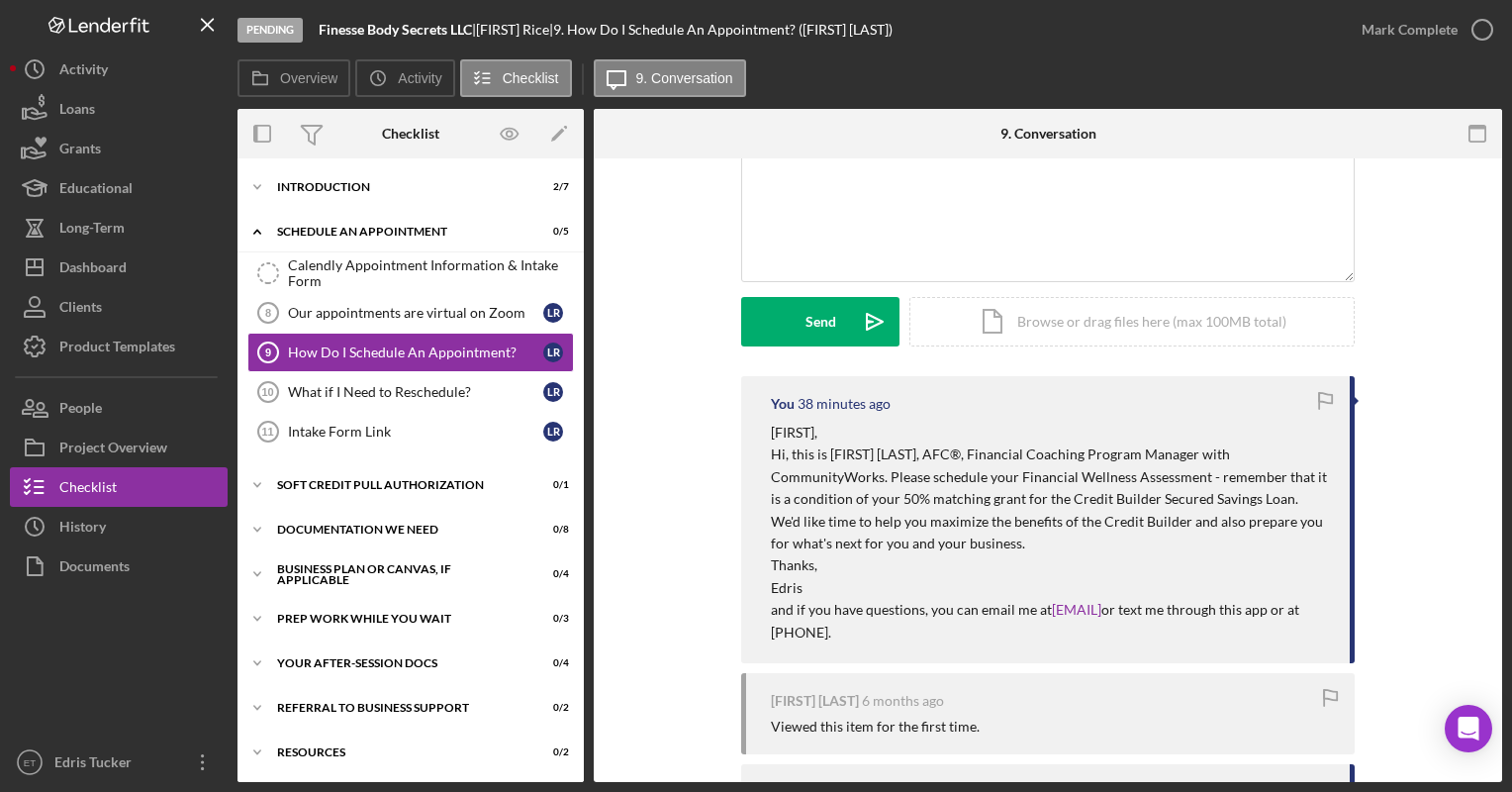 click on "Hi, this is [FIRST] [LAST], AFC®, Financial Coaching Program Manager with CommunityWorks. Please schedule your Financial Wellness Assessment - remember that it is a condition of your 50% matching grant for the Credit Builder Secured Savings Loan. We'd like time to help you maximize the benefits of the Credit Builder and also prepare you for what's next for you and your business." at bounding box center (1050, 499) 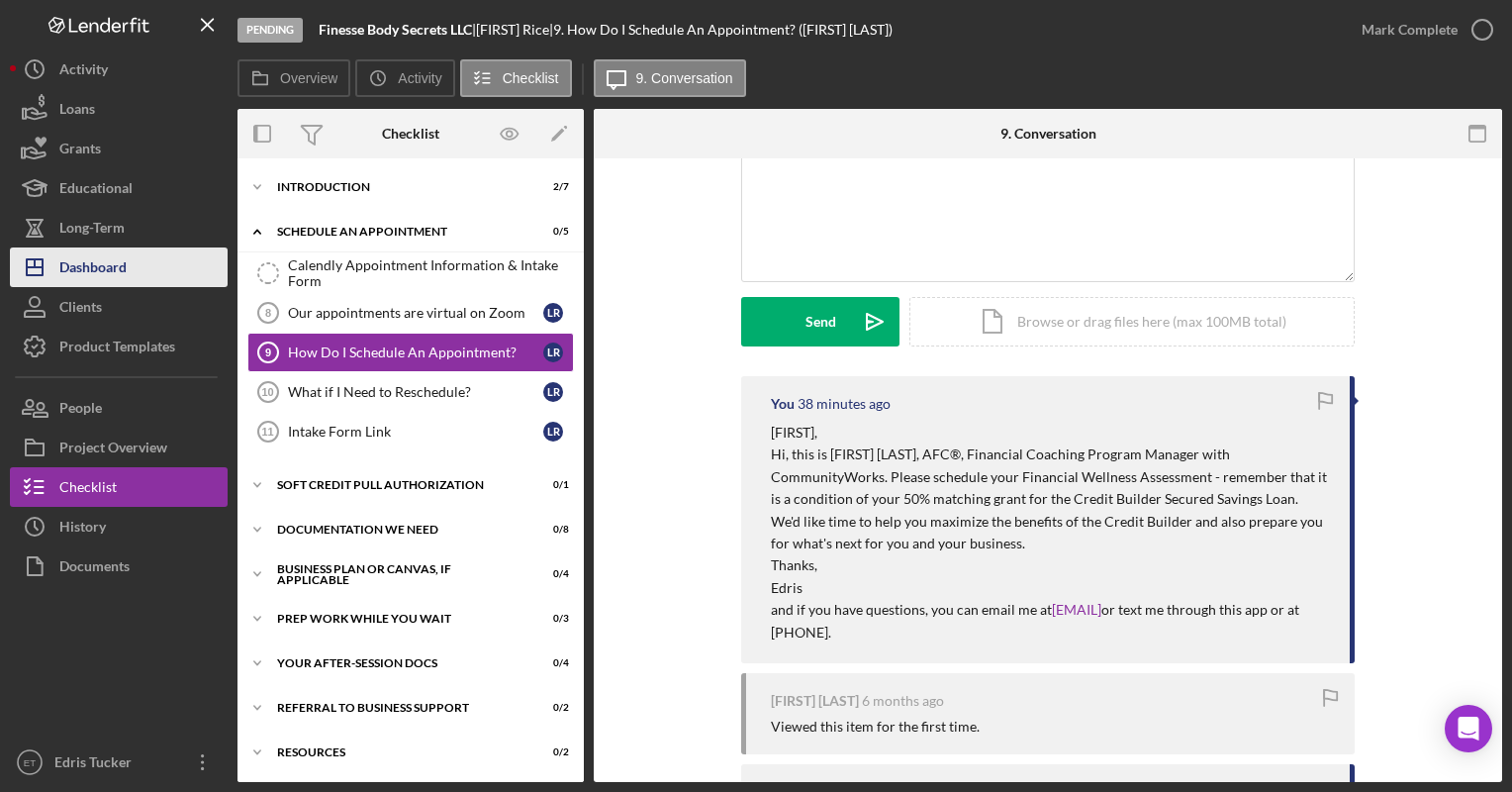 click on "Dashboard" at bounding box center [93, 269] 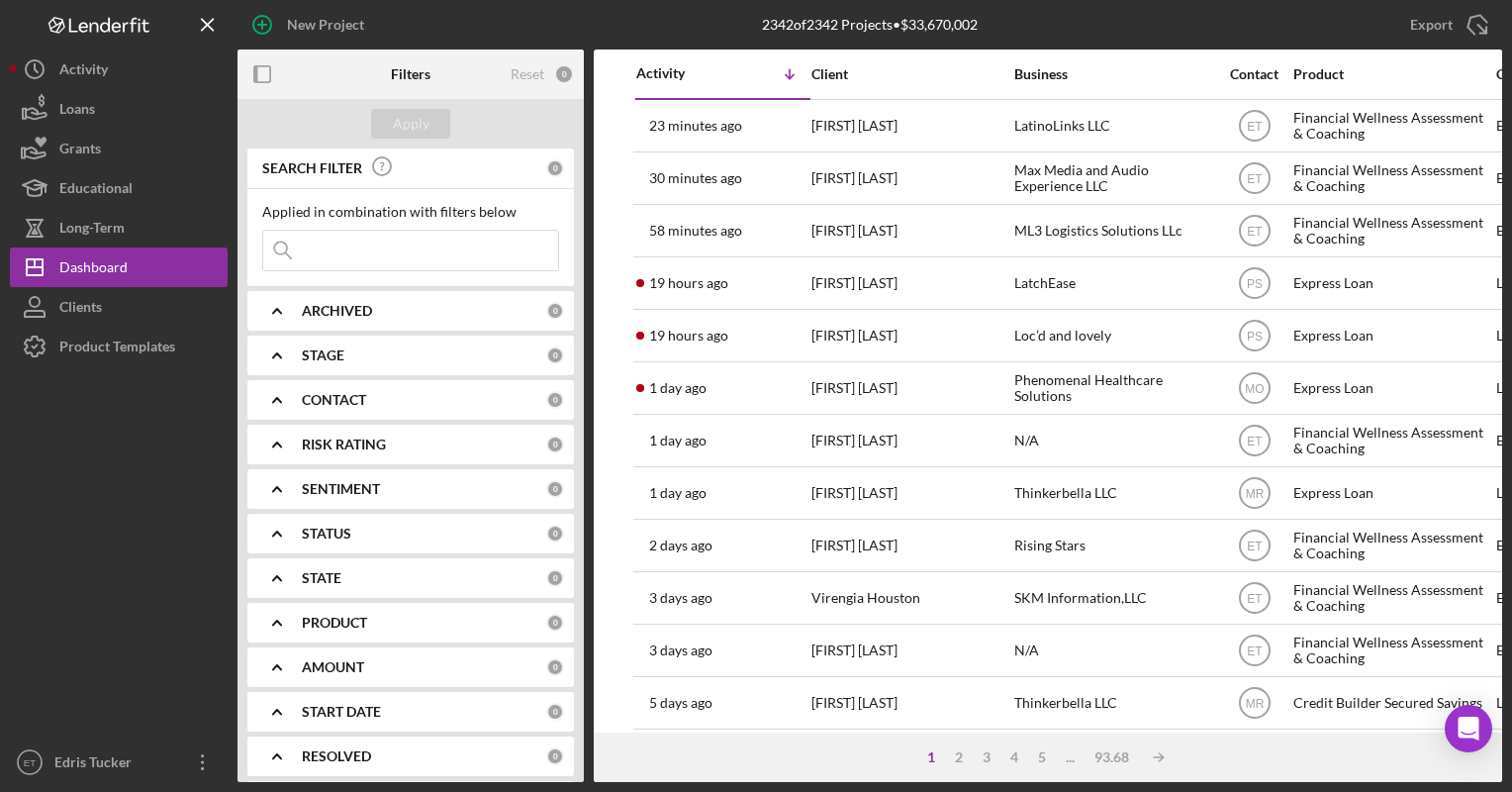 click at bounding box center (411, 250) 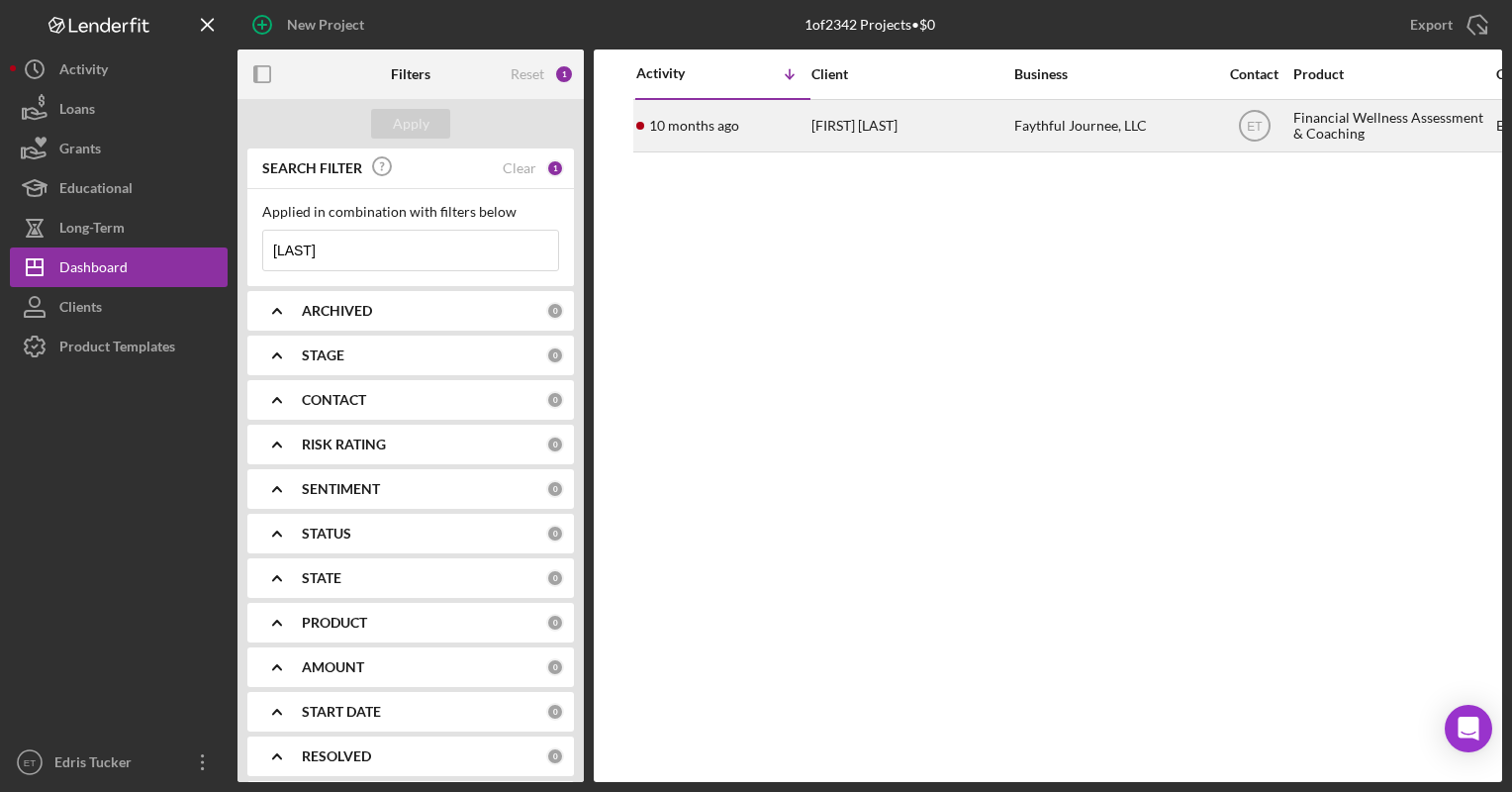 type on "[LAST]" 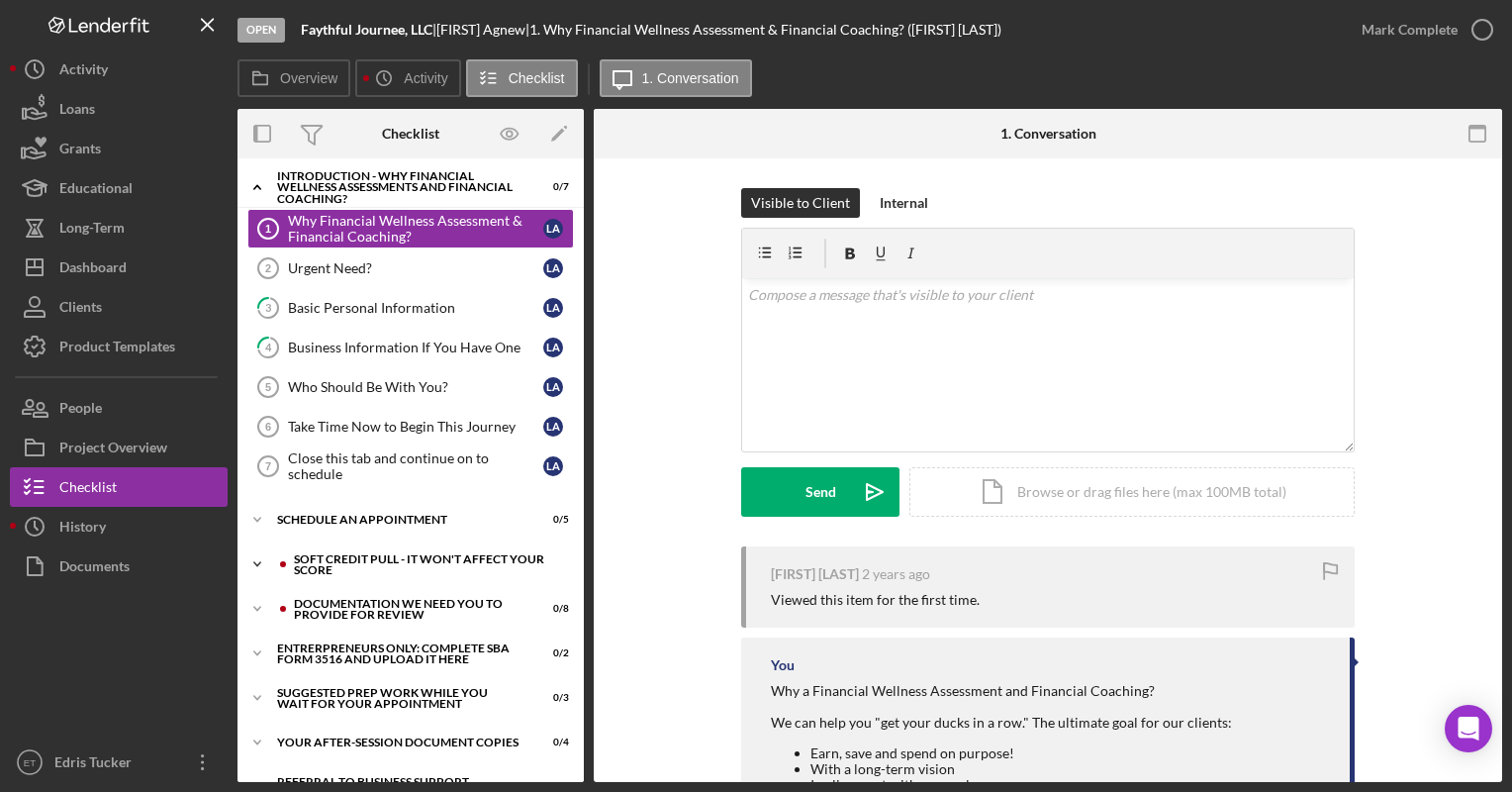 click on "Soft Credit Pull - it won't affect your score" at bounding box center [426, 564] 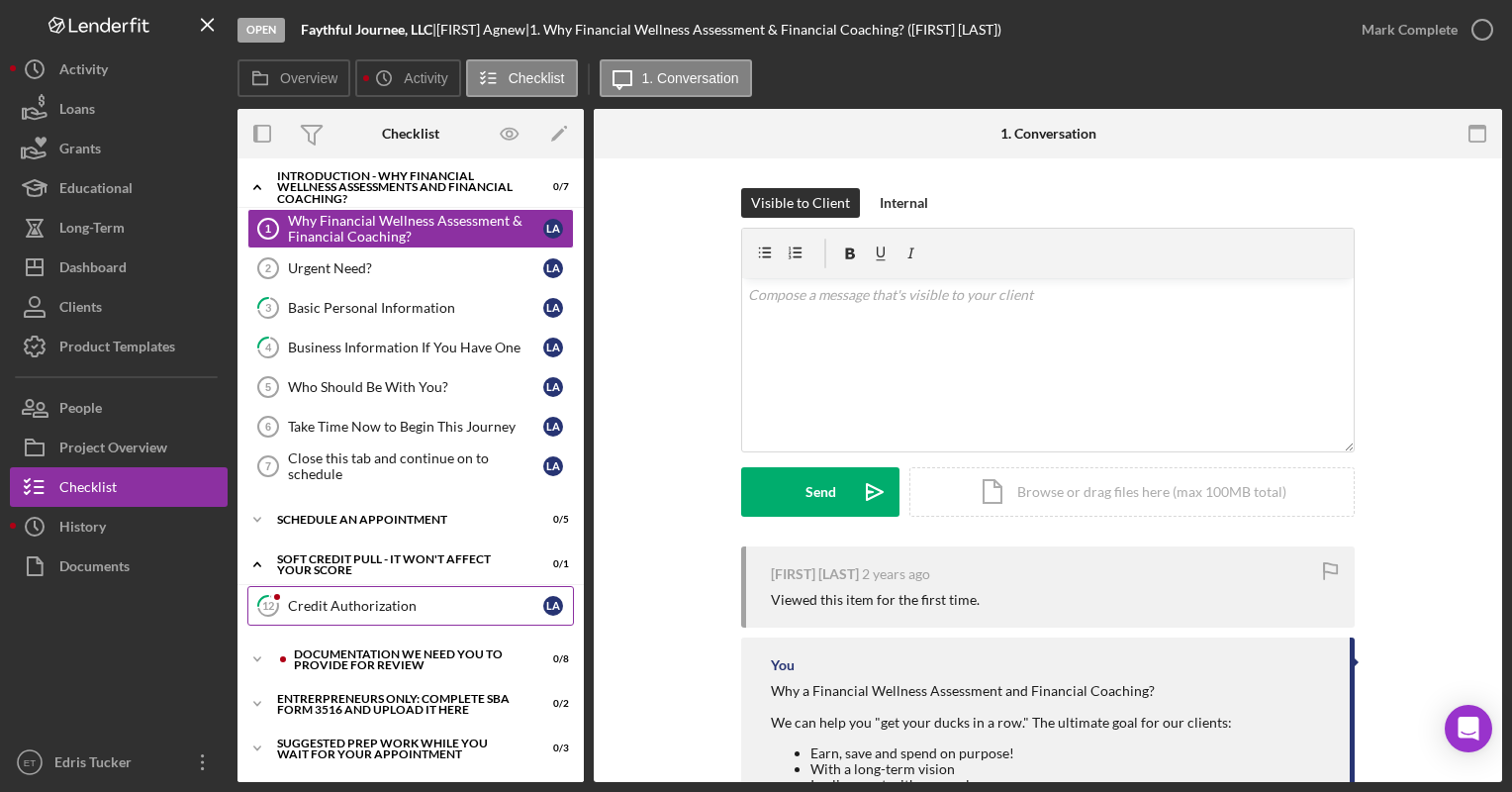 click on "12 Credit Authorization L A" at bounding box center (411, 606) 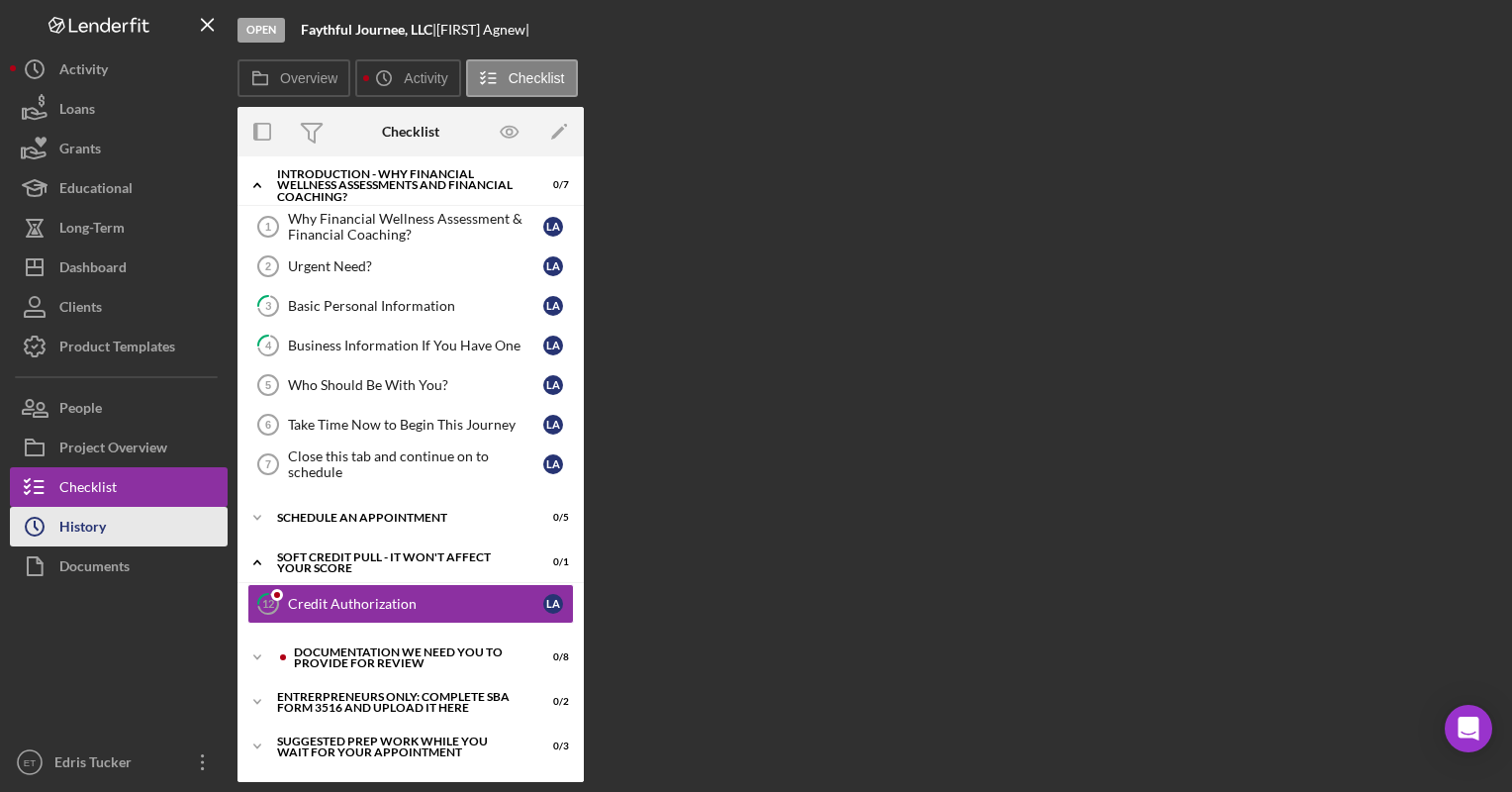 click on "History" at bounding box center [82, 529] 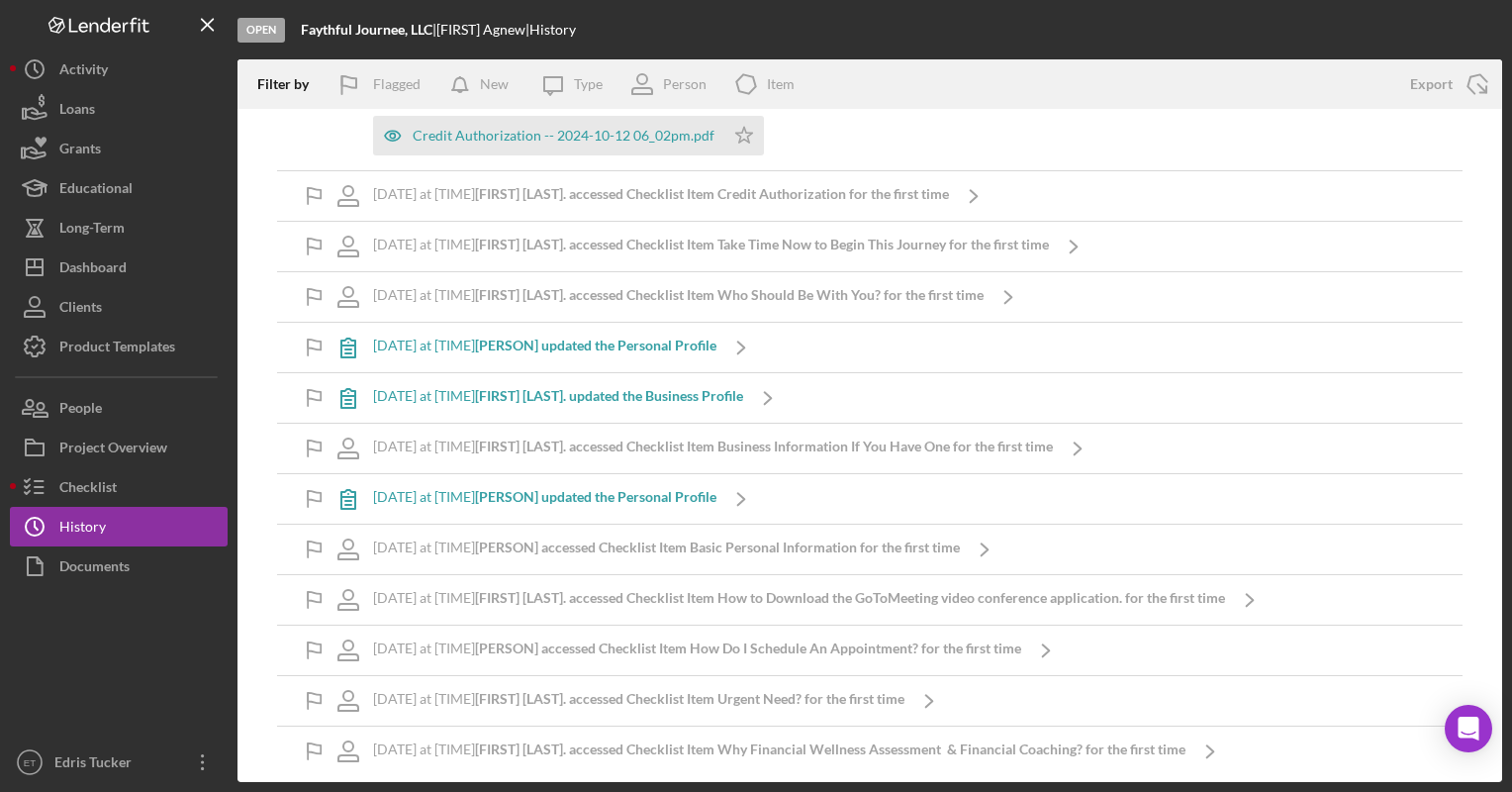 scroll, scrollTop: 0, scrollLeft: 0, axis: both 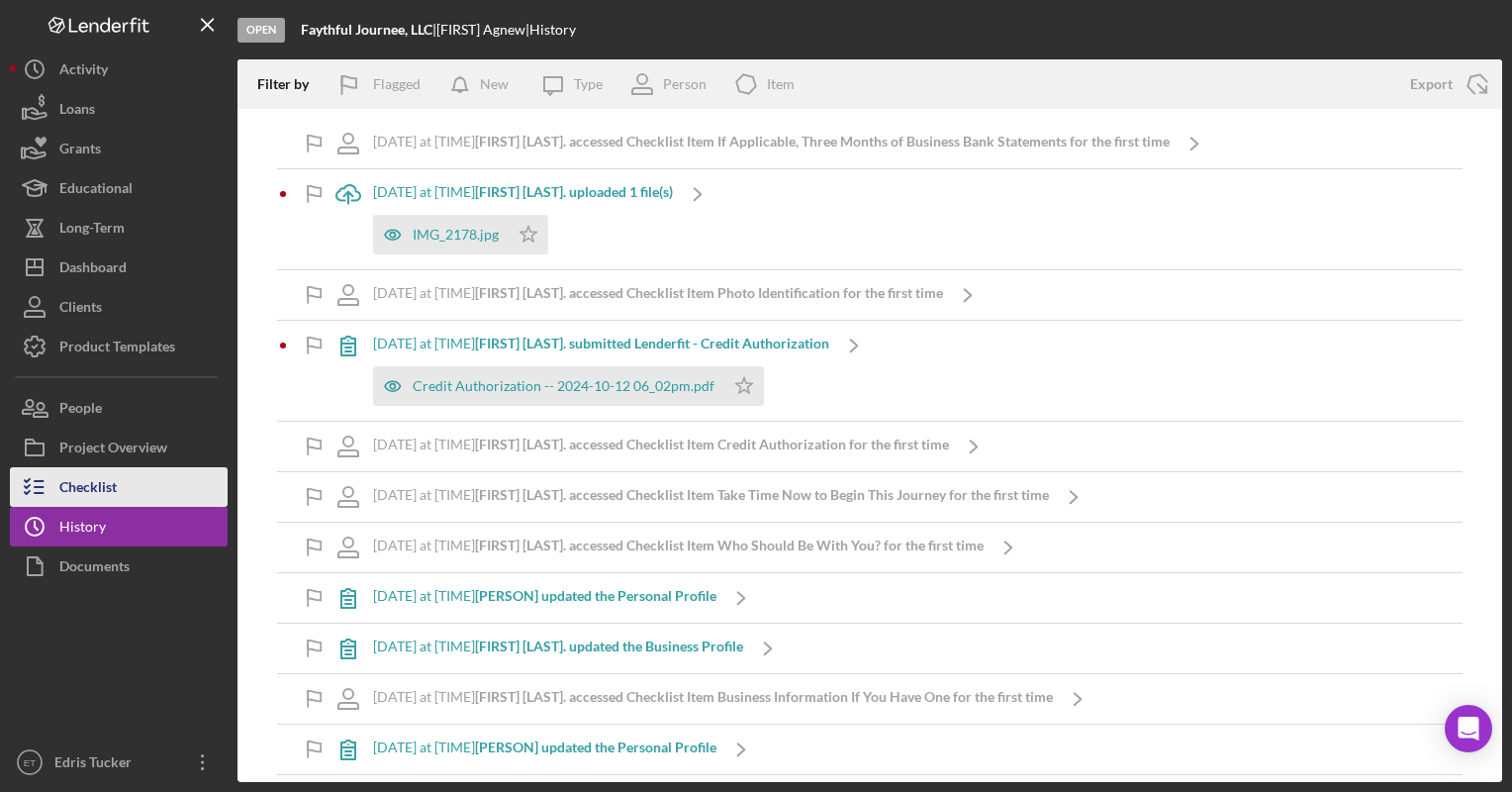 click on "Checklist" at bounding box center [88, 489] 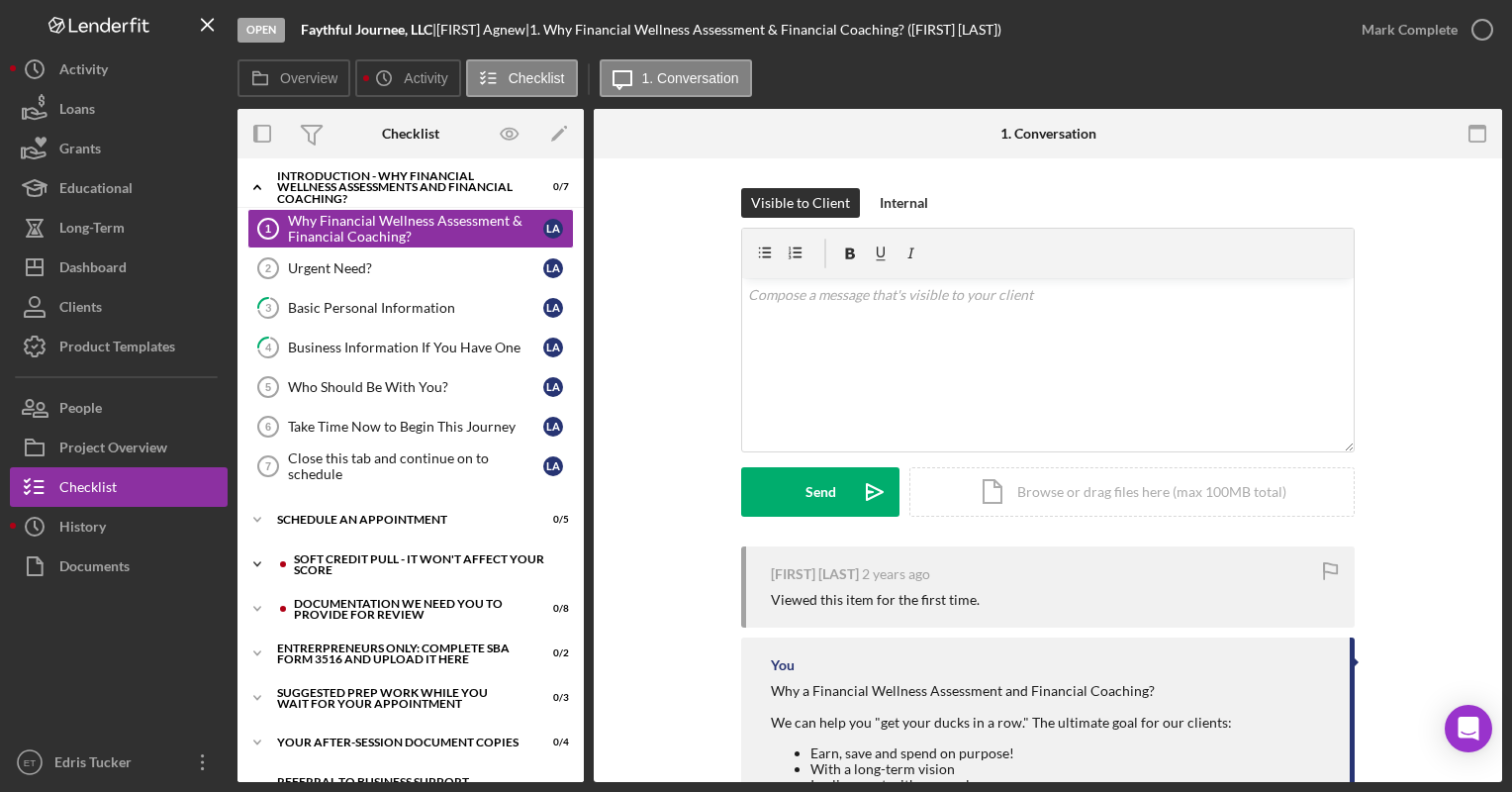 click on "Soft Credit Pull - it won't affect your score" at bounding box center (426, 564) 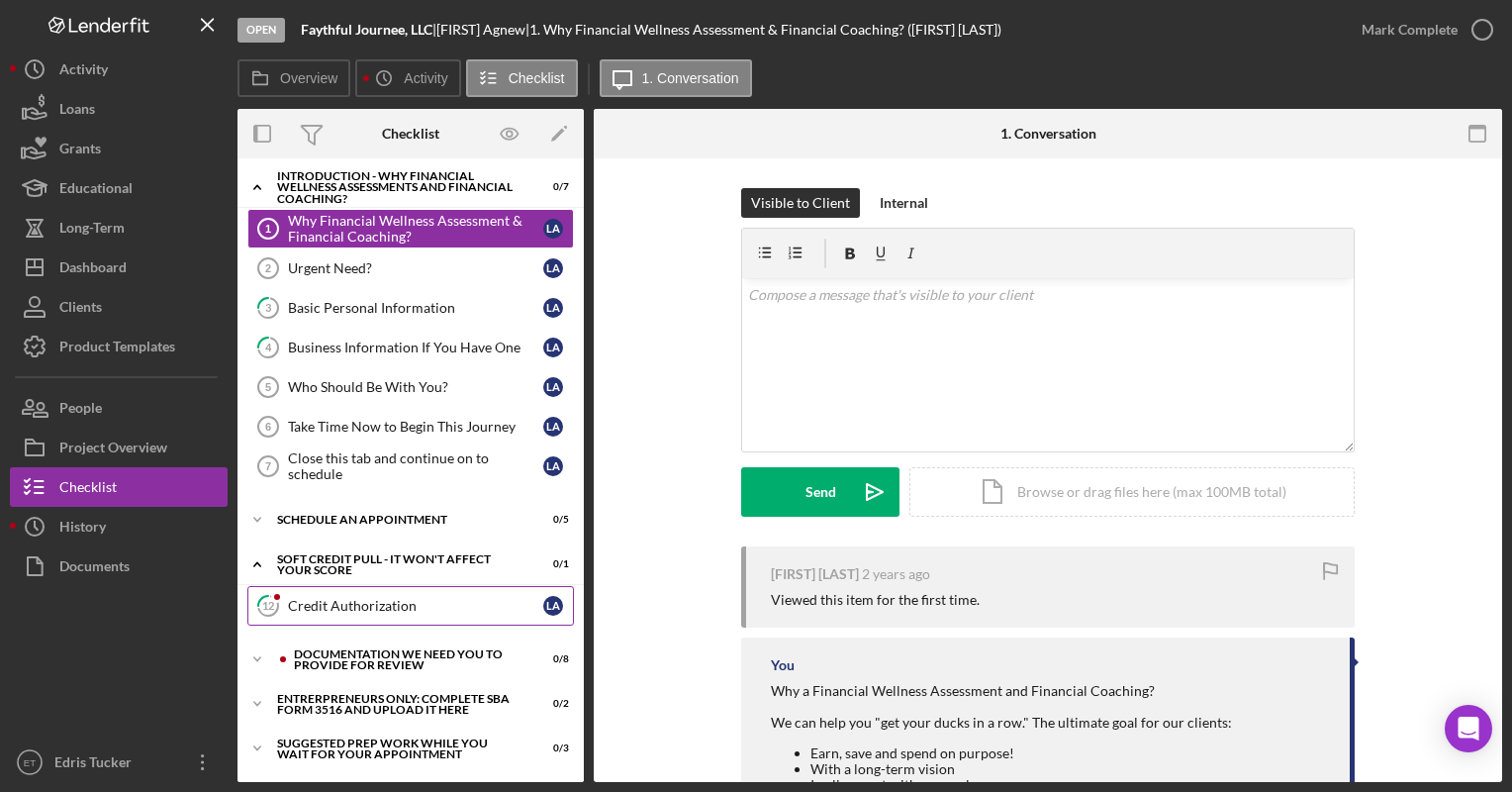 click on "12 Credit Authorization L A" at bounding box center [411, 606] 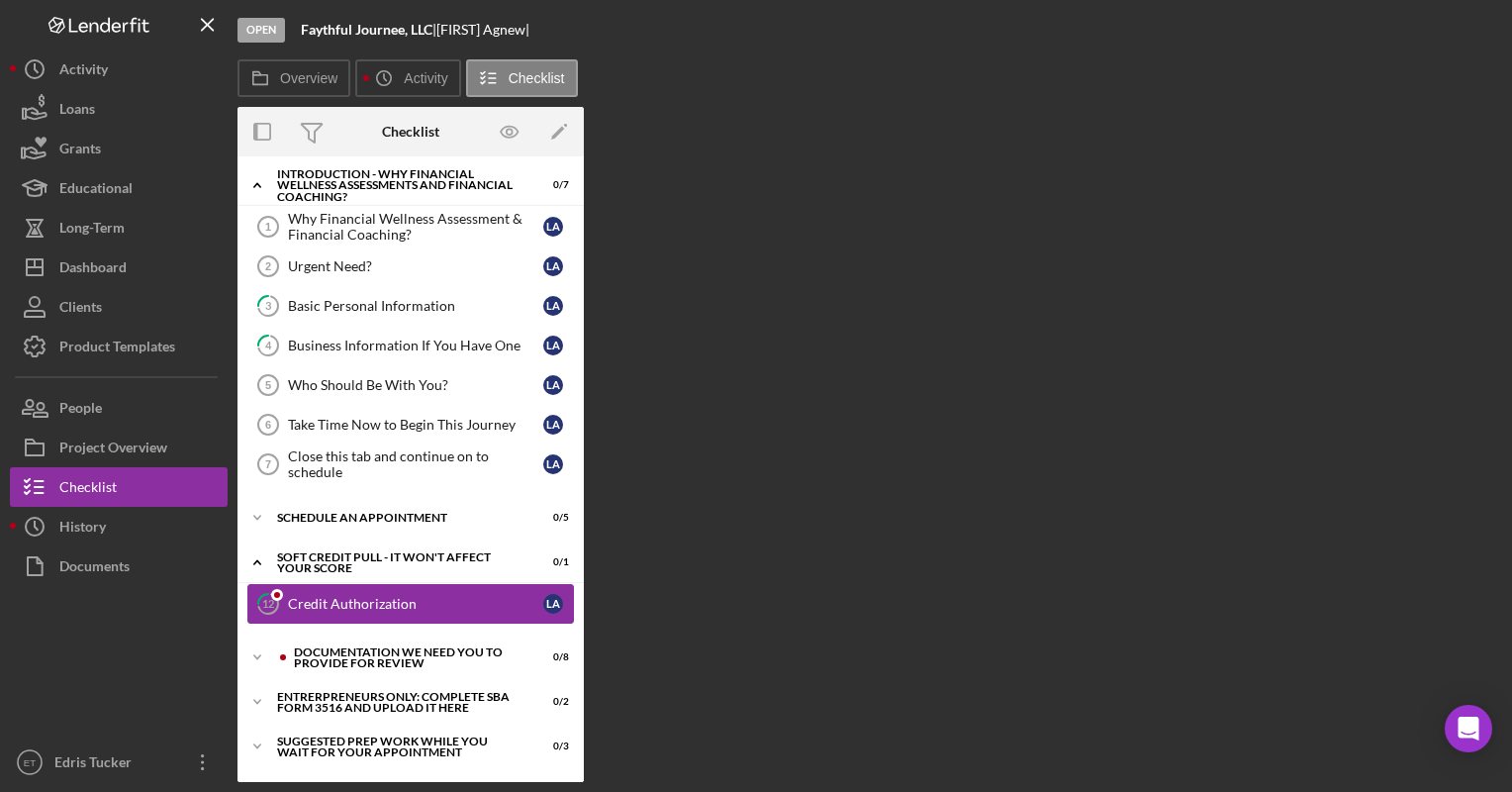 click on "Credit Authorization" at bounding box center [416, 604] 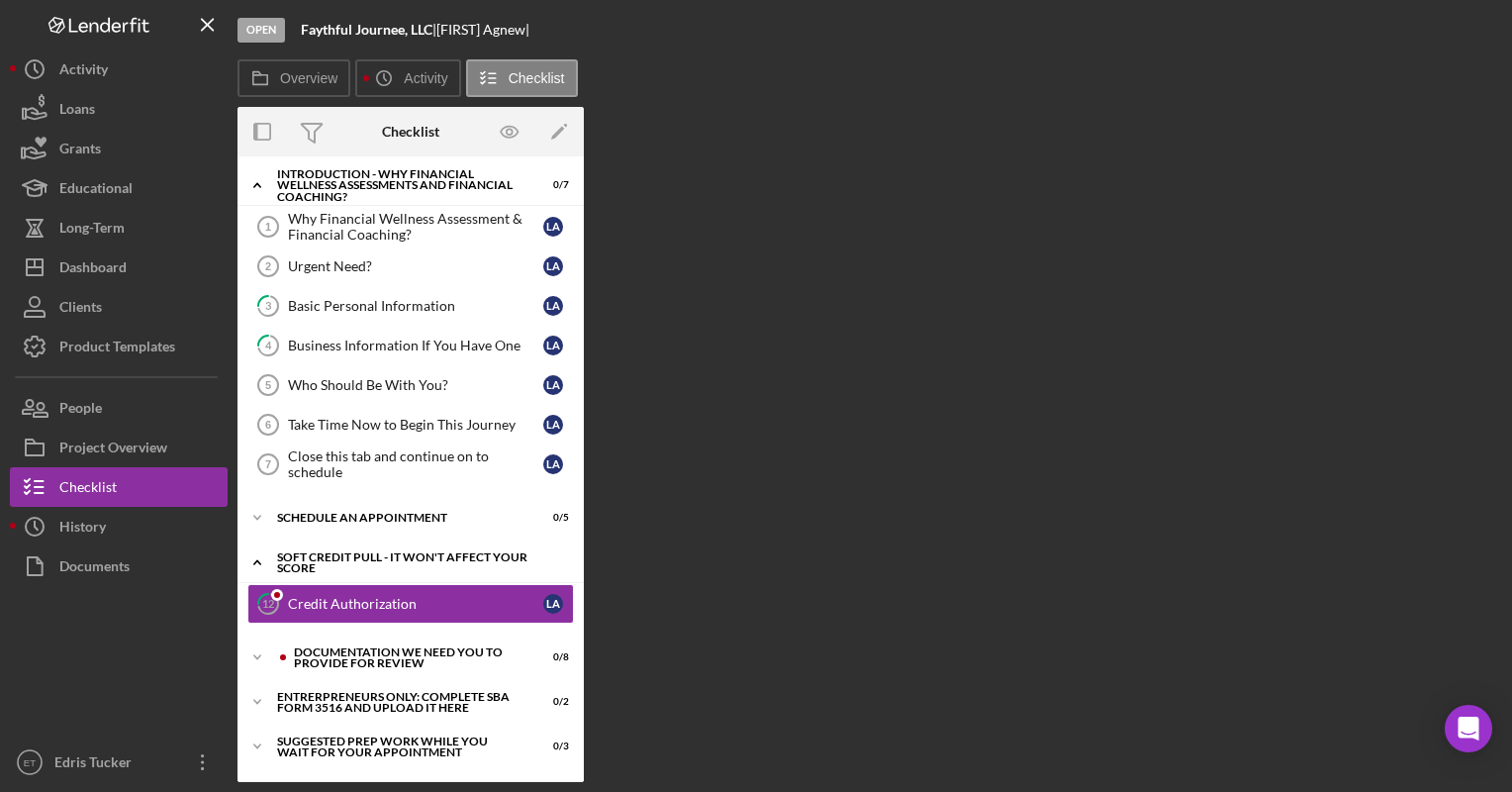 click on "Soft Credit Pull - it won't affect your score" at bounding box center (418, 562) 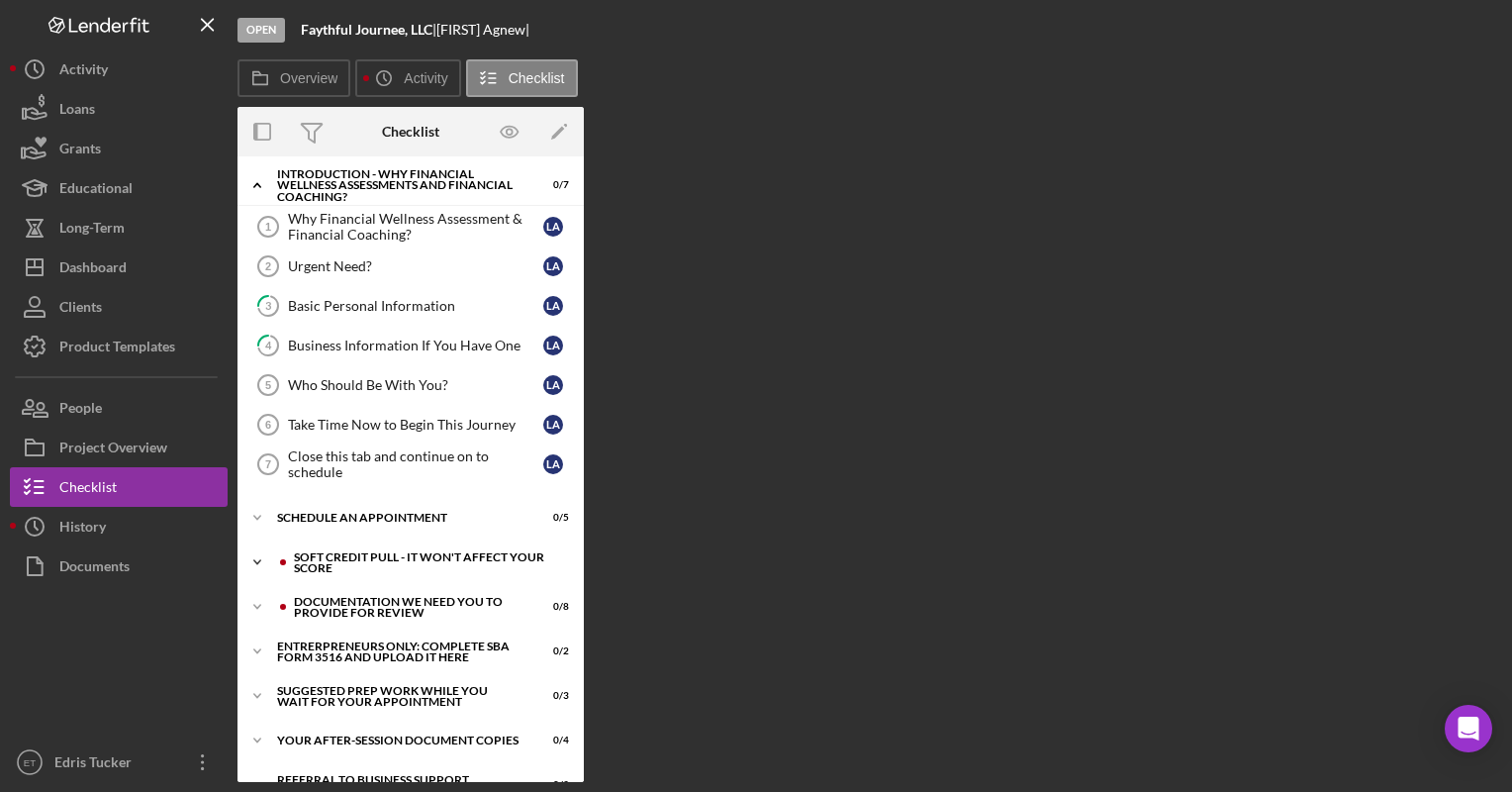 click 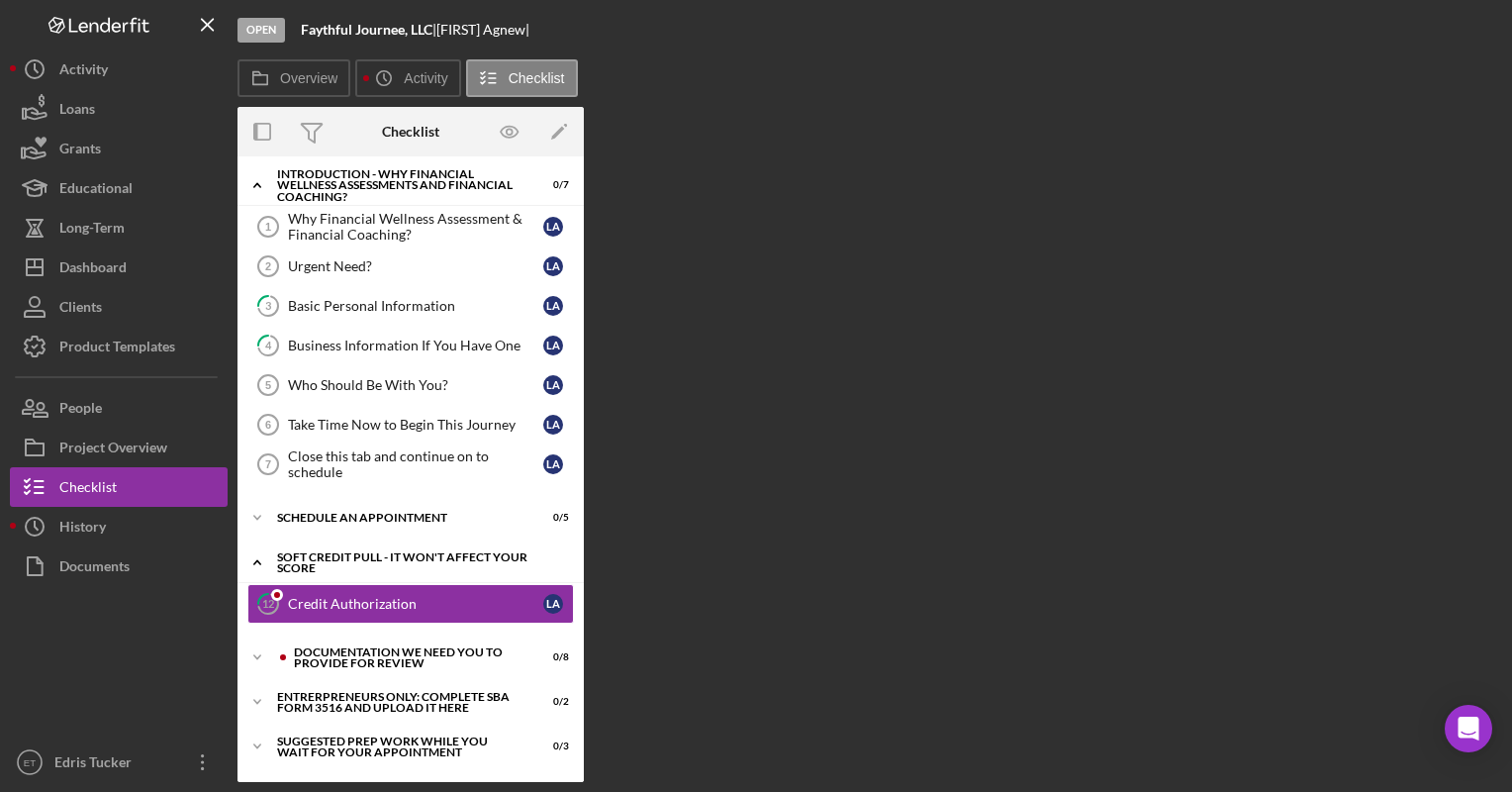 scroll, scrollTop: 131, scrollLeft: 0, axis: vertical 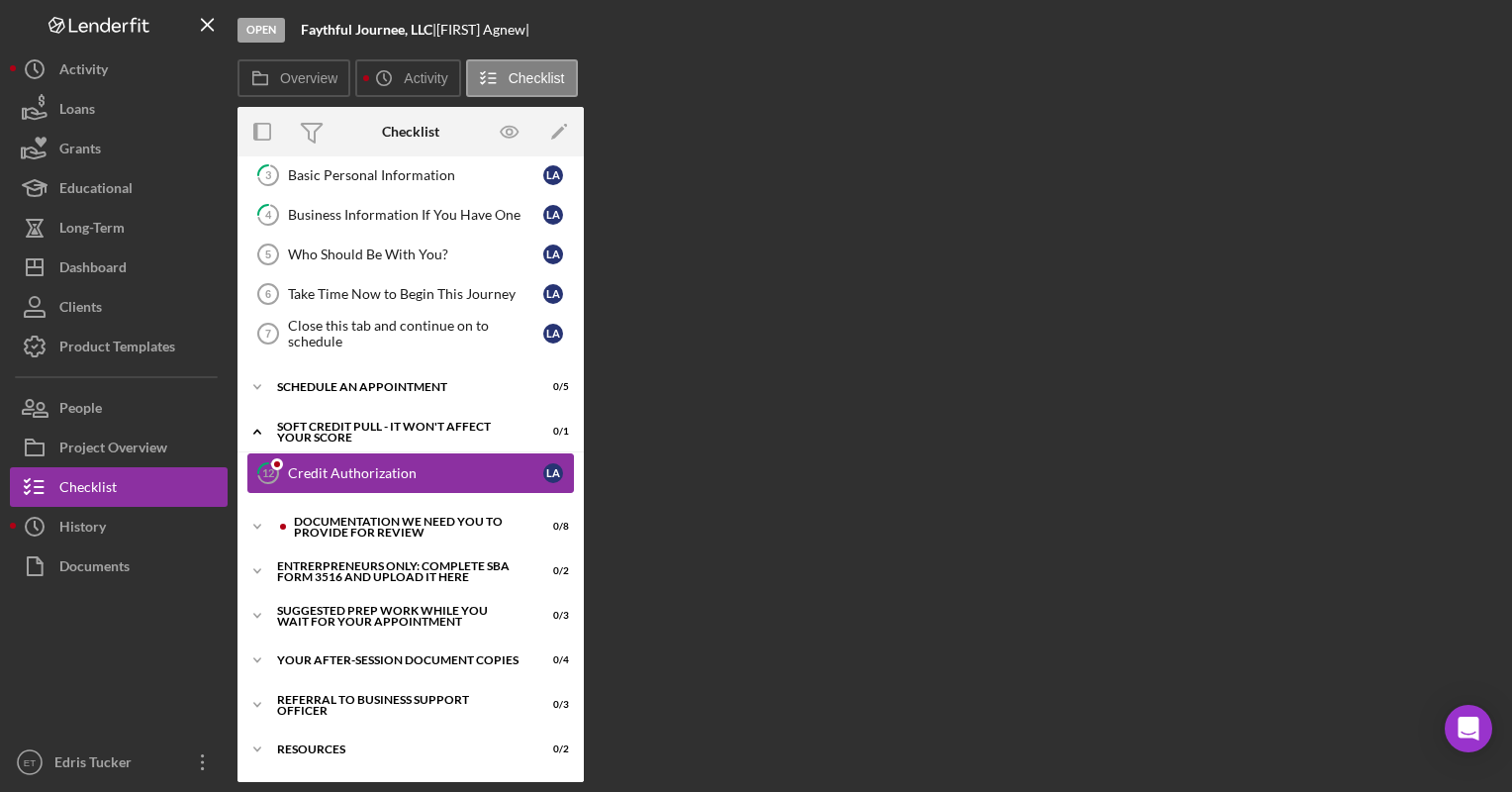 click on "Credit Authorization" at bounding box center [416, 473] 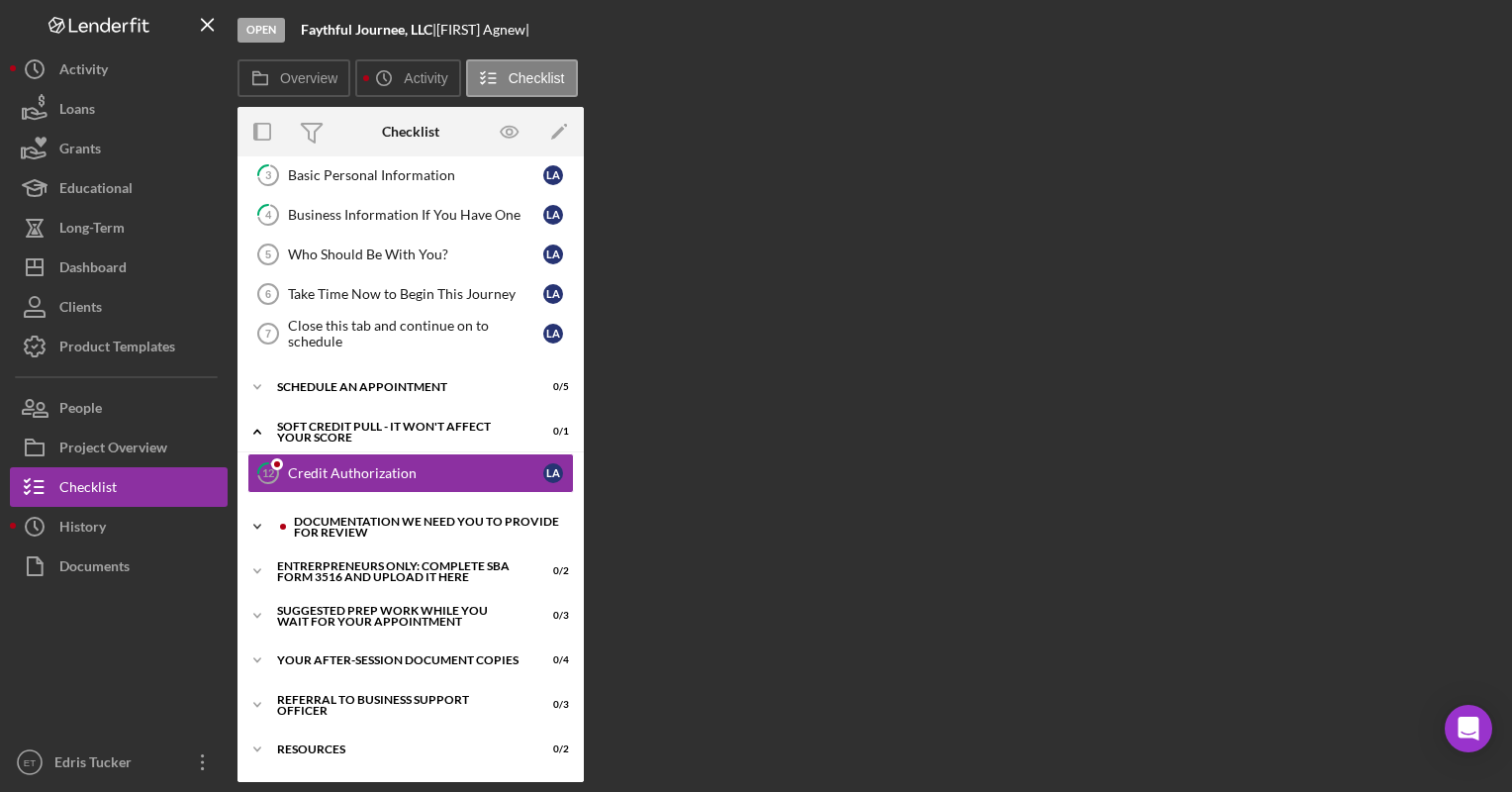 click on "Documentation We Need You To Provide For Review" at bounding box center (426, 527) 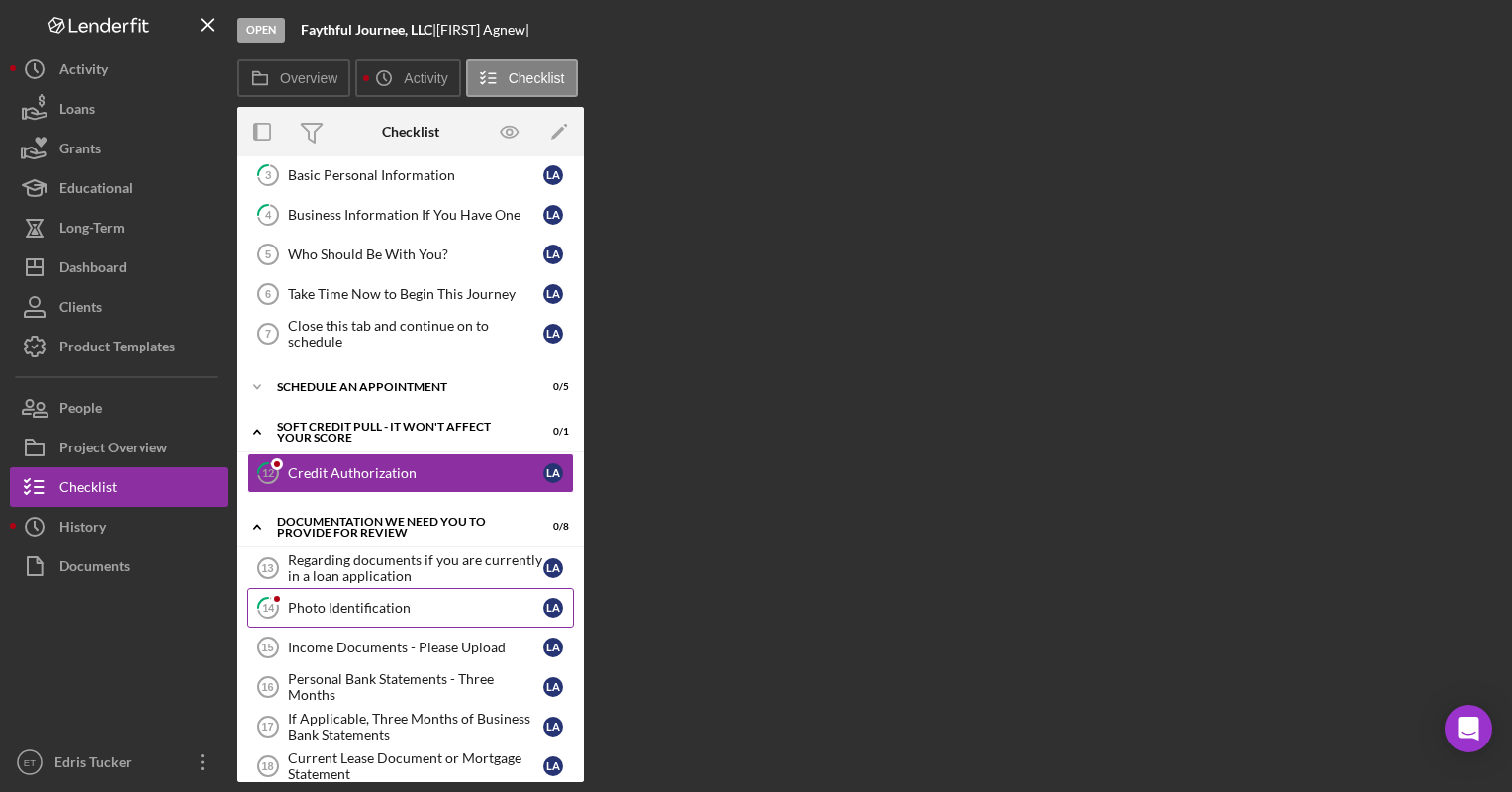 click on "Photo Identification" at bounding box center [416, 608] 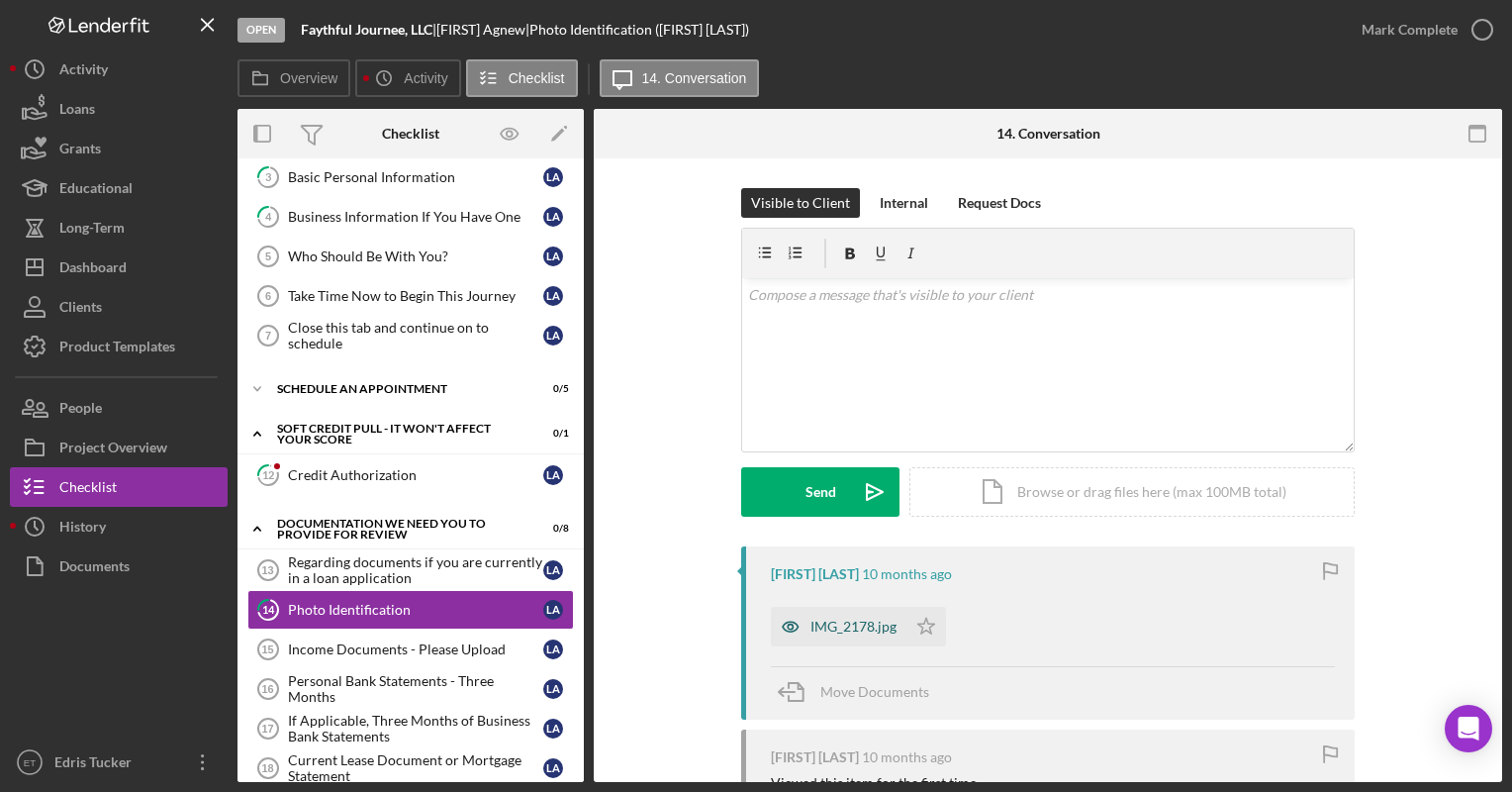 click 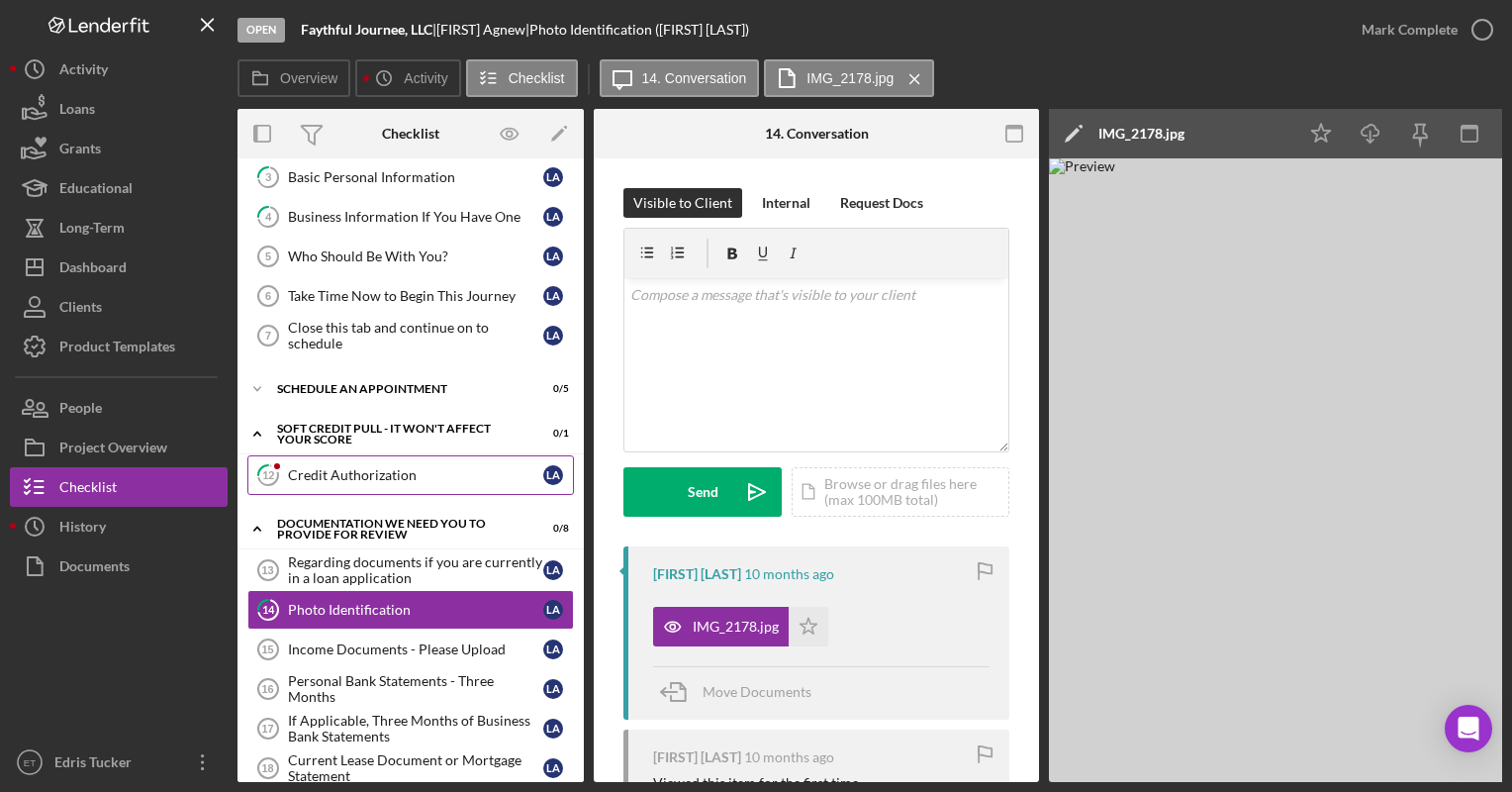 click on "Credit Authorization" at bounding box center (416, 475) 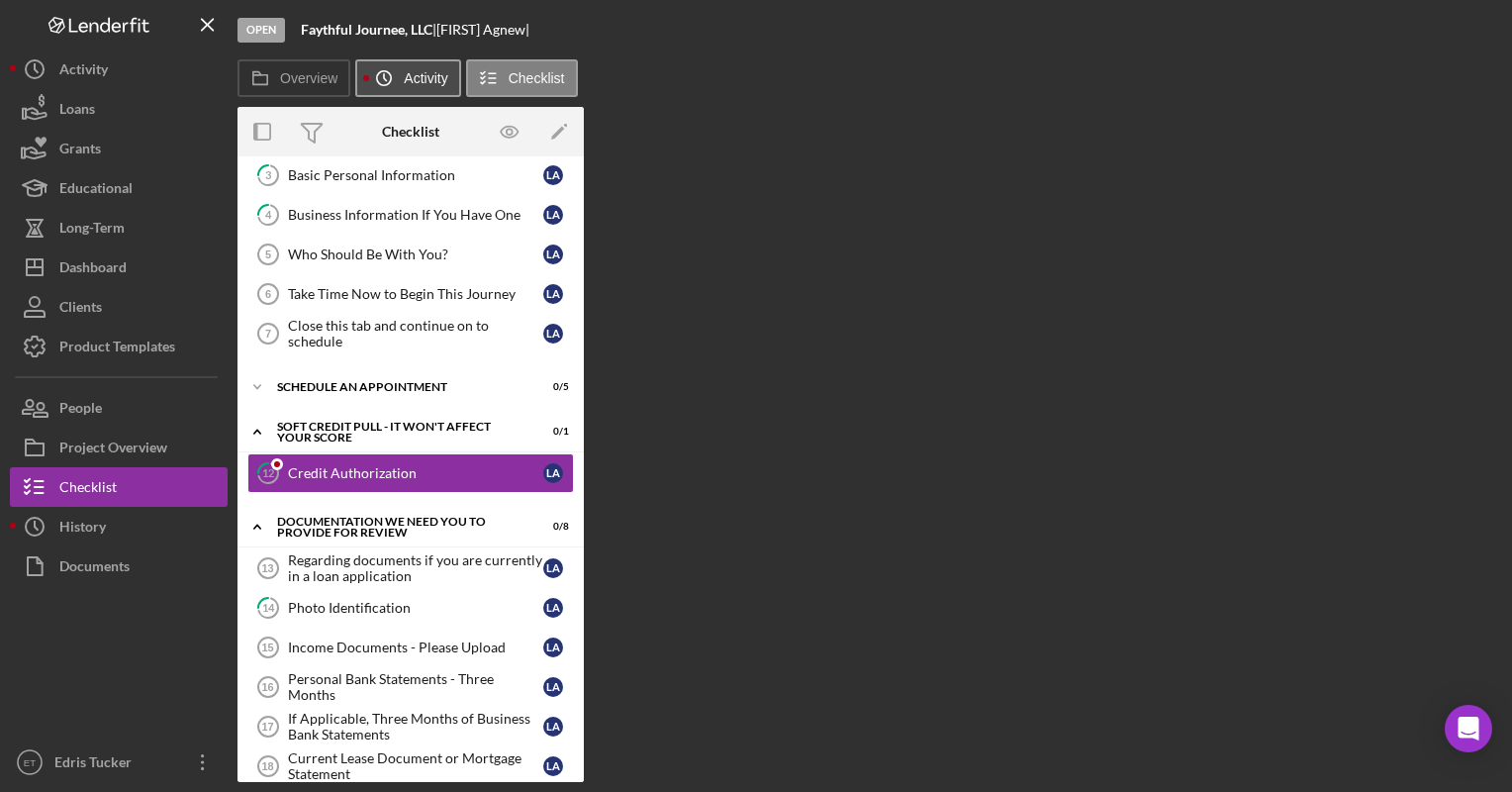 click on "Icon/History" 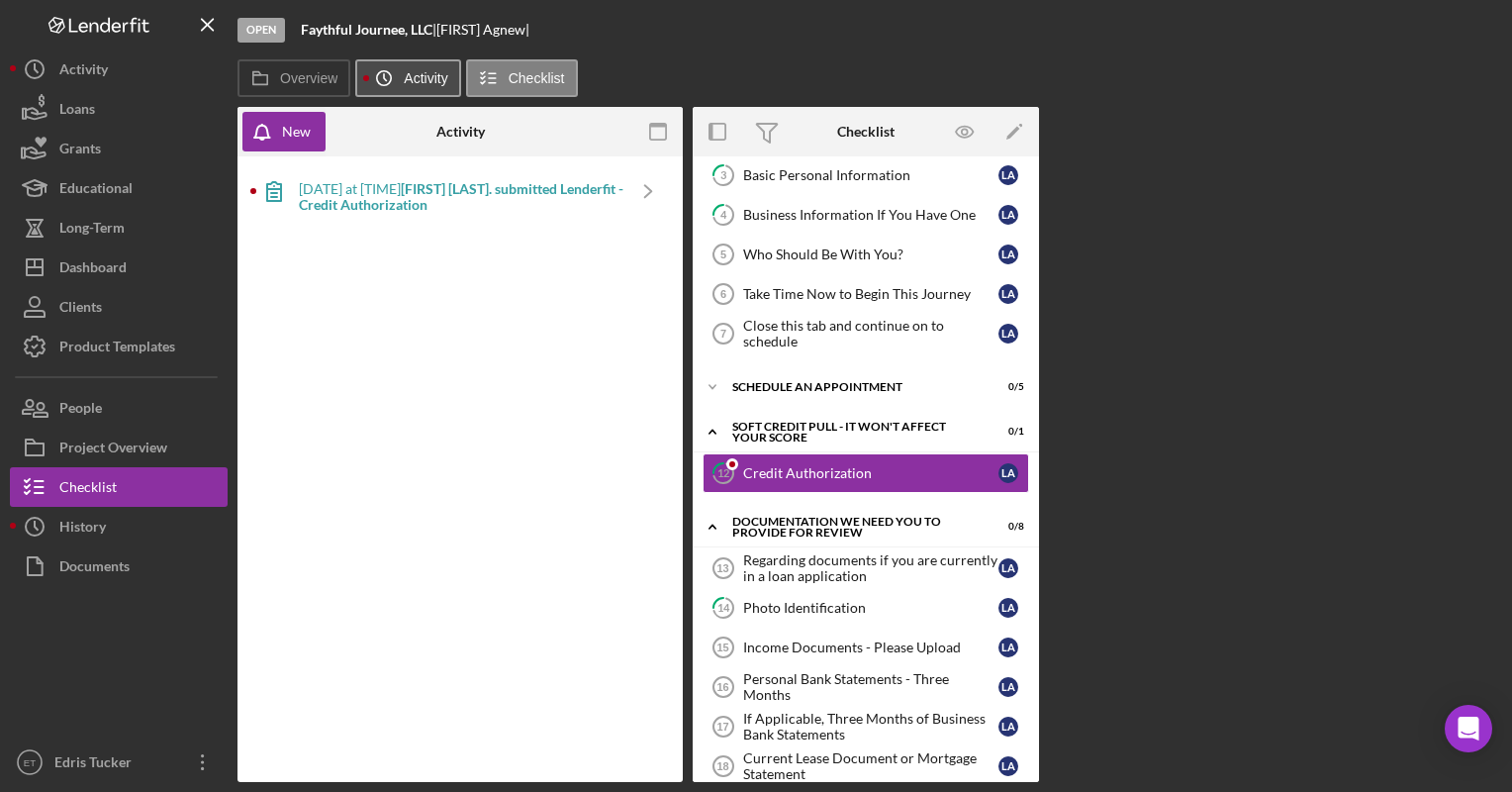 click on "Icon/History" 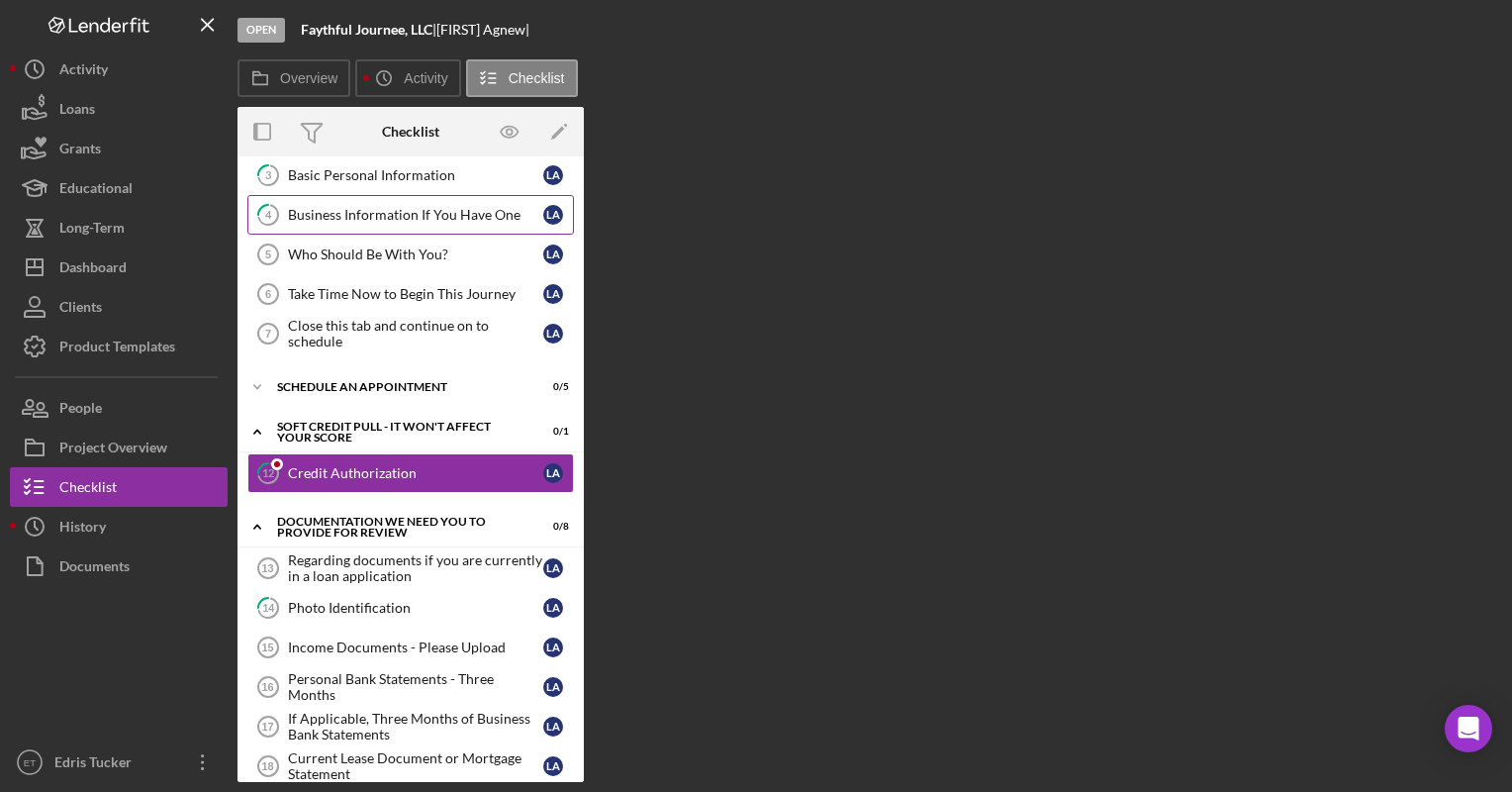 click on "Business Information If You Have One" at bounding box center [416, 215] 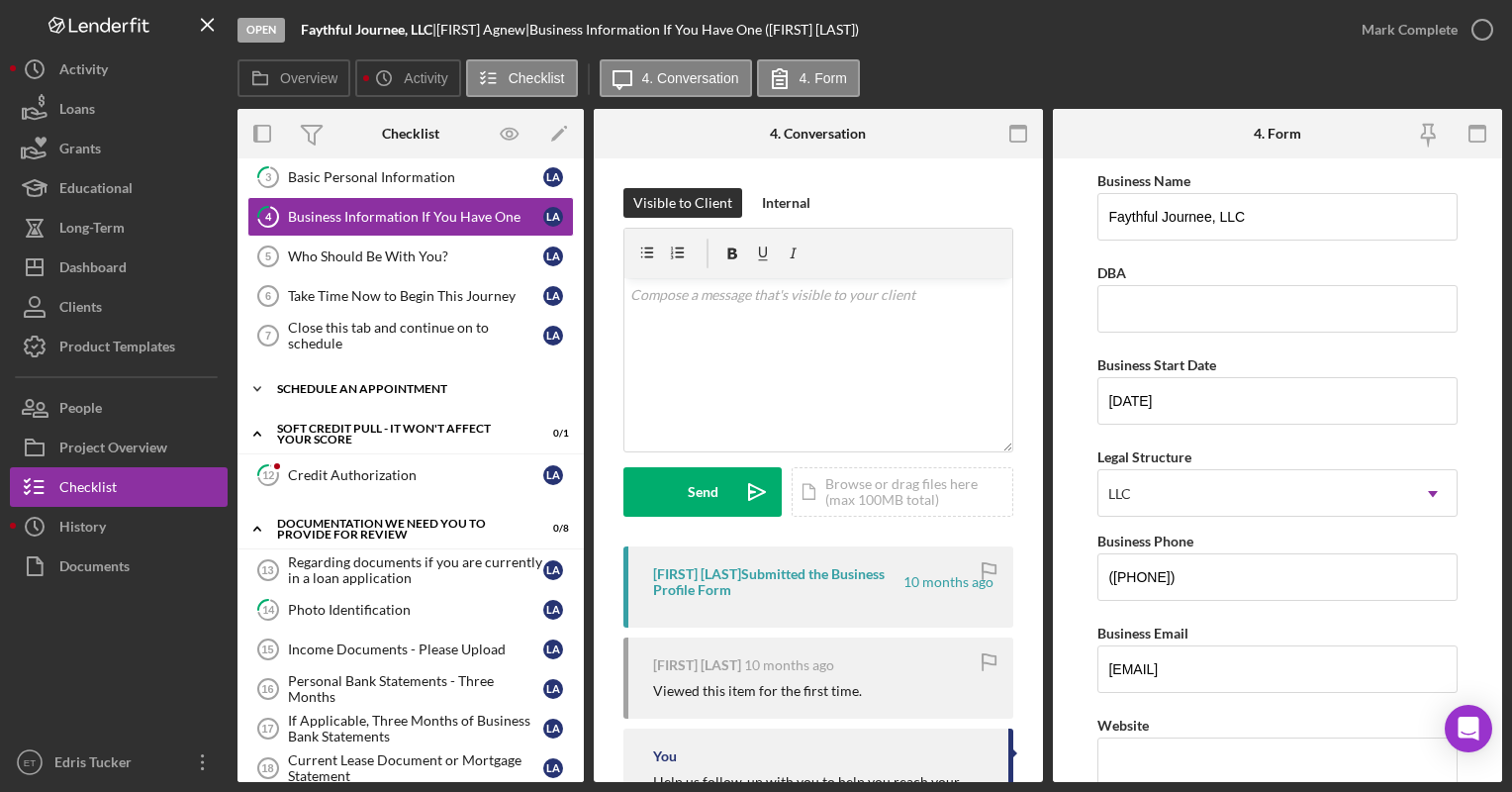 click on "Schedule An Appointment" at bounding box center (418, 389) 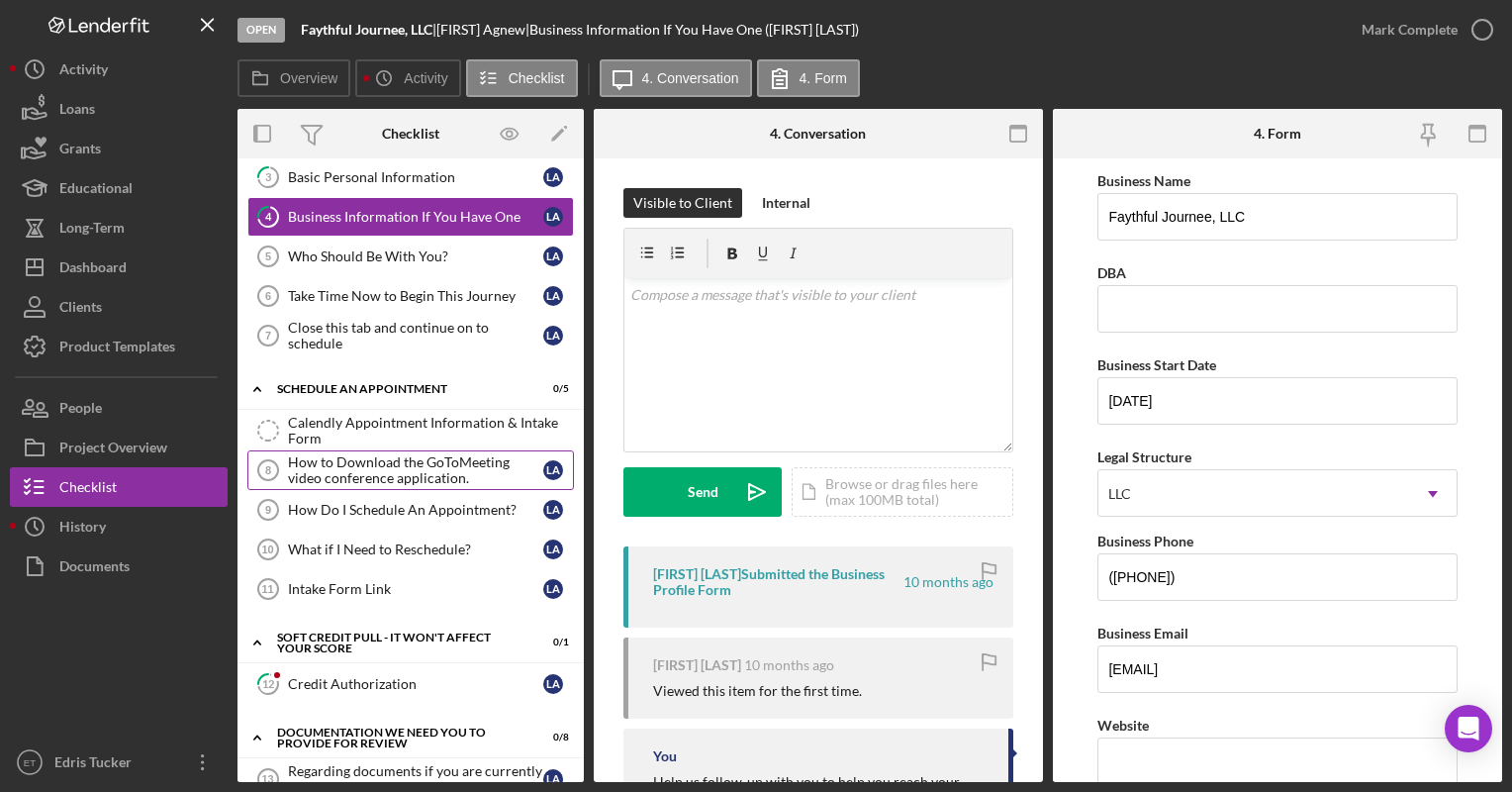 click on "How to Download the GoToMeeting video conference application." at bounding box center (416, 470) 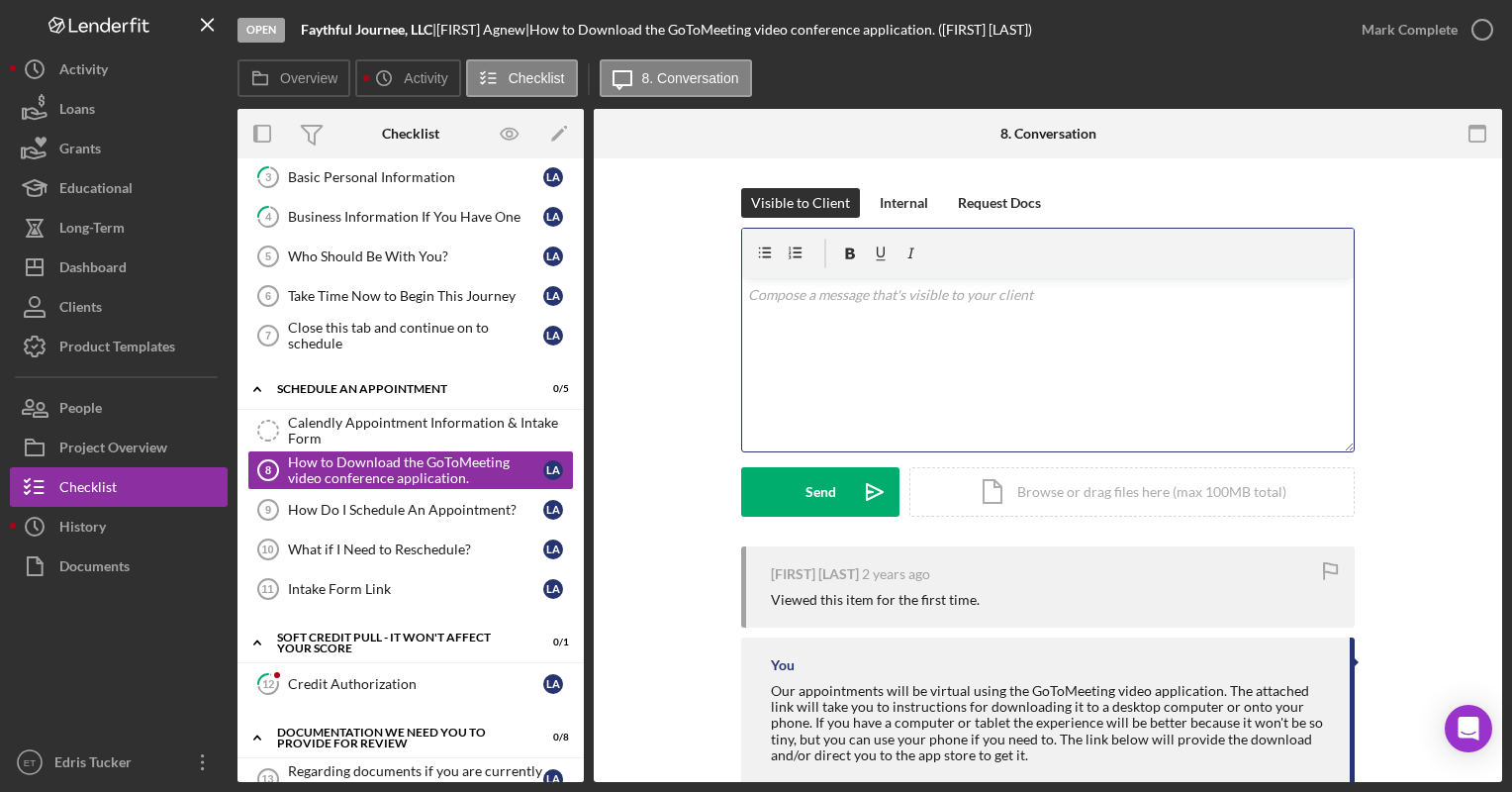 click on "v Color teal Color pink Remove color Add row above Add row below Add column before Add column after Merge cells Split cells Remove column Remove row Remove table" at bounding box center (1048, 364) 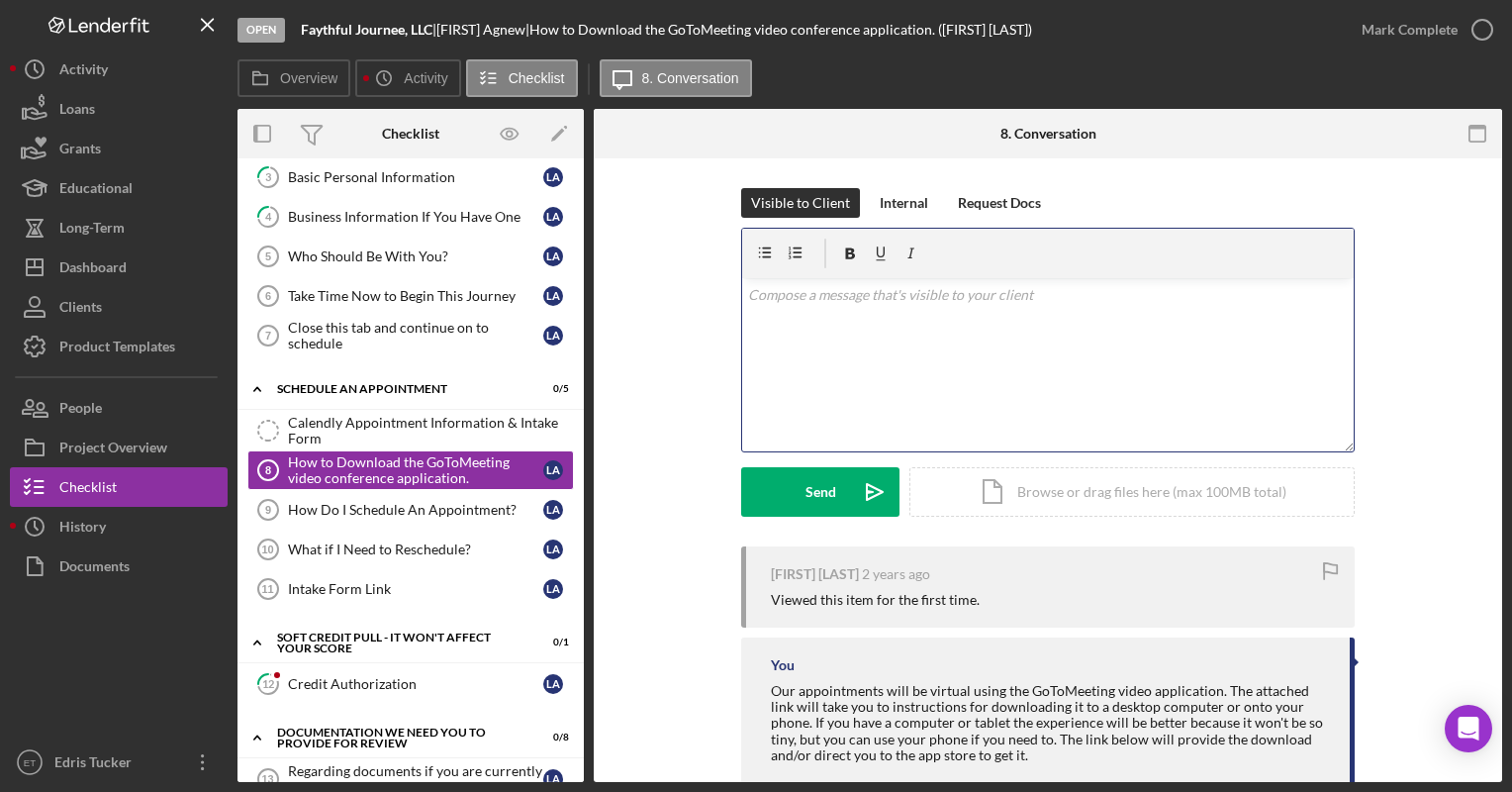 type 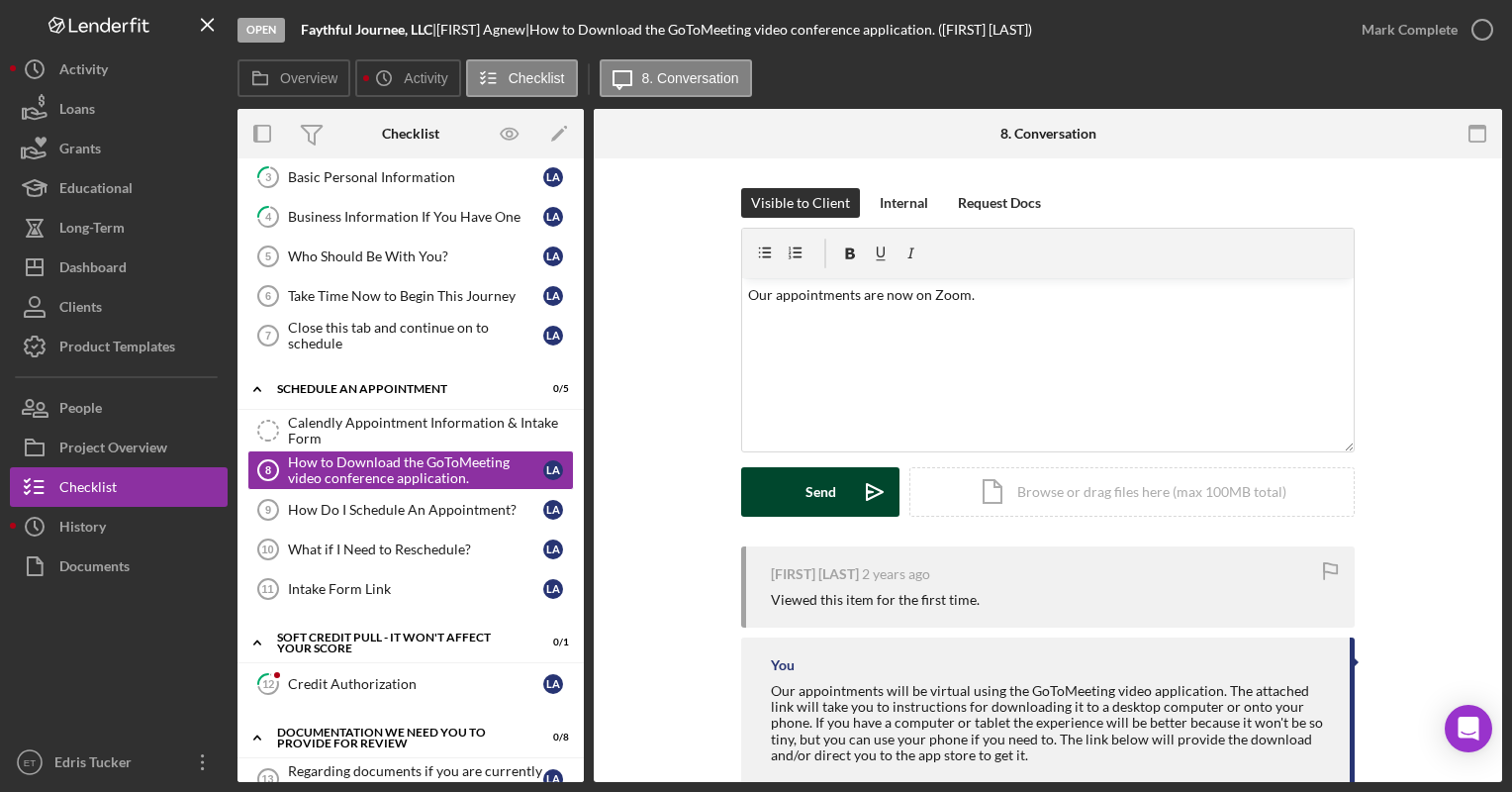 click on "Icon/icon-invite-send" 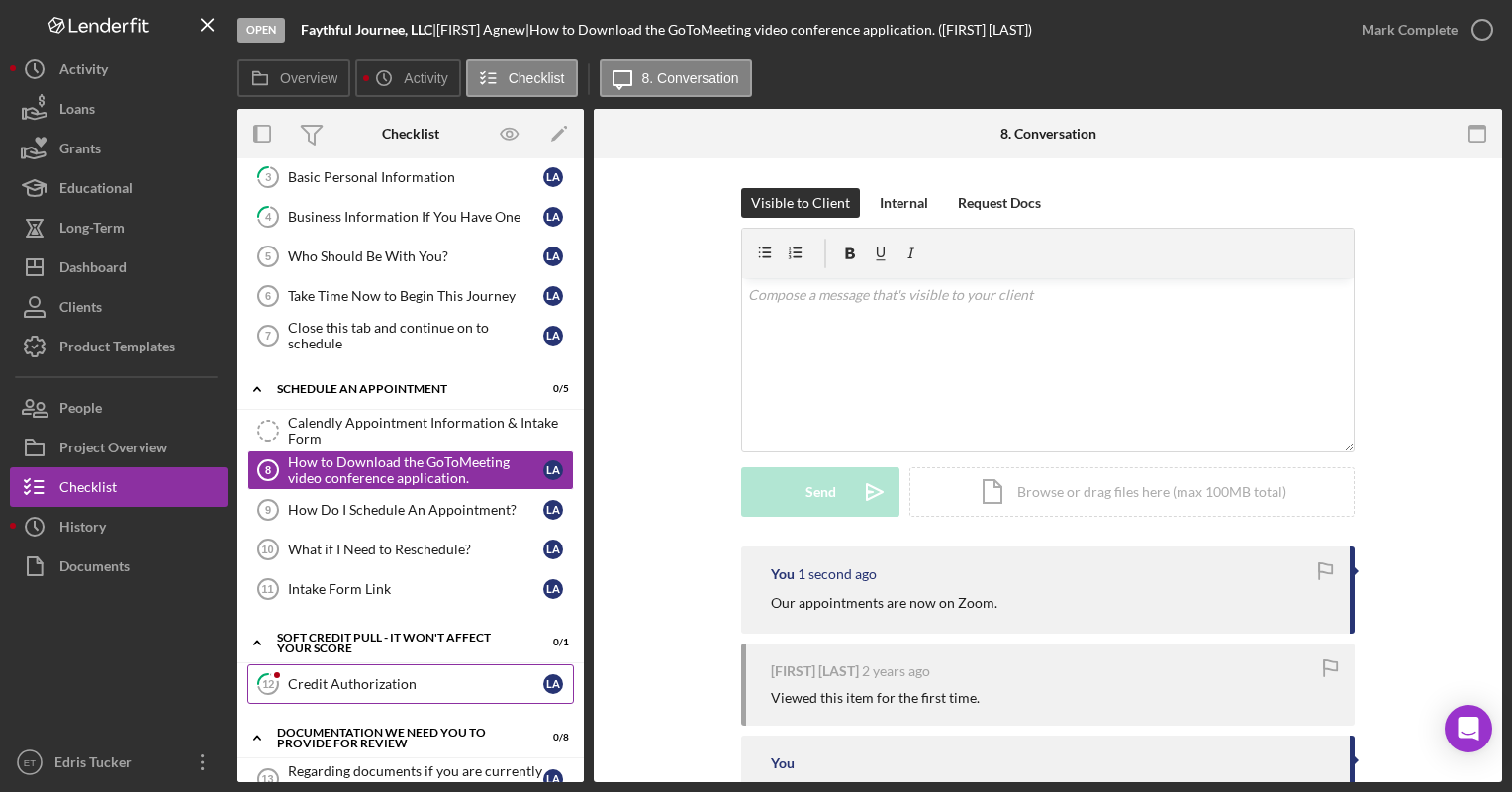 click on "Credit Authorization" at bounding box center [416, 684] 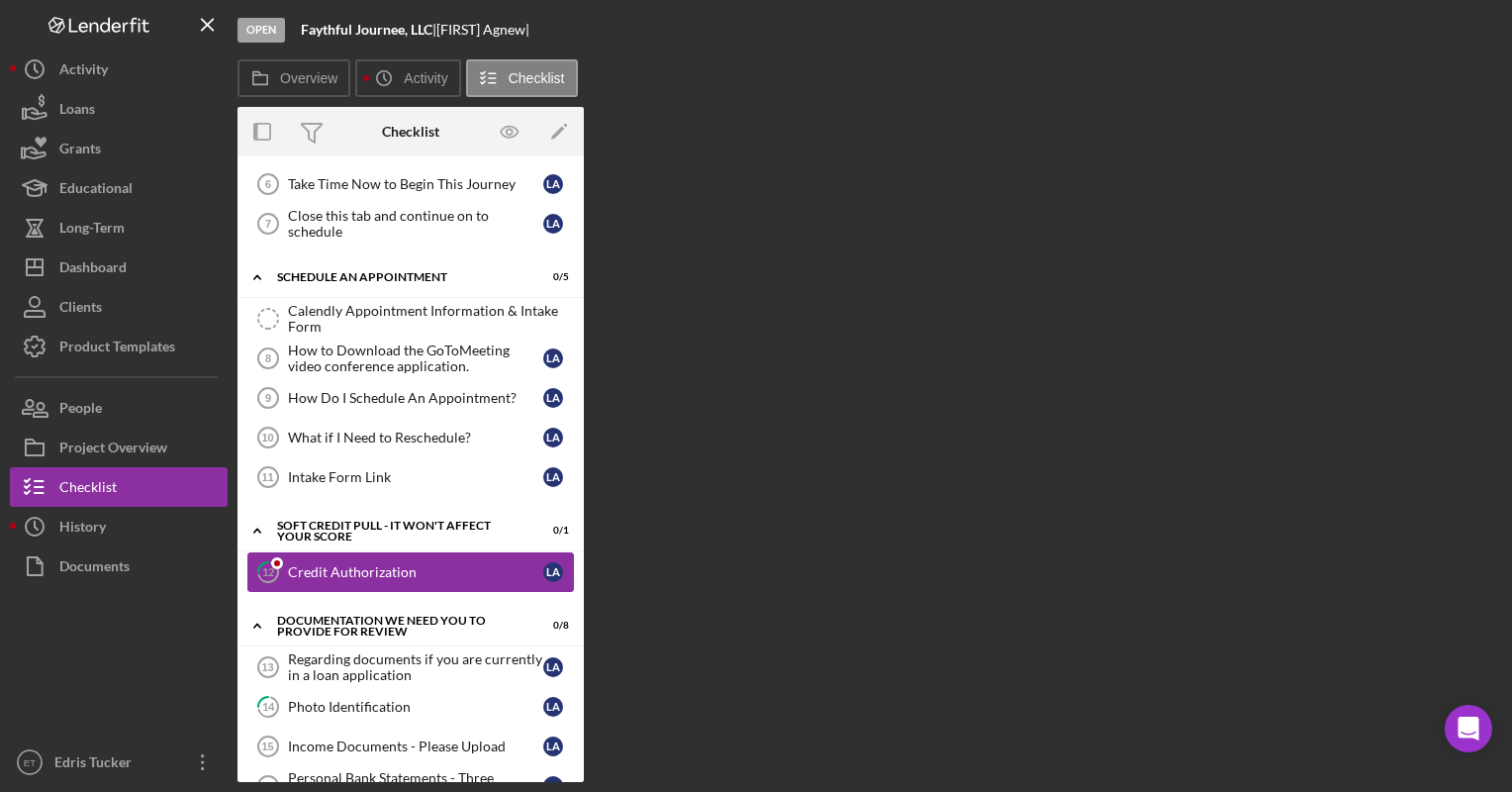 scroll, scrollTop: 242, scrollLeft: 0, axis: vertical 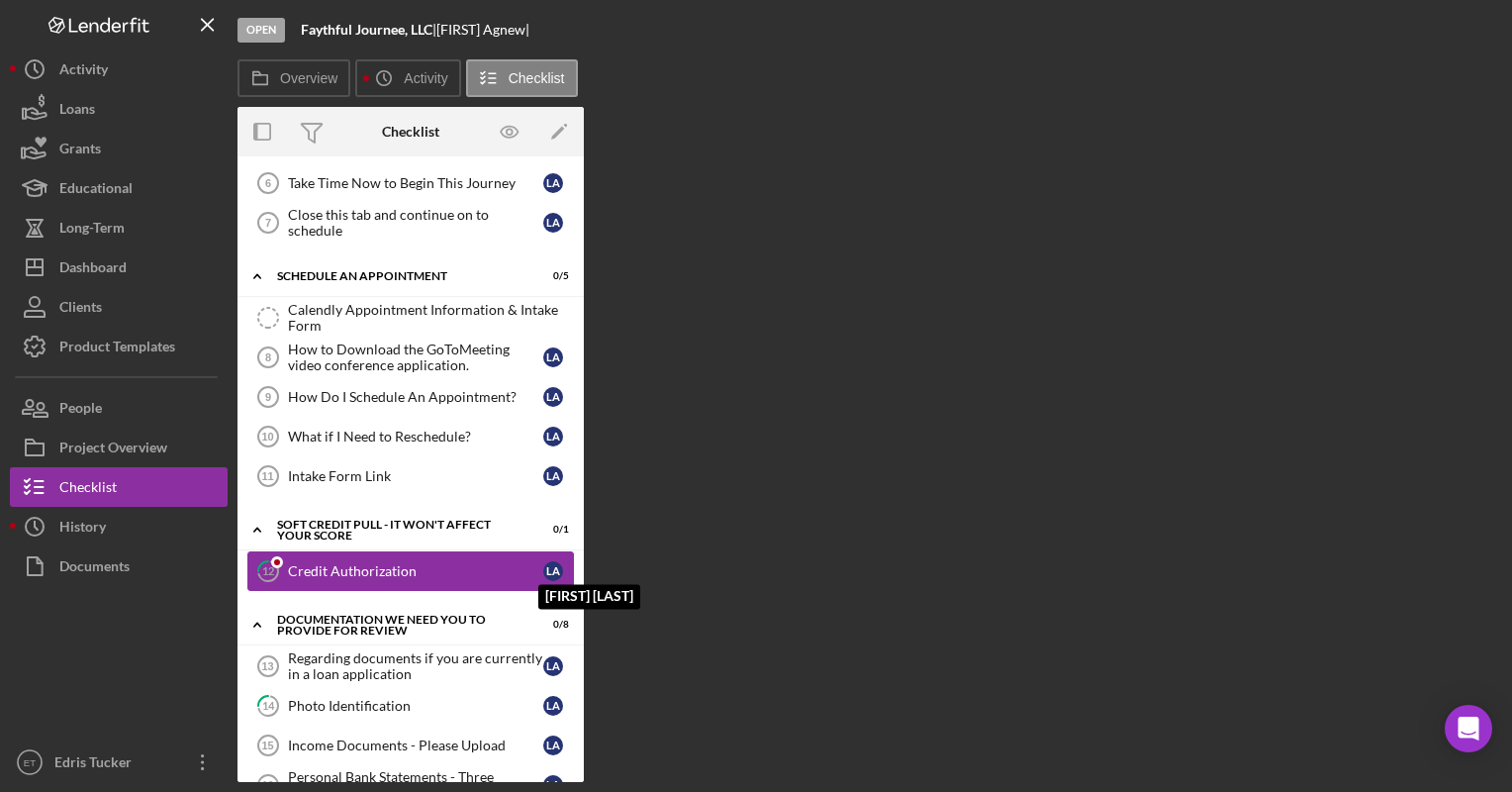 click on "L A" at bounding box center (553, 571) 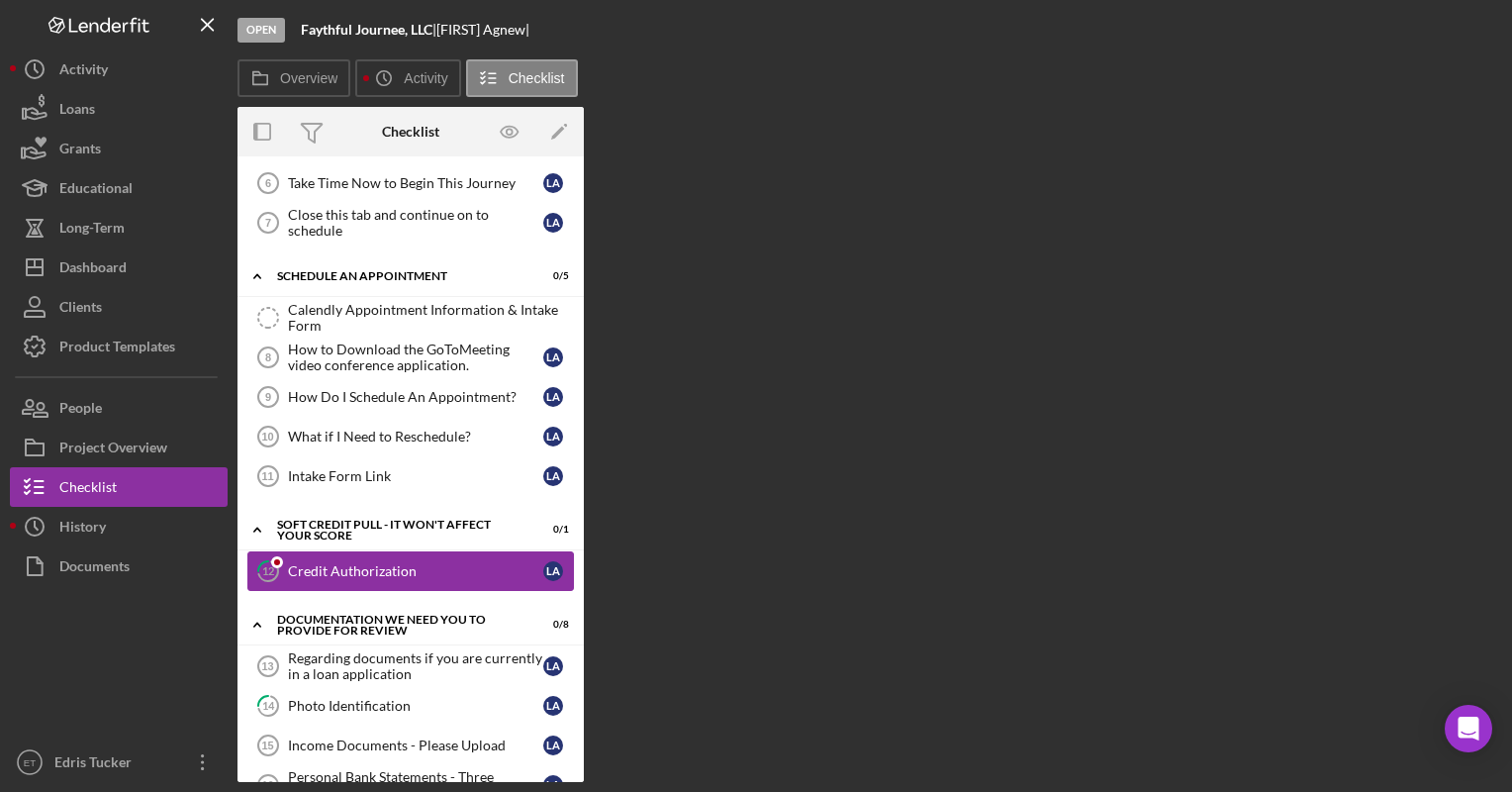 click 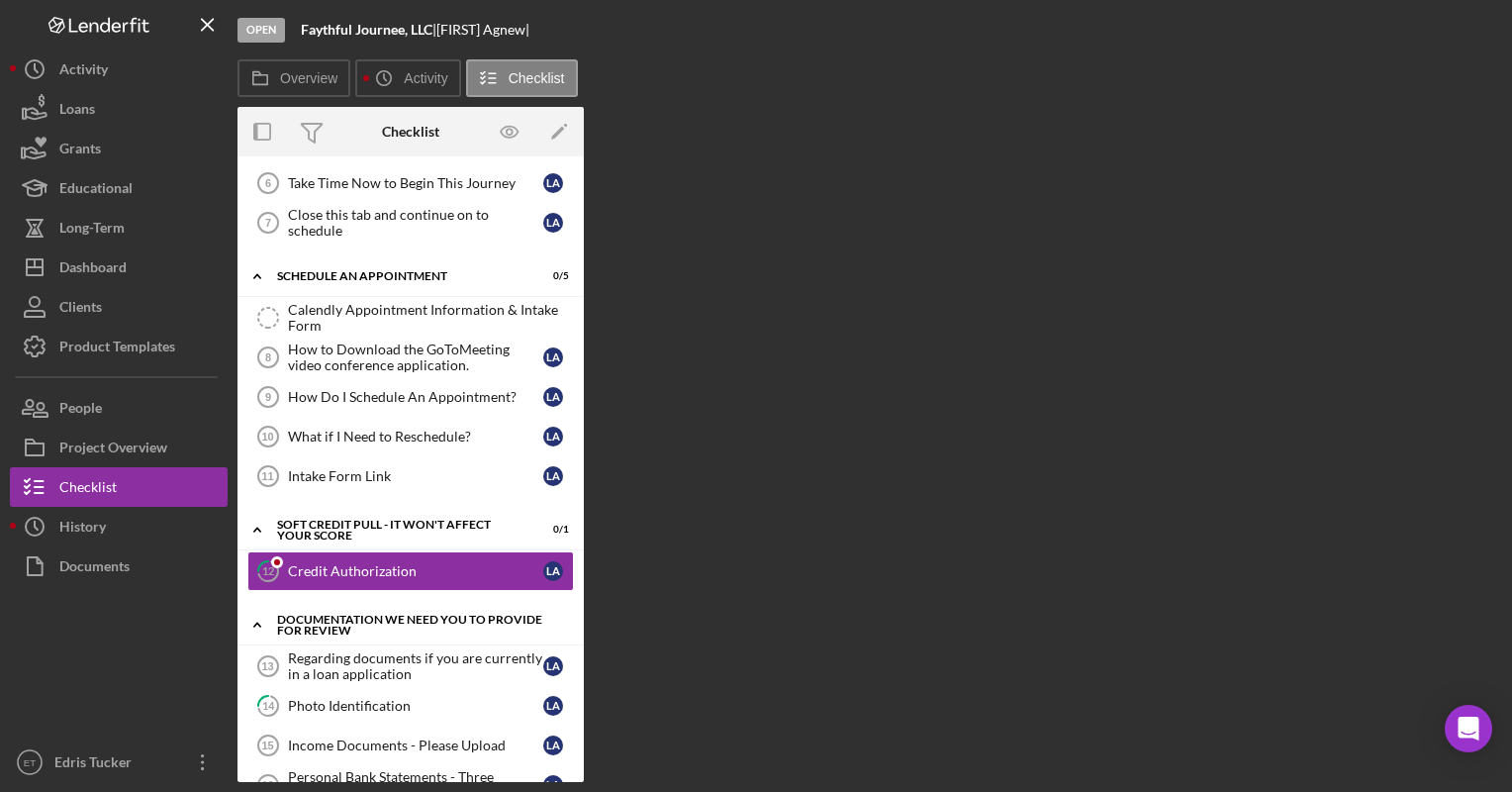click on "Documentation We Need You To Provide For Review" at bounding box center (418, 625) 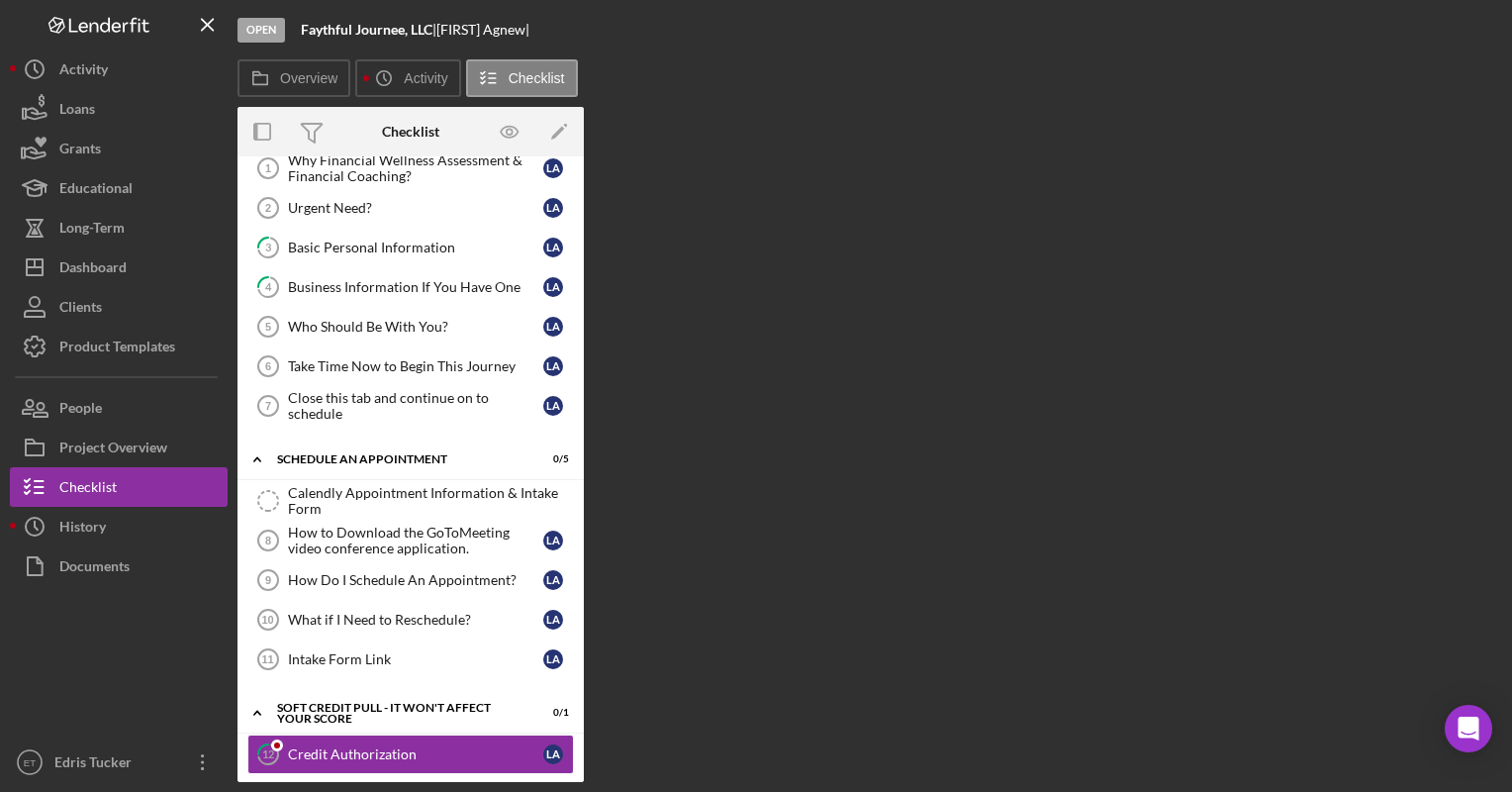 scroll, scrollTop: 0, scrollLeft: 0, axis: both 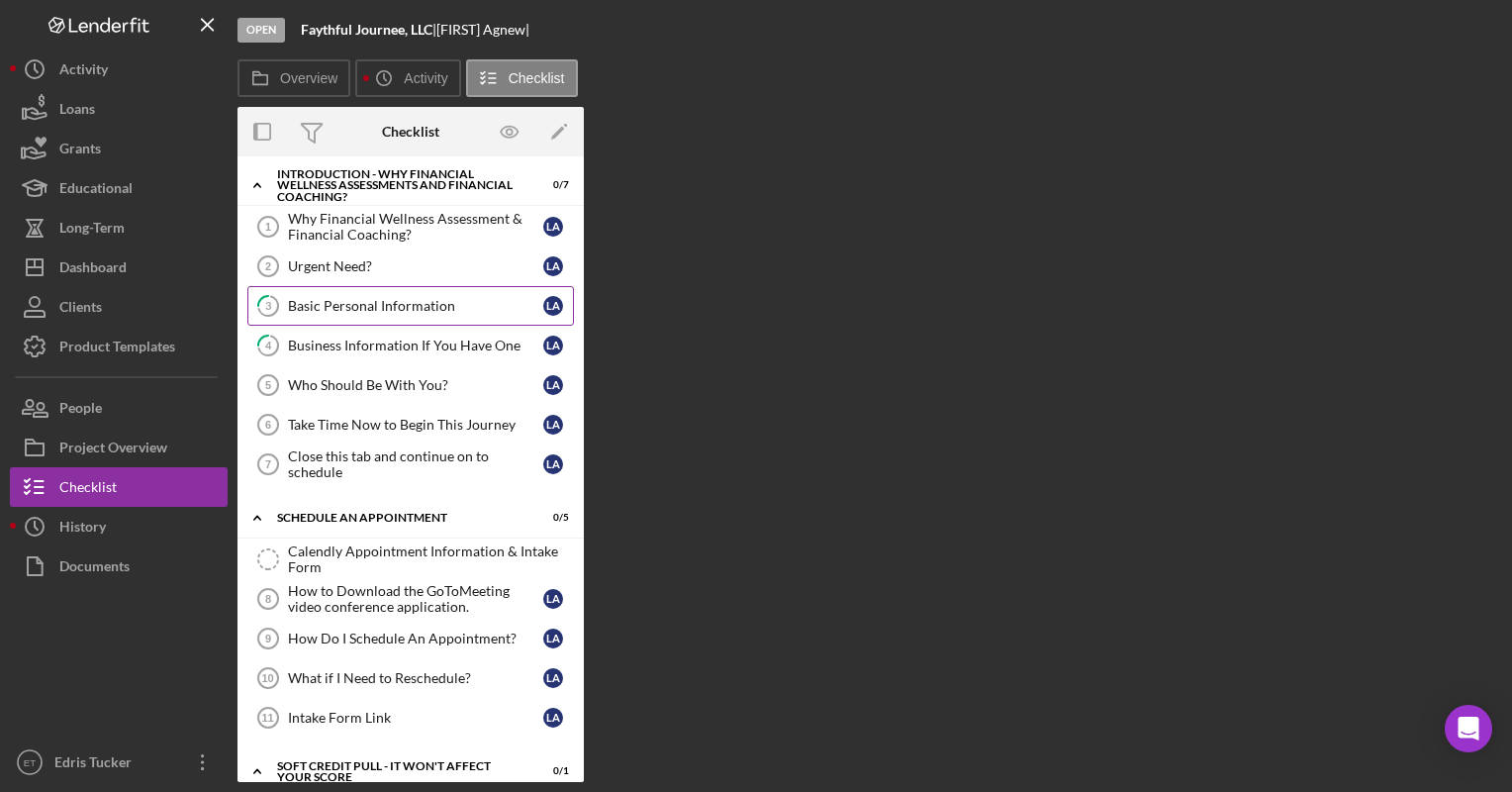 click on "3 Basic Personal Information L A" at bounding box center (411, 306) 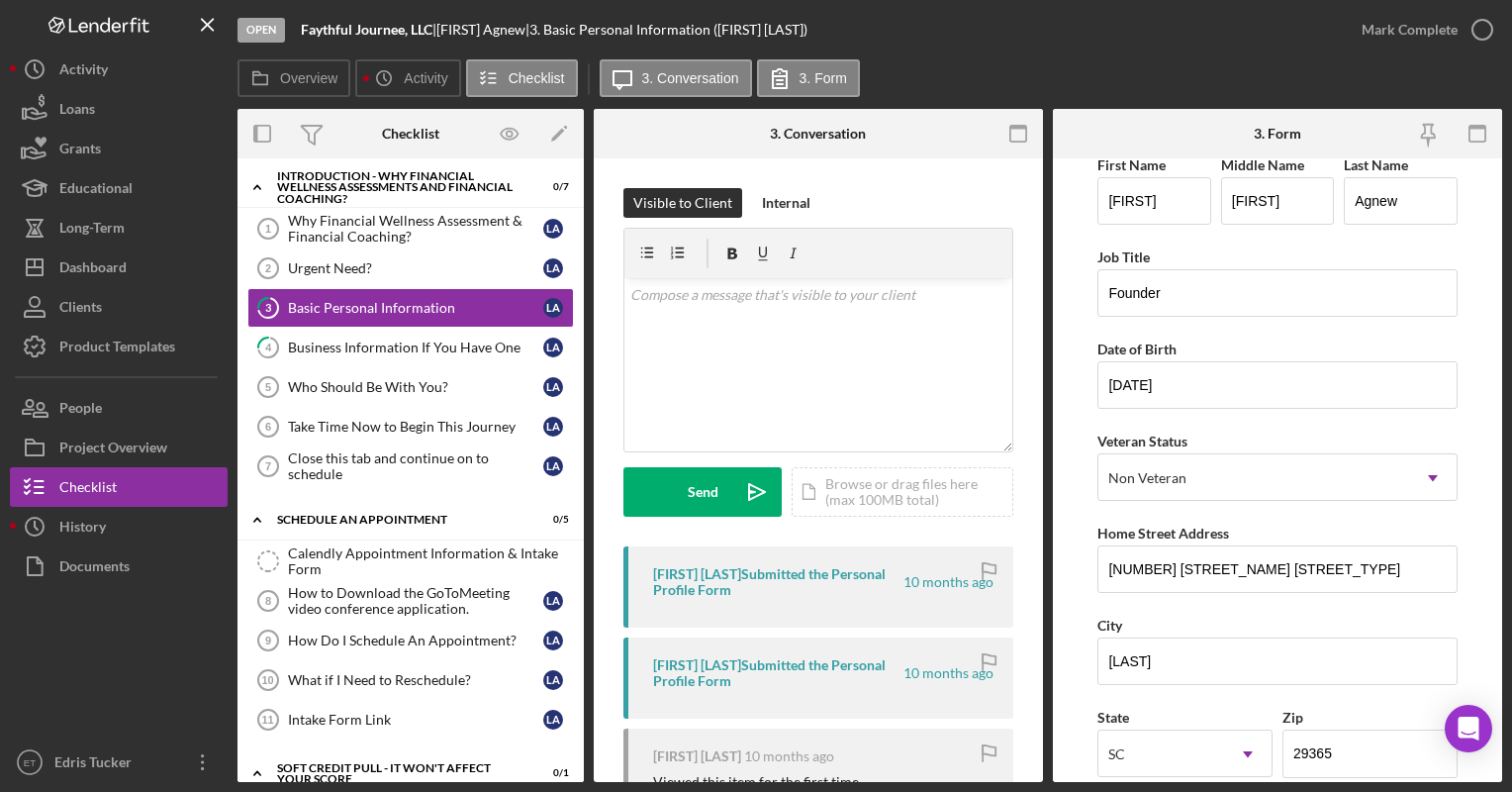 scroll, scrollTop: 0, scrollLeft: 0, axis: both 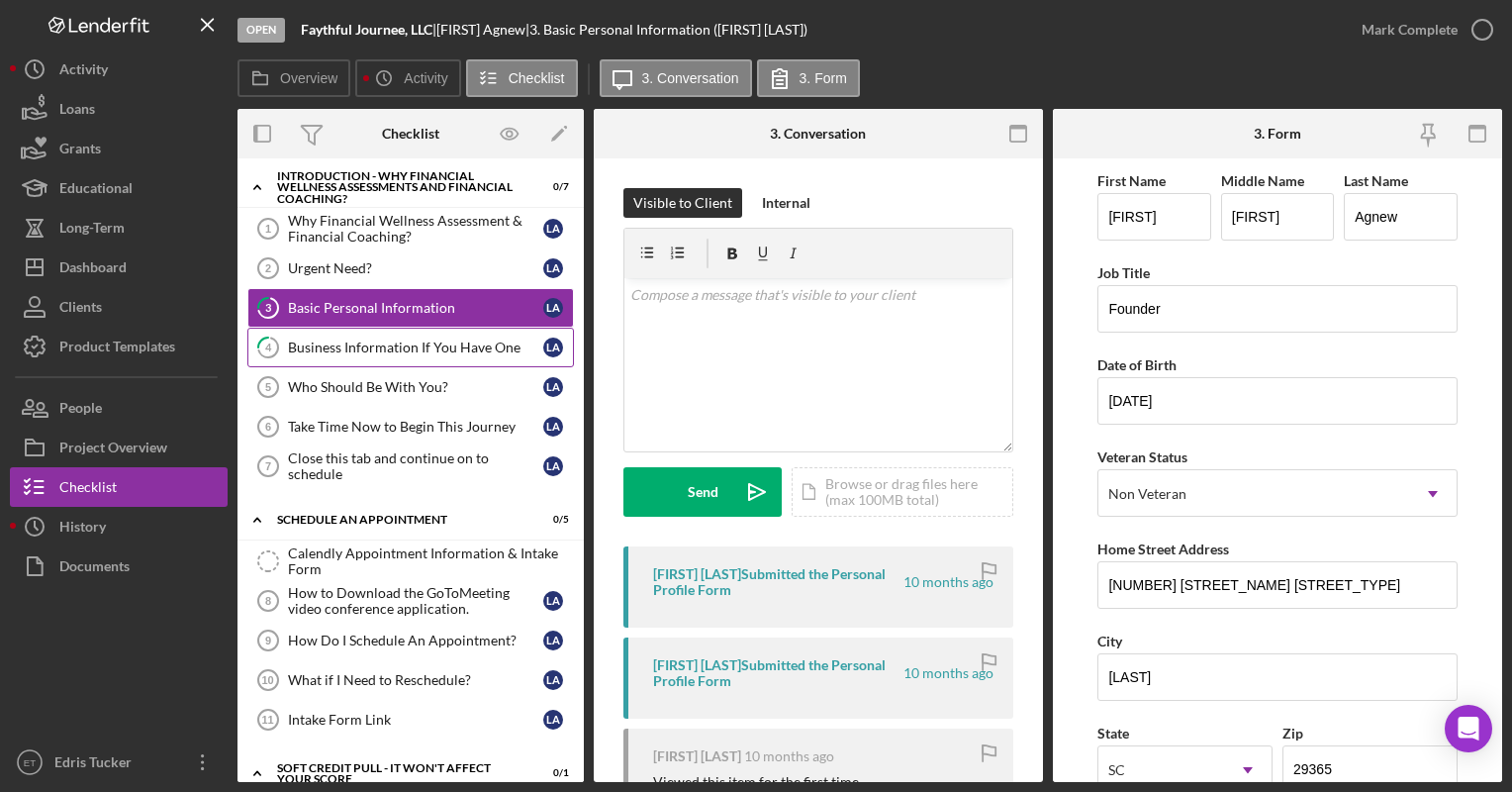 click on "Business Information If You Have One" at bounding box center (416, 347) 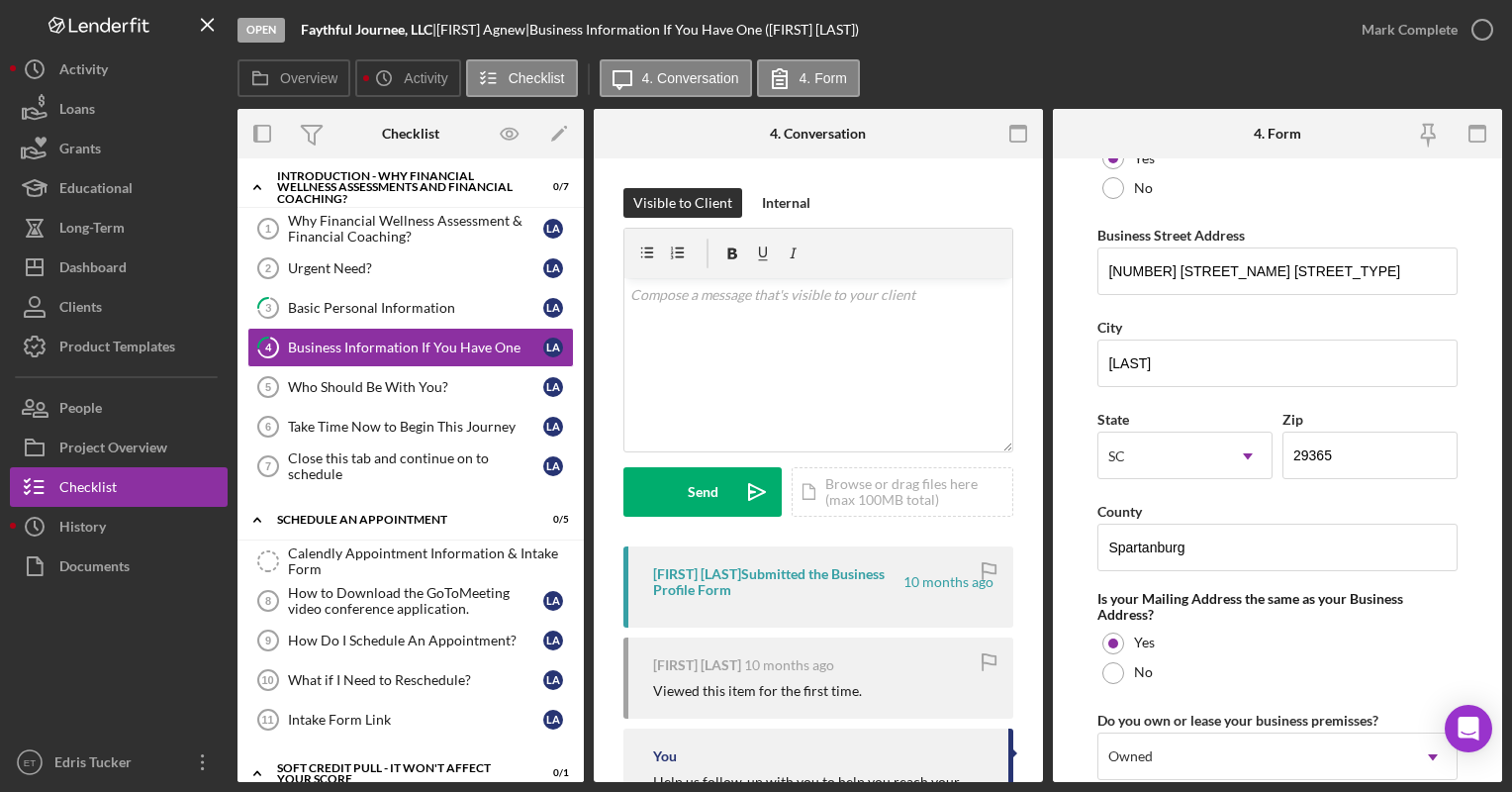 scroll, scrollTop: 1123, scrollLeft: 0, axis: vertical 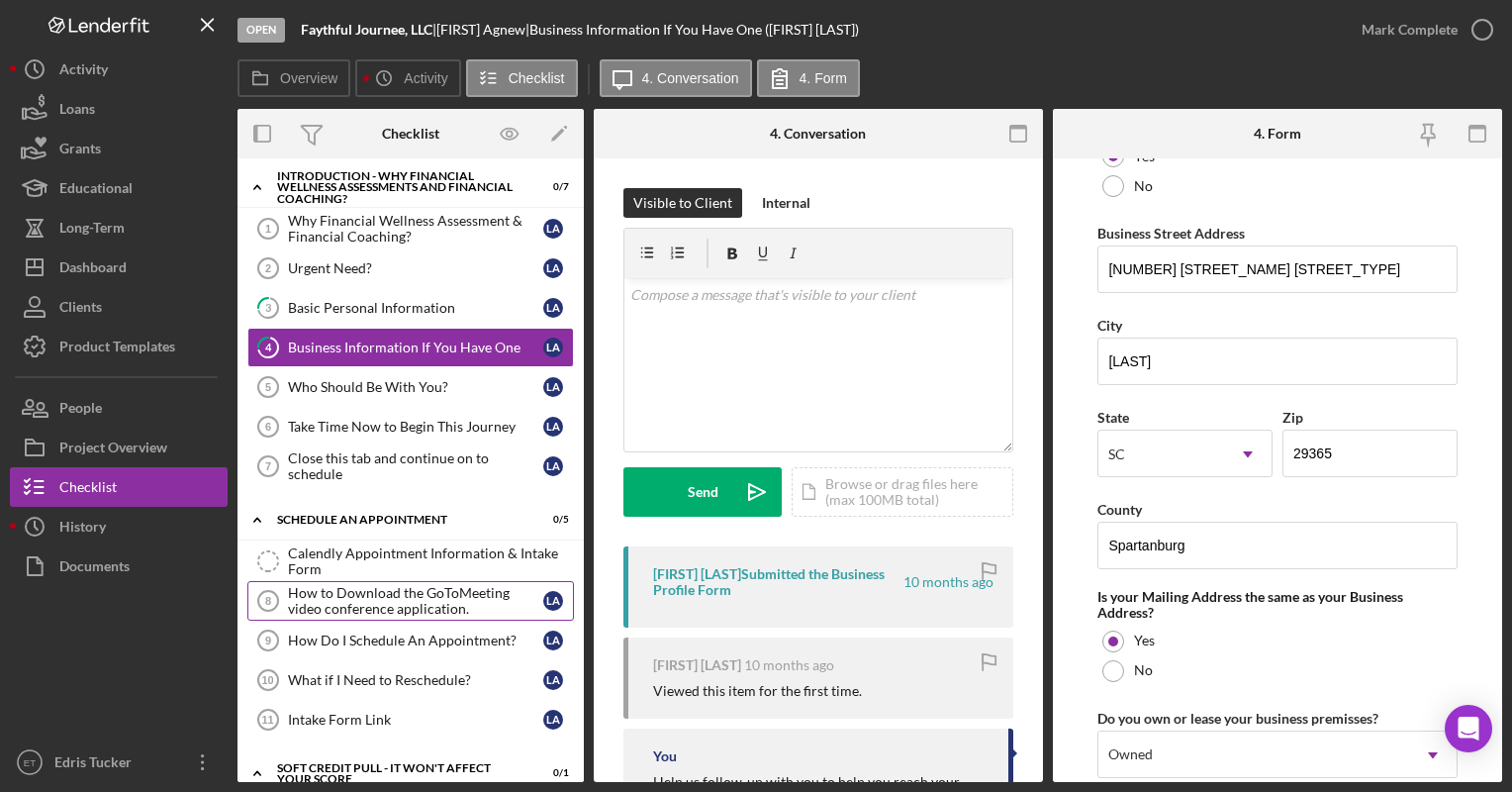 click on "How to Download the GoToMeeting video conference application." at bounding box center [416, 601] 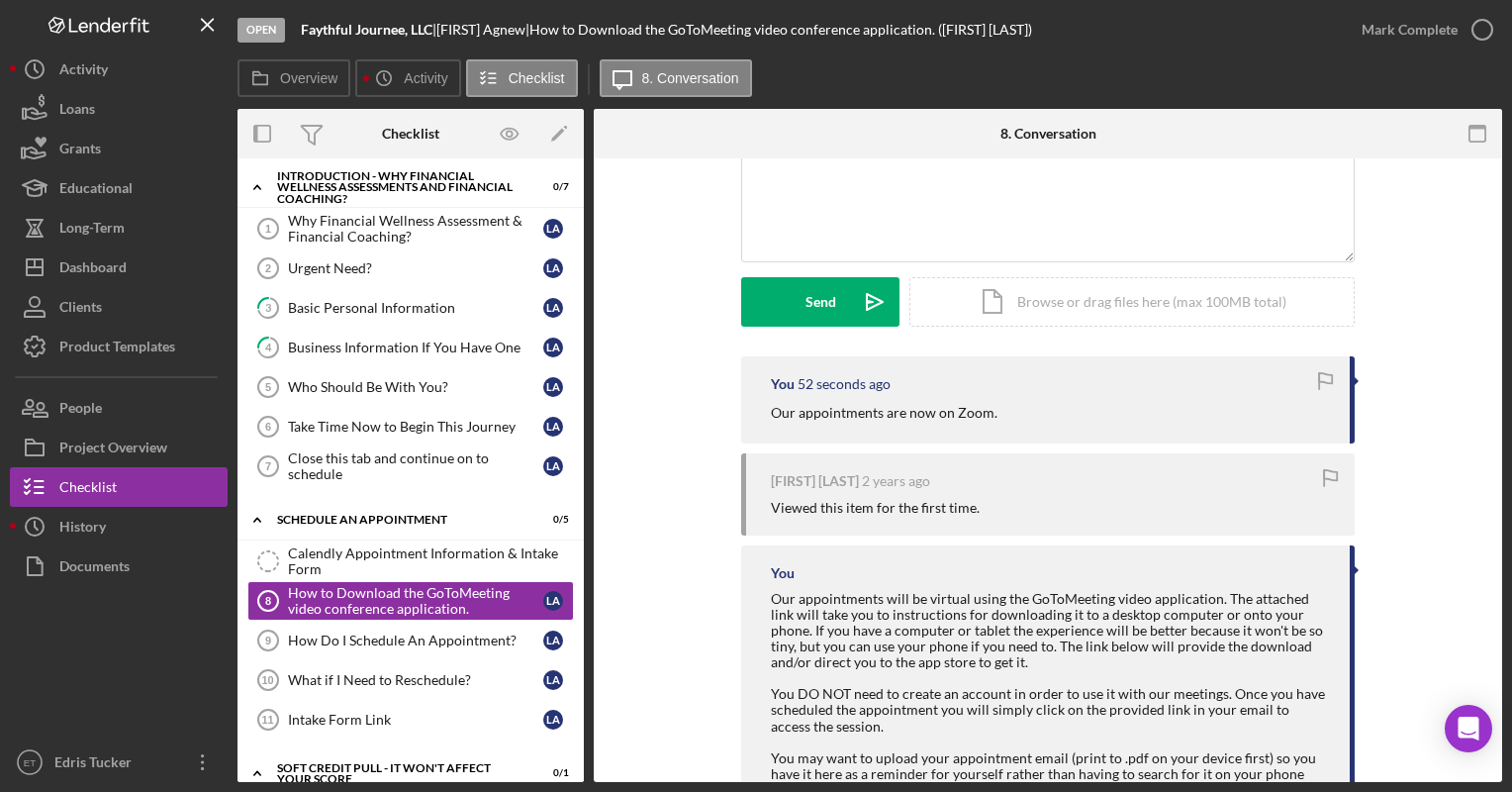 scroll, scrollTop: 193, scrollLeft: 0, axis: vertical 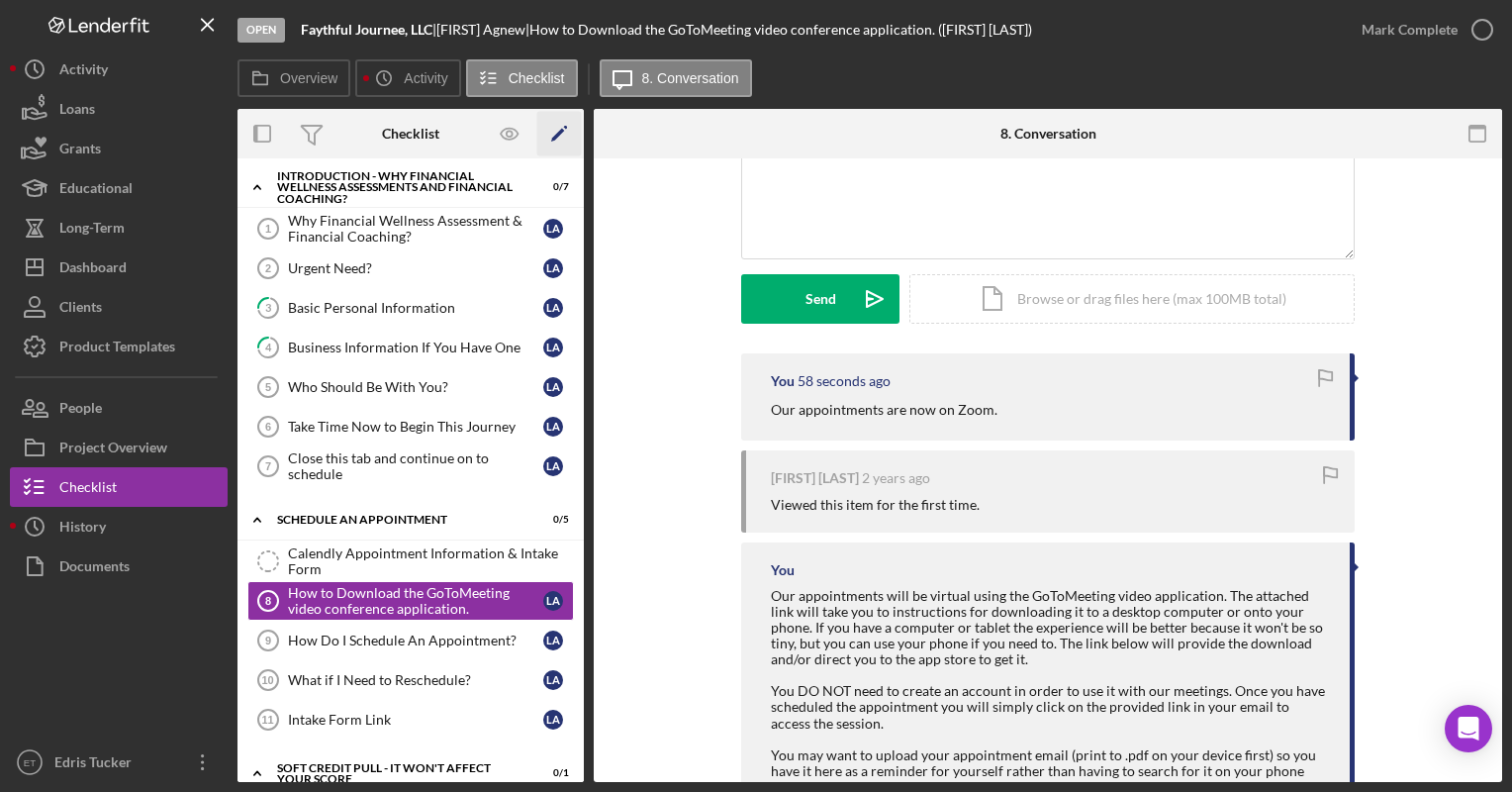 click on "Icon/Edit" 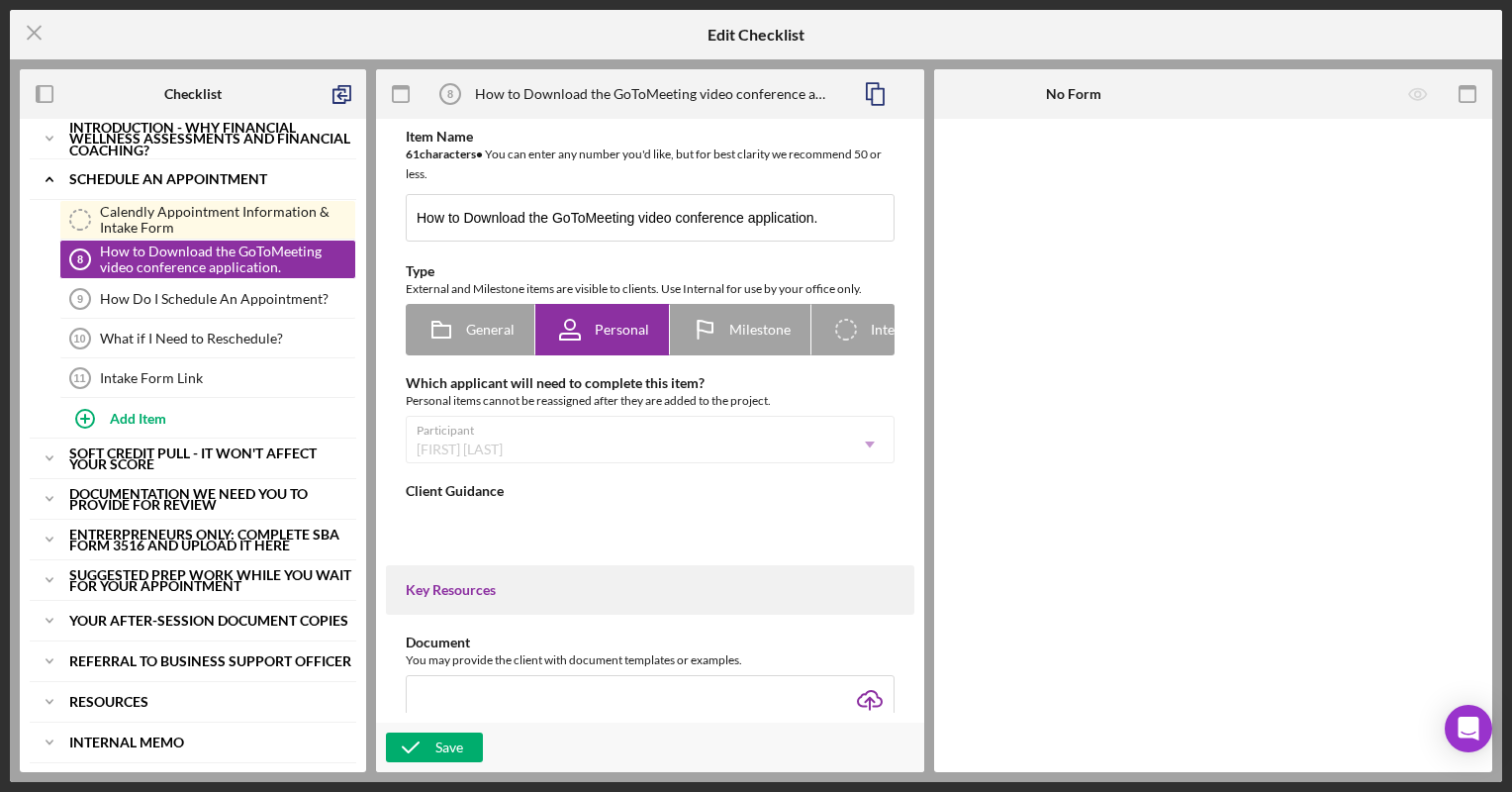 type on "You DO NOT need to create an account in order to use it with our meetings. Once you have scheduled the appointment you will simply click on the provided link in your email to access the session.
You may want to upload your appointment email (print to .pdf on your device first) so you have it here as a reminder for yourself rather than having to search for it on your phone later." 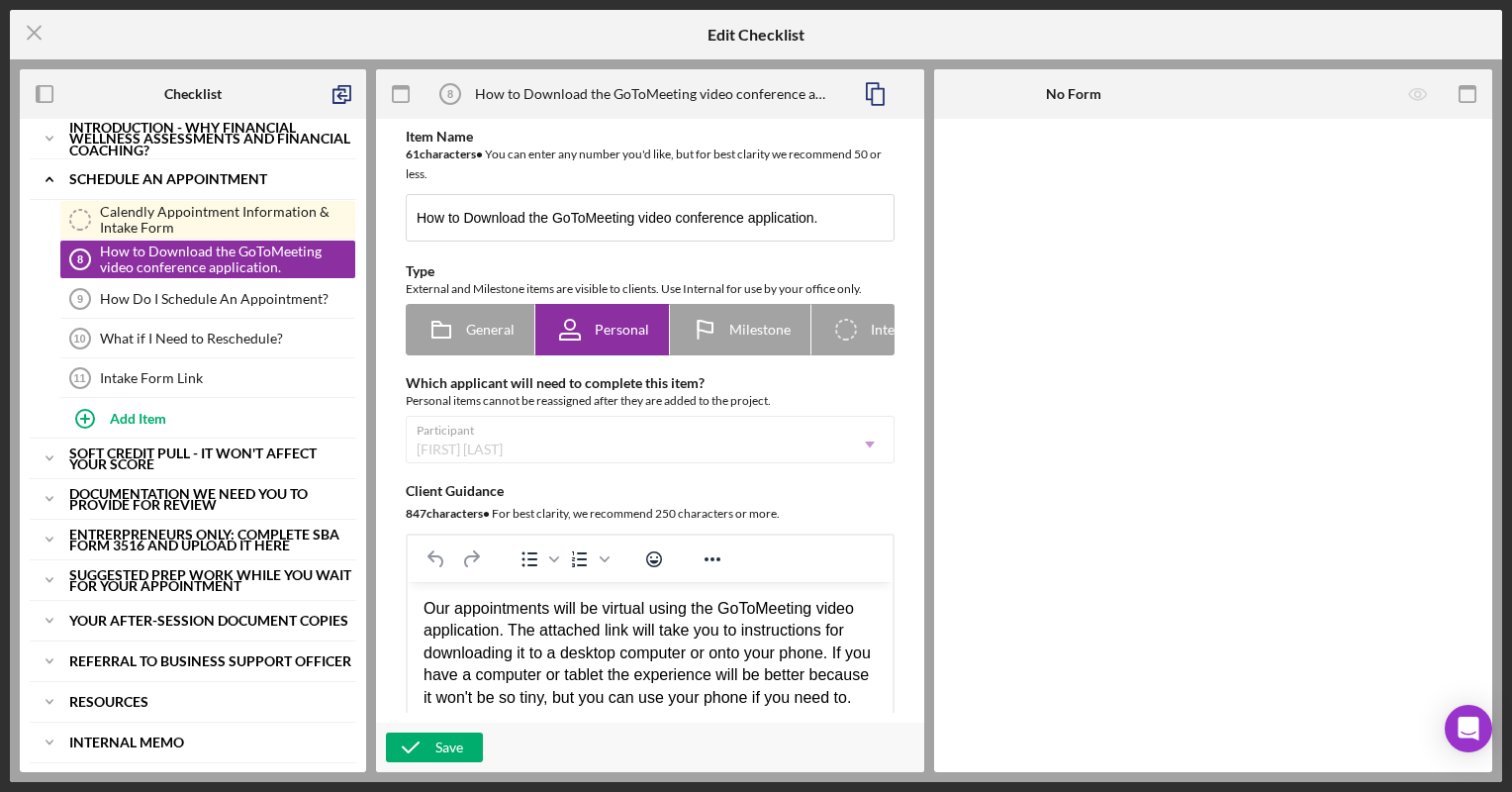 scroll, scrollTop: 0, scrollLeft: 0, axis: both 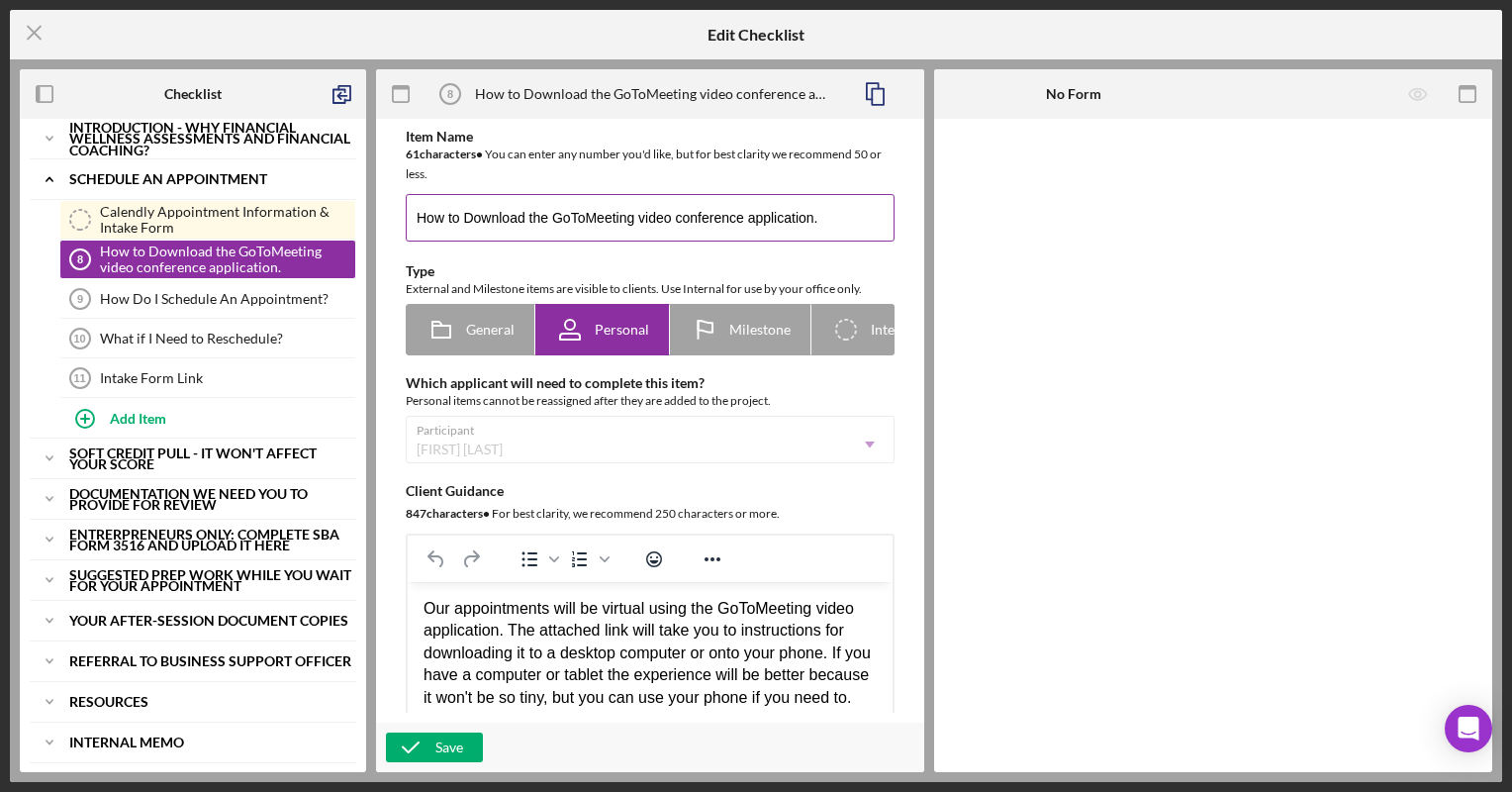 click on "How to Download the GoToMeeting video conference application." at bounding box center (650, 218) 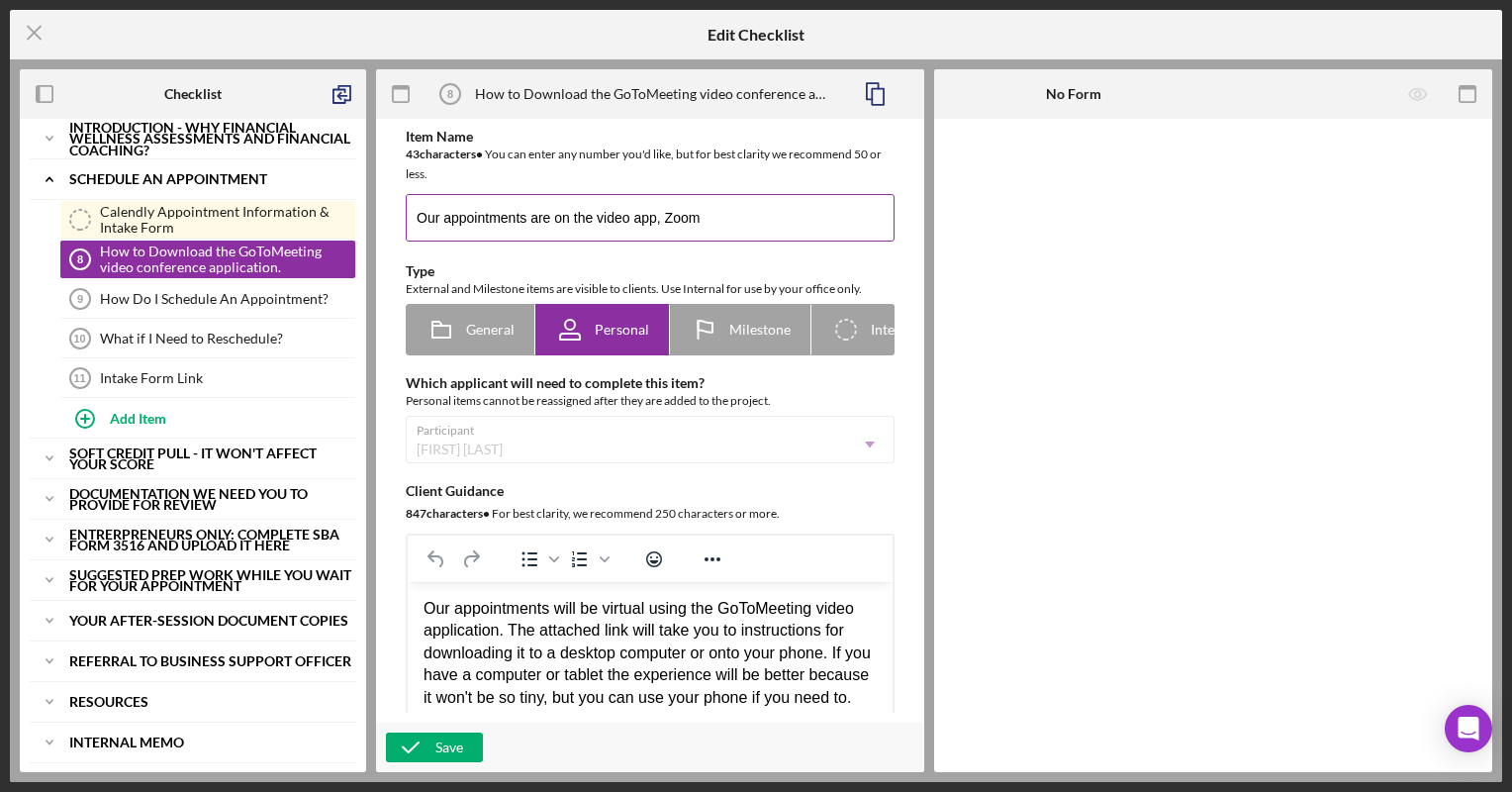 click on "Our appointments are on the video app, Zoom" at bounding box center (650, 218) 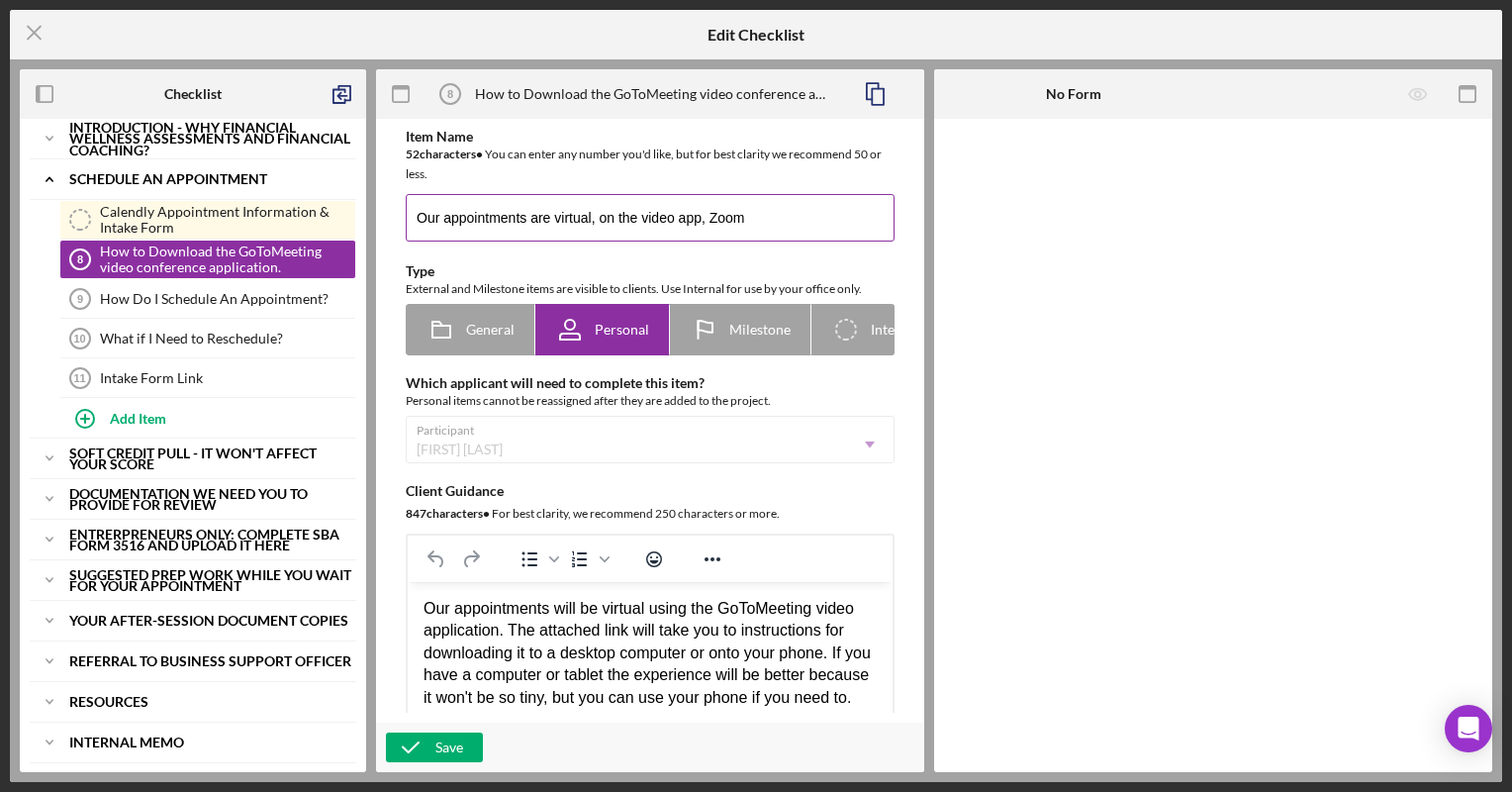click on "Our appointments are virtual, on the video app, Zoom" at bounding box center [650, 218] 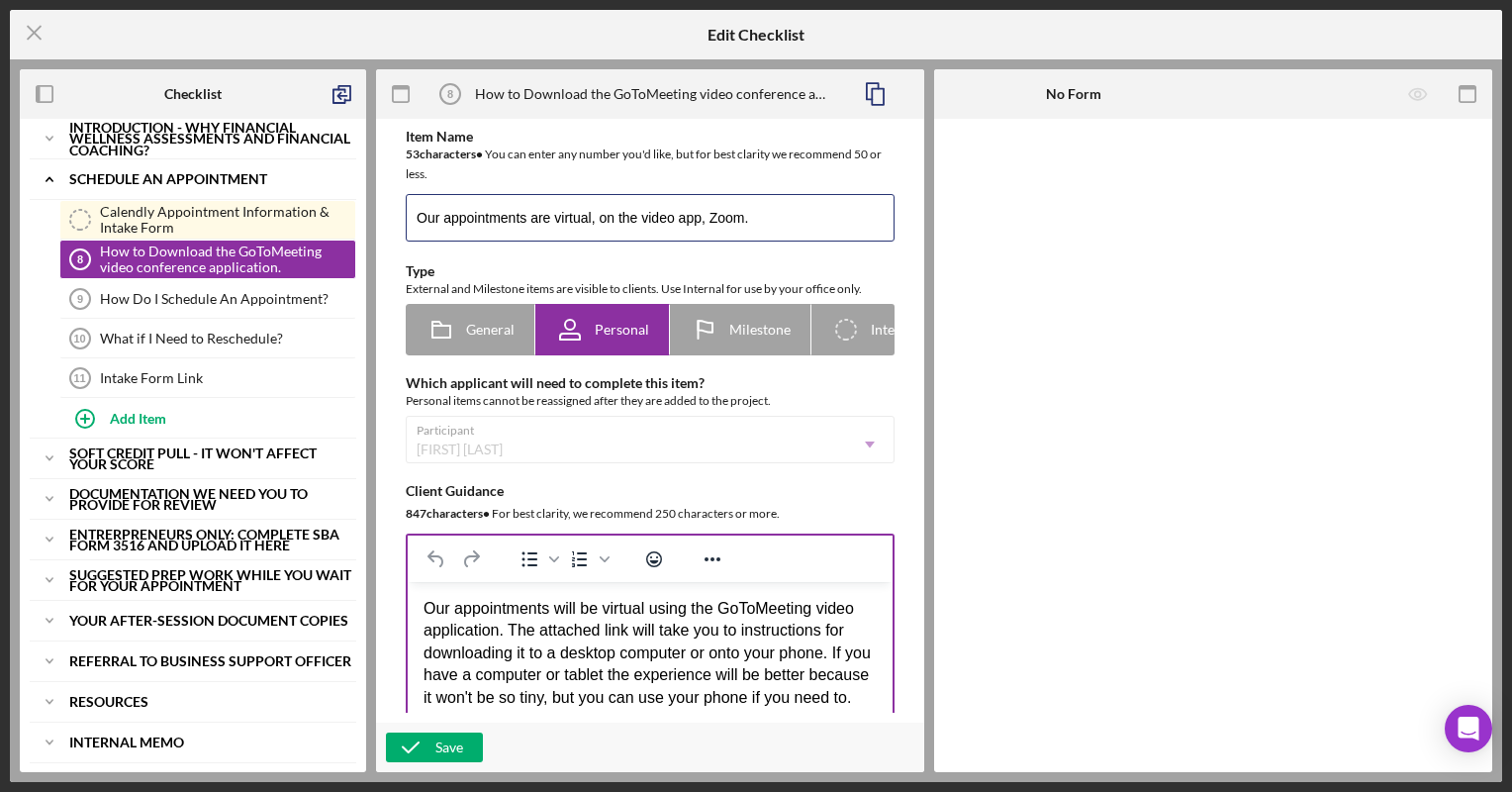 type on "Our appointments are virtual, on the video app, Zoom." 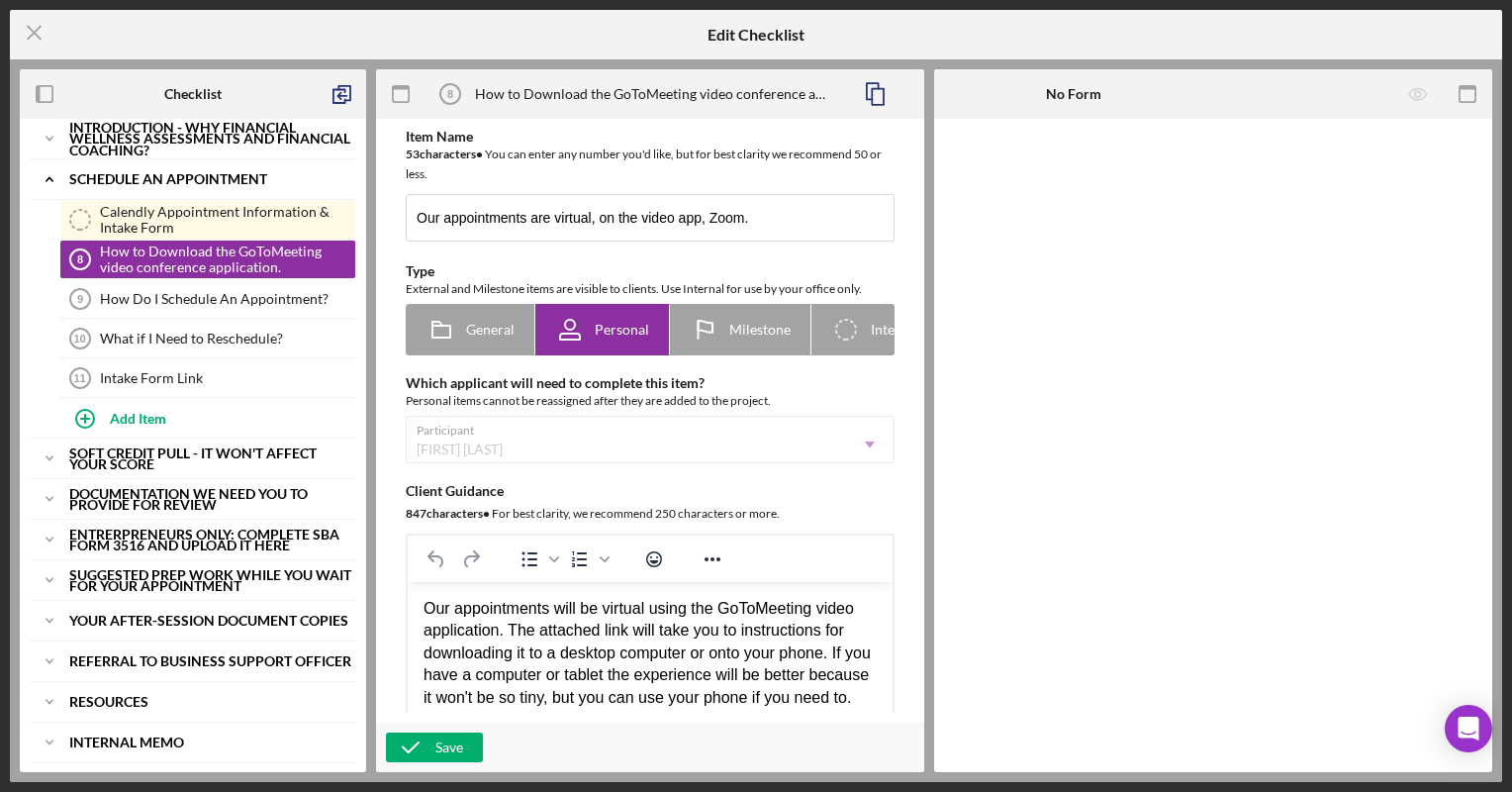 click on "Our appointments will be virtual using the GoToMeeting video application. The attached link will take you to instructions for downloading it to a desktop computer or onto your phone. If you have a computer or tablet the experience will be better because it won't be so tiny, but you can use your phone if you need to. The link below will provide the download and/or direct you to the app store to get it." at bounding box center (650, 675) 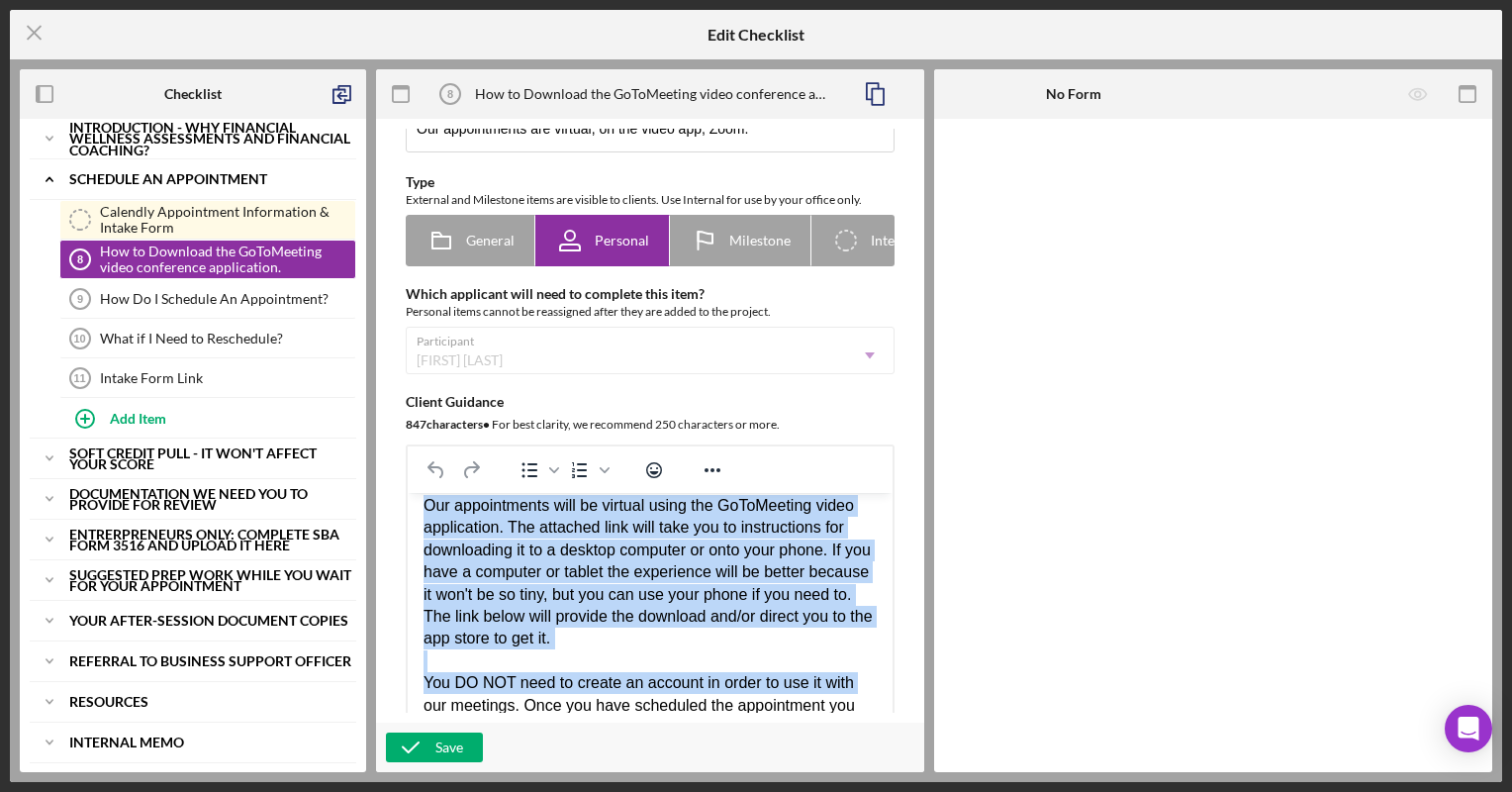 scroll, scrollTop: 97, scrollLeft: 0, axis: vertical 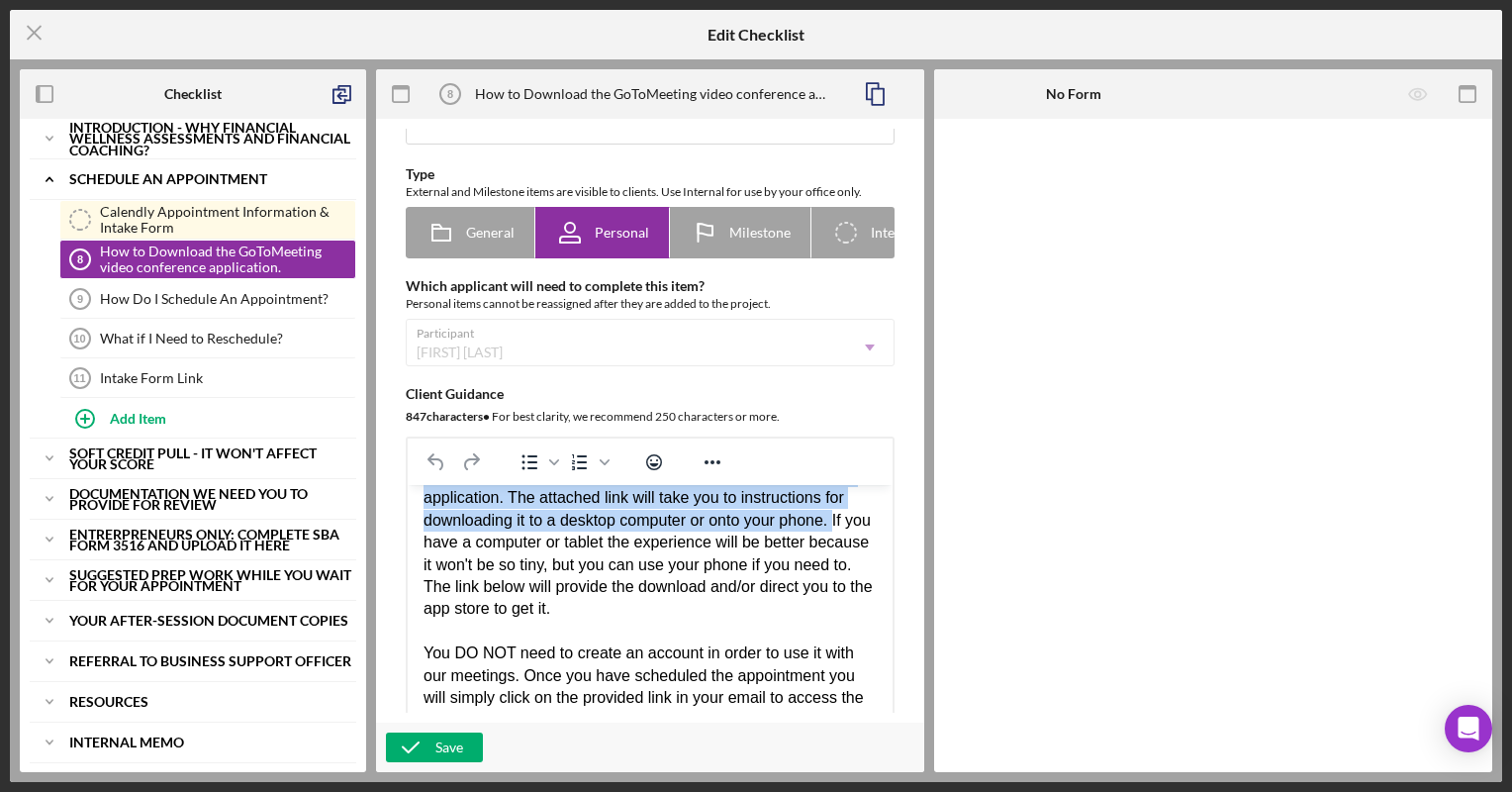 type 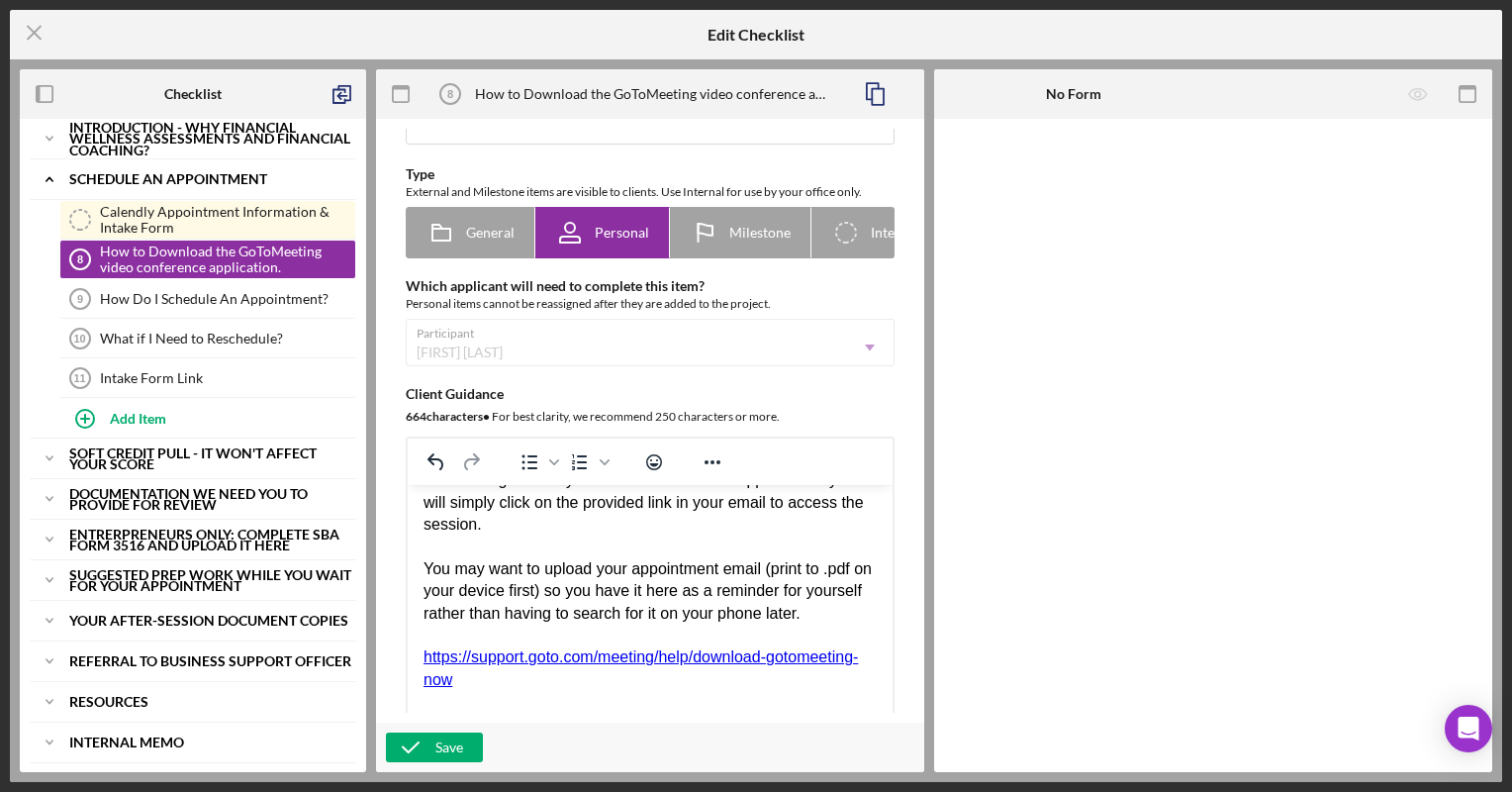 scroll, scrollTop: 178, scrollLeft: 0, axis: vertical 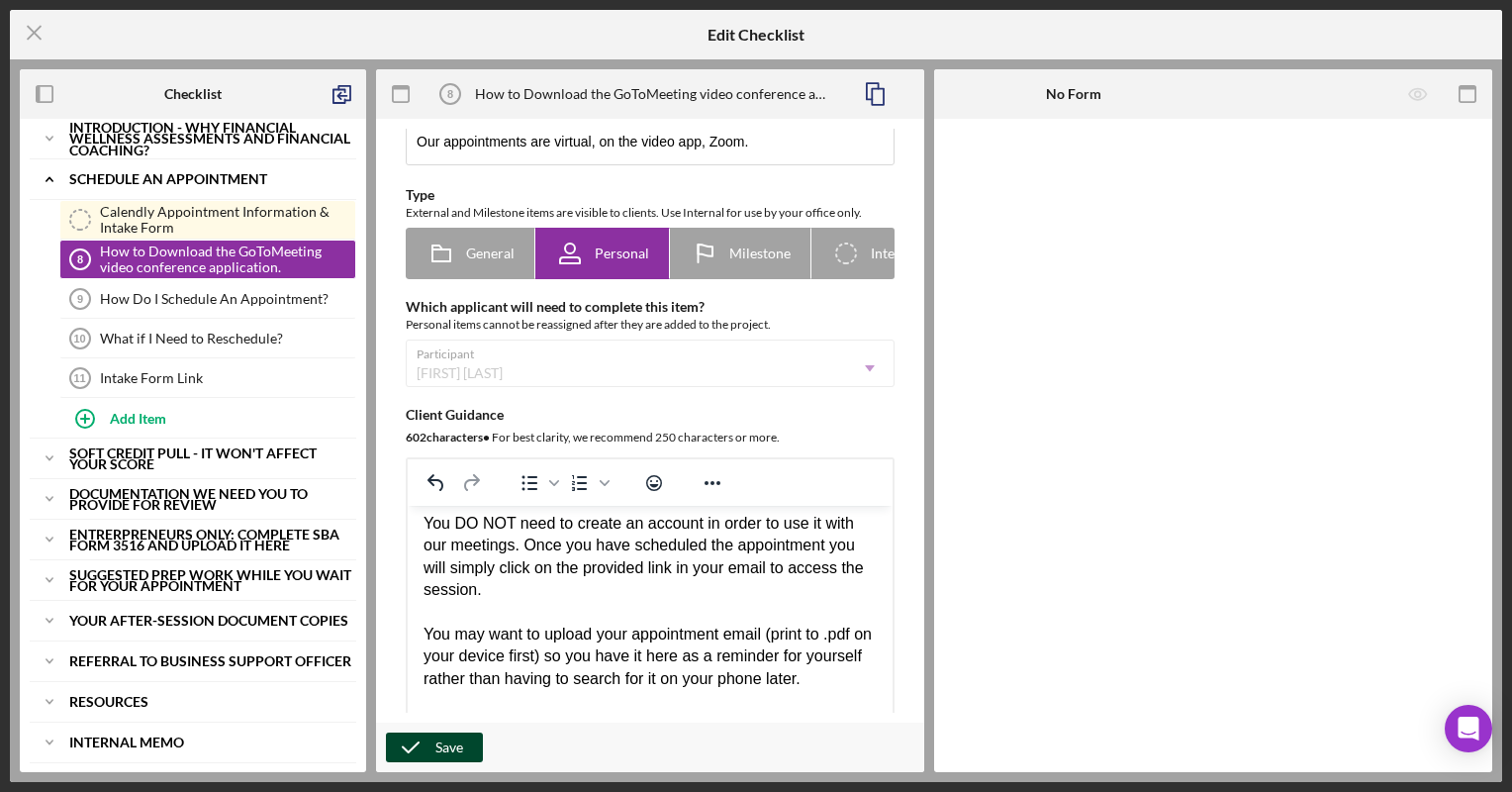 click on "Save" at bounding box center (449, 747) 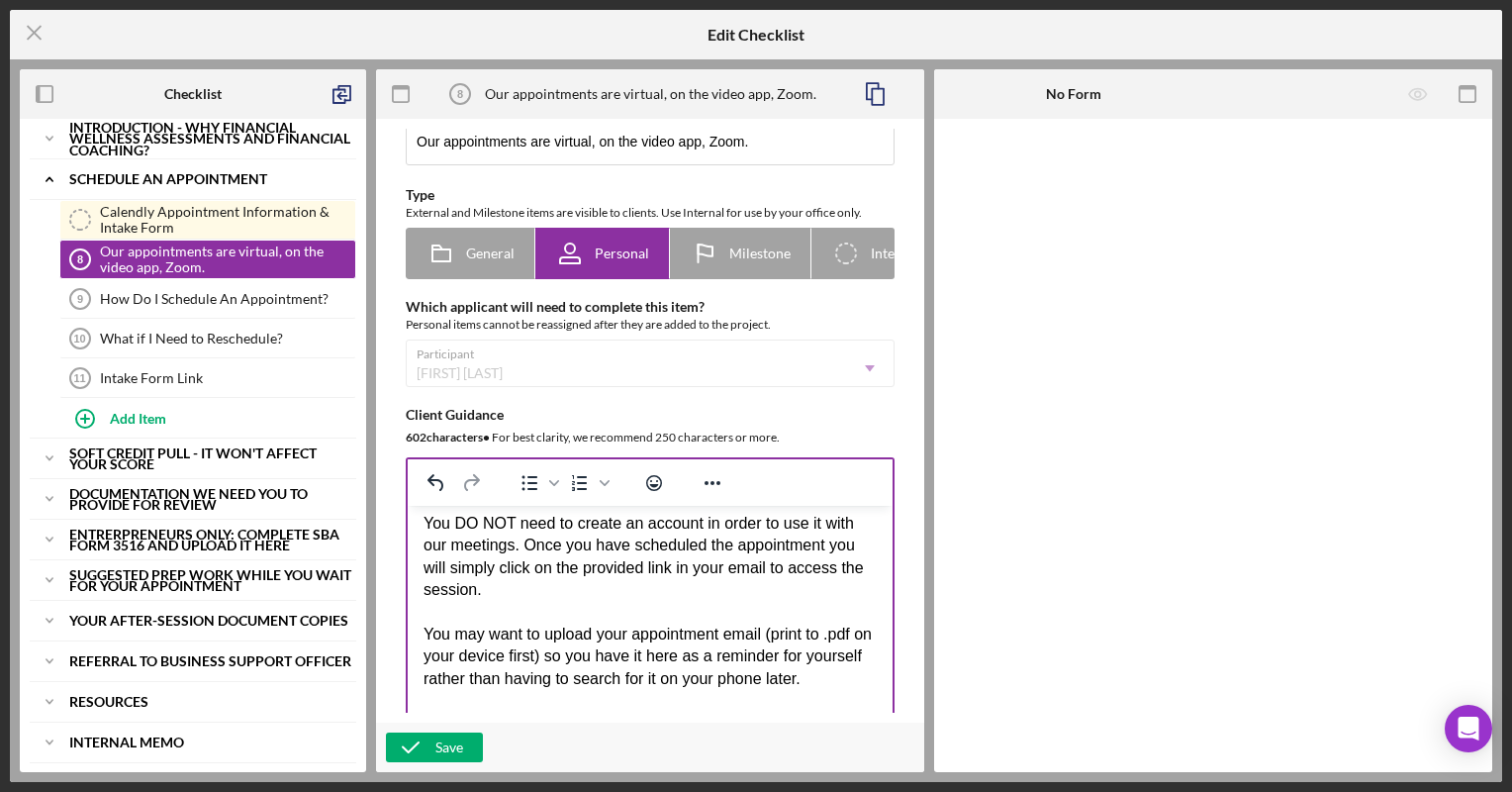 scroll, scrollTop: 0, scrollLeft: 0, axis: both 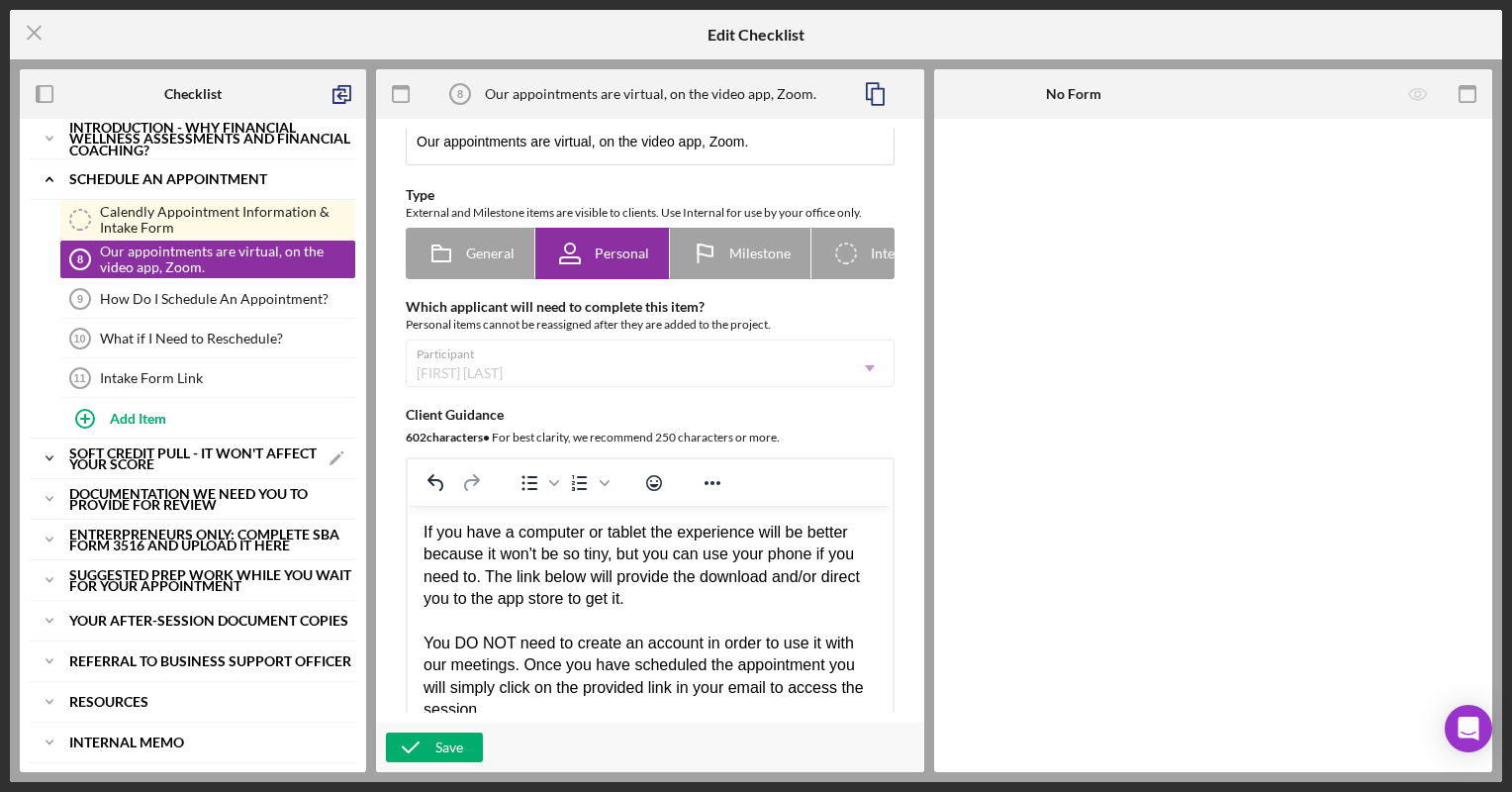 click on "Soft Credit Pull - it won't affect your score" at bounding box center [193, 458] 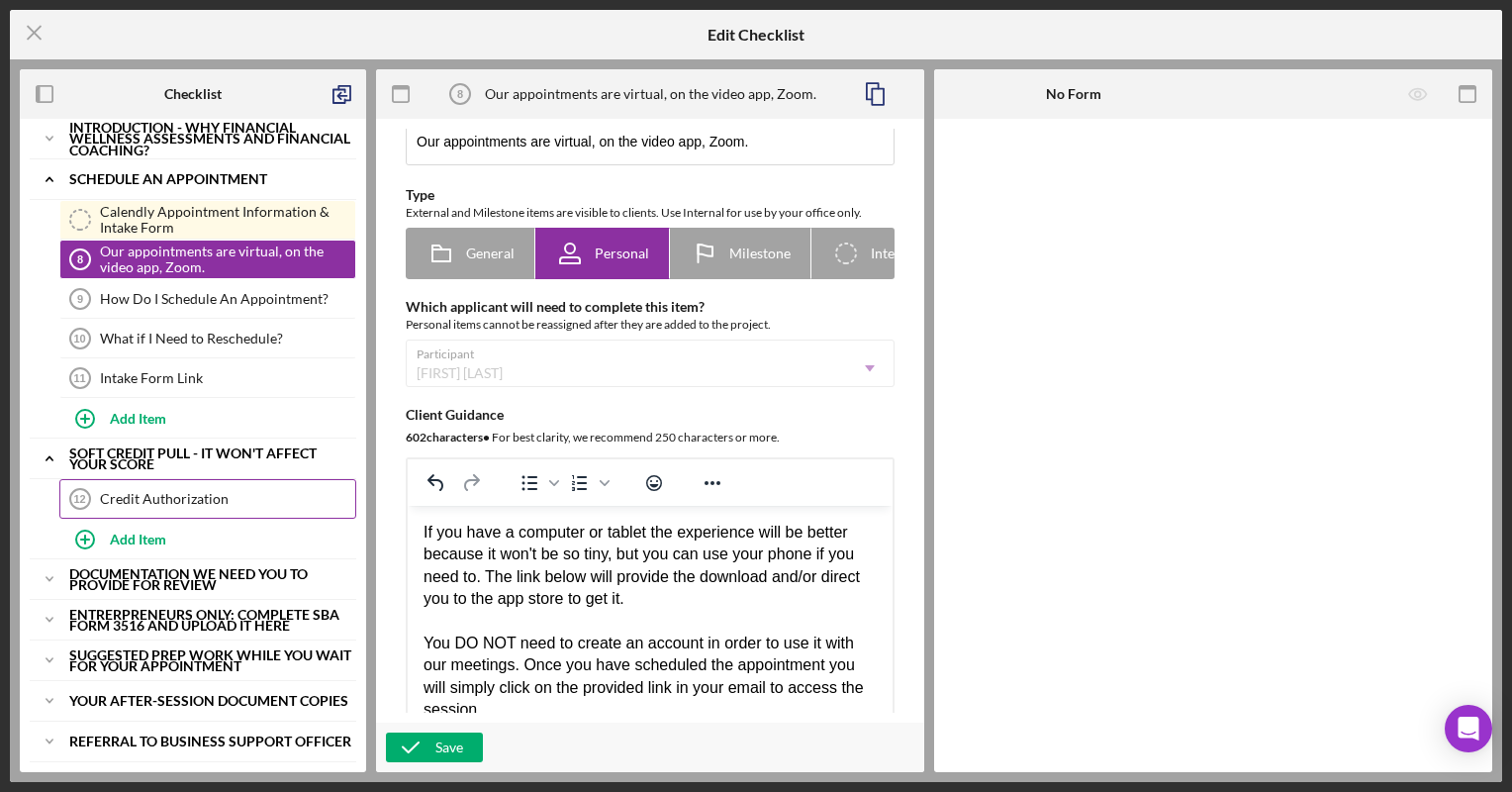 click on "Credit Authorization" at bounding box center (228, 499) 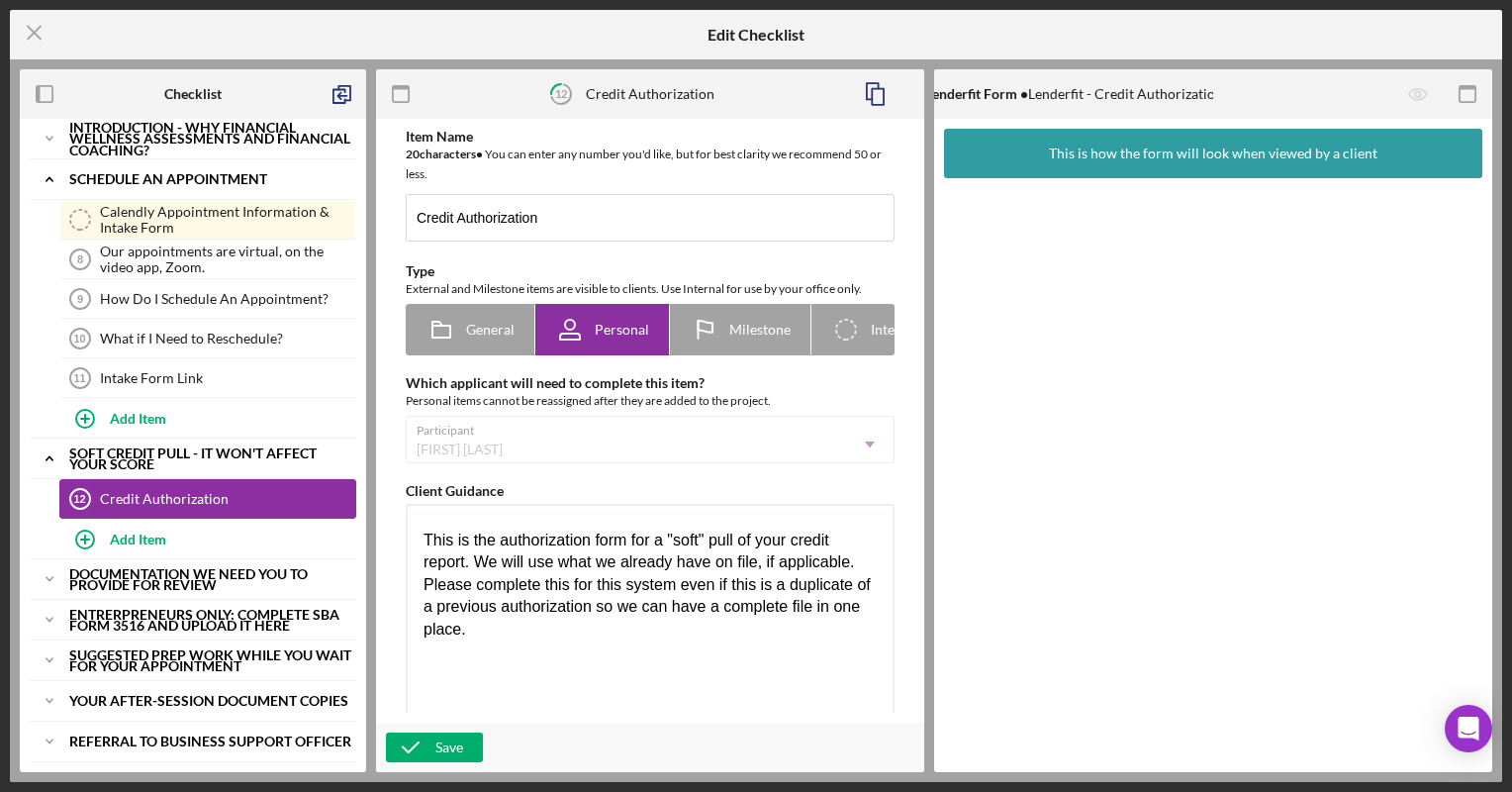scroll, scrollTop: 0, scrollLeft: 0, axis: both 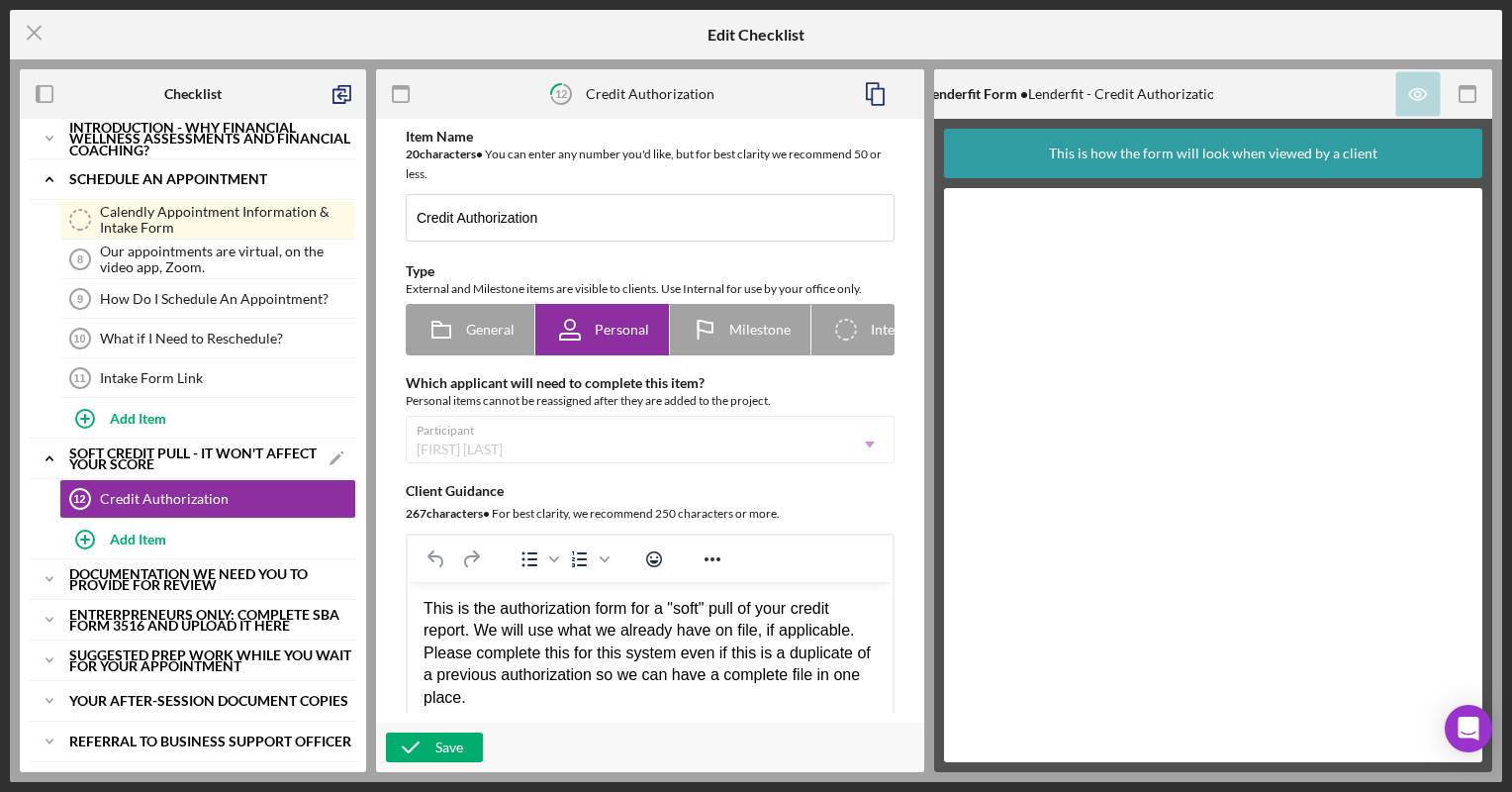 click on "Soft Credit Pull - it won't affect your score" at bounding box center [193, 458] 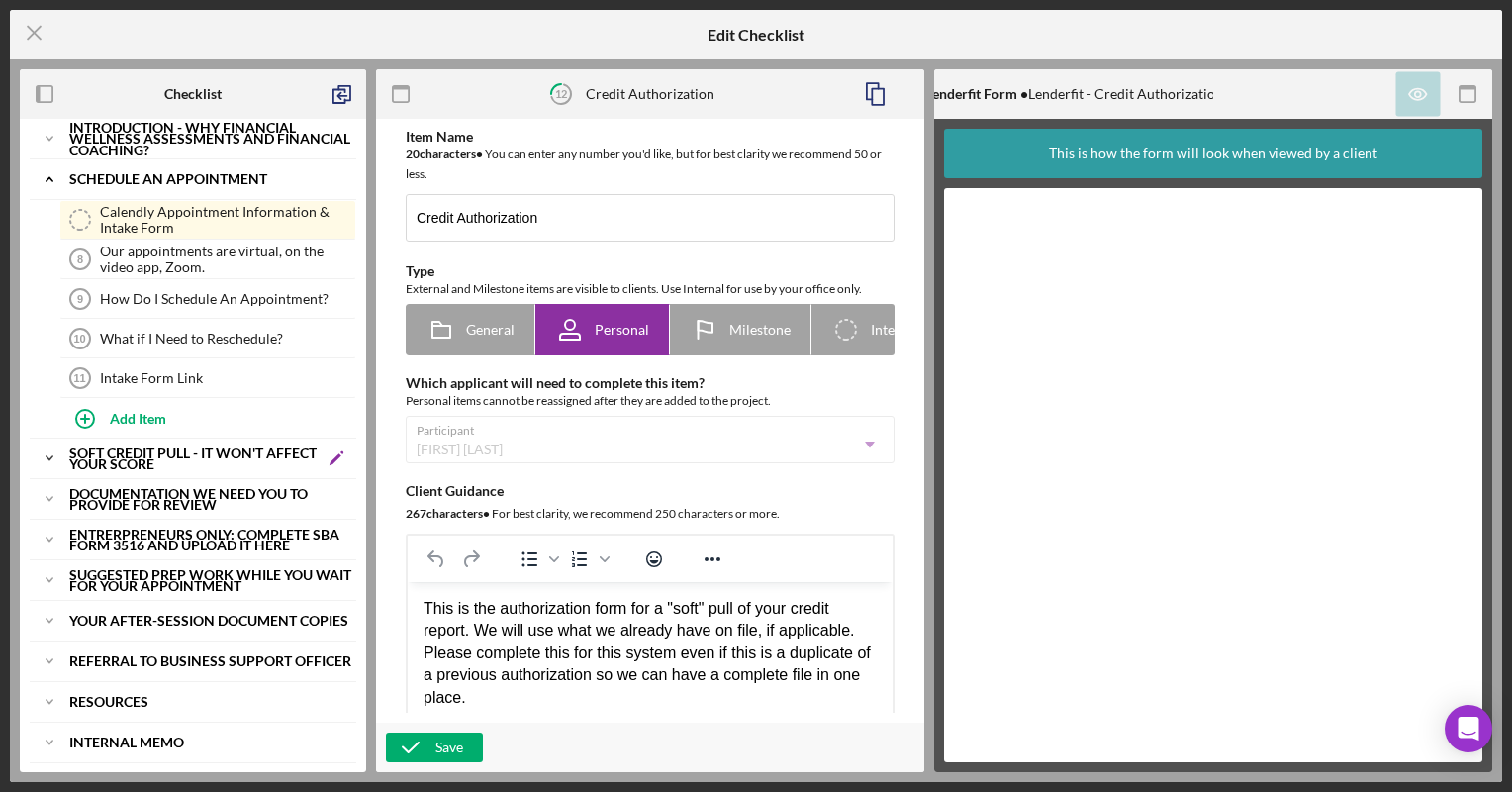 click on "Icon/Edit" 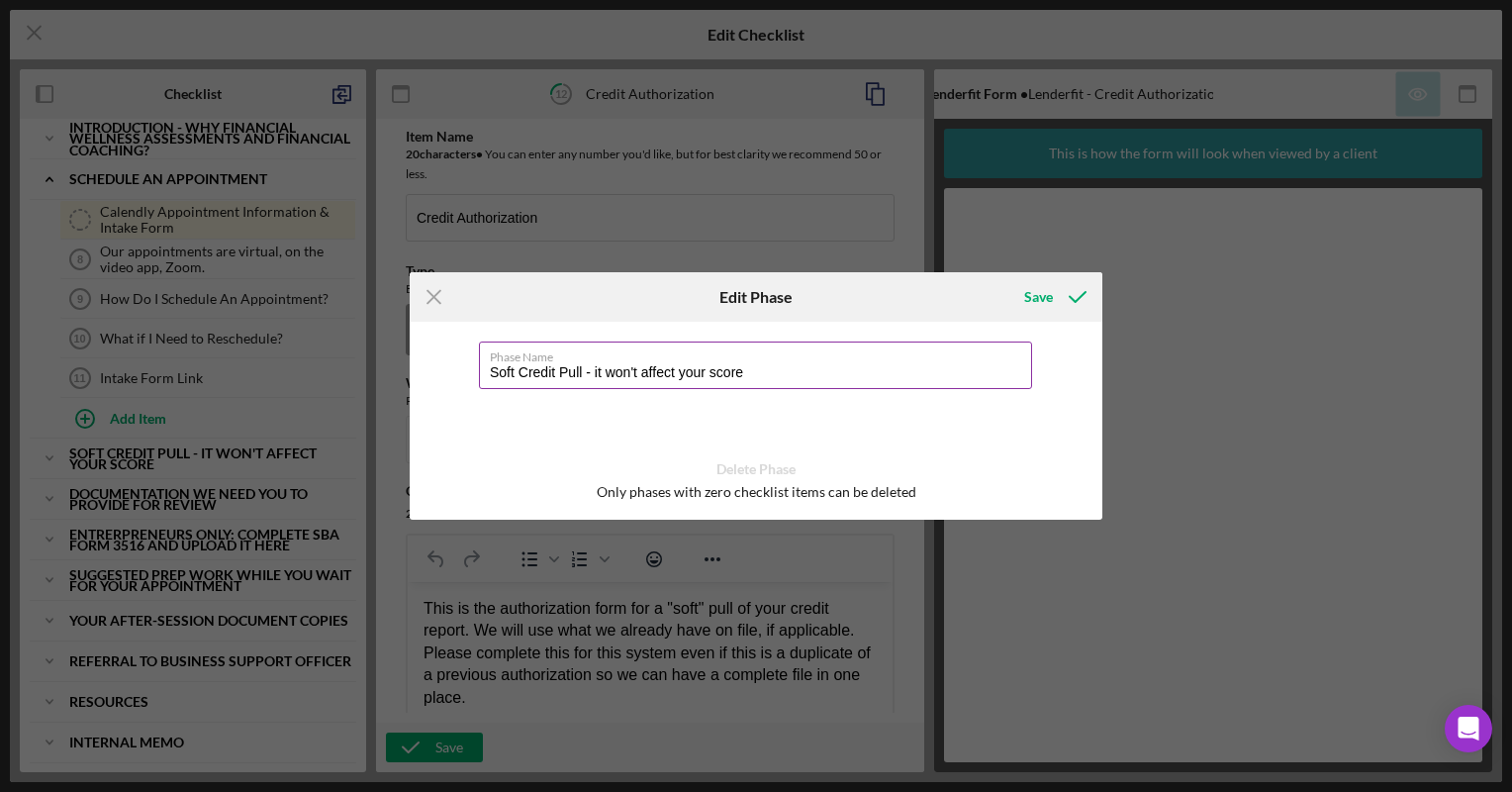 click on "Soft Credit Pull - it won't affect your score" at bounding box center [755, 365] 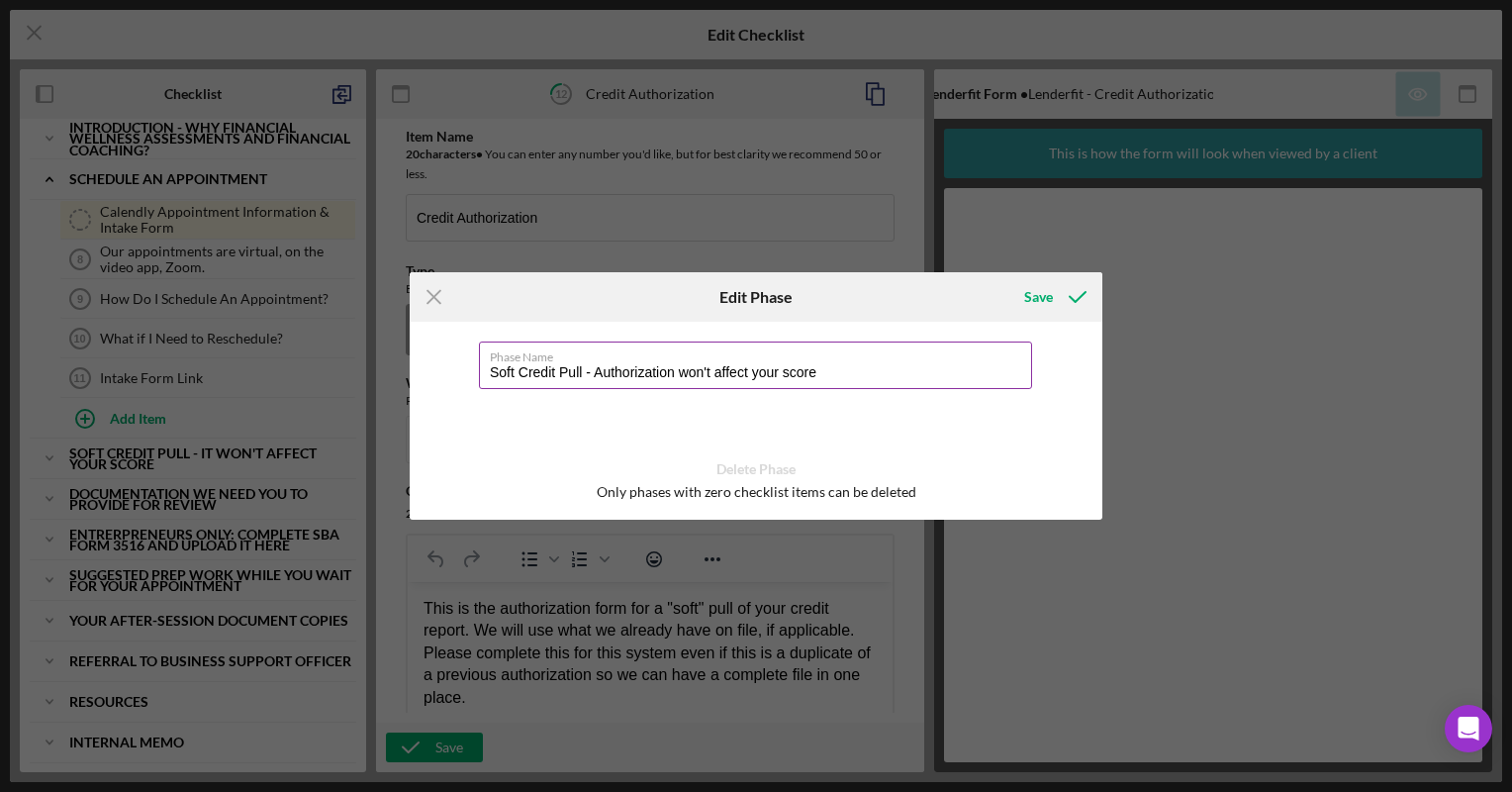 click on "Soft Credit Pull - Authorization won't affect your score" at bounding box center [755, 365] 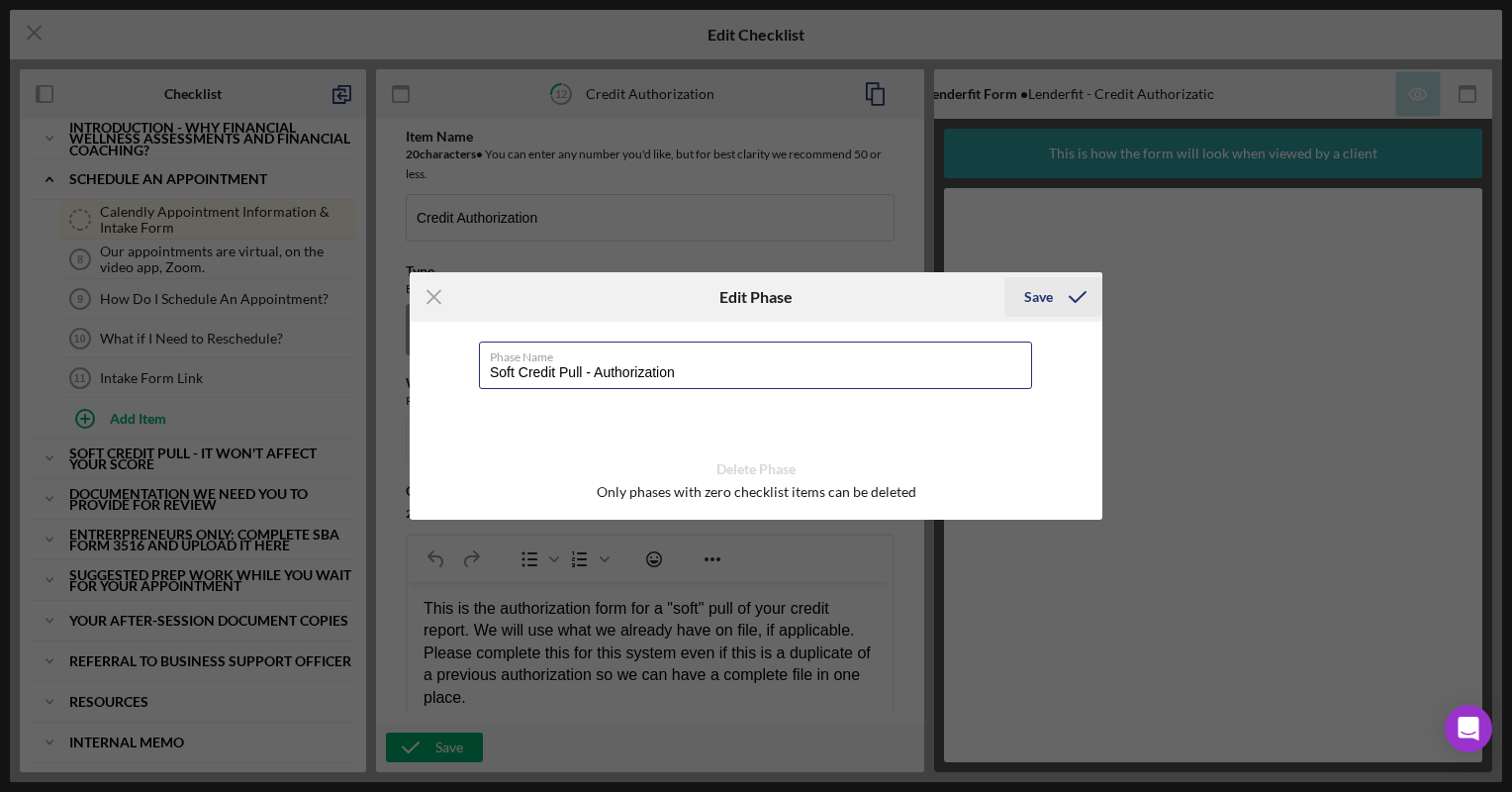 type on "Soft Credit Pull - Authorization" 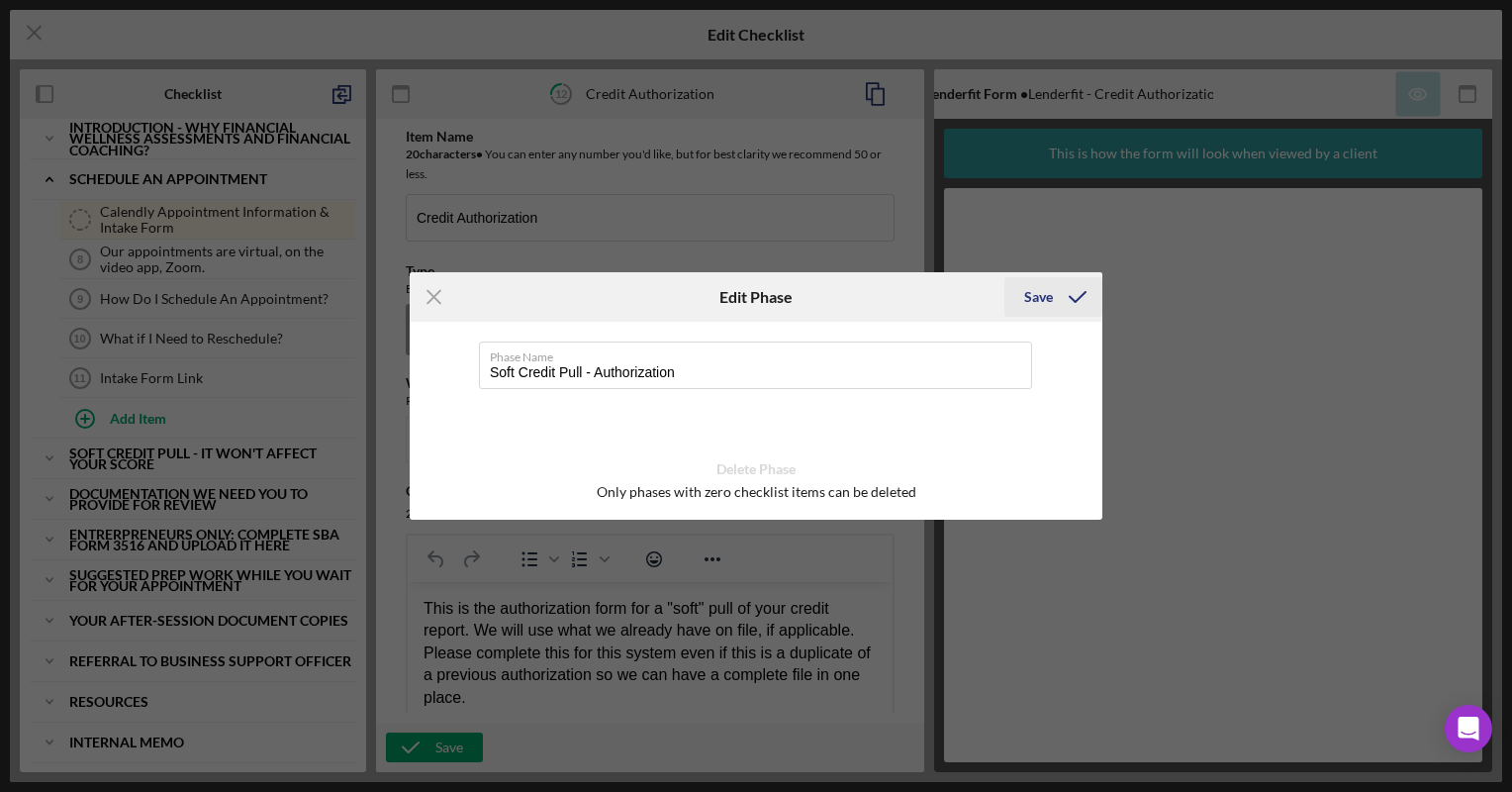 click on "Save" at bounding box center (1038, 297) 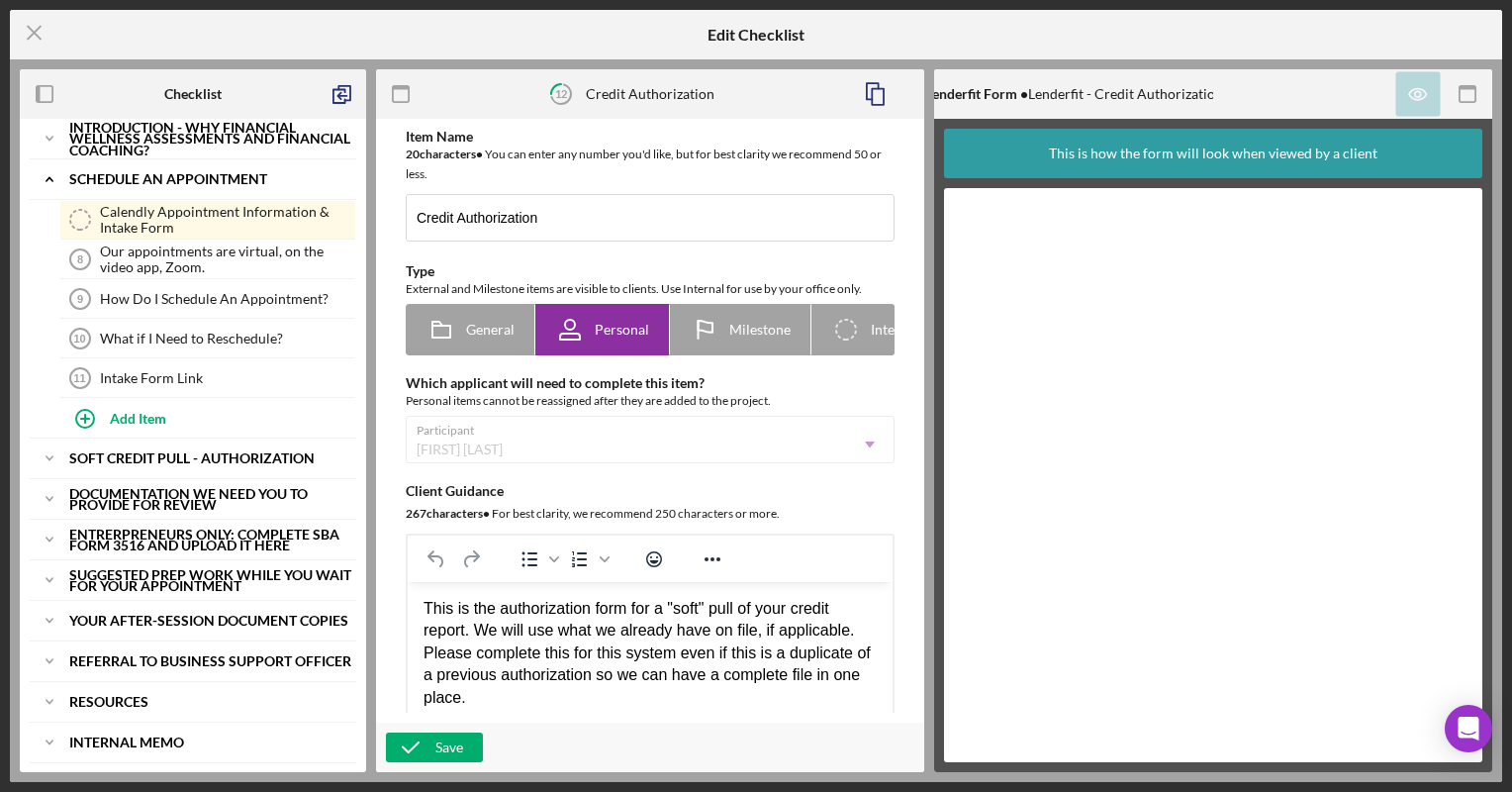 click on "This is the authorization form for a "soft" pull of your credit report. We will use what we already have on file, if applicable.  Please complete this for this system even if this is a duplicate of a previous authorization so we can have a complete file in one place." at bounding box center (650, 653) 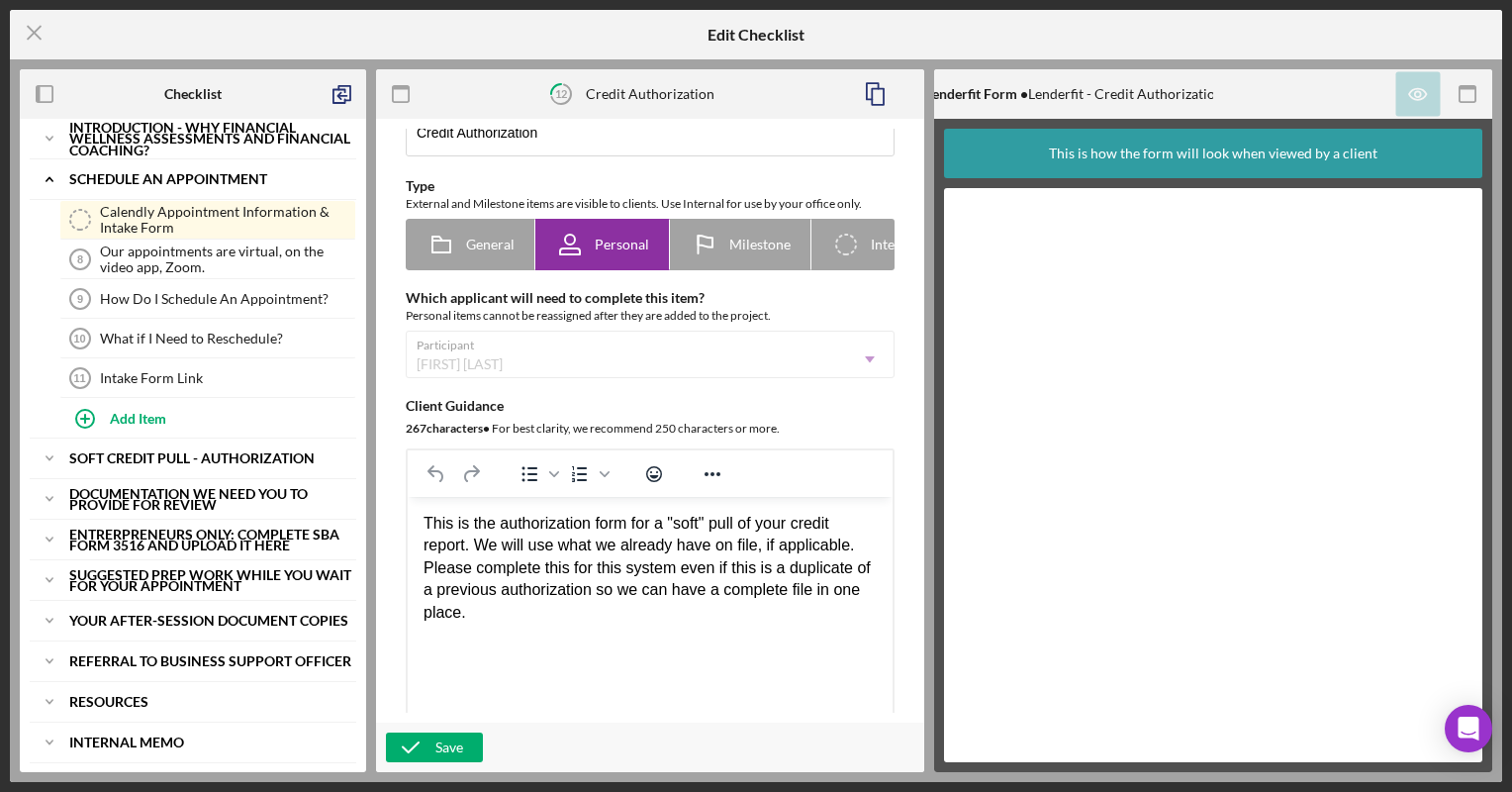 scroll, scrollTop: 87, scrollLeft: 0, axis: vertical 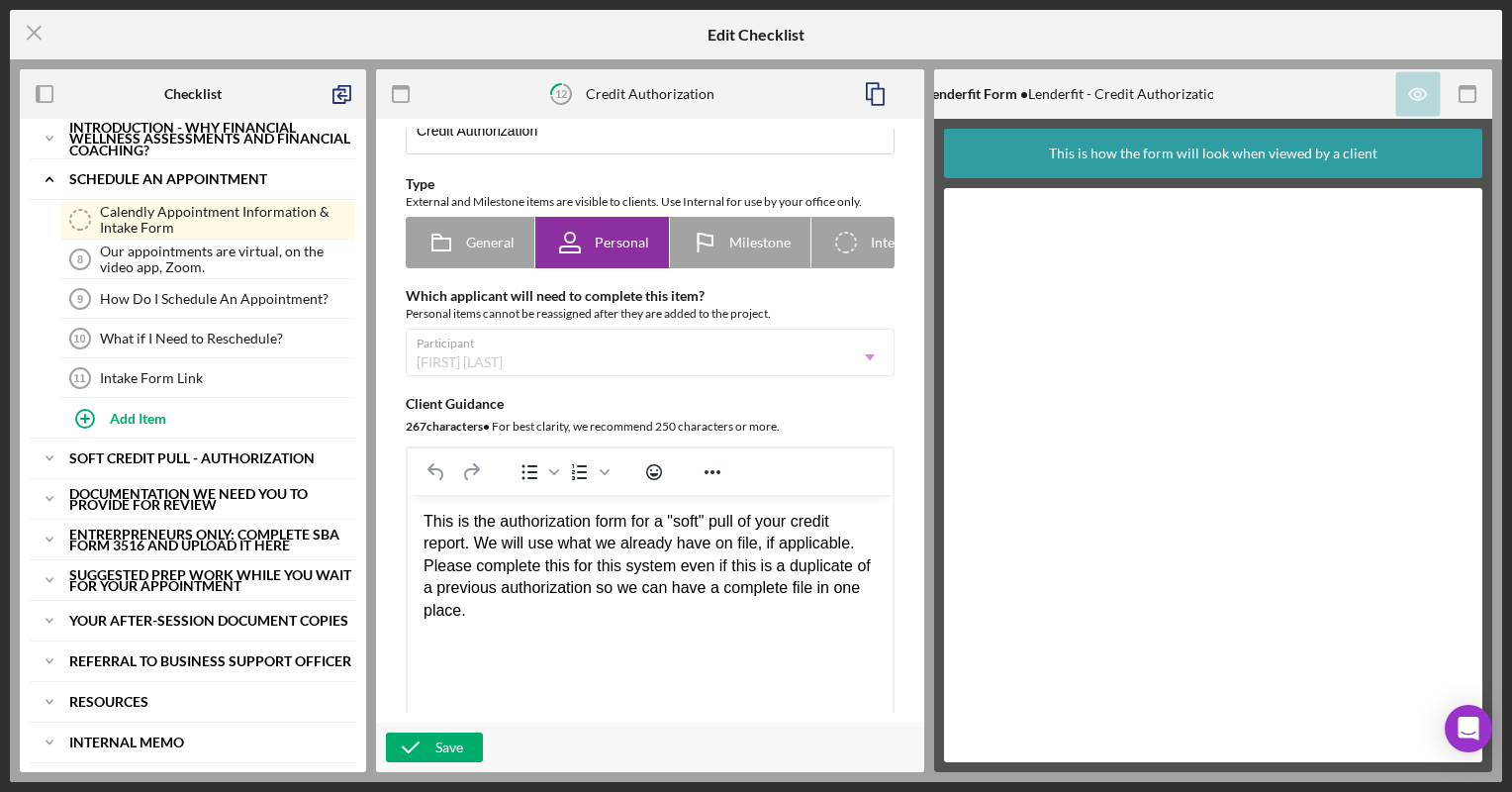 click on "This is the authorization form for a "soft" pull of your credit report. We will use what we already have on file, if applicable.  Please complete this for this system even if this is a duplicate of a previous authorization so we can have a complete file in one place." at bounding box center [650, 566] 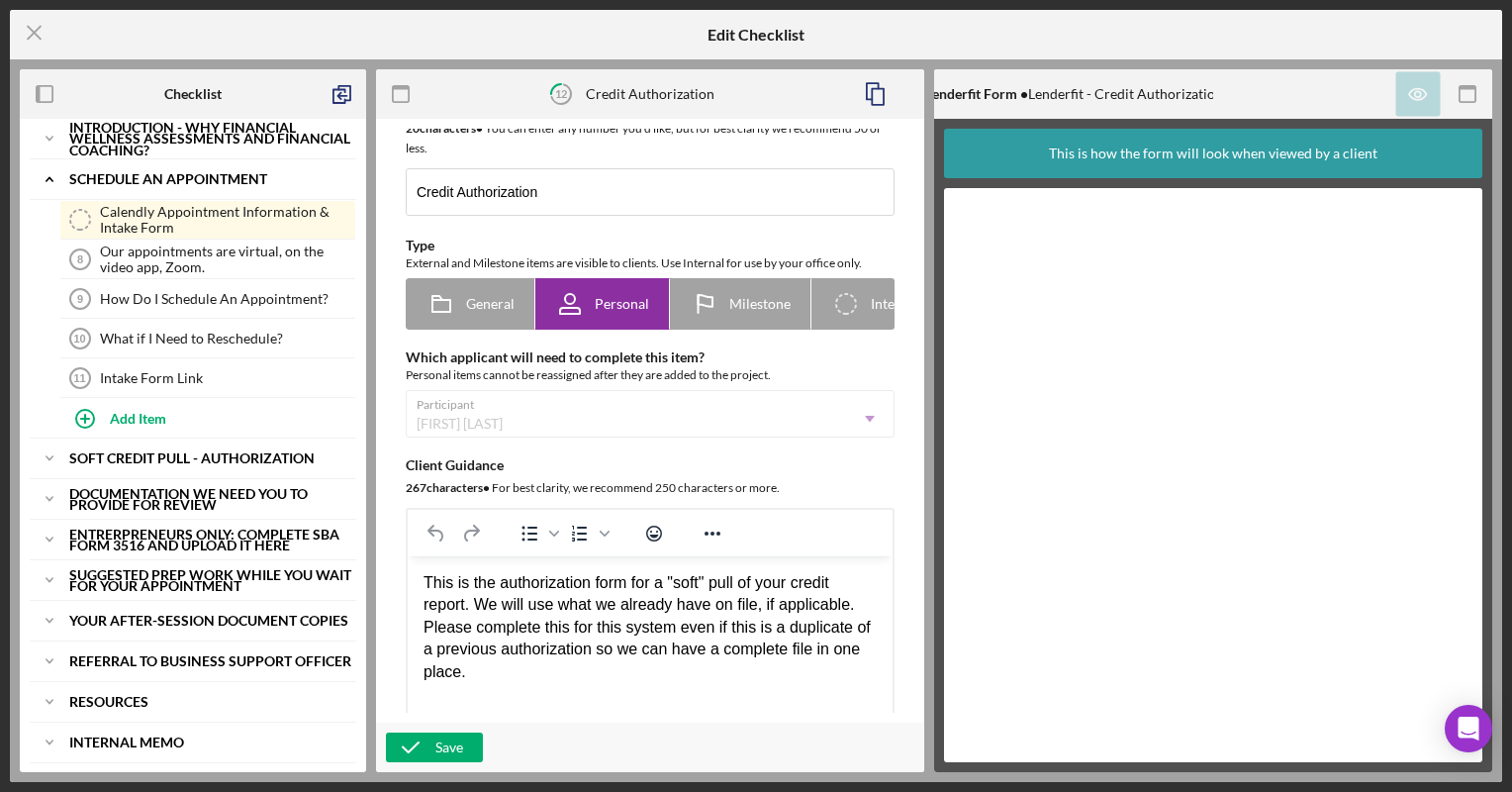 scroll, scrollTop: 20, scrollLeft: 0, axis: vertical 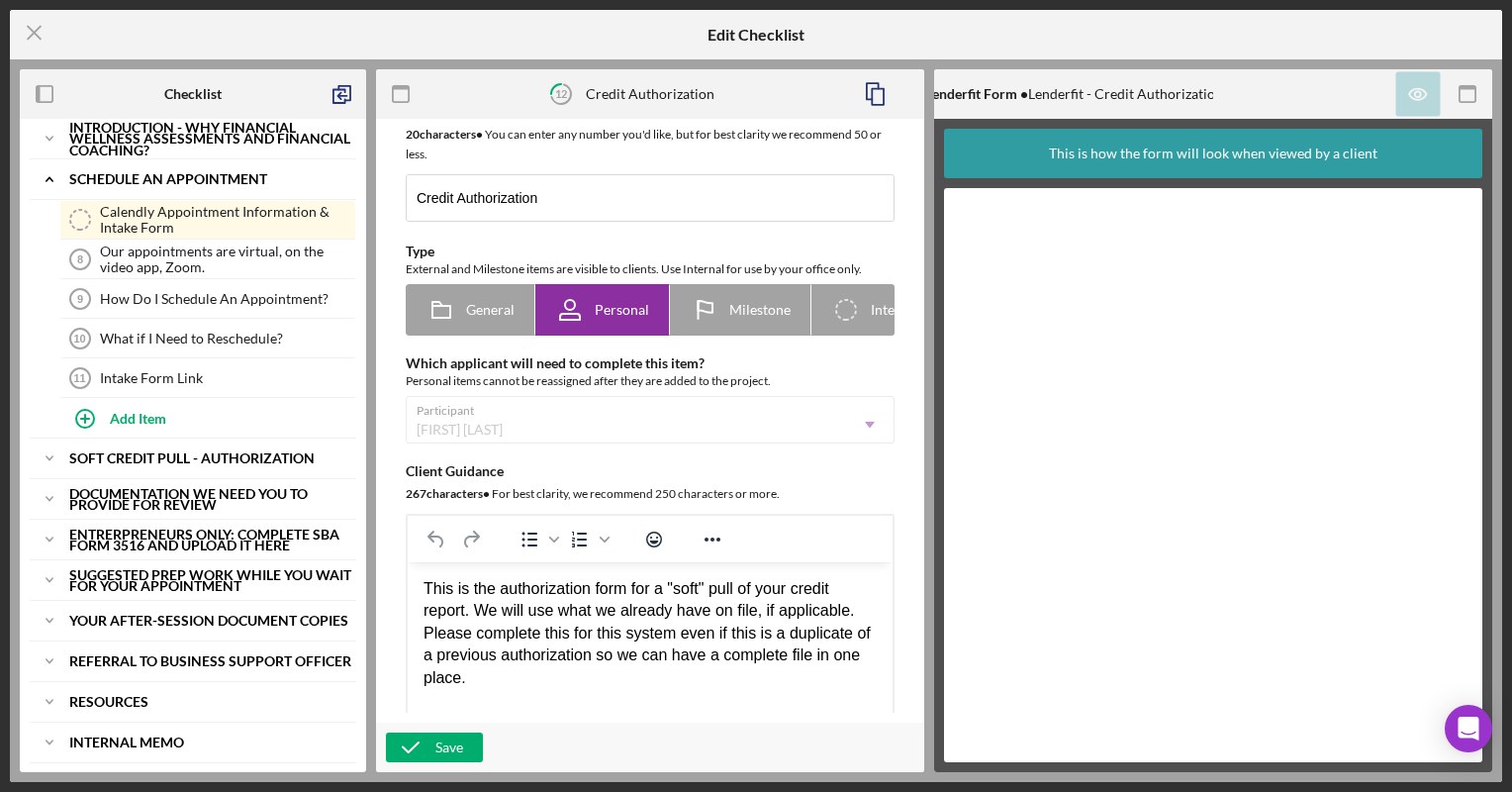 click on "This is the authorization form for a "soft" pull of your credit report. We will use what we already have on file, if applicable.  Please complete this for this system even if this is a duplicate of a previous authorization so we can have a complete file in one place." at bounding box center (650, 634) 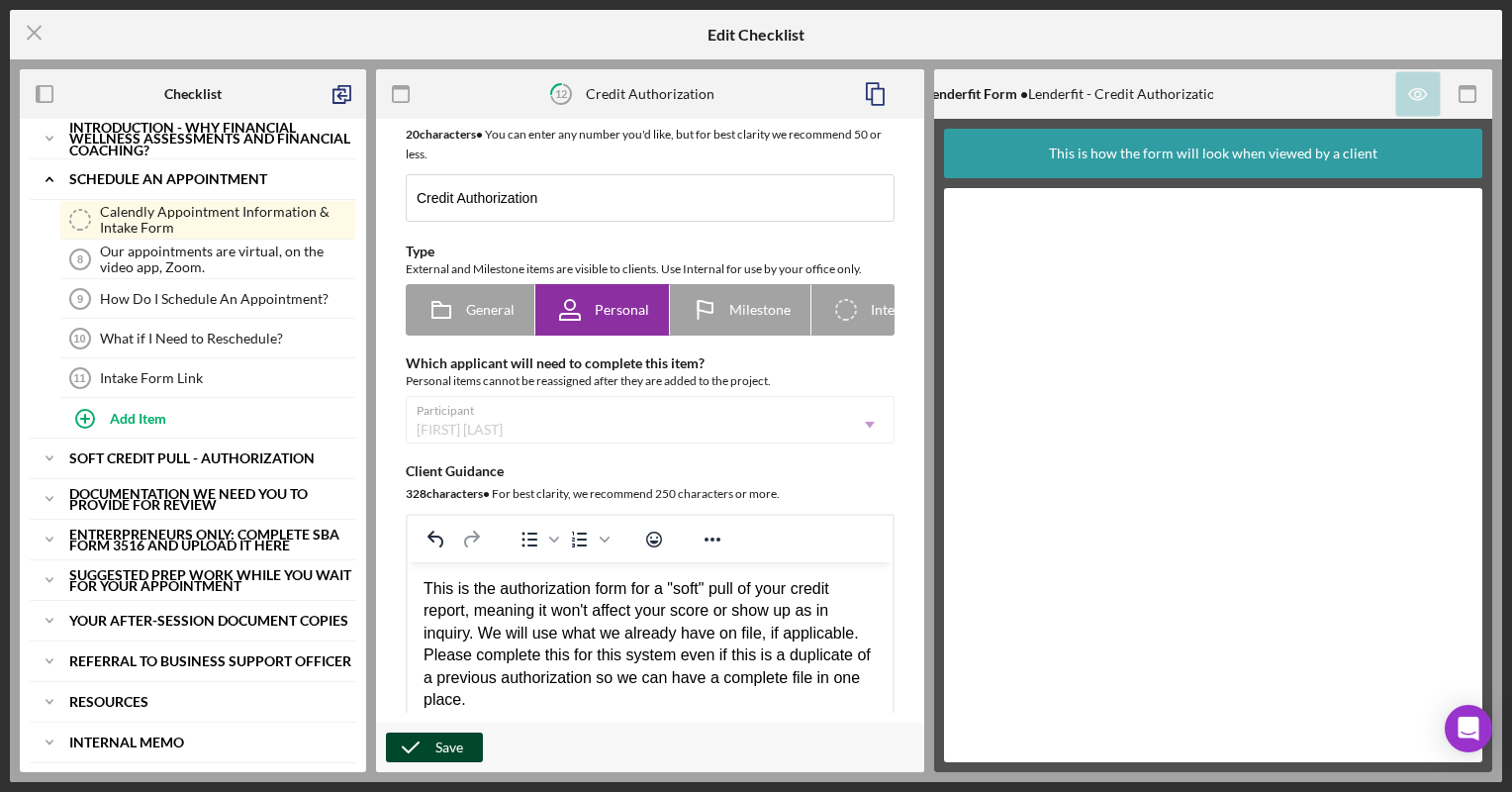click on "Save" at bounding box center [434, 747] 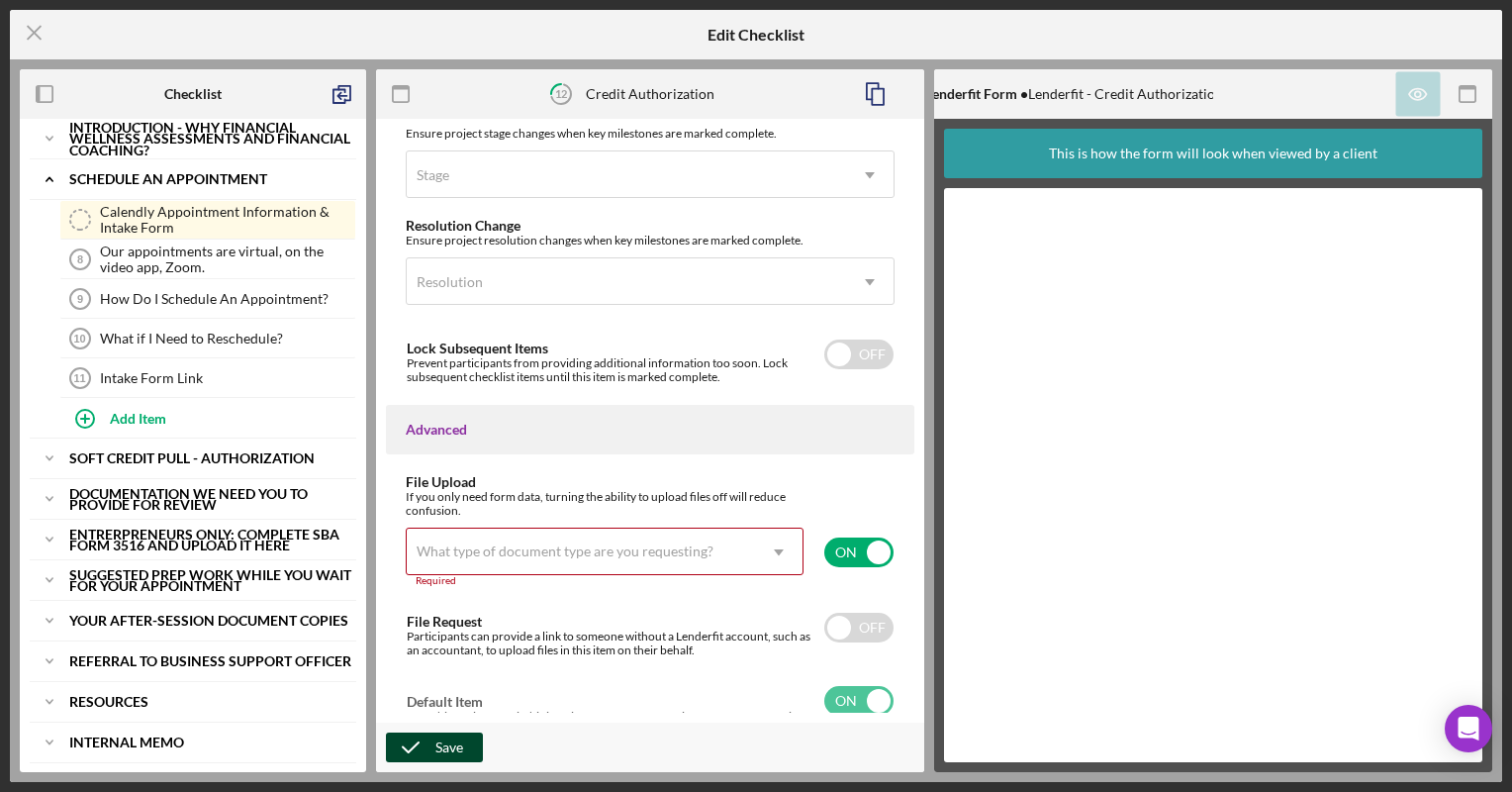 scroll, scrollTop: 1437, scrollLeft: 0, axis: vertical 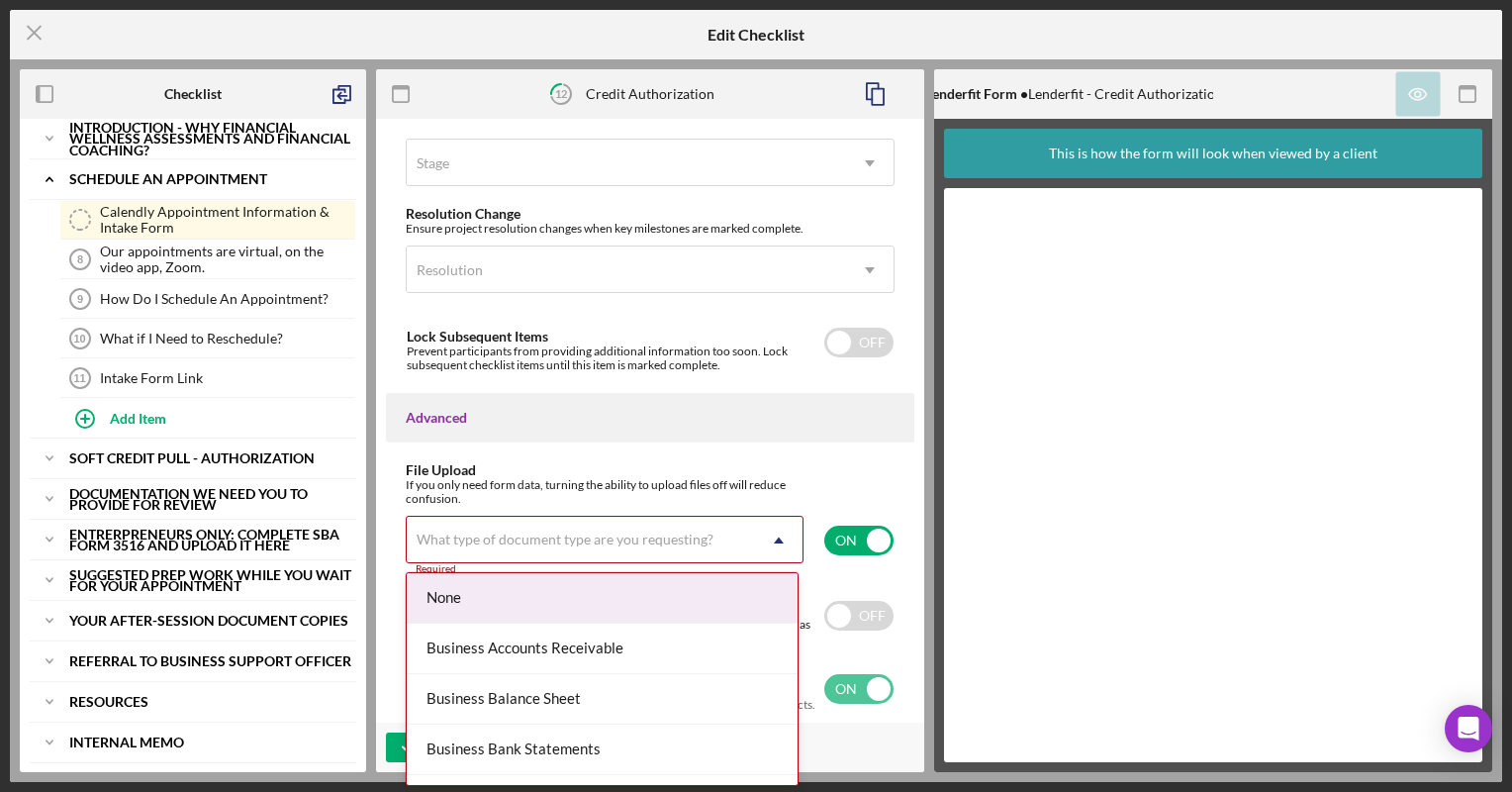 click 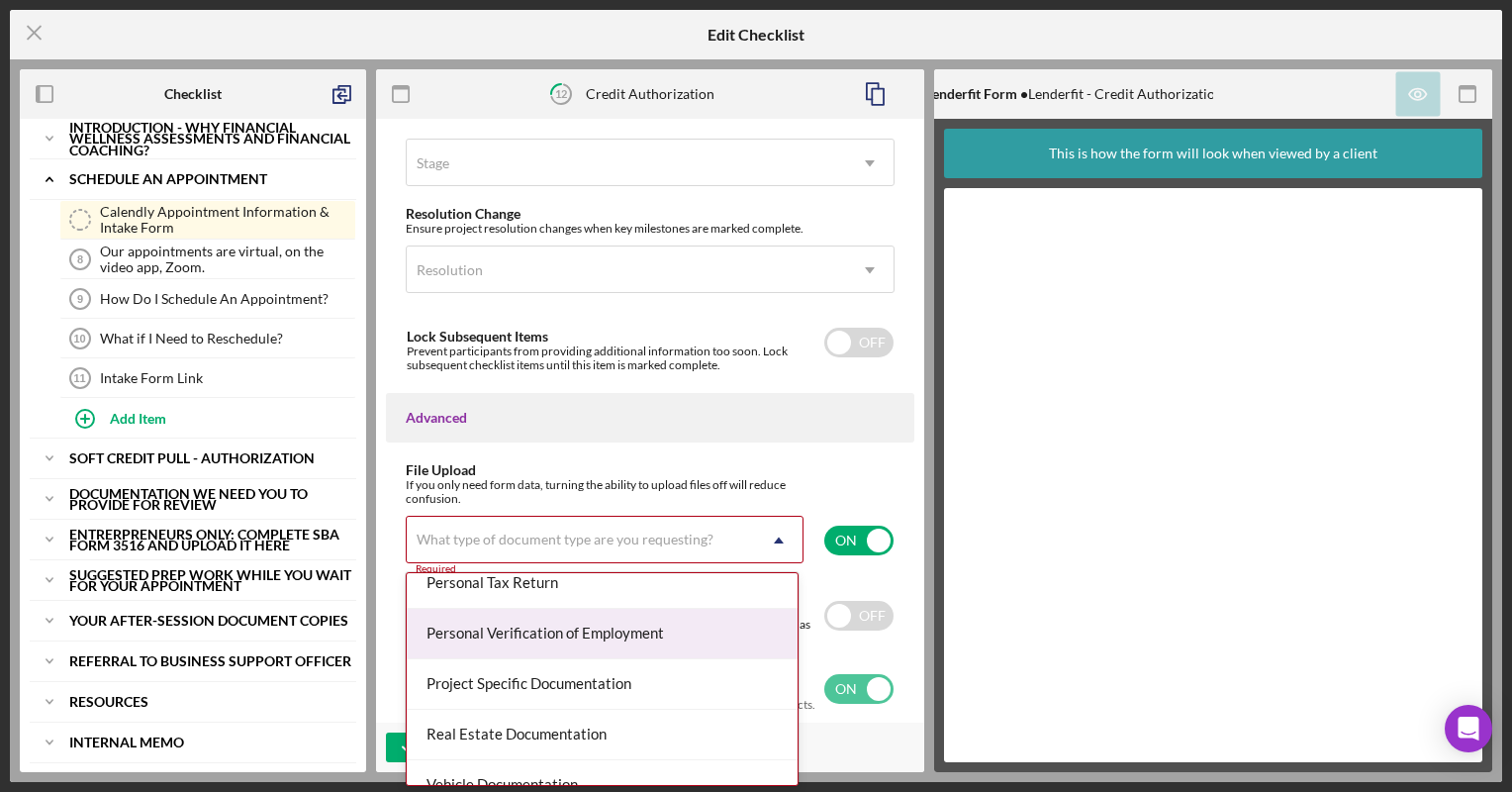 scroll, scrollTop: 1598, scrollLeft: 0, axis: vertical 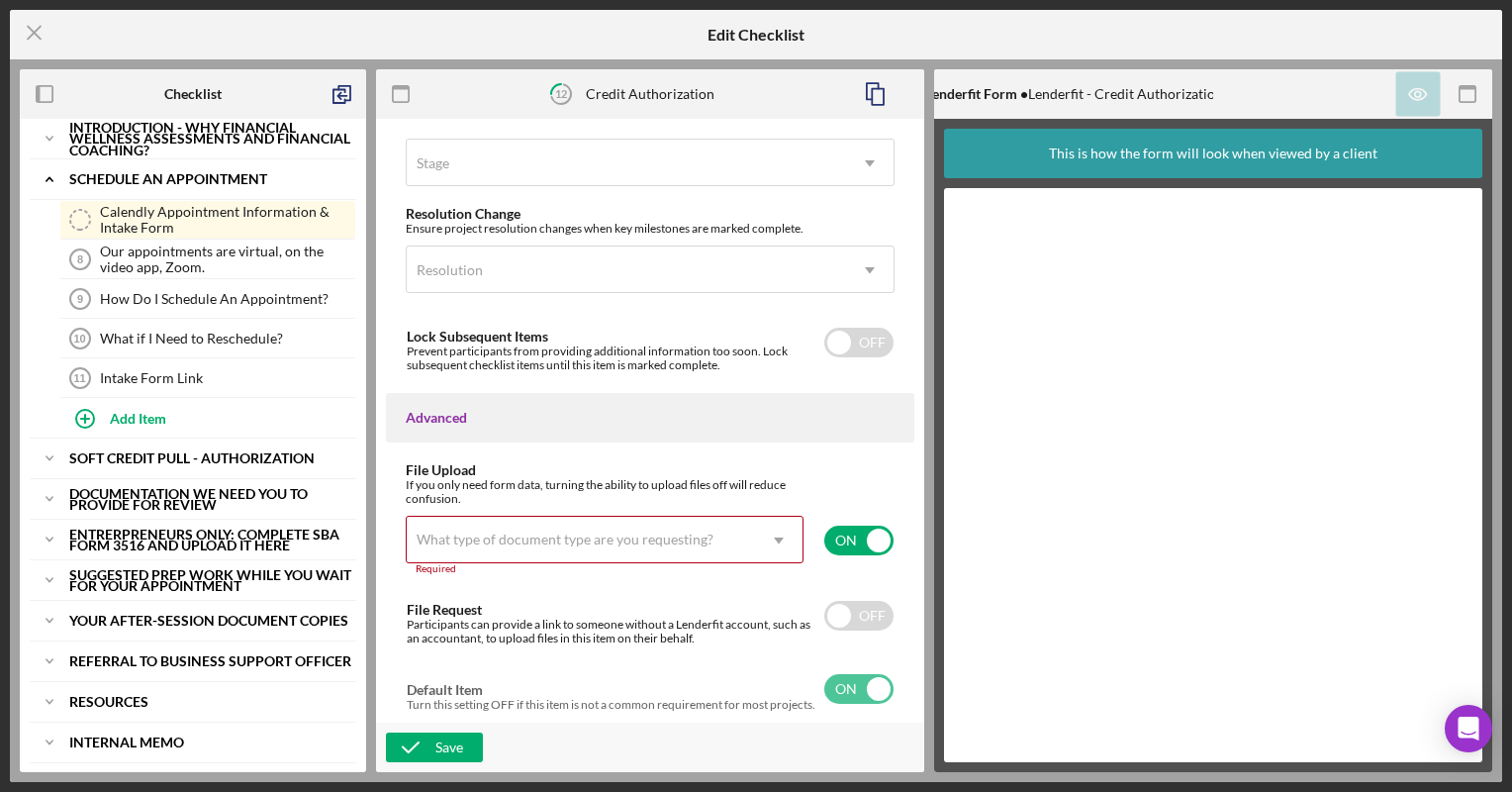 click on "What type of document type are you requesting?" at bounding box center (565, 540) 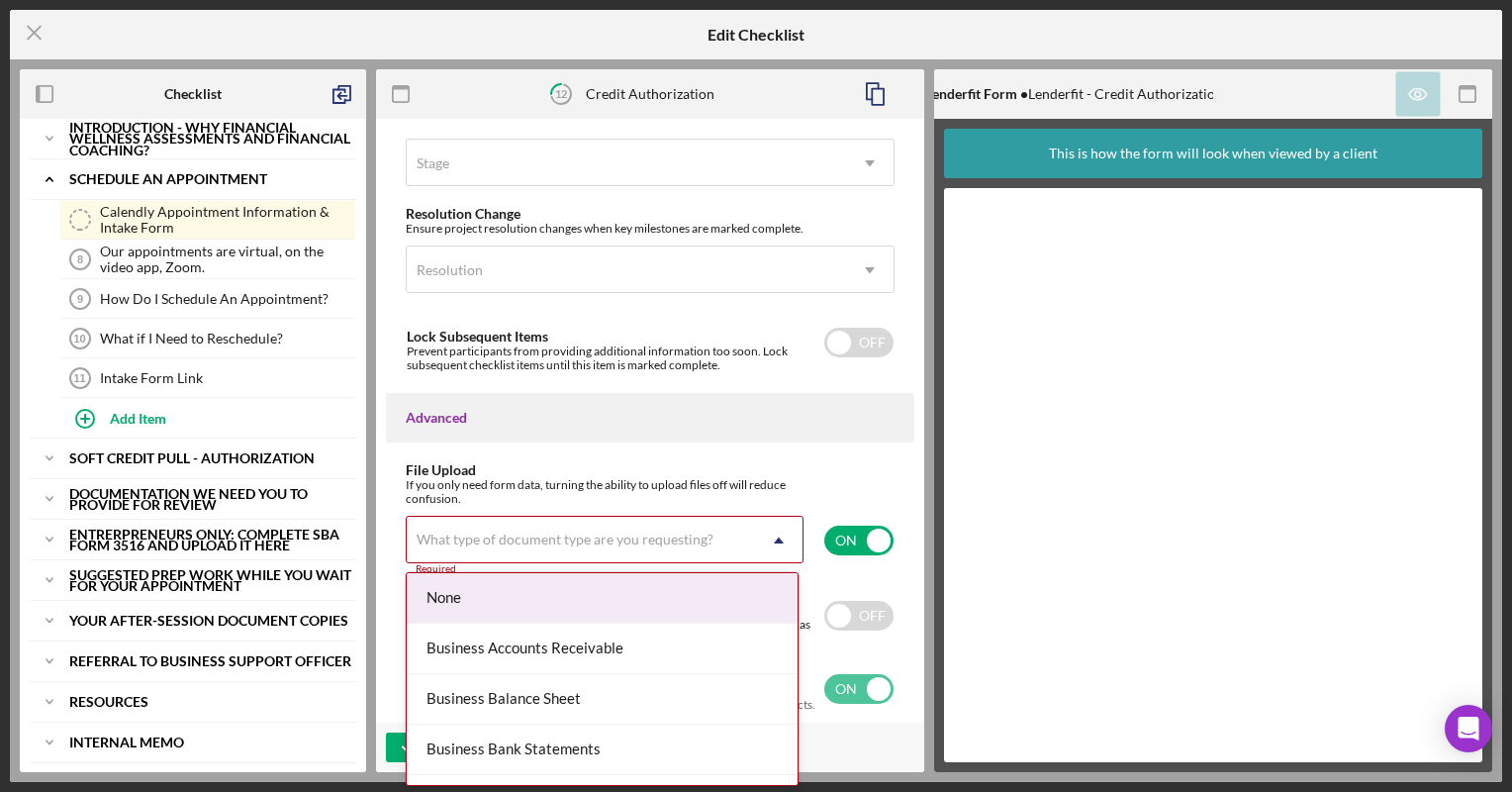 click on "Icon/Dropdown Arrow" 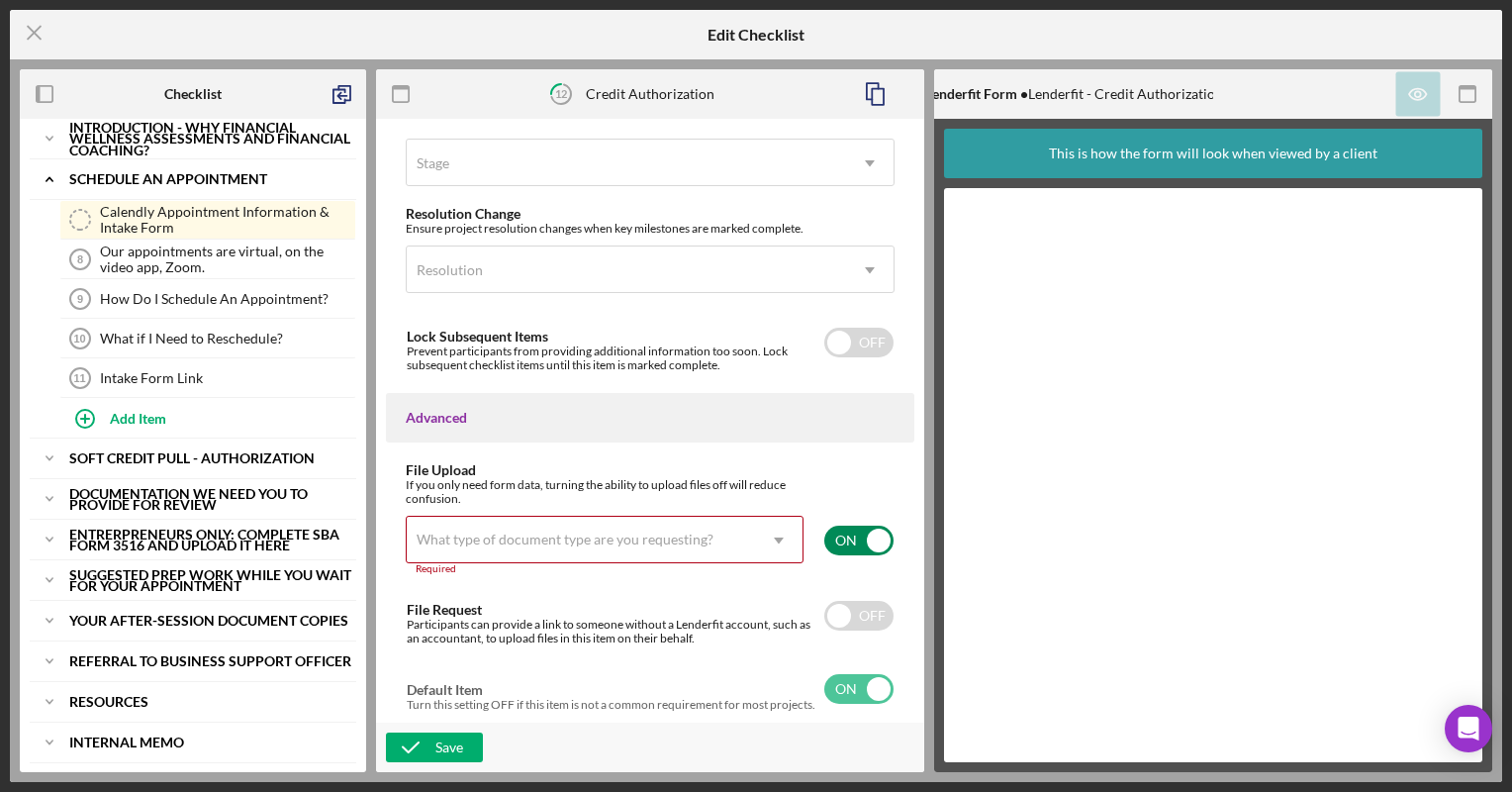click at bounding box center (859, 541) 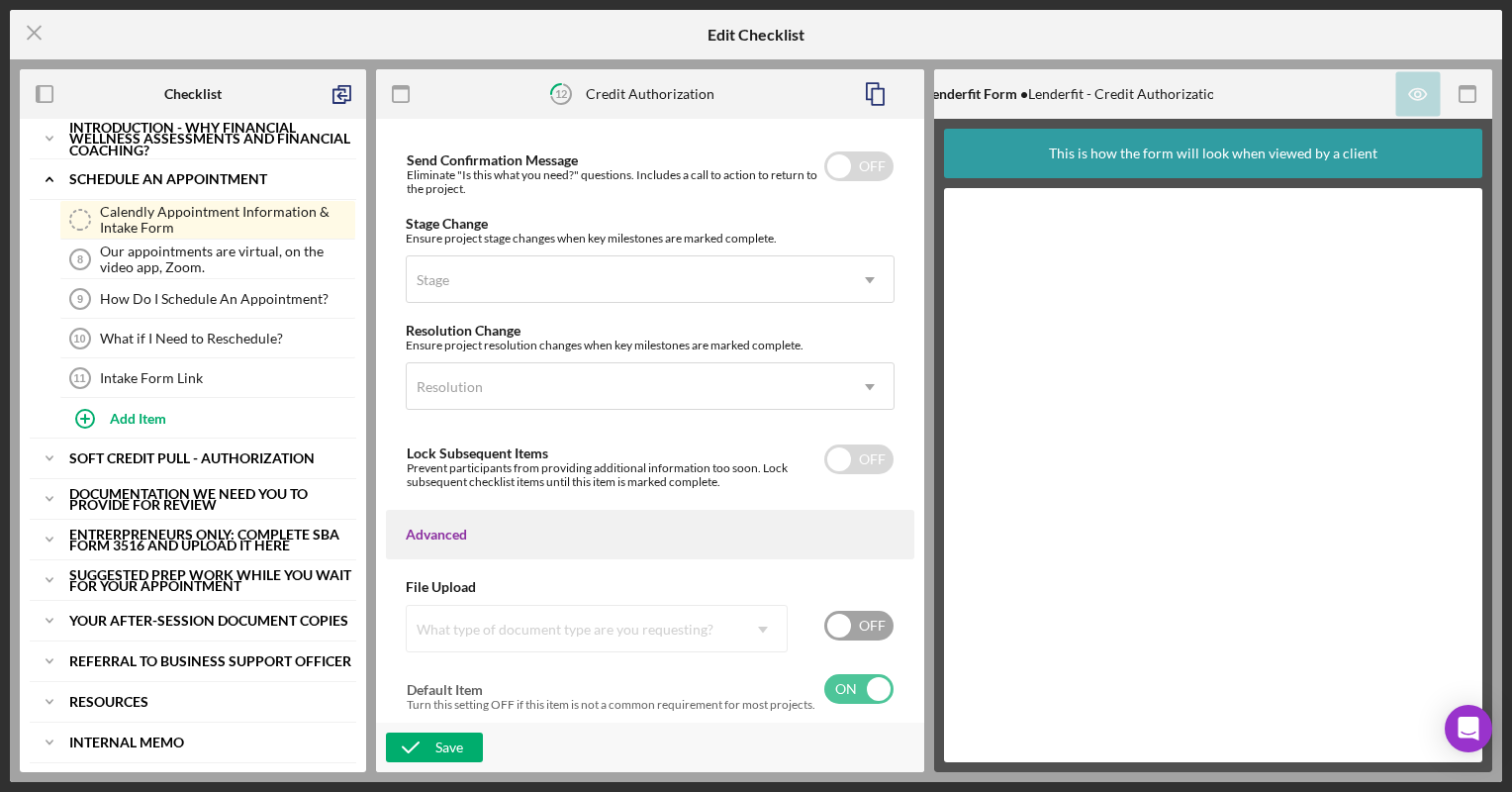 scroll, scrollTop: 1321, scrollLeft: 0, axis: vertical 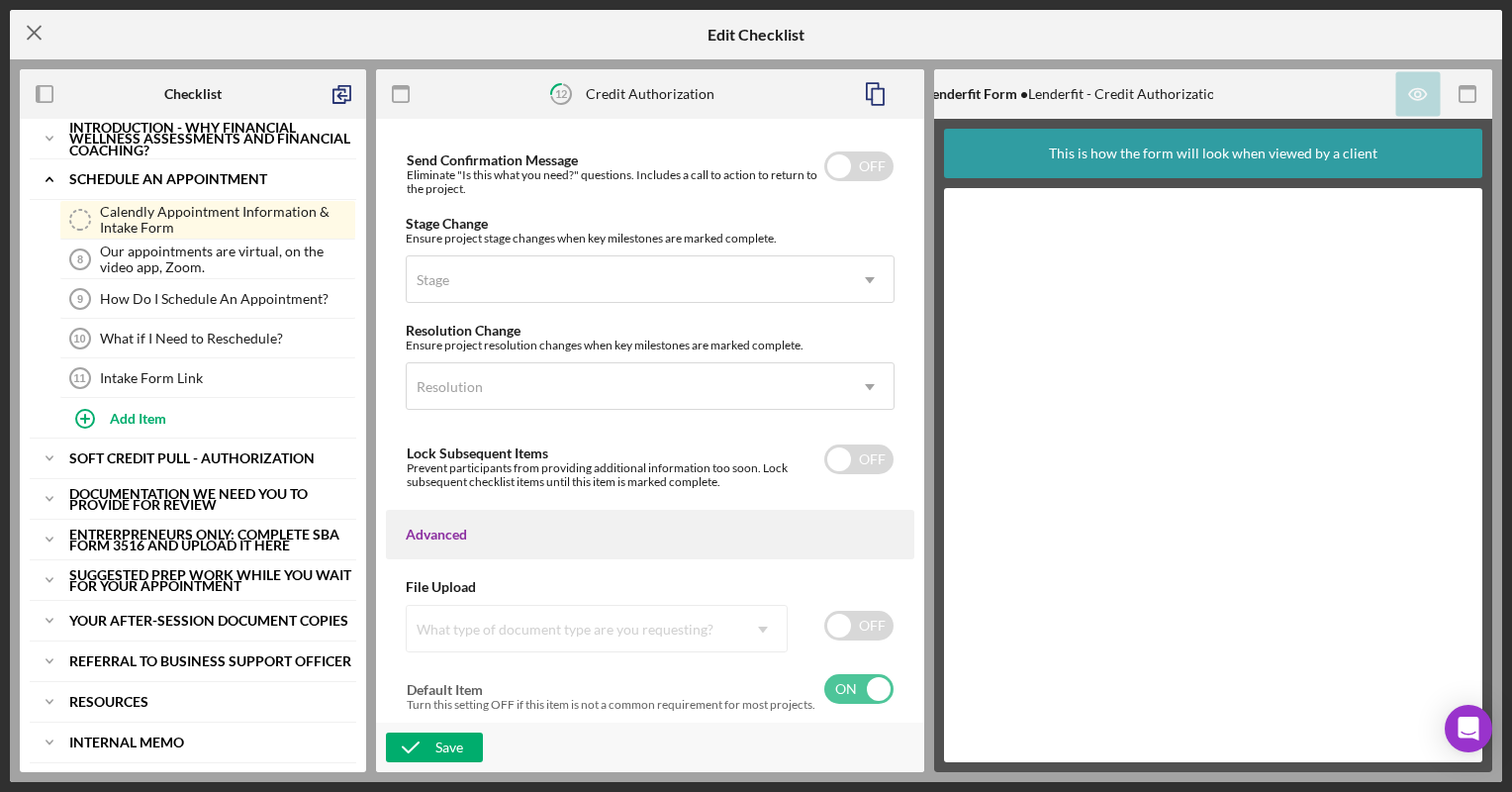 click 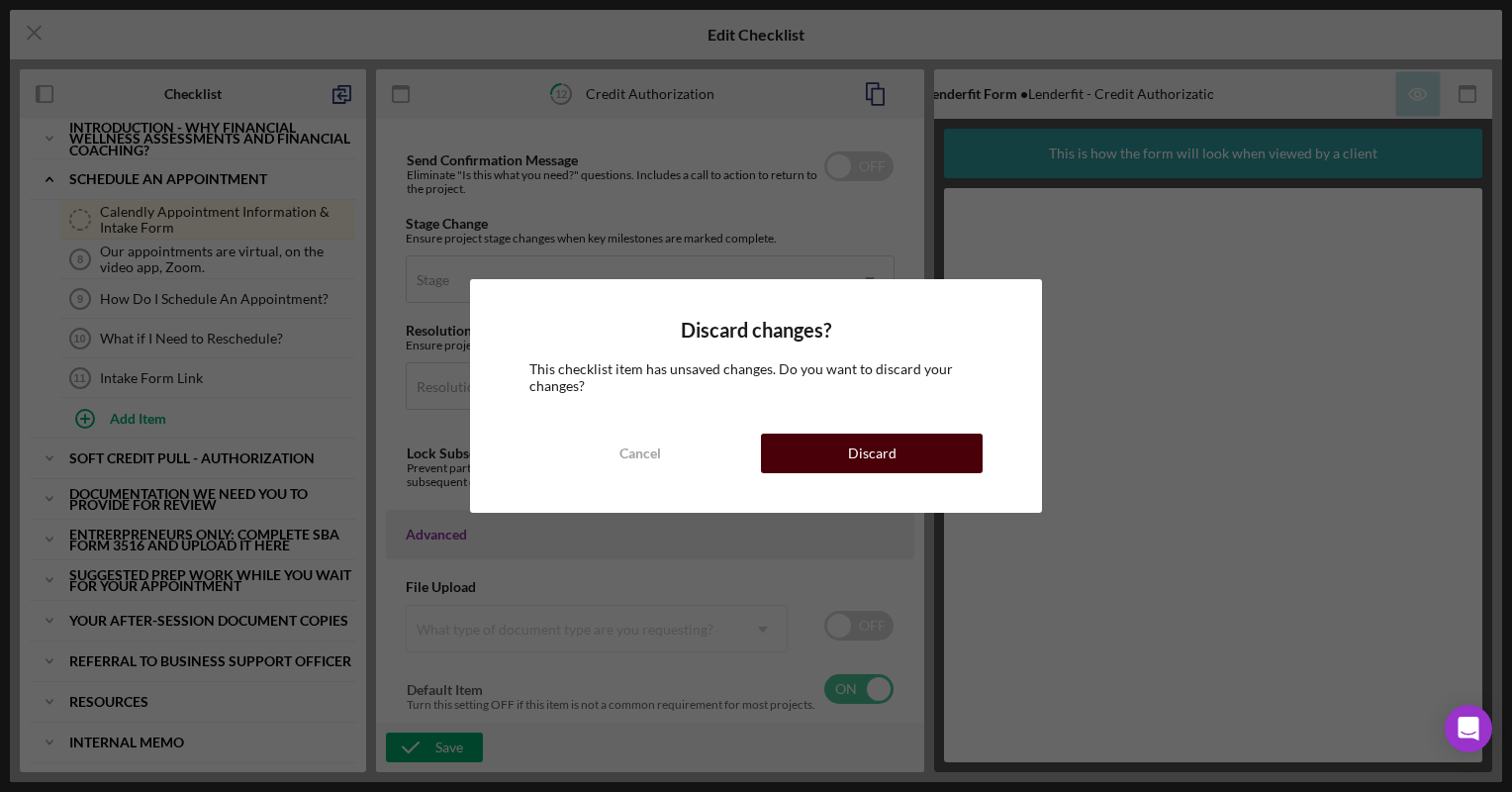 click on "Cancel Discard" at bounding box center [756, 453] 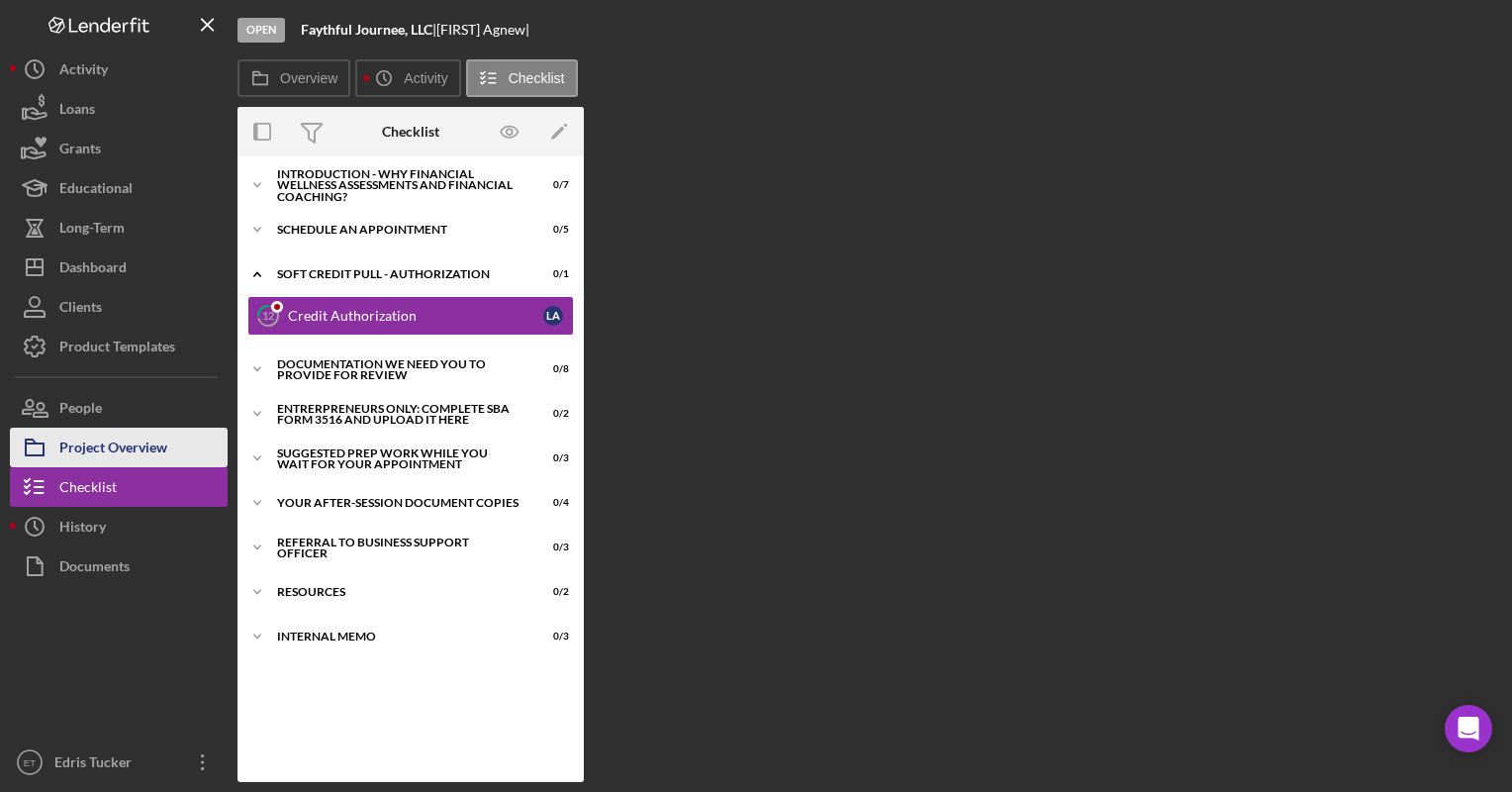 click on "Project Overview" at bounding box center (113, 449) 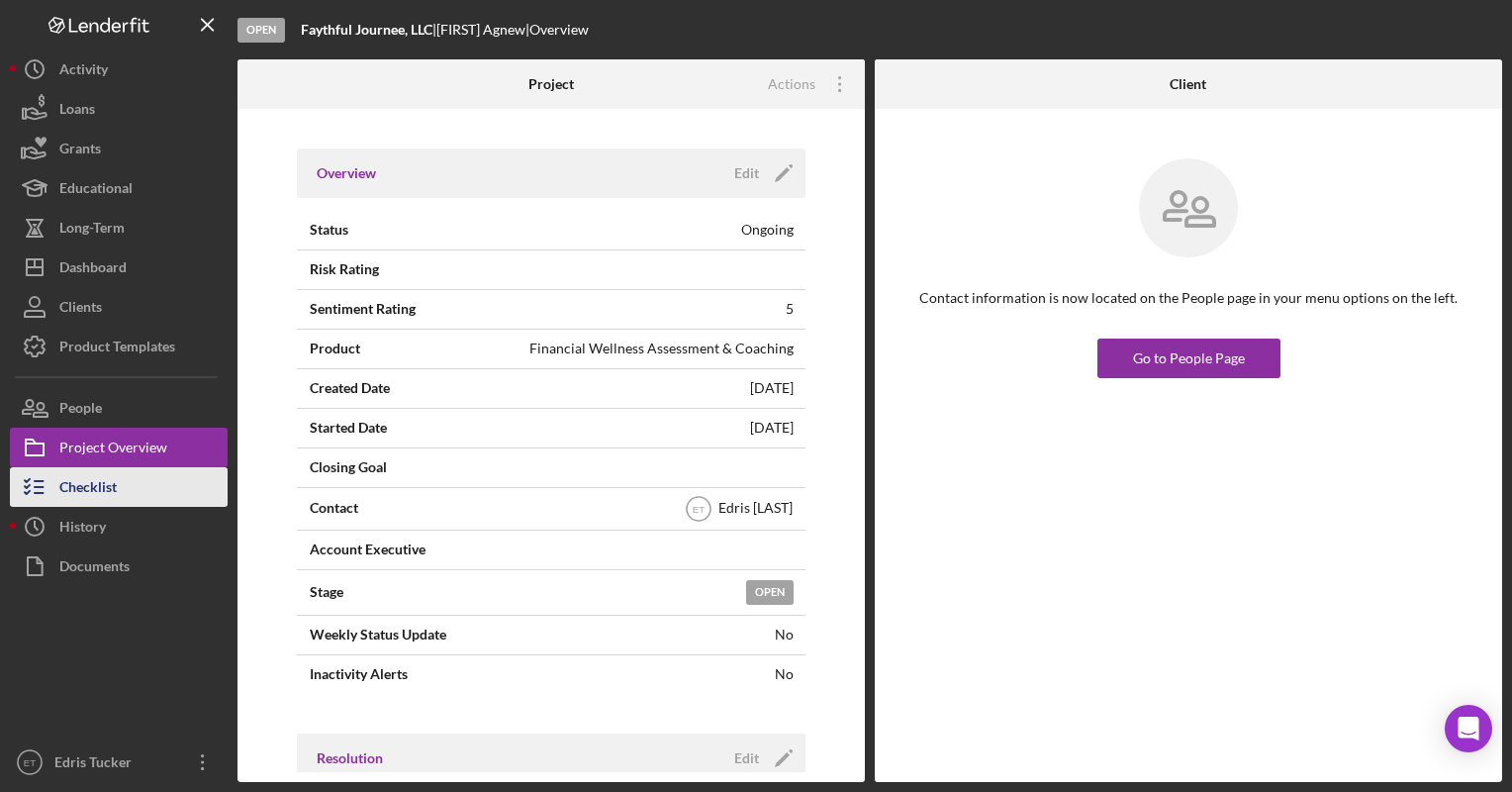 click on "Checklist" at bounding box center (88, 489) 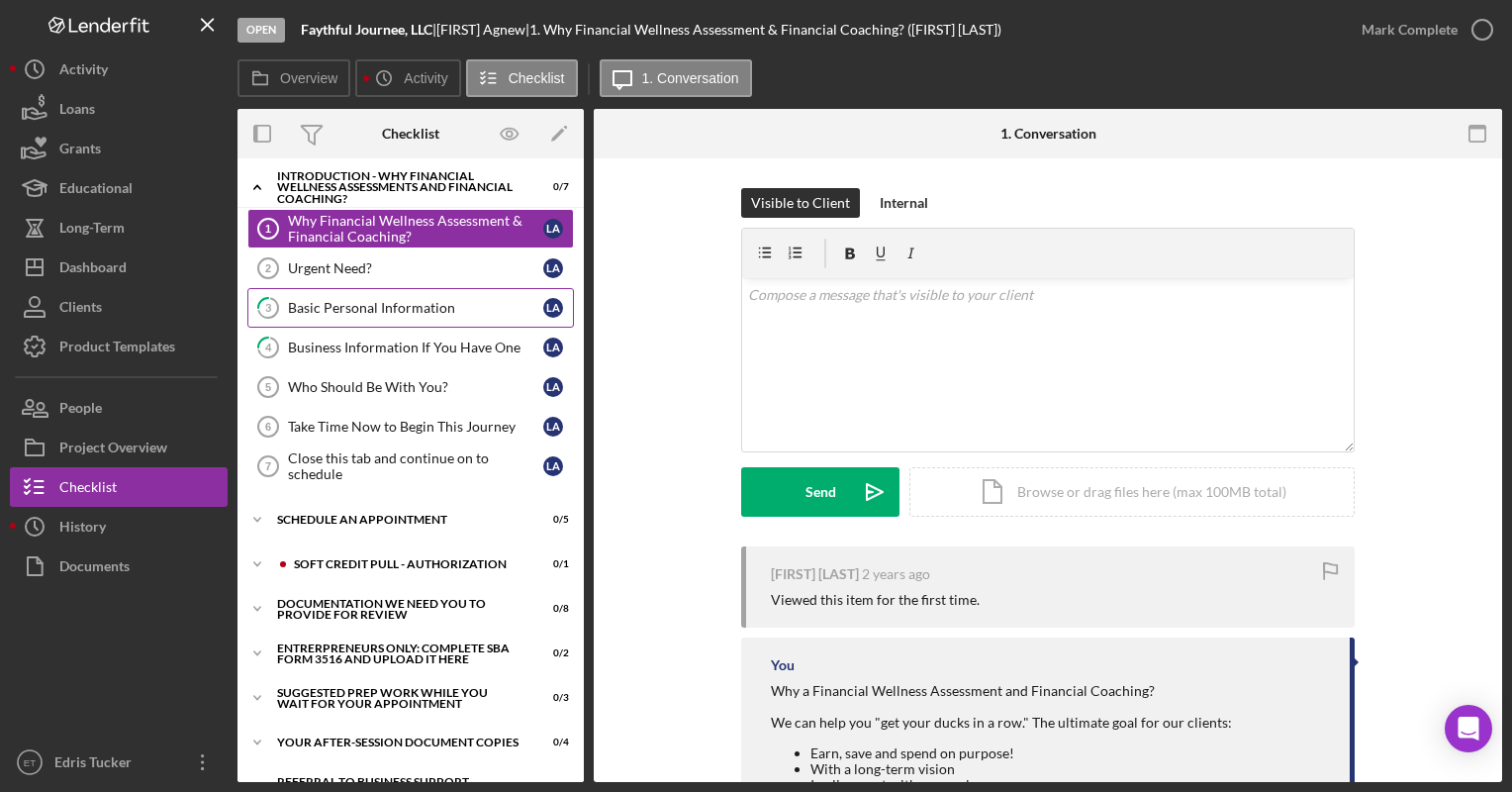 click on "Basic Personal Information" at bounding box center (416, 308) 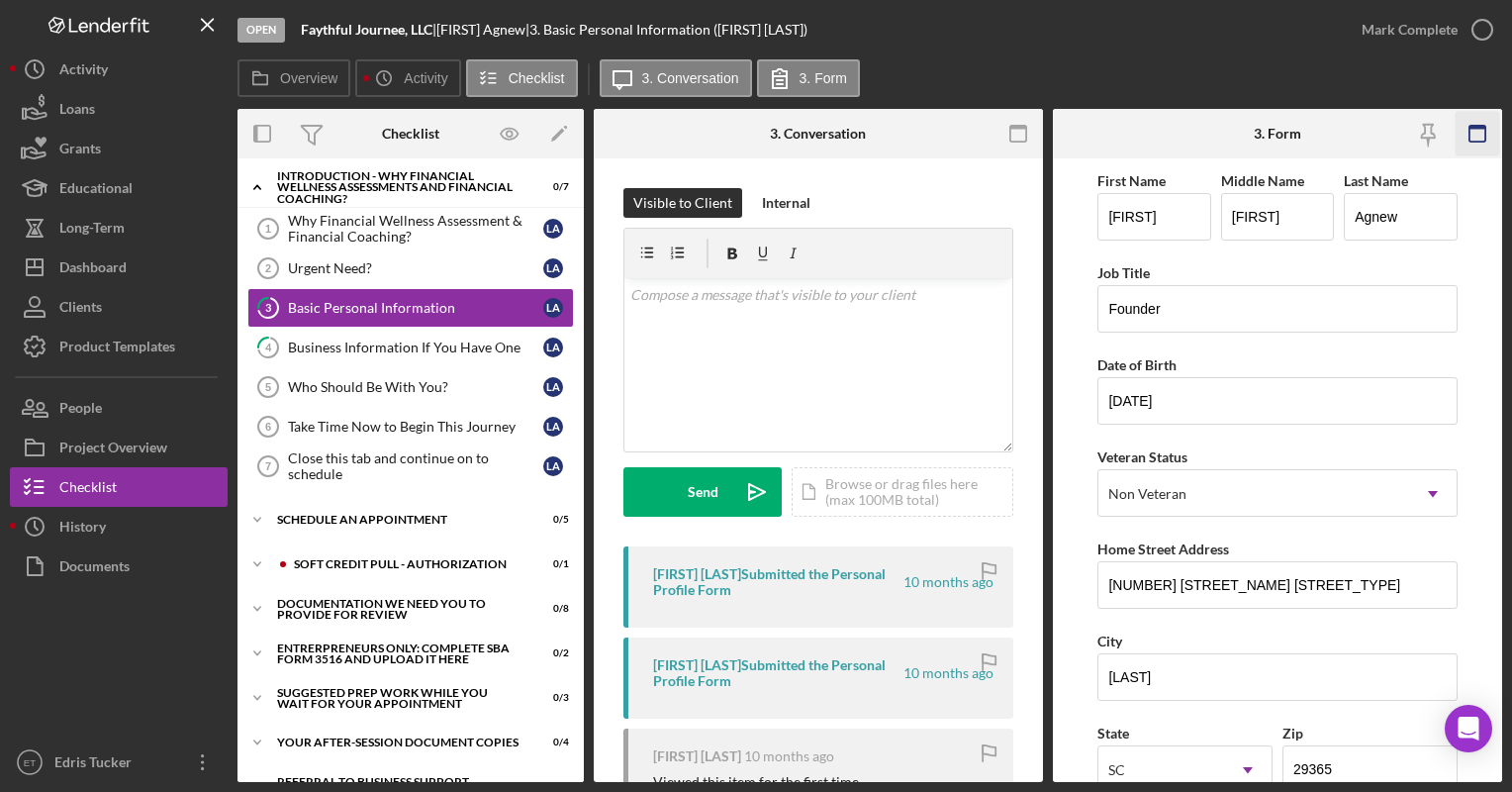 click 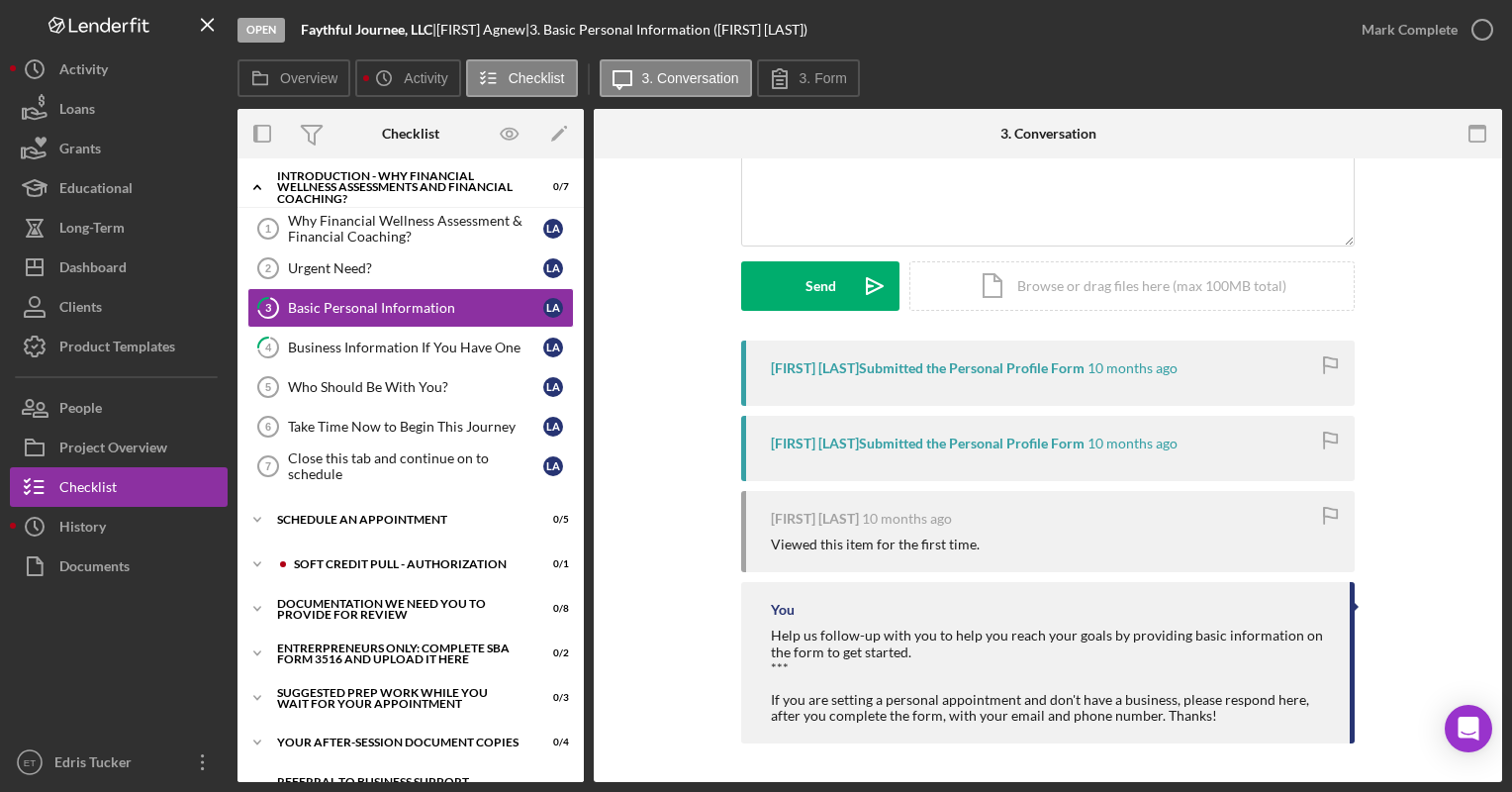 scroll, scrollTop: 0, scrollLeft: 0, axis: both 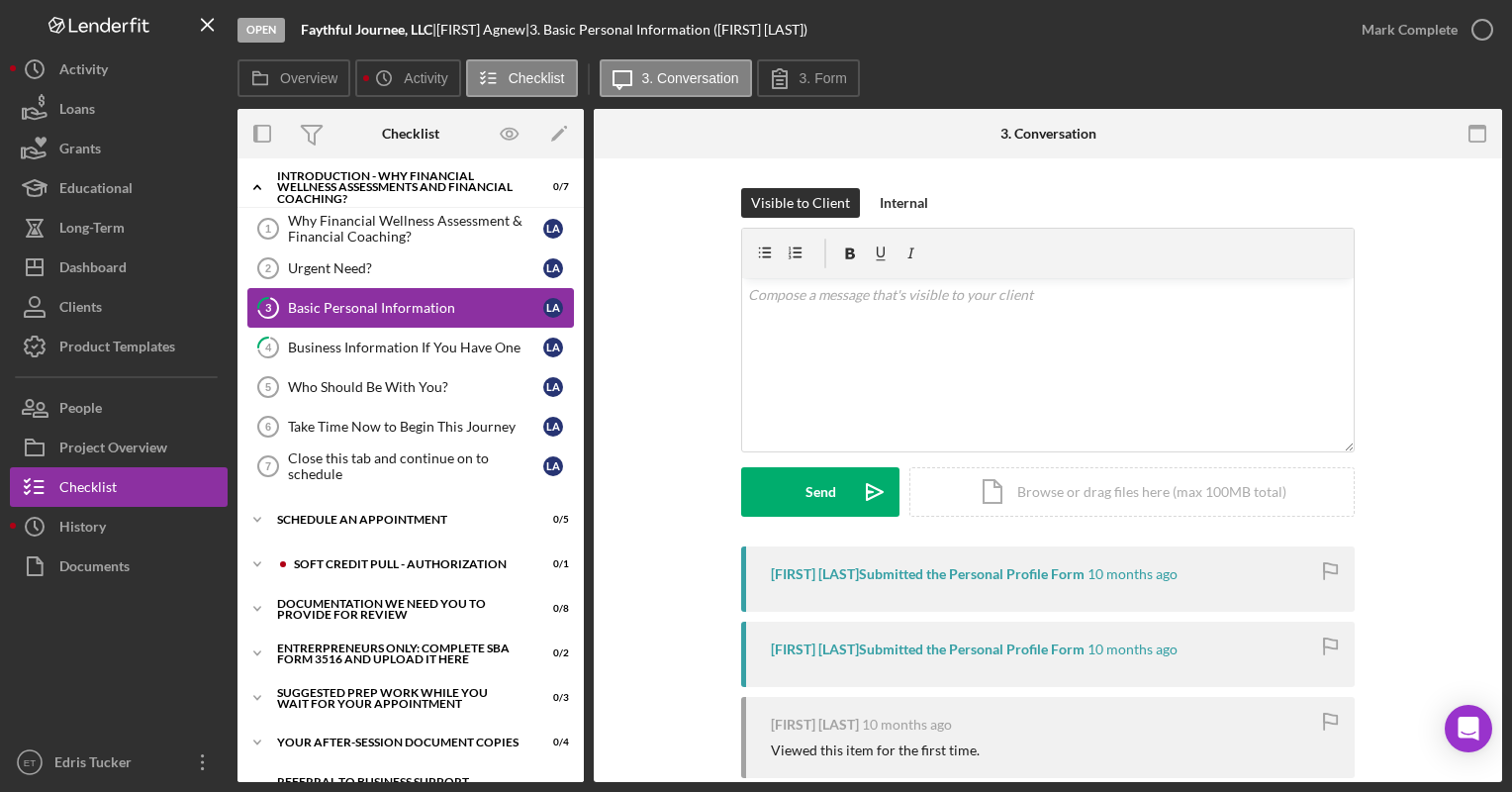 click on "Basic Personal Information" at bounding box center (416, 308) 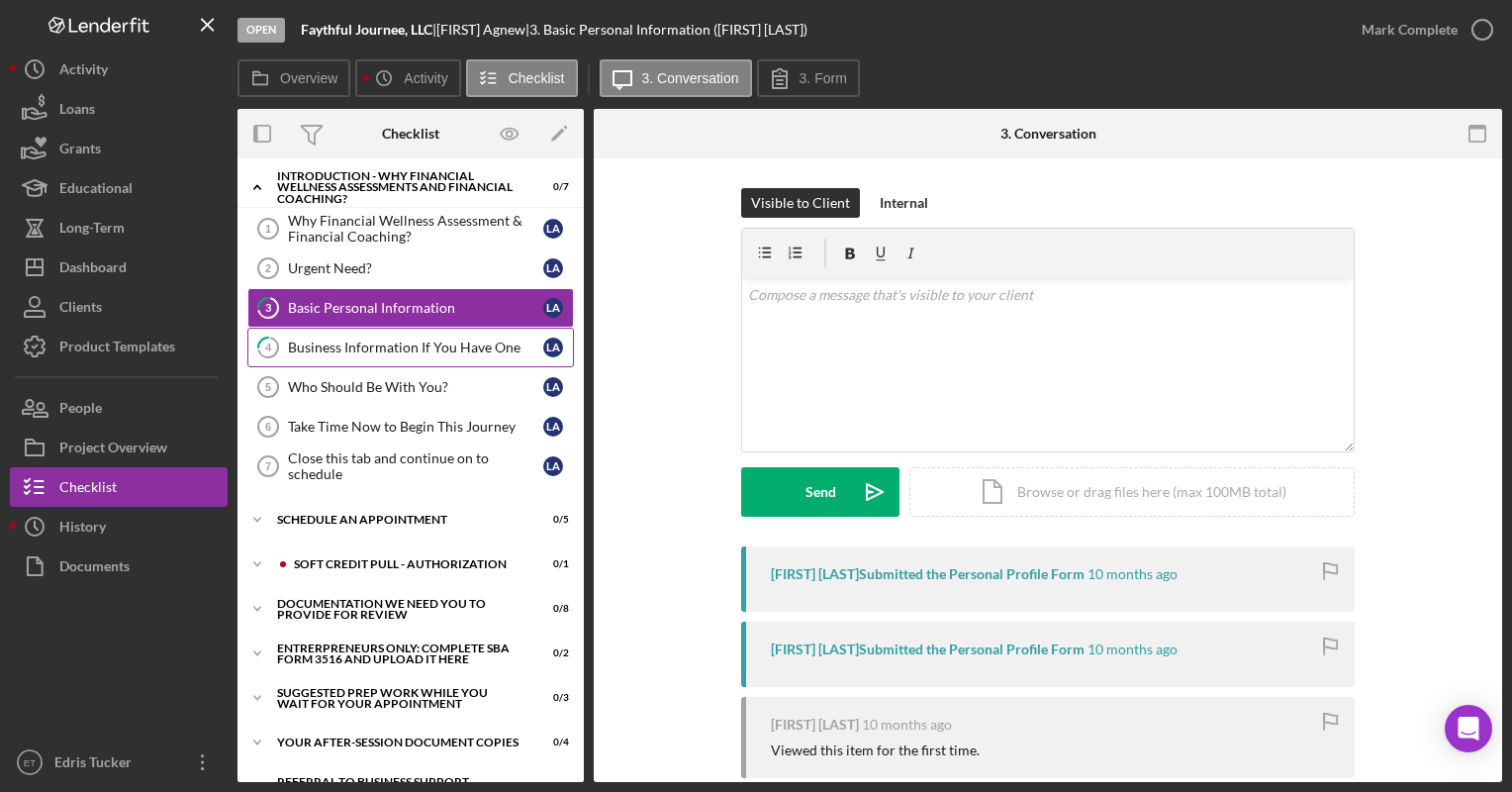 click on "Business Information If You Have One" at bounding box center (416, 347) 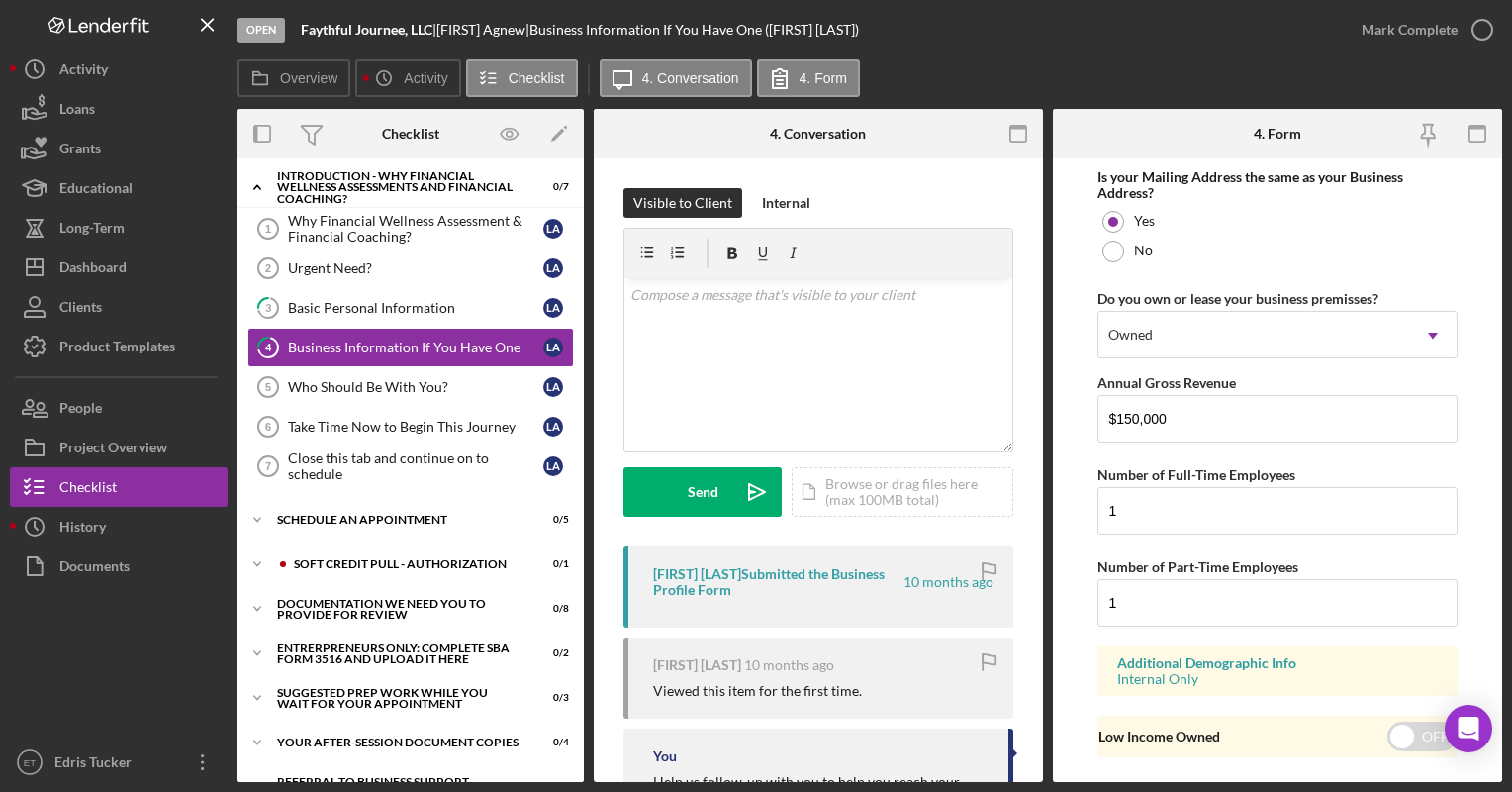 scroll, scrollTop: 1583, scrollLeft: 0, axis: vertical 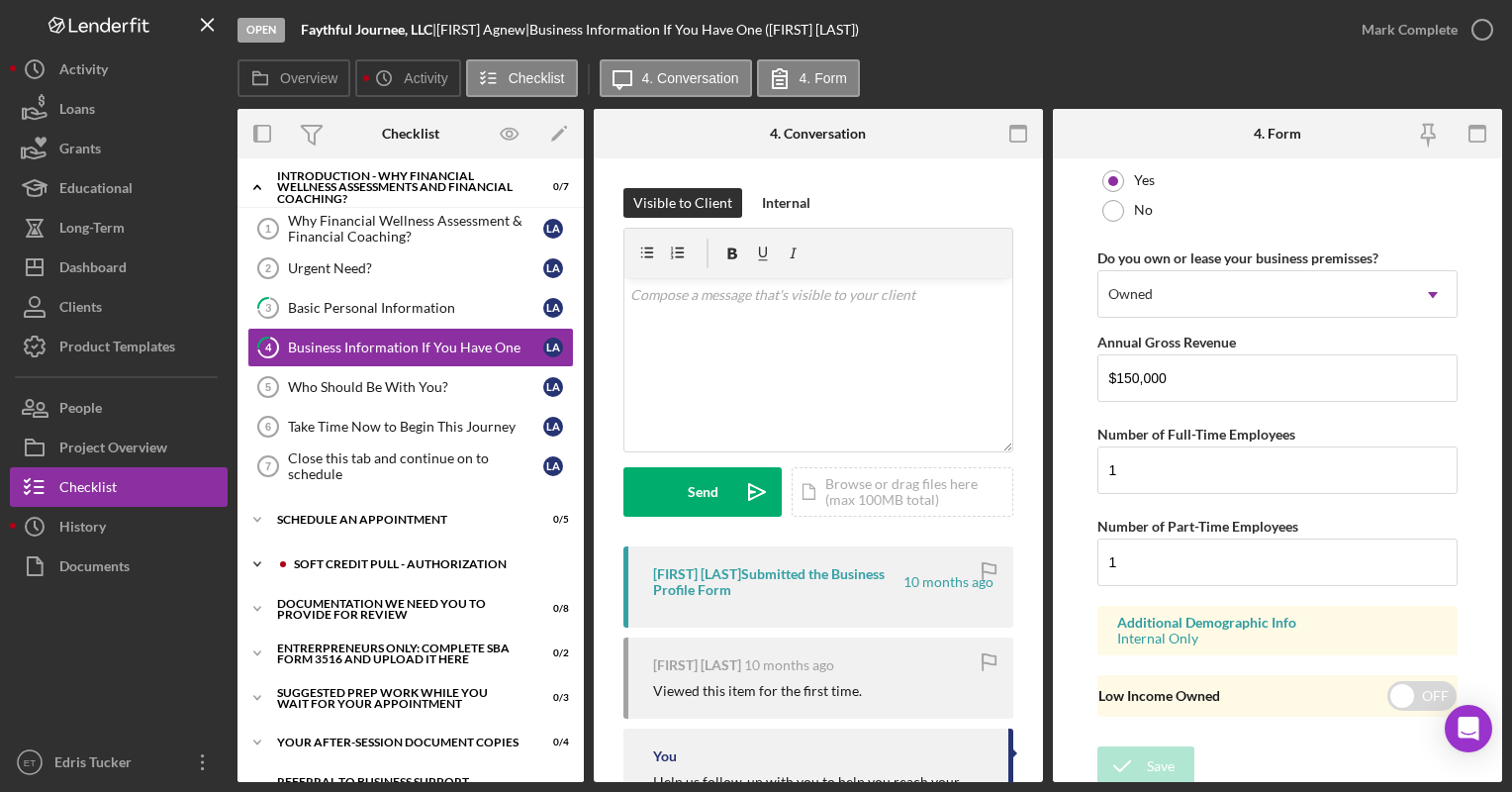 click on "Soft Credit Pull - Authorization" at bounding box center [426, 564] 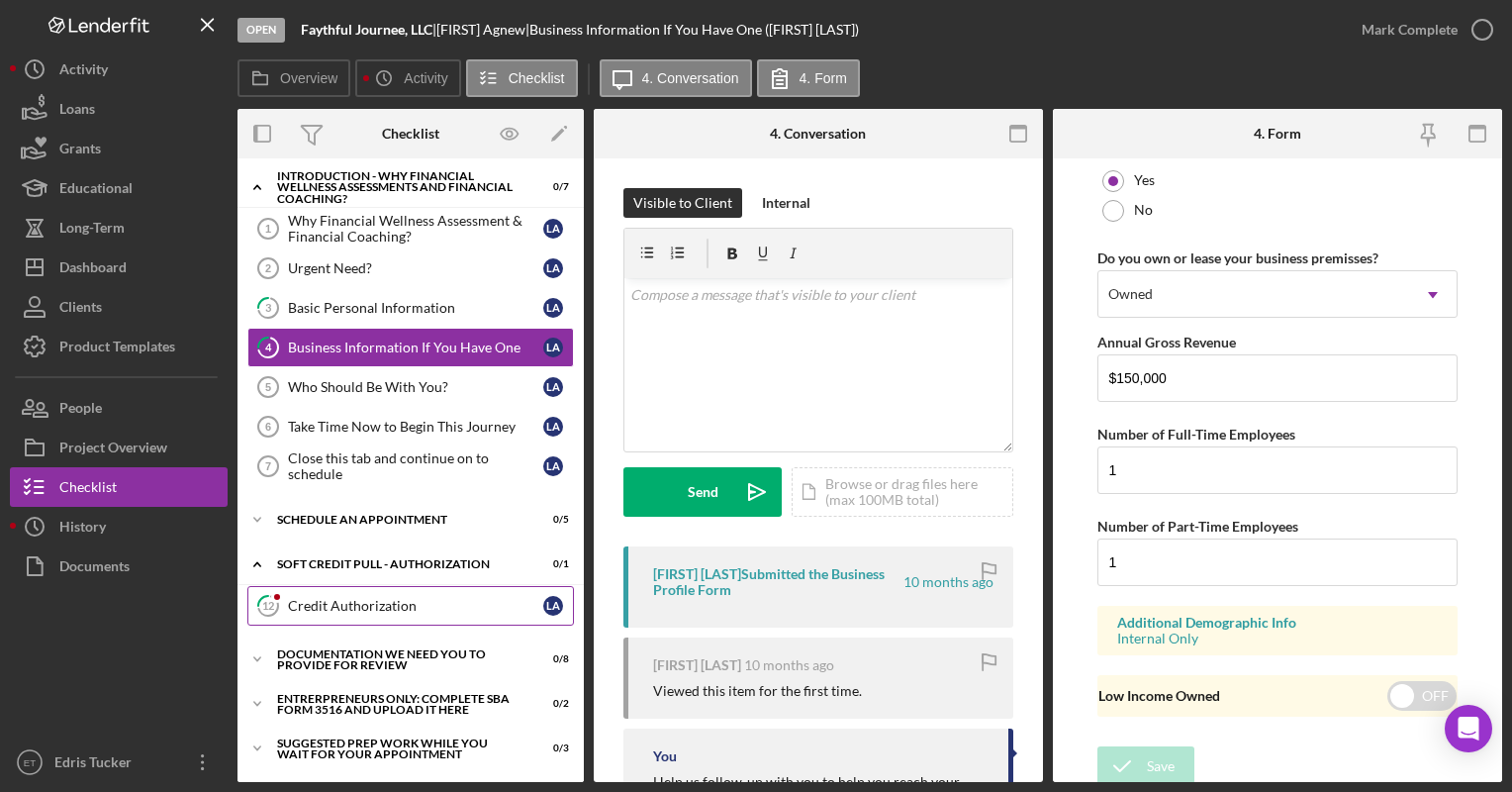 click on "Credit Authorization" at bounding box center [416, 606] 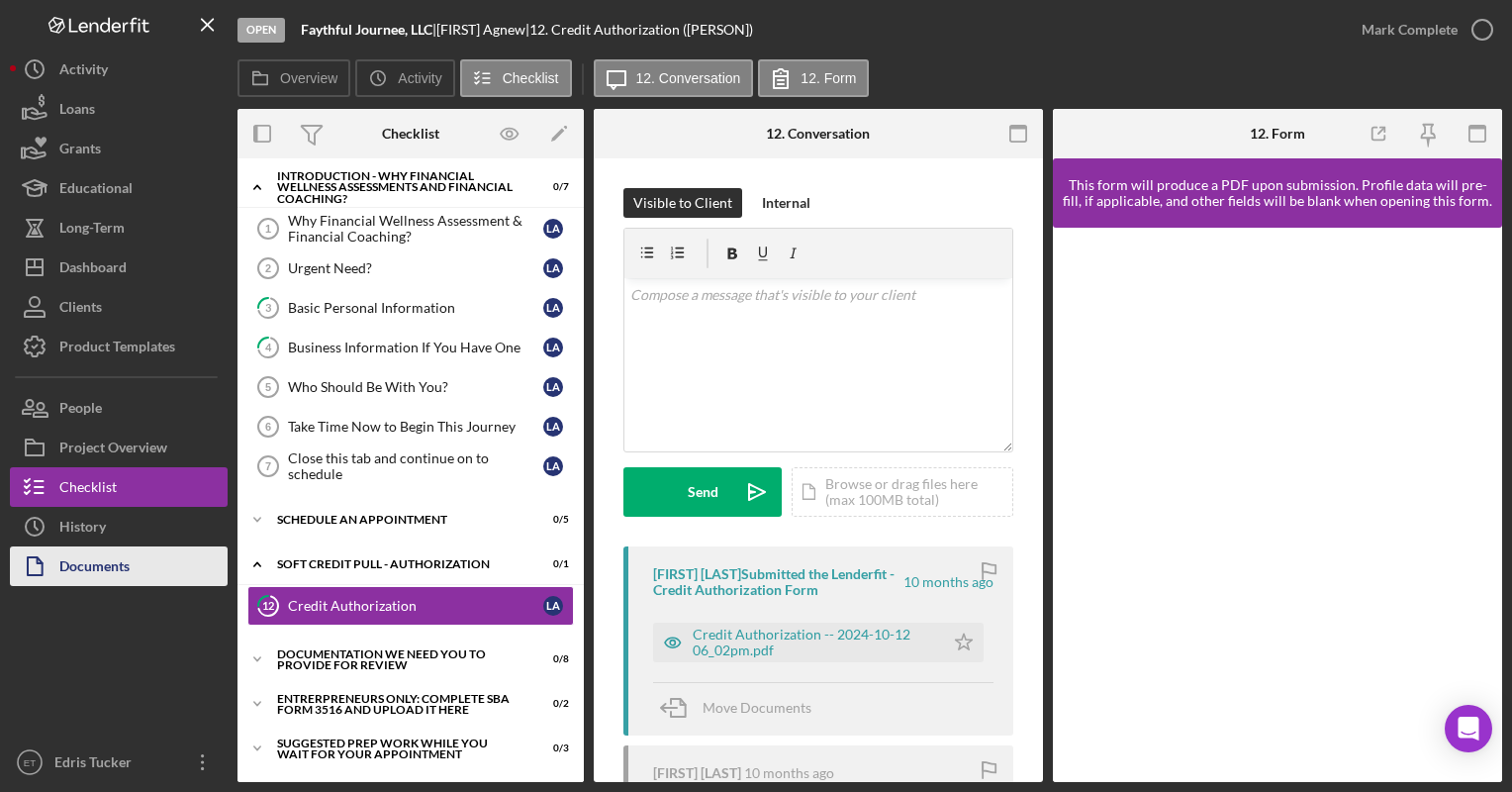 click on "Documents" at bounding box center (94, 568) 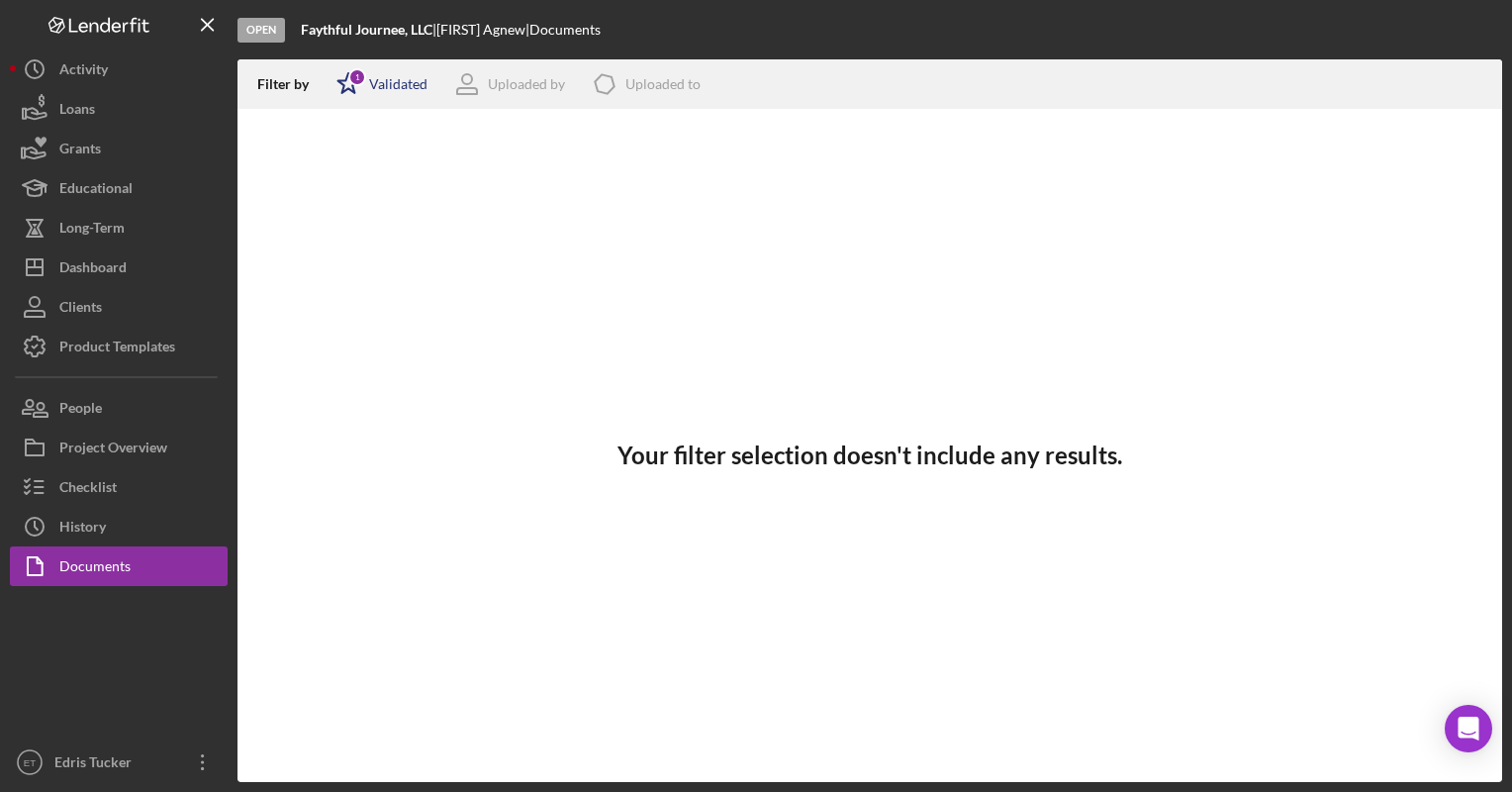 click on "1" at bounding box center [357, 77] 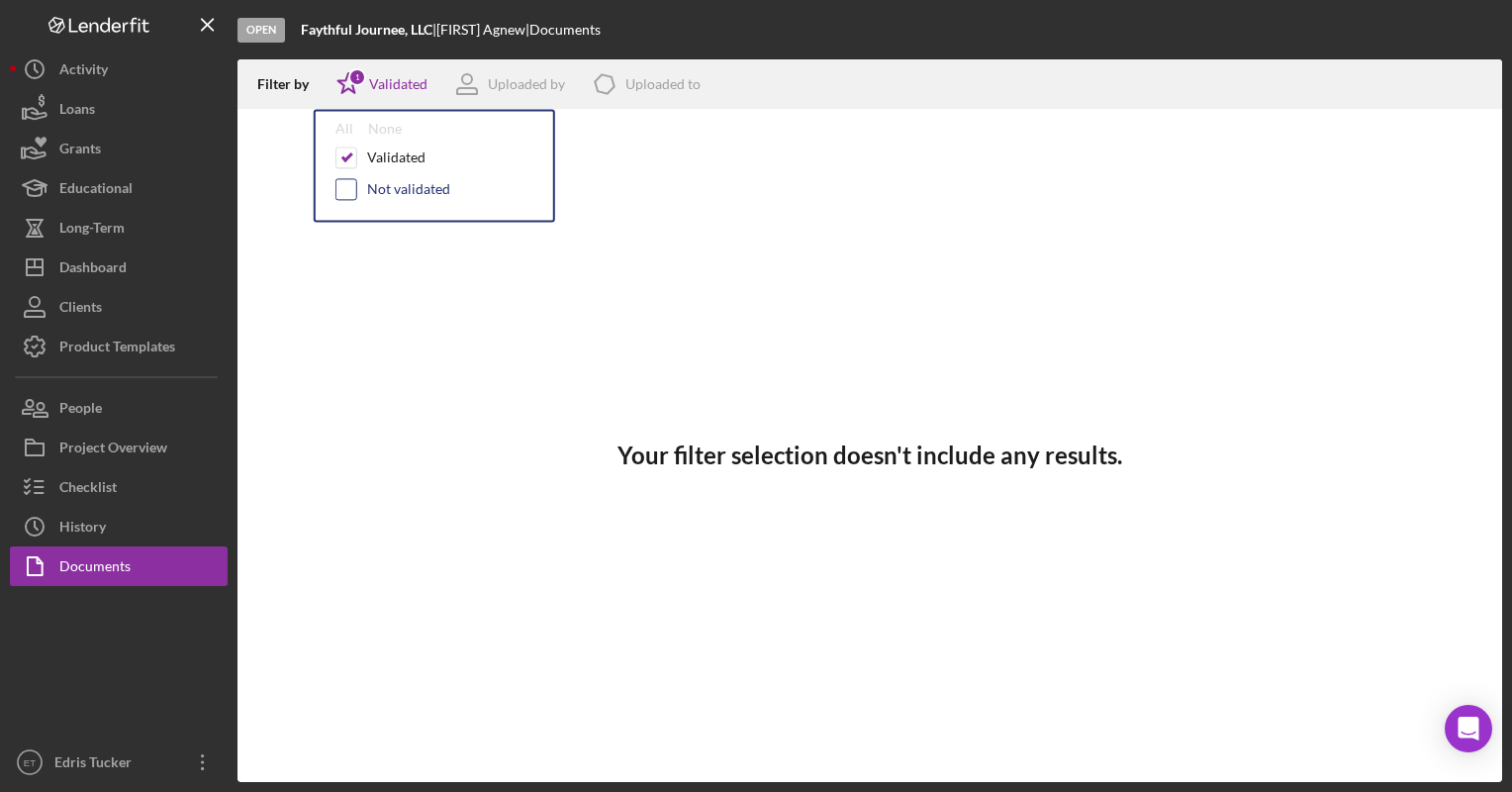 click at bounding box center [346, 189] 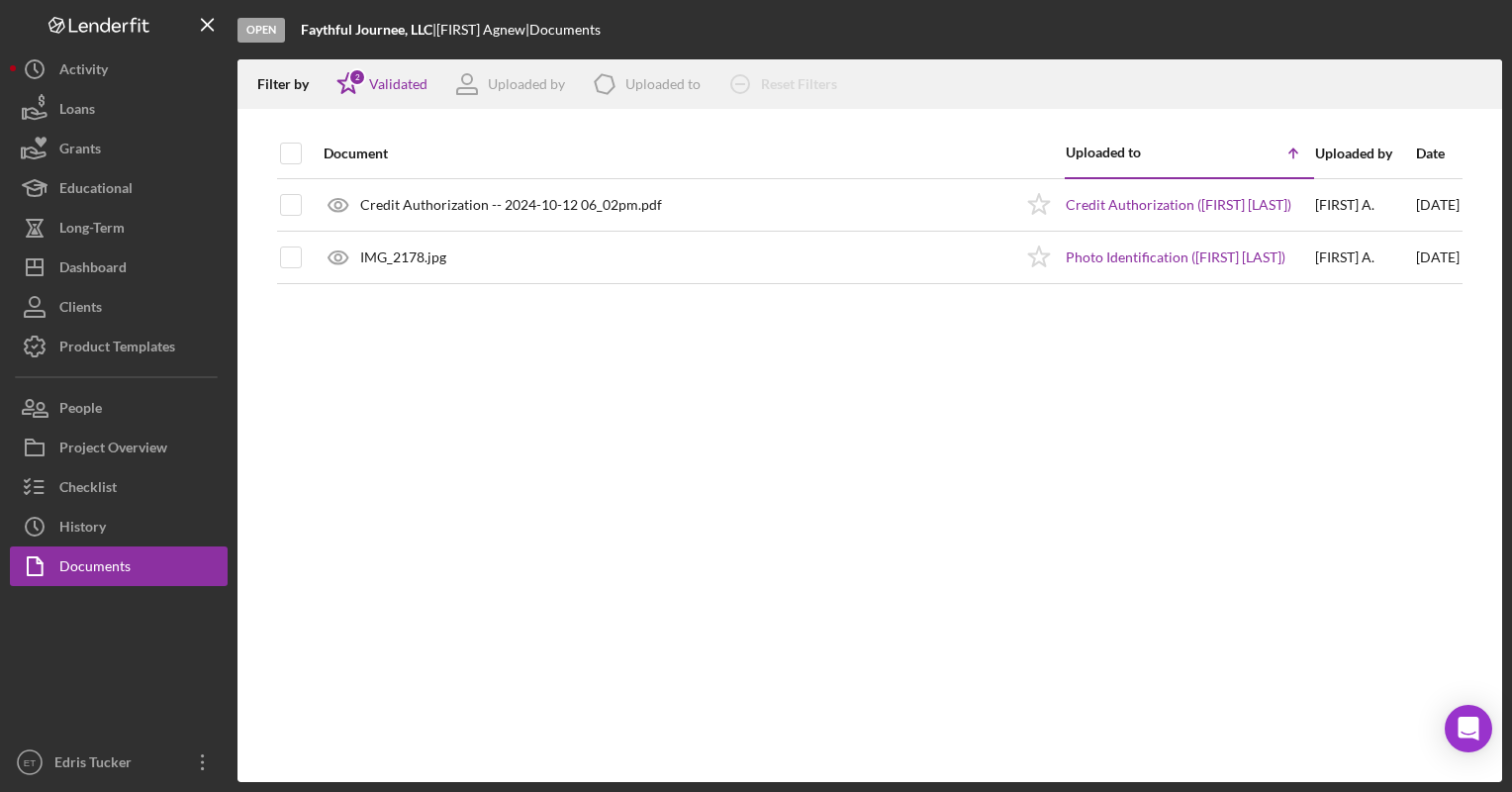 click on "Document Uploaded to Icon/Table Sort Arrow Uploaded by Date Credit Authorization  -- 2024-10-12 06_02pm.pdf Icon/Star   Credit Authorization (Latoya Agnew) Latoya   A . 10/12/2024 IMG_2178.jpg Icon/Star   Photo Identification (Latoya Agnew) Latoya   A . 10/12/2024" at bounding box center (870, 455) 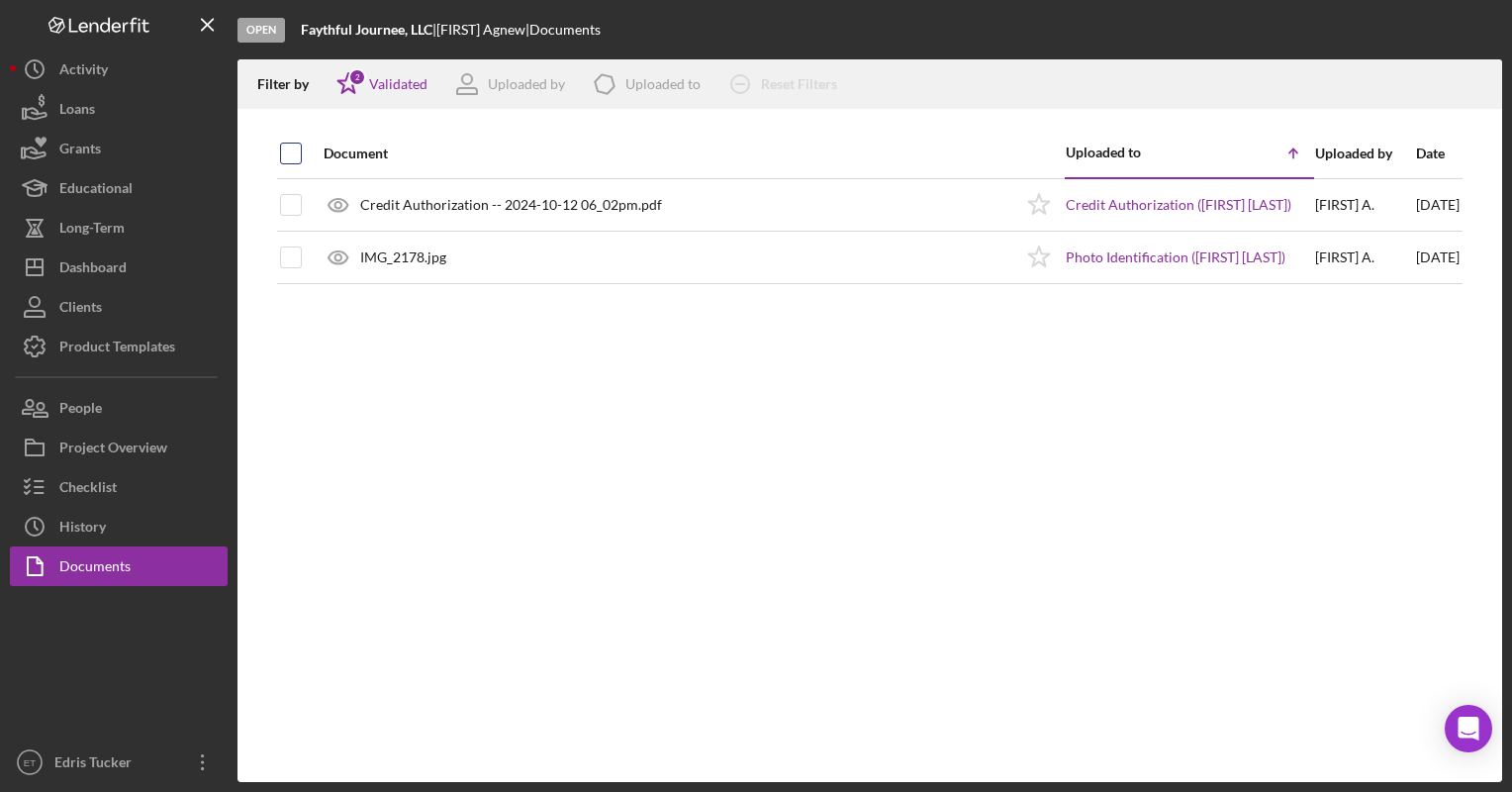 click at bounding box center [291, 153] 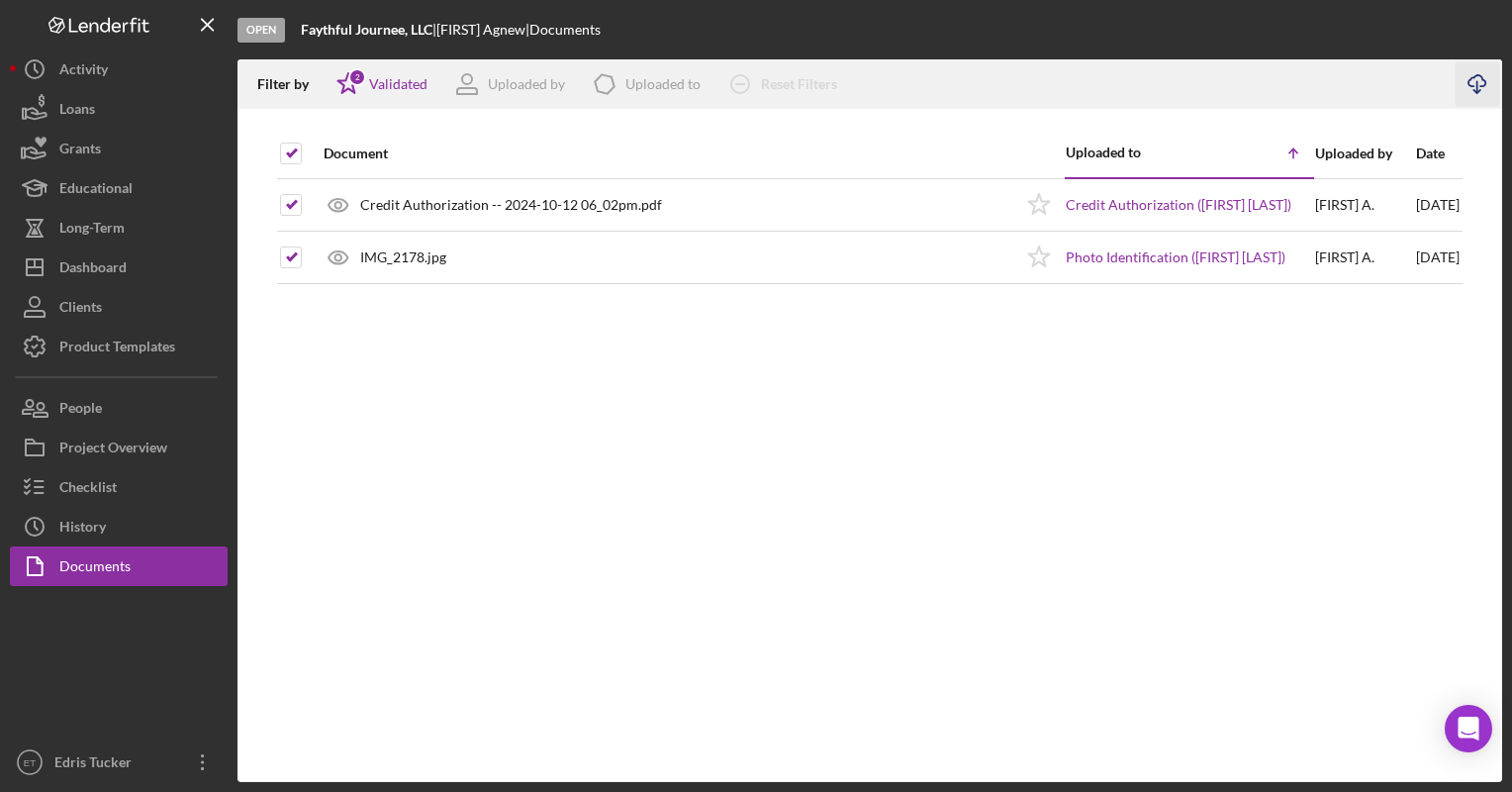 click on "Icon/Download" 